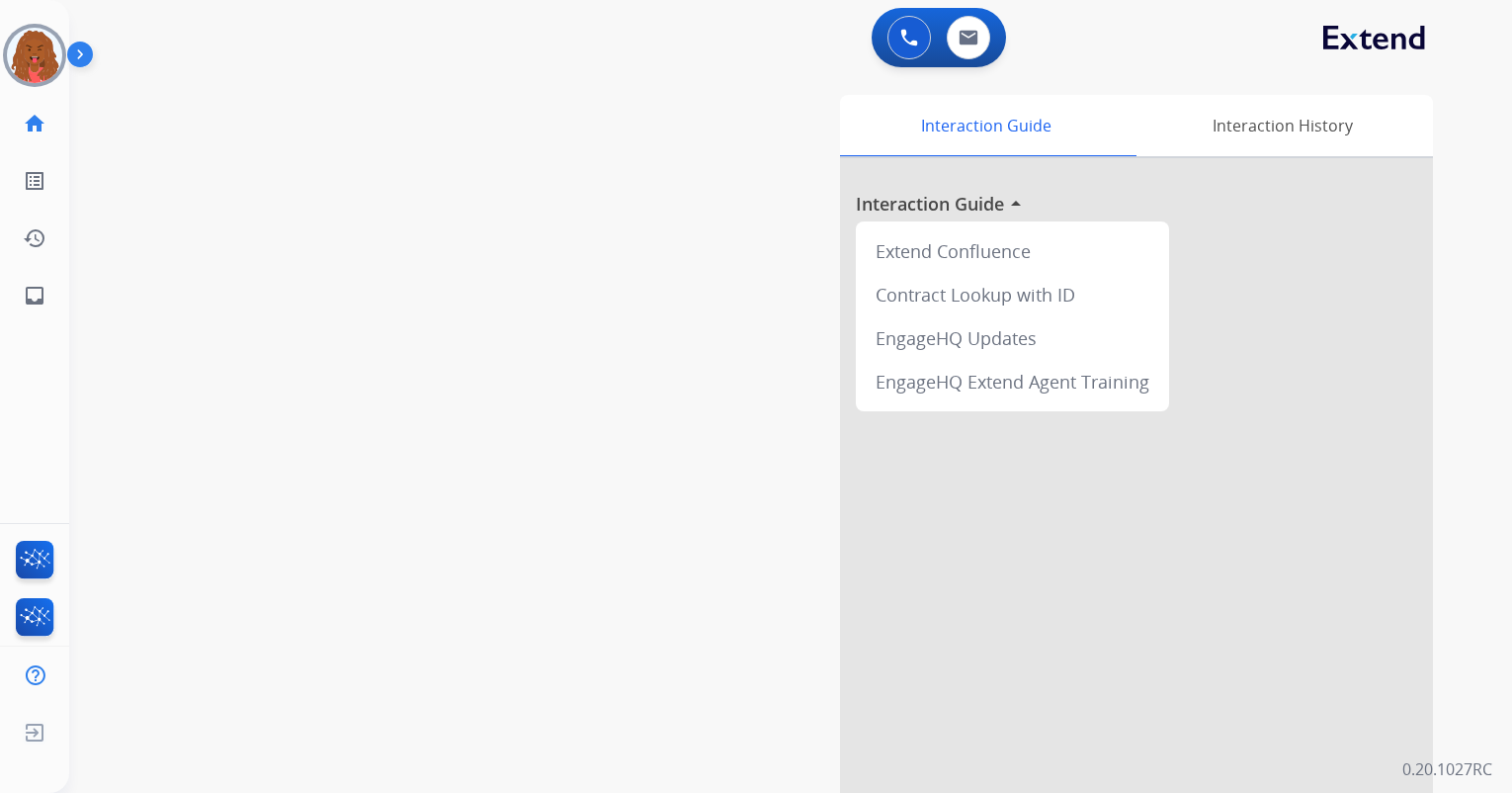 scroll, scrollTop: 0, scrollLeft: 0, axis: both 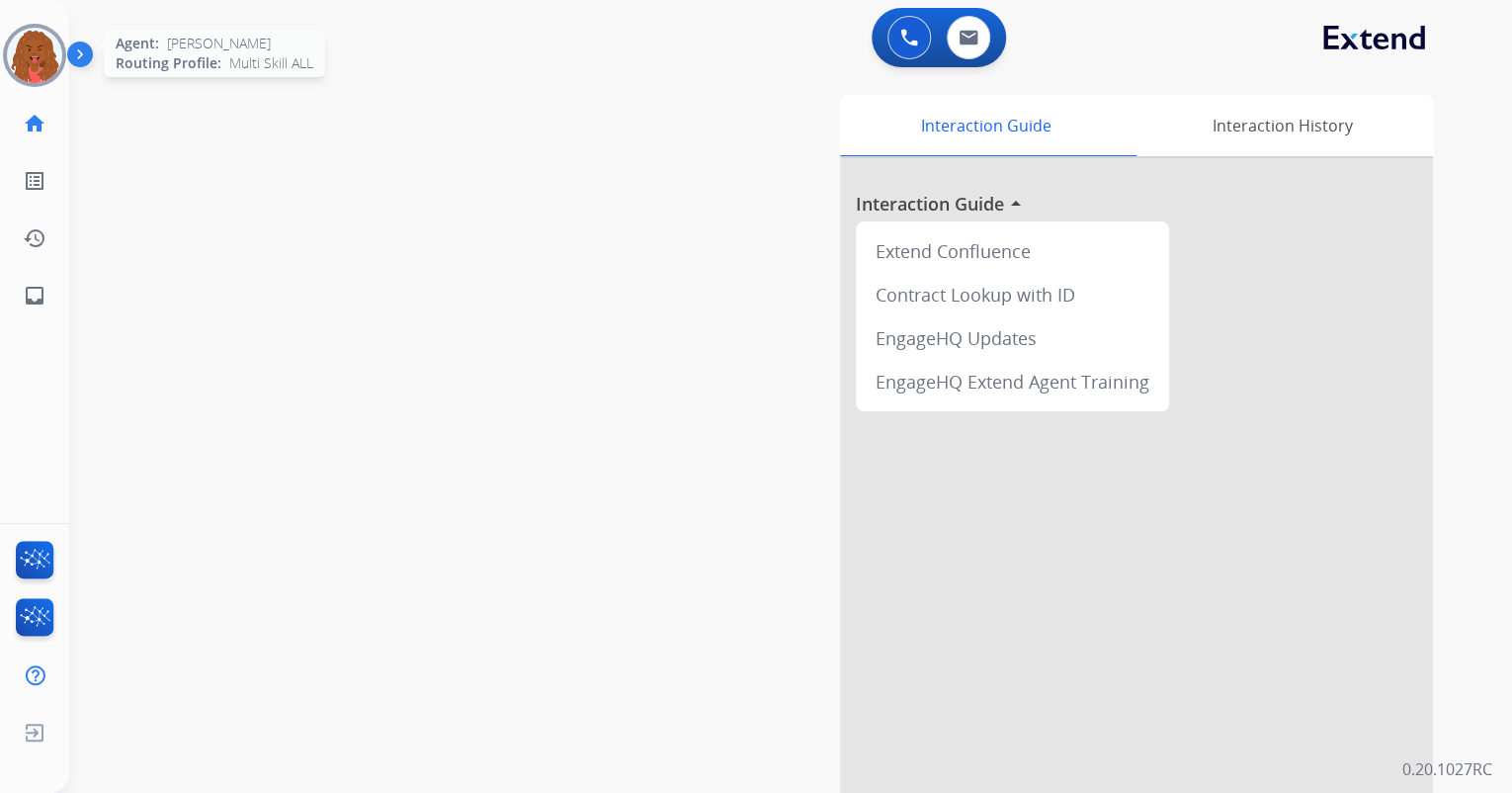 click at bounding box center [35, 55] 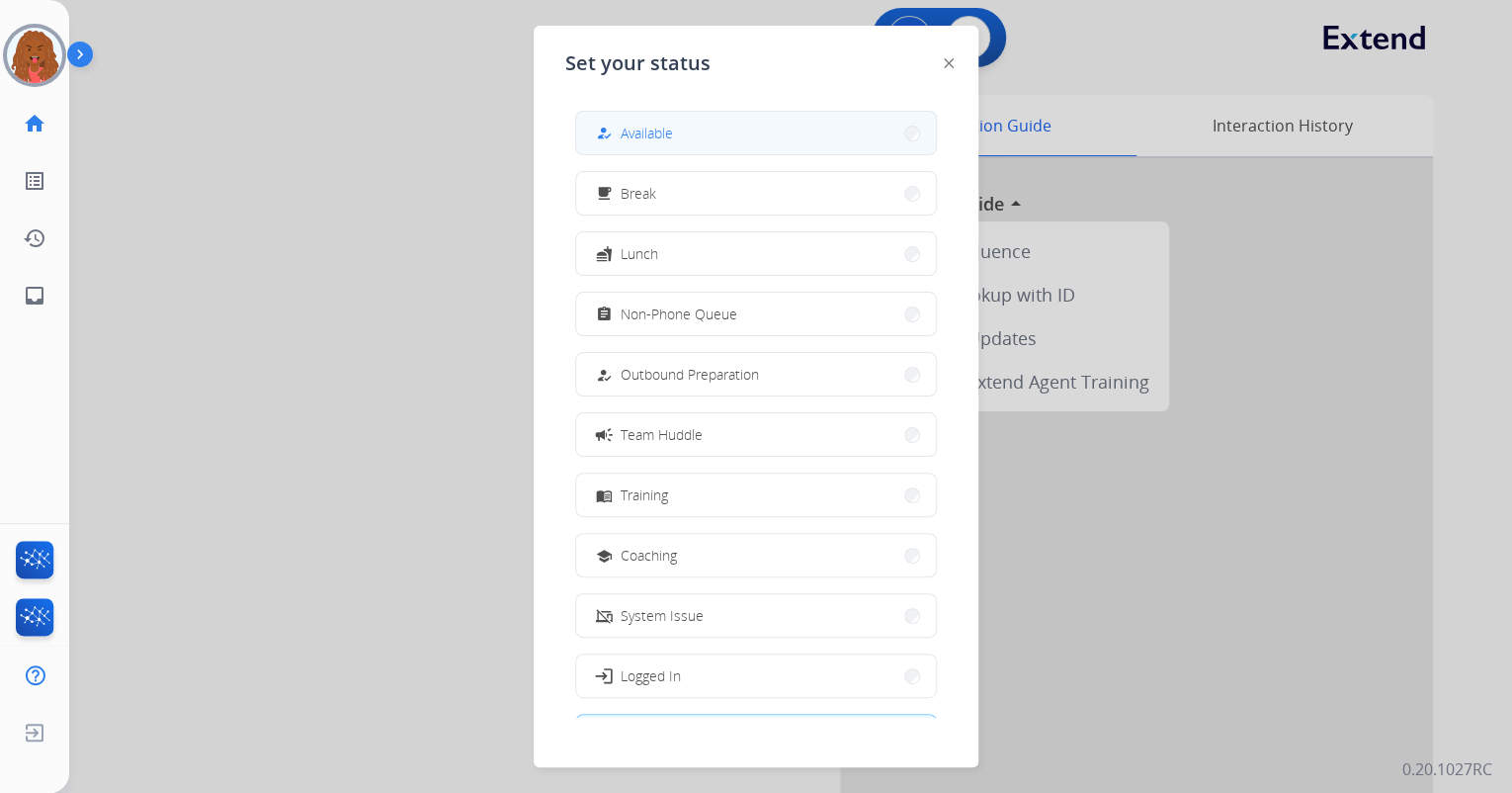 click on "Available" at bounding box center [646, 132] 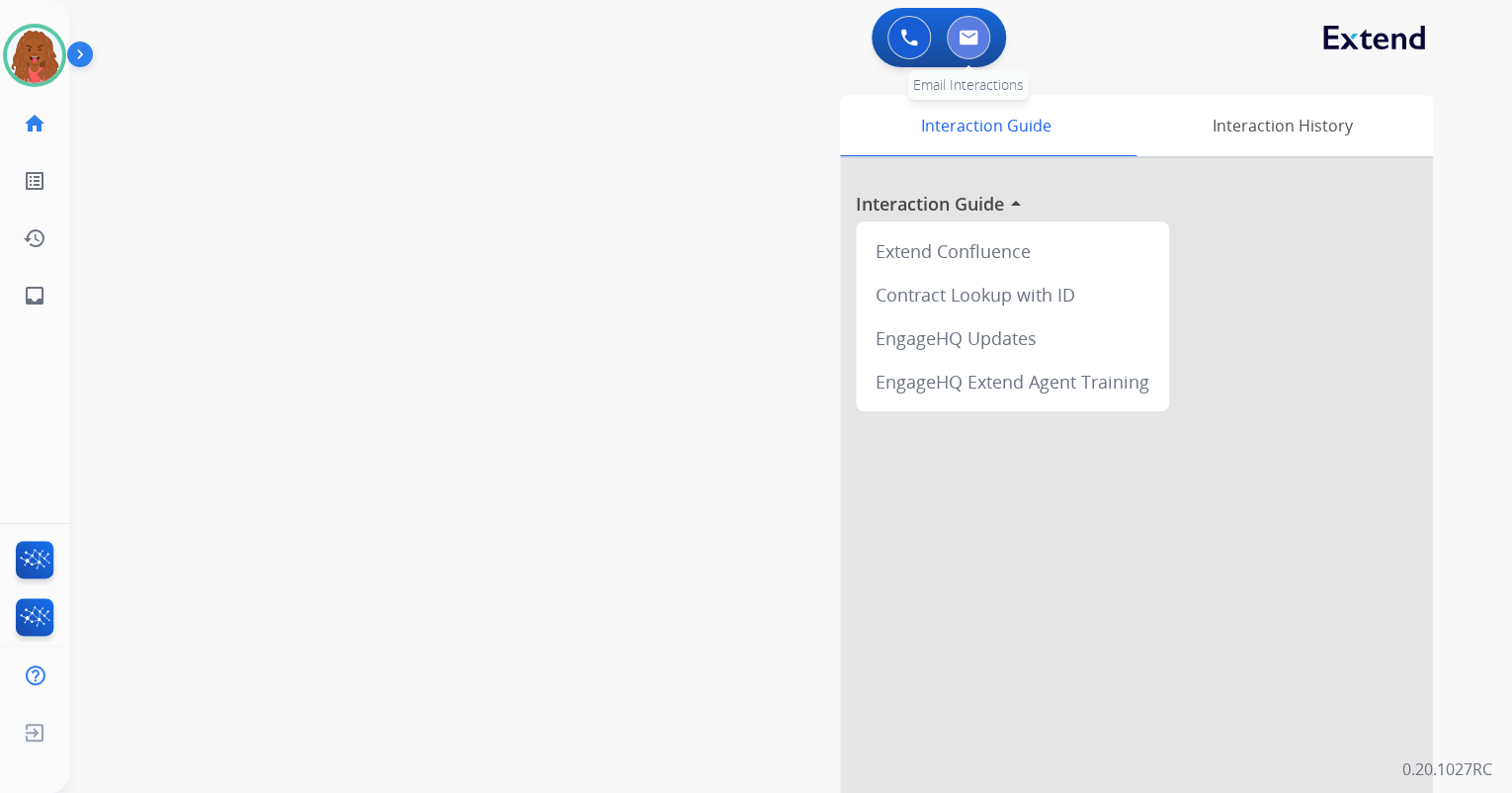 click at bounding box center [968, 38] 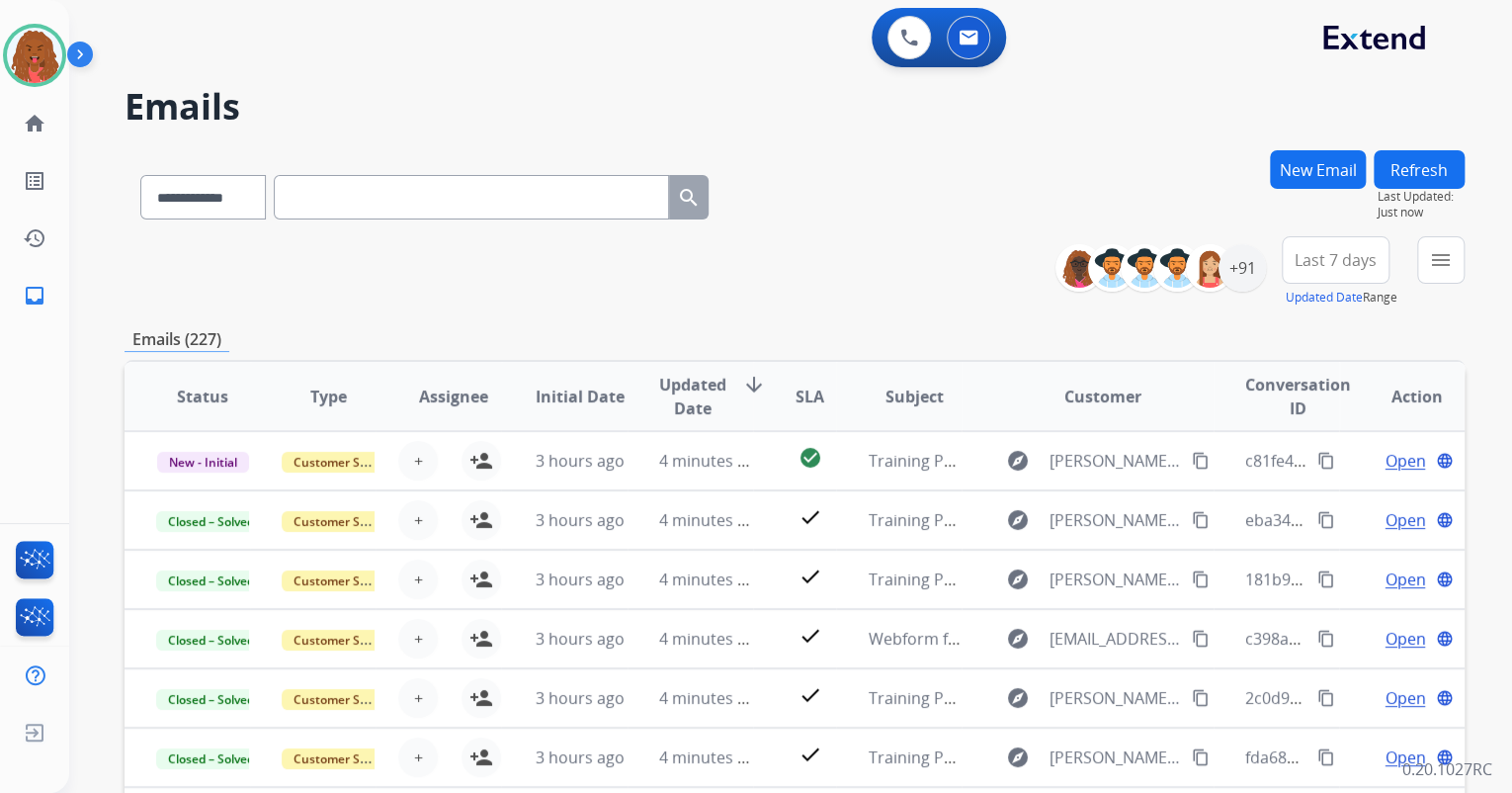 click on "Last 7 days" at bounding box center [1335, 260] 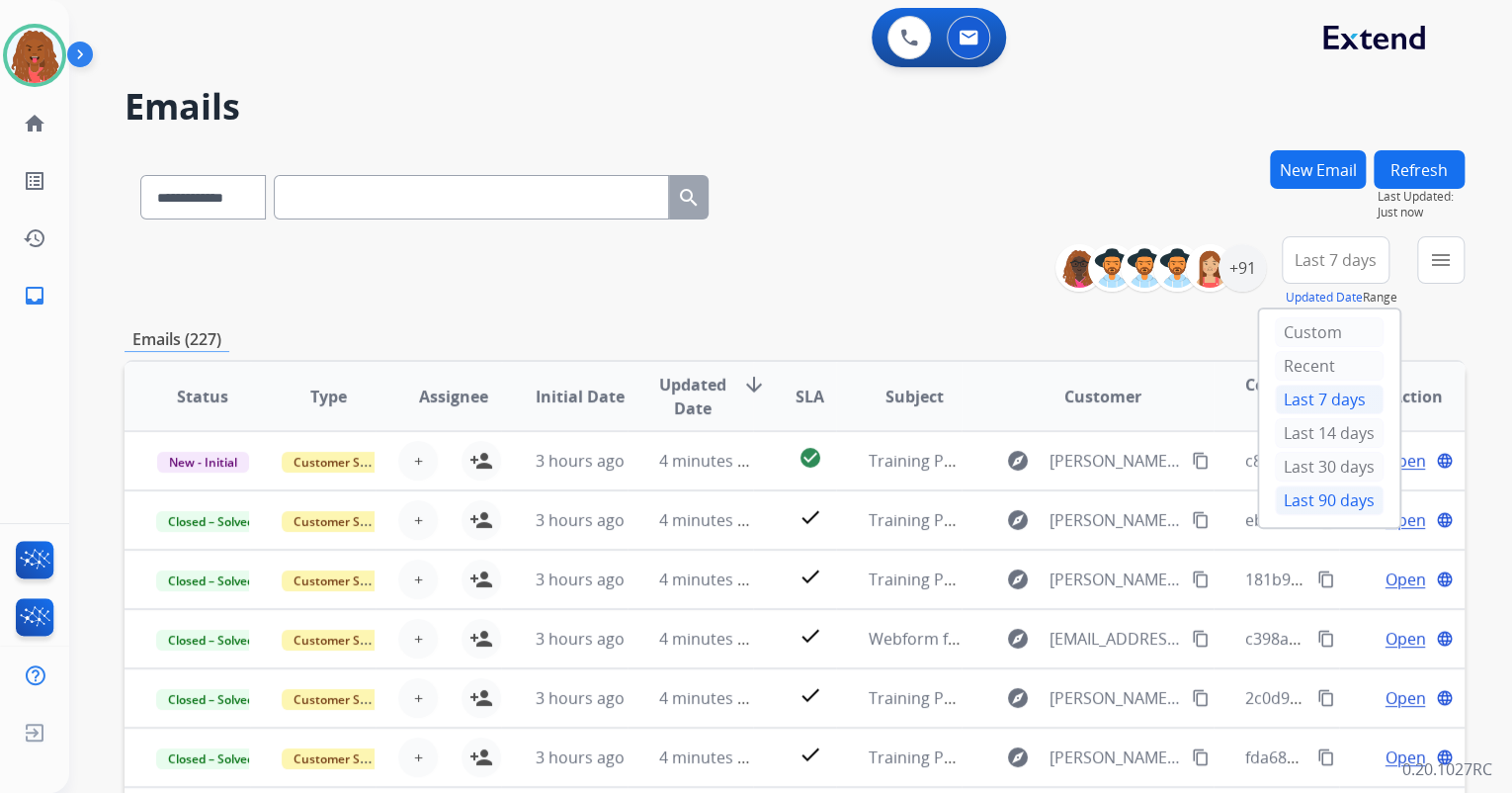 click on "Last 90 days" at bounding box center [1329, 500] 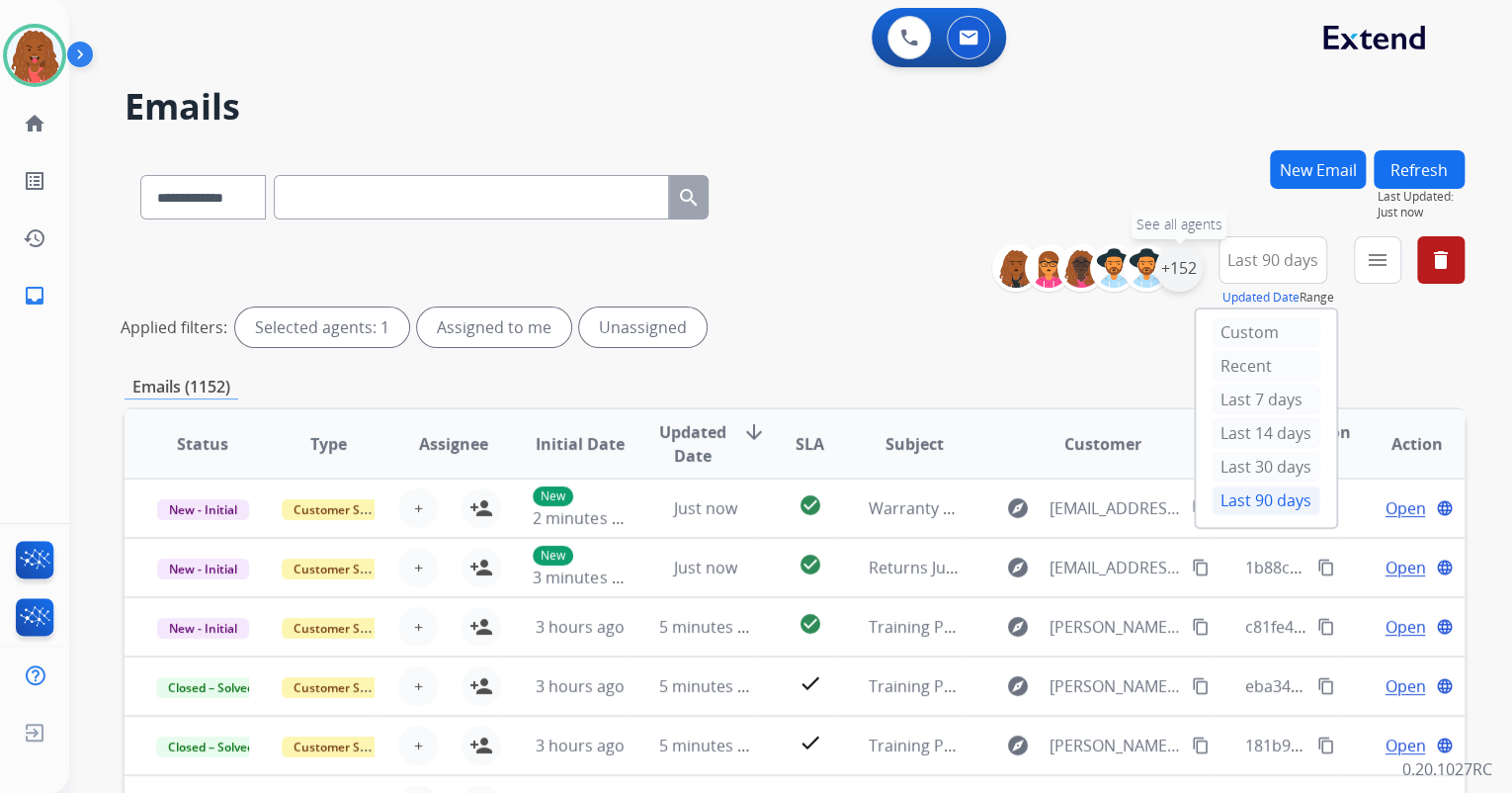 click on "+152" at bounding box center [1179, 268] 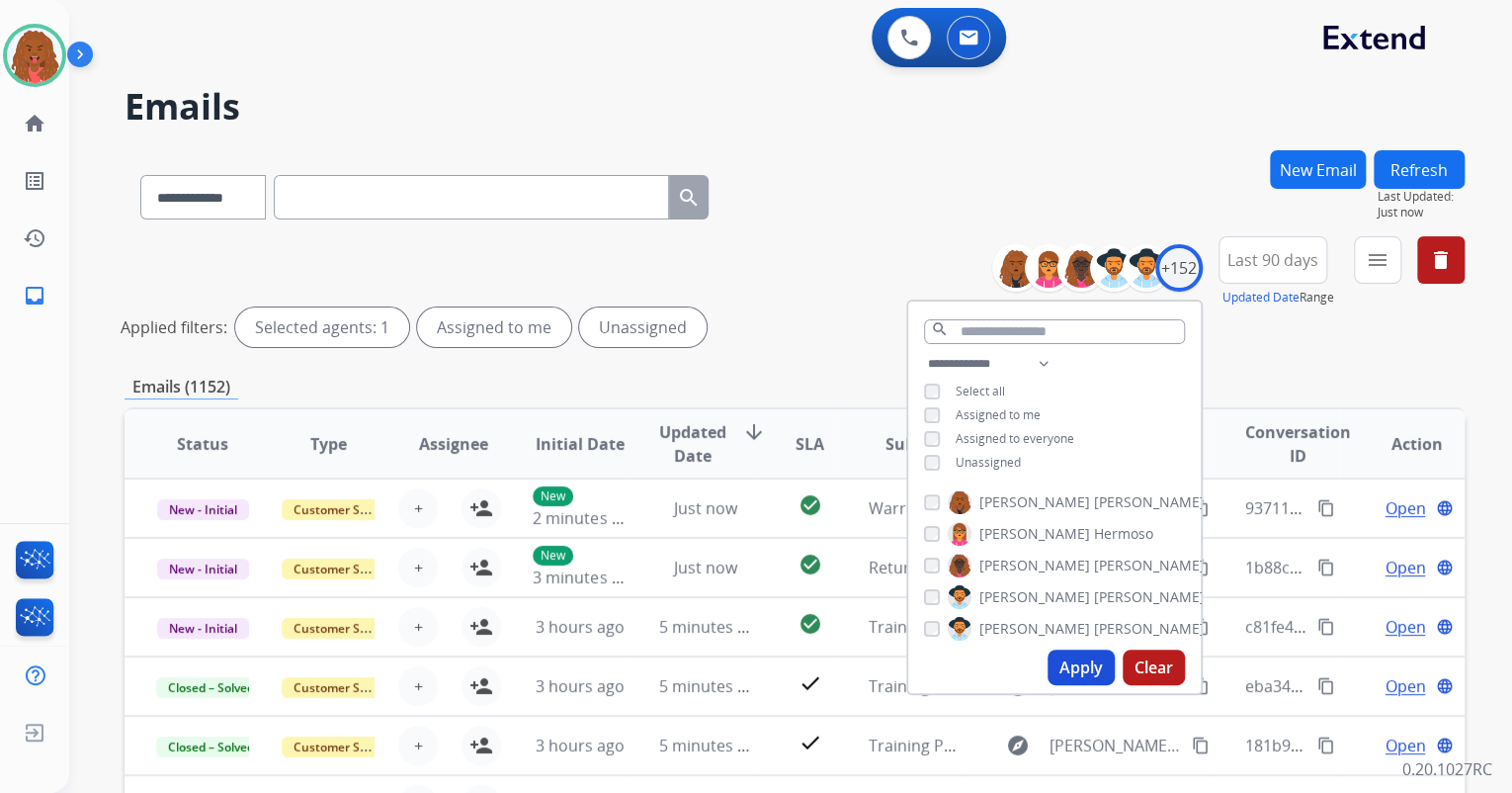 click on "Apply" at bounding box center (1081, 667) 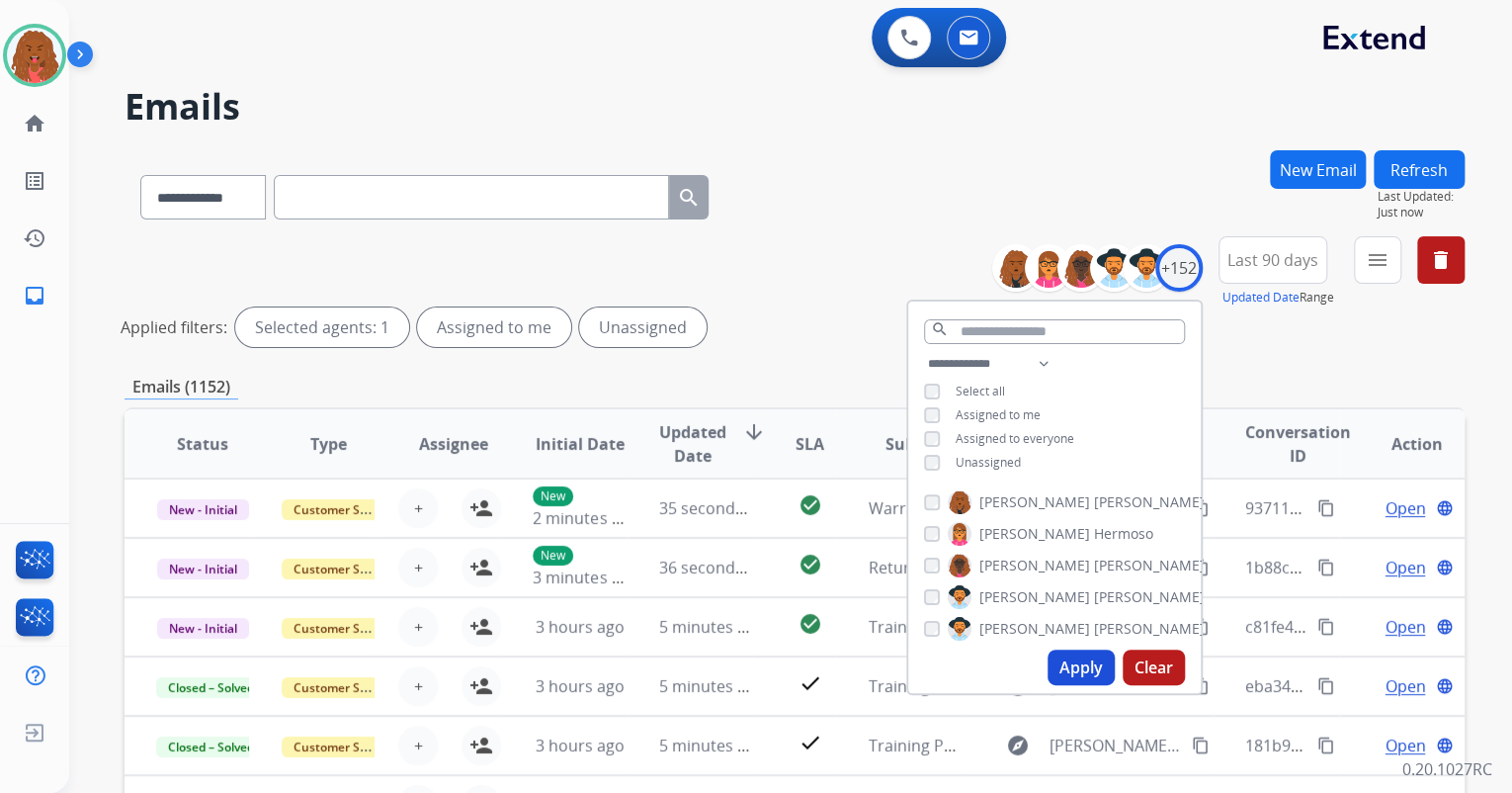 click on "**********" at bounding box center [795, 661] 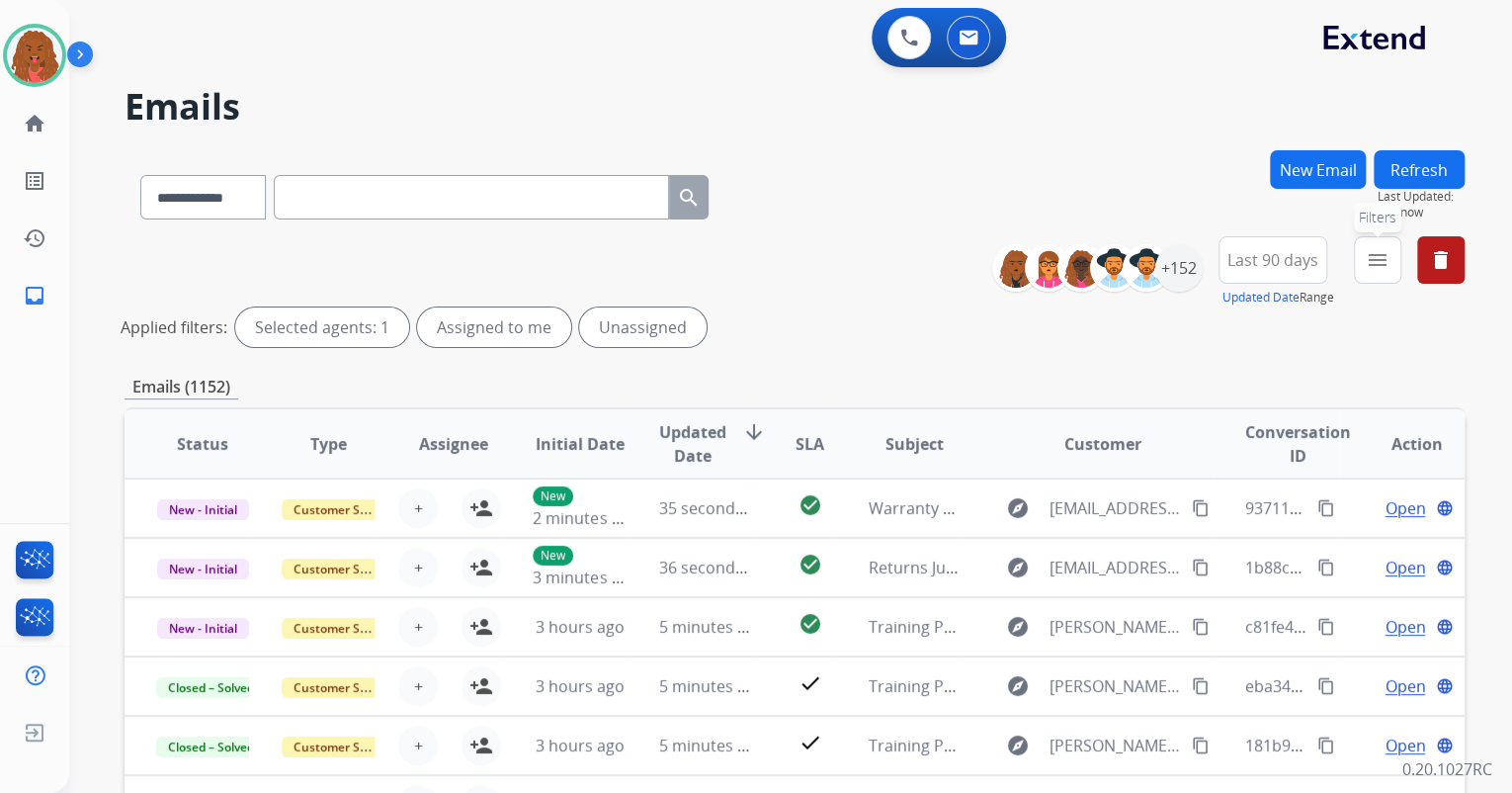 click on "menu" at bounding box center [1378, 260] 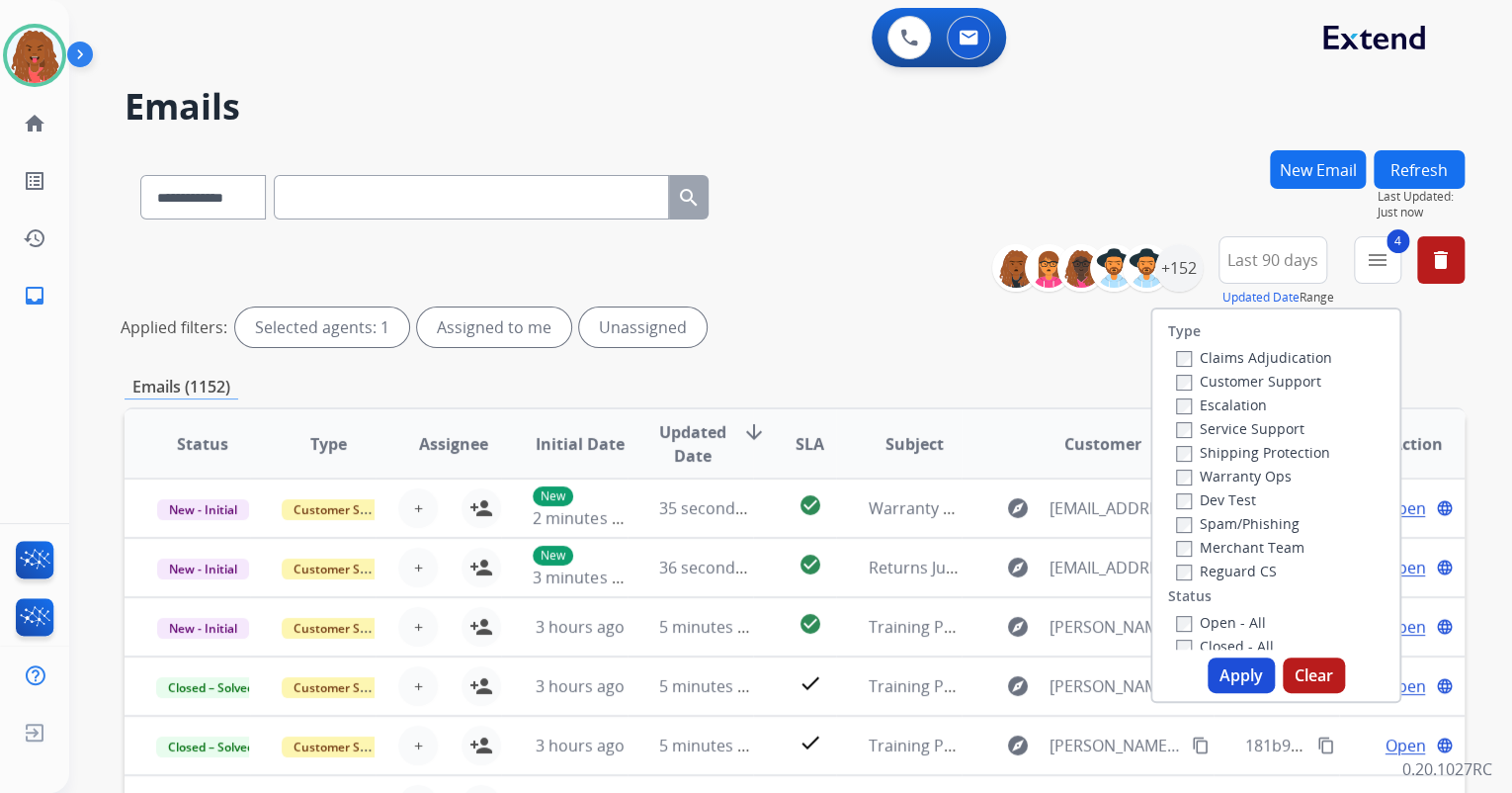 click on "Apply" at bounding box center [1241, 675] 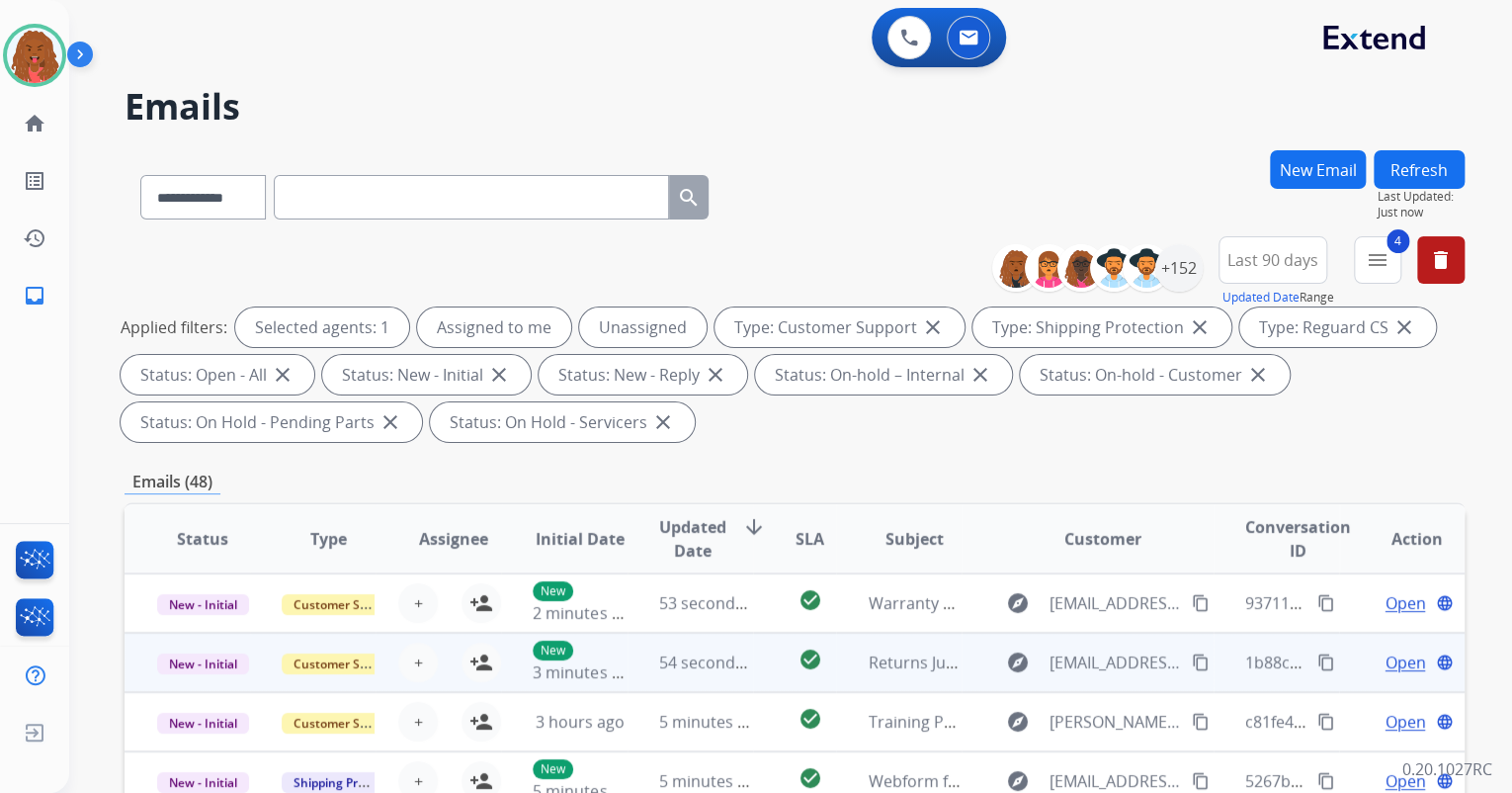 scroll, scrollTop: 1, scrollLeft: 0, axis: vertical 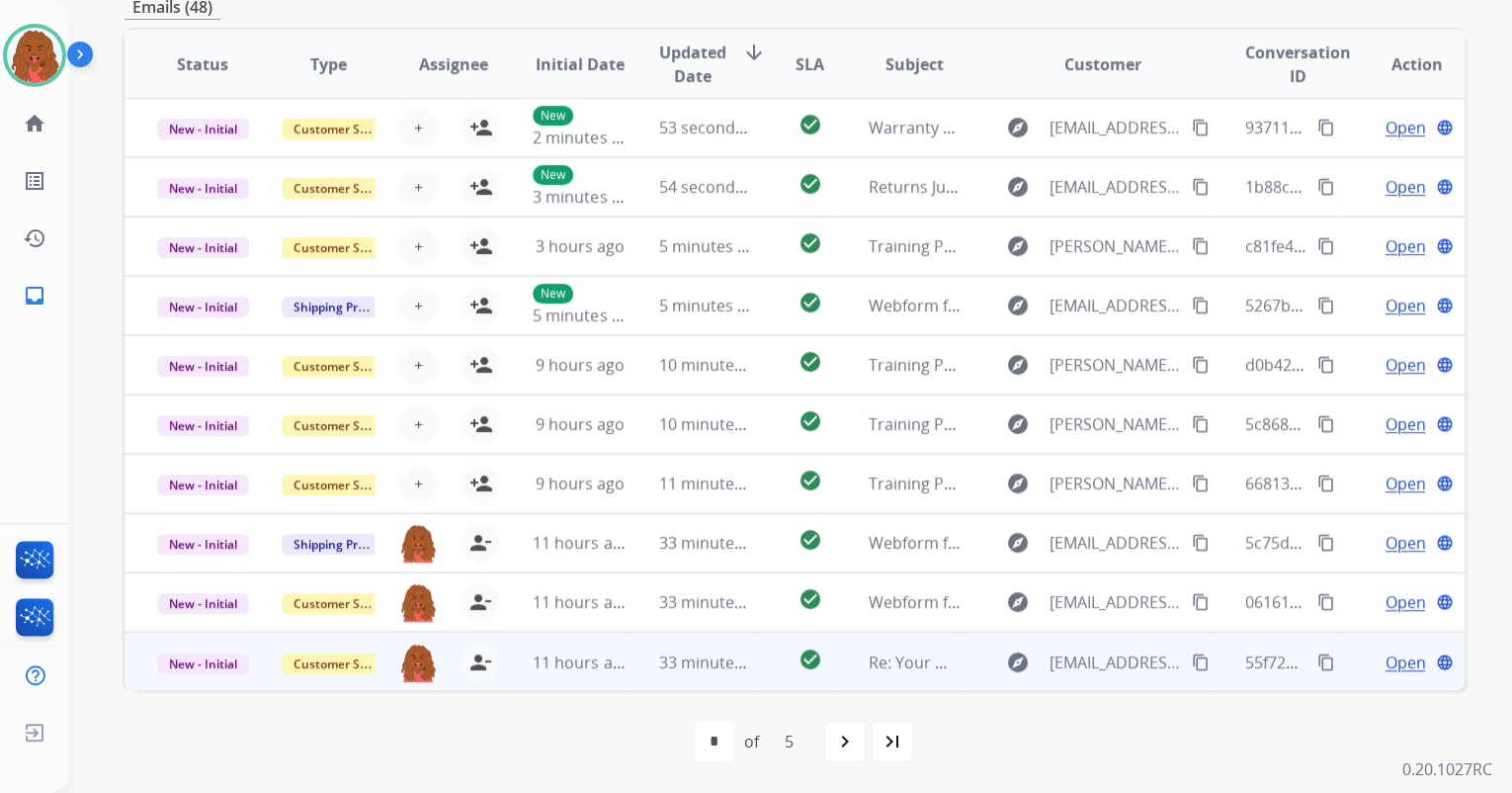 click on "Open" at bounding box center (1404, 662) 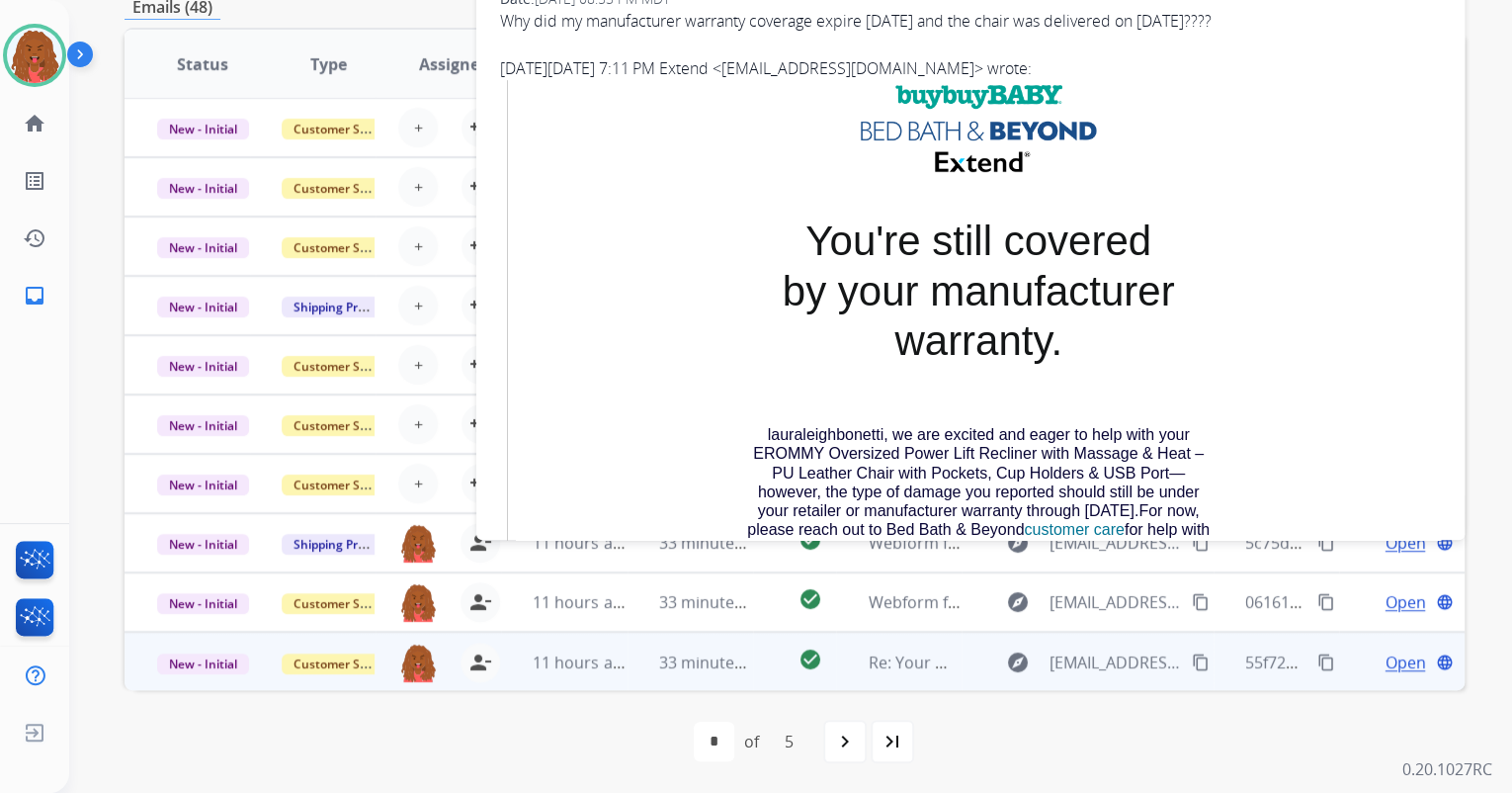 scroll, scrollTop: 0, scrollLeft: 0, axis: both 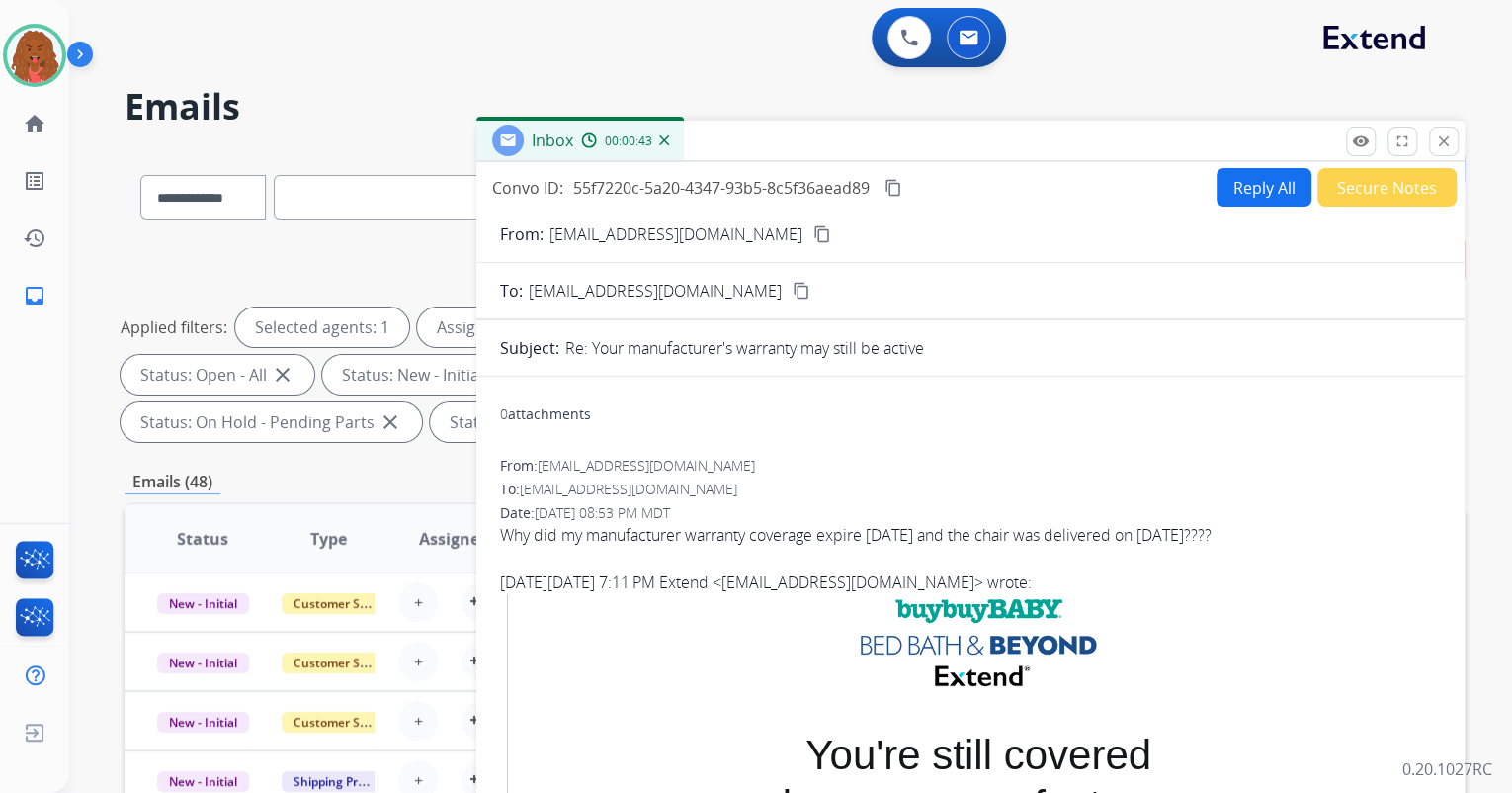 click on "Reply All" at bounding box center (1264, 187) 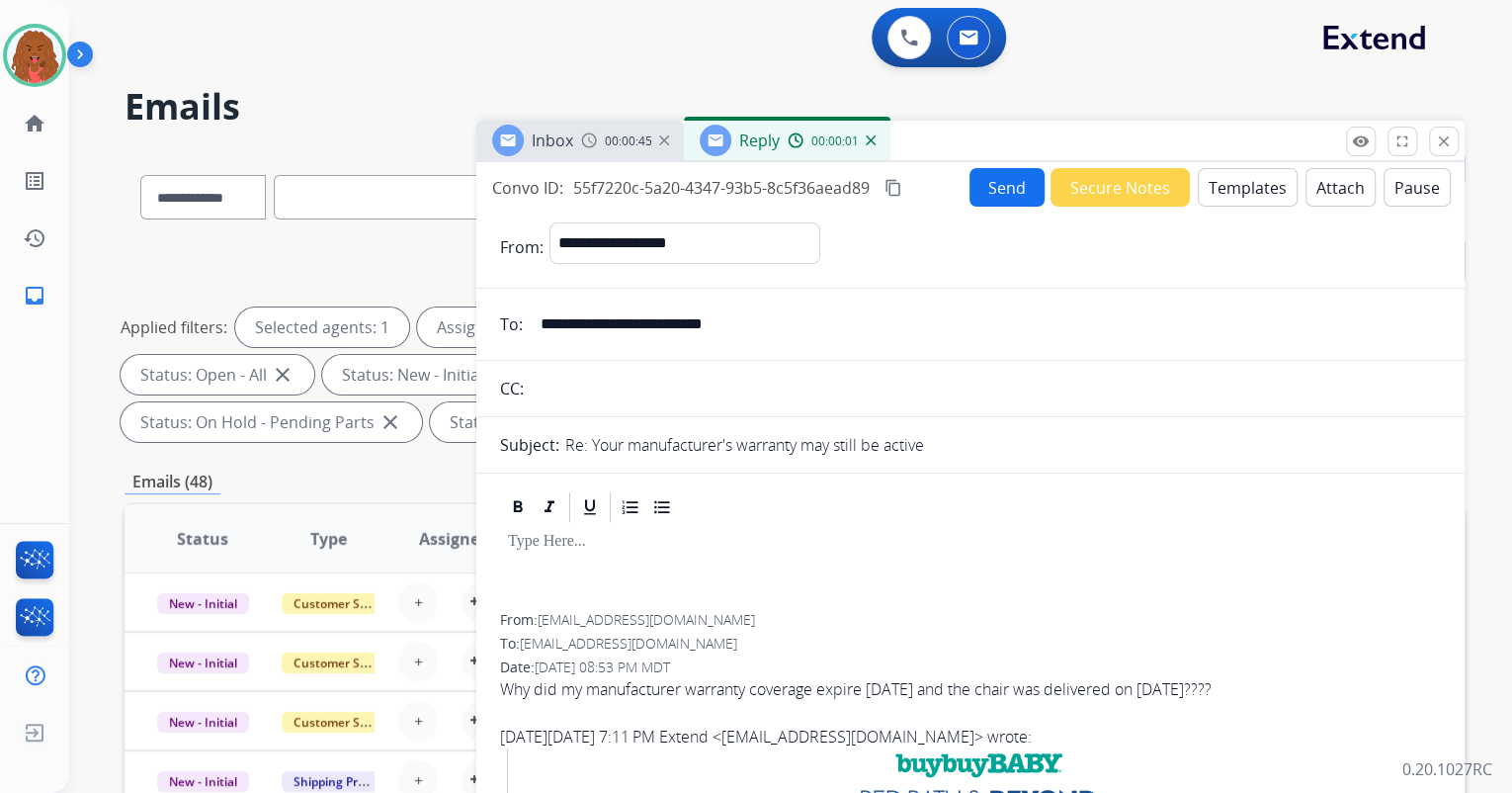 click on "Templates" at bounding box center [1247, 187] 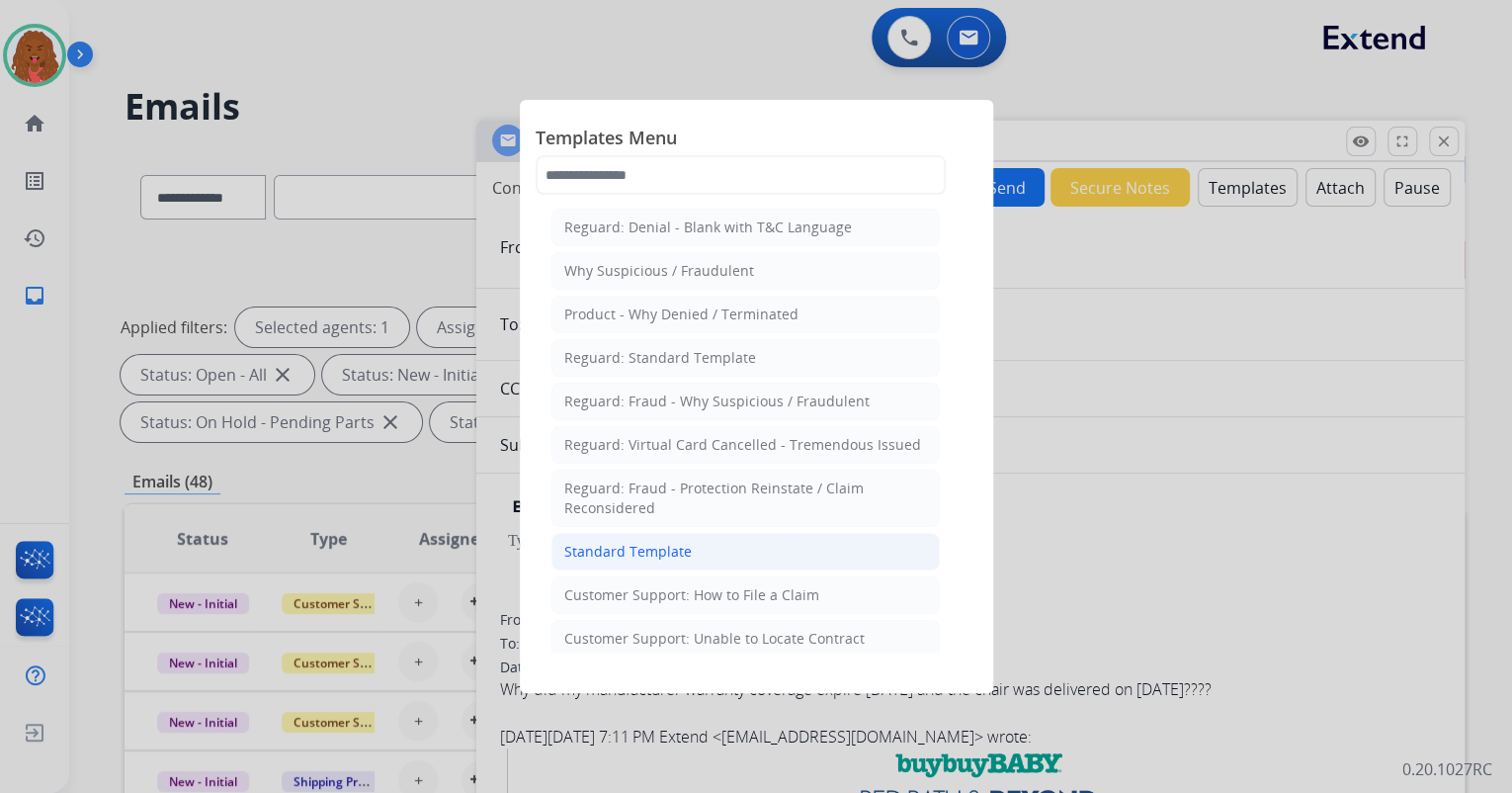 click on "Standard Template" 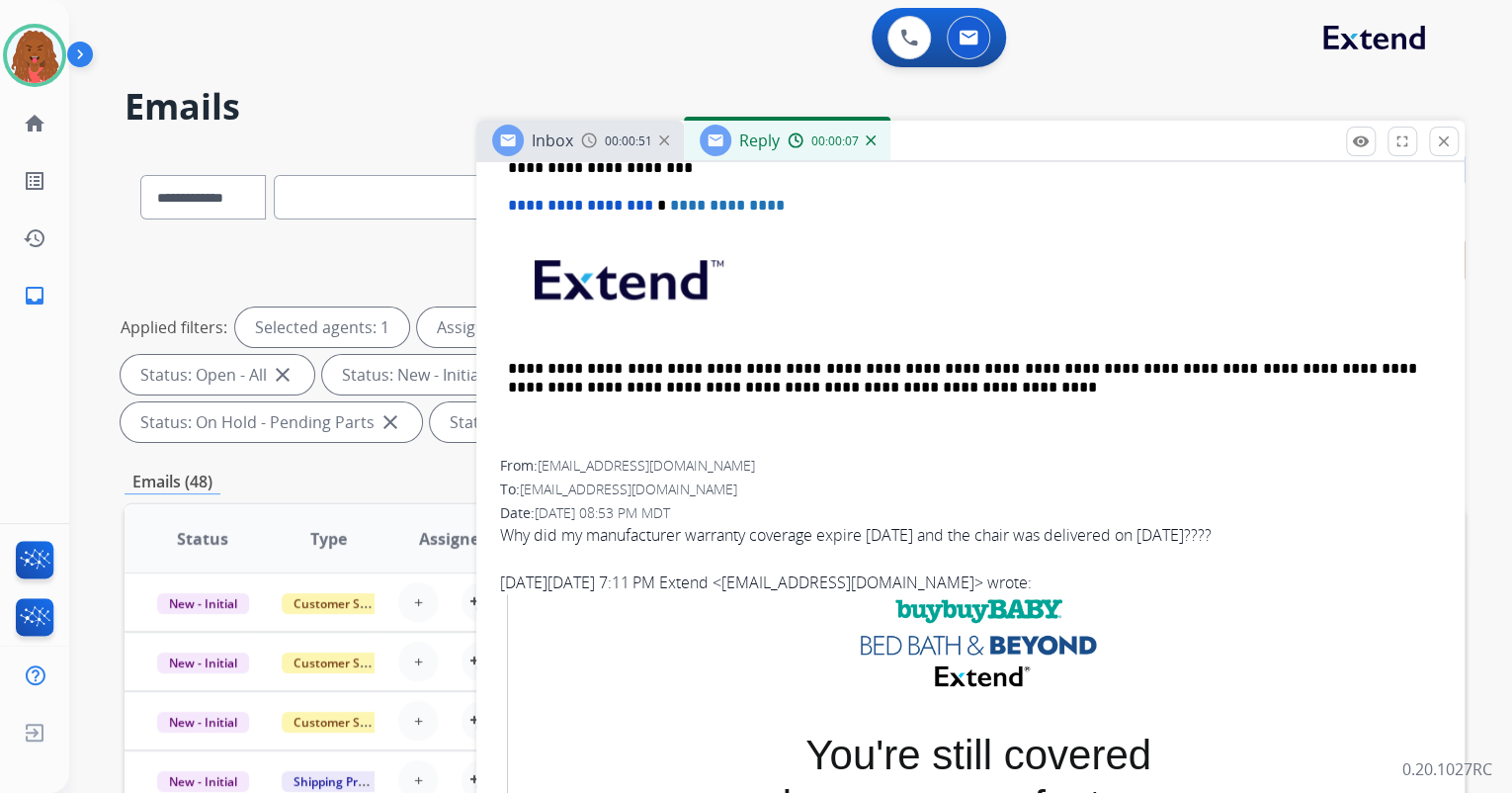 scroll, scrollTop: 949, scrollLeft: 0, axis: vertical 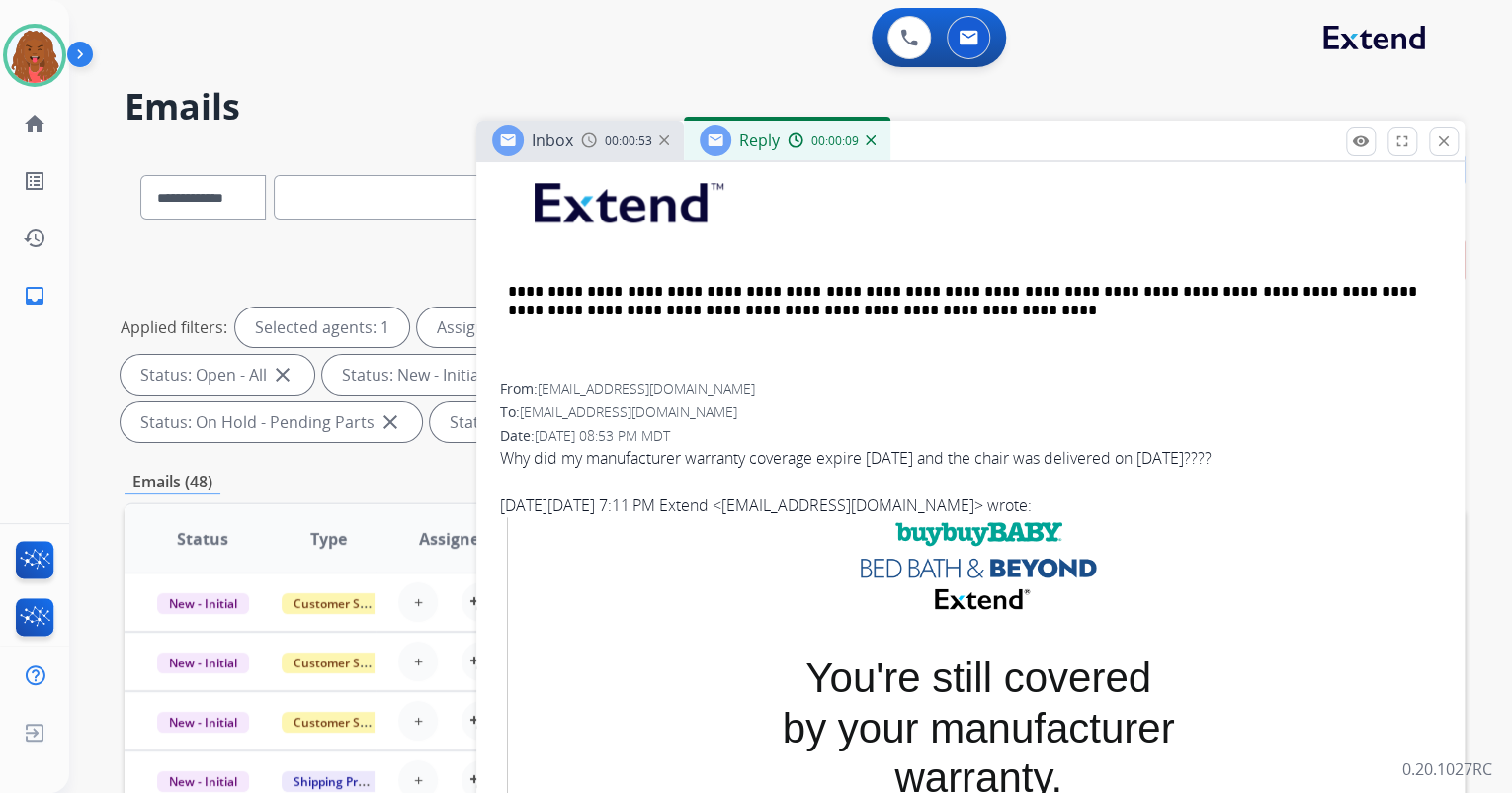 click on "[EMAIL_ADDRESS][DOMAIN_NAME]" at bounding box center (646, 388) 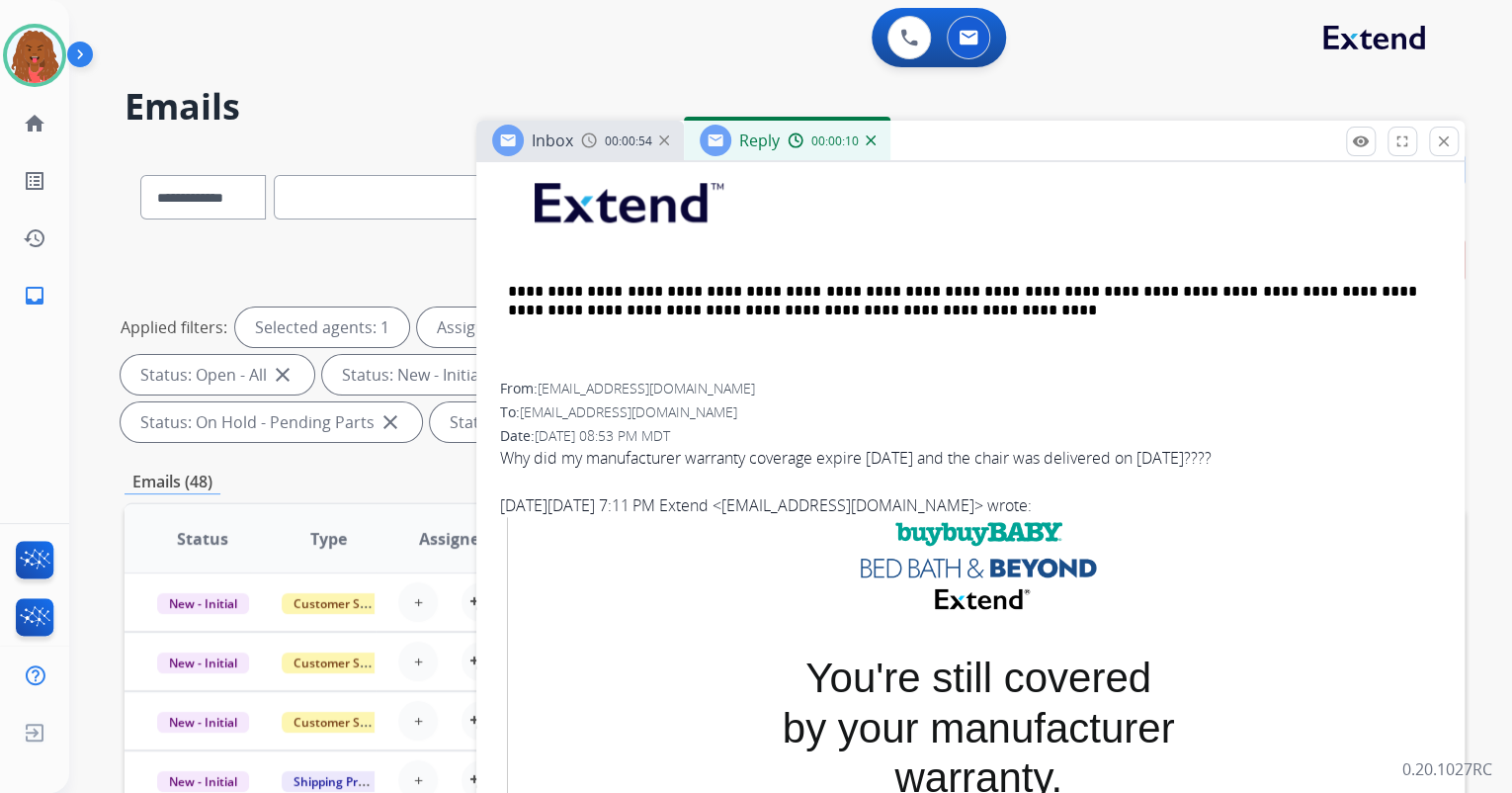 click on "[EMAIL_ADDRESS][DOMAIN_NAME]" at bounding box center [646, 388] 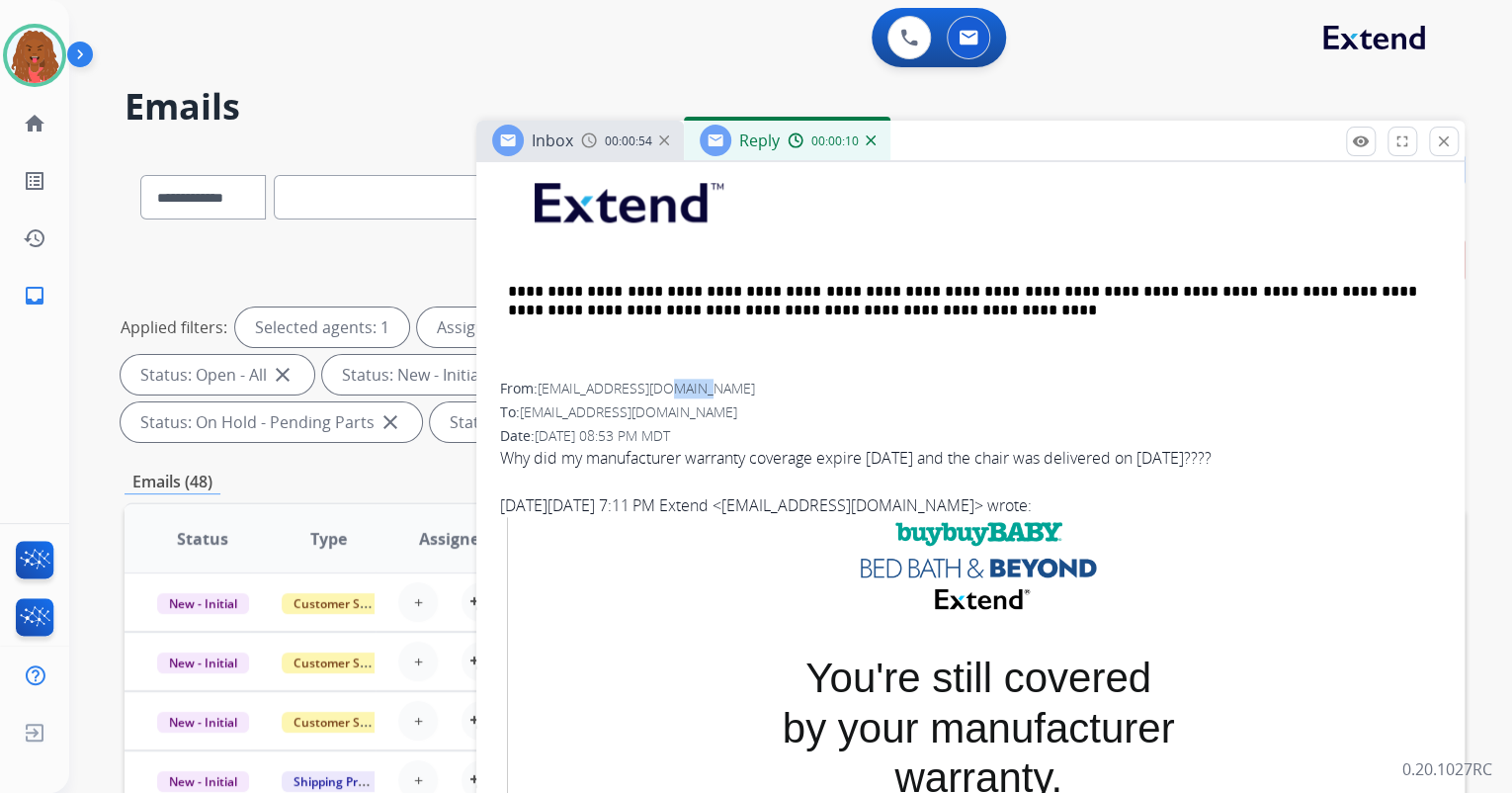 click on "[EMAIL_ADDRESS][DOMAIN_NAME]" at bounding box center [646, 388] 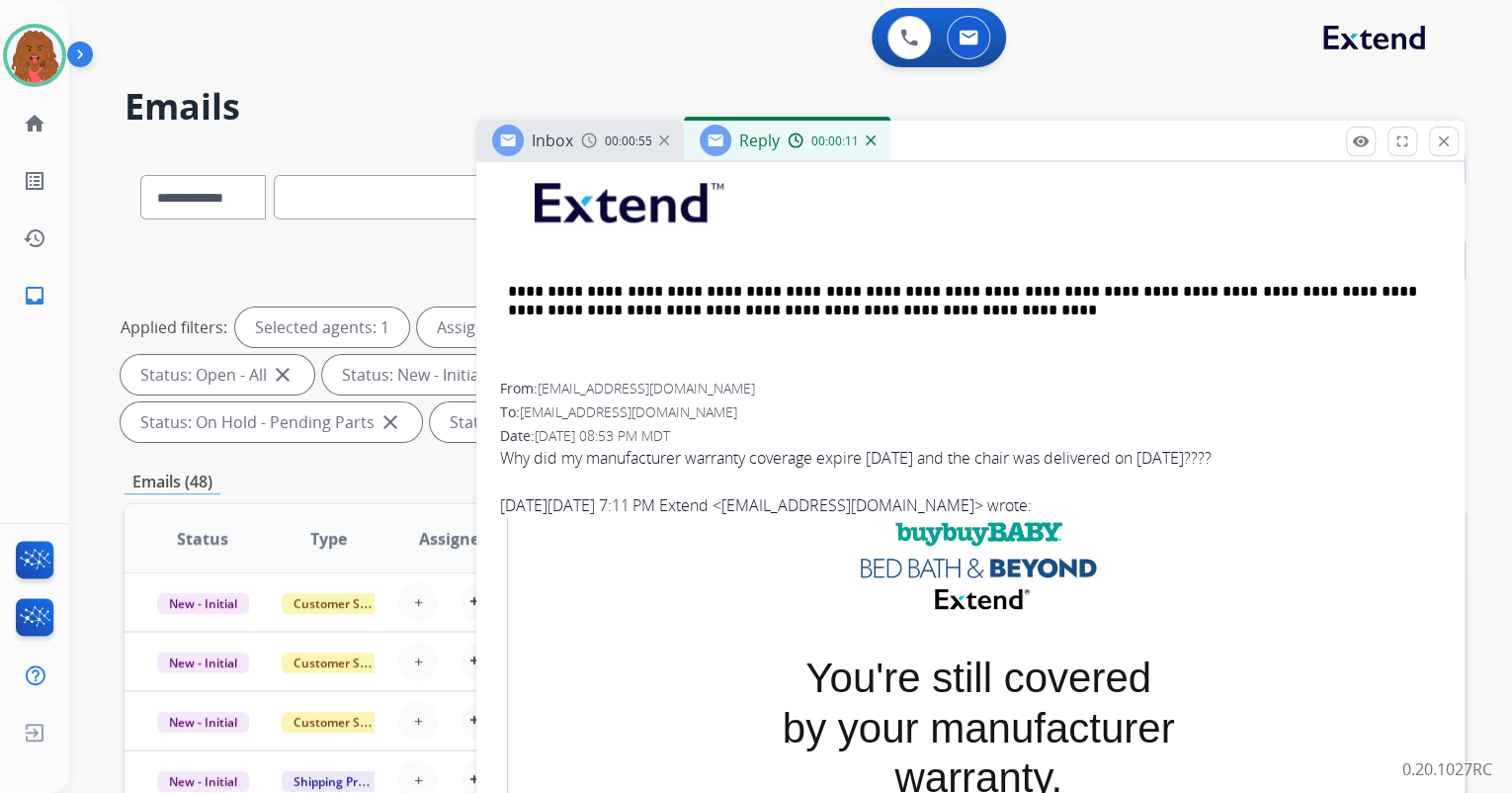 drag, startPoint x: 657, startPoint y: 384, endPoint x: 635, endPoint y: 384, distance: 22 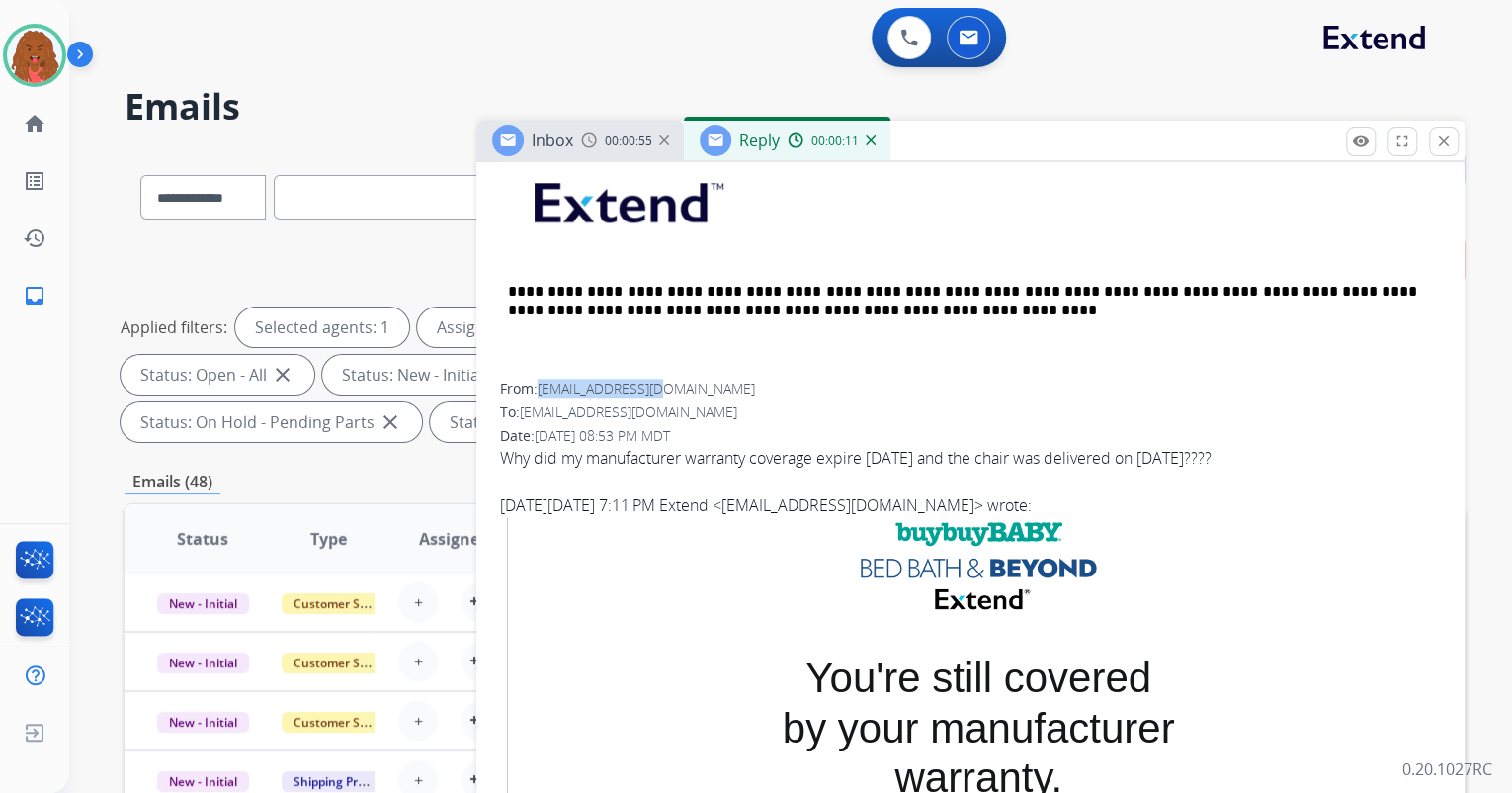 click on "[EMAIL_ADDRESS][DOMAIN_NAME]" at bounding box center (646, 388) 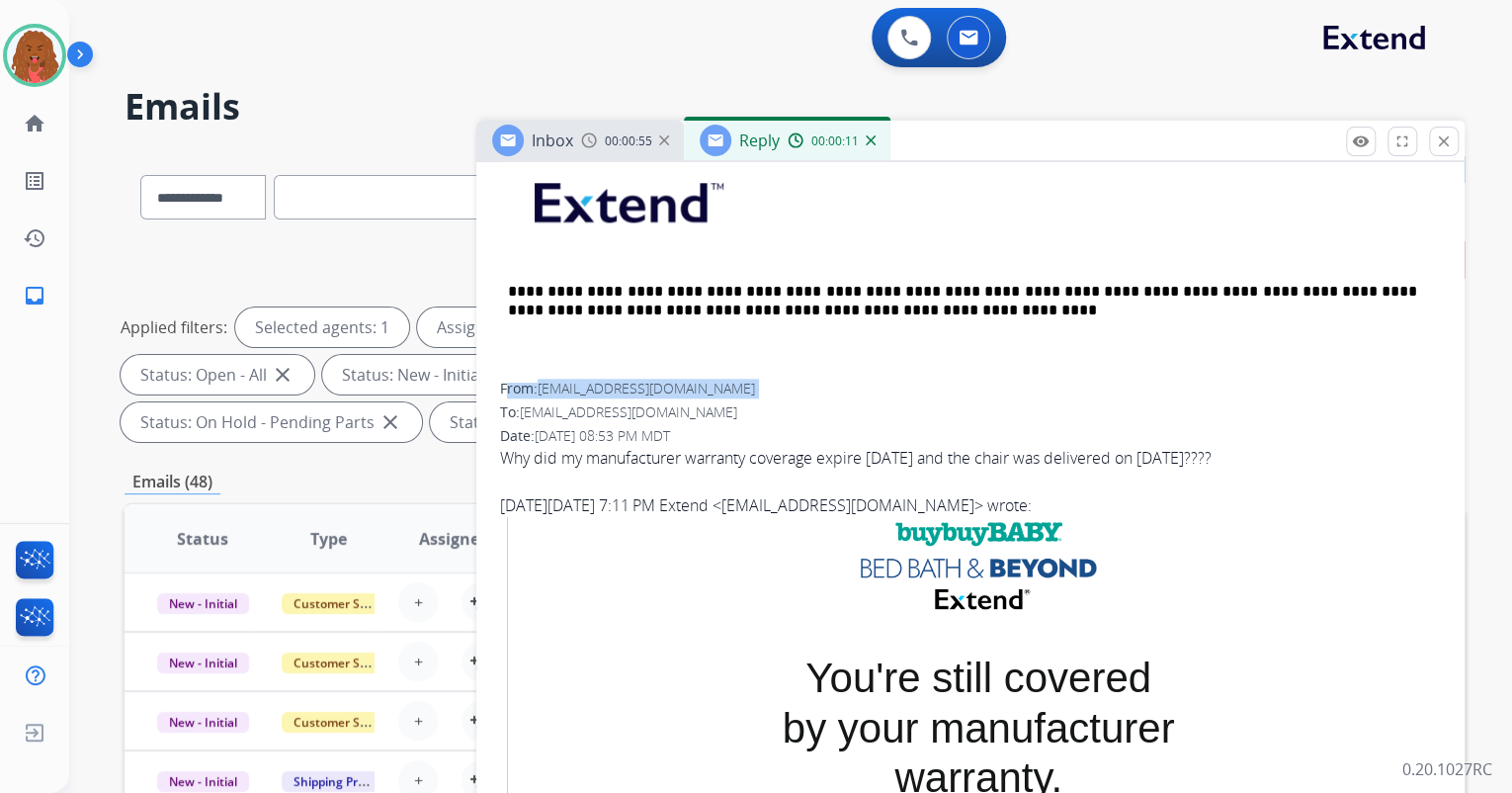 click on "[EMAIL_ADDRESS][DOMAIN_NAME]" at bounding box center (646, 388) 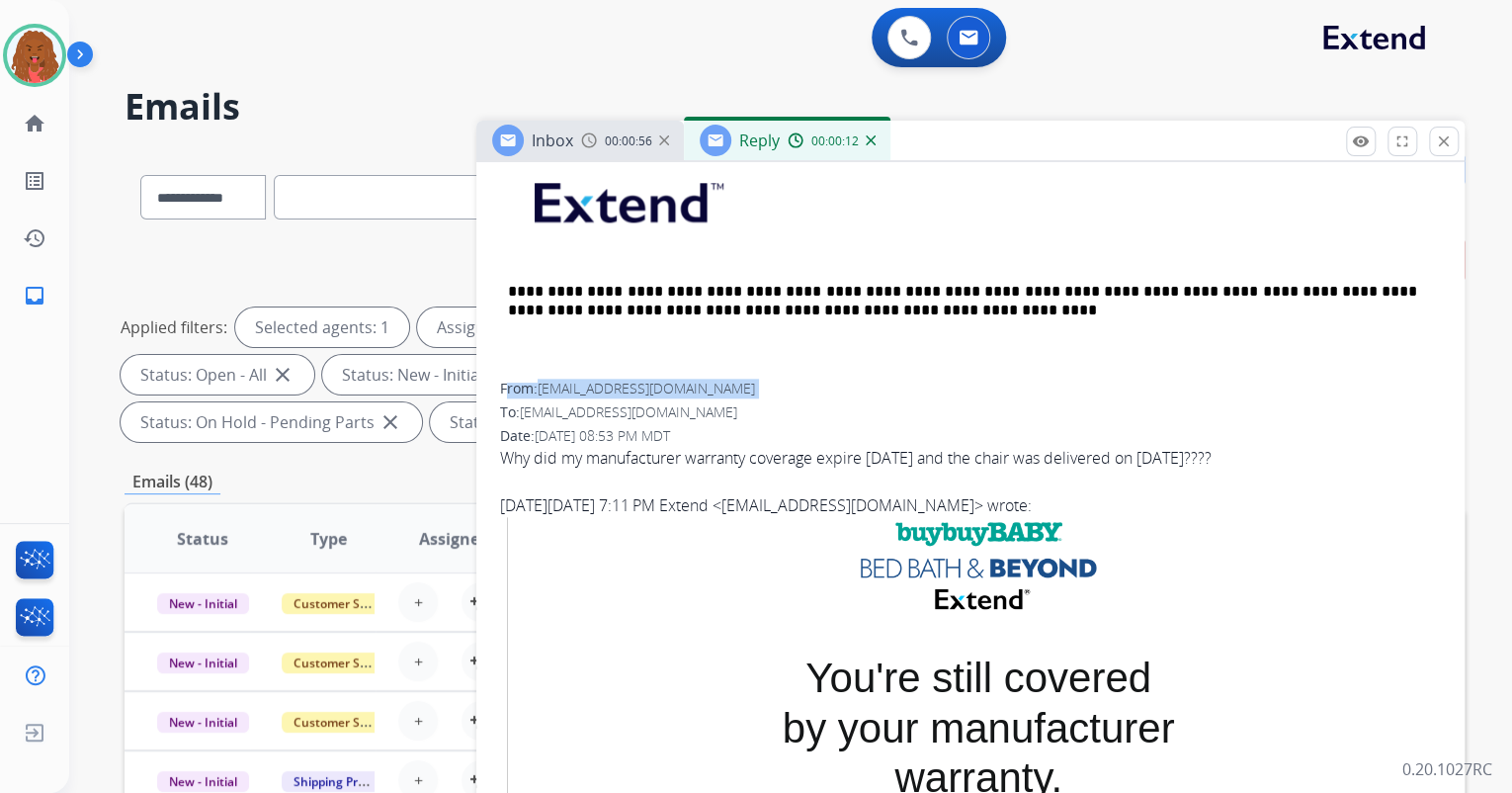 click on "[EMAIL_ADDRESS][DOMAIN_NAME]" at bounding box center [646, 388] 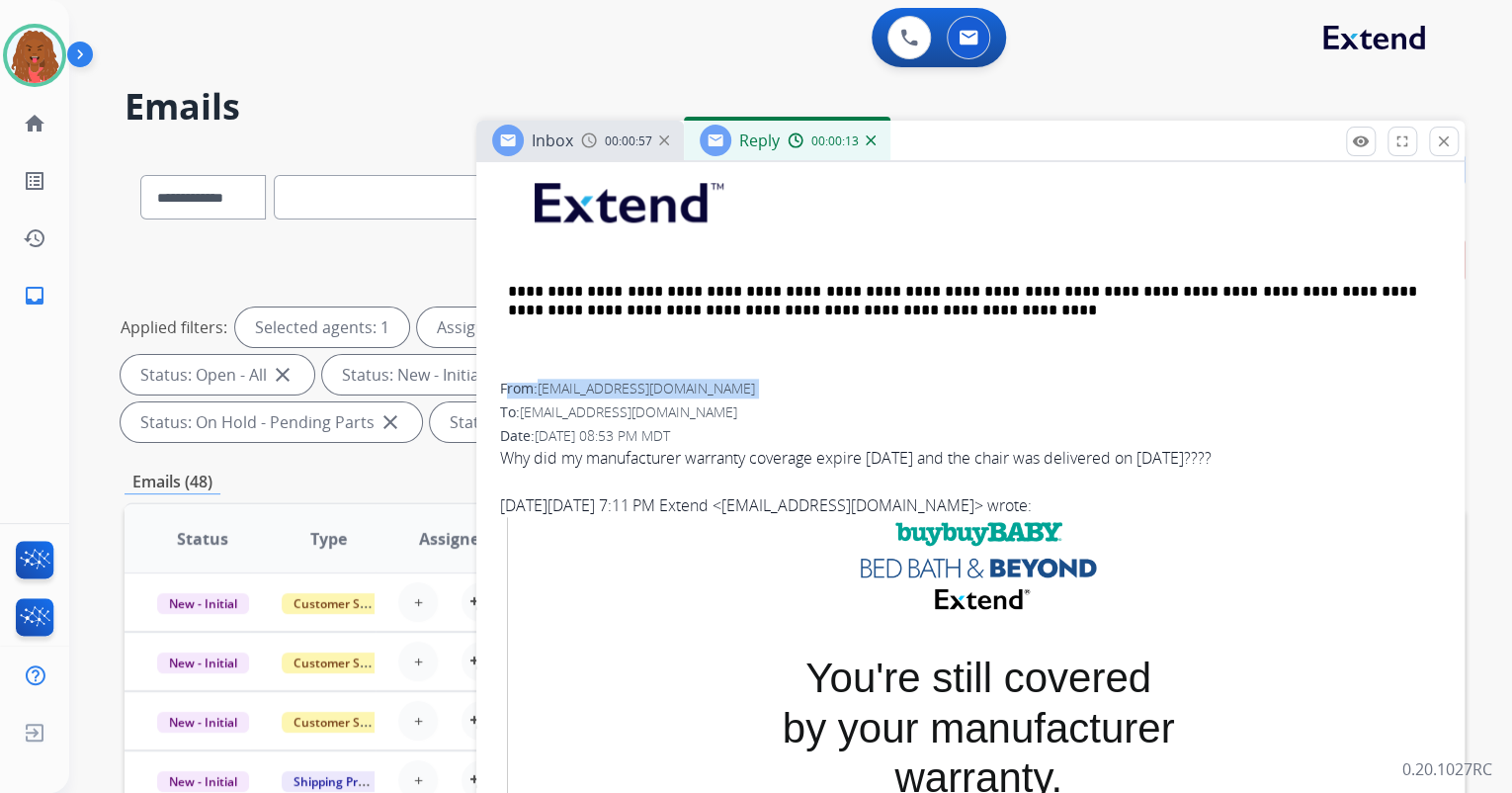 drag, startPoint x: 636, startPoint y: 384, endPoint x: 774, endPoint y: 383, distance: 138.0036 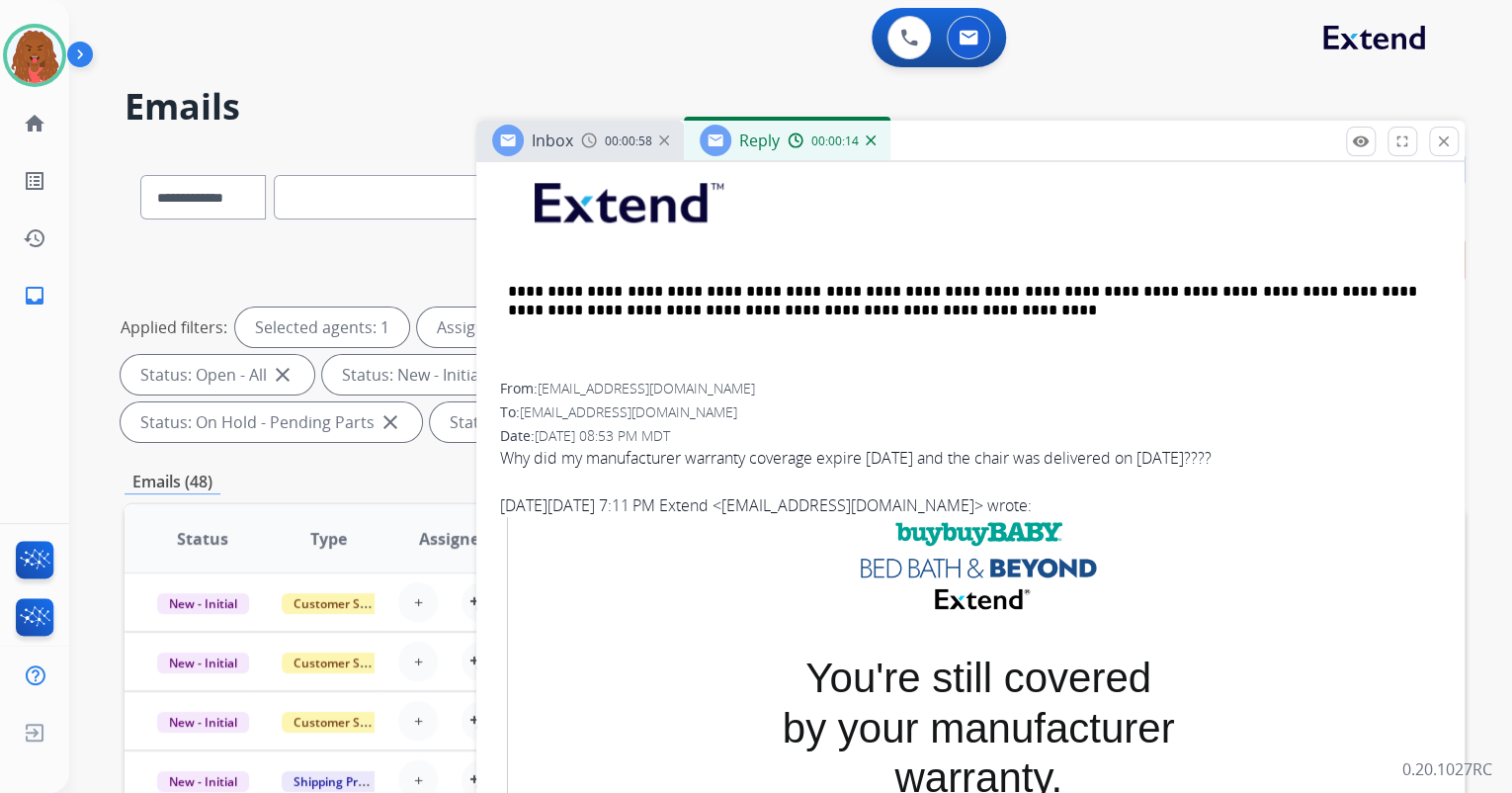 click on "00:00:58" at bounding box center (629, 141) 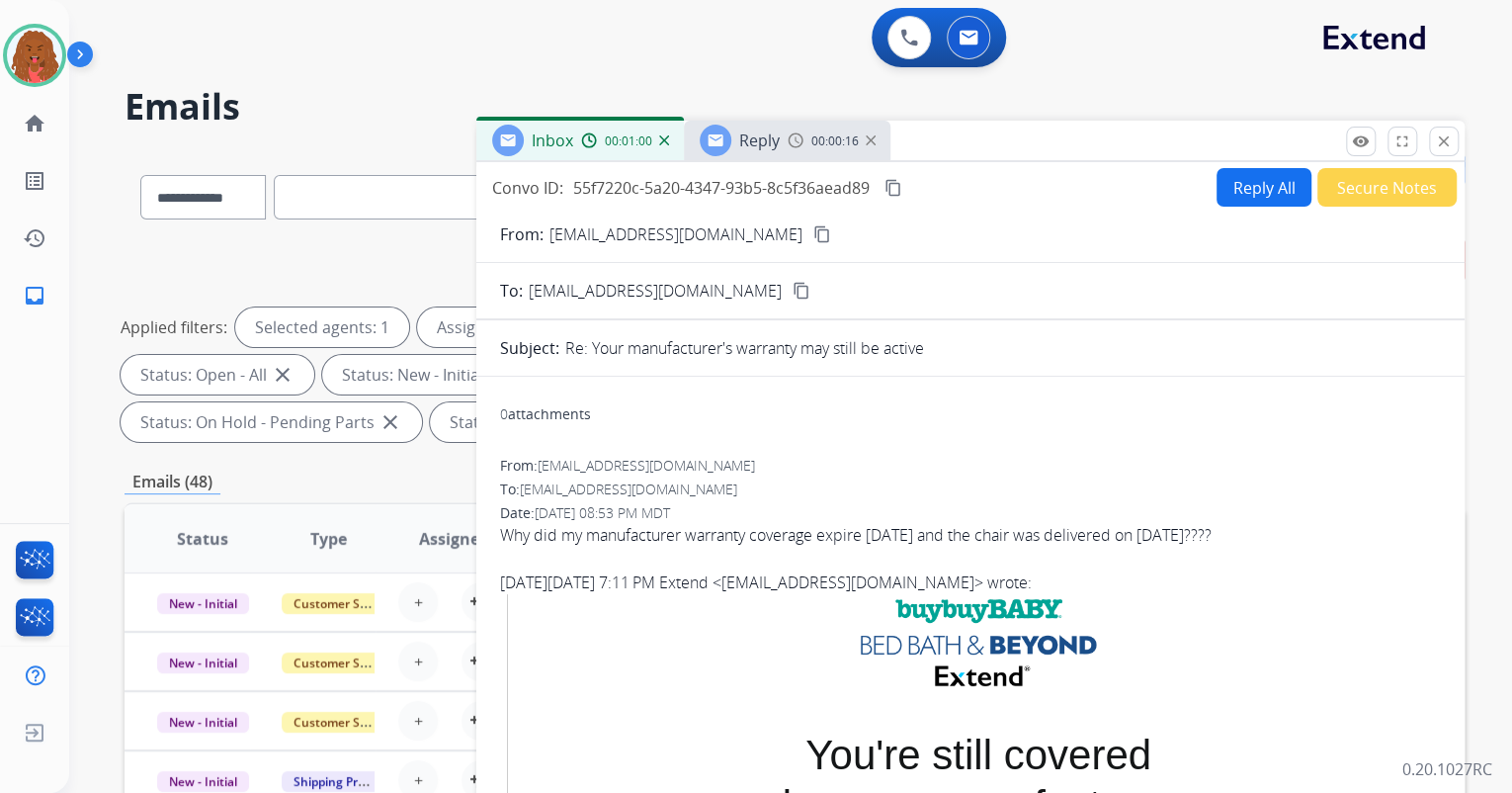 click on "content_copy" at bounding box center [822, 234] 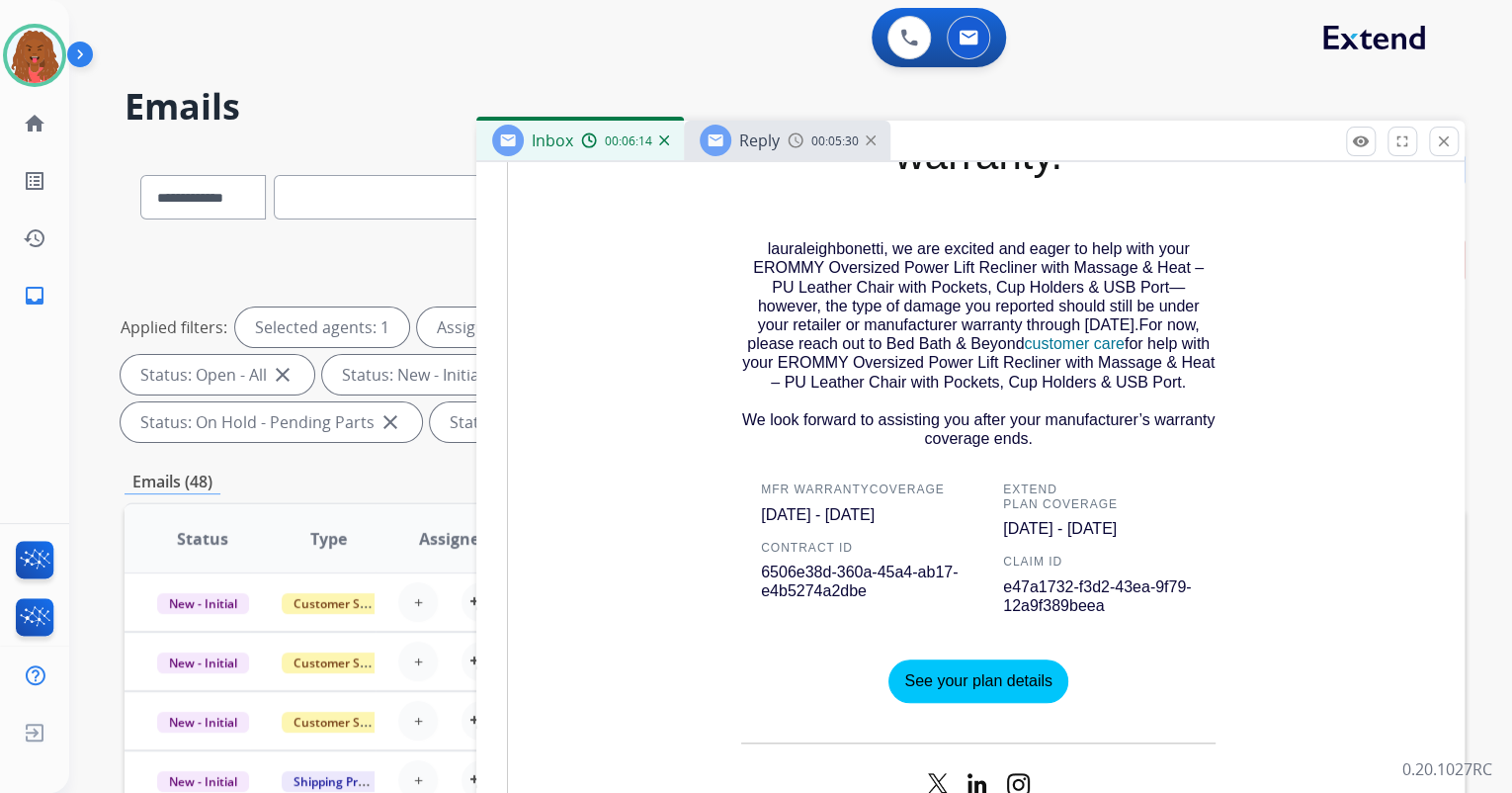 scroll, scrollTop: 718, scrollLeft: 0, axis: vertical 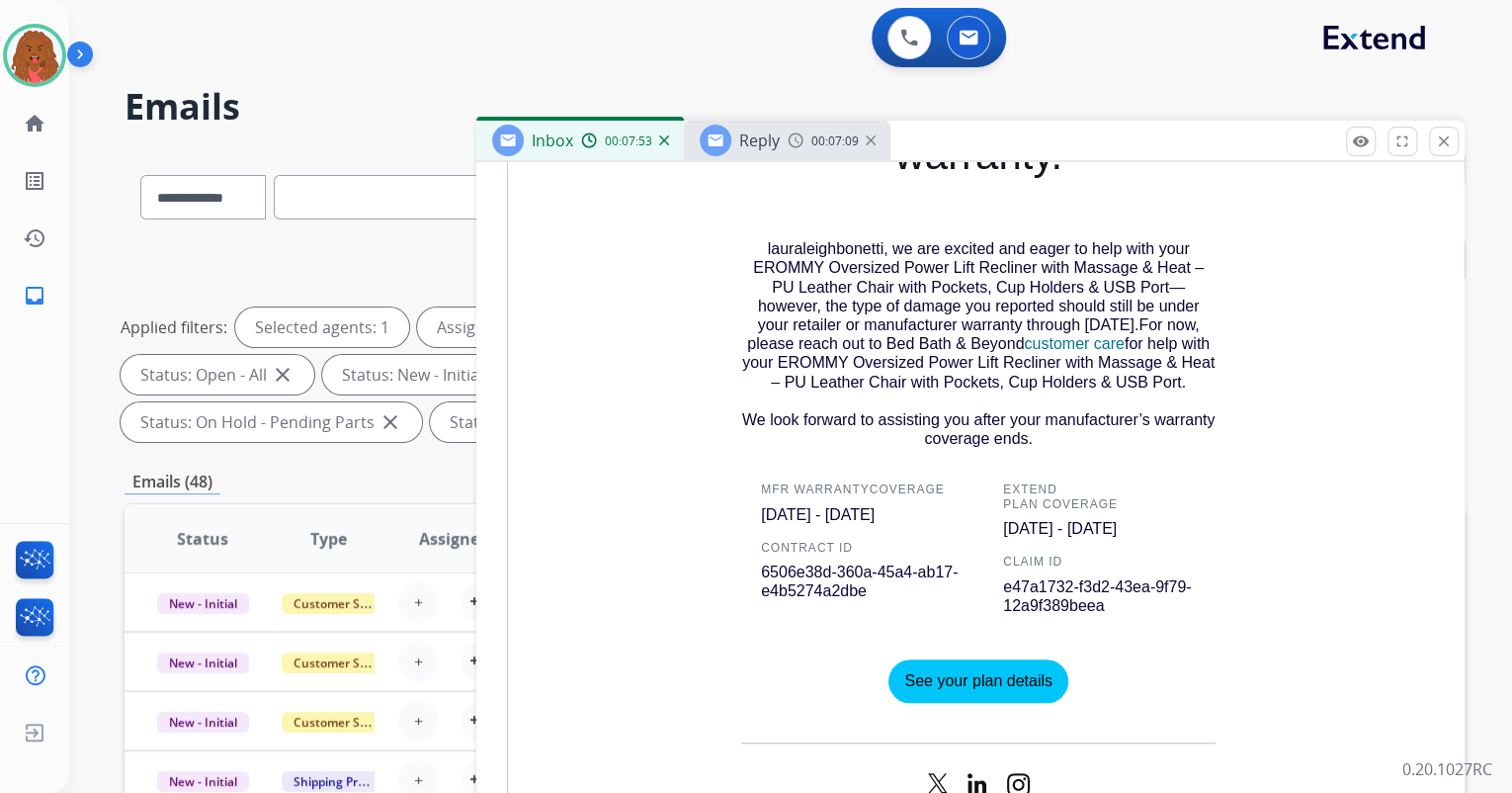 drag, startPoint x: 798, startPoint y: 526, endPoint x: 810, endPoint y: 526, distance: 12 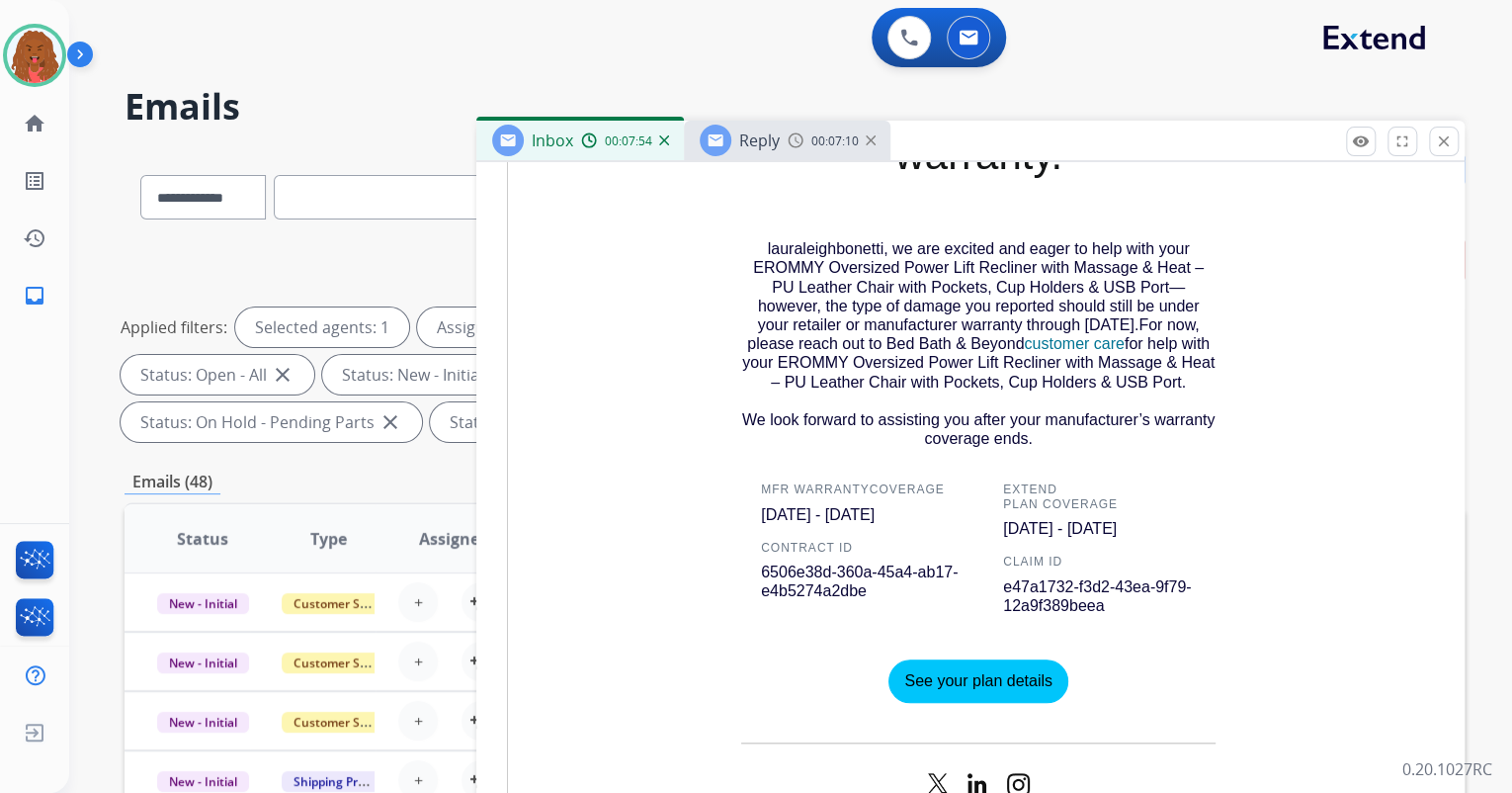drag, startPoint x: 810, startPoint y: 526, endPoint x: 884, endPoint y: 526, distance: 74 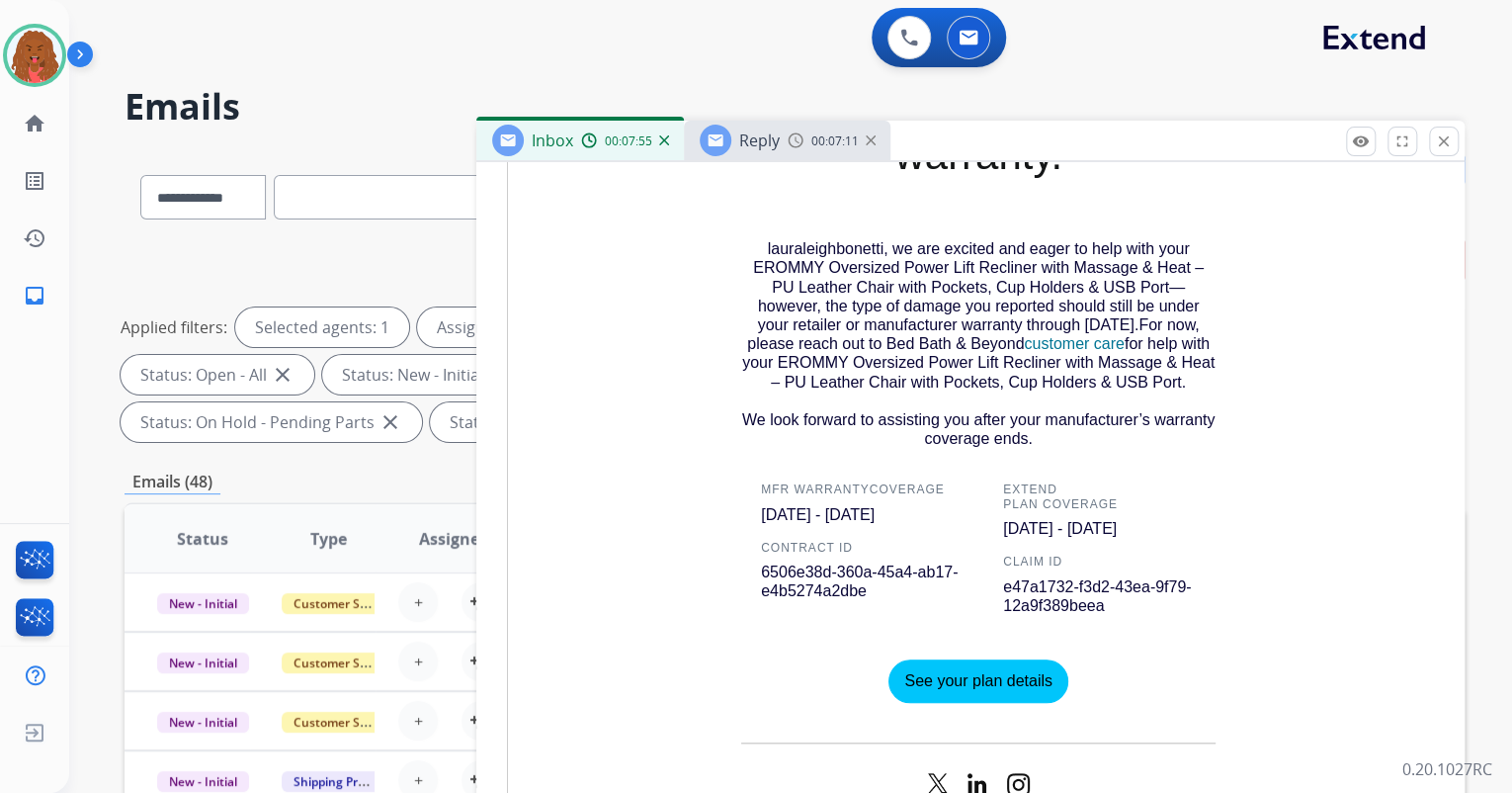 drag, startPoint x: 911, startPoint y: 522, endPoint x: 823, endPoint y: 521, distance: 88.005682 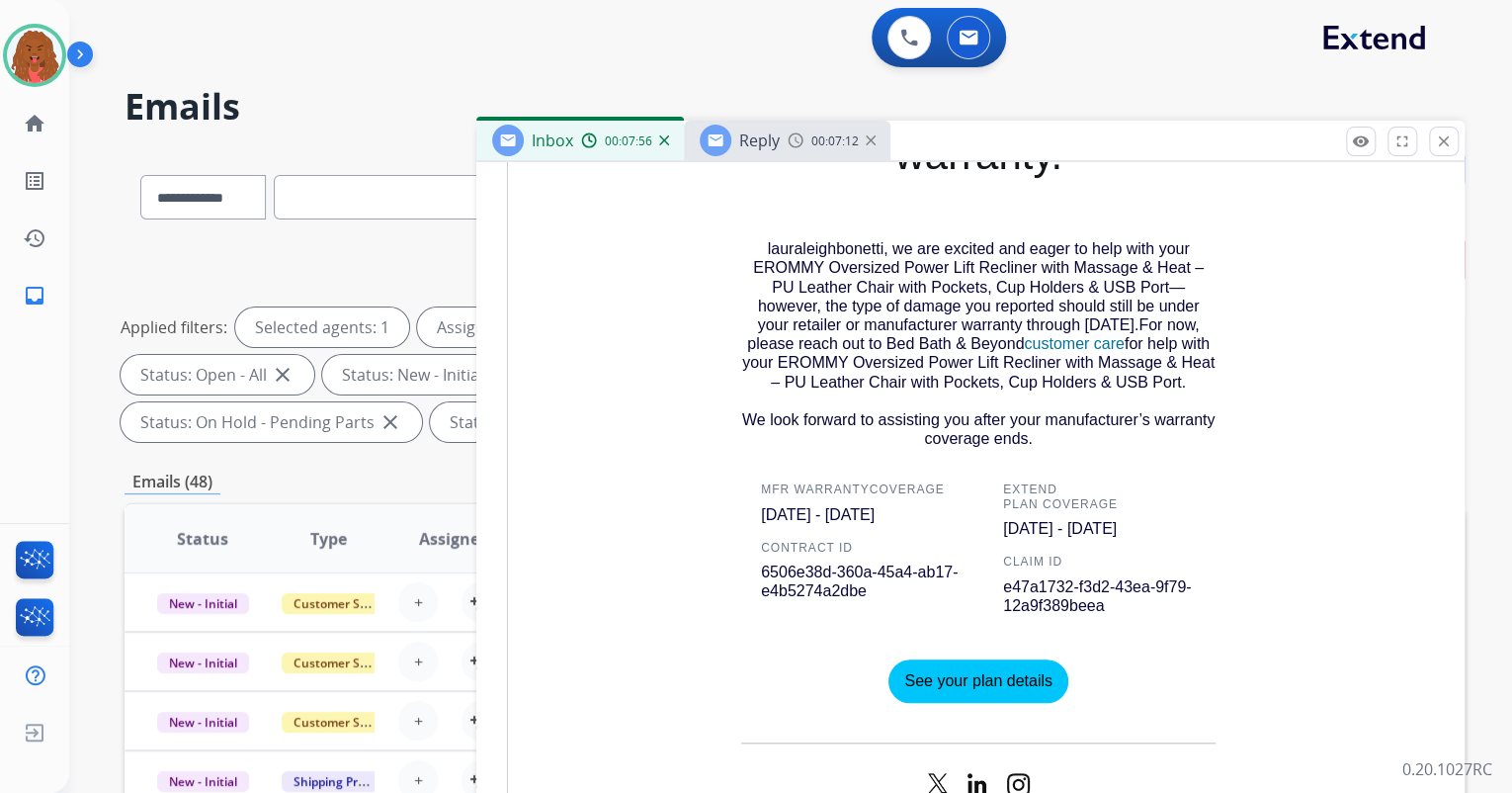 click on "[DATE] - [DATE]" at bounding box center (817, 514) 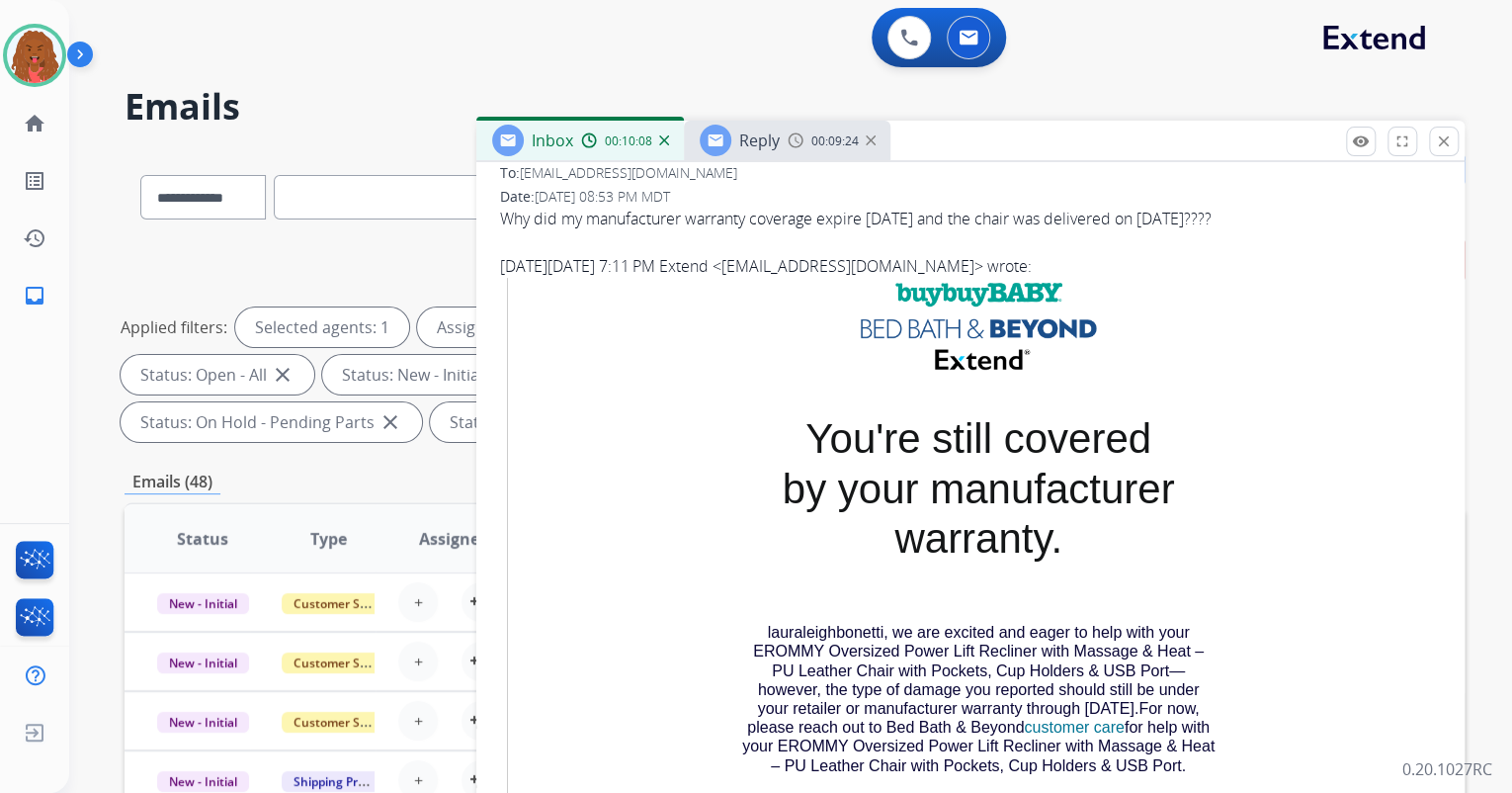 scroll, scrollTop: 0, scrollLeft: 0, axis: both 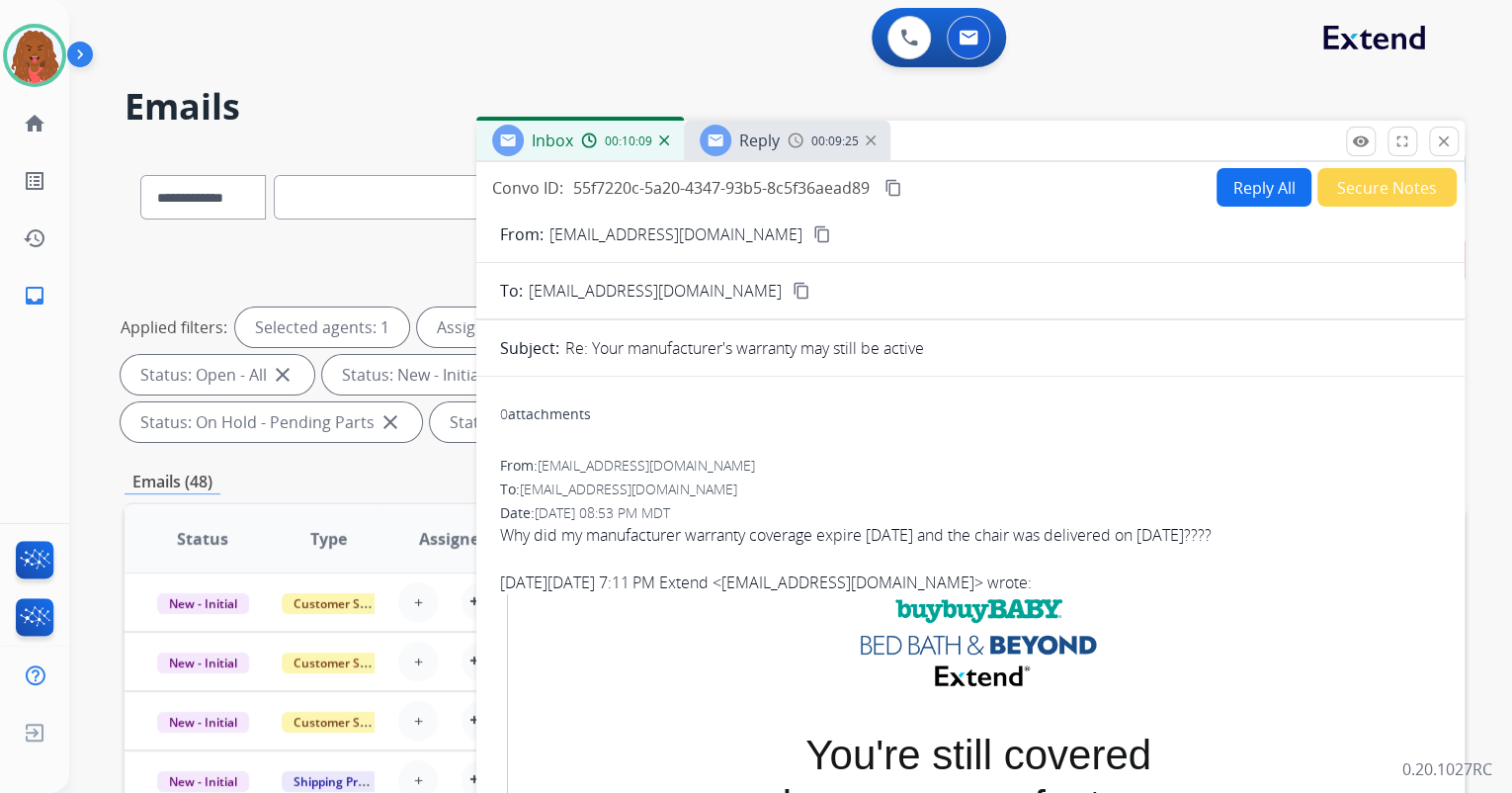 click on "Reply All" at bounding box center (1264, 187) 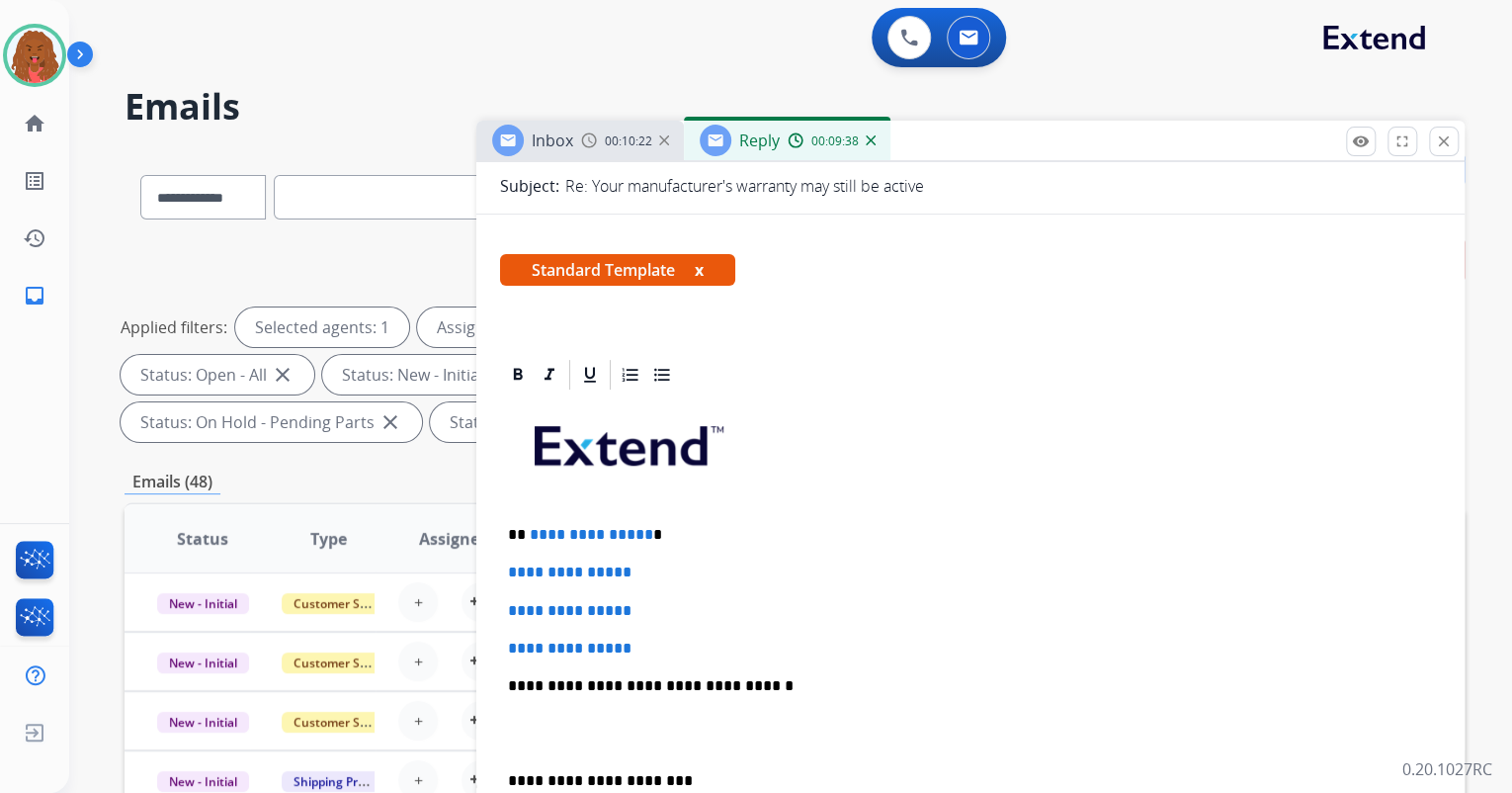 scroll, scrollTop: 316, scrollLeft: 0, axis: vertical 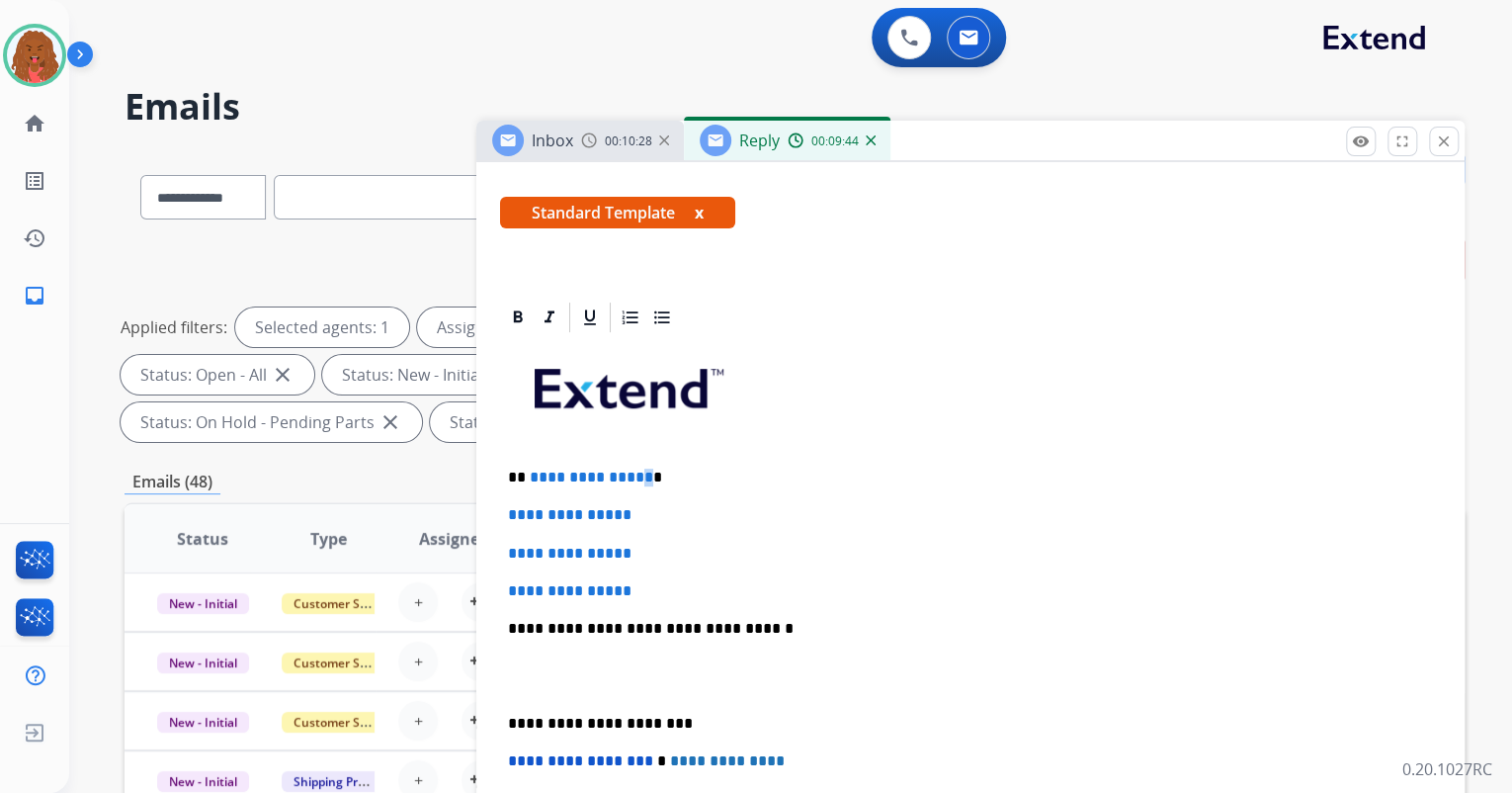 click on "**********" at bounding box center (963, 478) 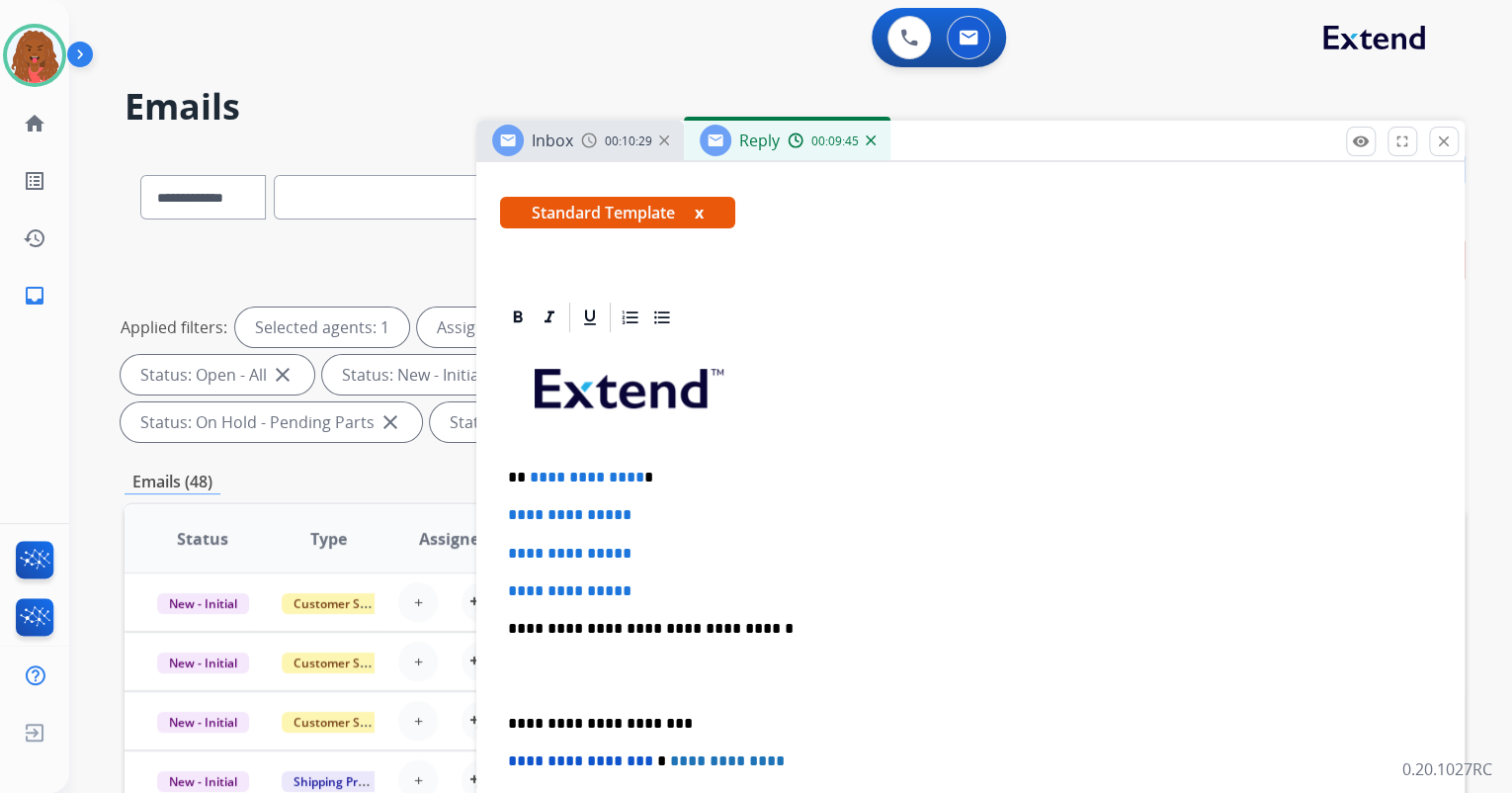 type 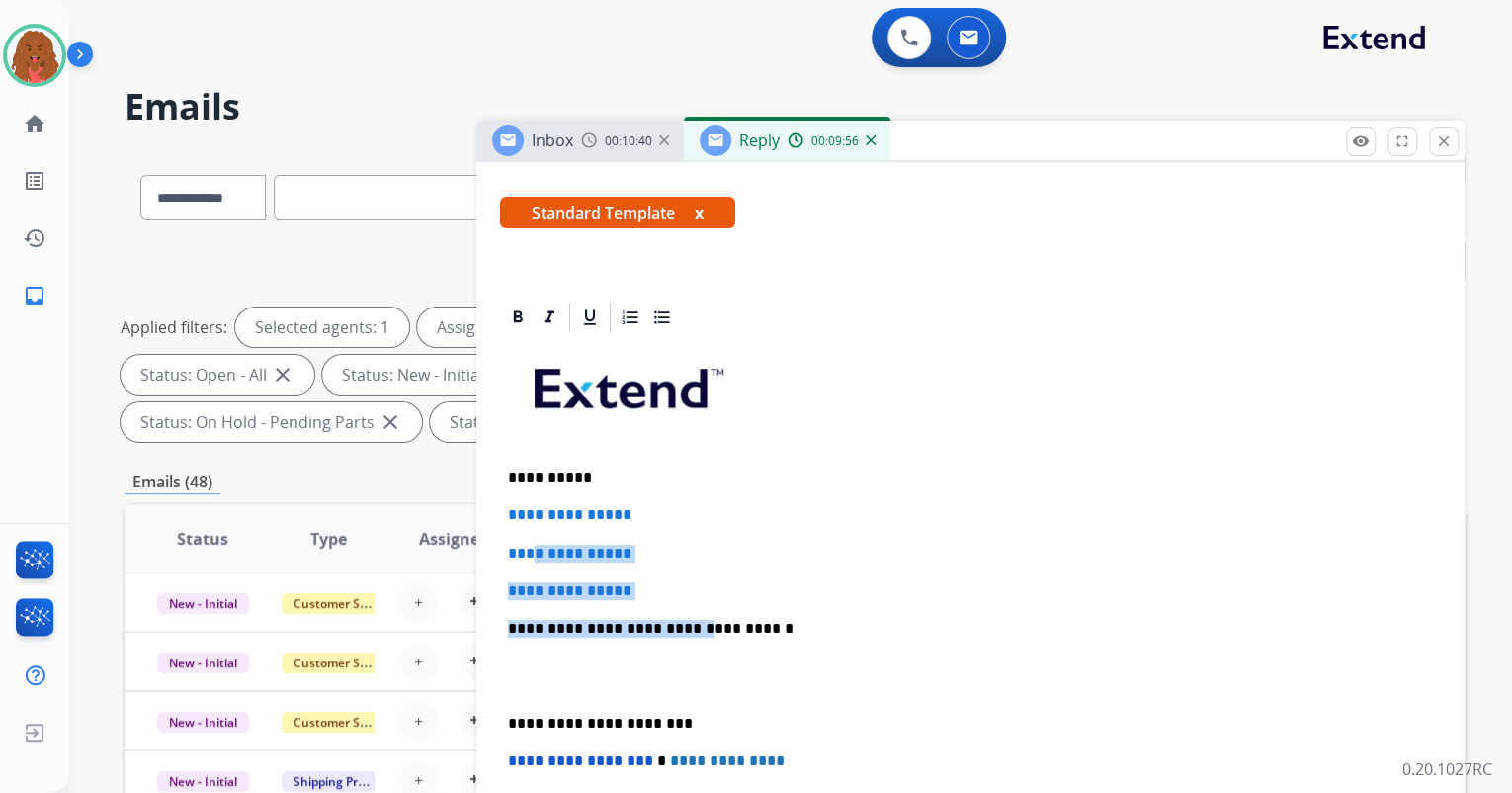 drag, startPoint x: 682, startPoint y: 597, endPoint x: 542, endPoint y: 547, distance: 148.66069 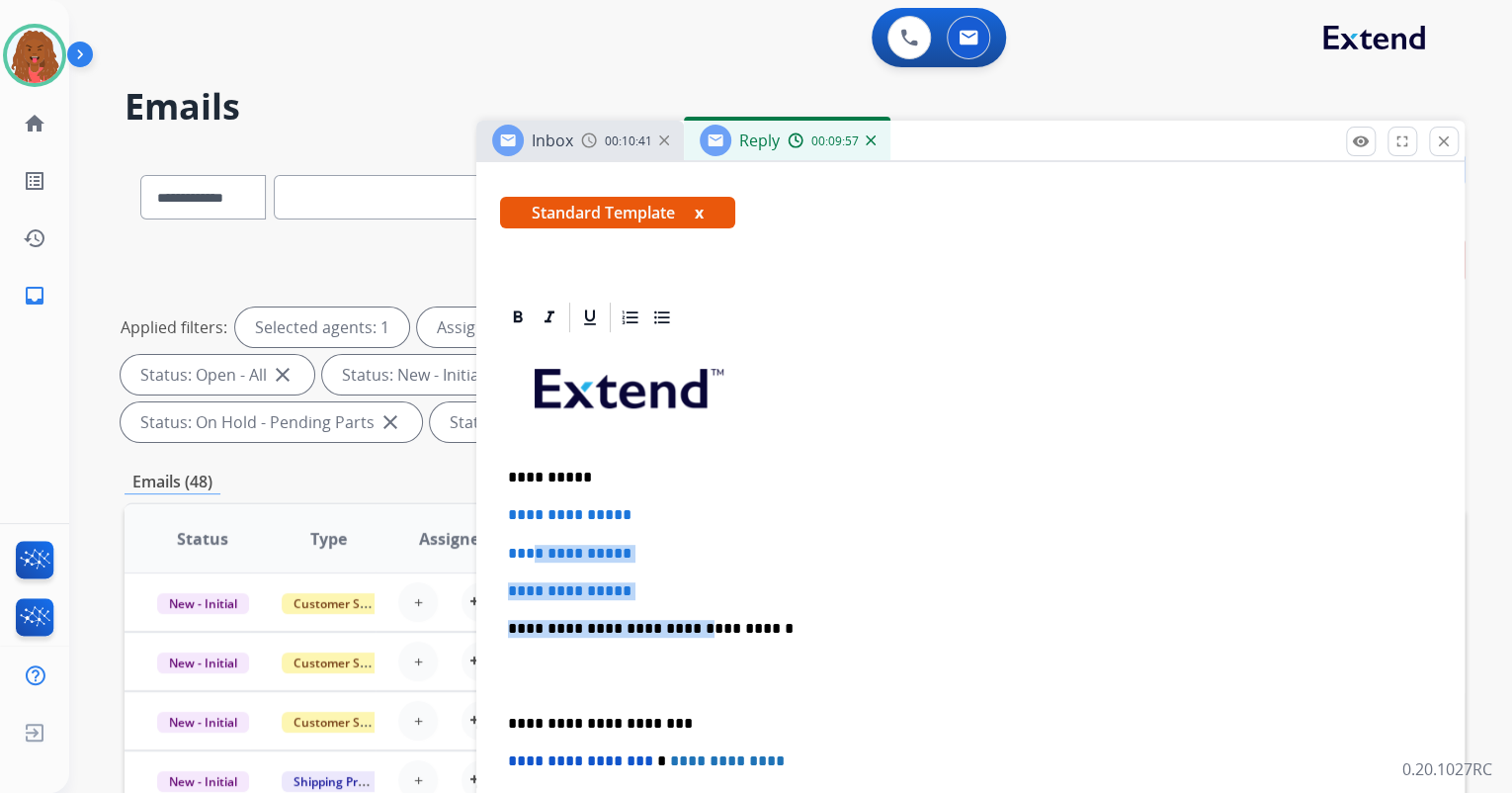 click on "**********" at bounding box center [970, 675] 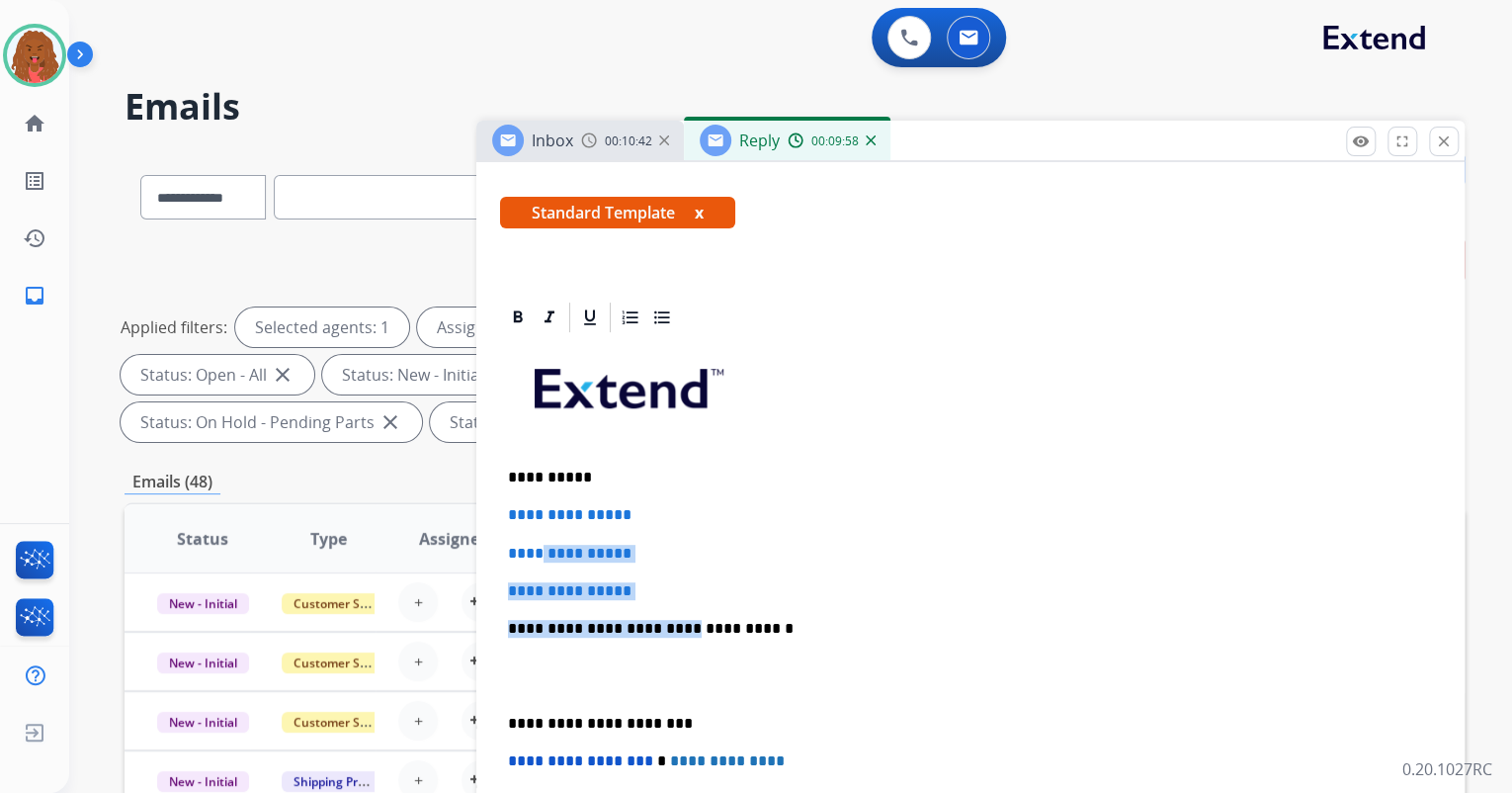 drag, startPoint x: 608, startPoint y: 588, endPoint x: 542, endPoint y: 559, distance: 72.090221 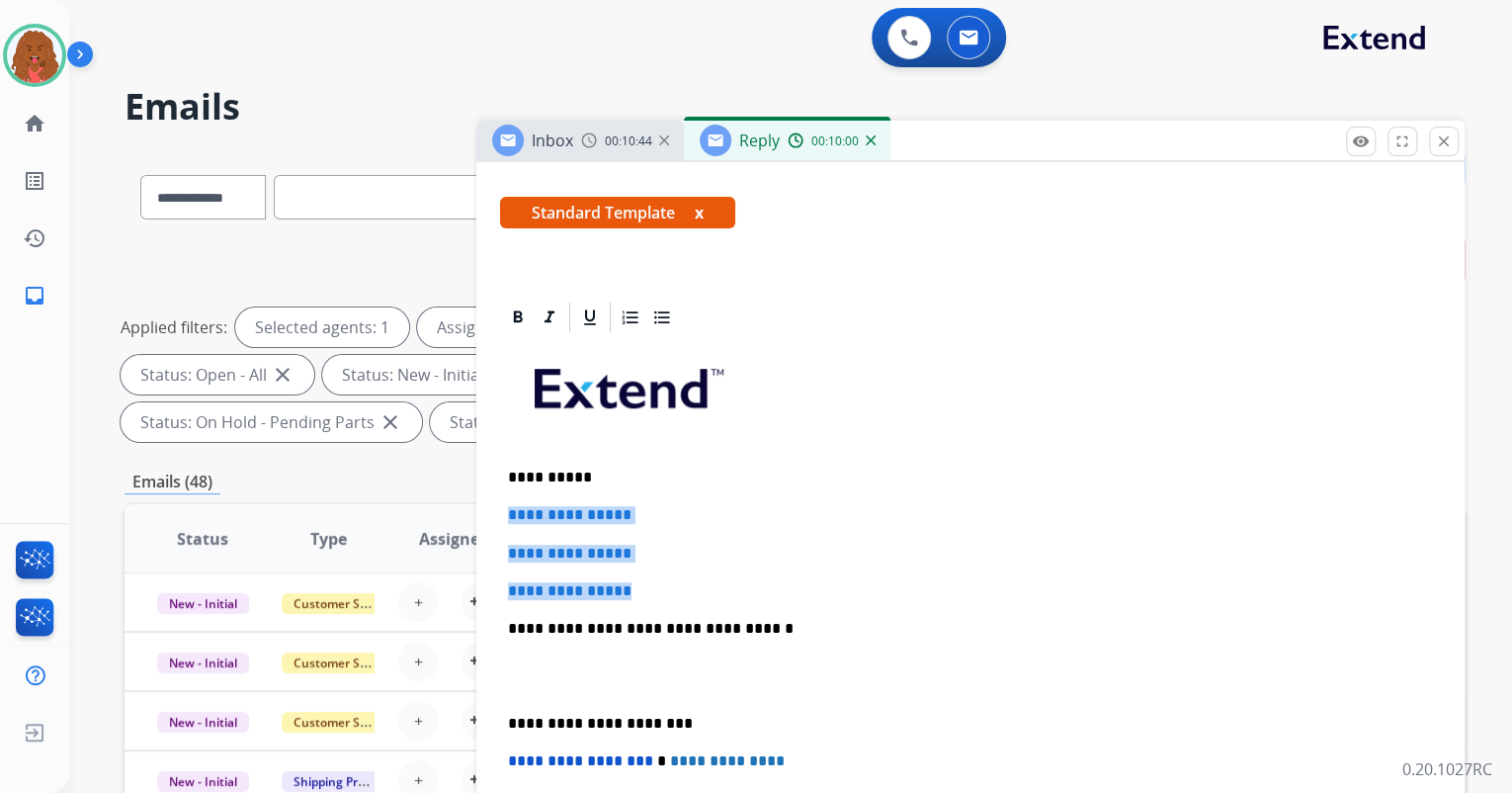 drag, startPoint x: 649, startPoint y: 588, endPoint x: 490, endPoint y: 511, distance: 176.66352 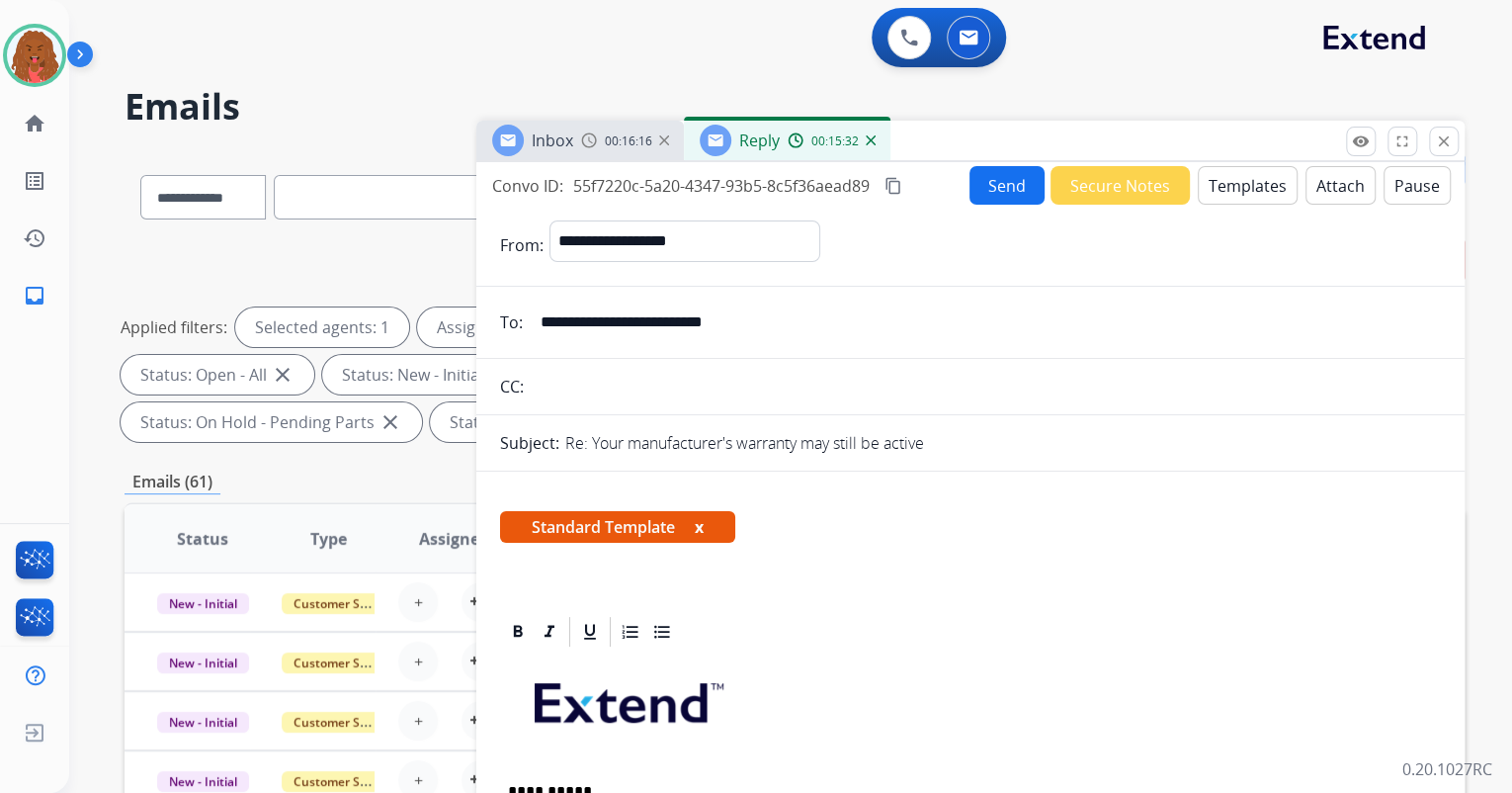 scroll, scrollTop: 0, scrollLeft: 0, axis: both 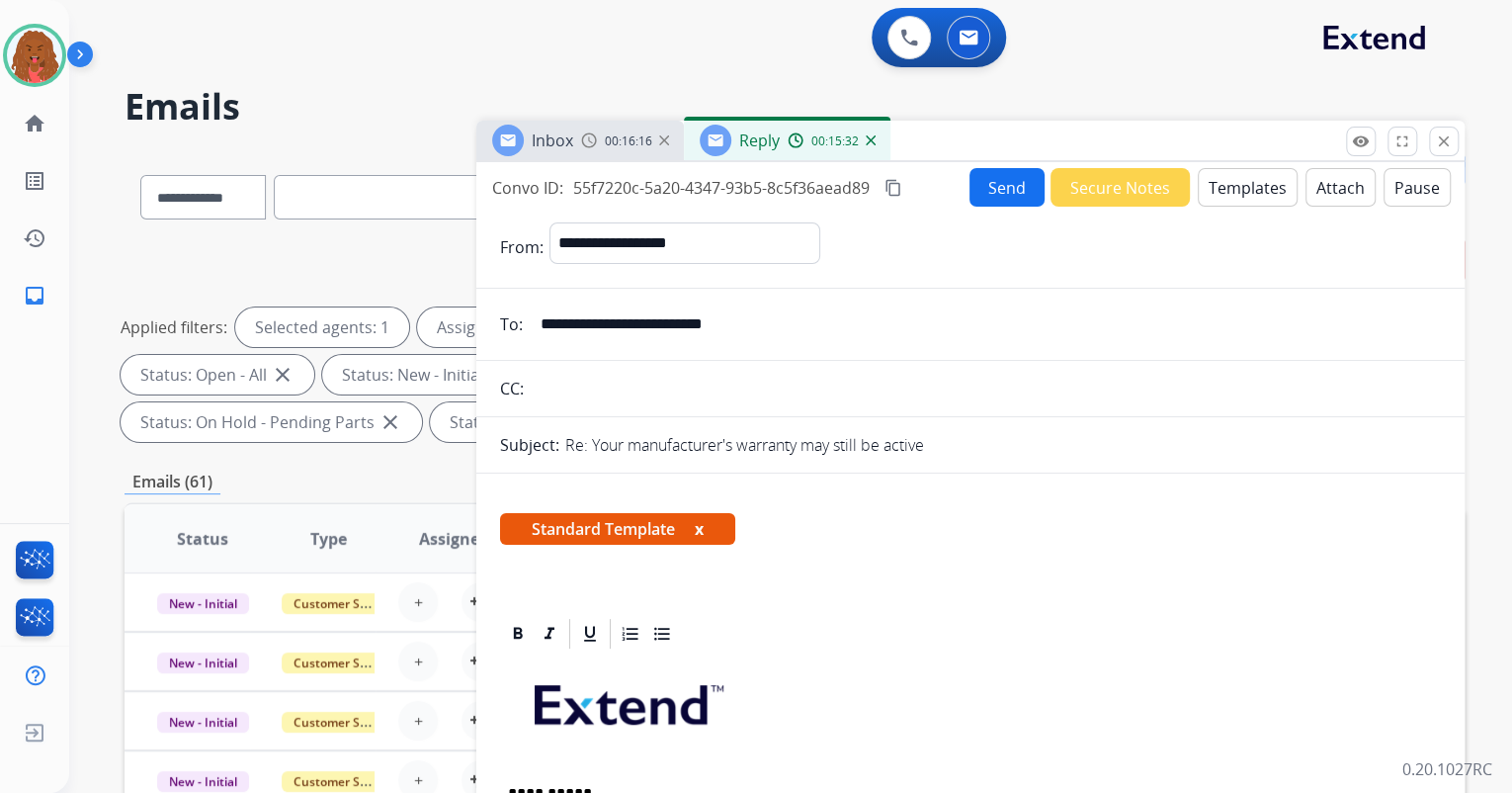 click on "Send" at bounding box center (1007, 187) 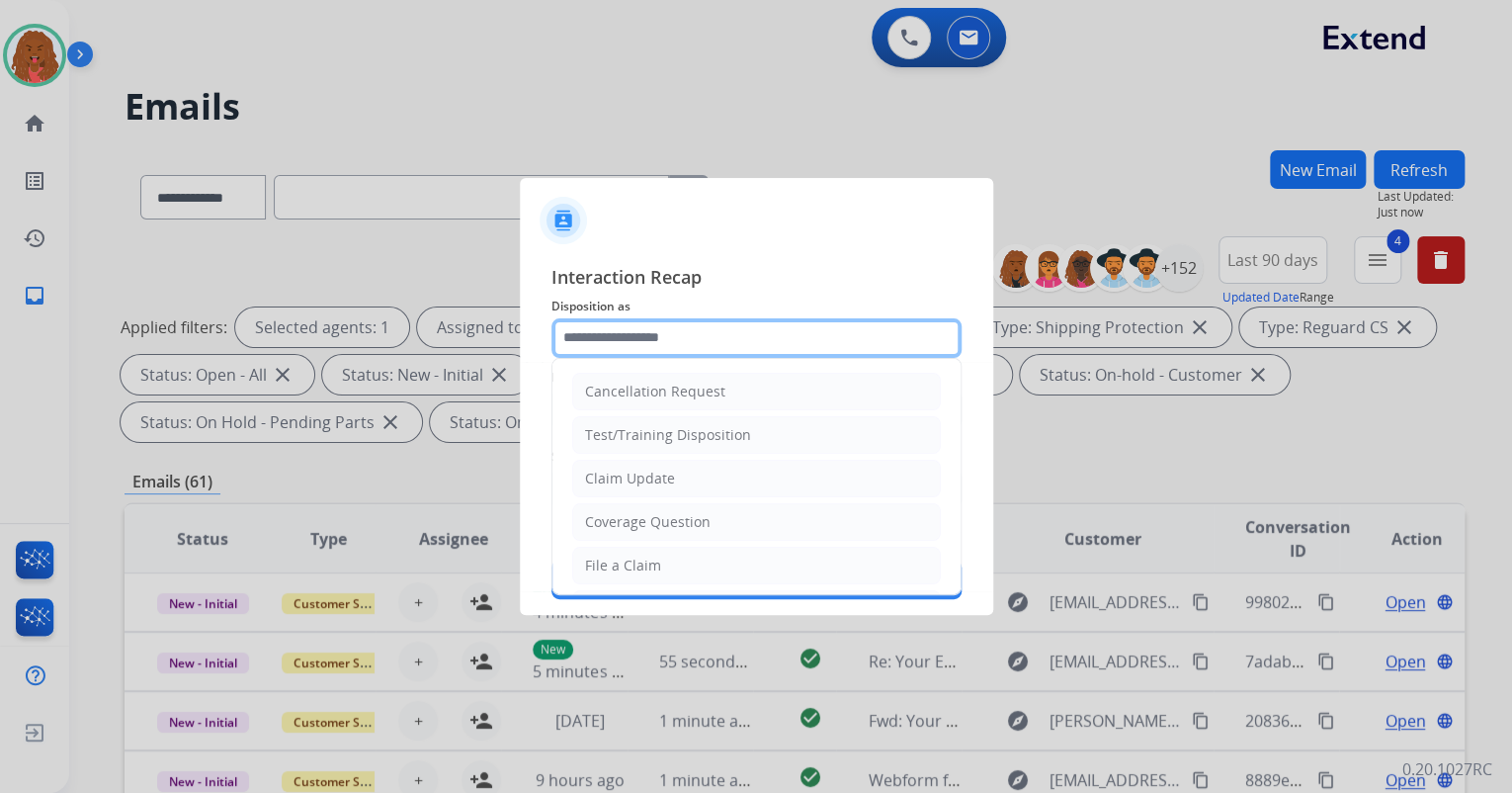 click 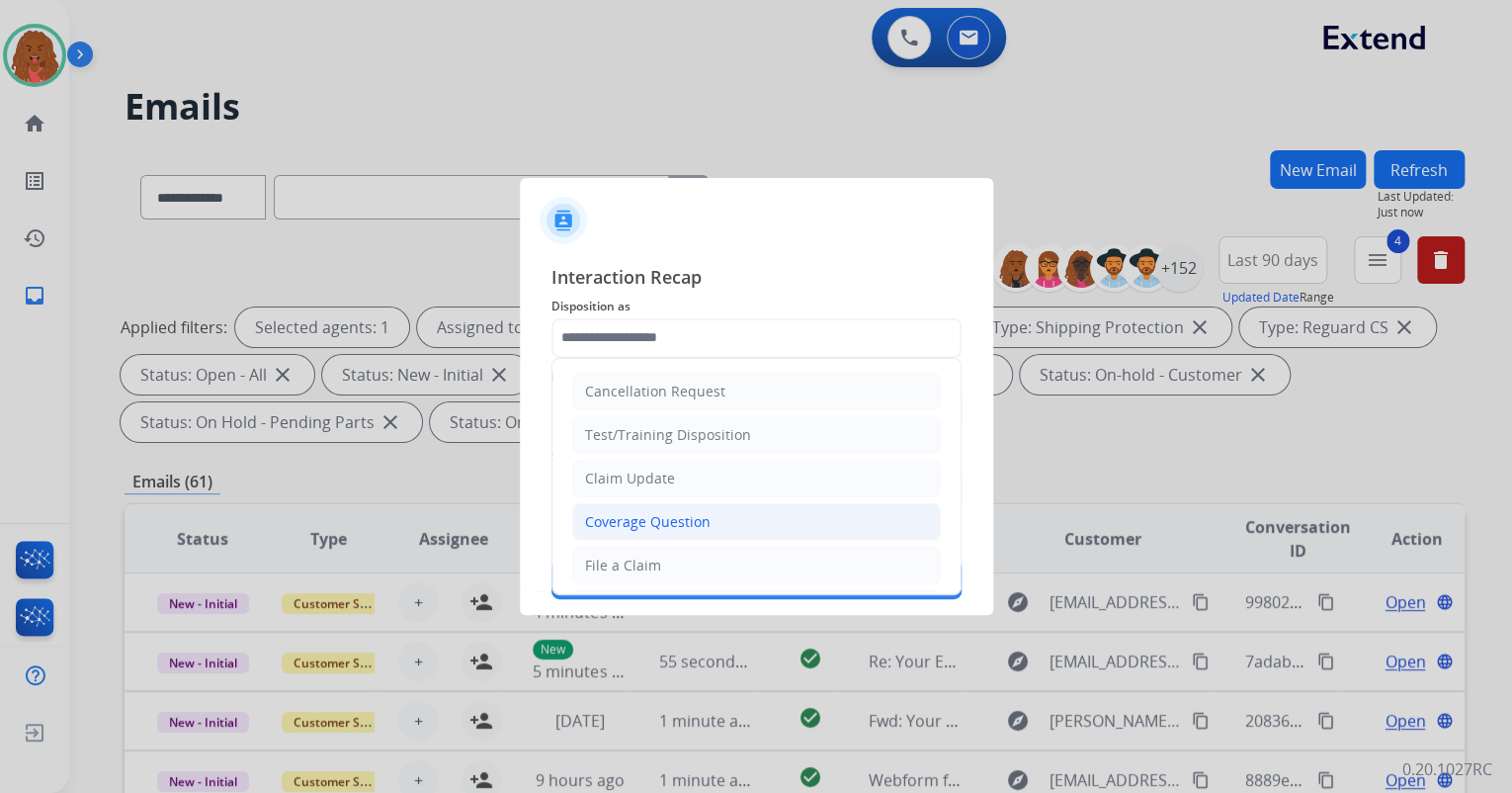 click on "Coverage Question" 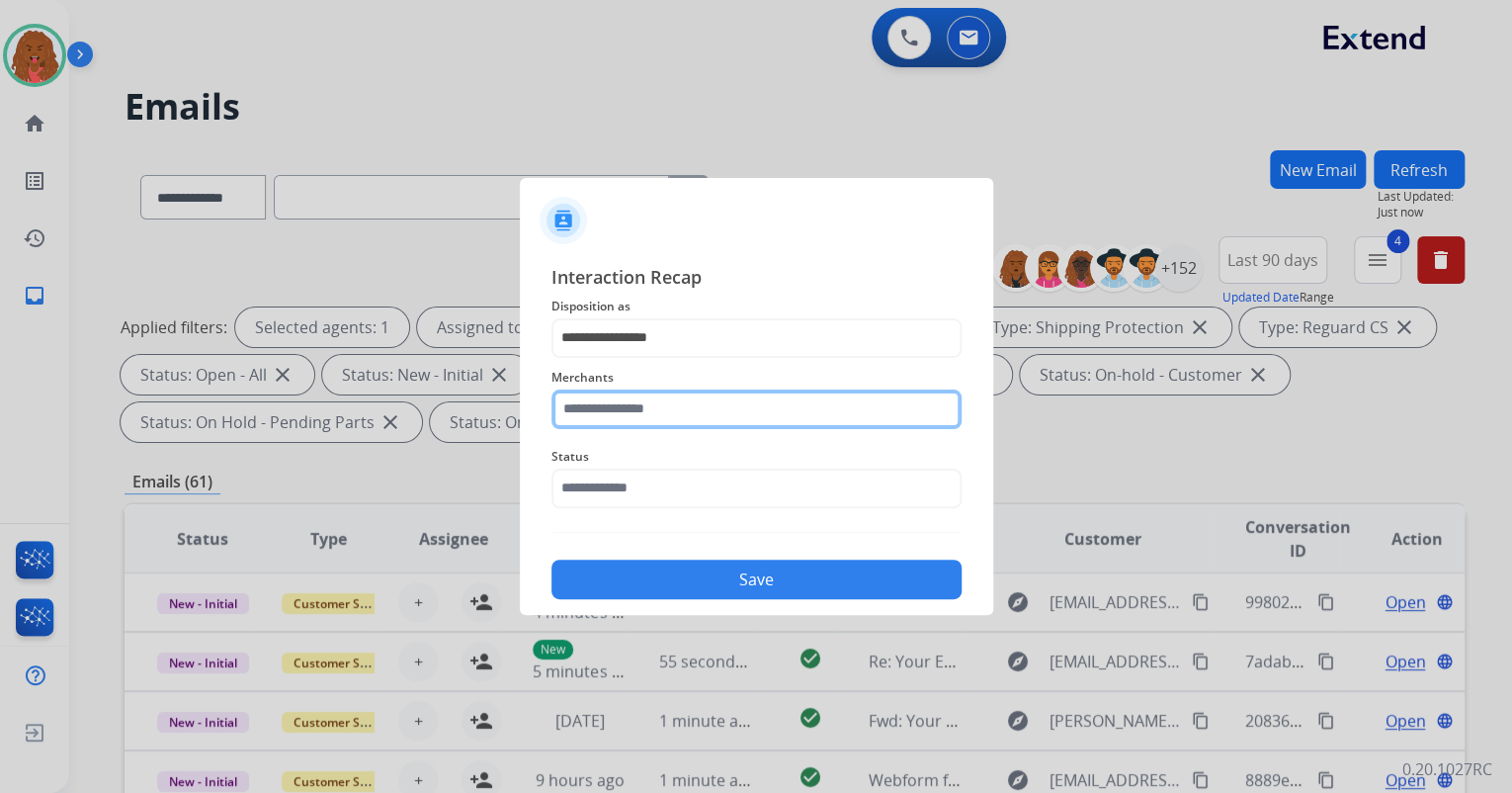 click 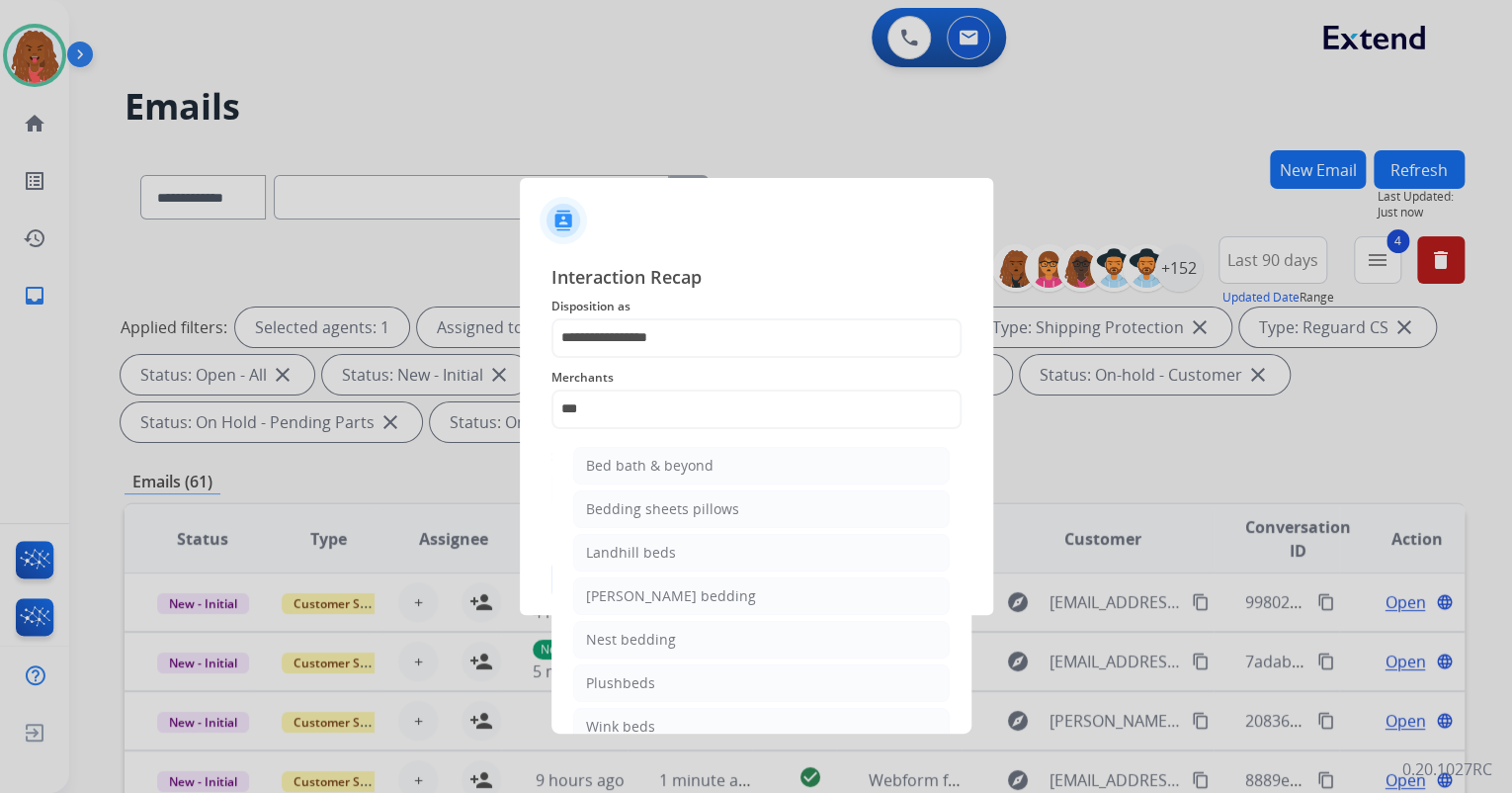 click on "Bed bath & beyond" 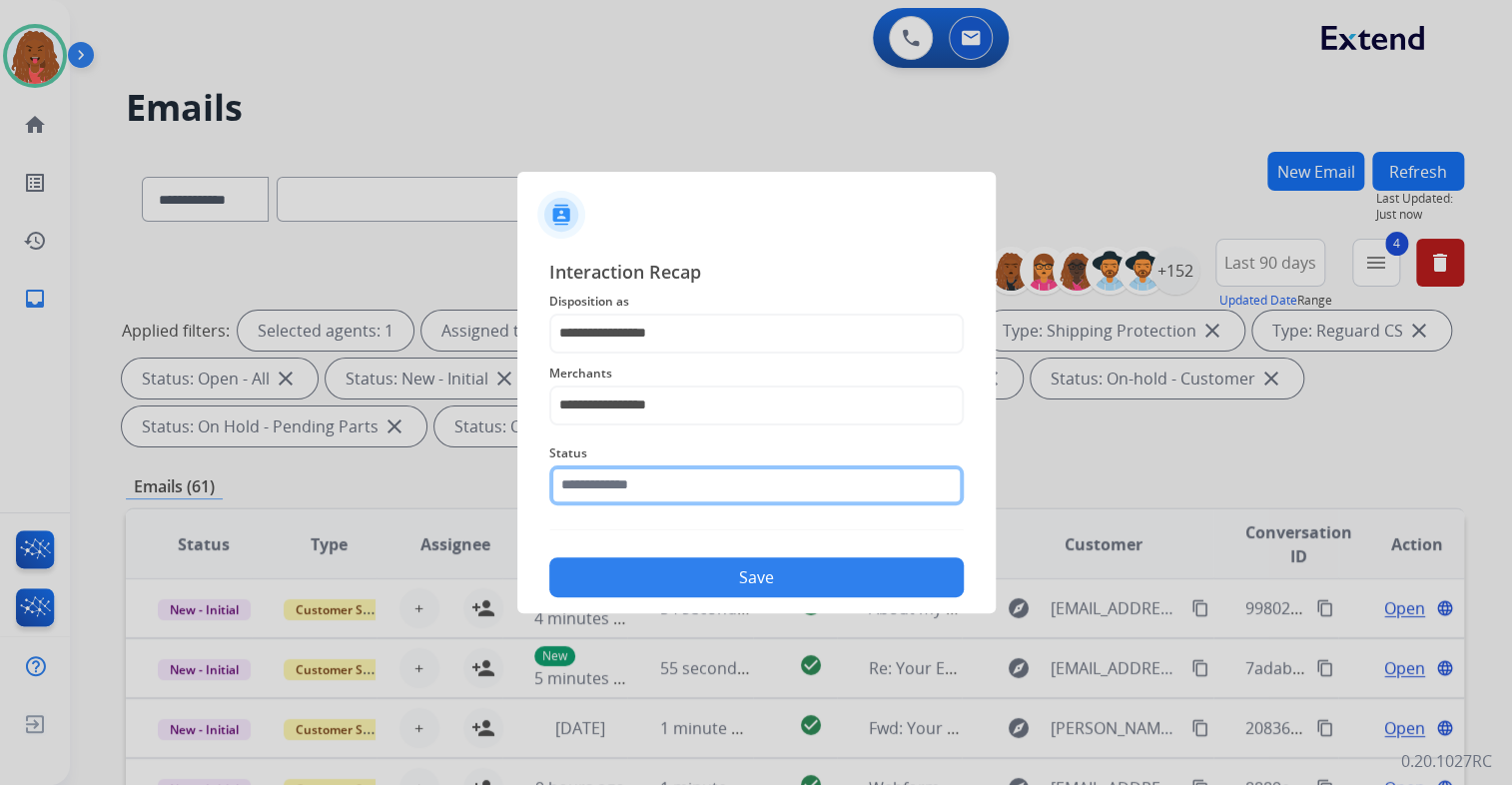 click 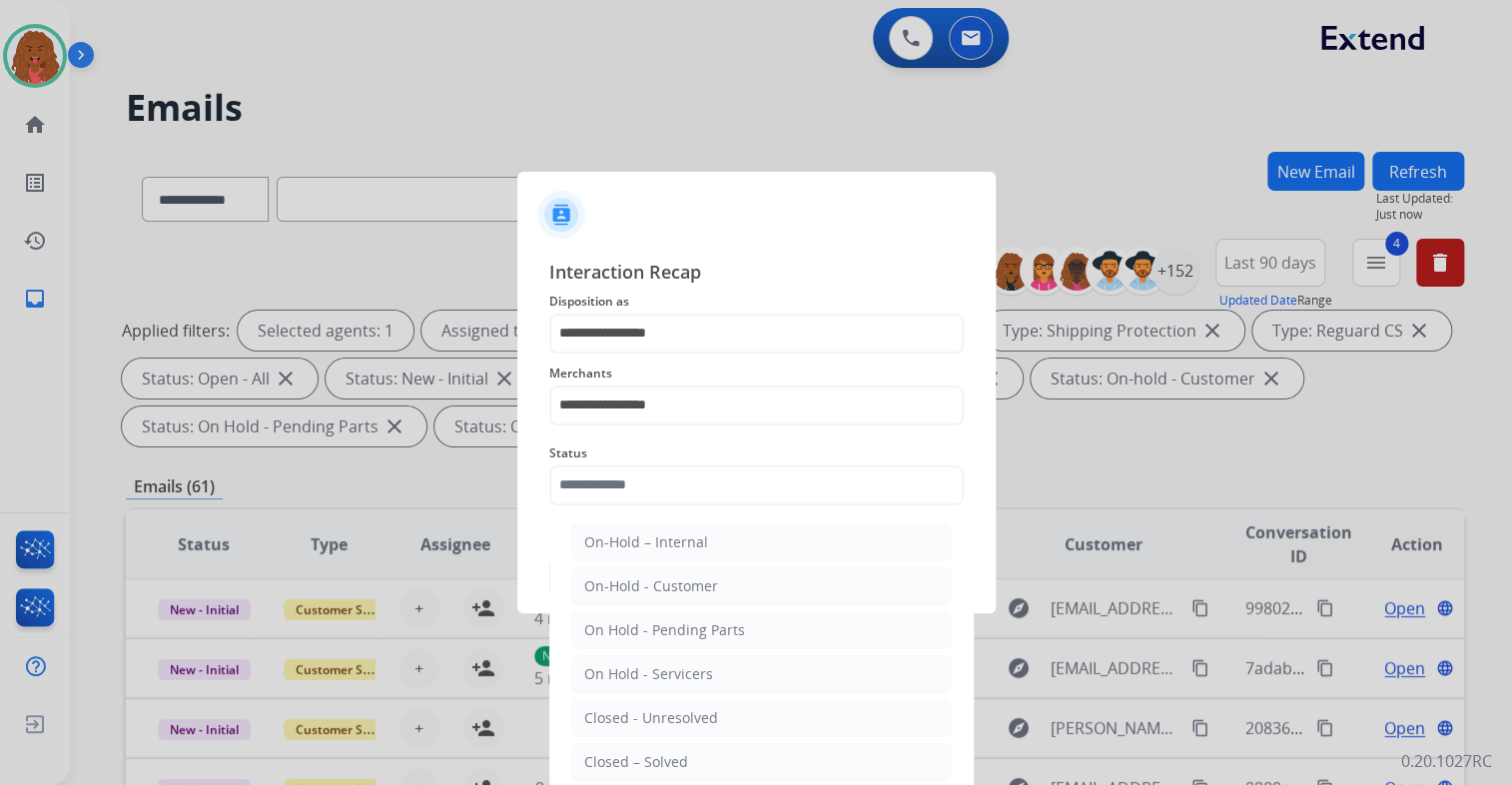 click on "Closed – Solved" 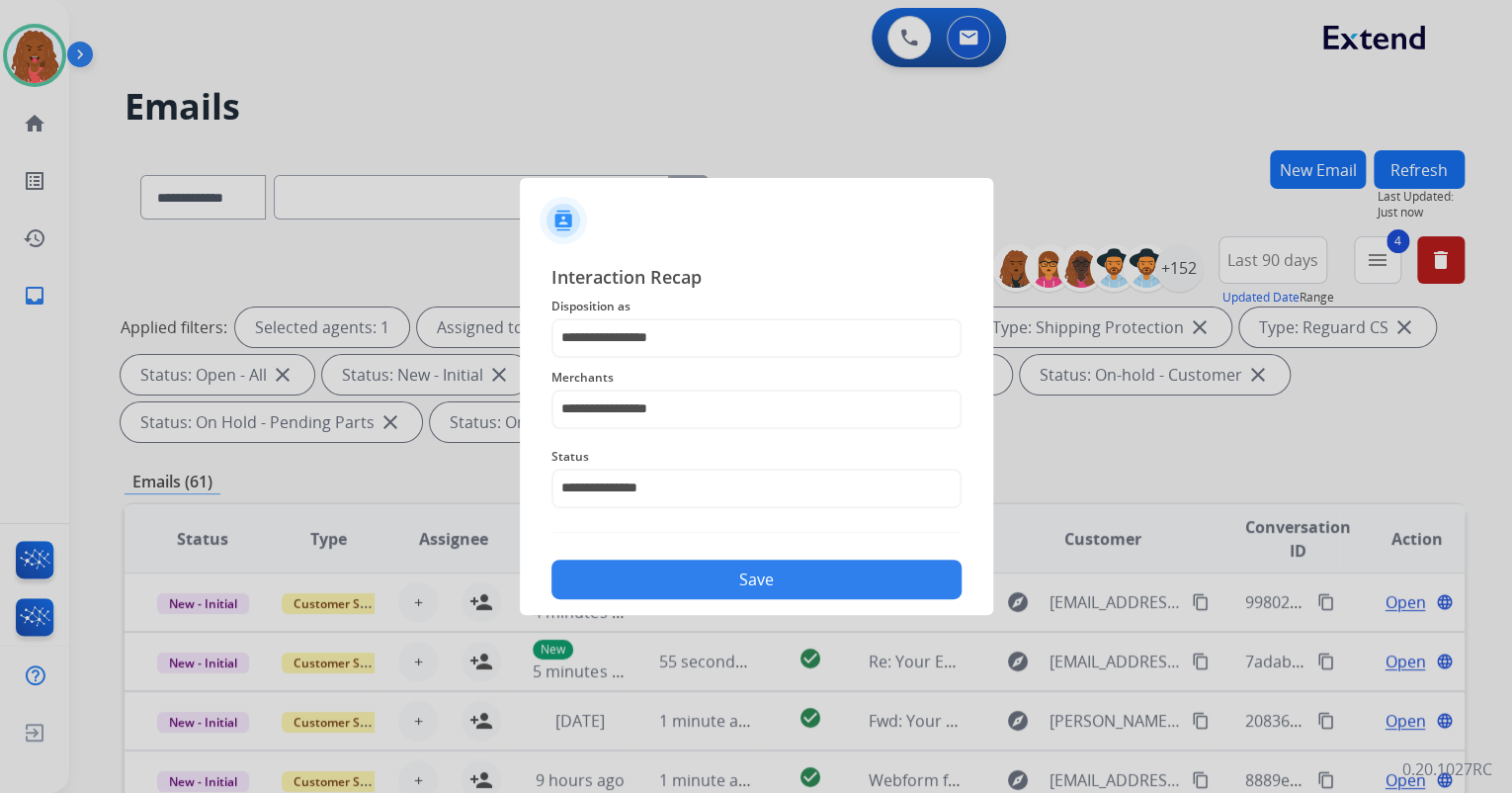 click on "**********" 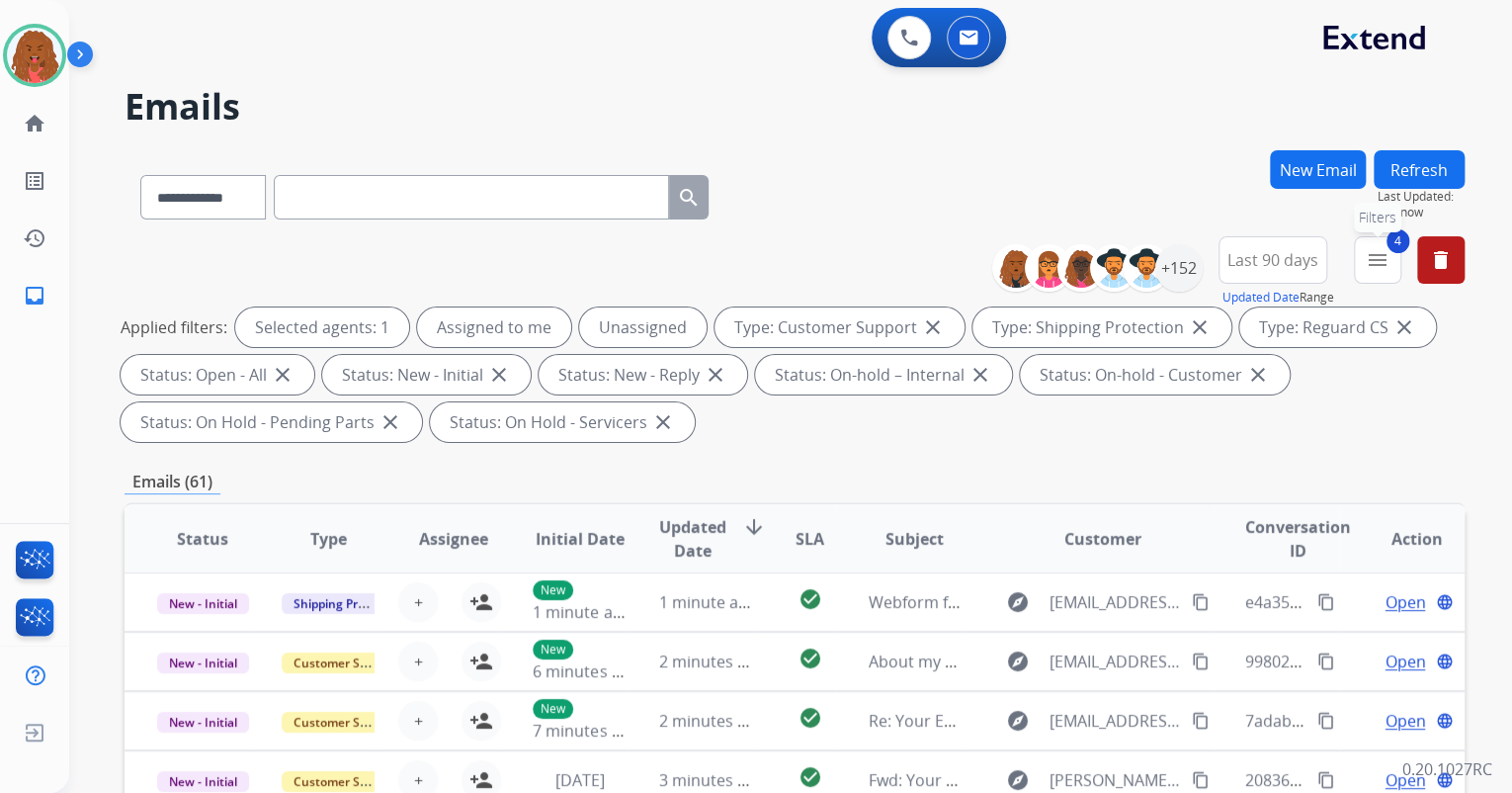 click on "menu" at bounding box center [1378, 260] 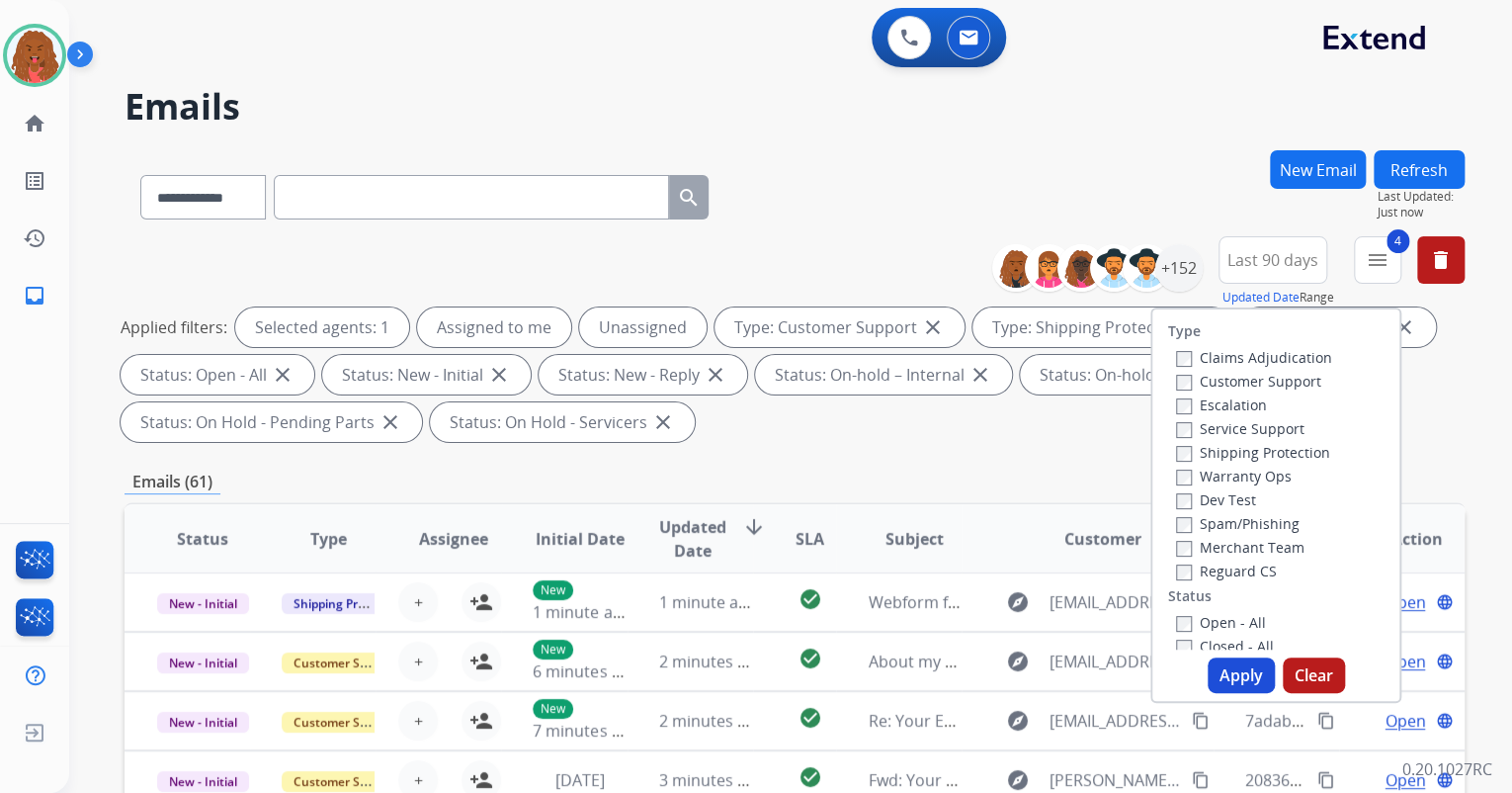 click on "**********" at bounding box center (795, 193) 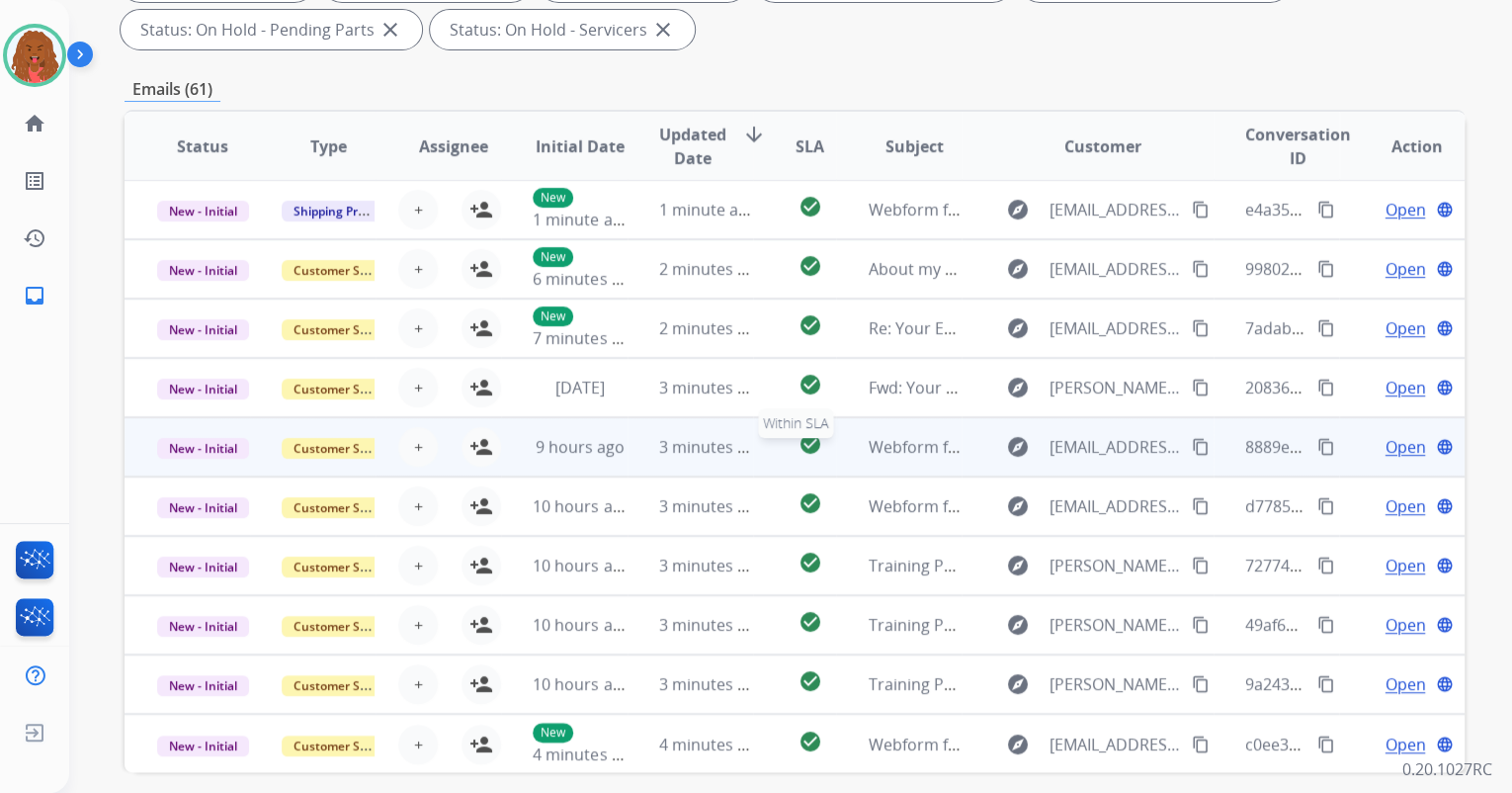 scroll, scrollTop: 475, scrollLeft: 0, axis: vertical 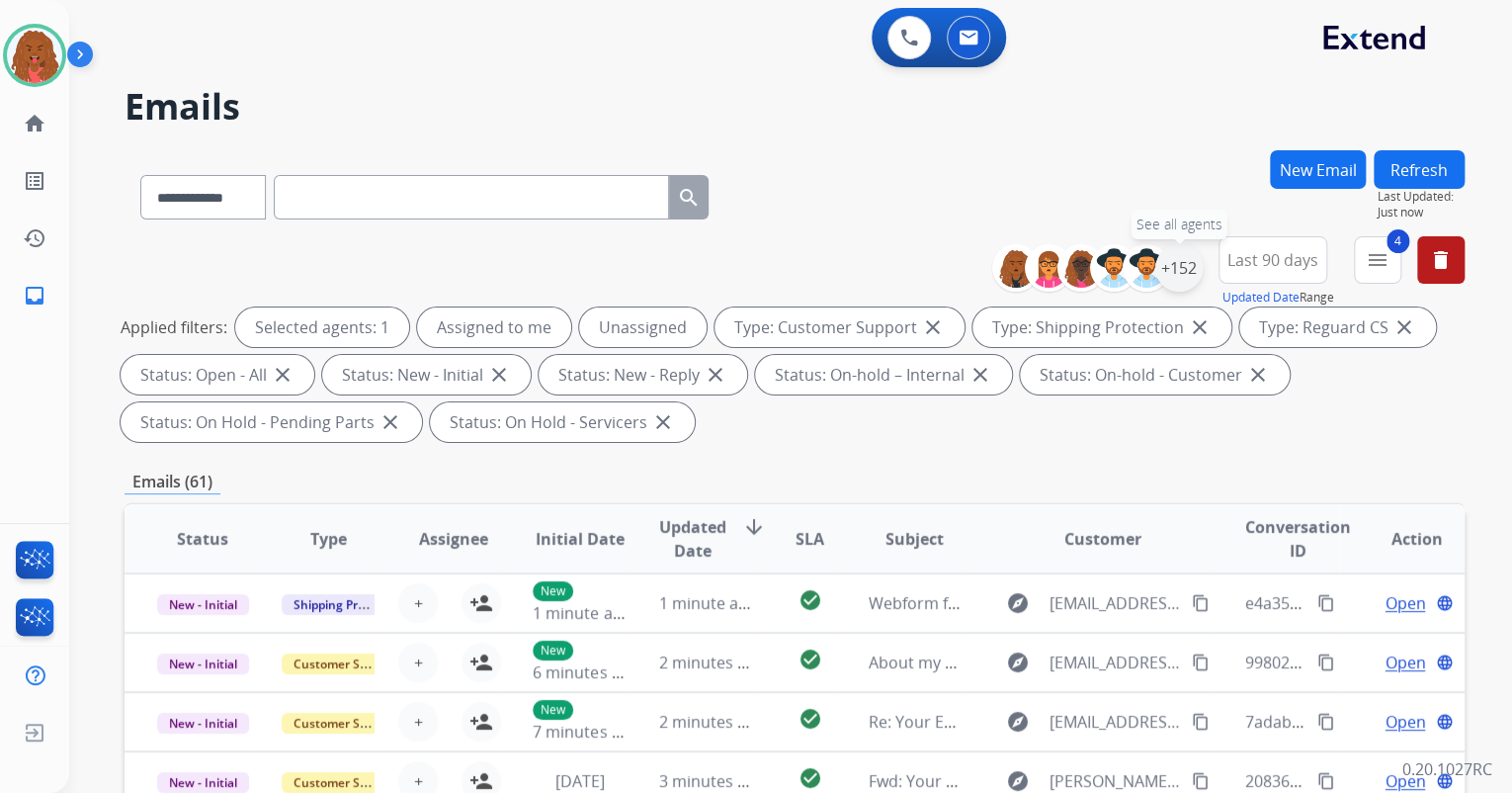 click on "+152" at bounding box center (1179, 268) 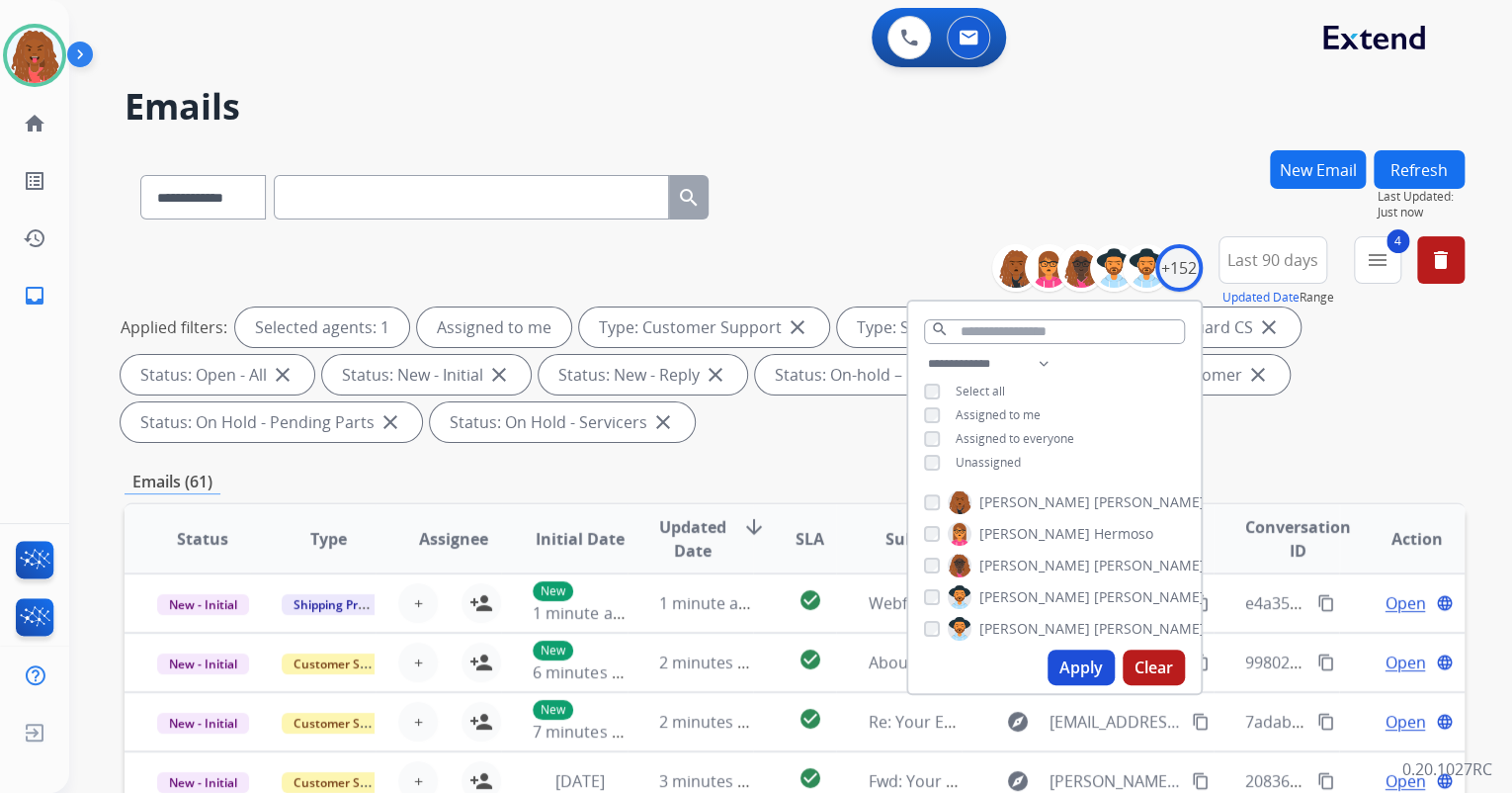 click on "Apply" at bounding box center [1081, 667] 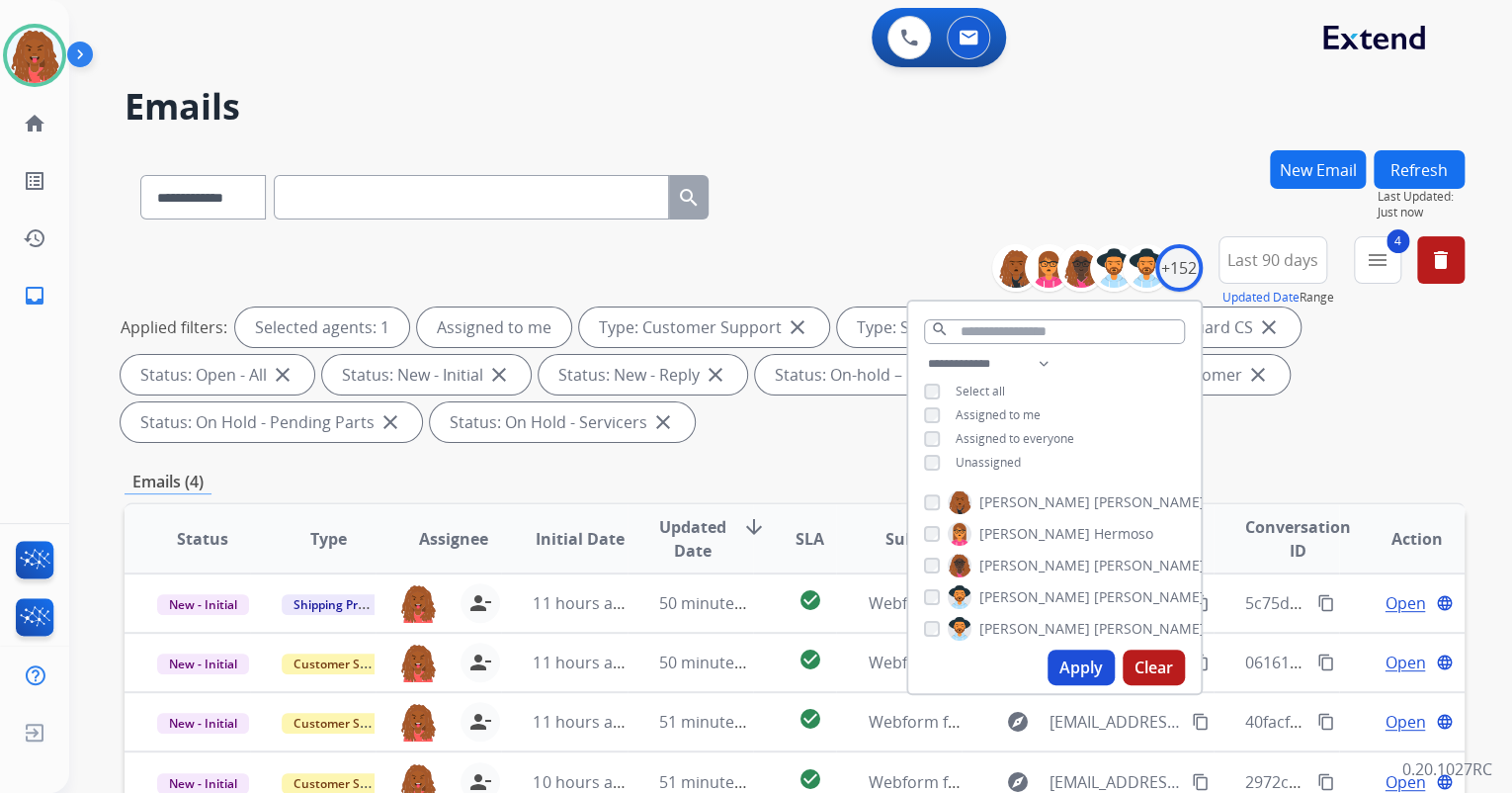 click on "**********" at bounding box center [795, 343] 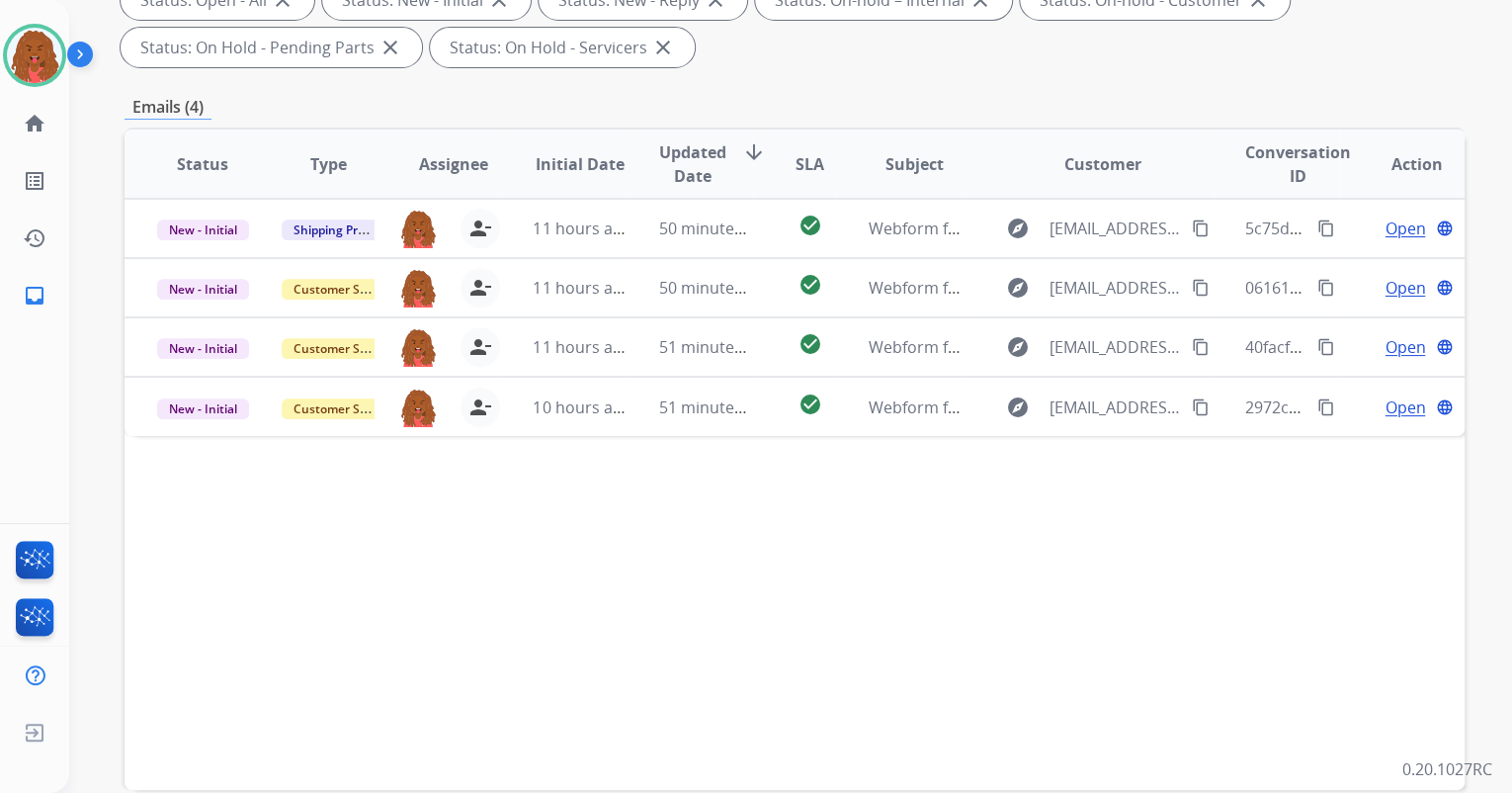 scroll, scrollTop: 396, scrollLeft: 0, axis: vertical 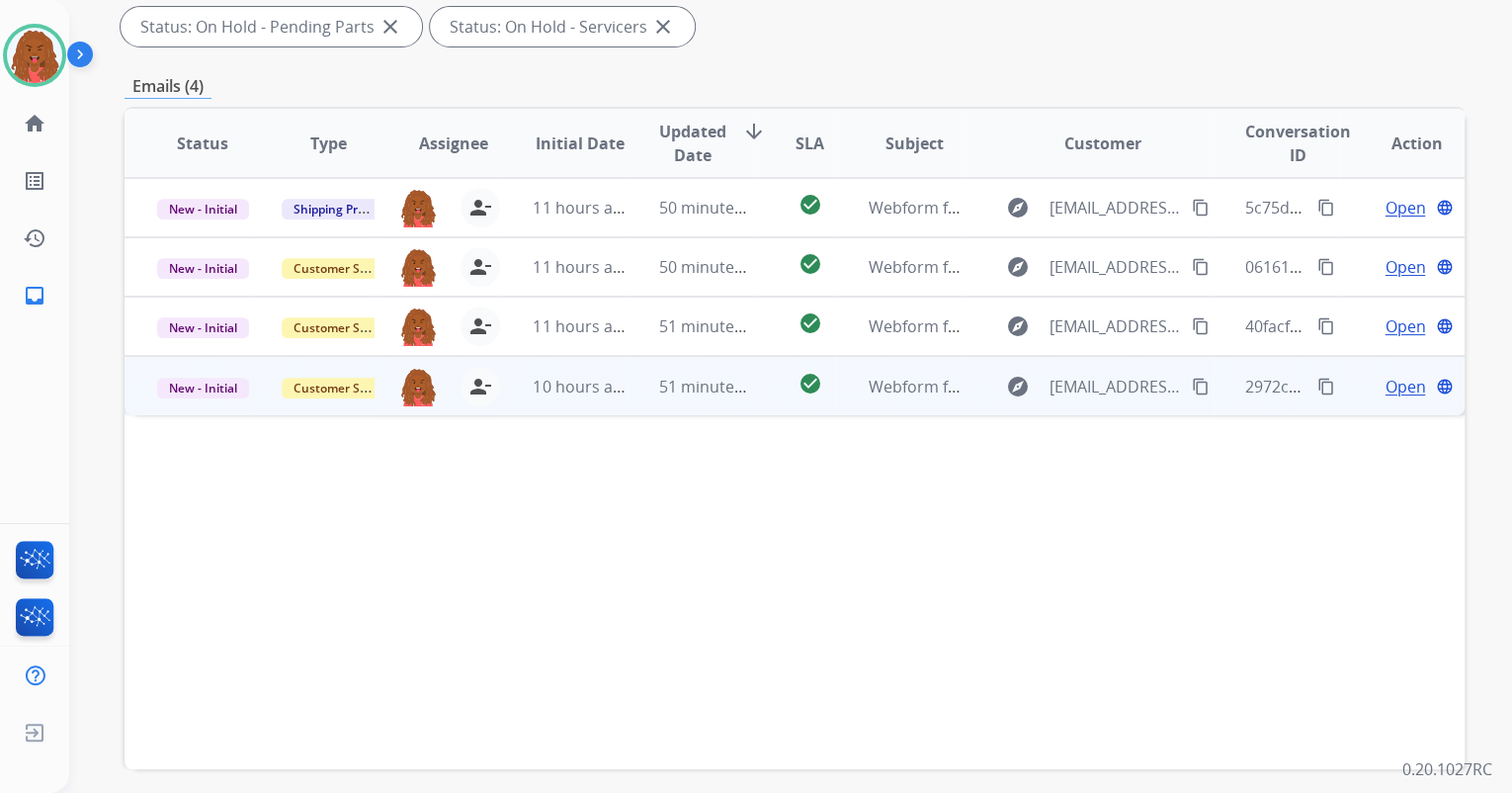 click on "Open" at bounding box center [1404, 387] 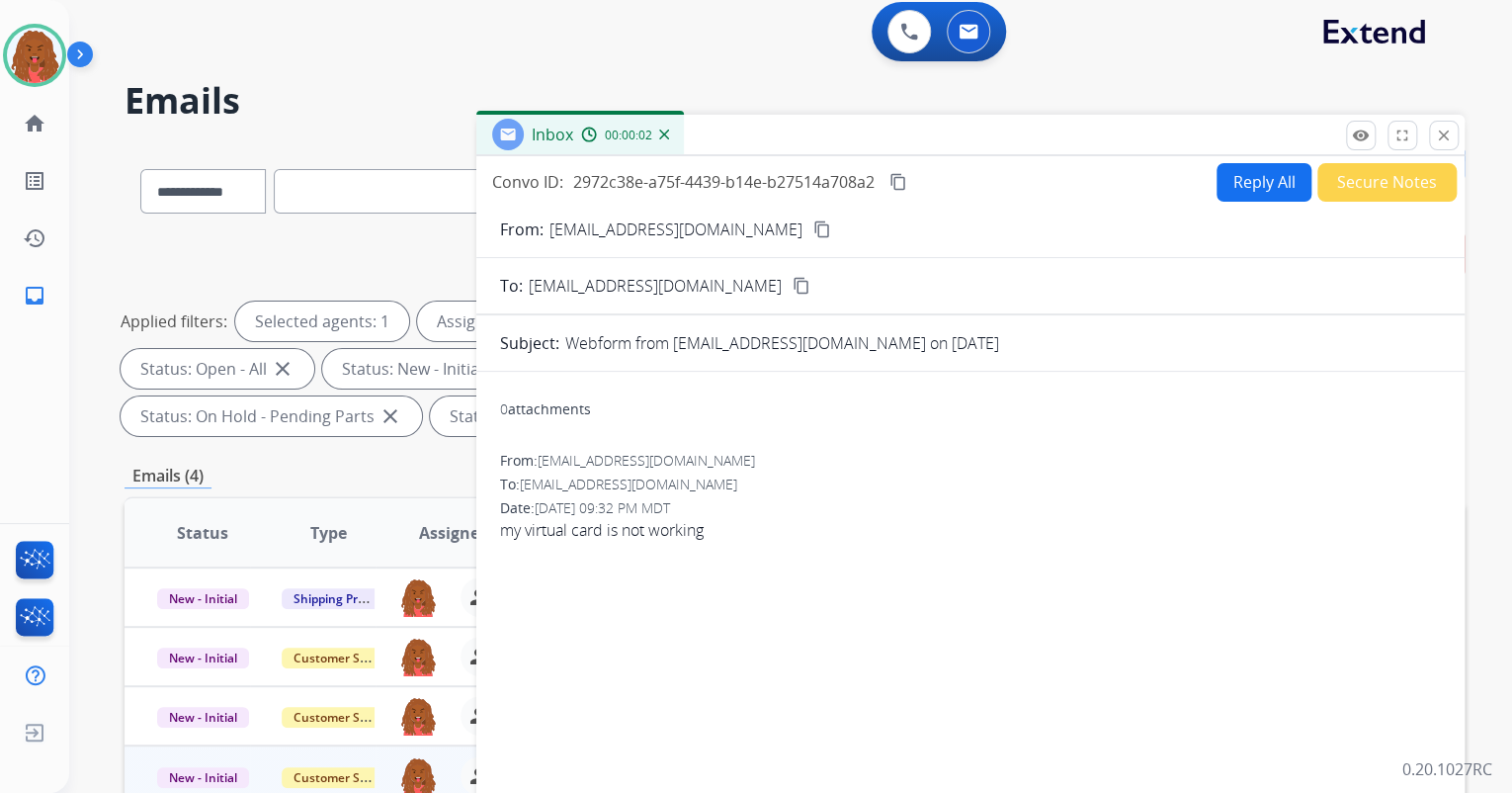 scroll, scrollTop: 0, scrollLeft: 0, axis: both 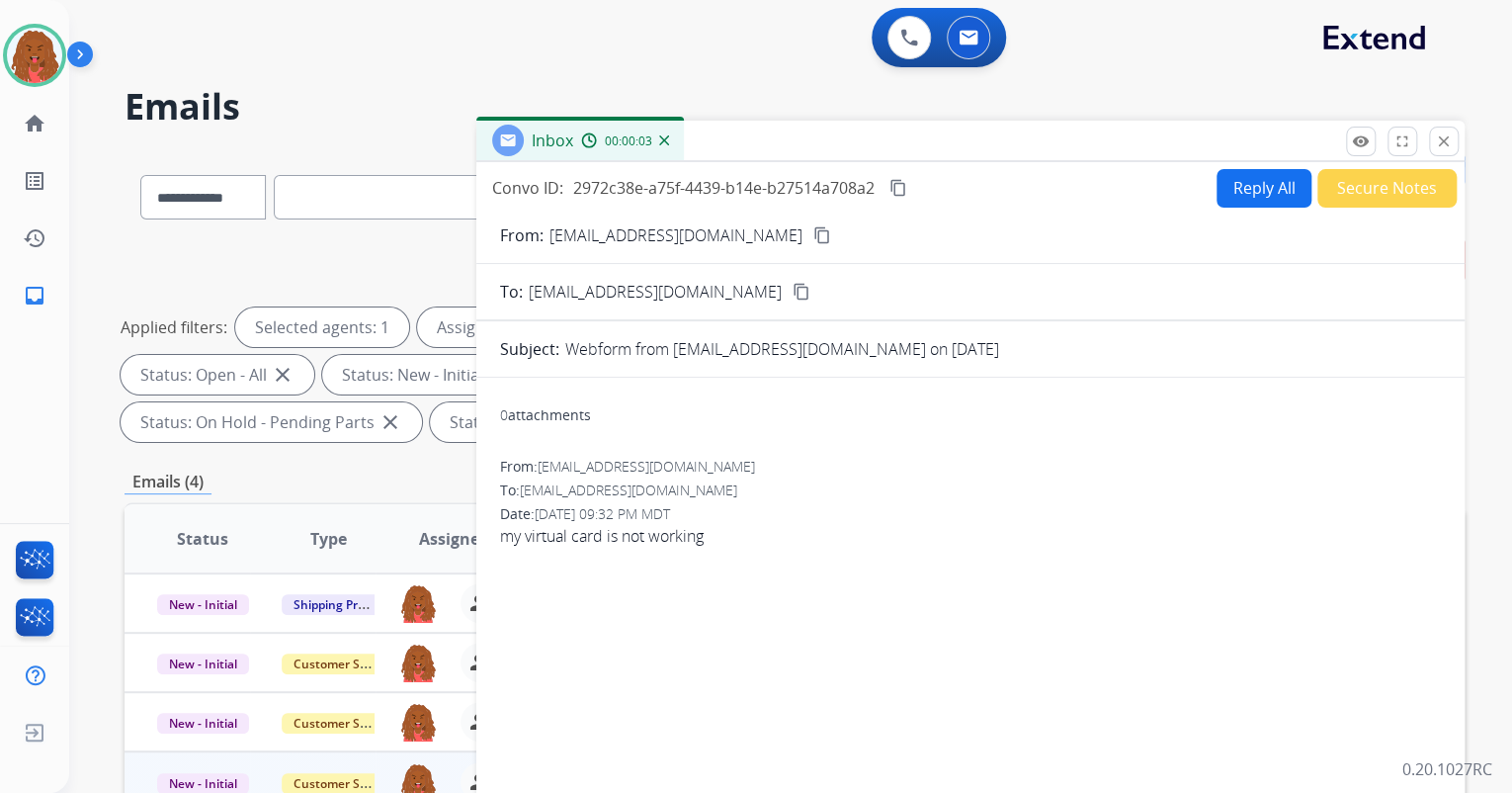 click on "Reply All" at bounding box center [1264, 188] 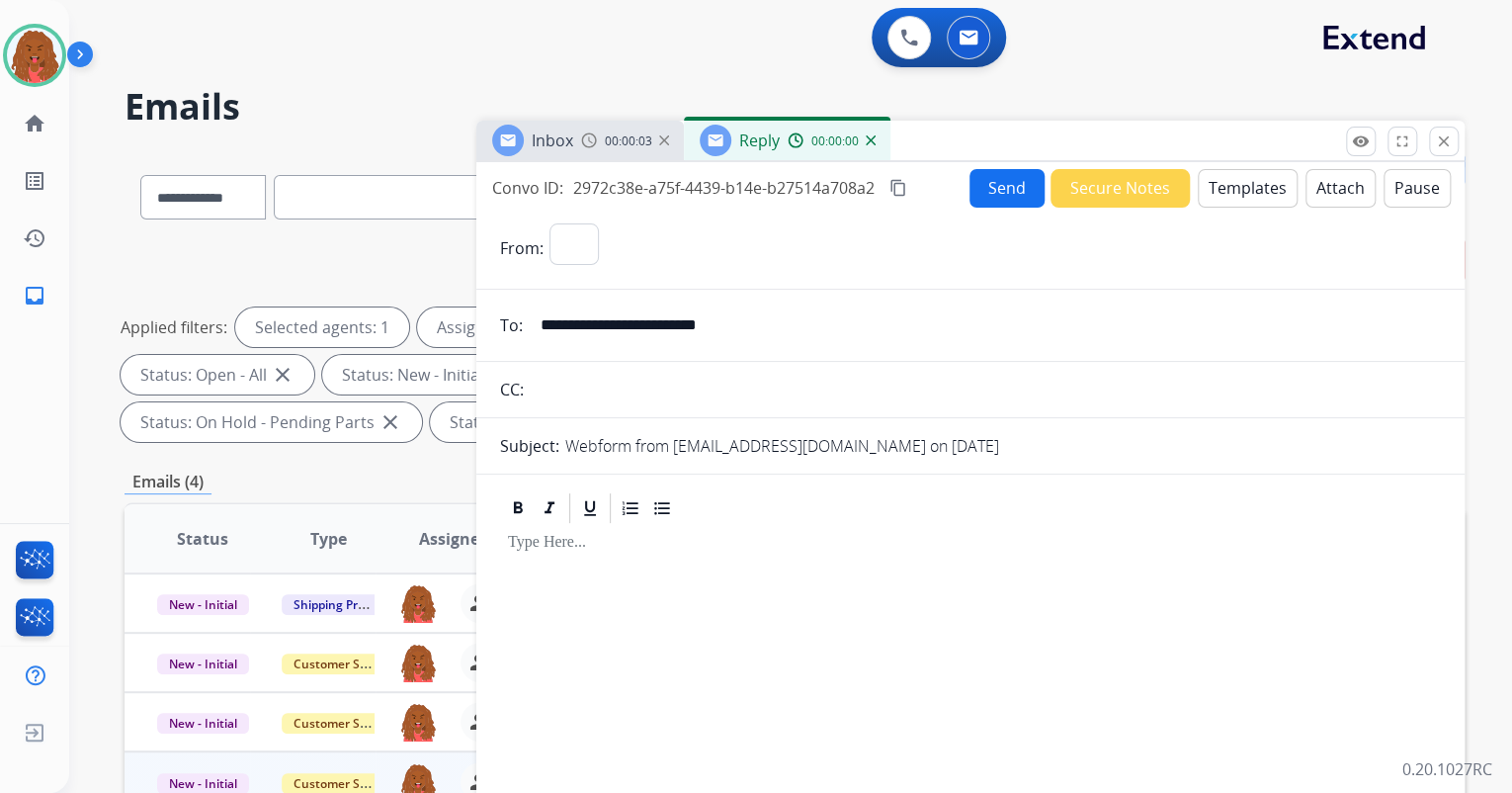 select on "**********" 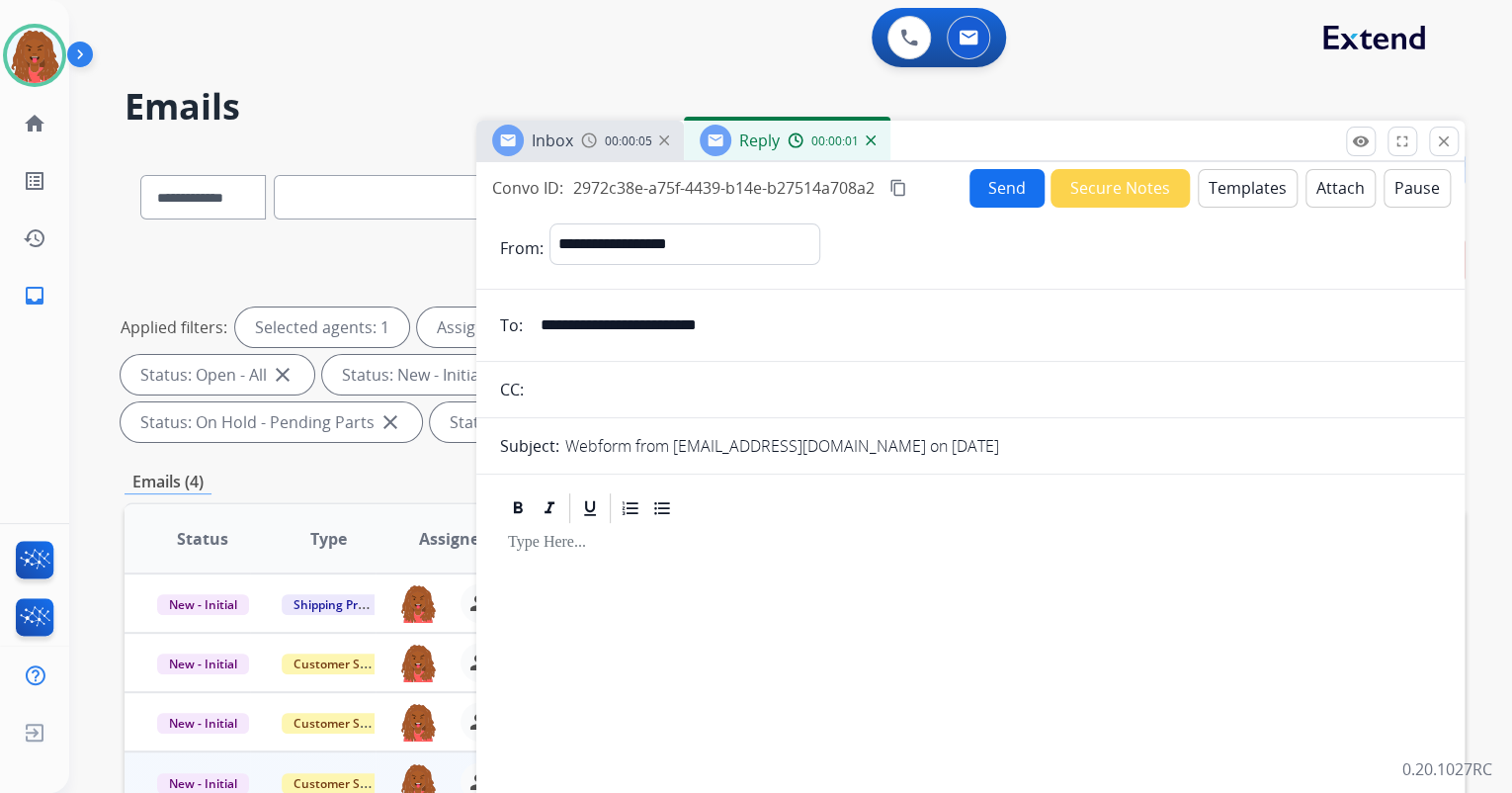 click on "Inbox  00:00:05" at bounding box center [580, 140] 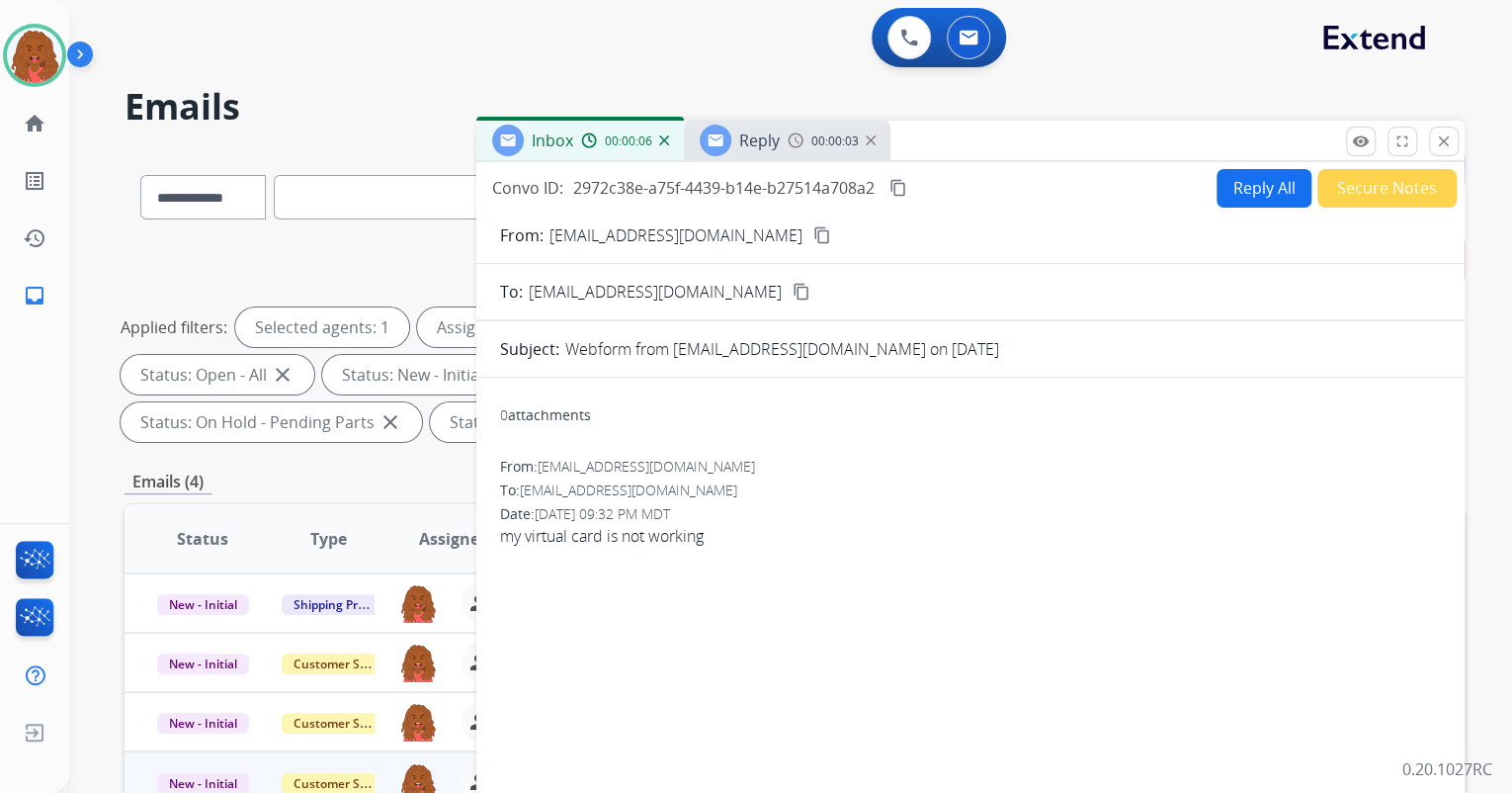 click on "content_copy" at bounding box center (822, 235) 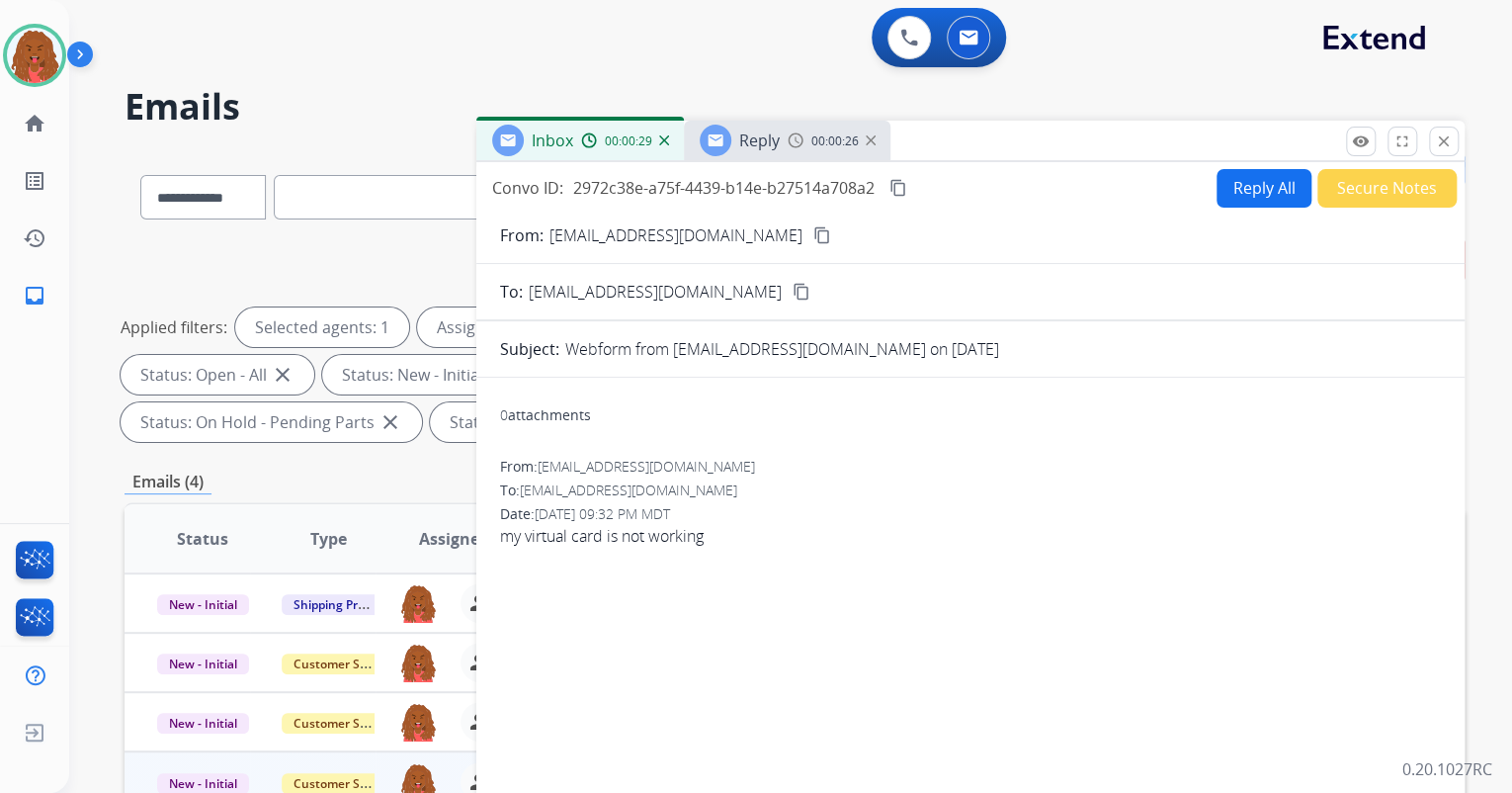 click on "content_copy" at bounding box center [822, 235] 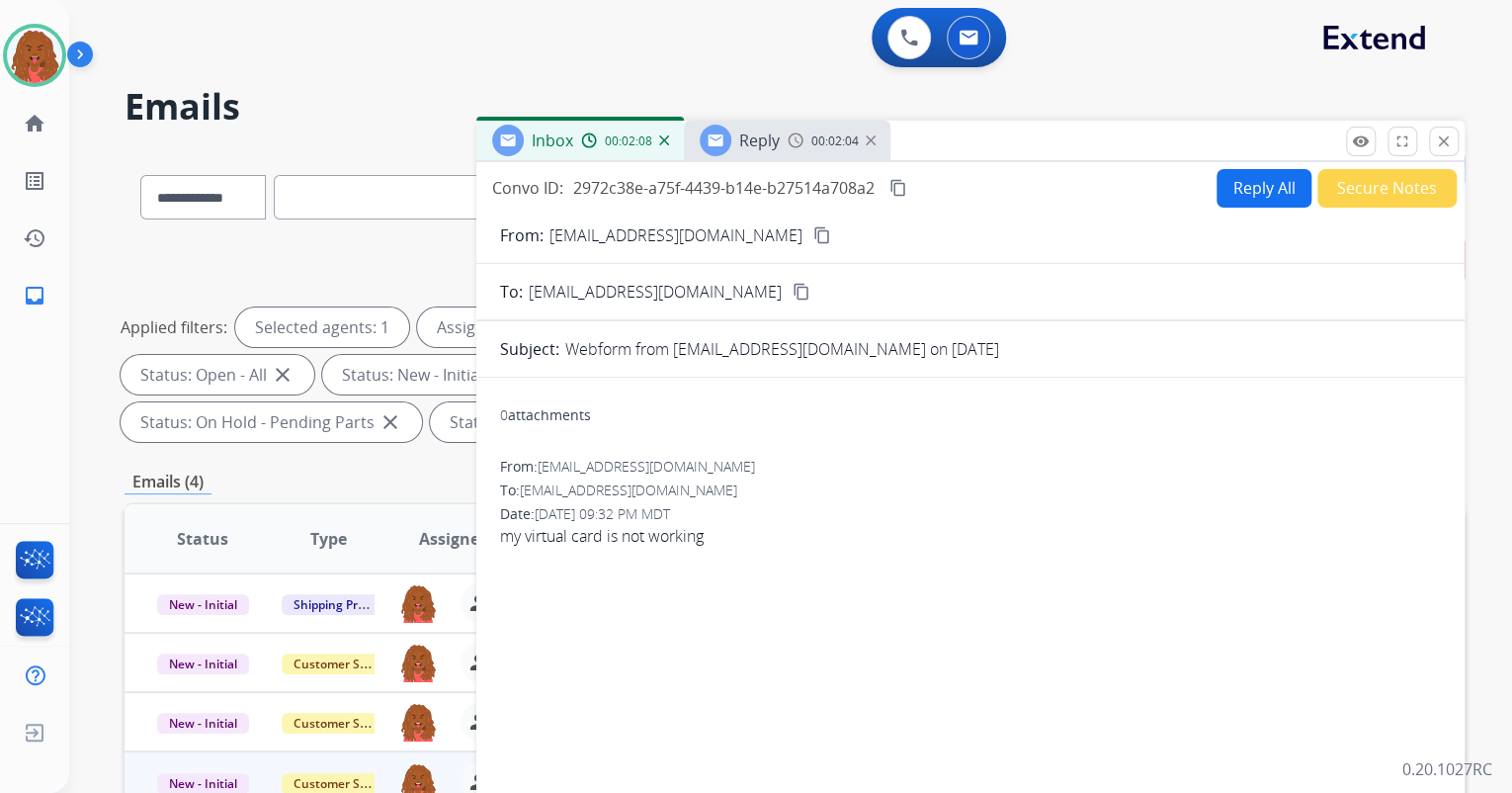 click on "content_copy" at bounding box center (822, 235) 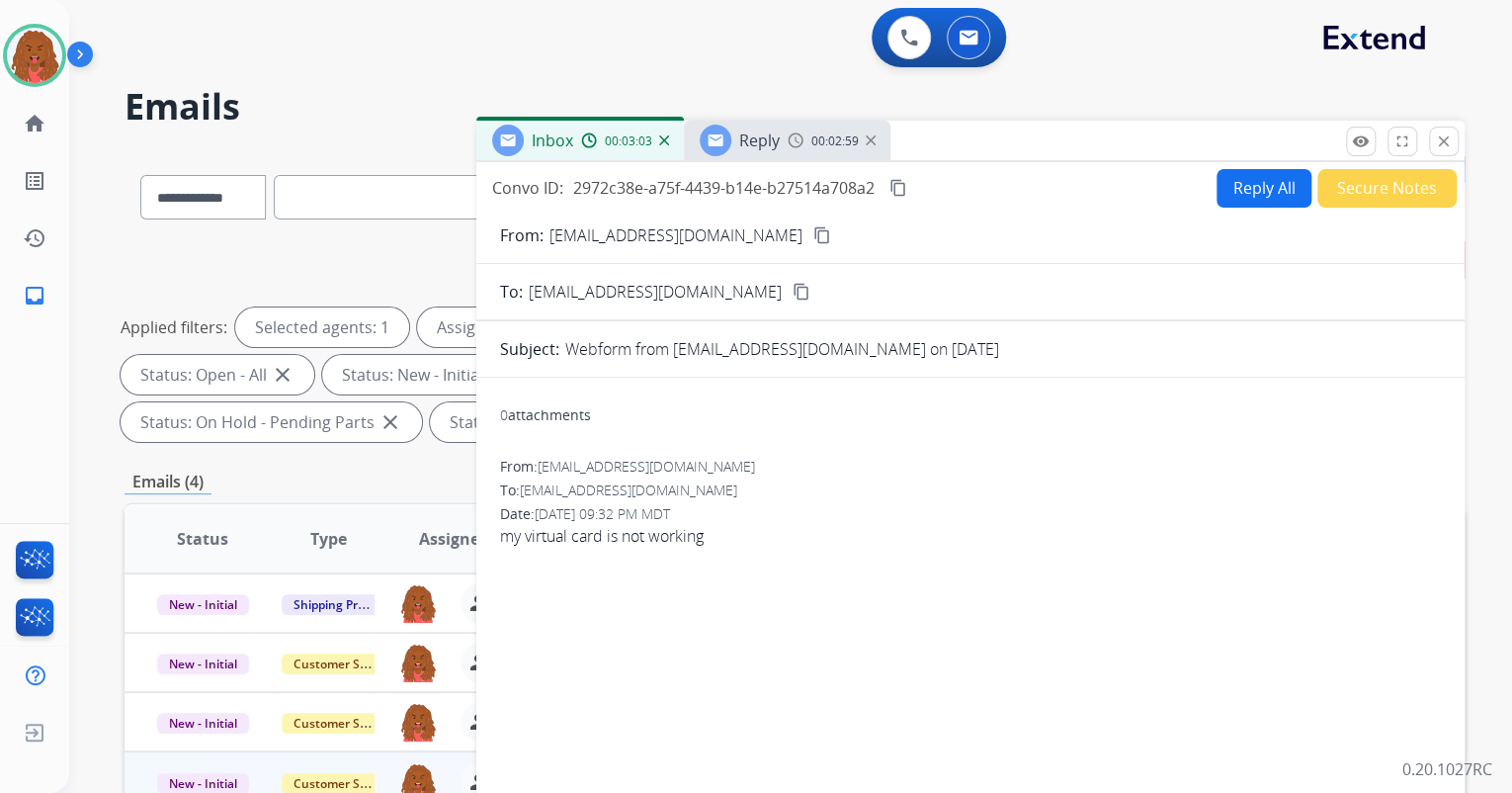 click on "Reply All" at bounding box center (1264, 188) 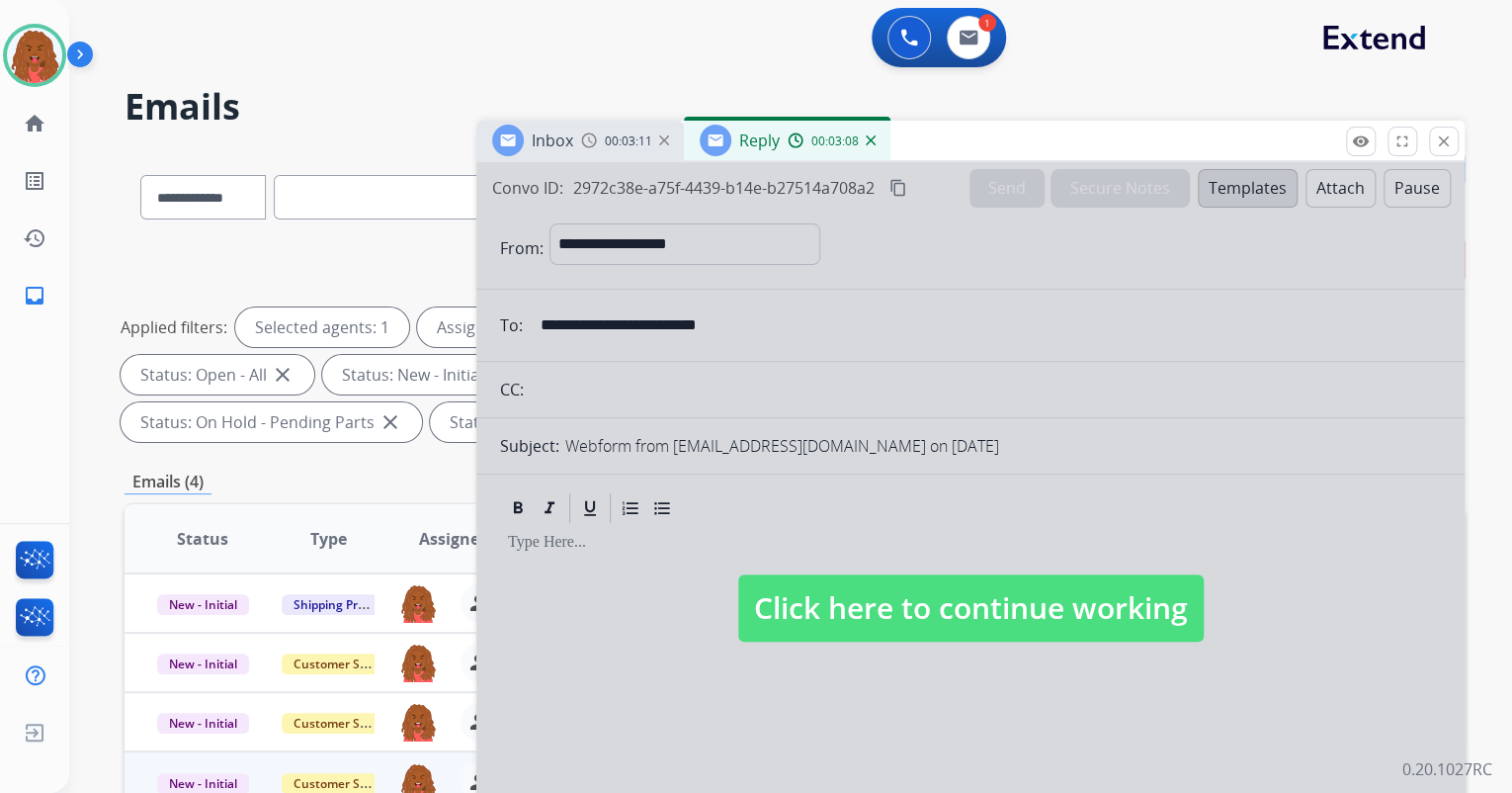 drag, startPoint x: 1036, startPoint y: 411, endPoint x: 386, endPoint y: 88, distance: 725.8299 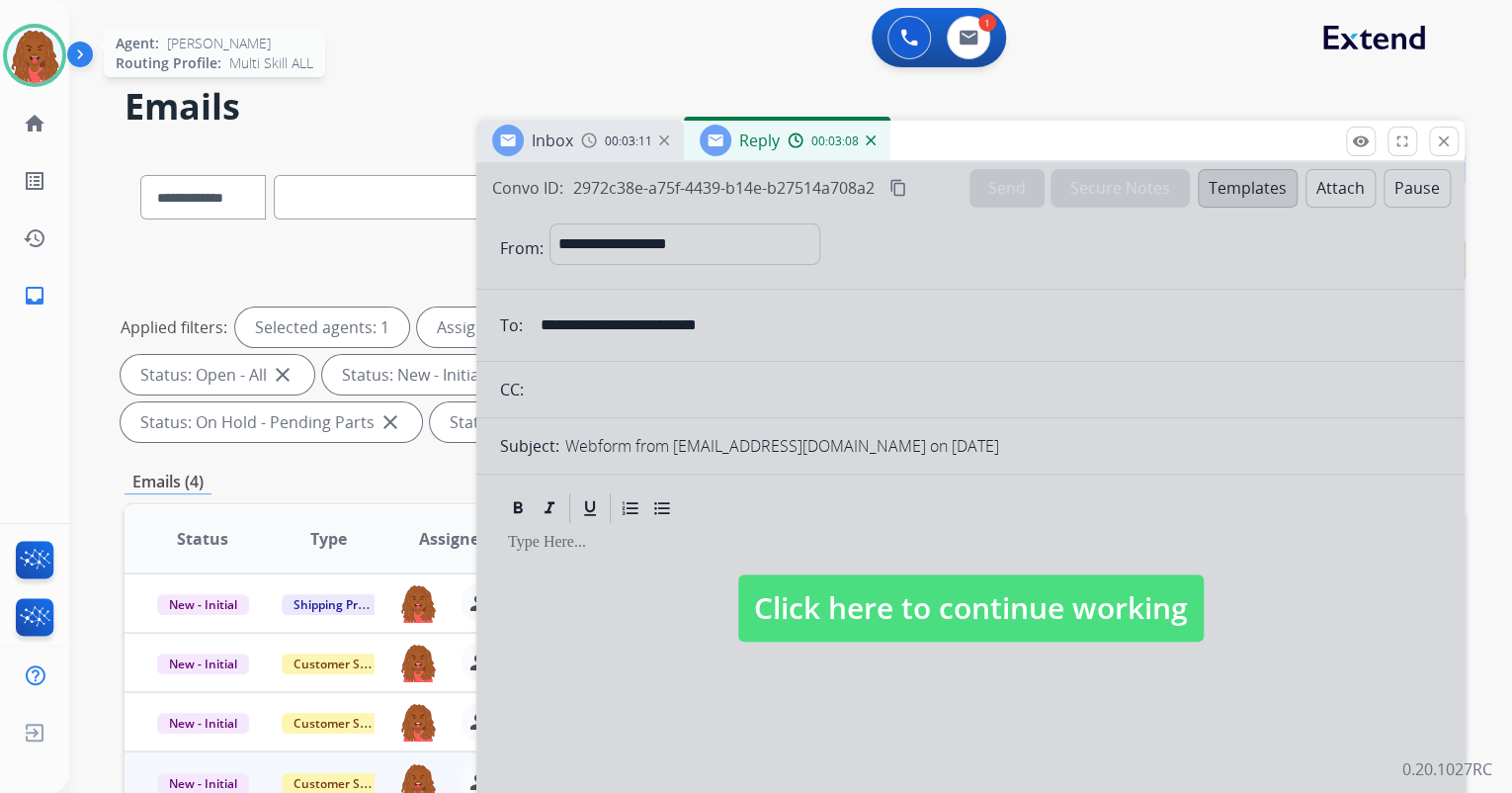 click at bounding box center [35, 55] 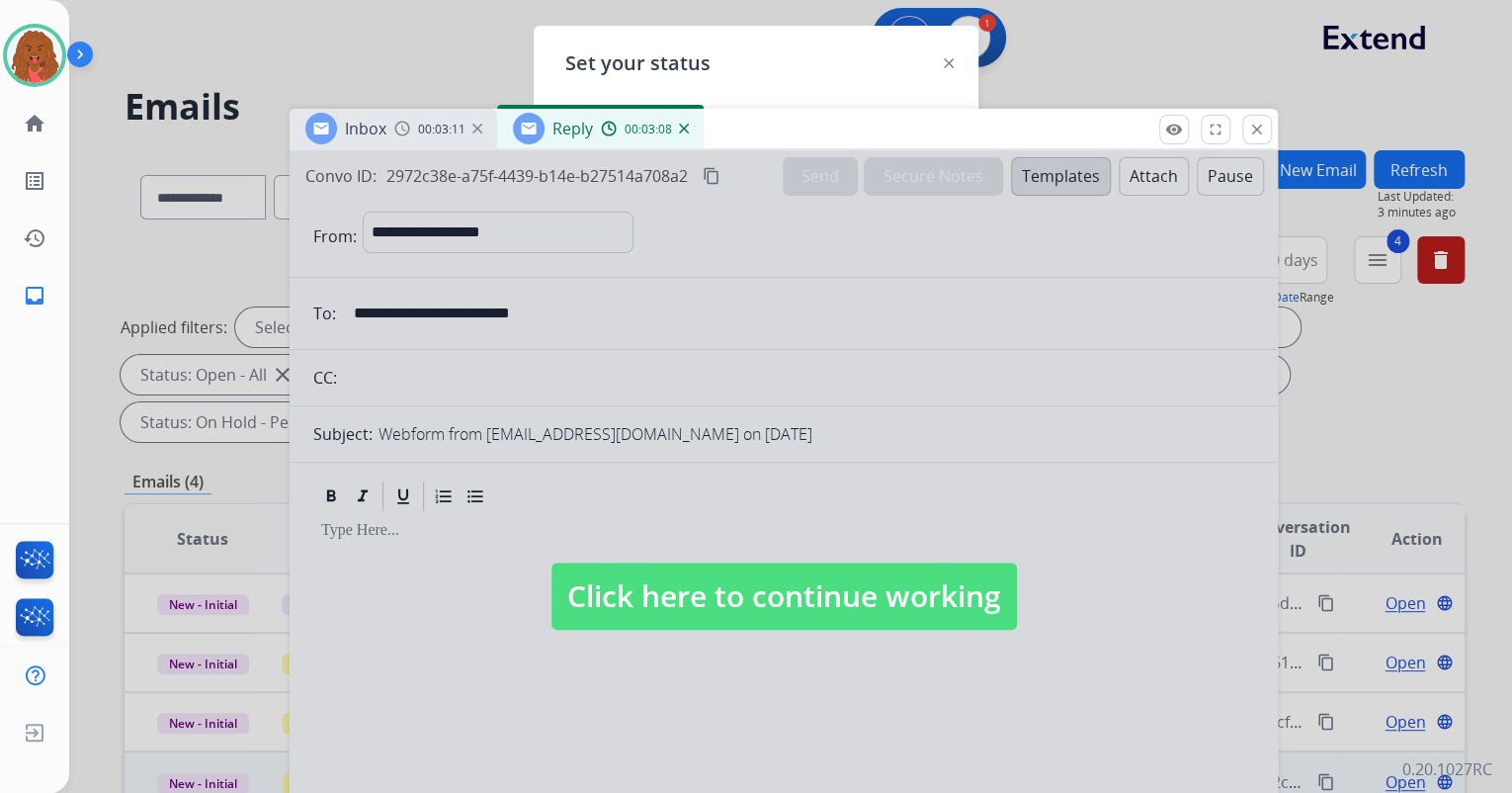 drag, startPoint x: 1025, startPoint y: 141, endPoint x: 830, endPoint y: 140, distance: 195.00256 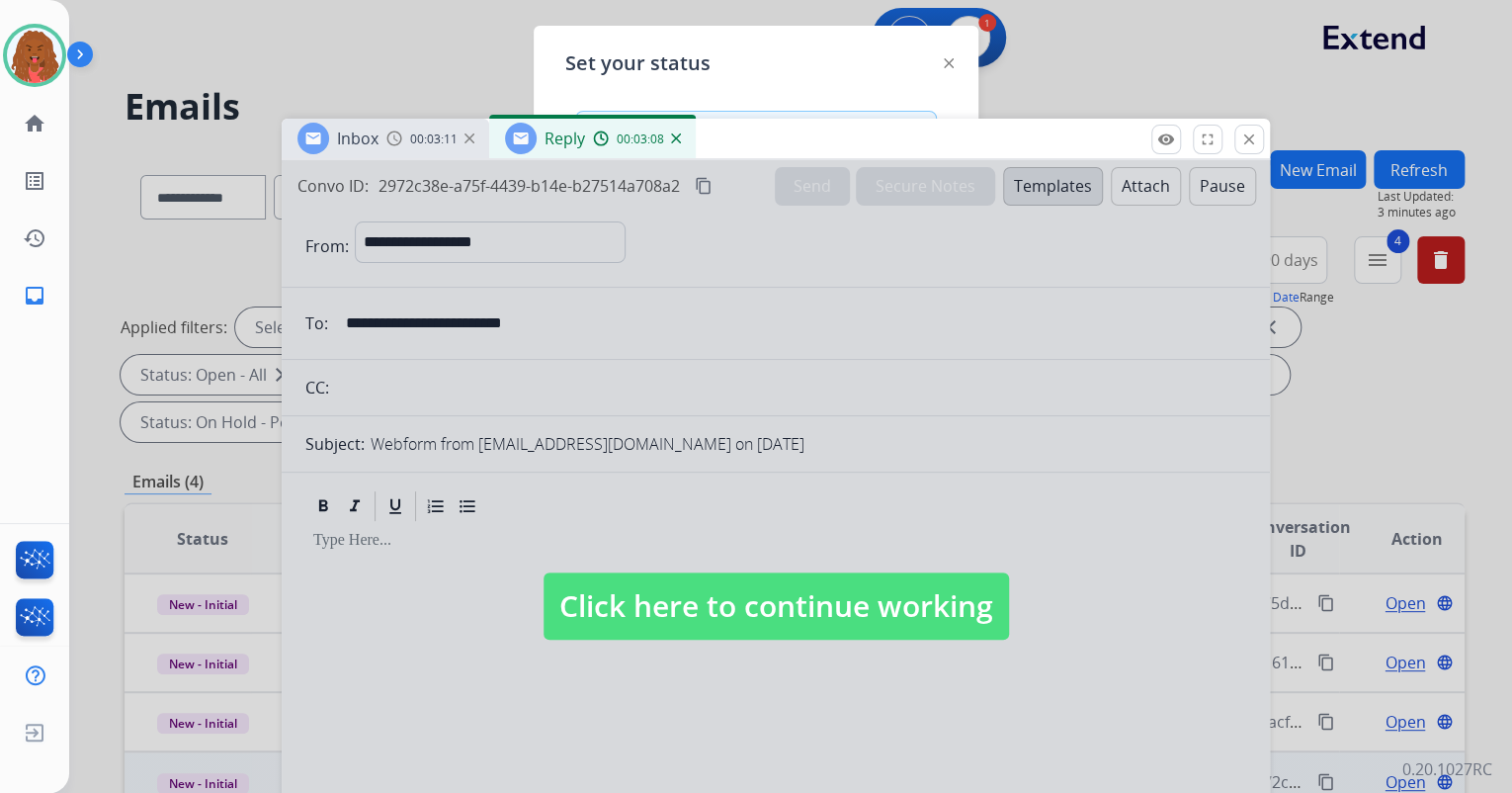 drag, startPoint x: 1044, startPoint y: 66, endPoint x: 911, endPoint y: 266, distance: 240.18535 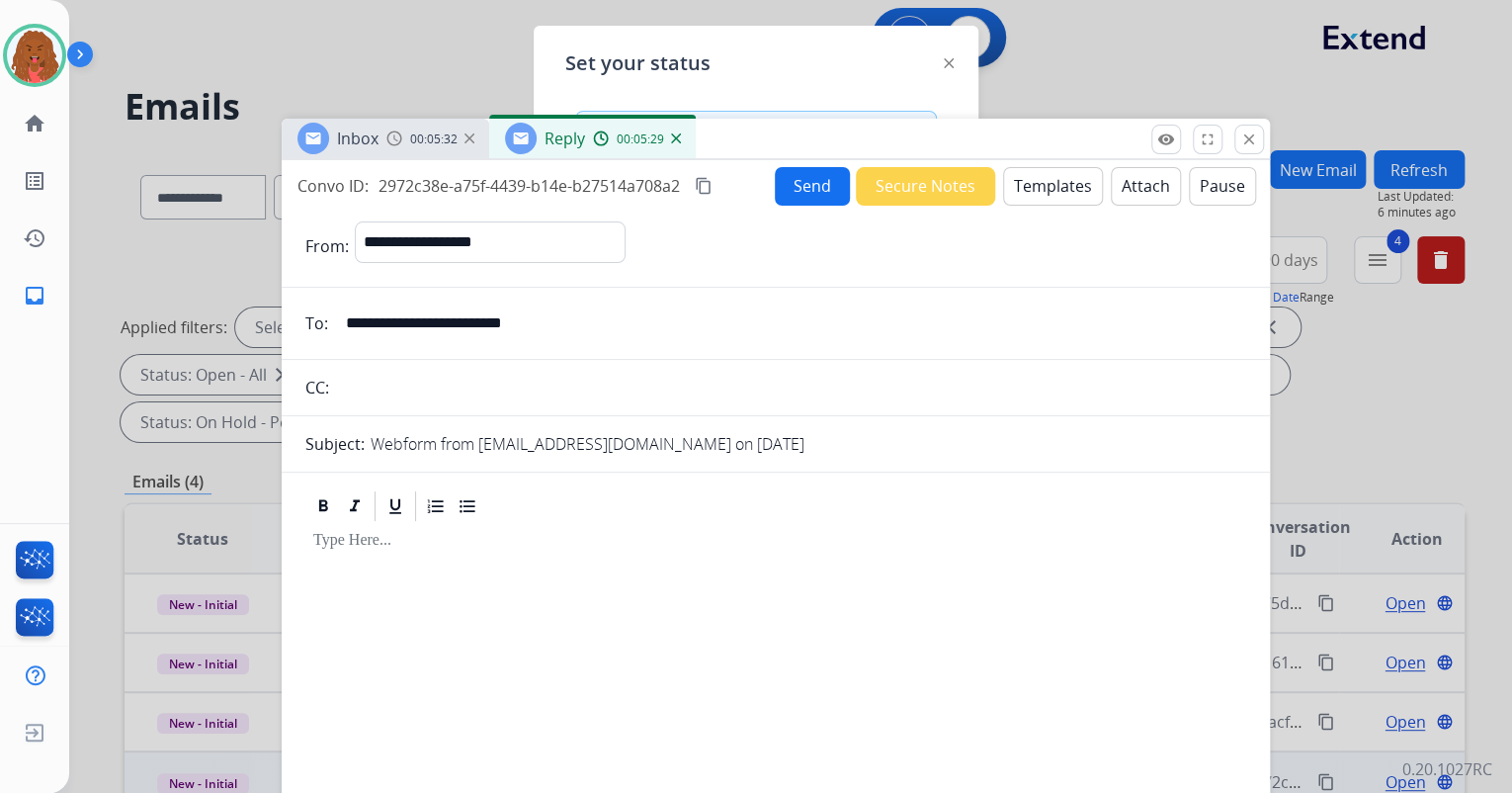 click on "Templates" at bounding box center [1052, 186] 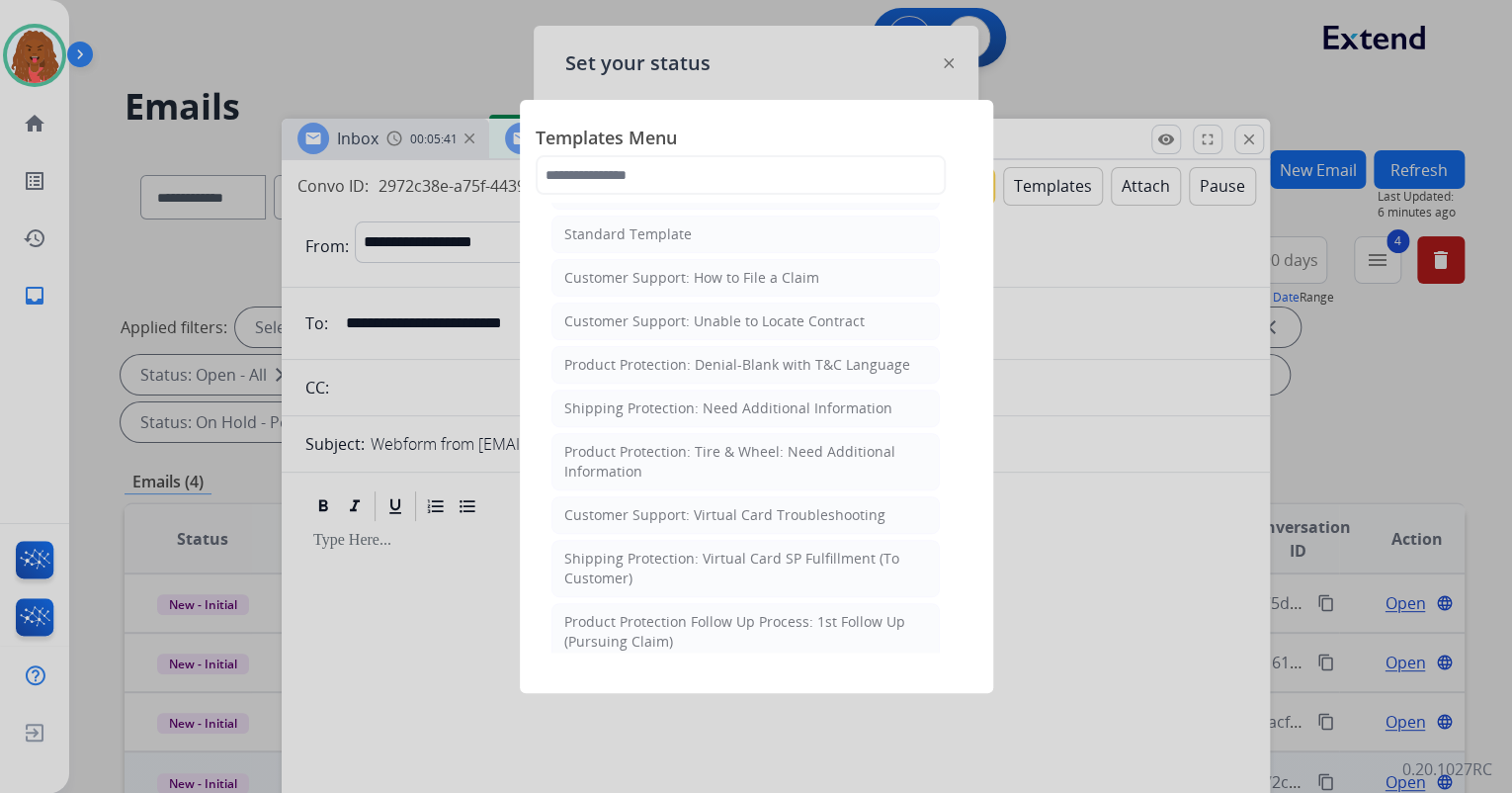 scroll, scrollTop: 396, scrollLeft: 0, axis: vertical 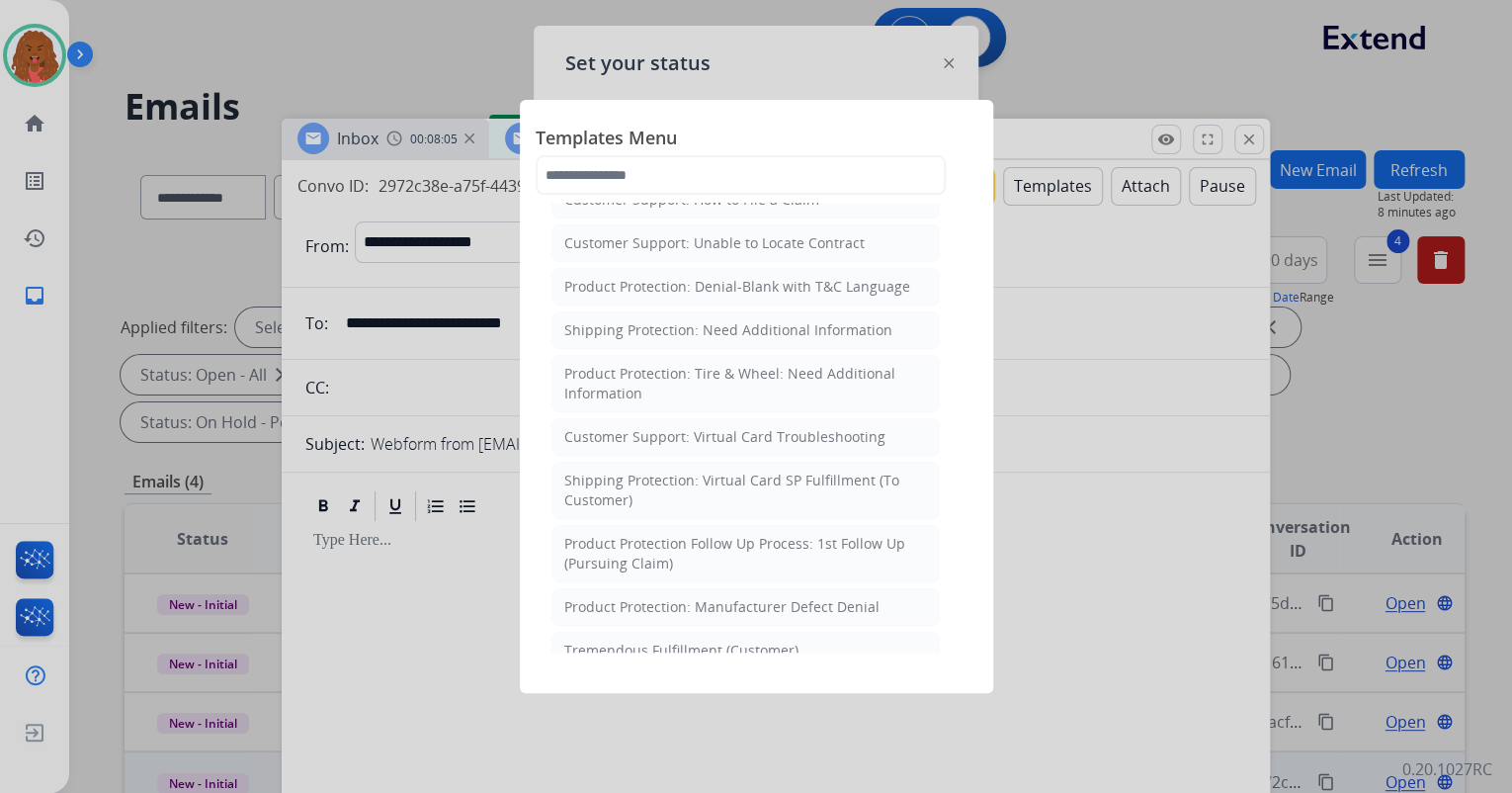 click on "Customer Support: Virtual Card Troubleshooting" 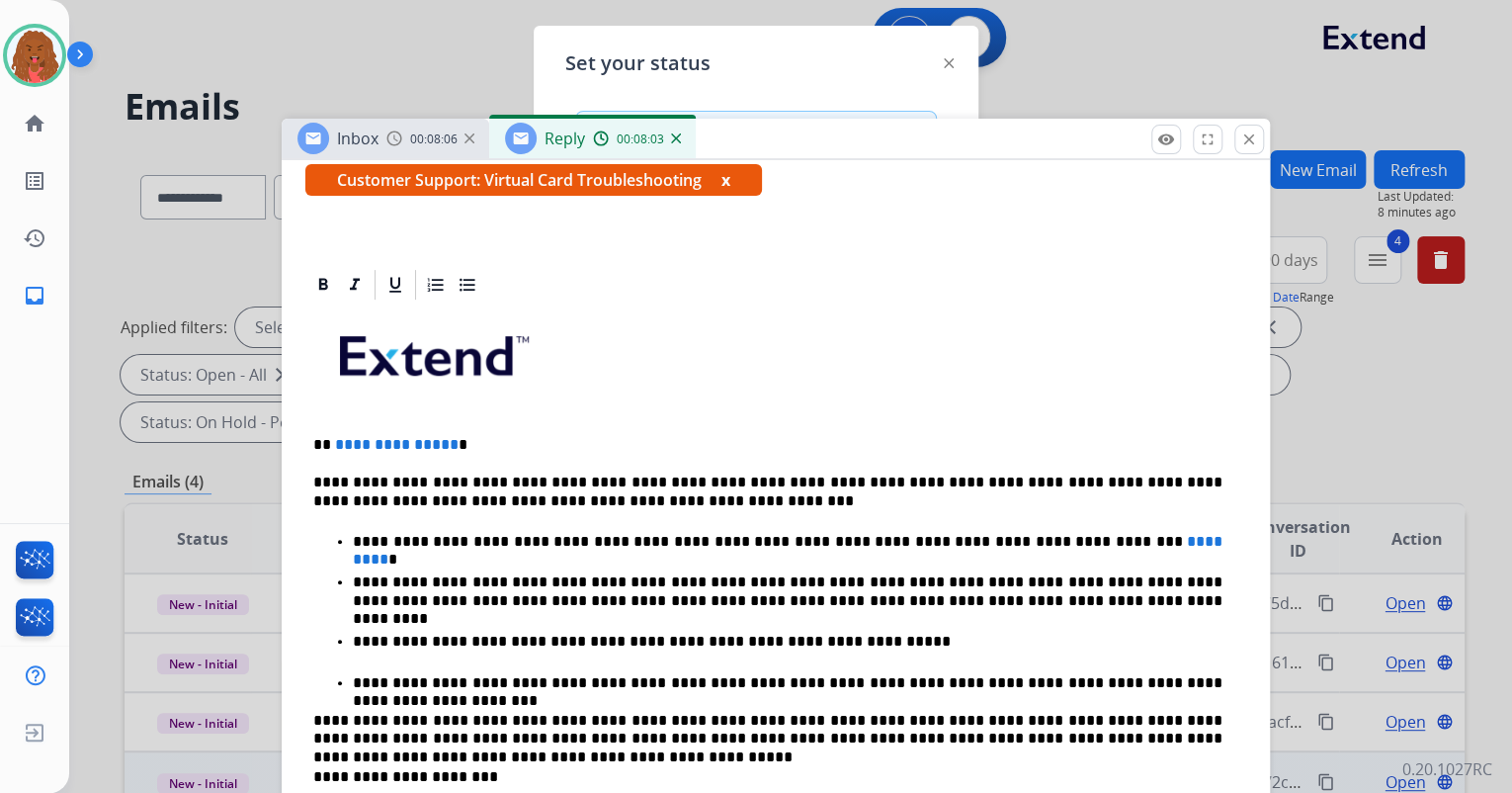scroll, scrollTop: 396, scrollLeft: 0, axis: vertical 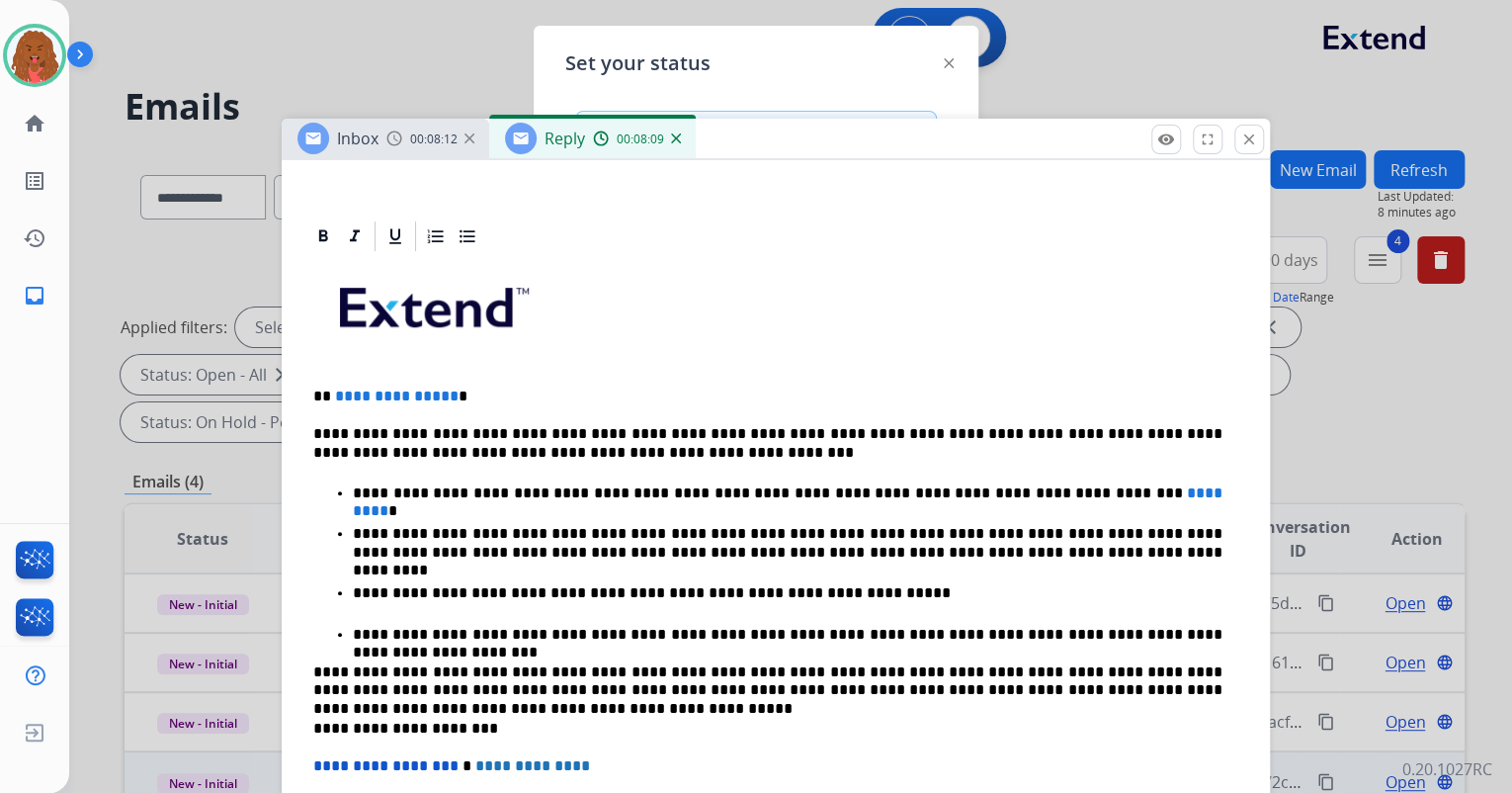 click on "**********" at bounding box center [768, 396] 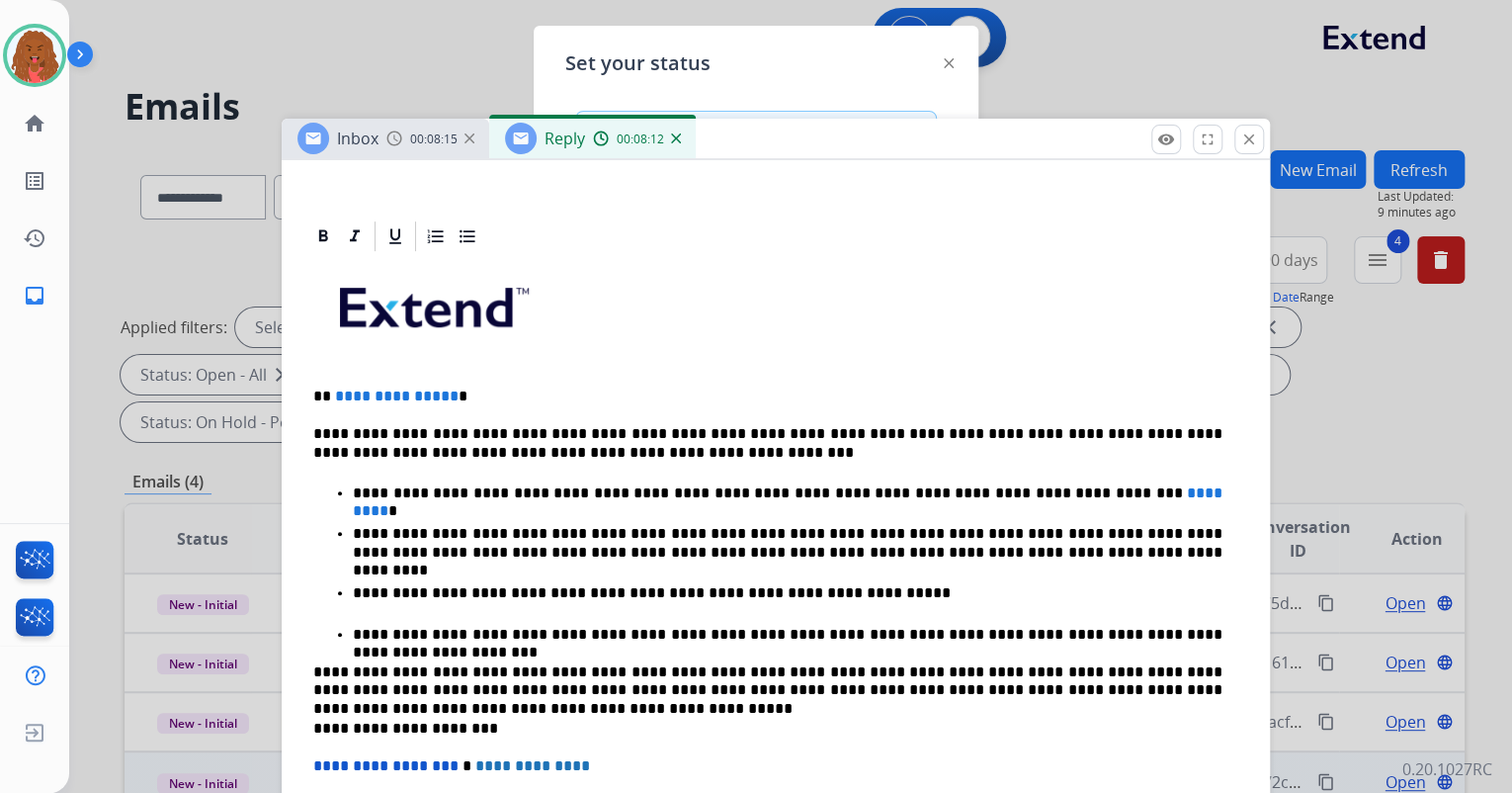 type 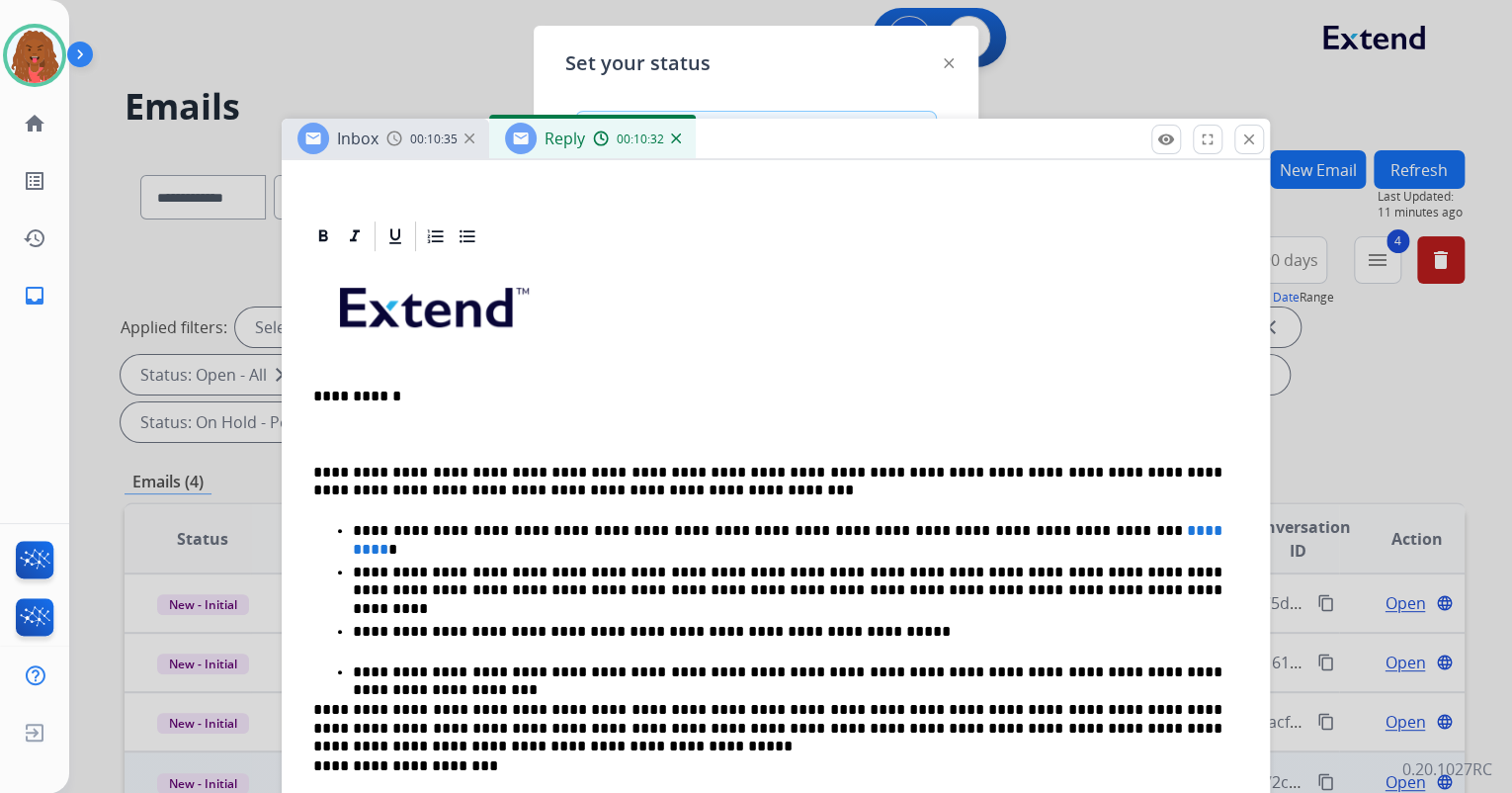 click on "*********" at bounding box center [790, 539] 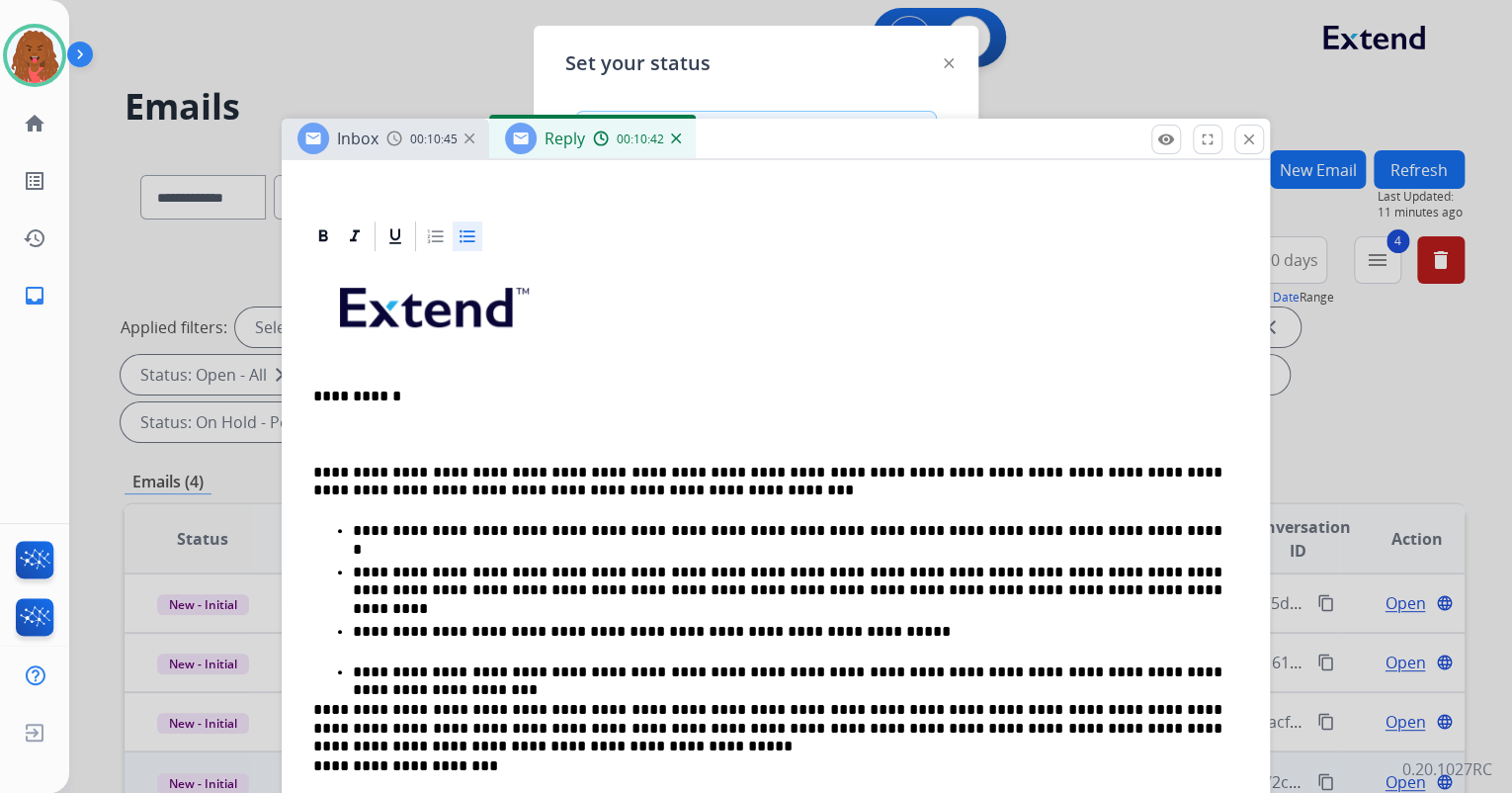 click at bounding box center [768, 434] 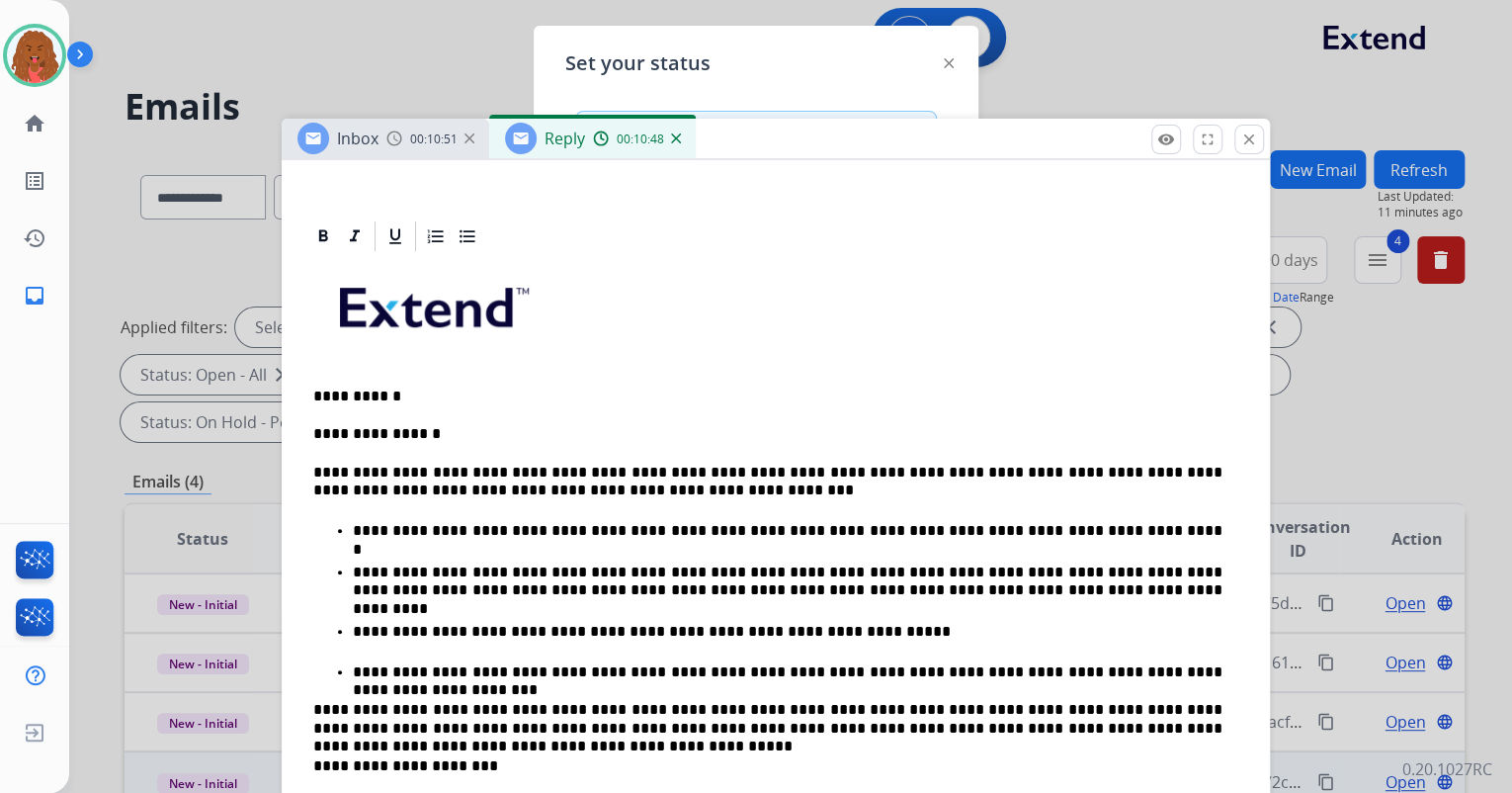 click on "Inbox  00:10:51" at bounding box center (385, 138) 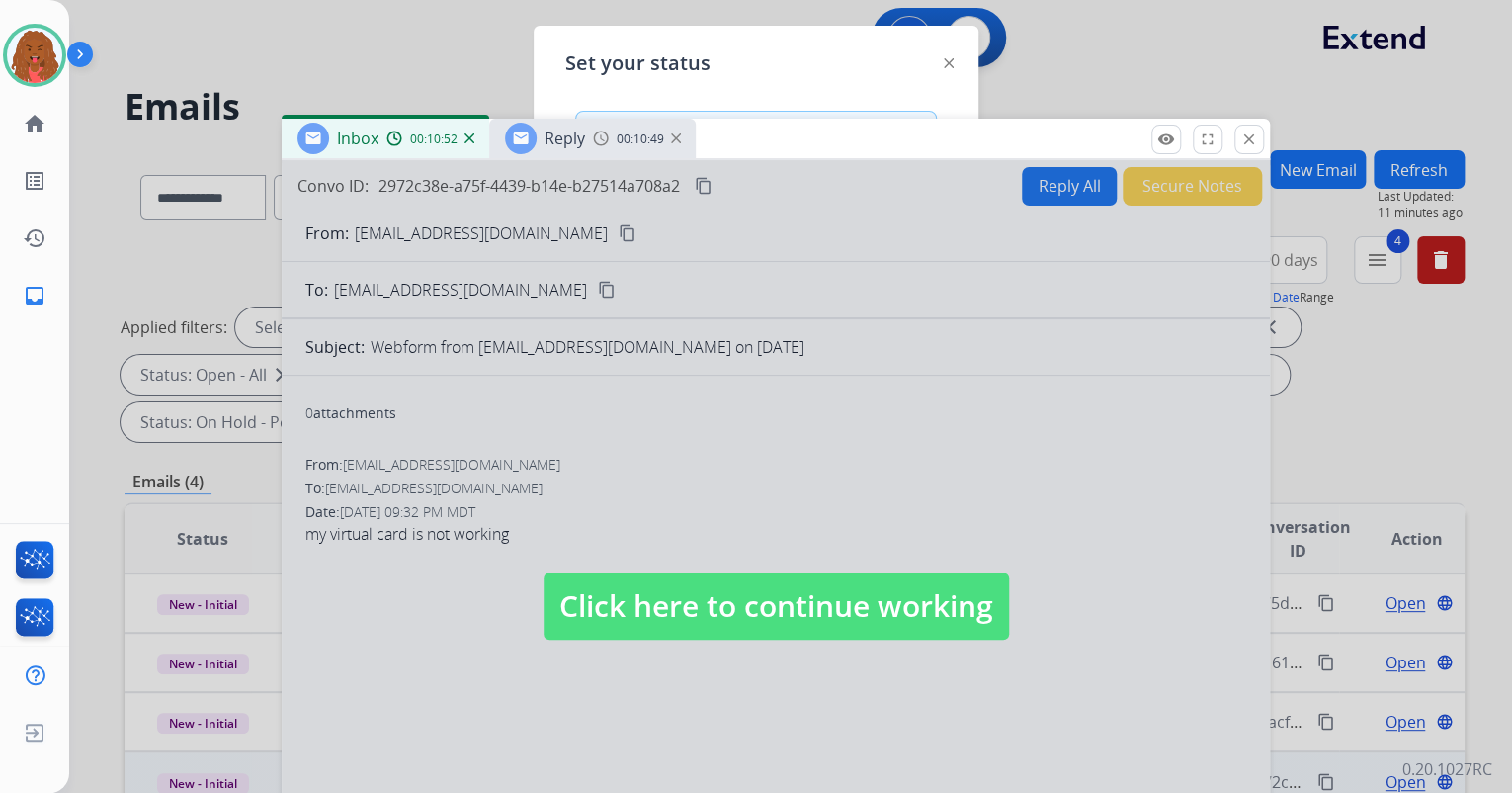 click at bounding box center [776, 586] 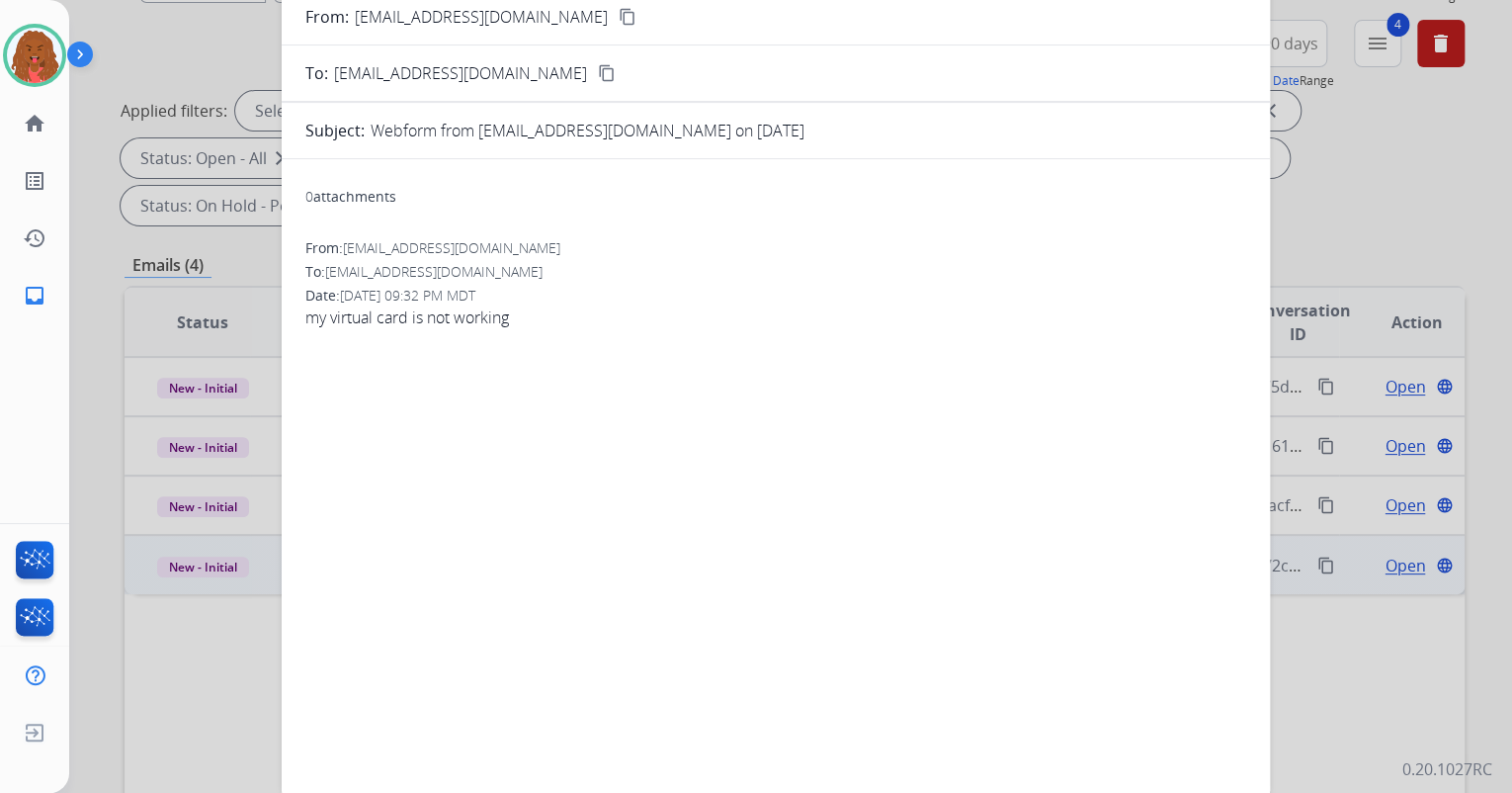 scroll, scrollTop: 79, scrollLeft: 0, axis: vertical 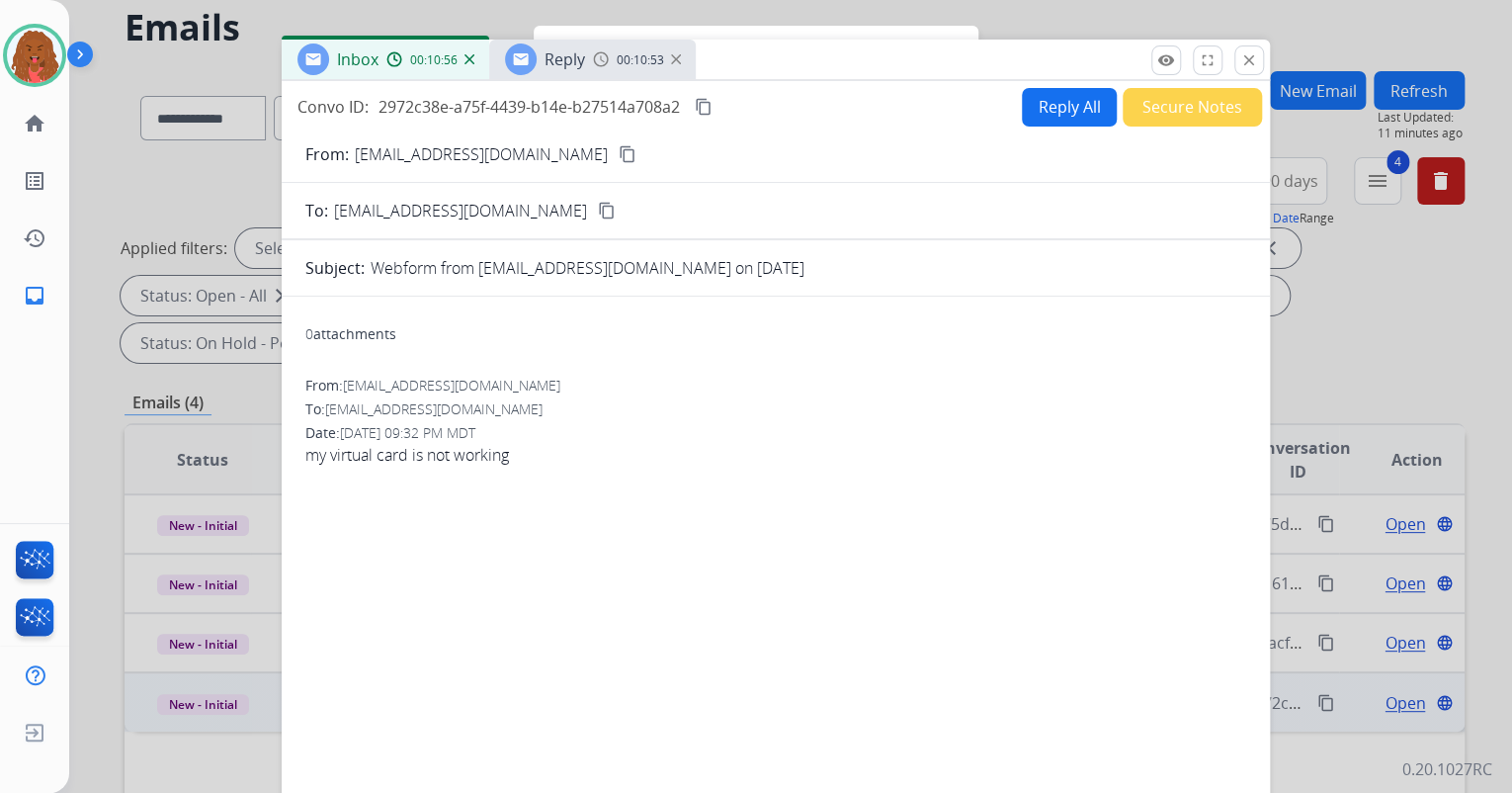 click on "Reply" at bounding box center (564, 59) 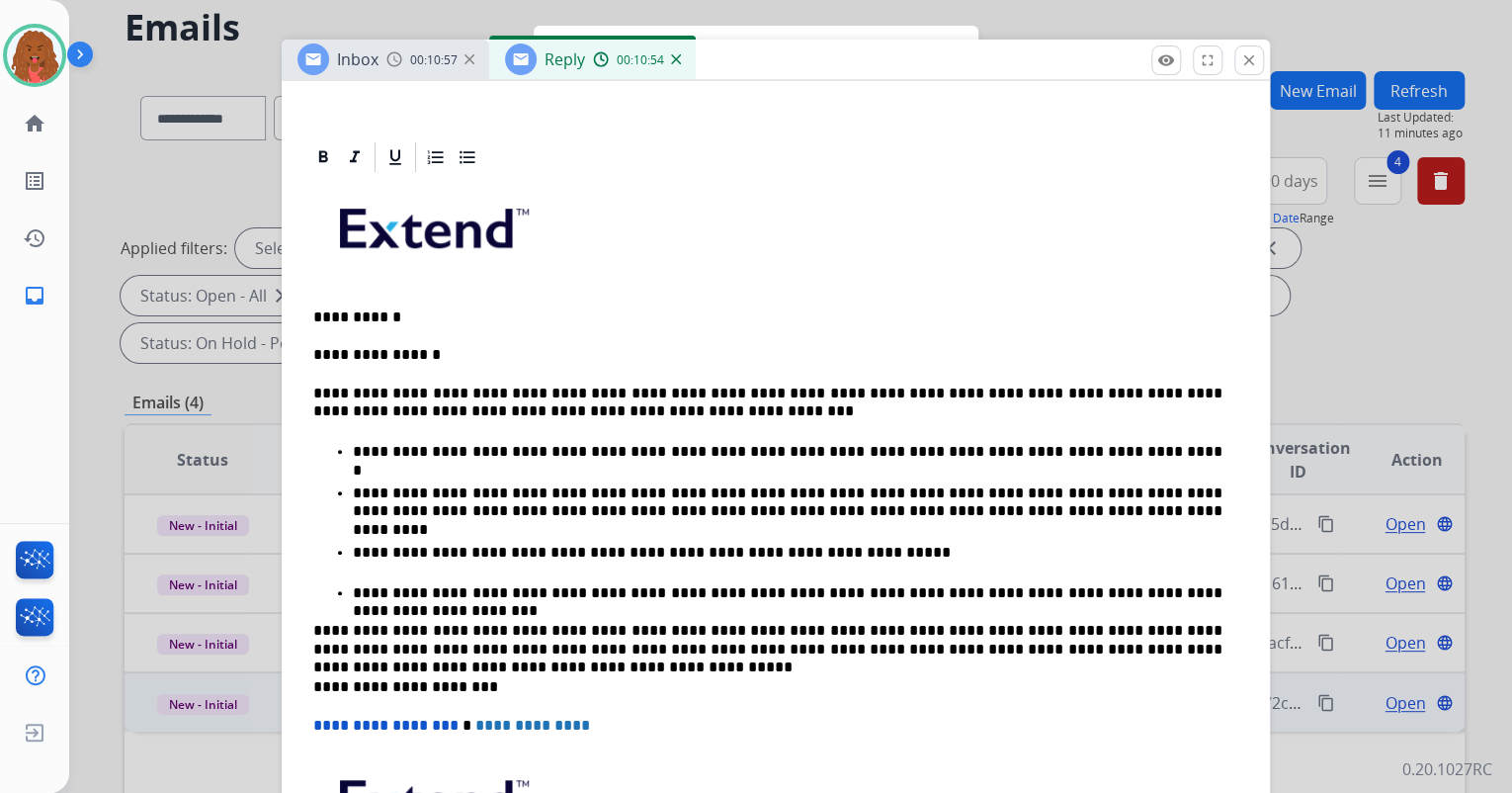 click on "**********" at bounding box center (776, 577) 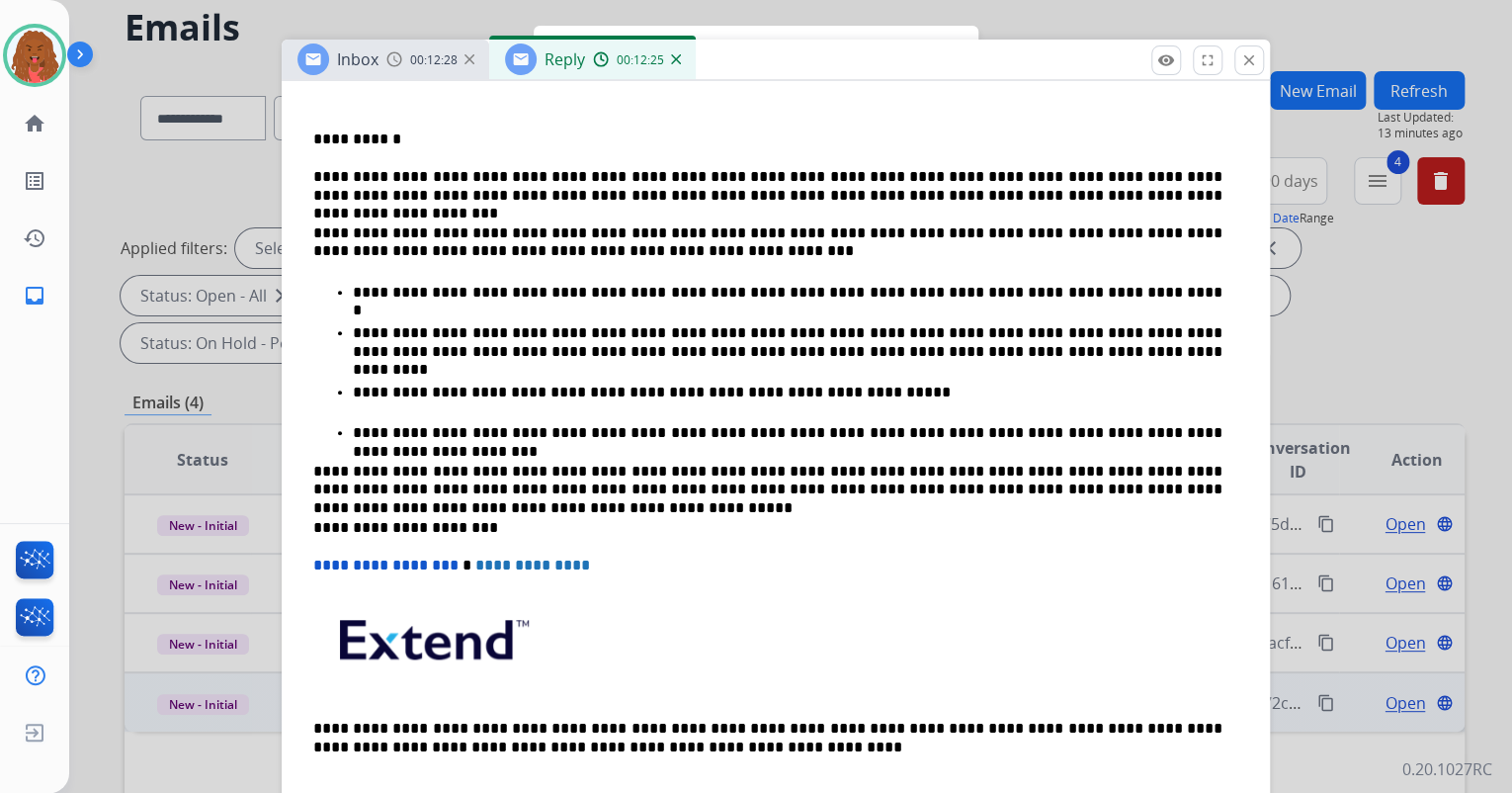 scroll, scrollTop: 574, scrollLeft: 0, axis: vertical 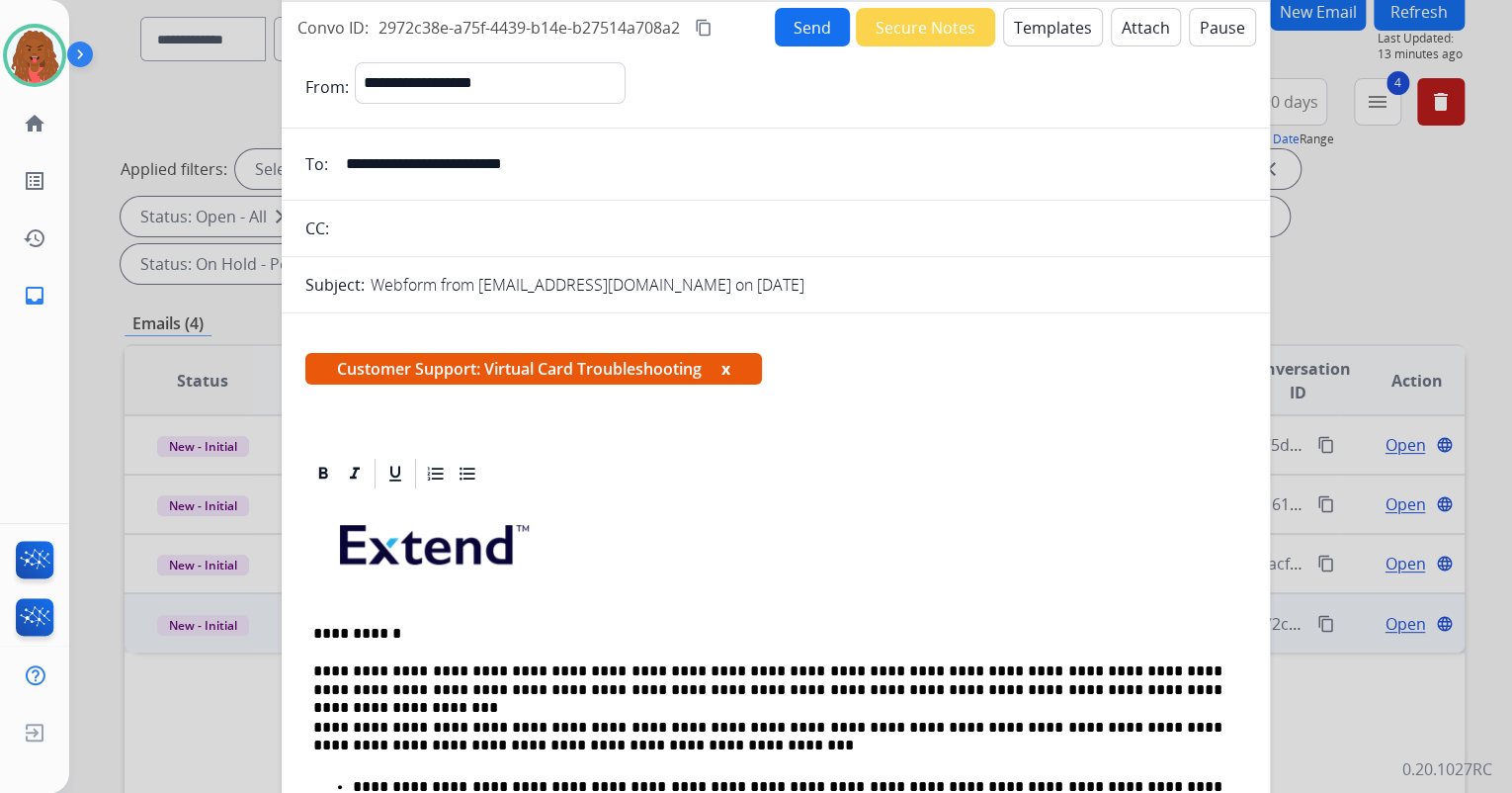 click on "Send" at bounding box center [812, 27] 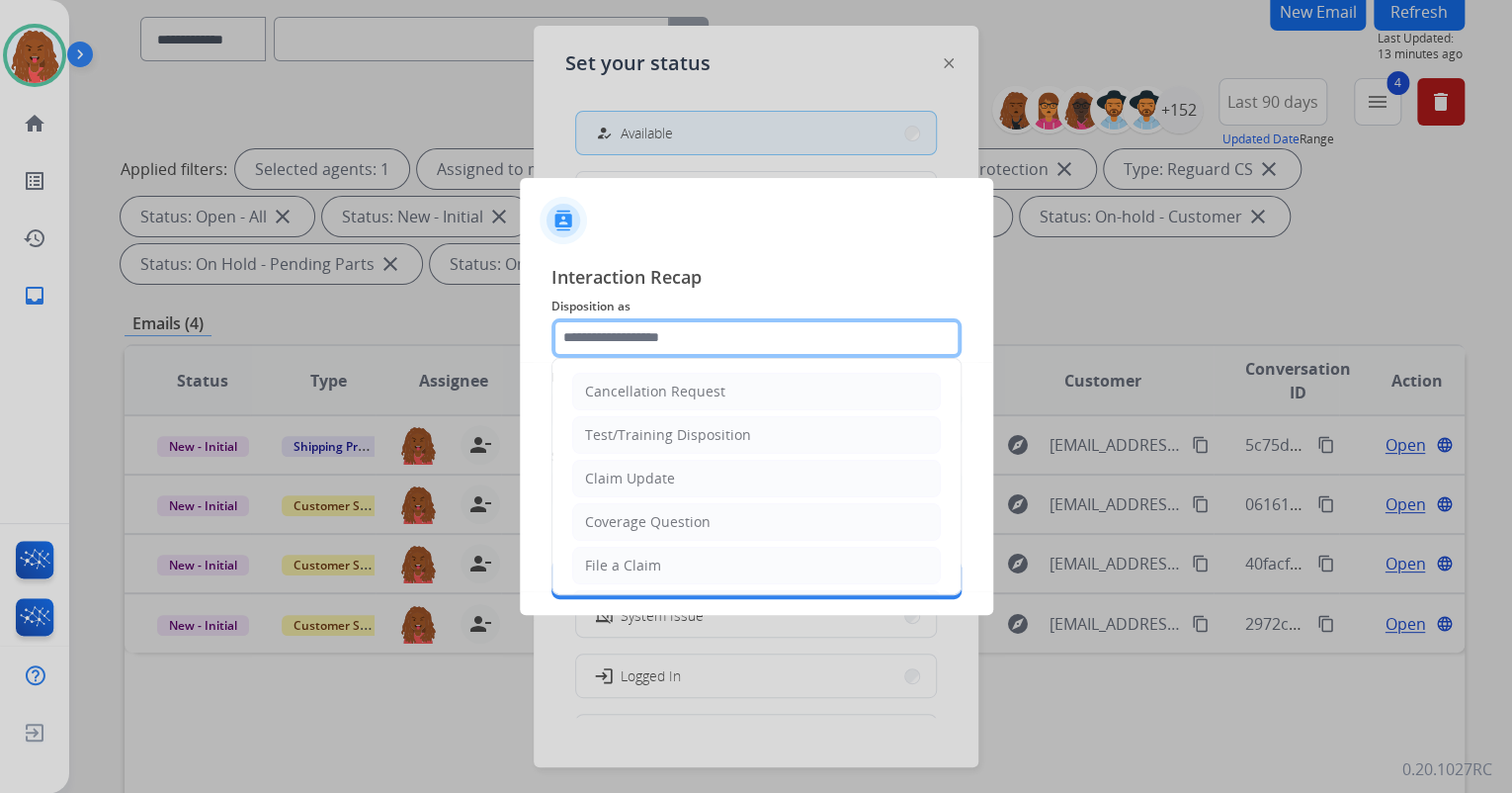 click 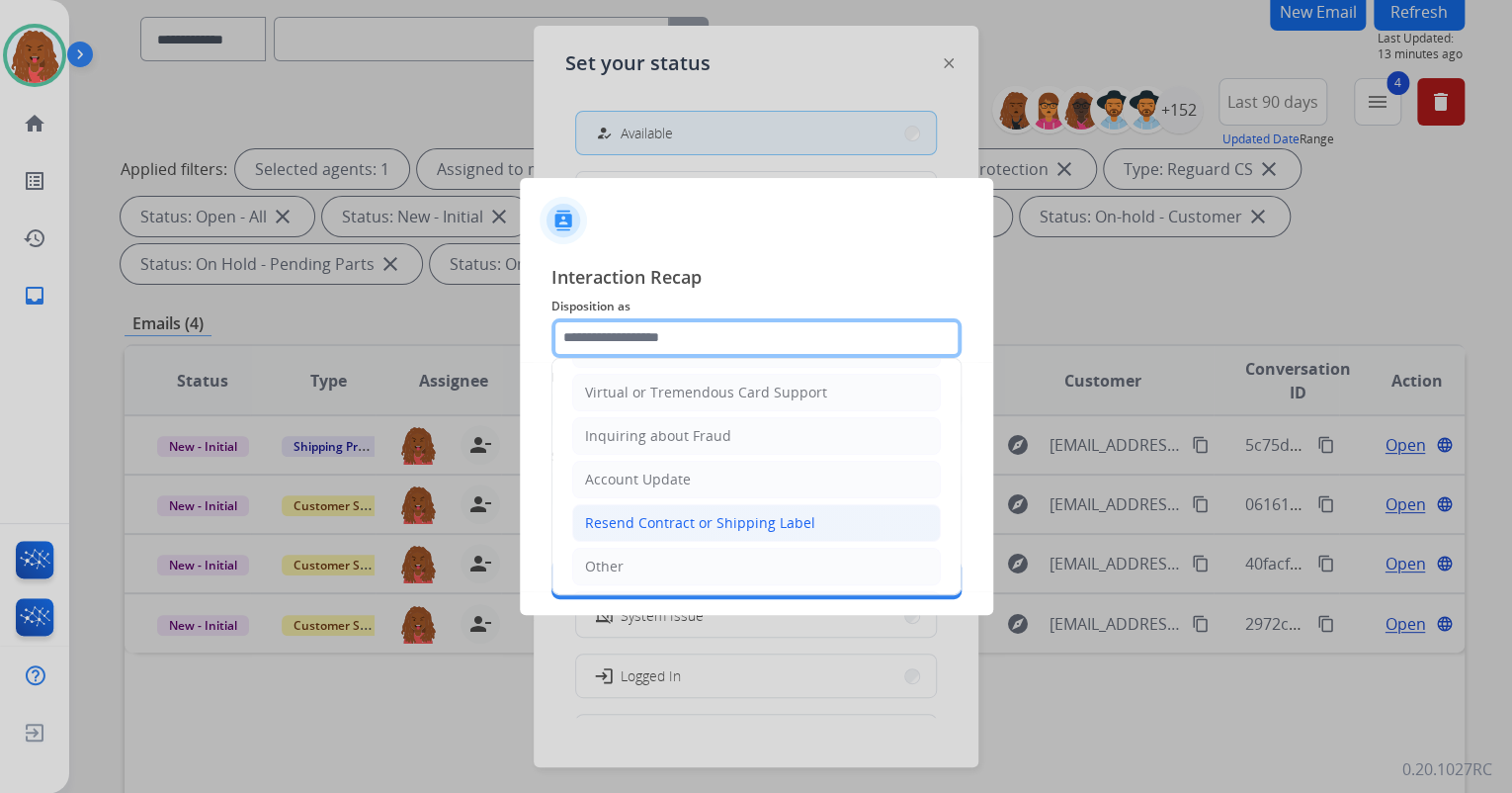 scroll, scrollTop: 223, scrollLeft: 0, axis: vertical 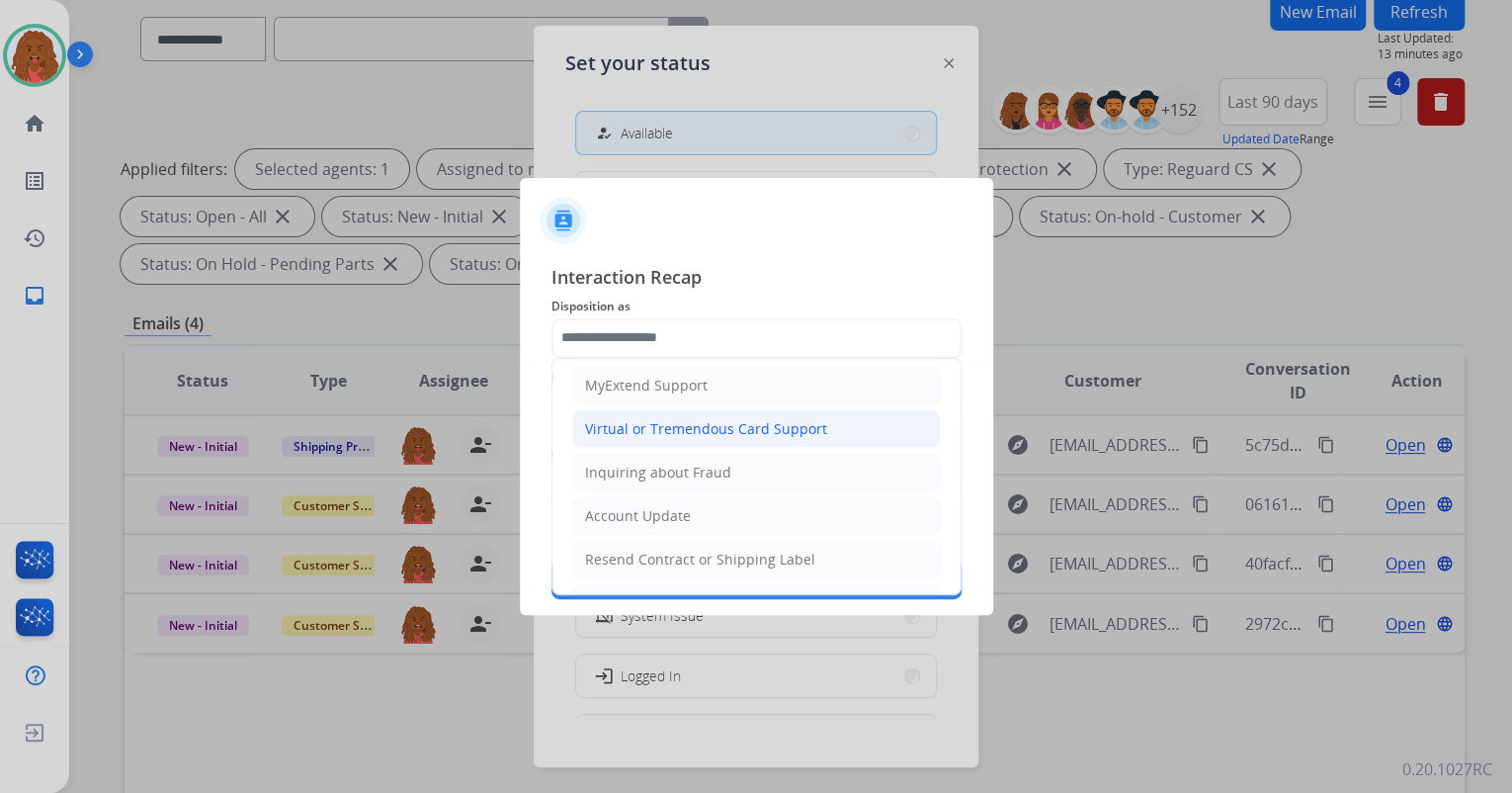 click on "Virtual or Tremendous Card Support" 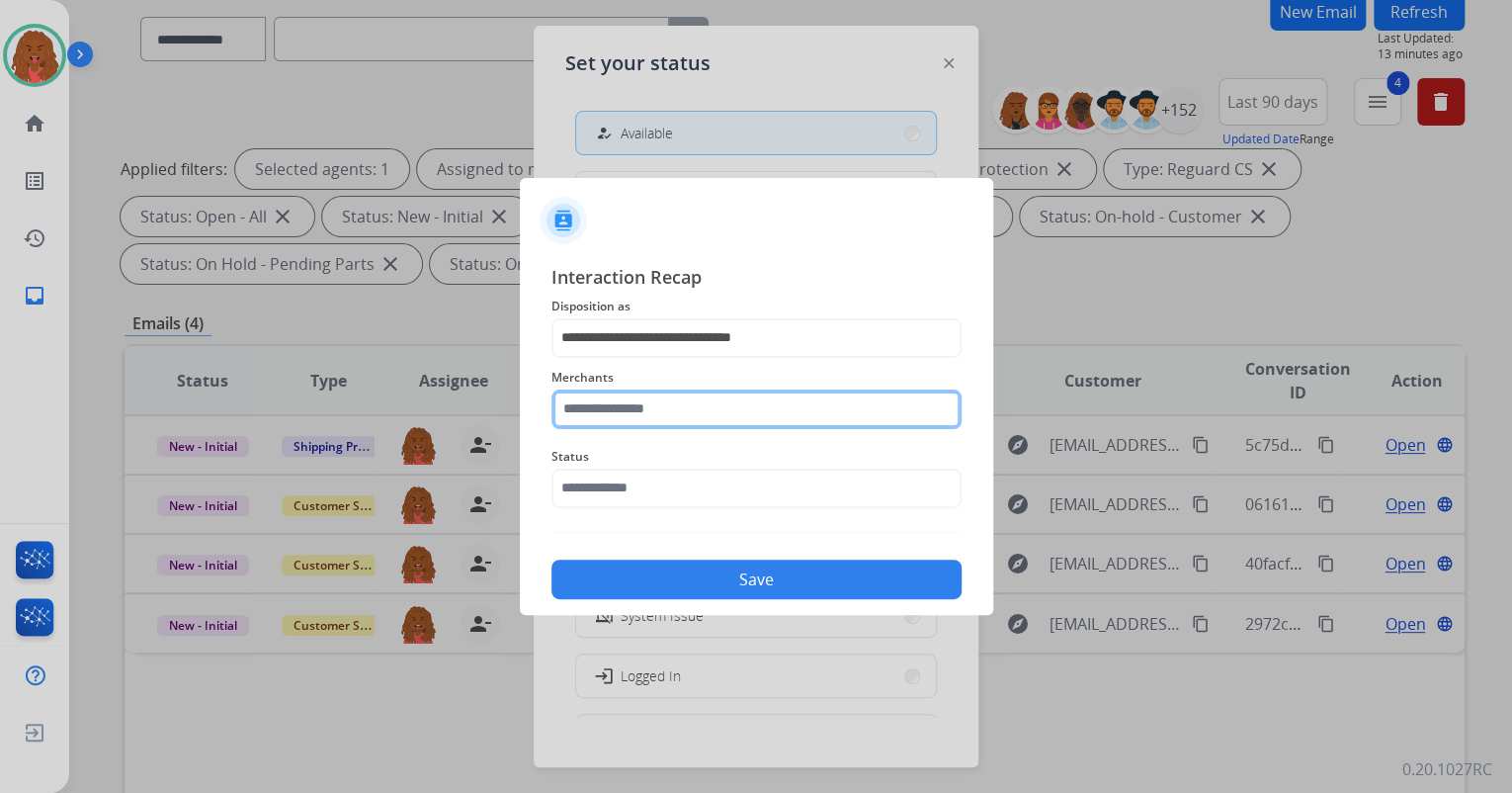 click 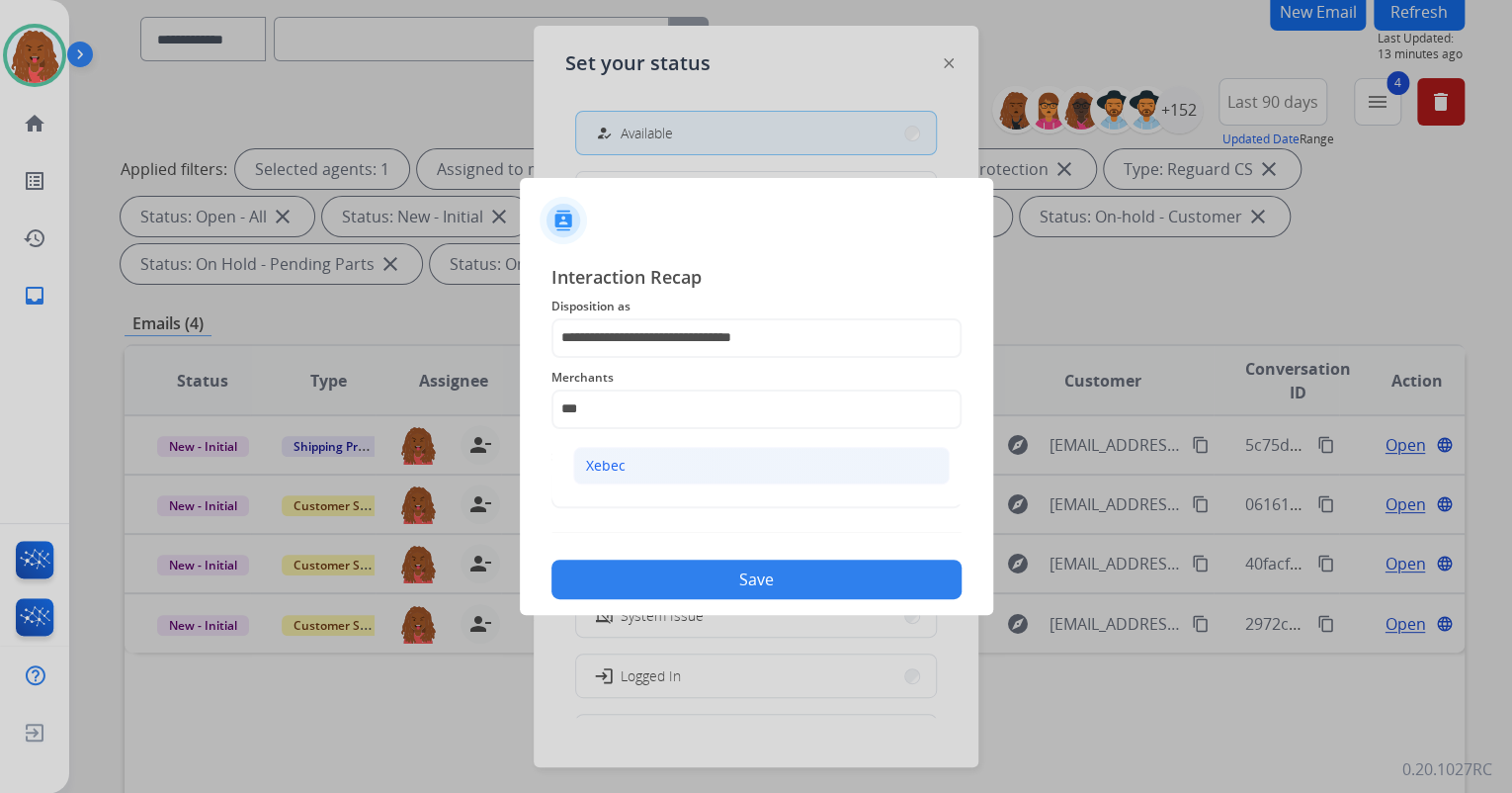 click on "Xebec" 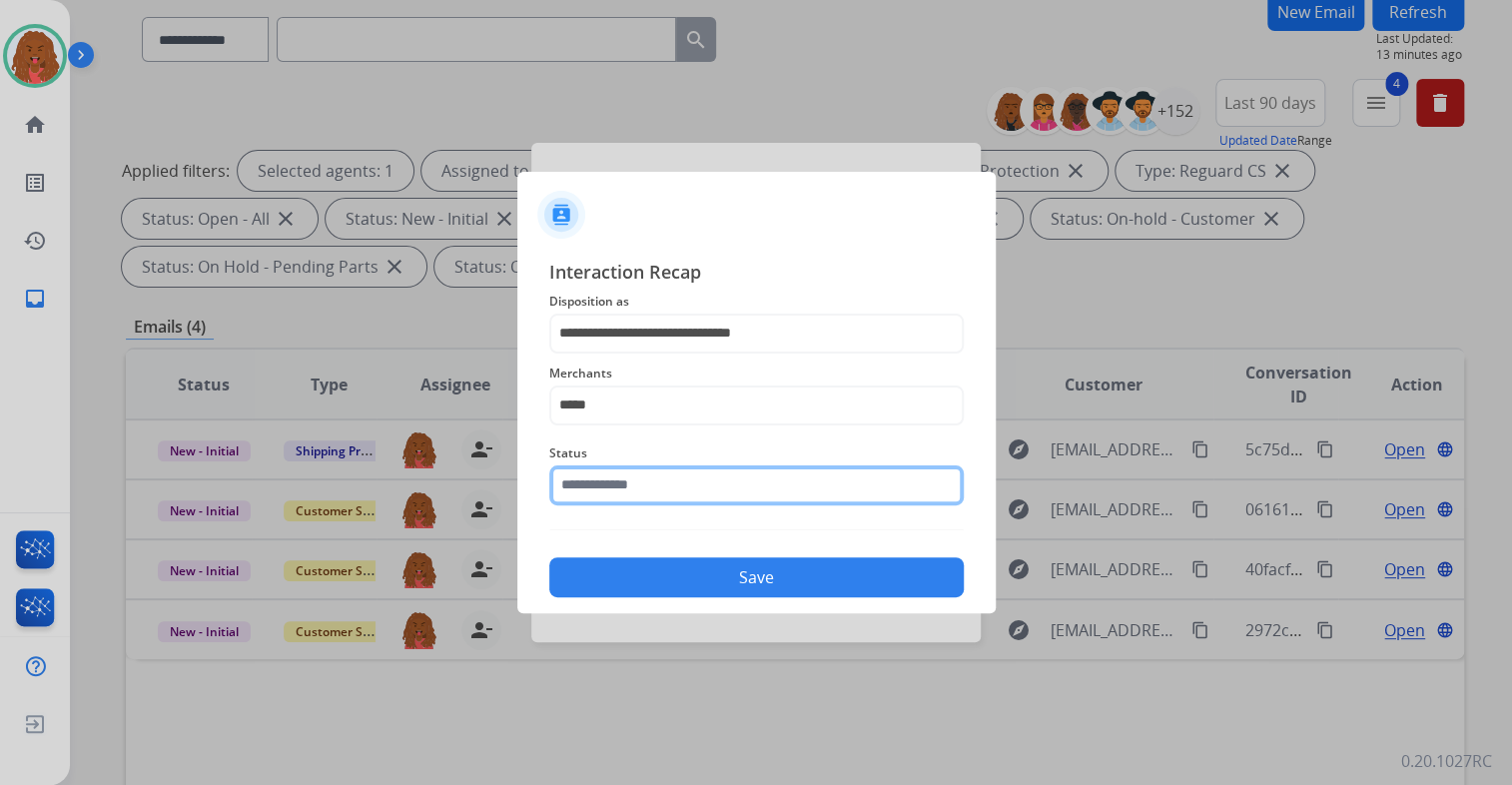 click 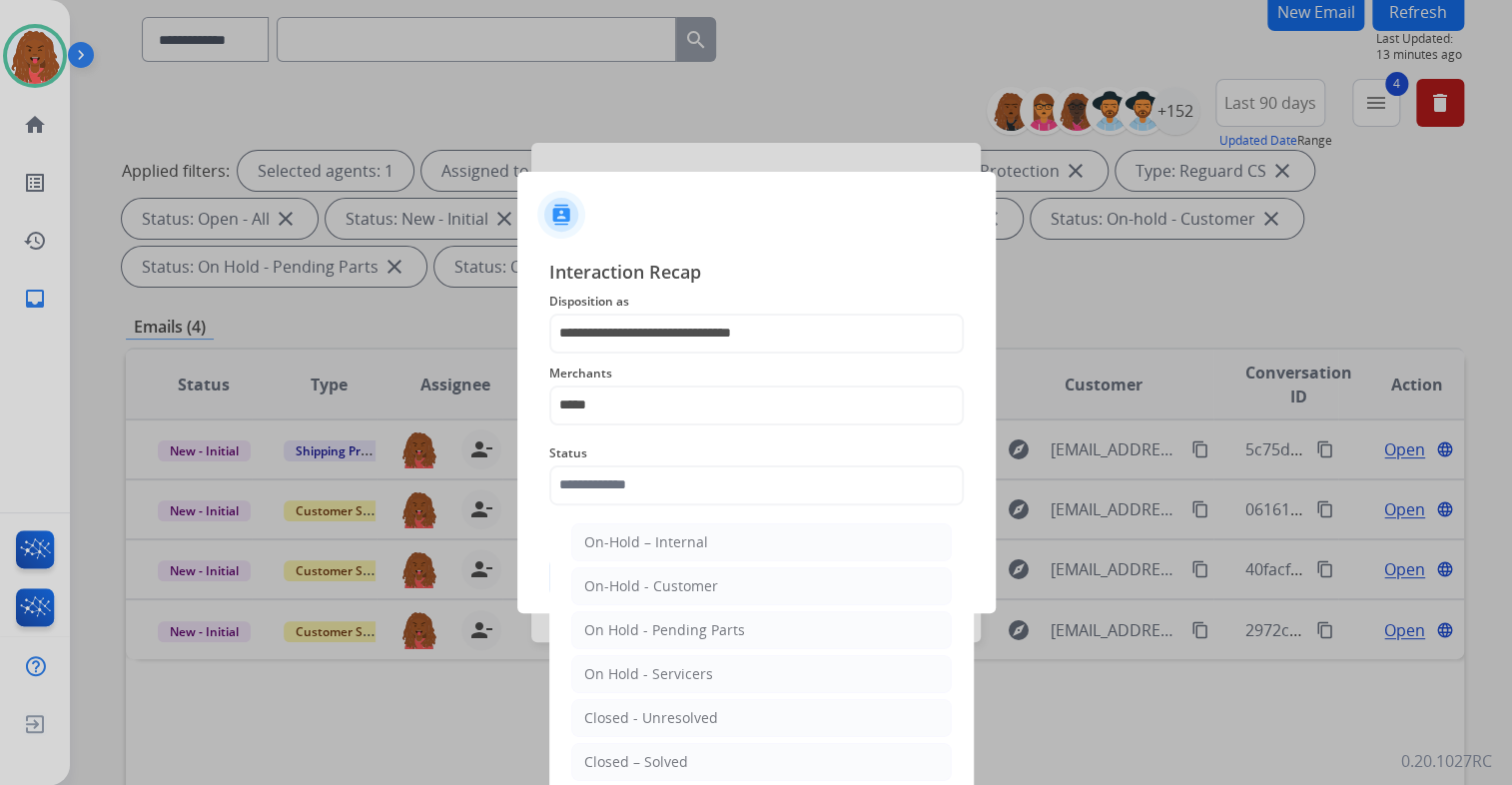 click on "Closed – Solved" 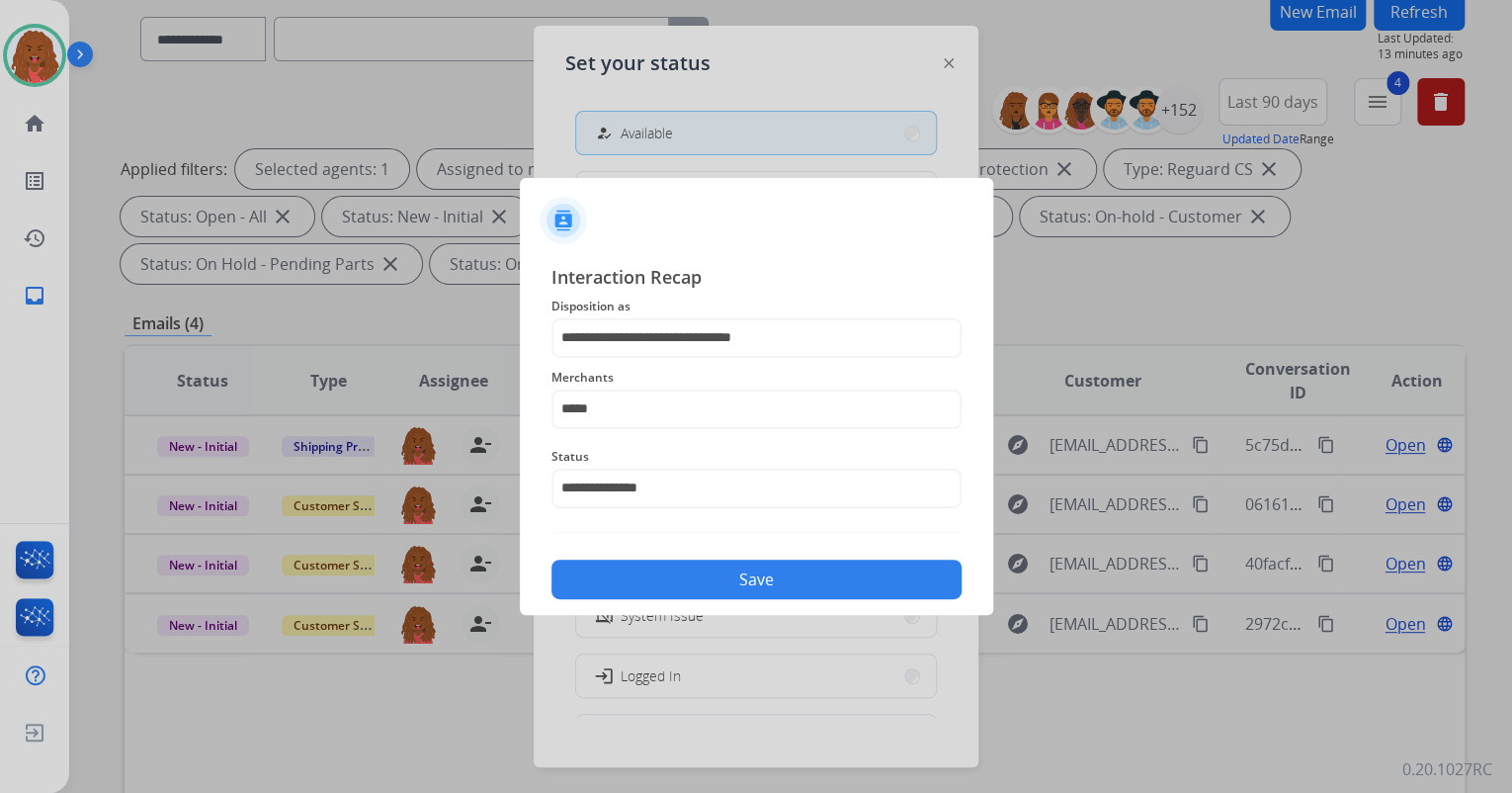 click on "Save" 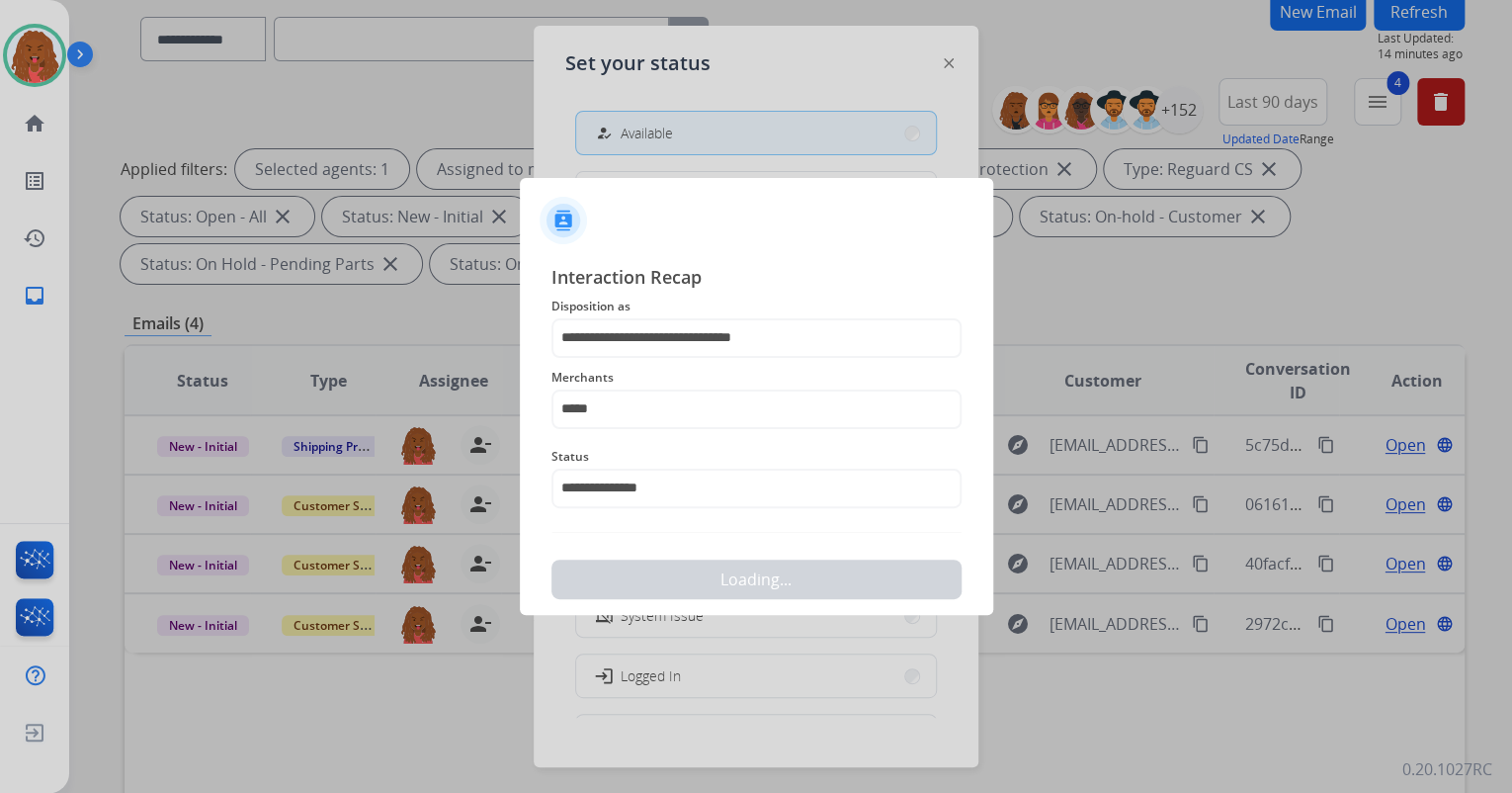 scroll, scrollTop: 0, scrollLeft: 0, axis: both 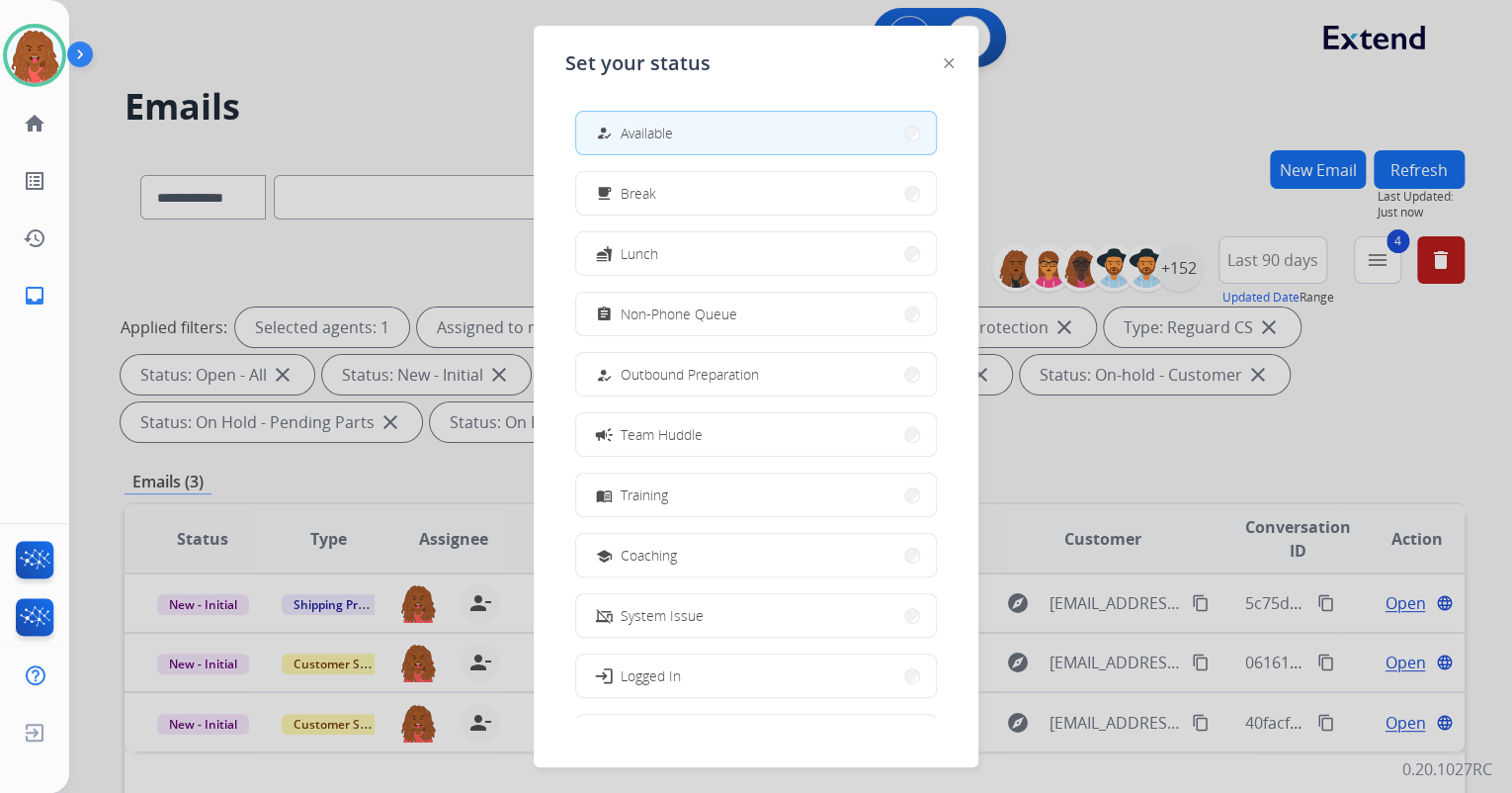 drag, startPoint x: 1212, startPoint y: 172, endPoint x: 1198, endPoint y: 162, distance: 17.20465 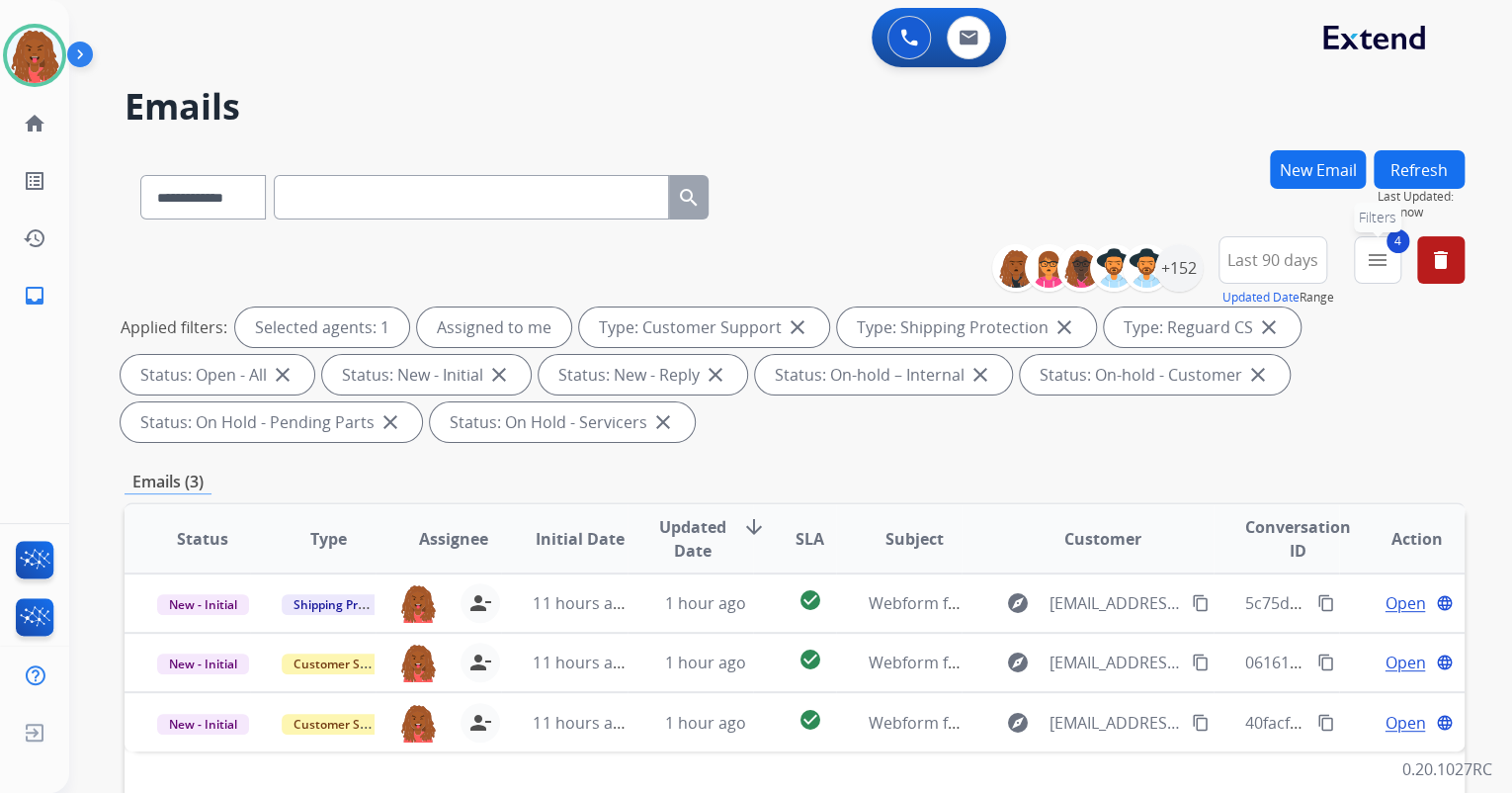 click on "menu" at bounding box center (1378, 260) 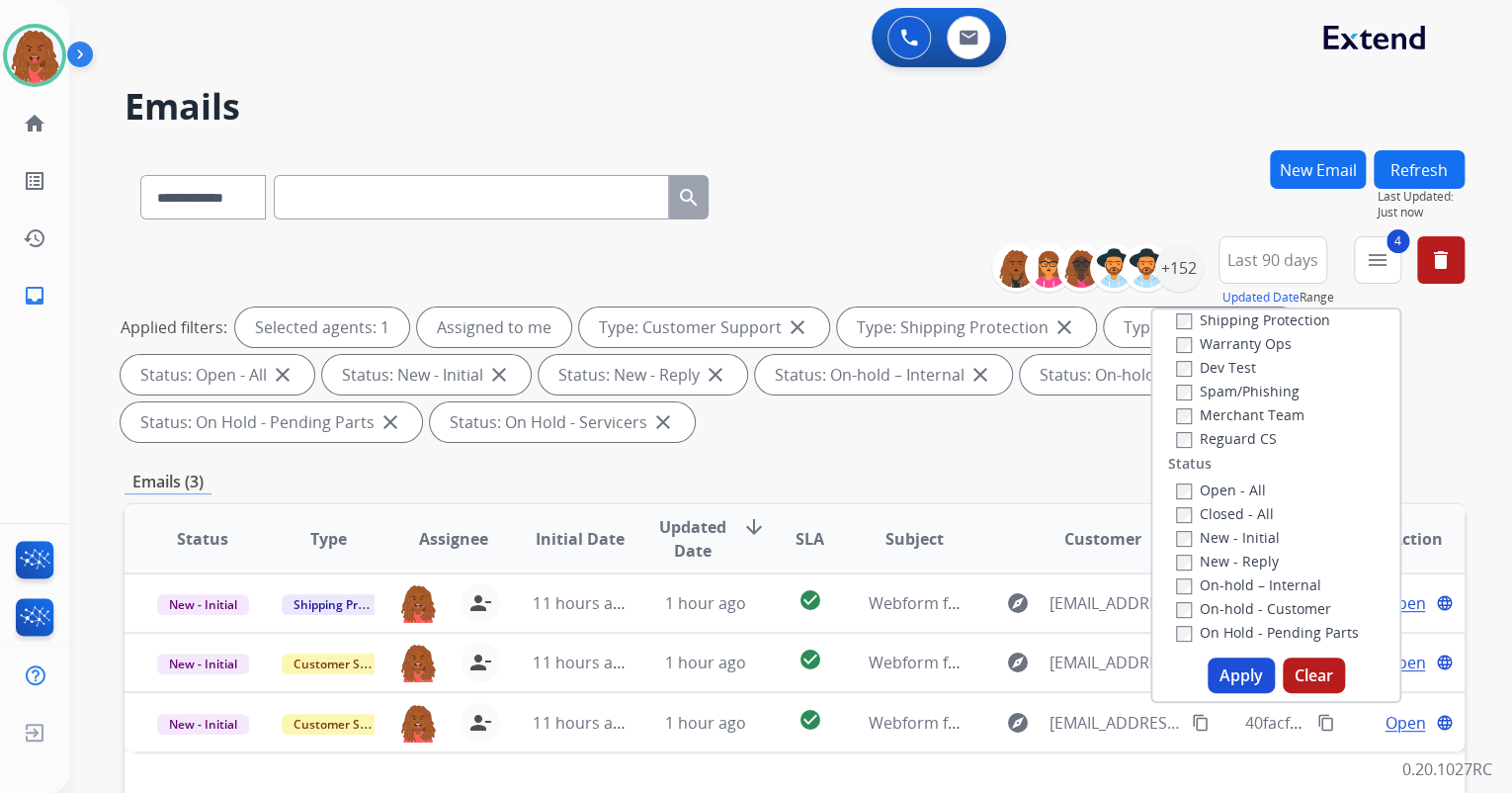 scroll, scrollTop: 158, scrollLeft: 0, axis: vertical 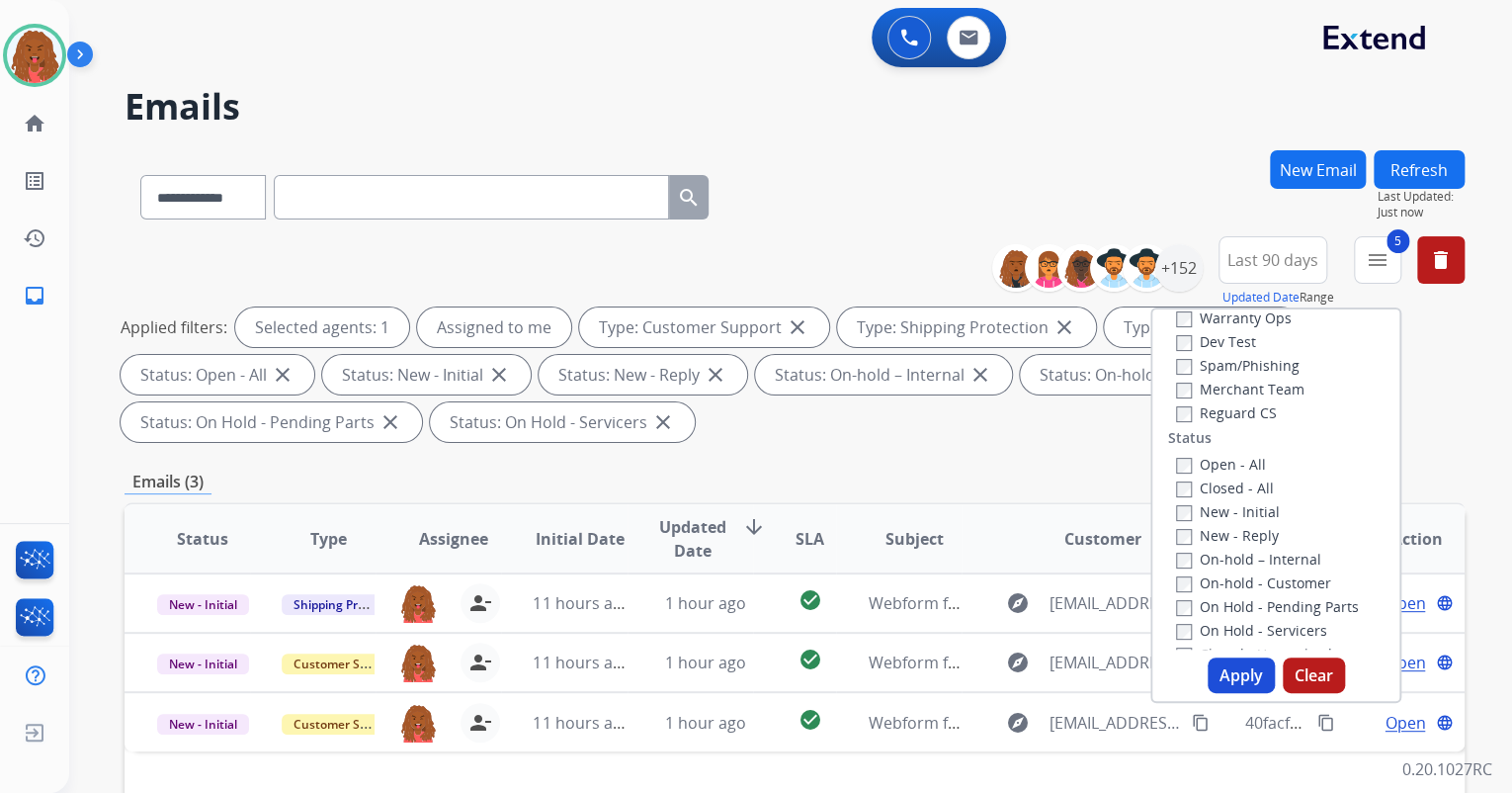 click on "Apply" at bounding box center (1241, 675) 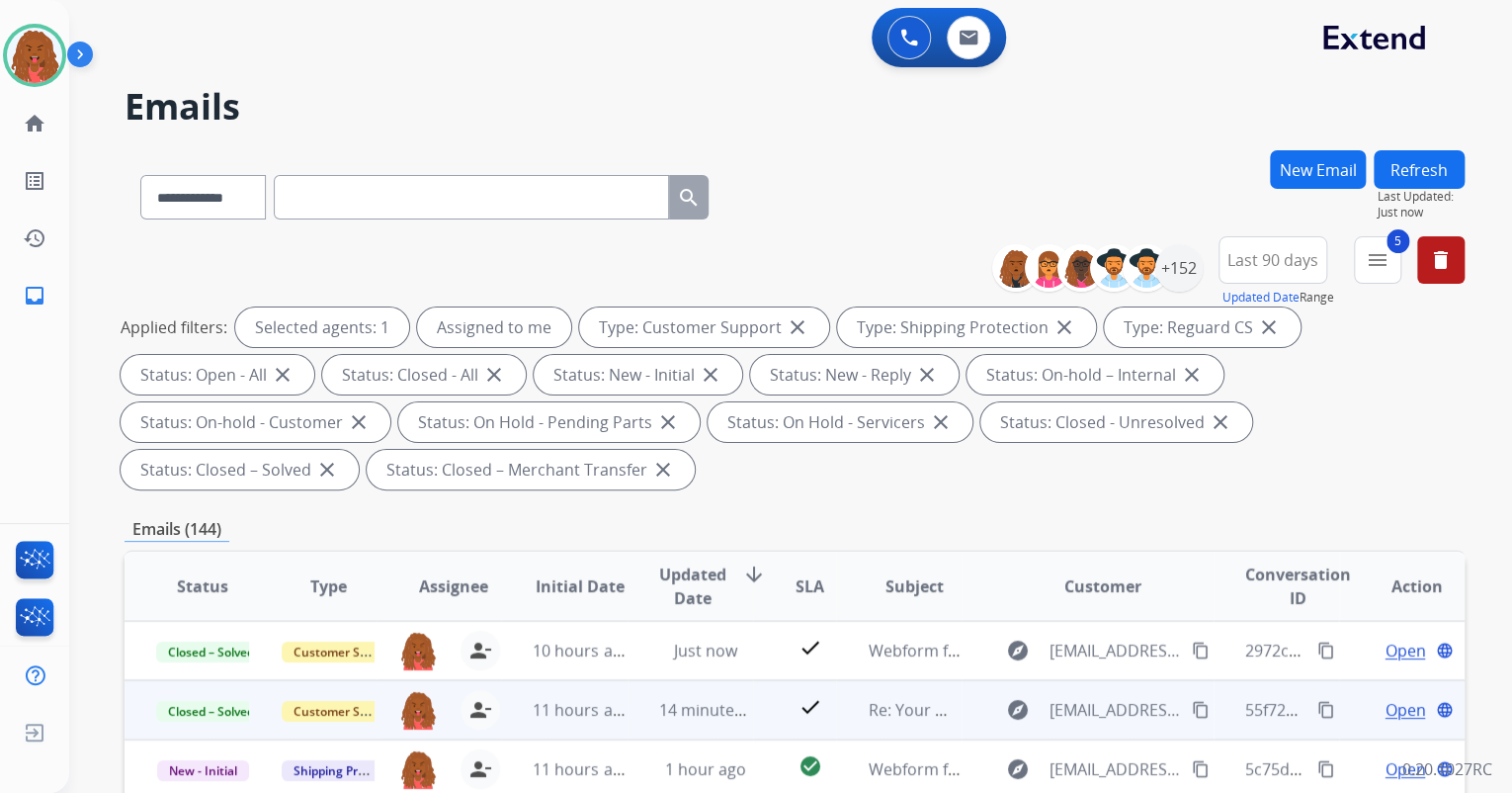 click on "content_copy" at bounding box center [1201, 710] 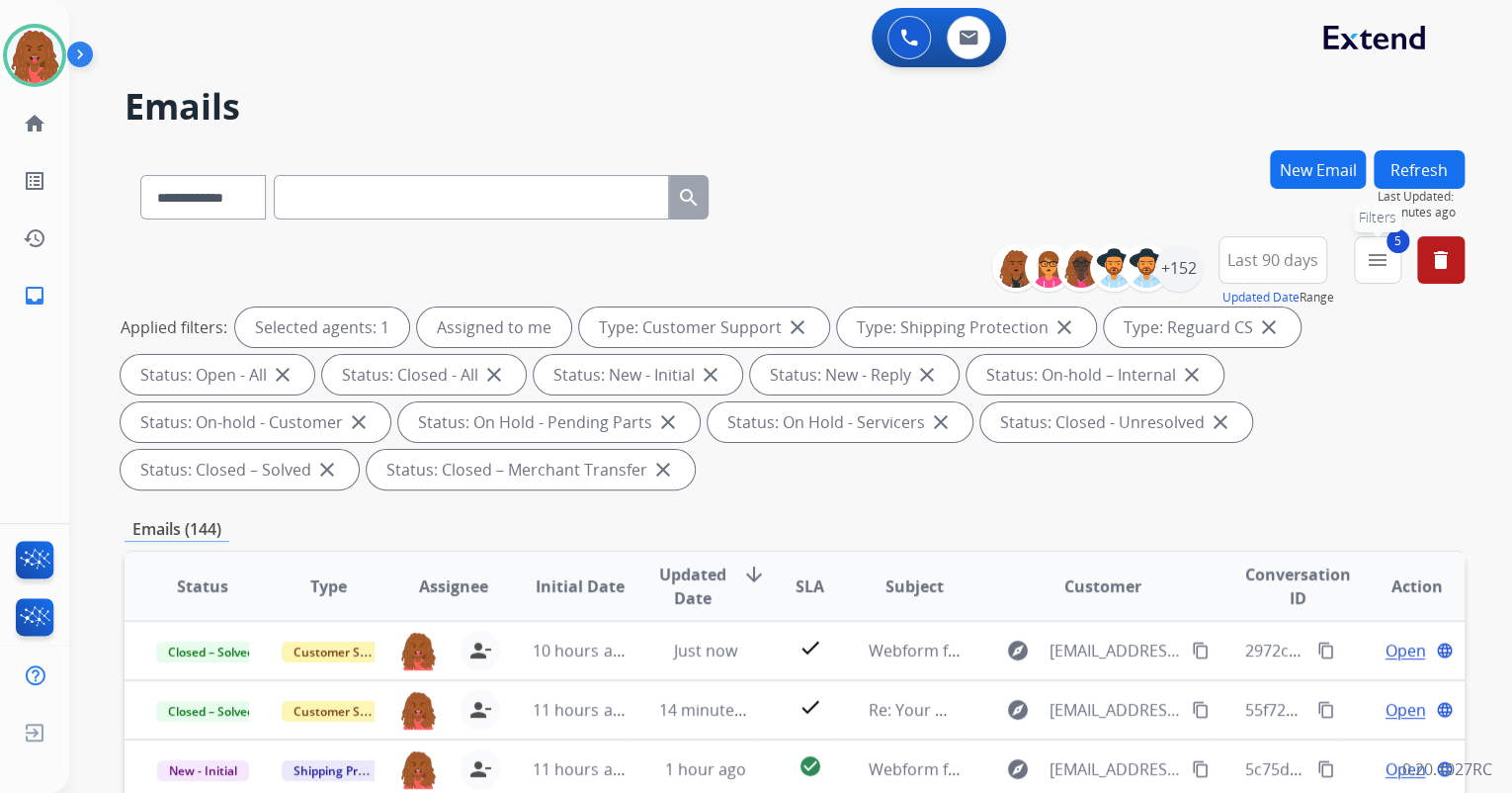 click on "5 menu  Filters" at bounding box center [1378, 260] 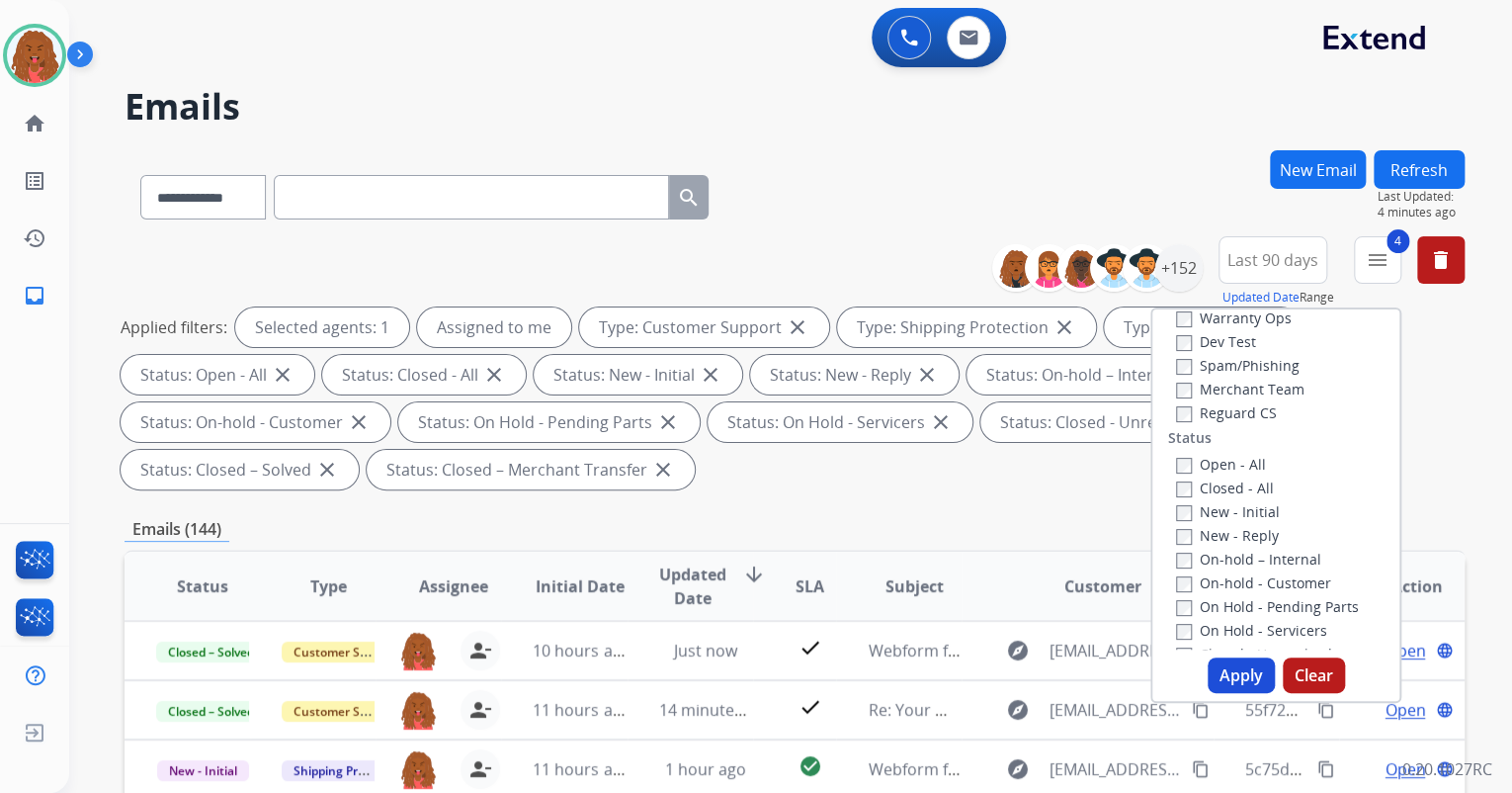 click on "Apply" at bounding box center (1241, 675) 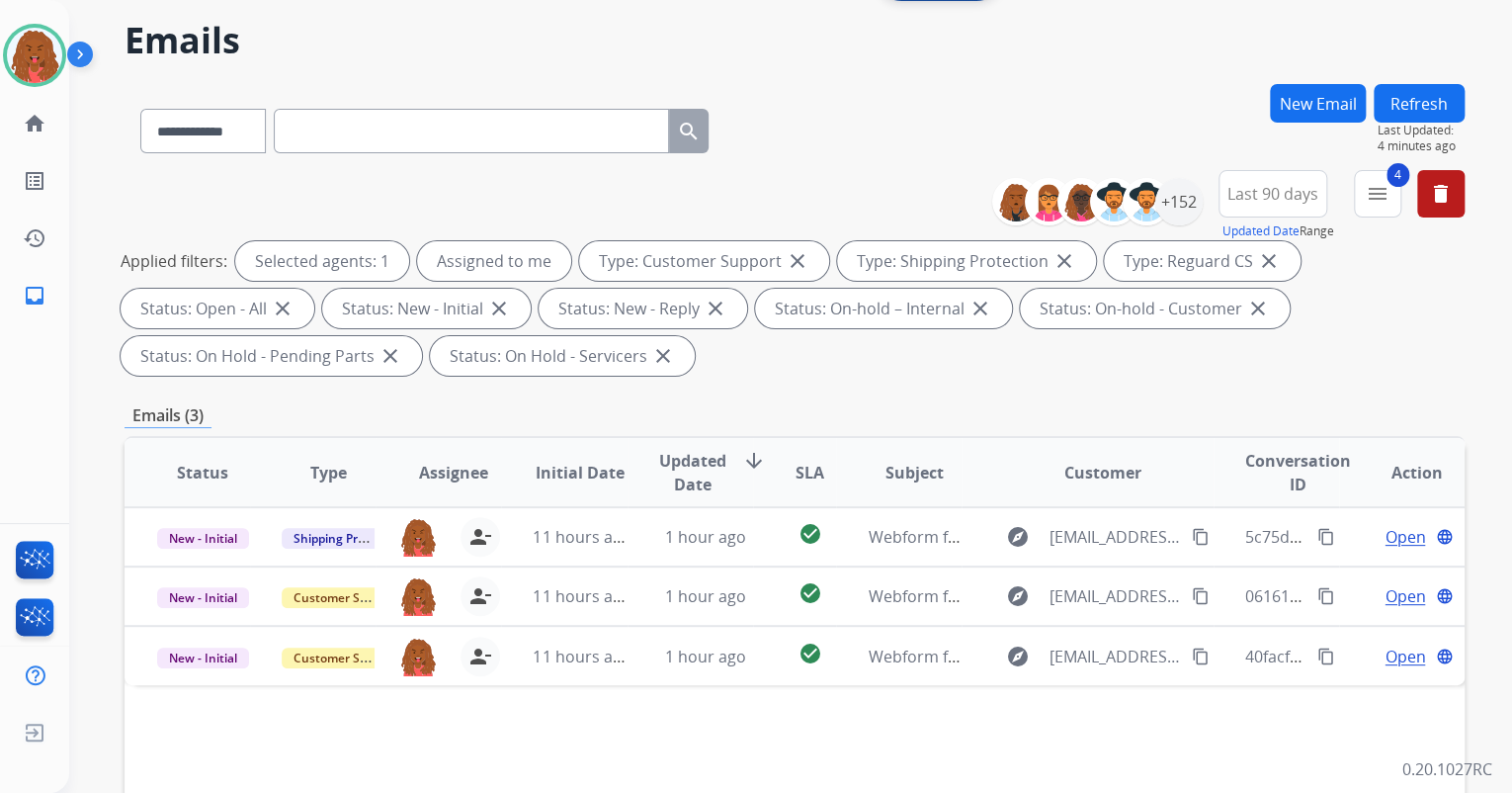 scroll, scrollTop: 316, scrollLeft: 0, axis: vertical 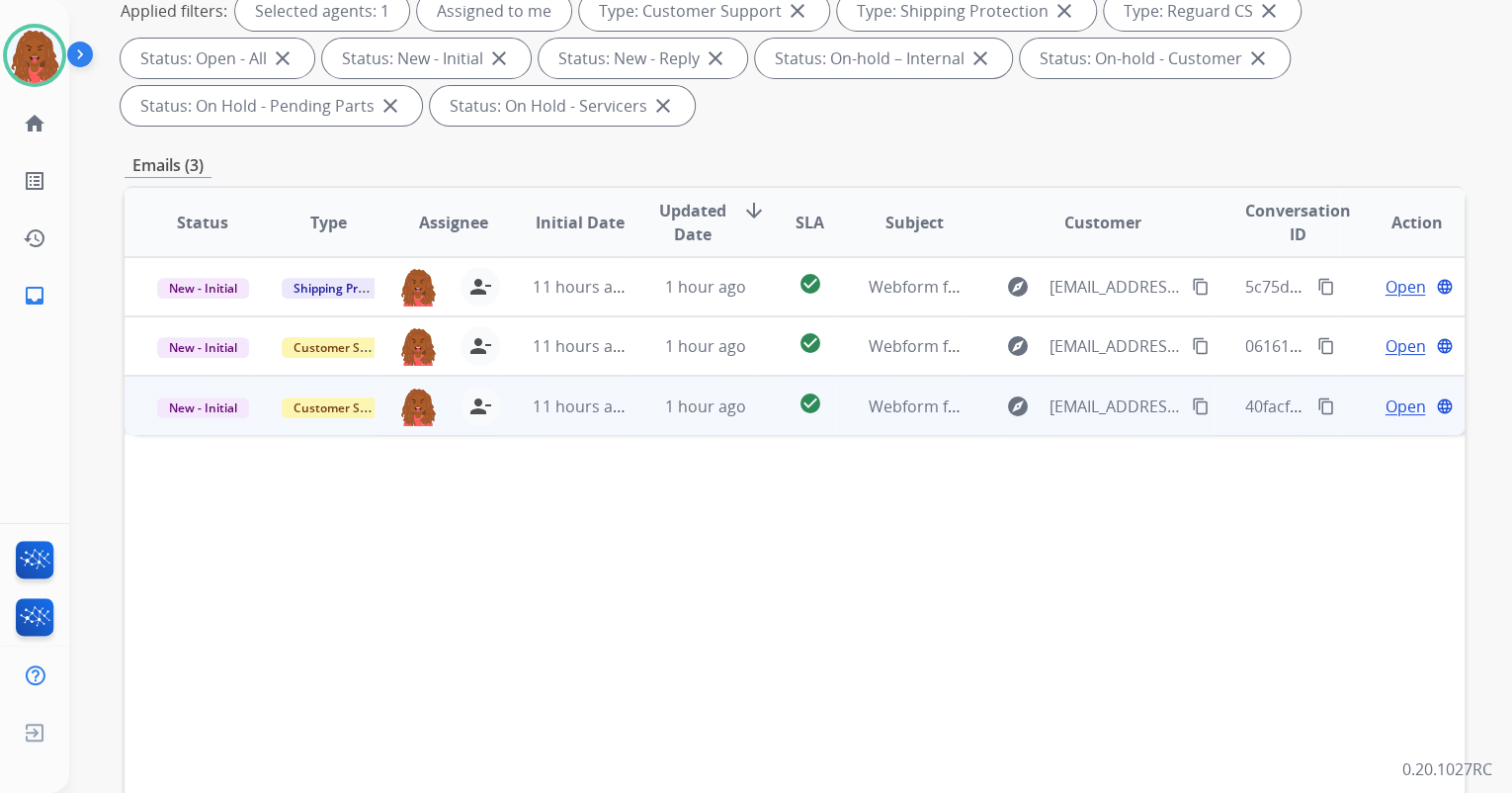 click on "Open" at bounding box center (1404, 406) 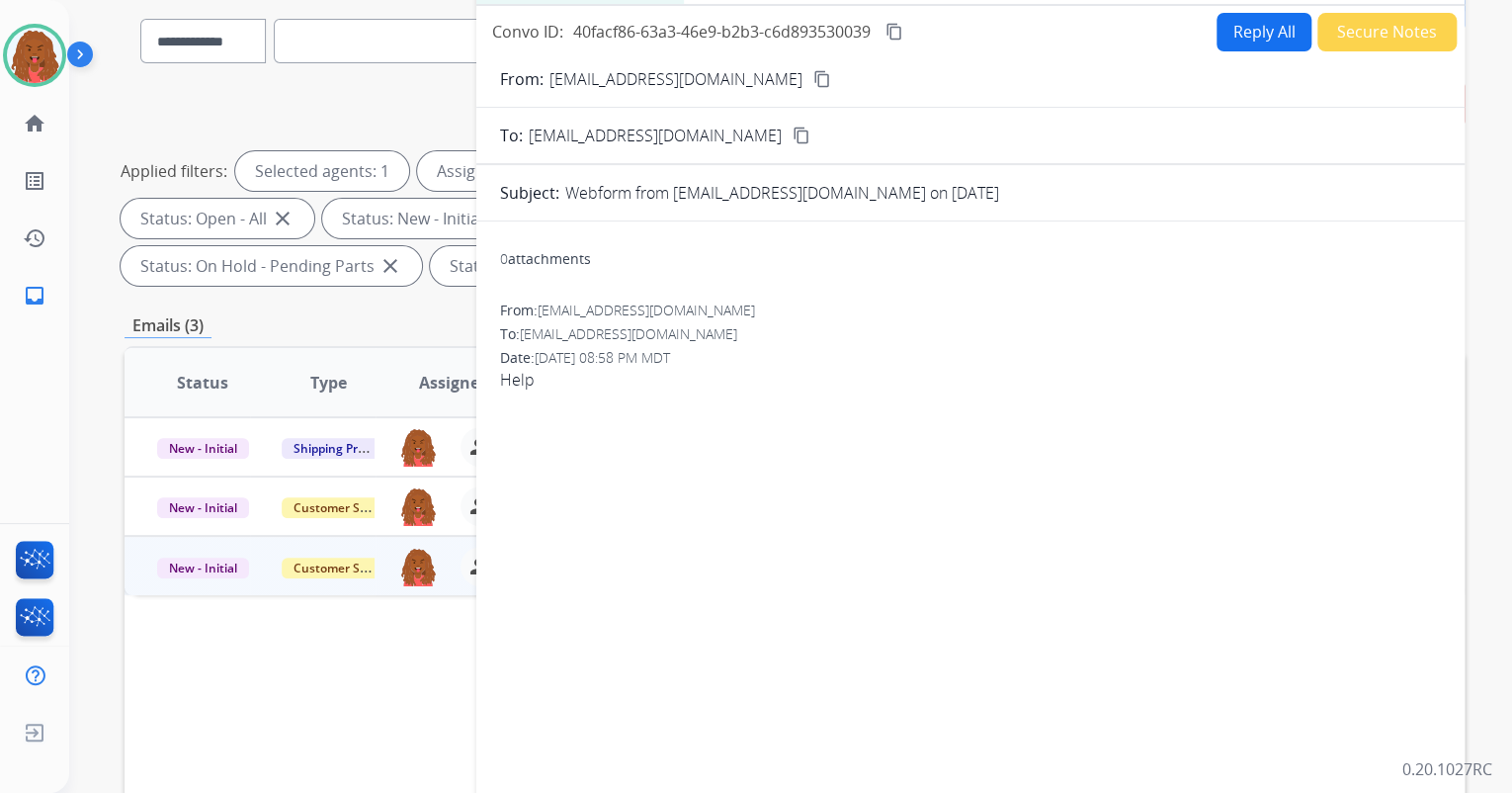 scroll, scrollTop: 0, scrollLeft: 0, axis: both 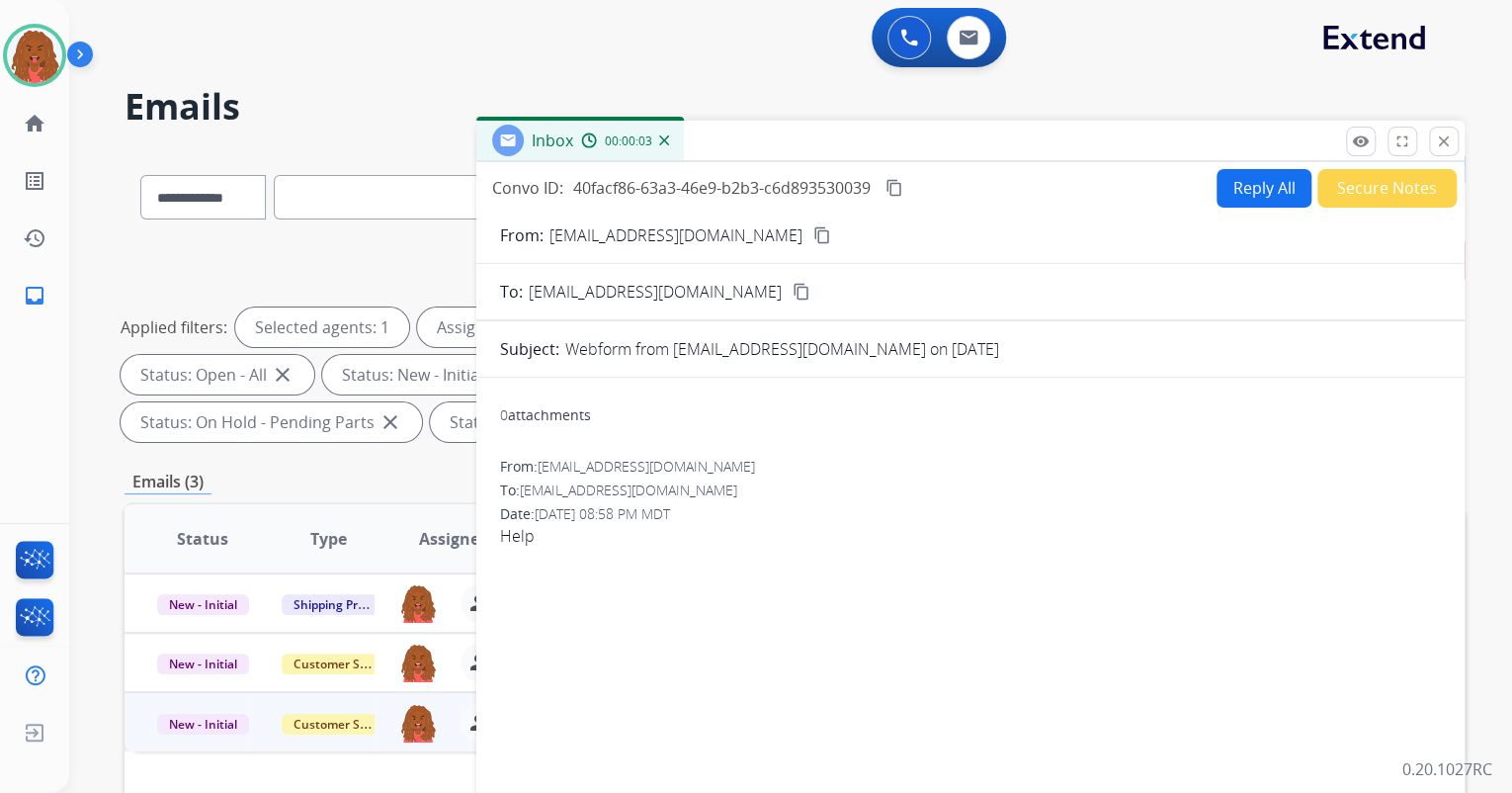 click on "Reply All" at bounding box center [1264, 188] 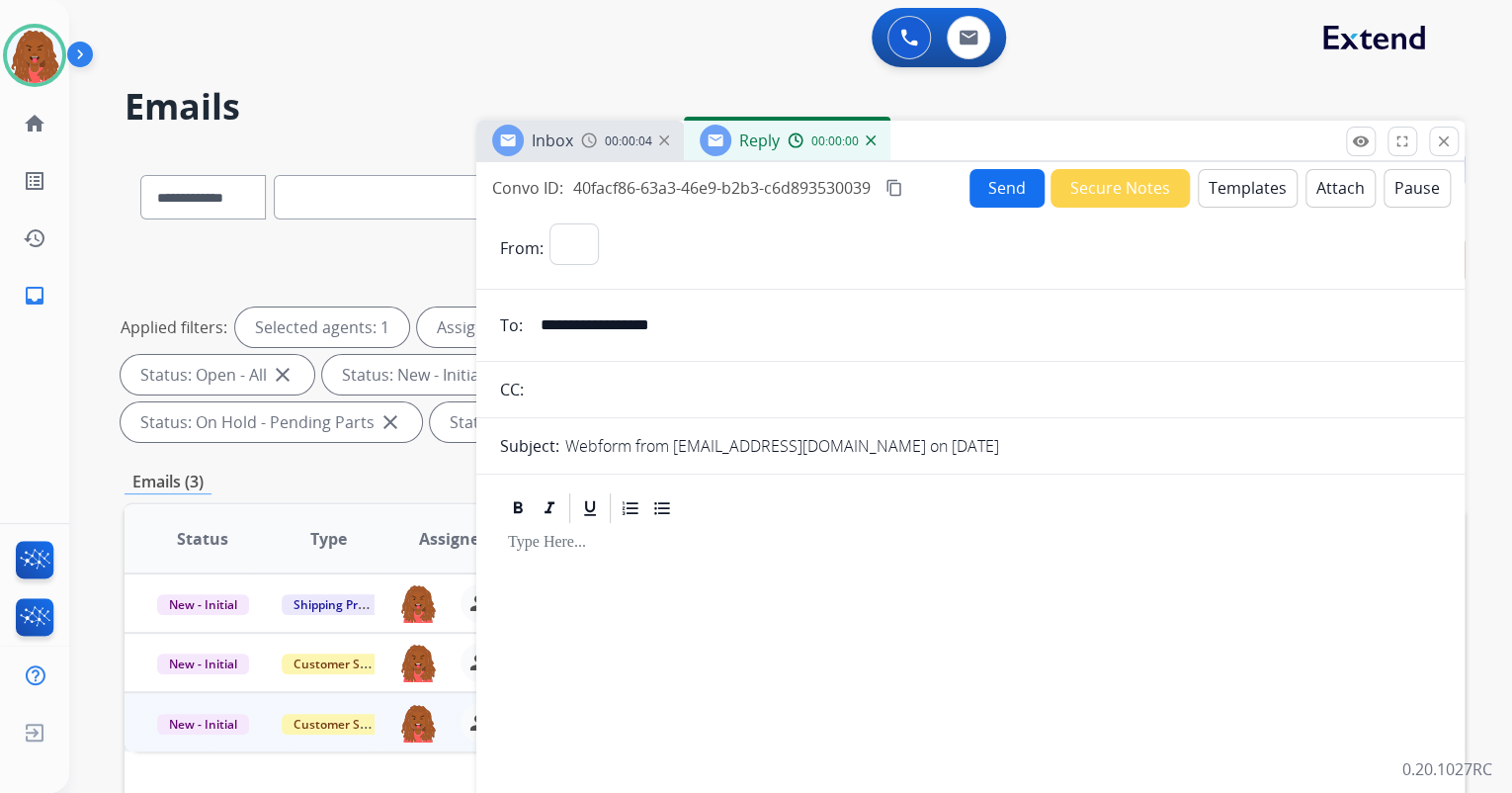 select on "**********" 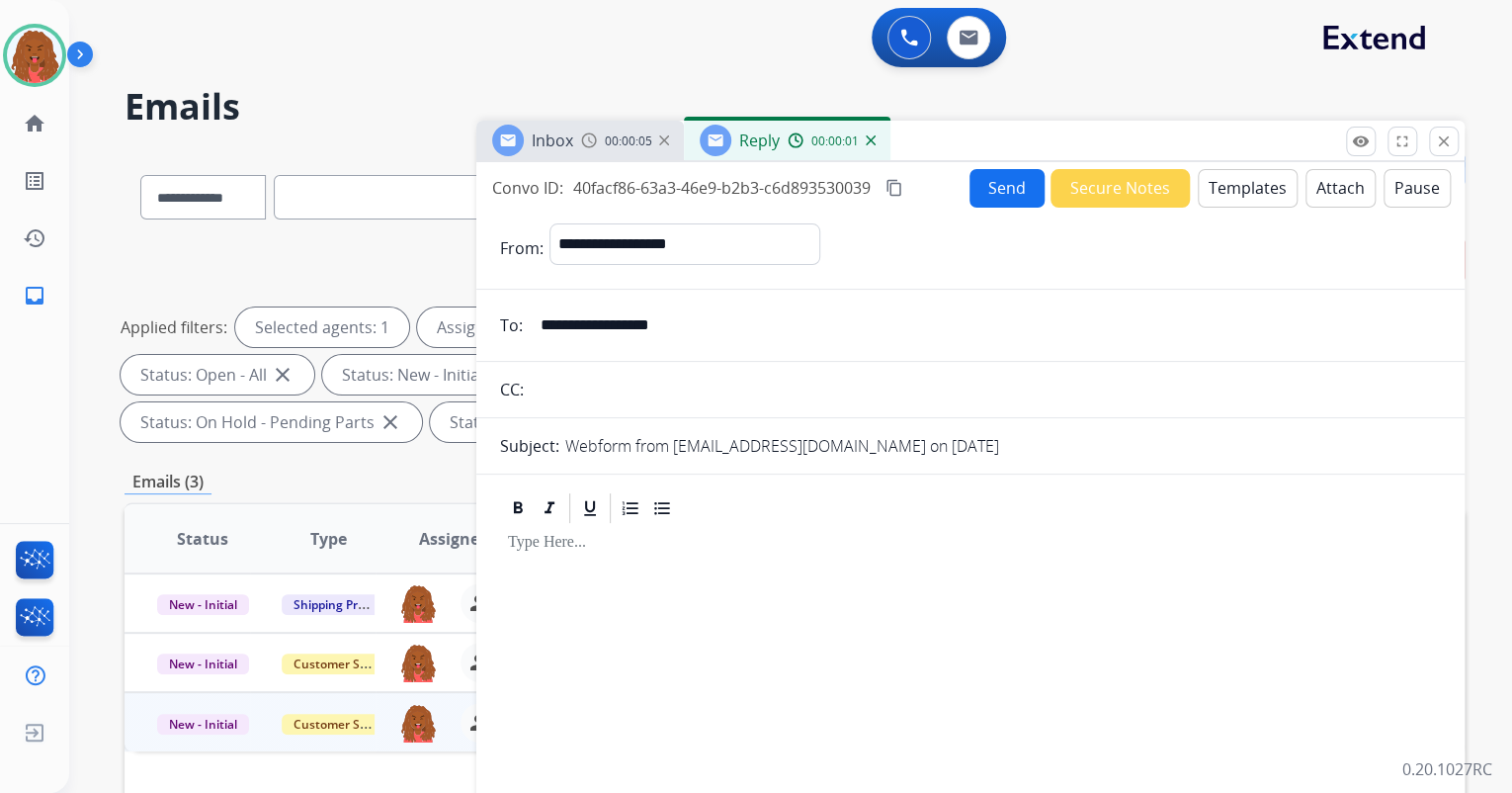 click on "Templates" at bounding box center (1247, 188) 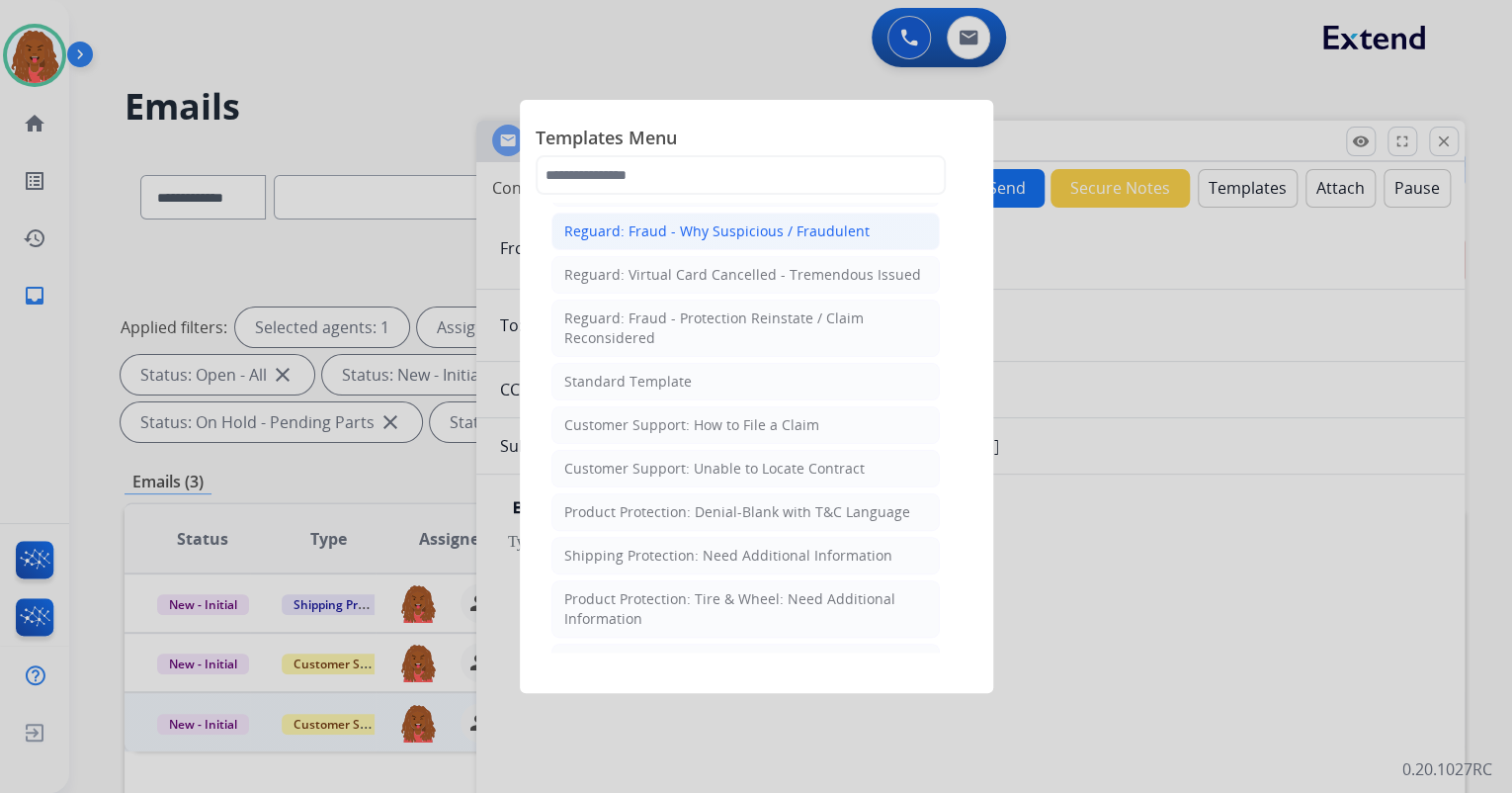 scroll, scrollTop: 0, scrollLeft: 0, axis: both 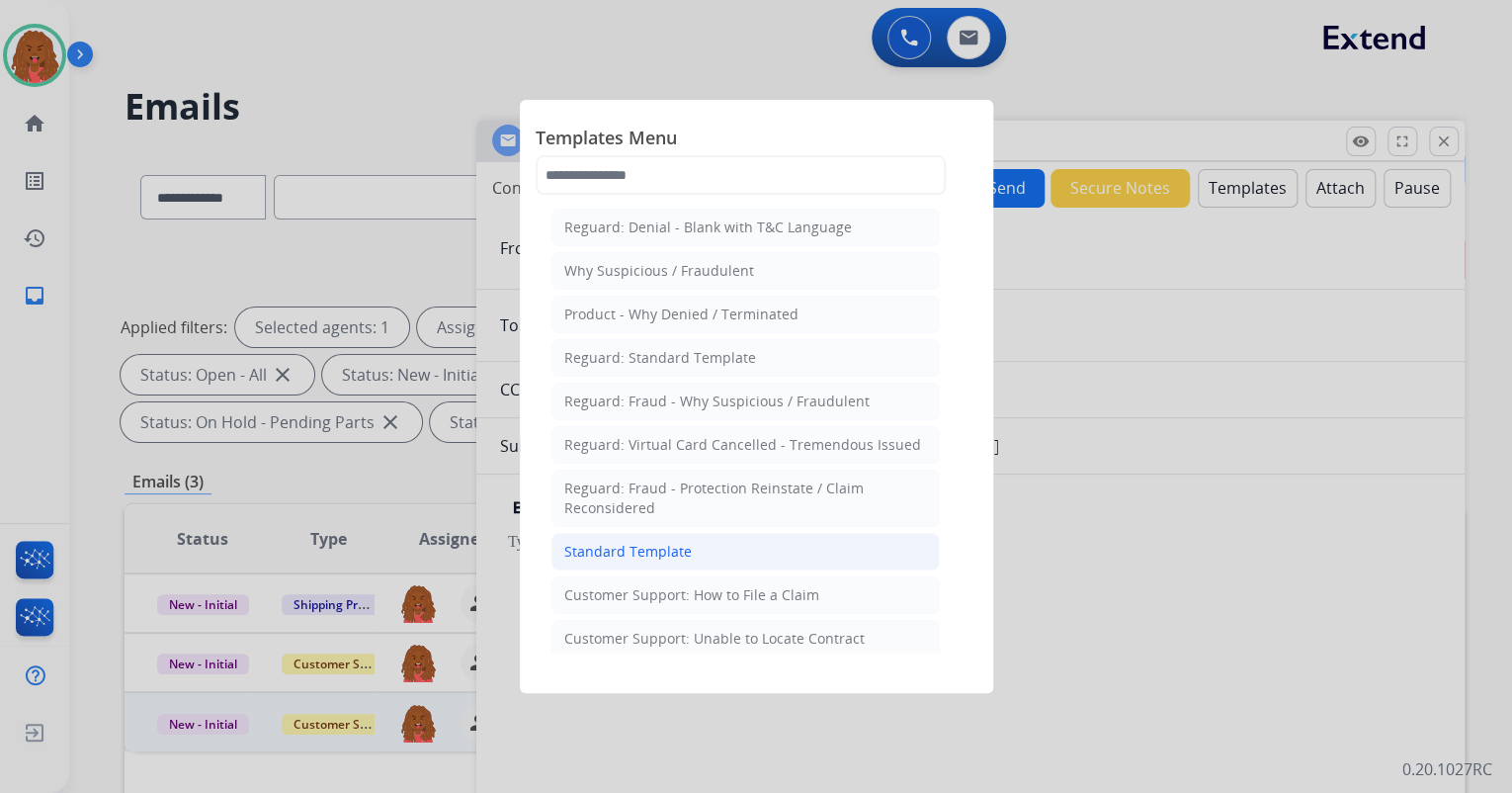 click on "Standard Template" 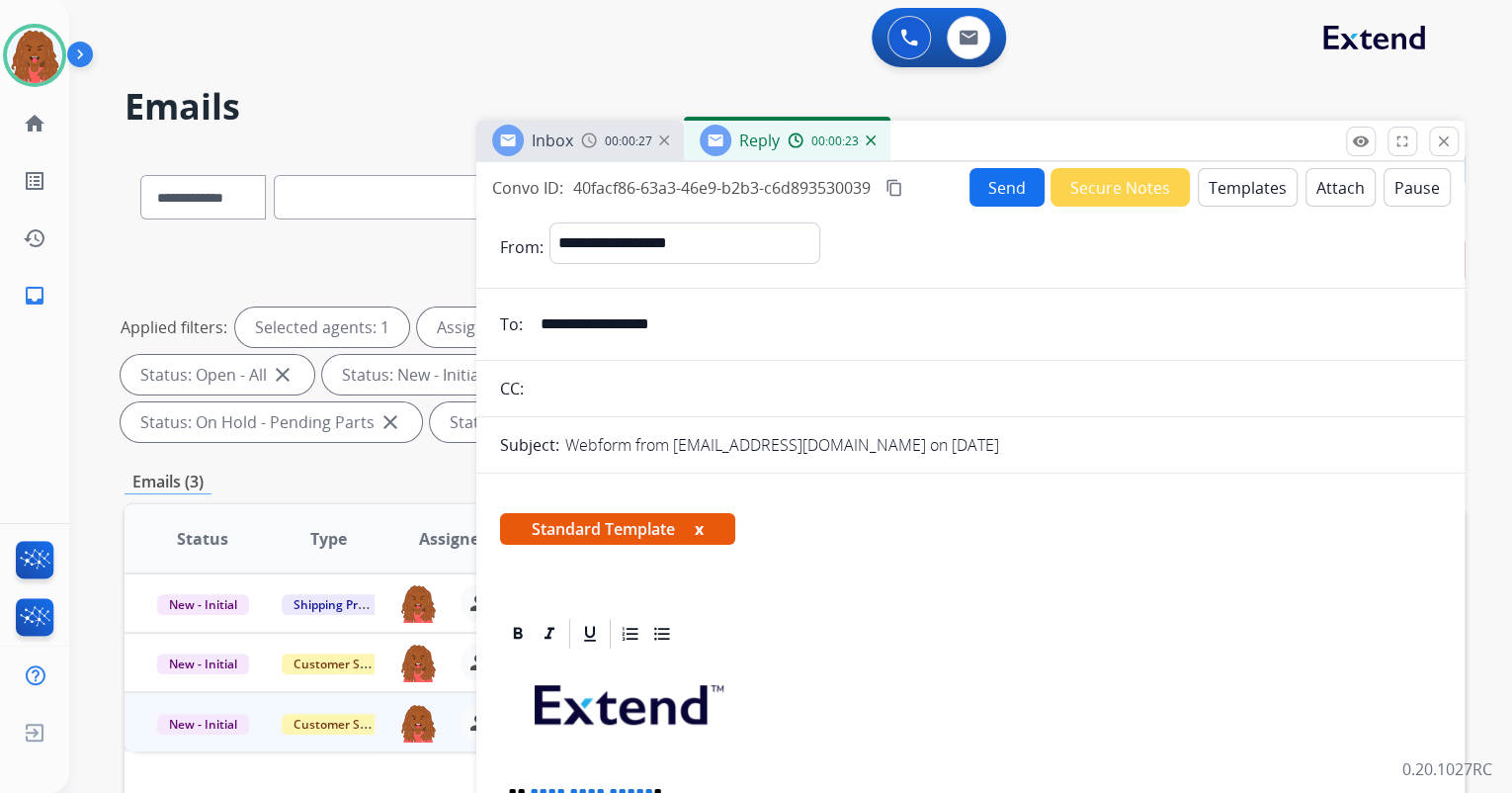 click on "00:00:27" at bounding box center [629, 141] 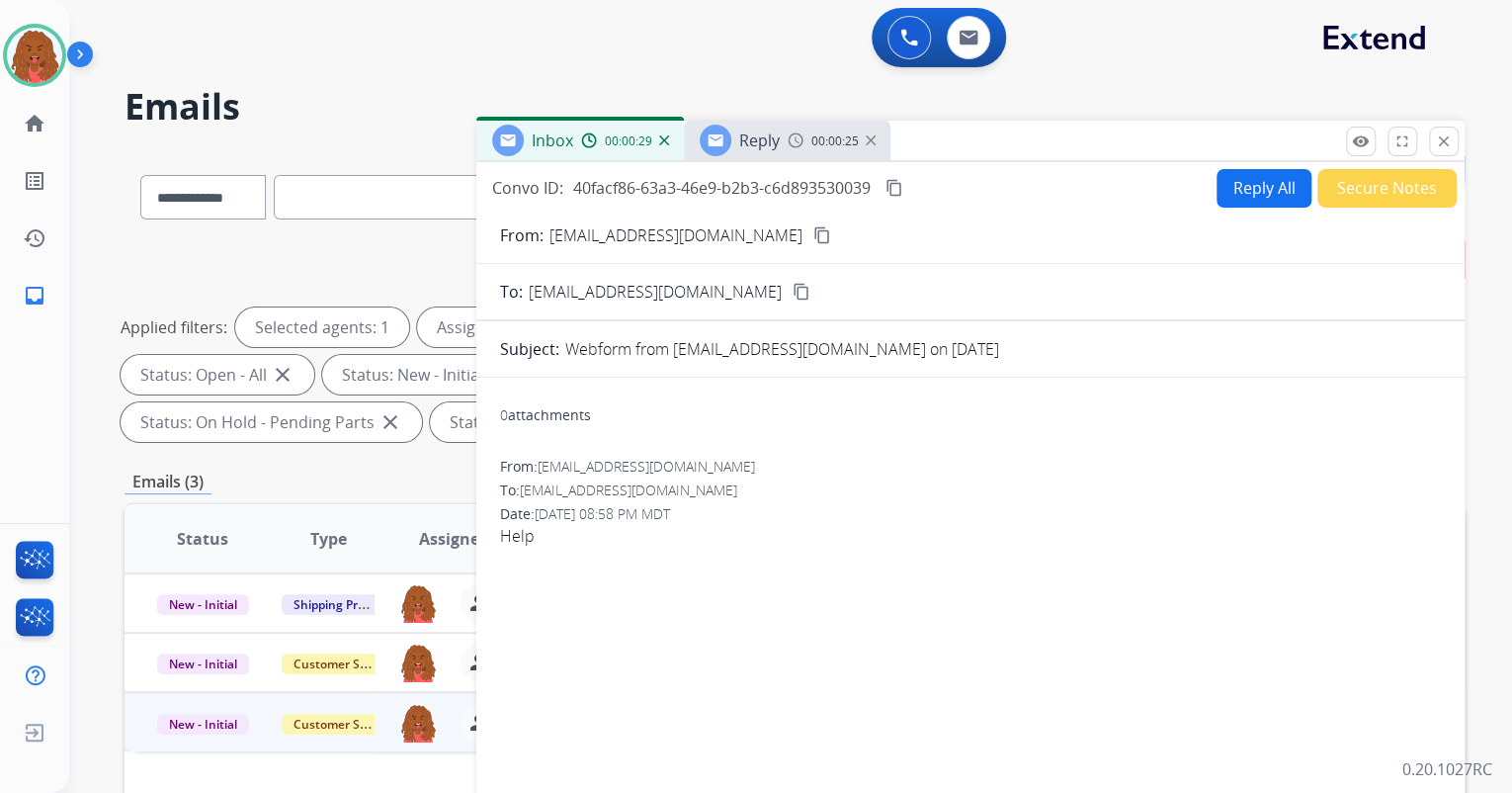 click on "content_copy" at bounding box center (822, 235) 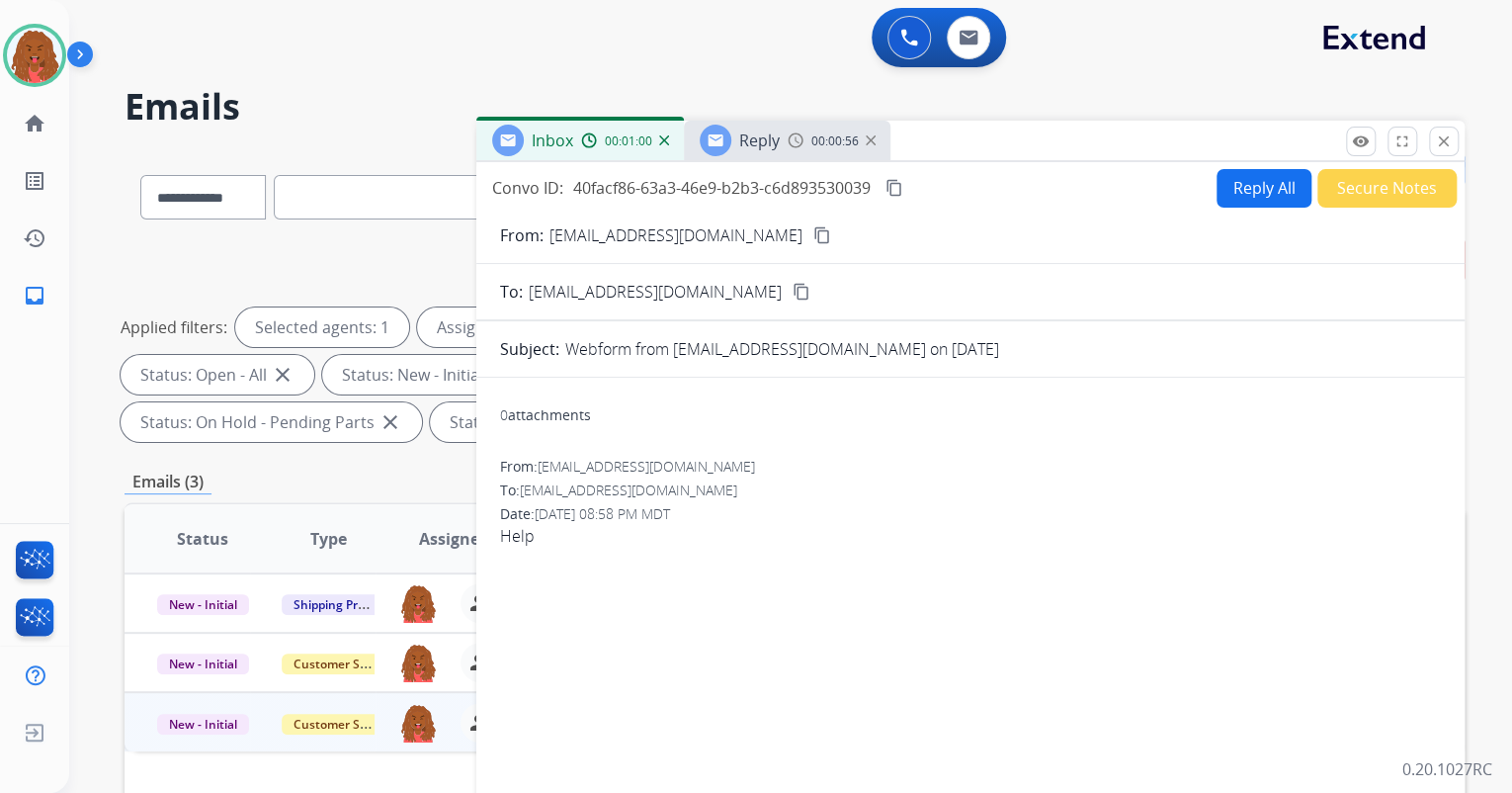 click on "Reply All" at bounding box center (1264, 188) 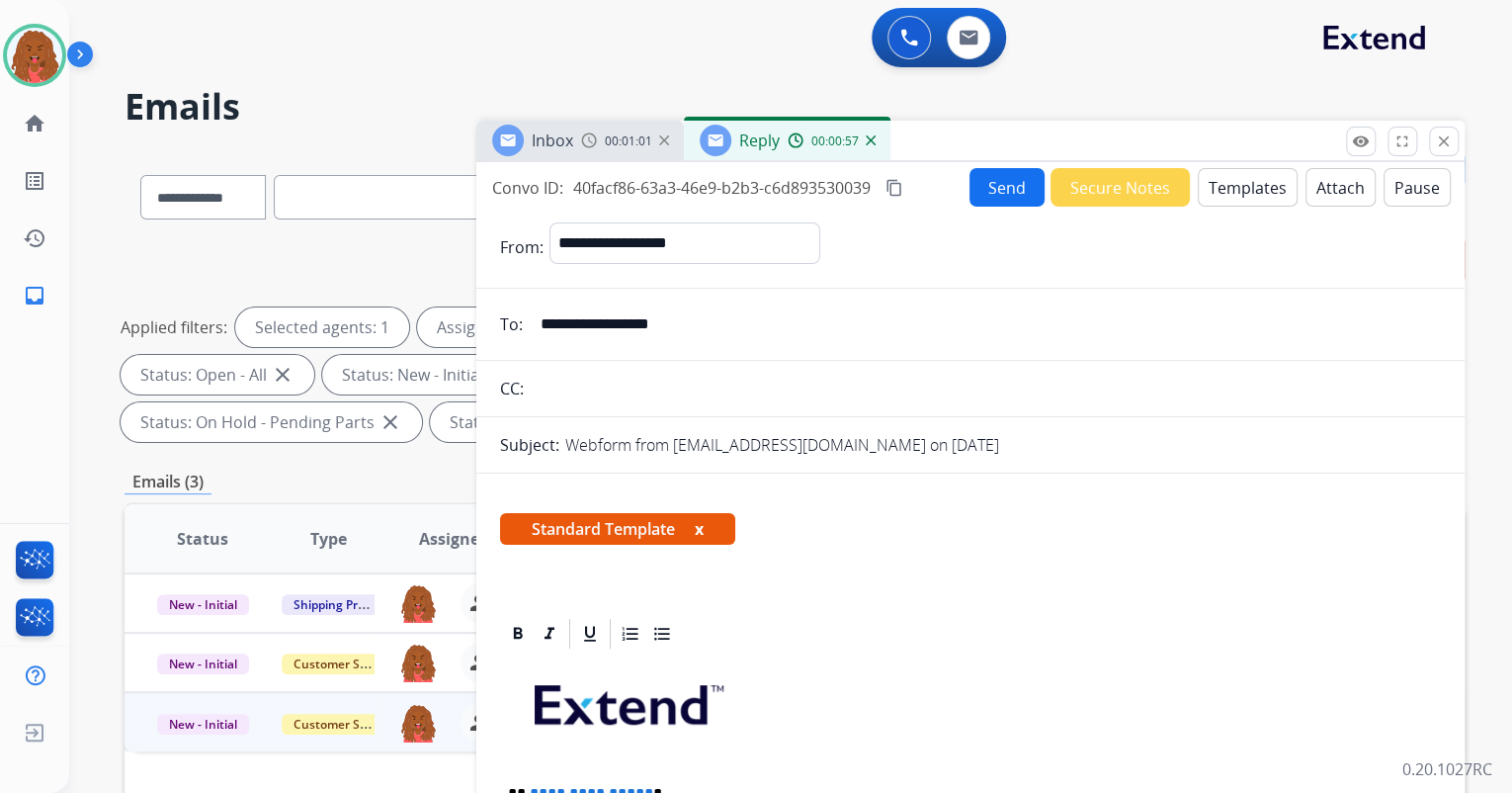 click on "Templates" at bounding box center (1247, 187) 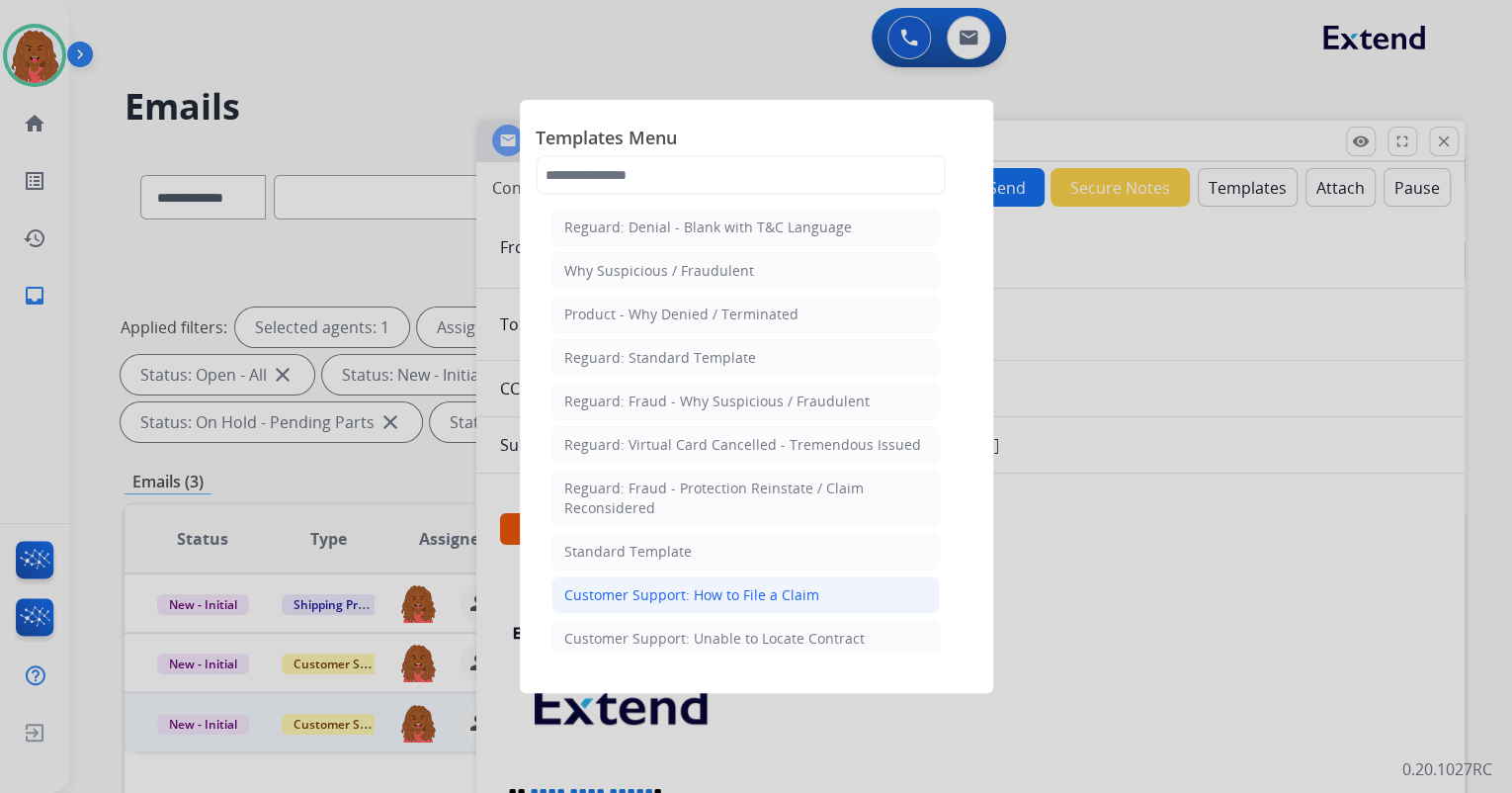 click on "Customer Support: How to File a Claim" 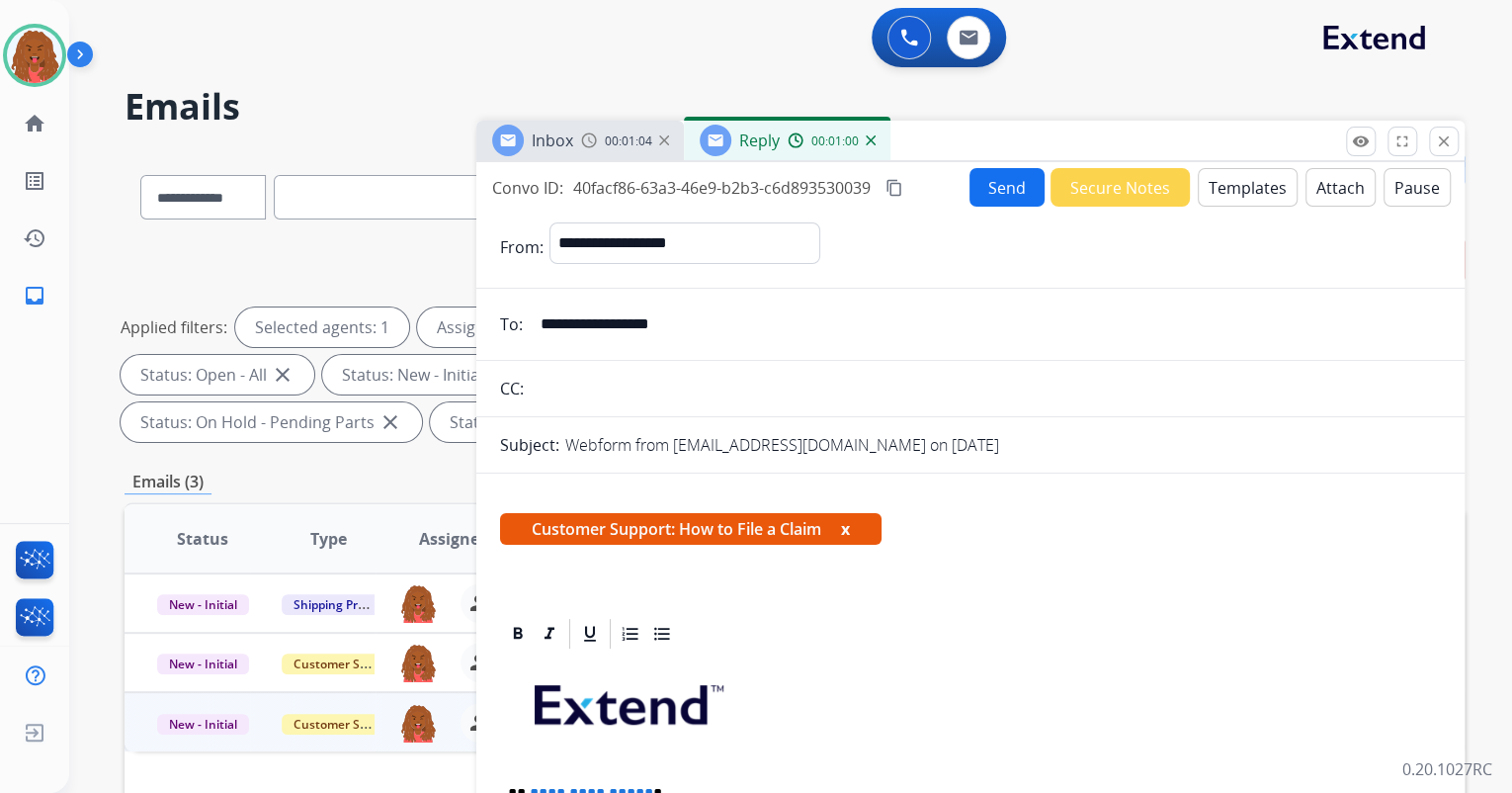 click on "x" at bounding box center [845, 529] 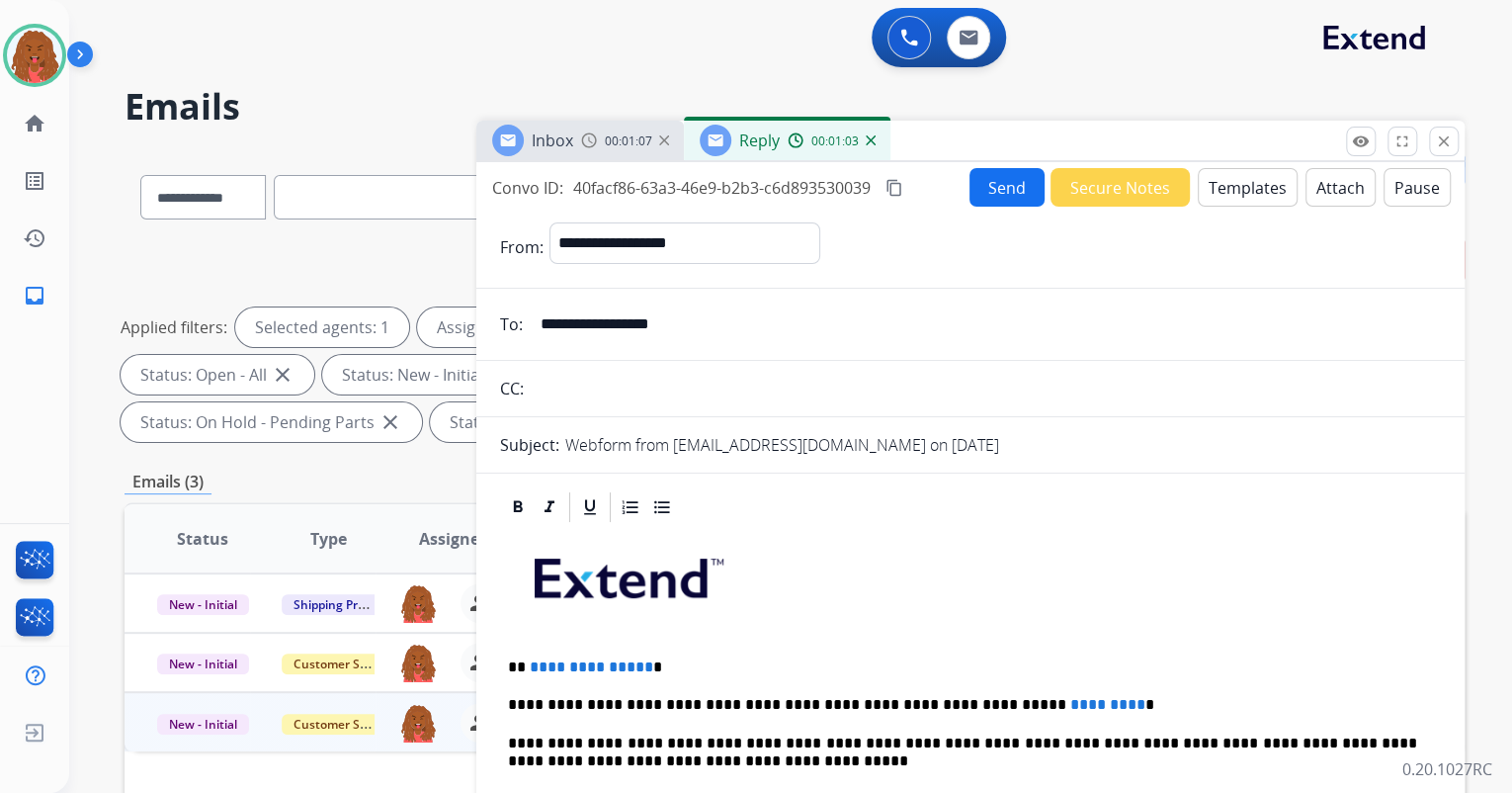 click at bounding box center (970, 585) 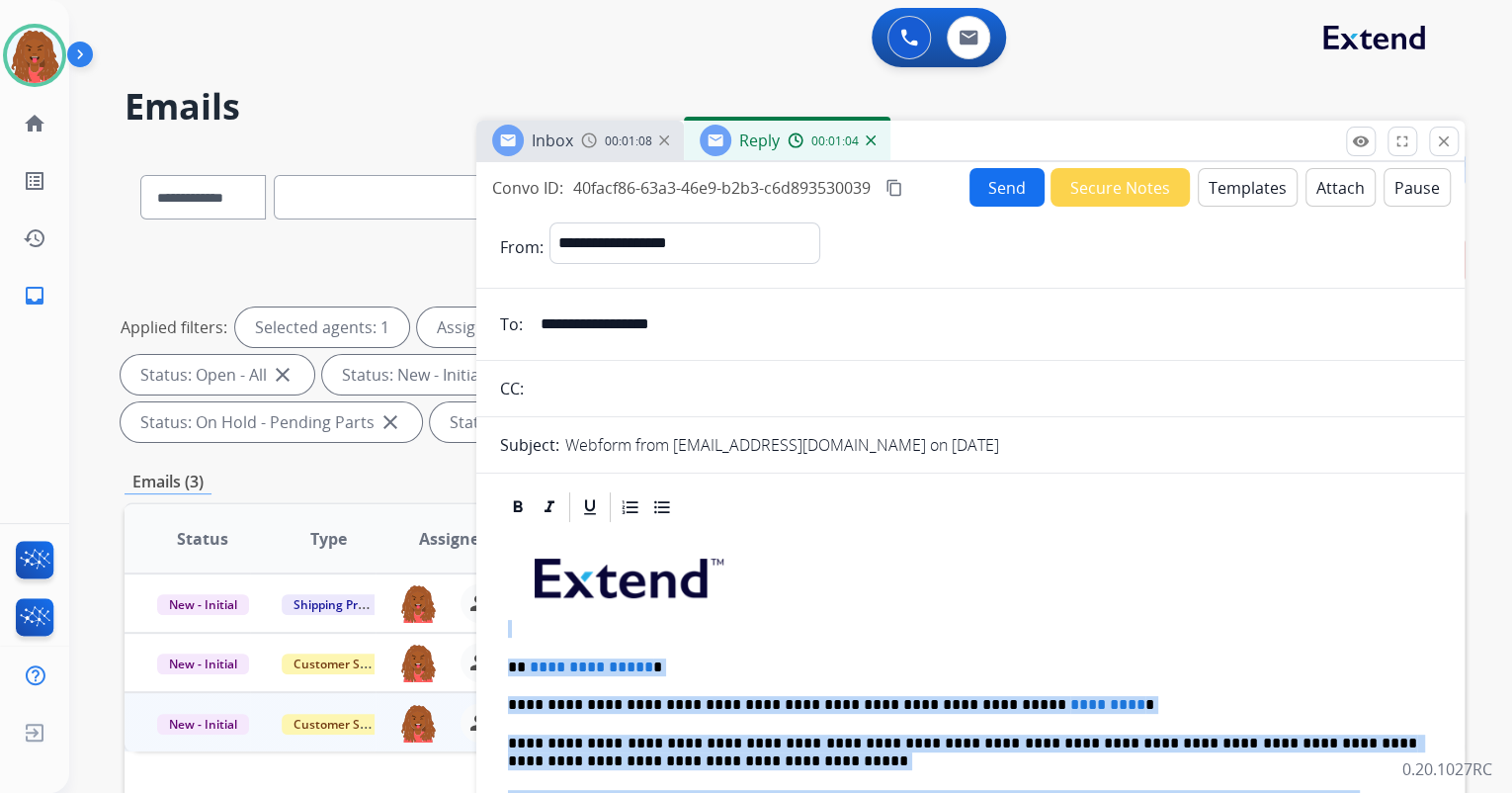 scroll, scrollTop: 51, scrollLeft: 0, axis: vertical 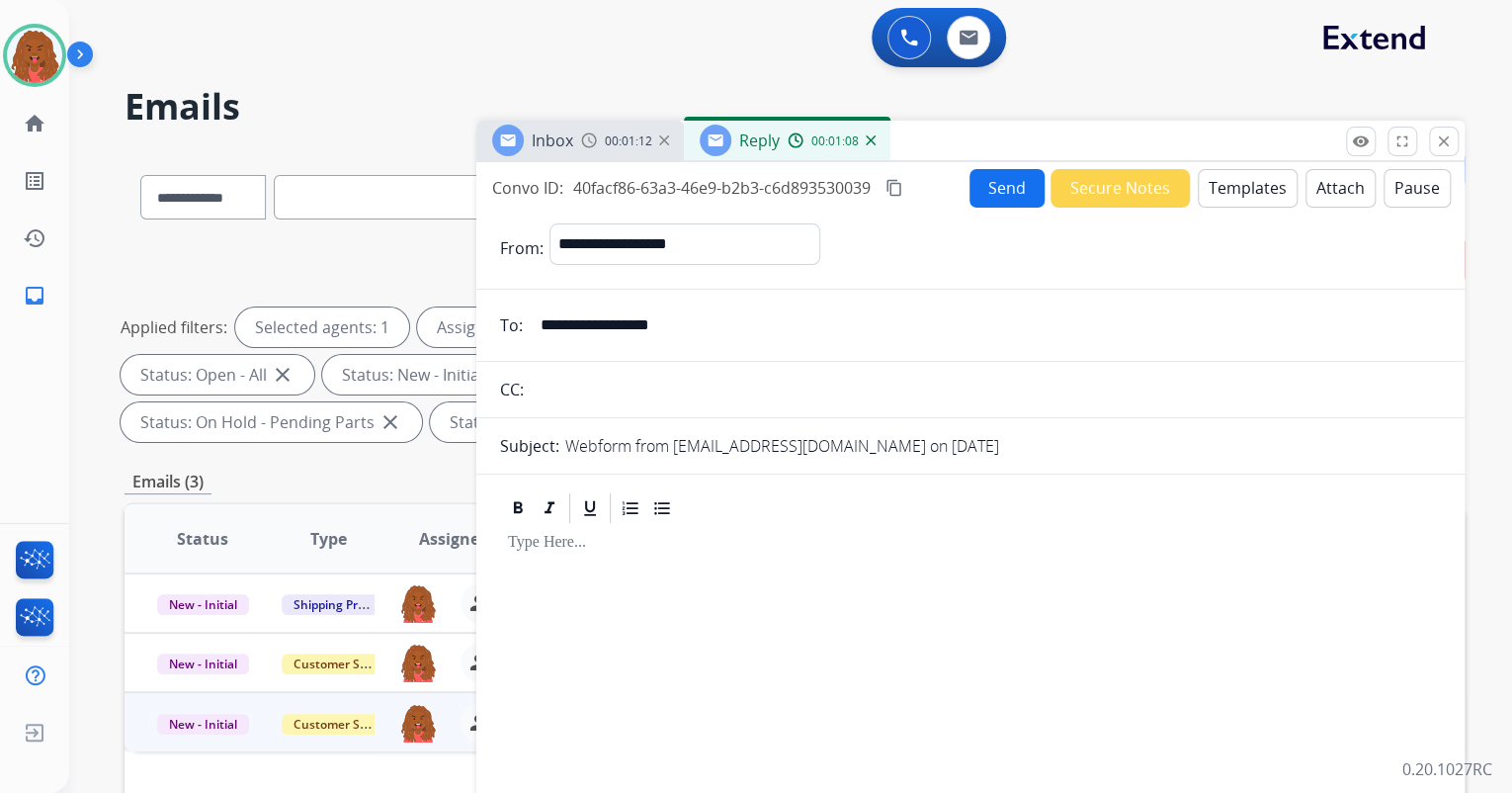click on "**********" at bounding box center (970, 584) 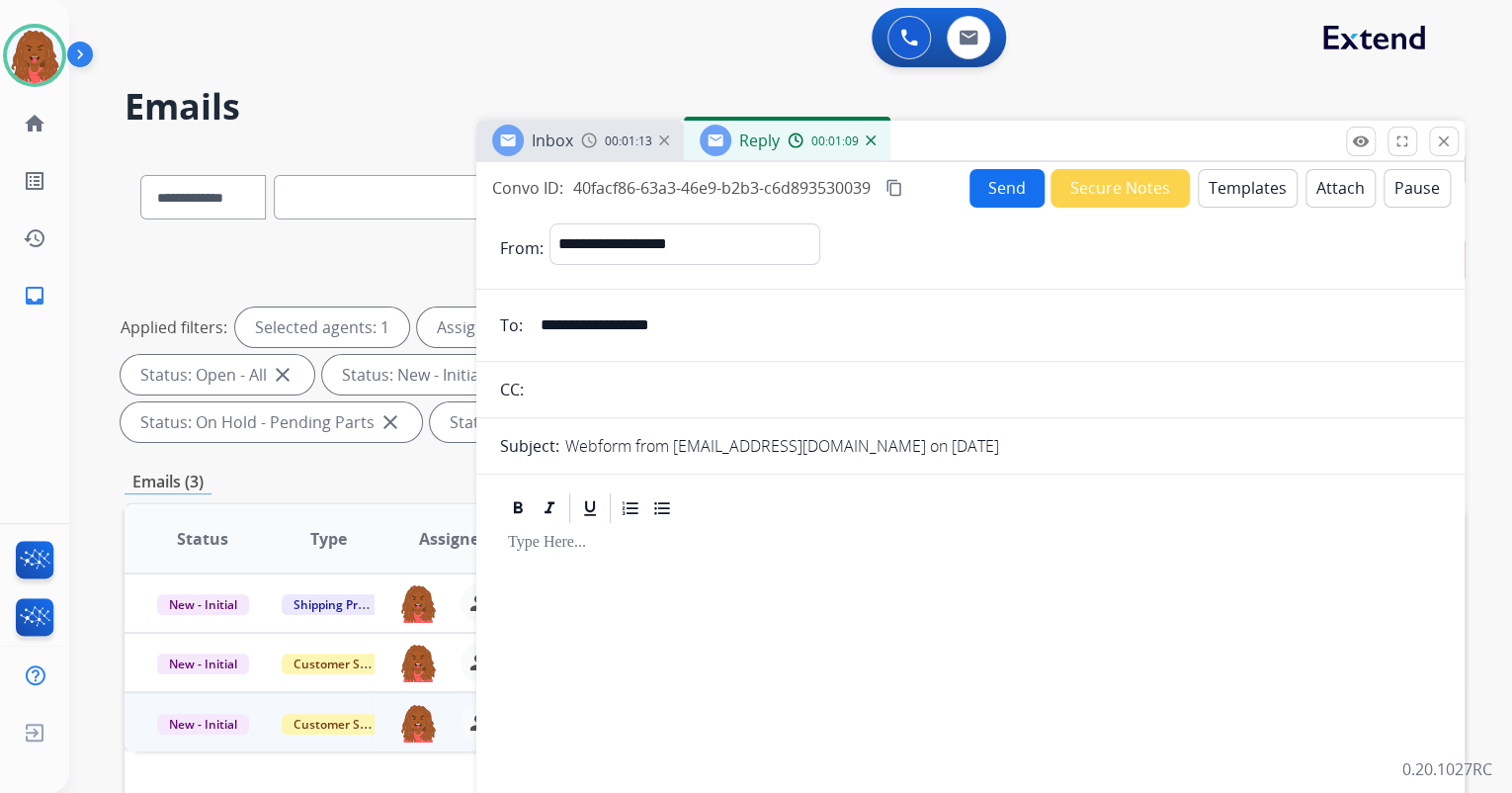 click on "Templates" at bounding box center [1247, 188] 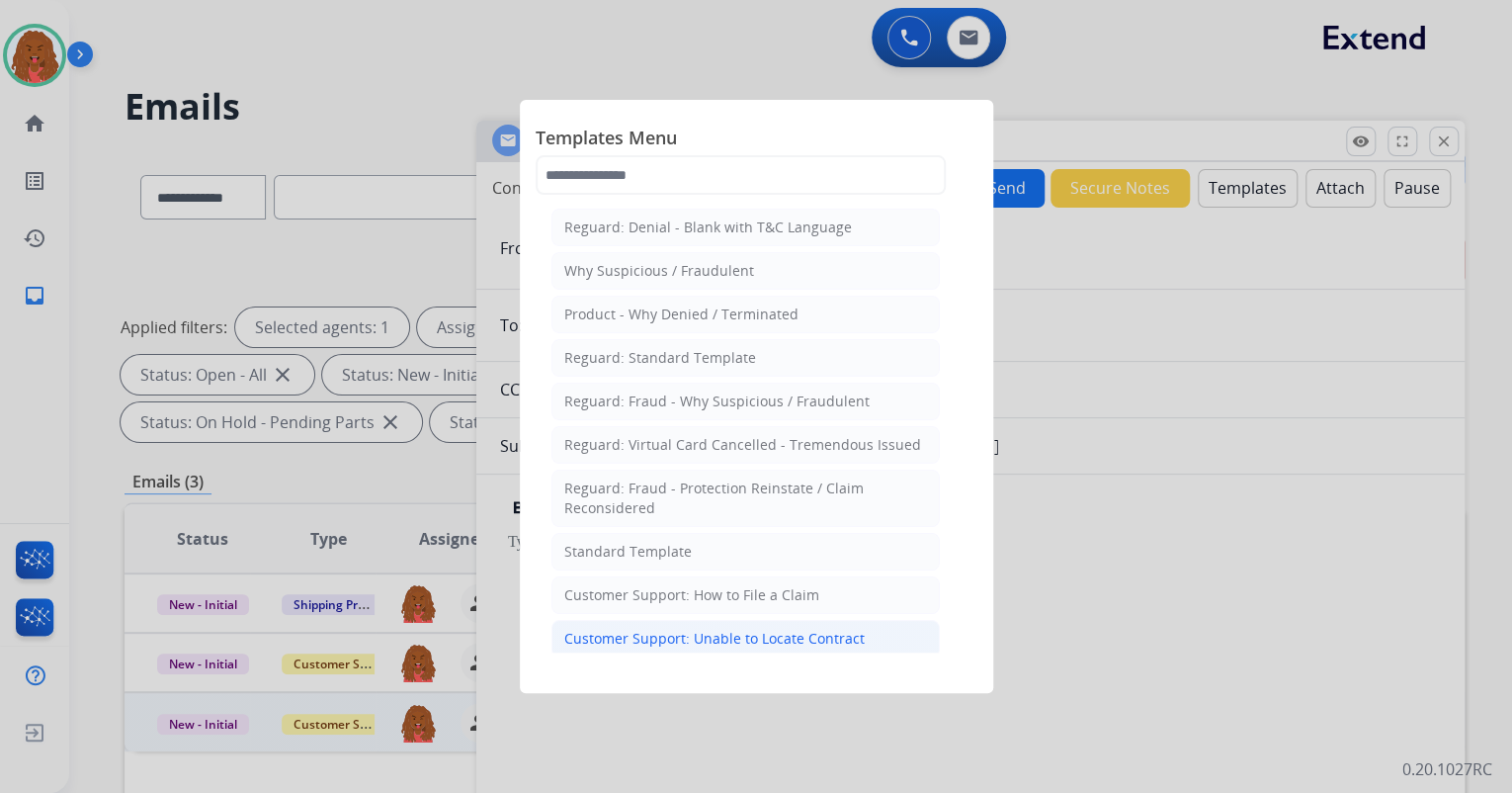 click on "Customer Support: Unable to Locate Contract" 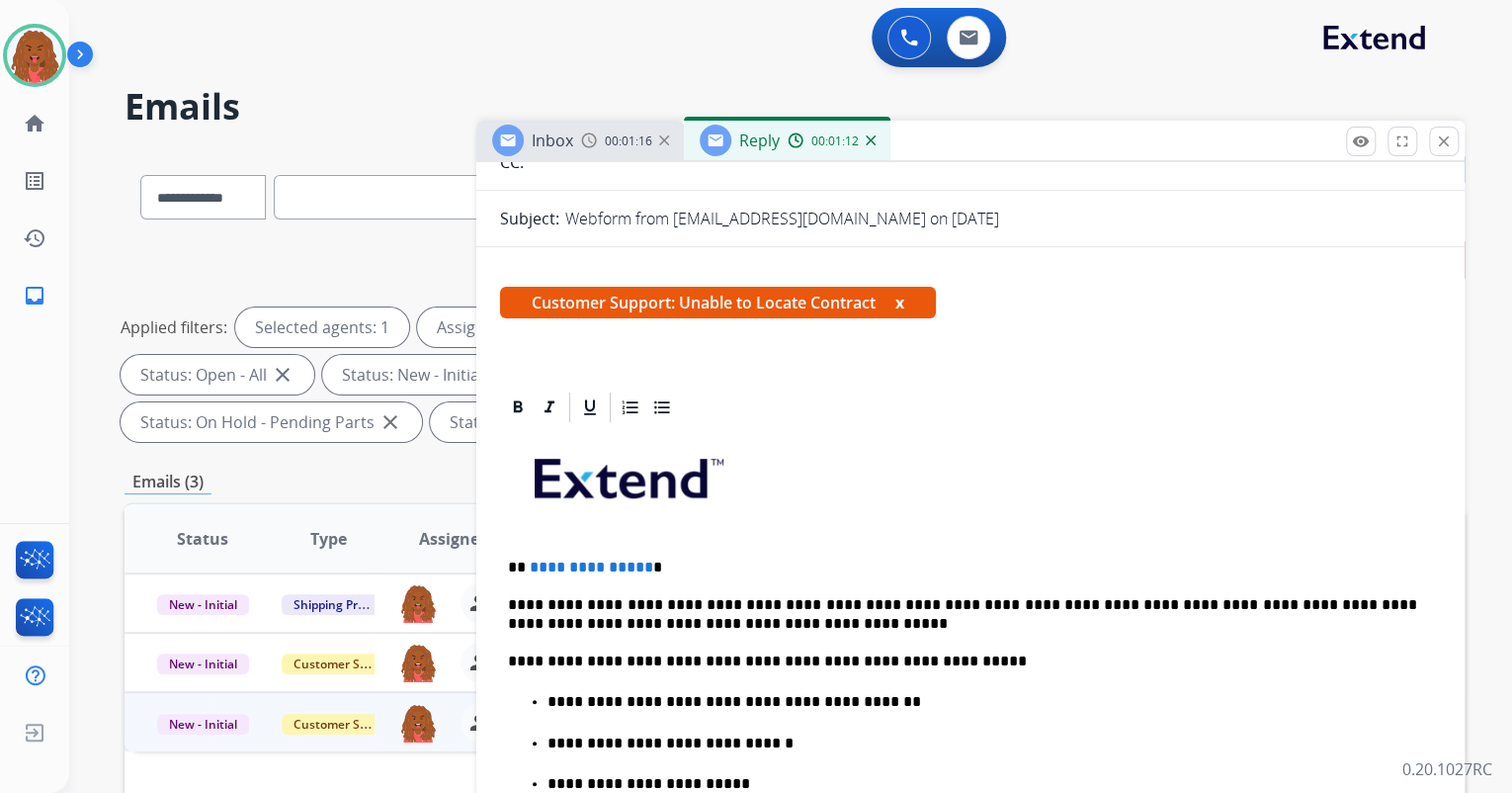 scroll, scrollTop: 237, scrollLeft: 0, axis: vertical 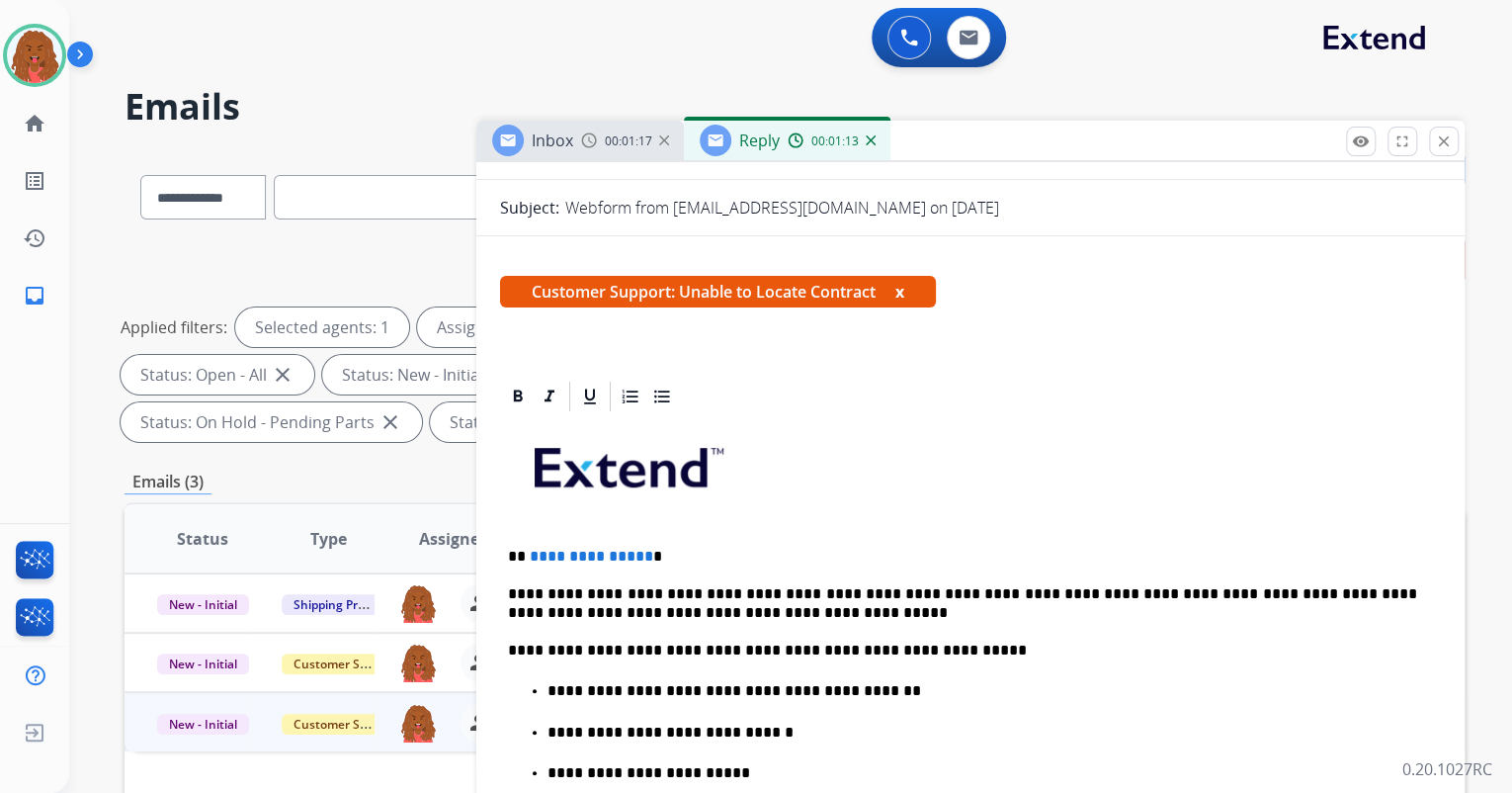 click on "**********" at bounding box center [591, 556] 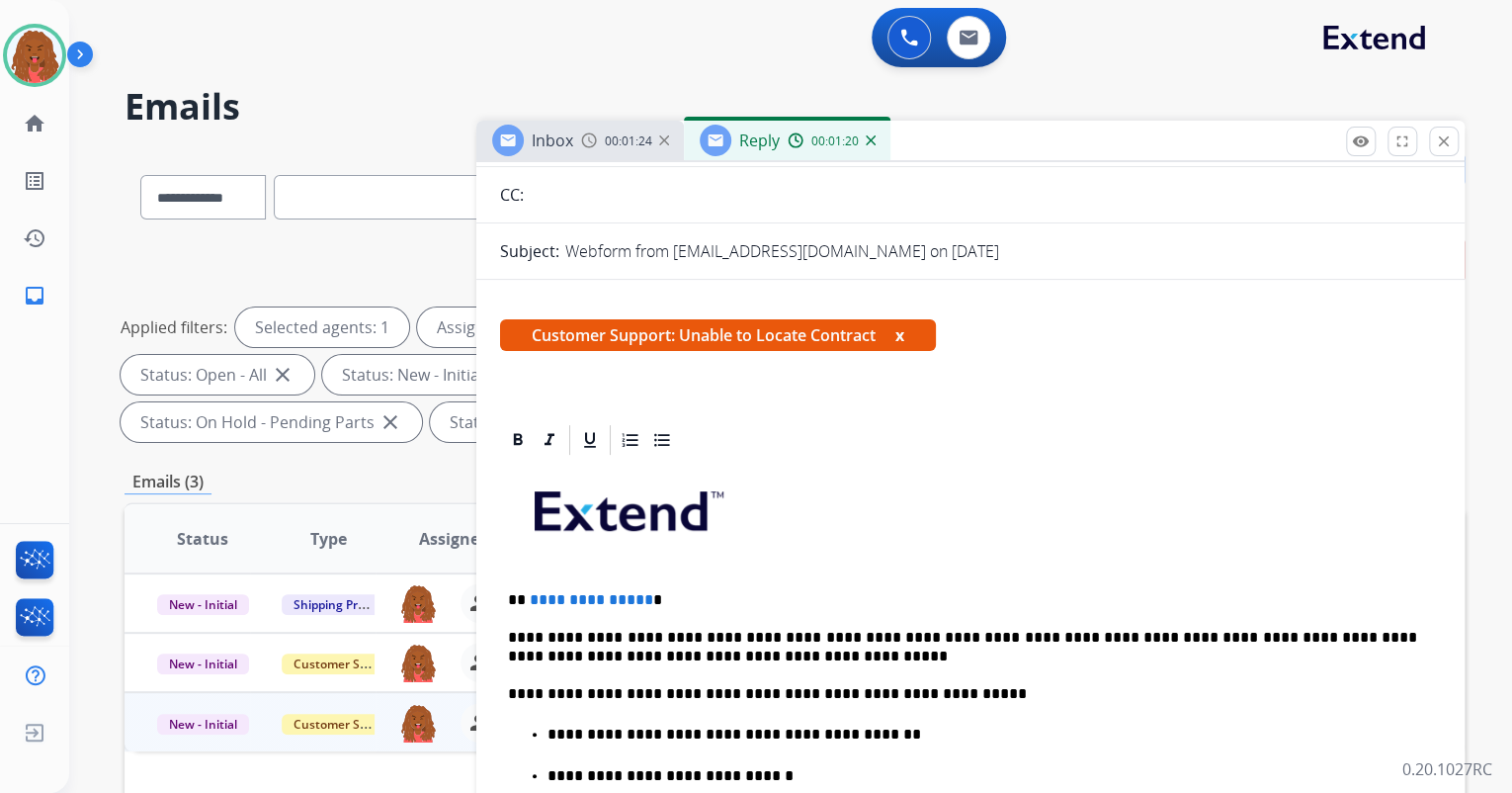 scroll, scrollTop: 237, scrollLeft: 0, axis: vertical 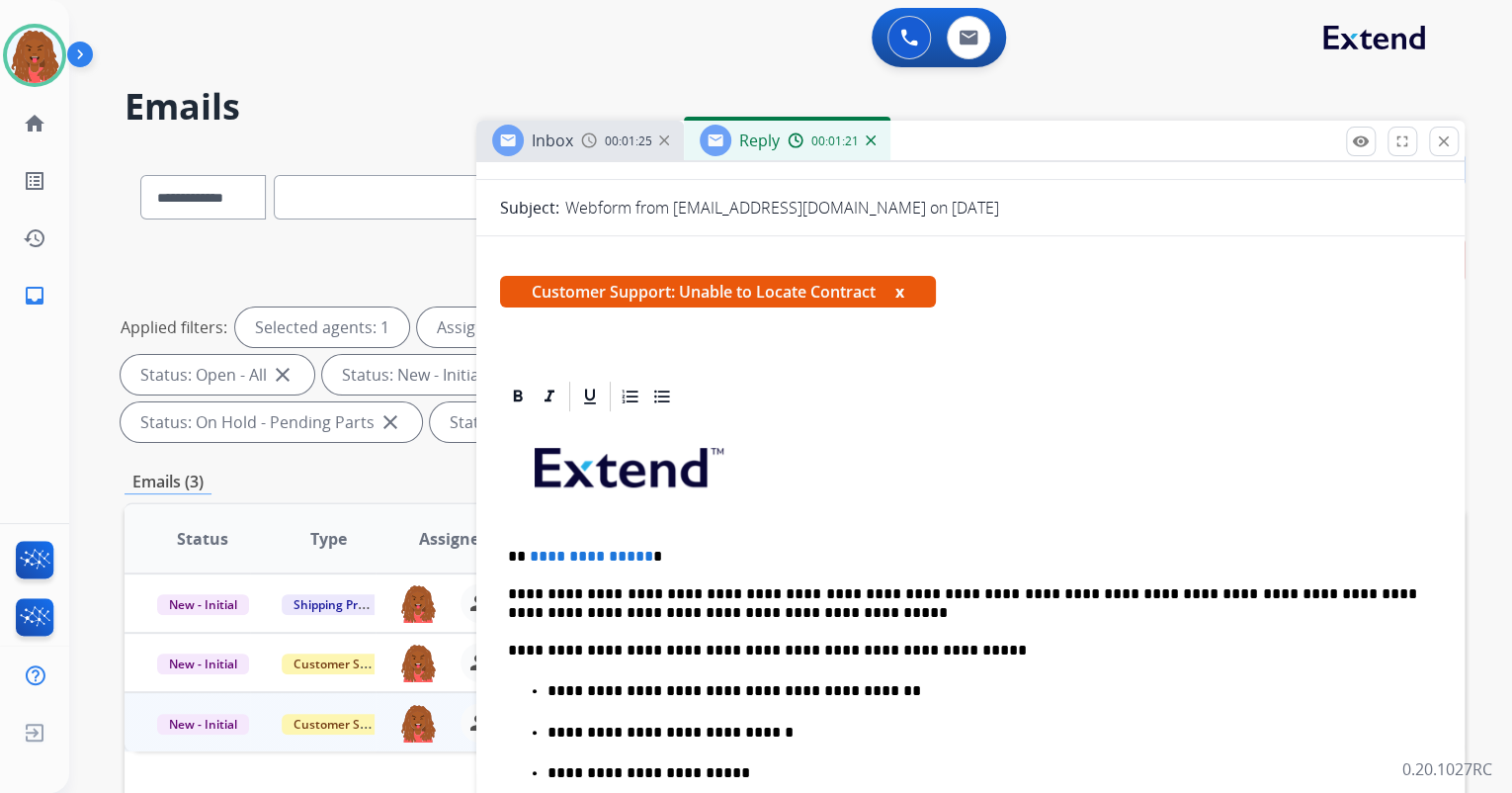type 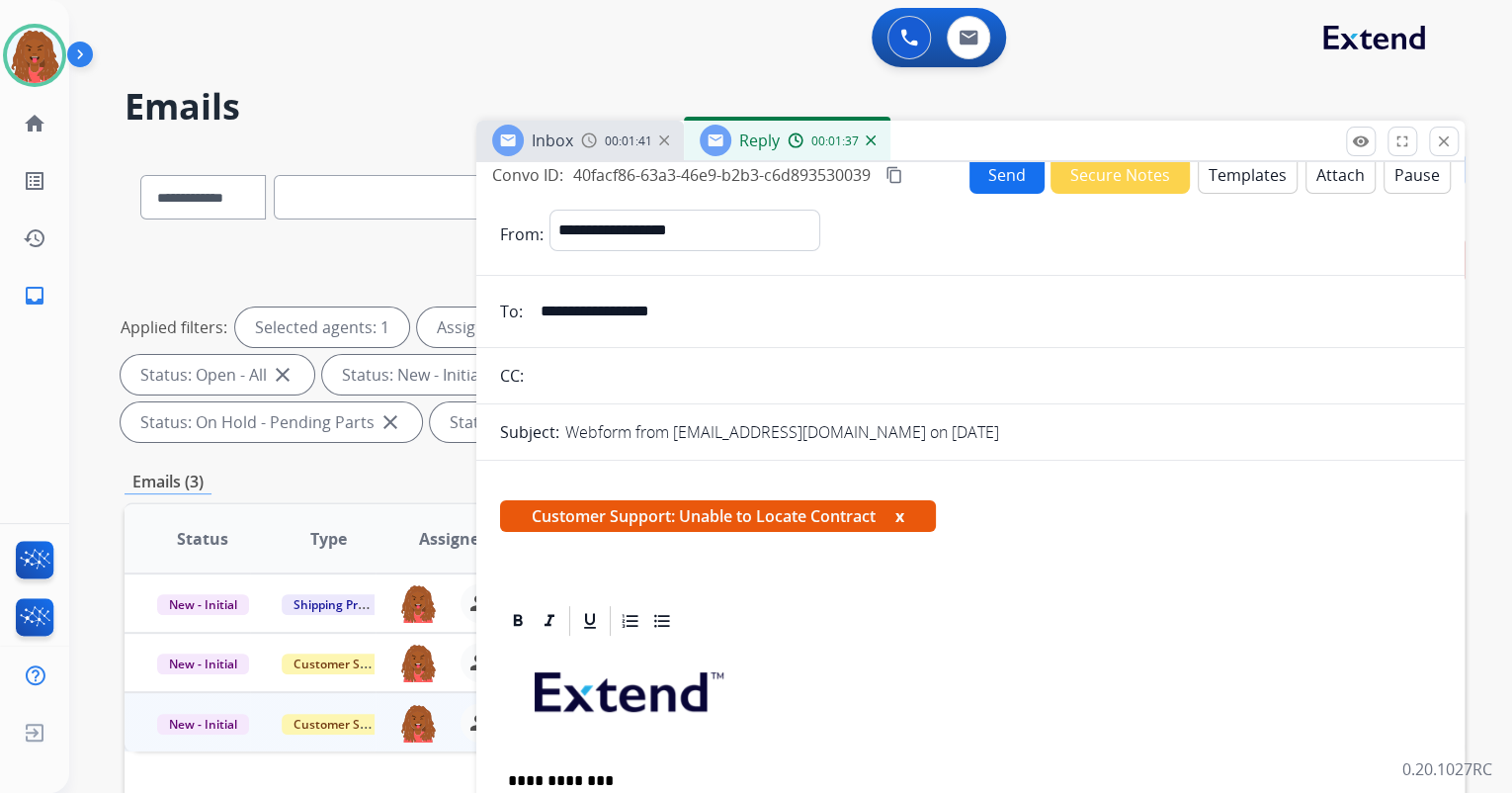 scroll, scrollTop: 0, scrollLeft: 0, axis: both 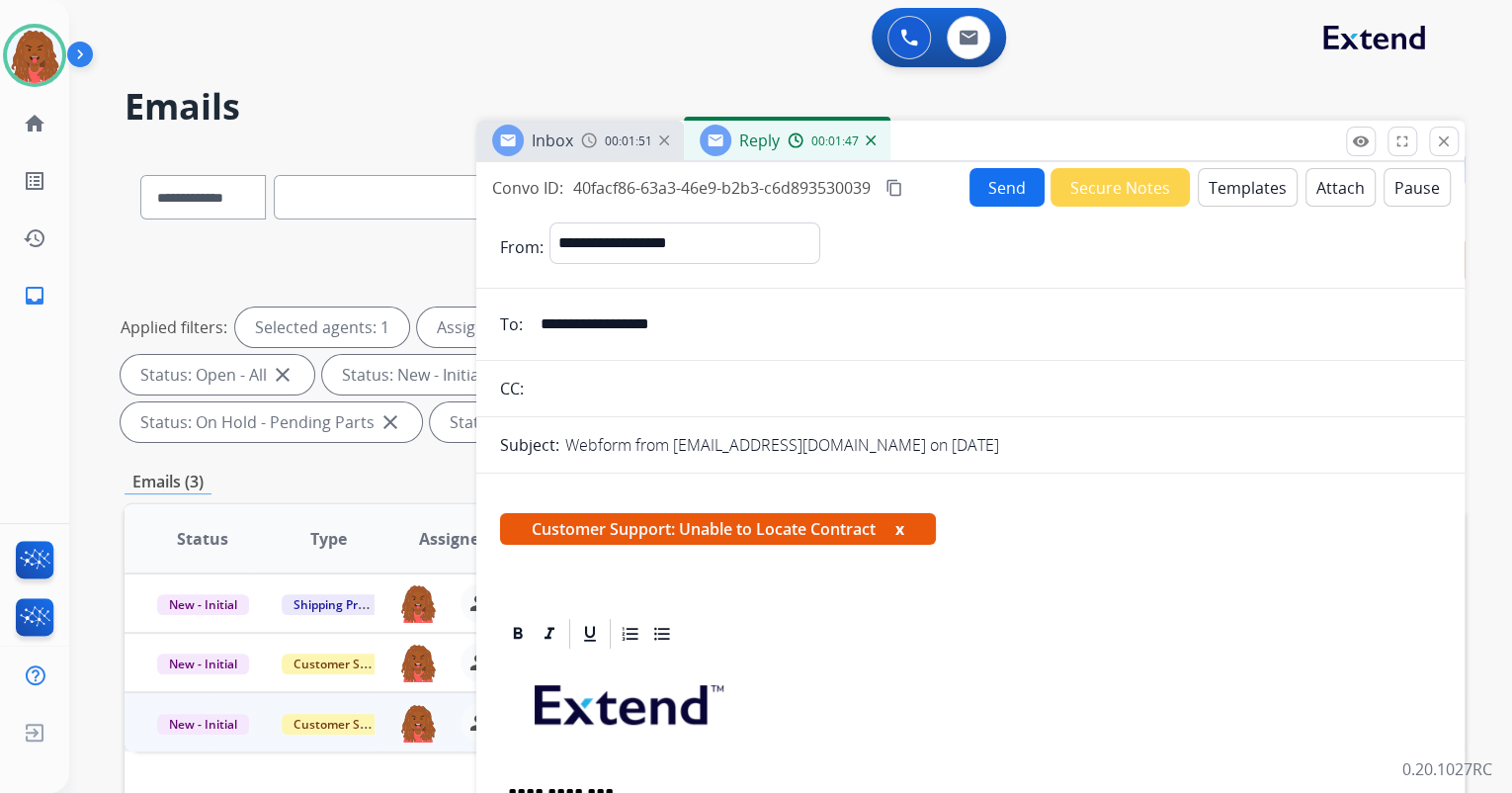 click on "Send" at bounding box center [1007, 187] 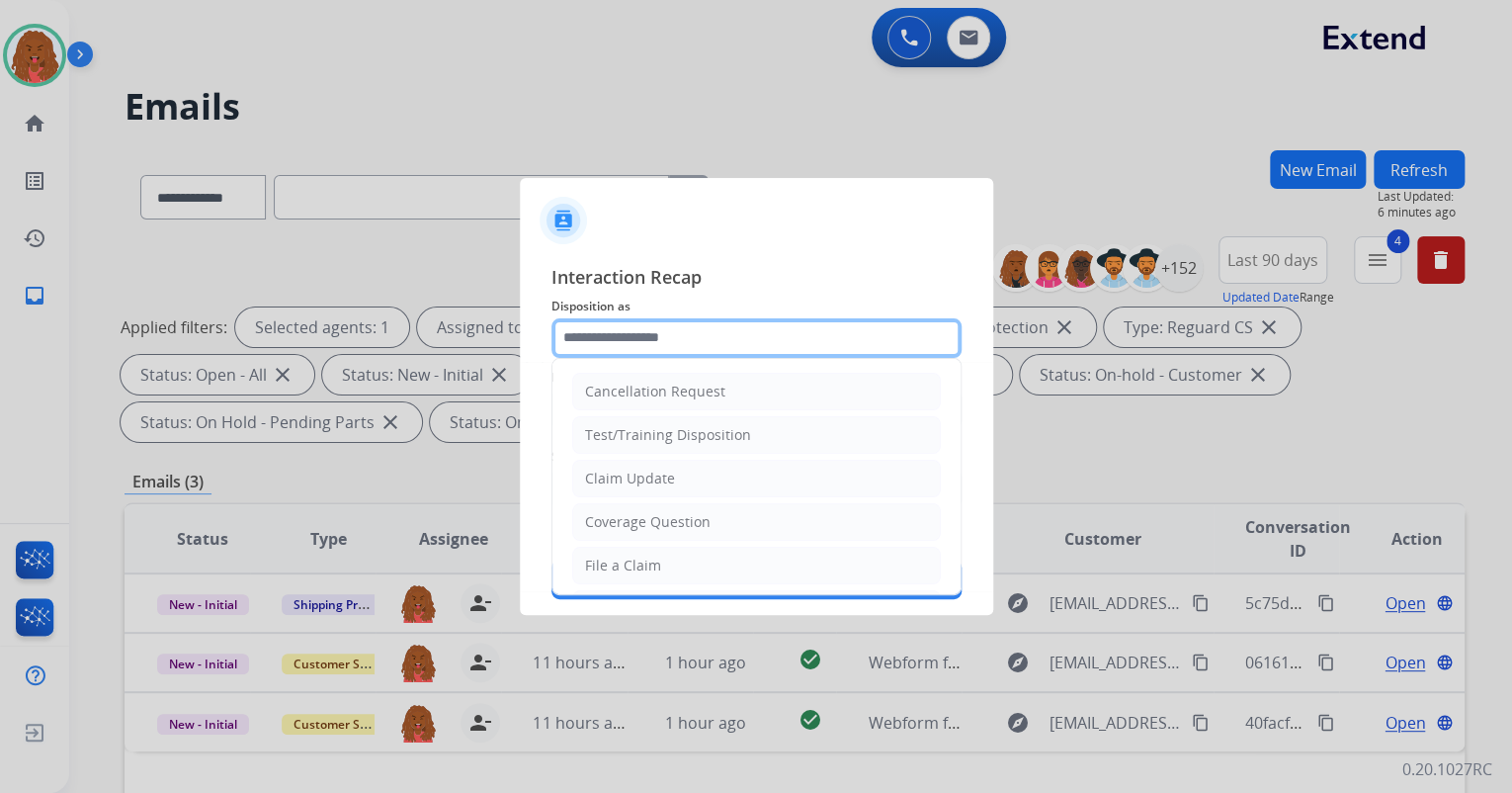 click 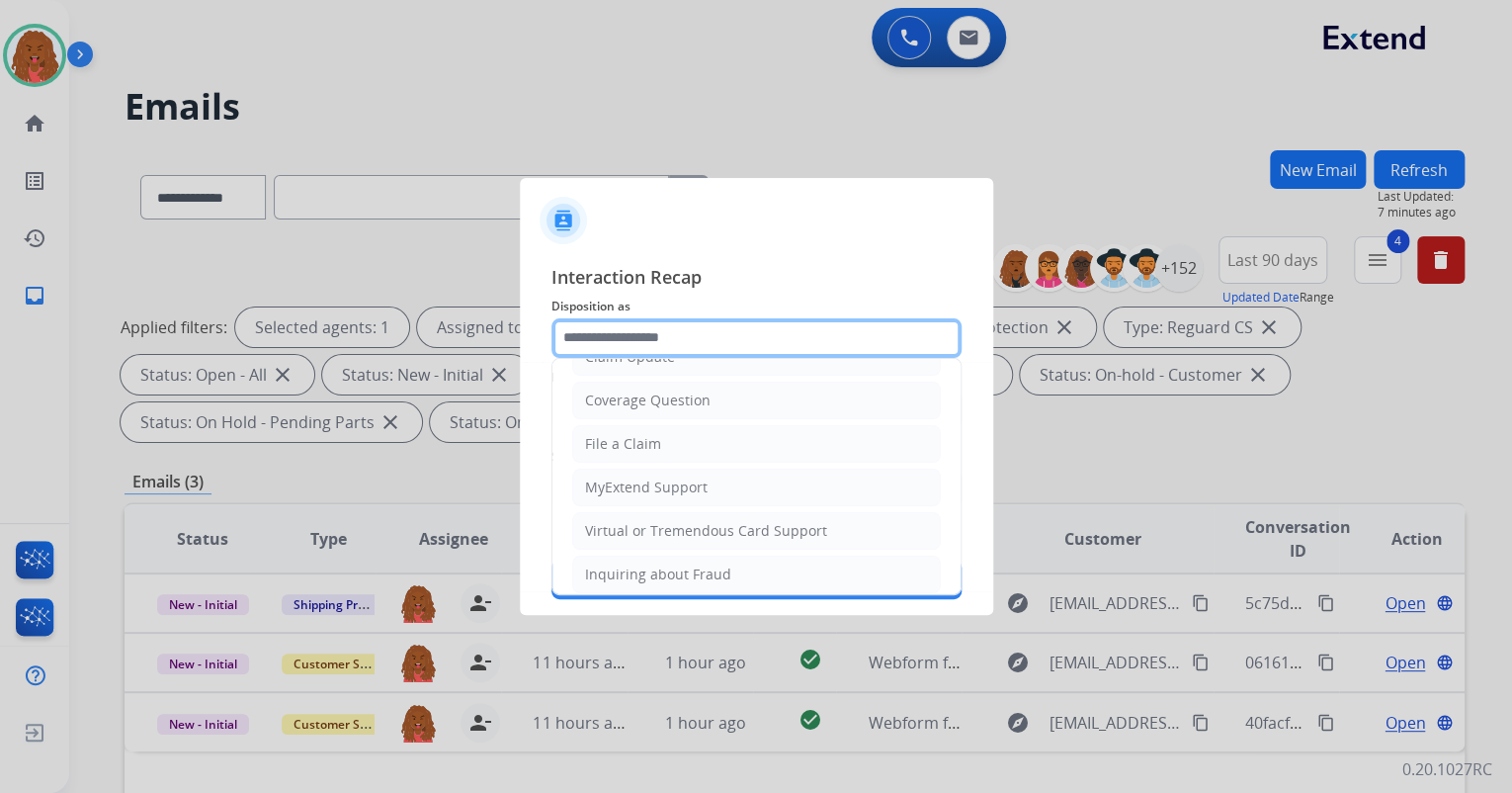 scroll, scrollTop: 303, scrollLeft: 0, axis: vertical 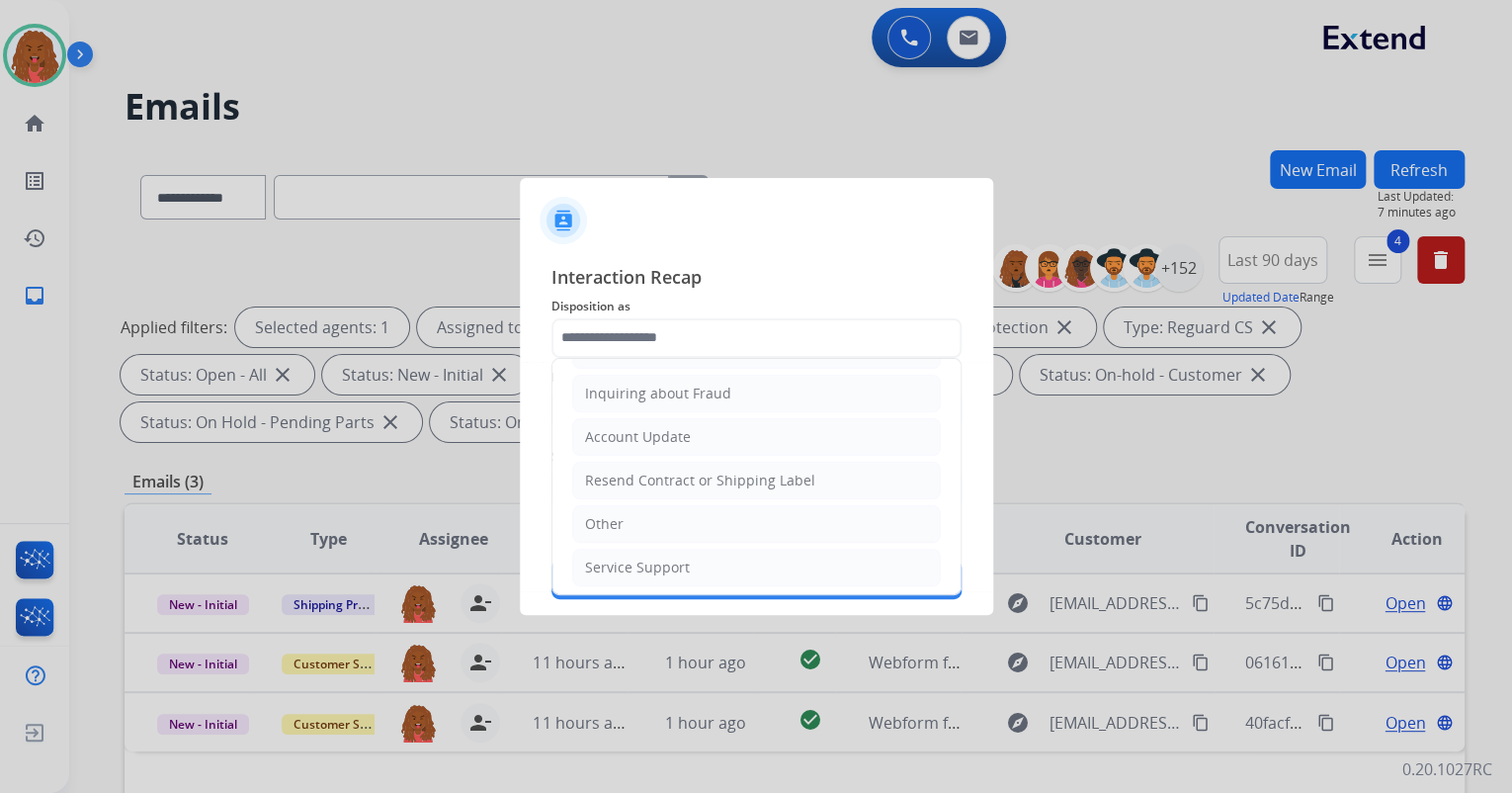 click on "Other" 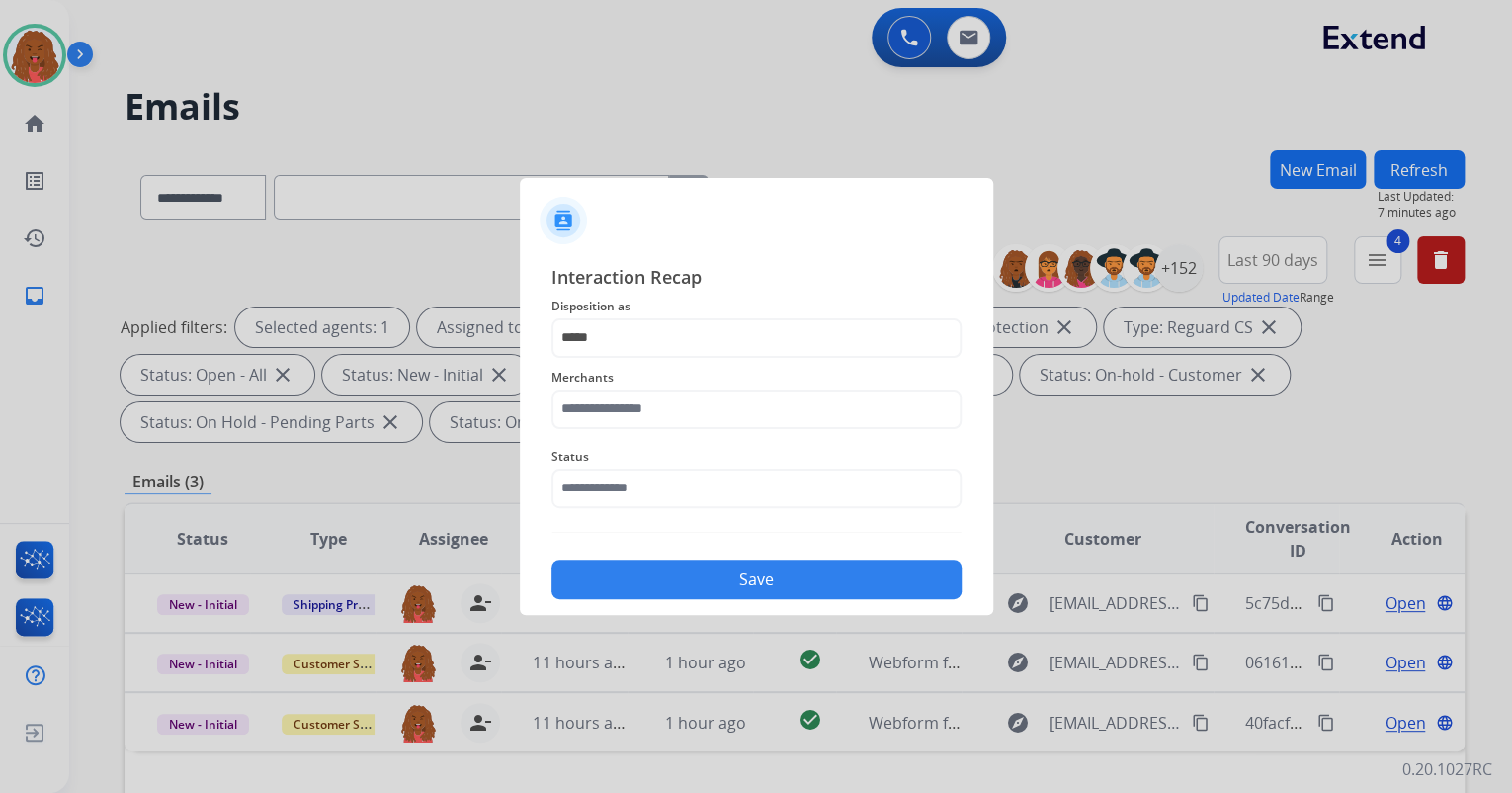 click on "Interaction Recap Disposition as    ***** Merchants   Status    Save" 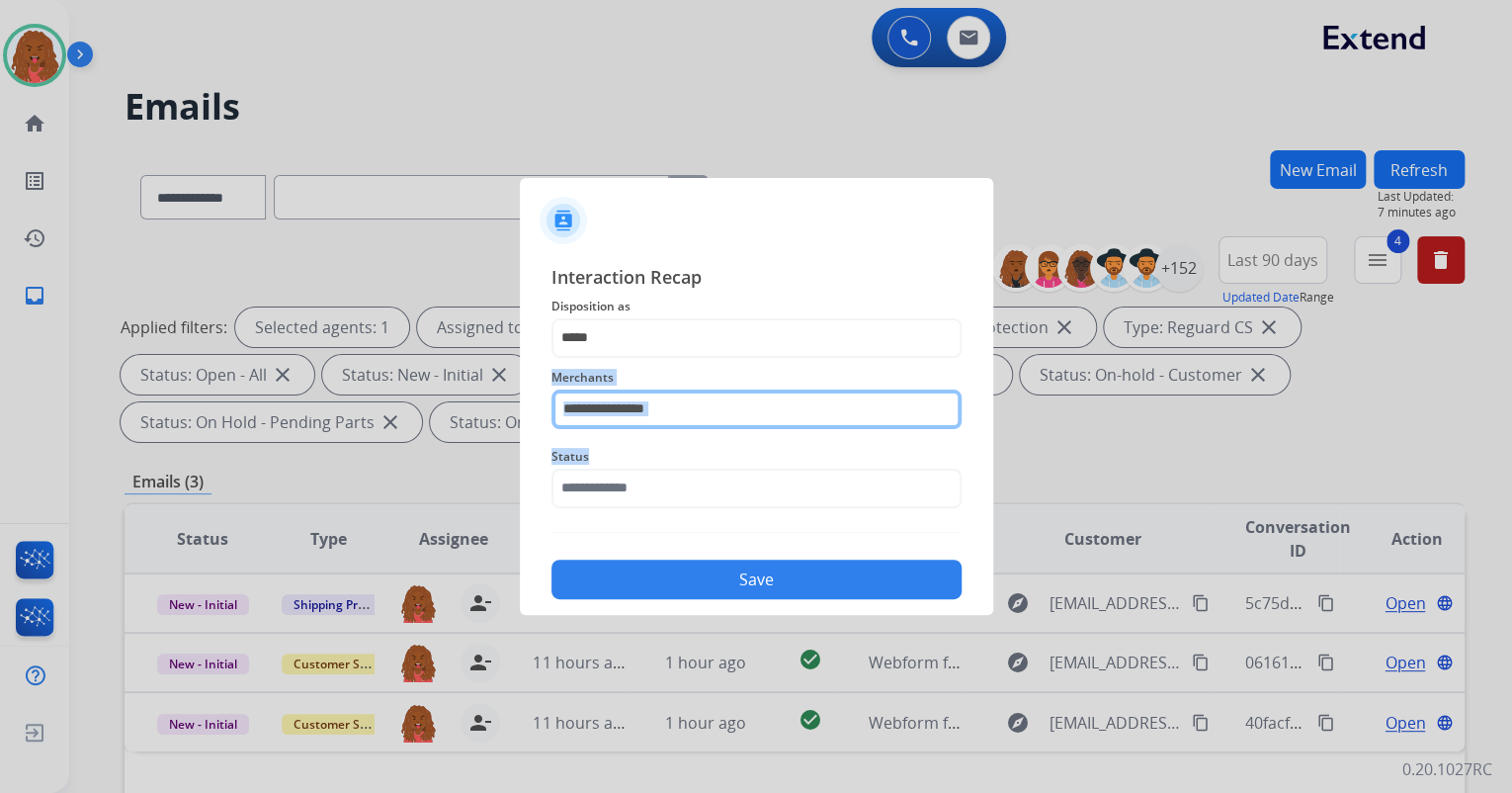 drag, startPoint x: 686, startPoint y: 432, endPoint x: 684, endPoint y: 416, distance: 16.124515 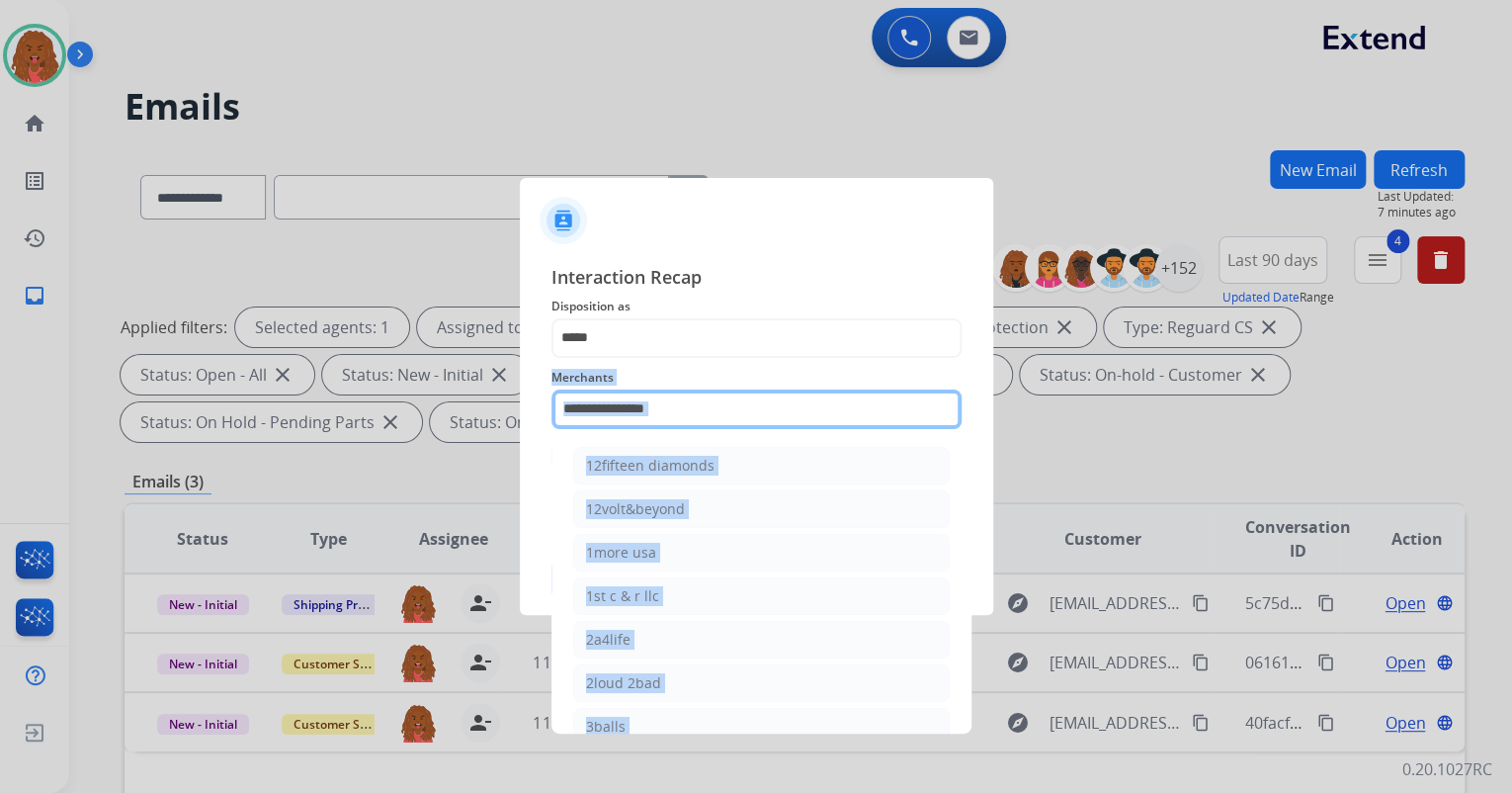 click 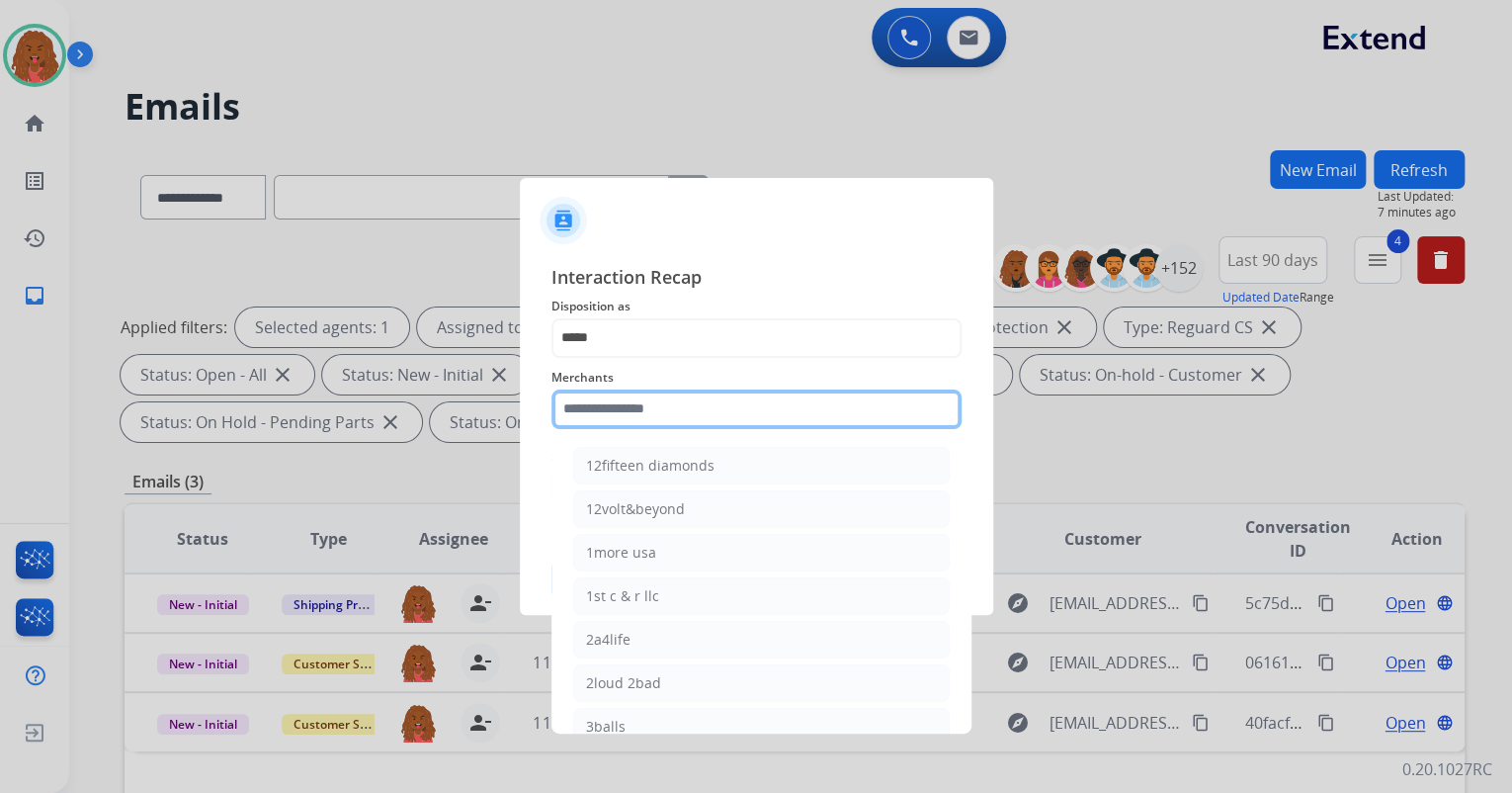 drag, startPoint x: 692, startPoint y: 406, endPoint x: 510, endPoint y: 424, distance: 182.88794 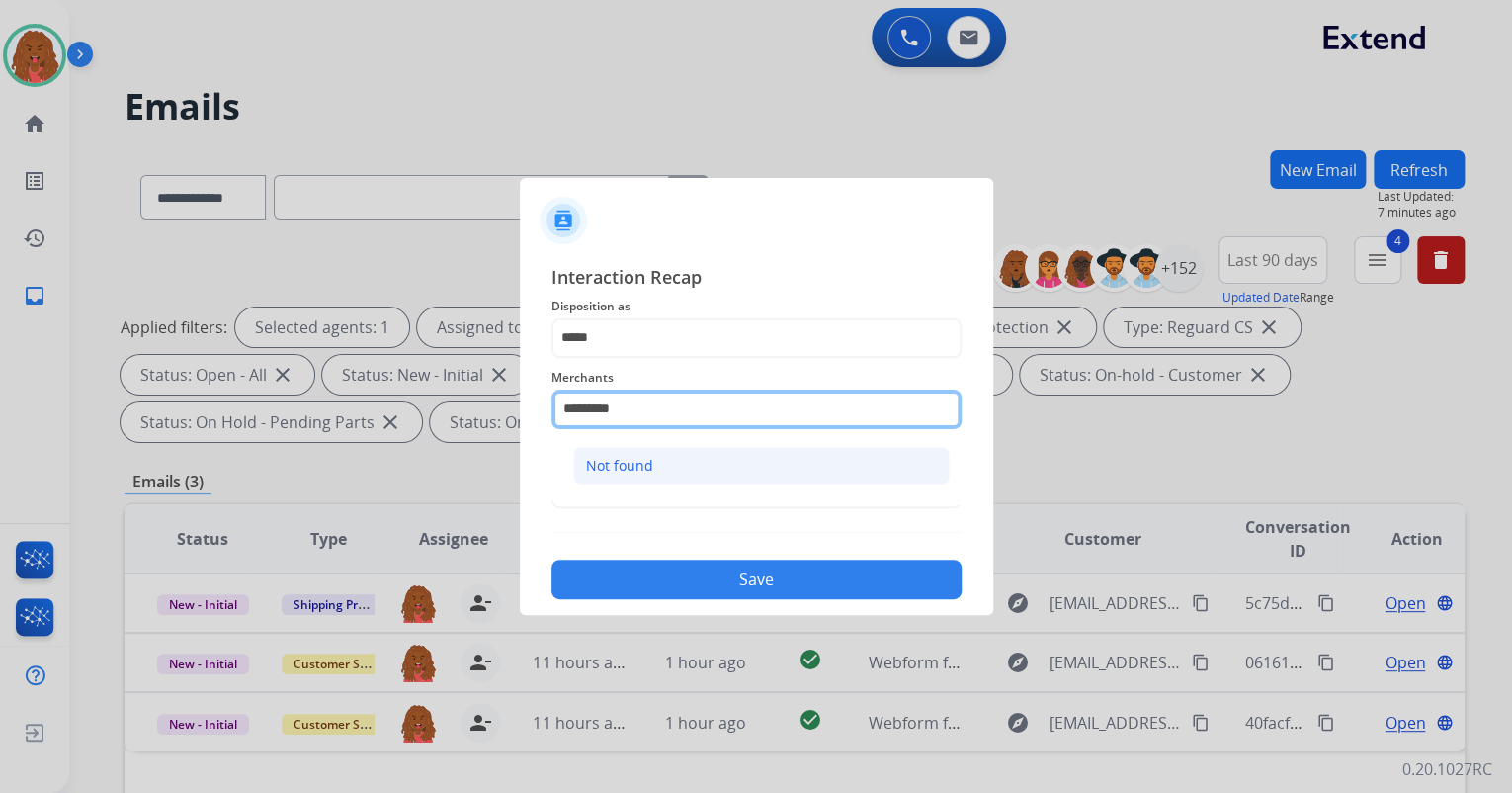 type on "*********" 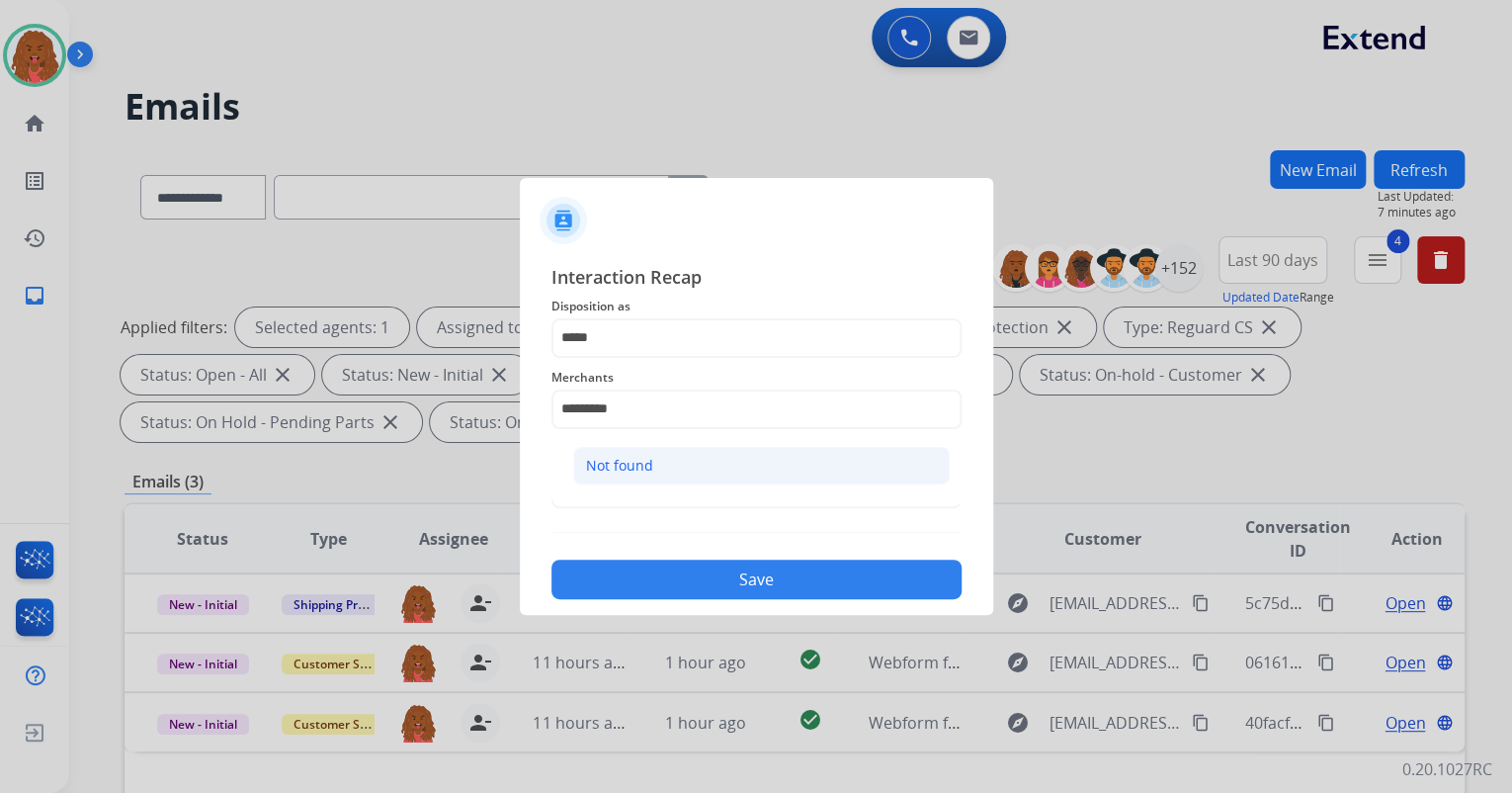 click on "Not found" 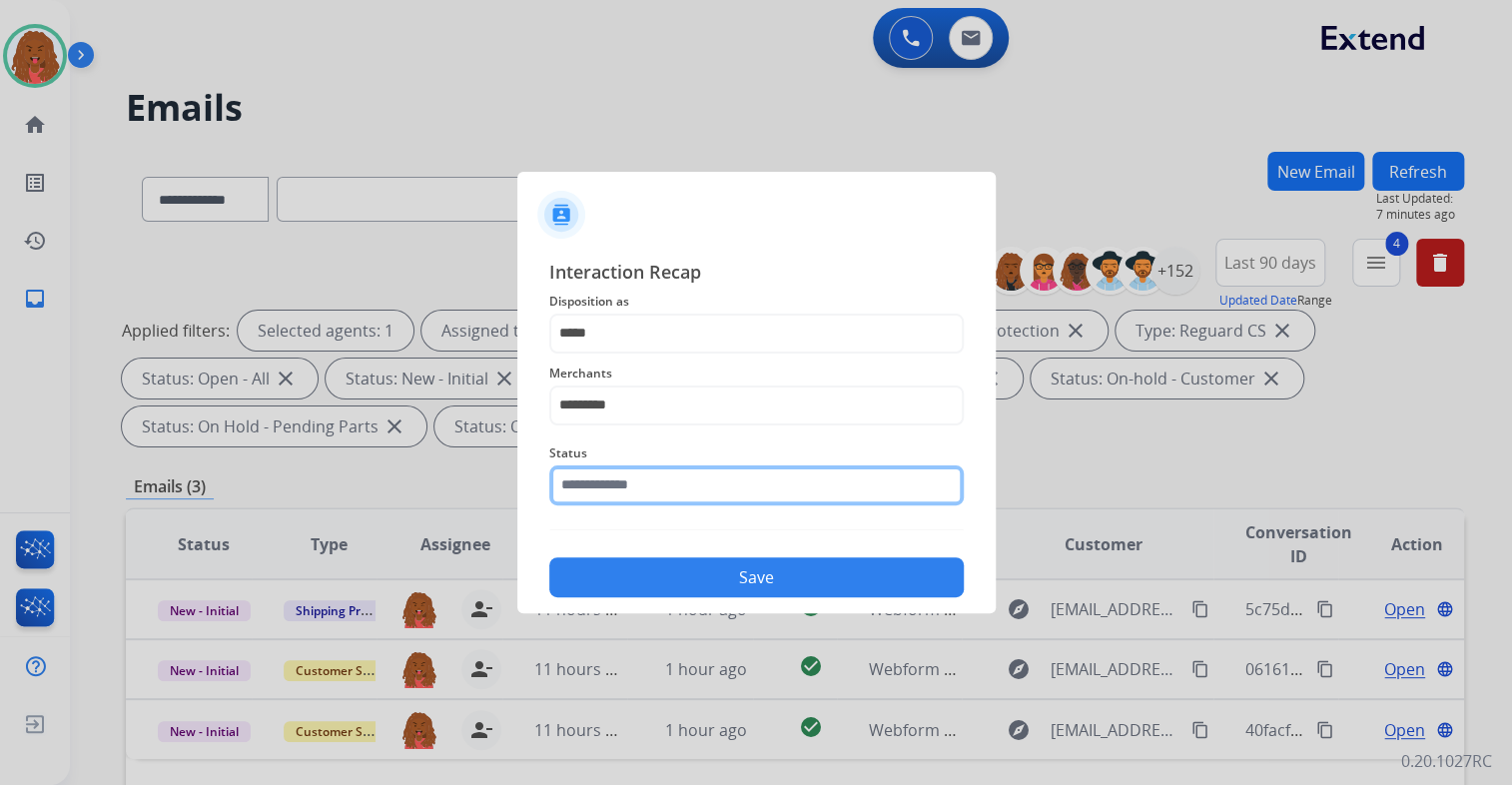 click 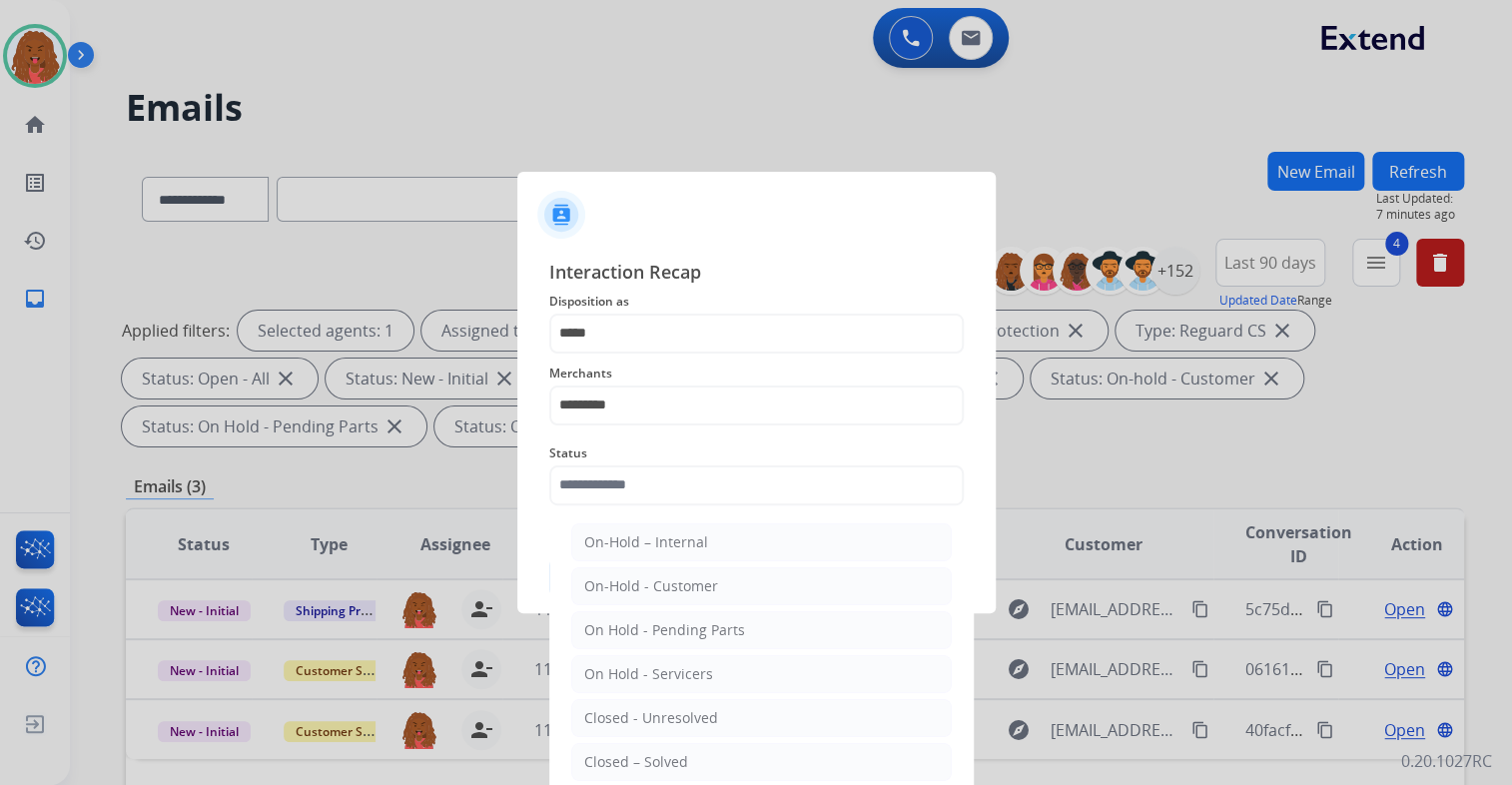 click on "Closed – Solved" 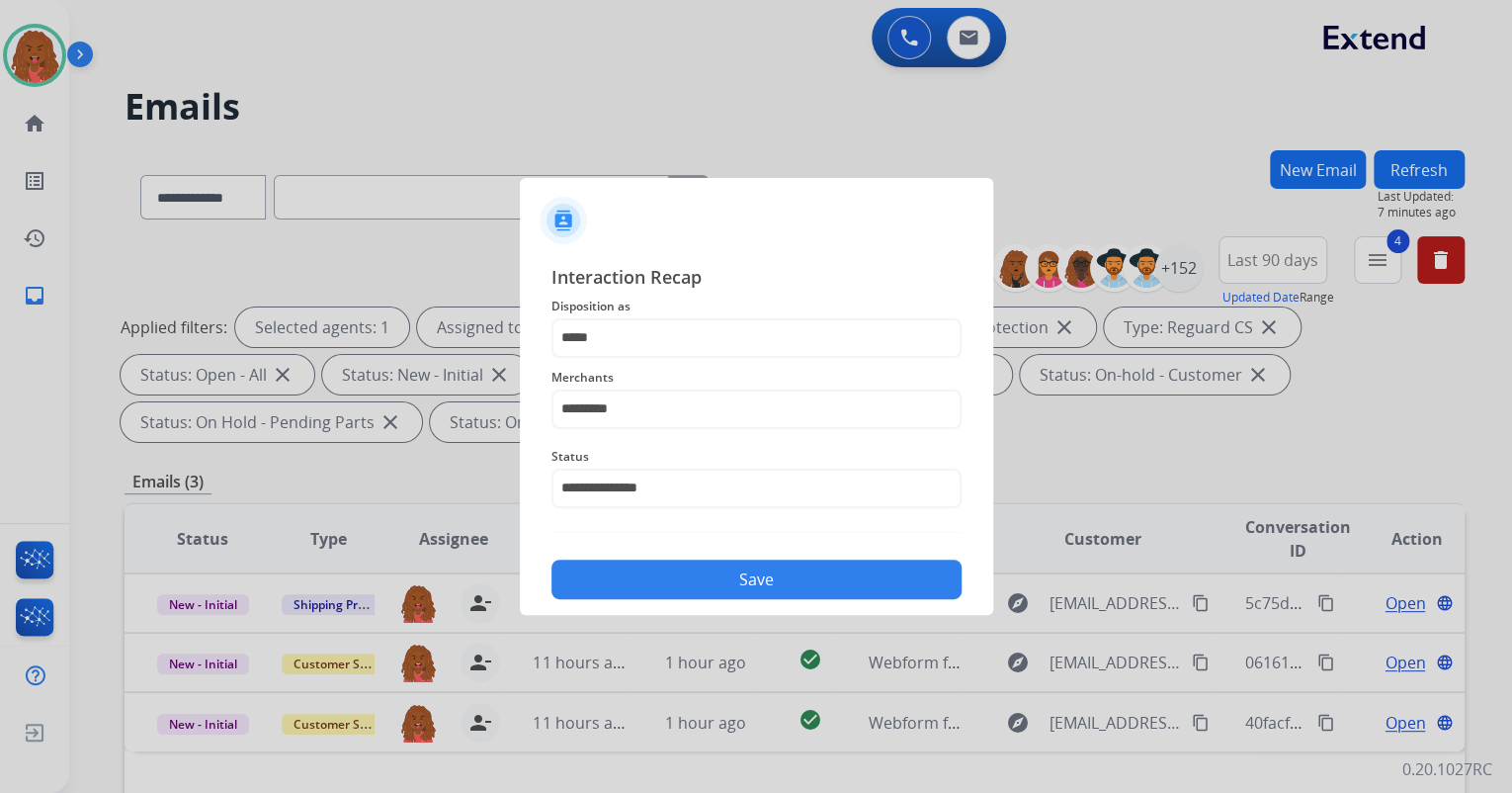 click on "Save" 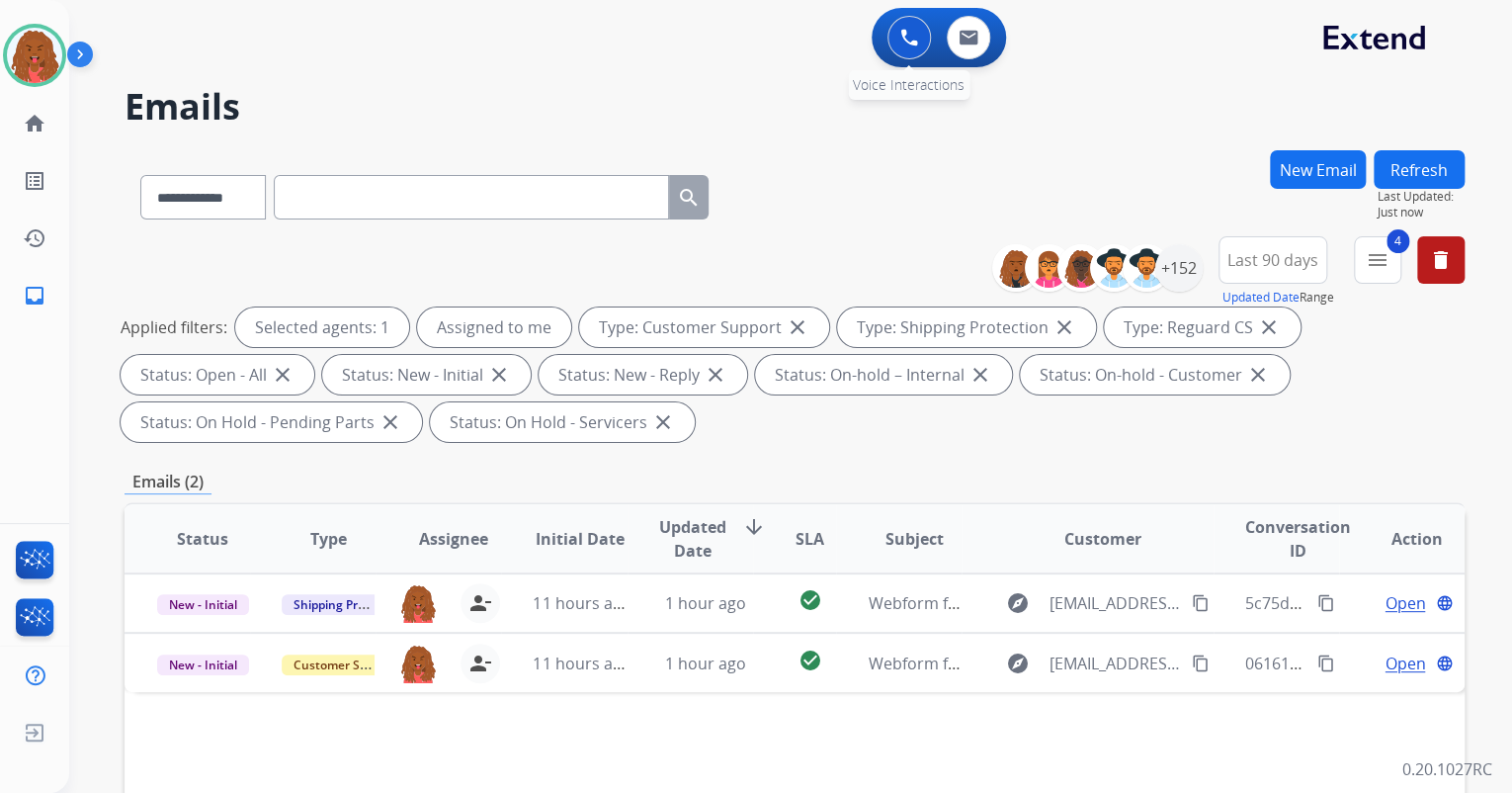 click at bounding box center [909, 38] 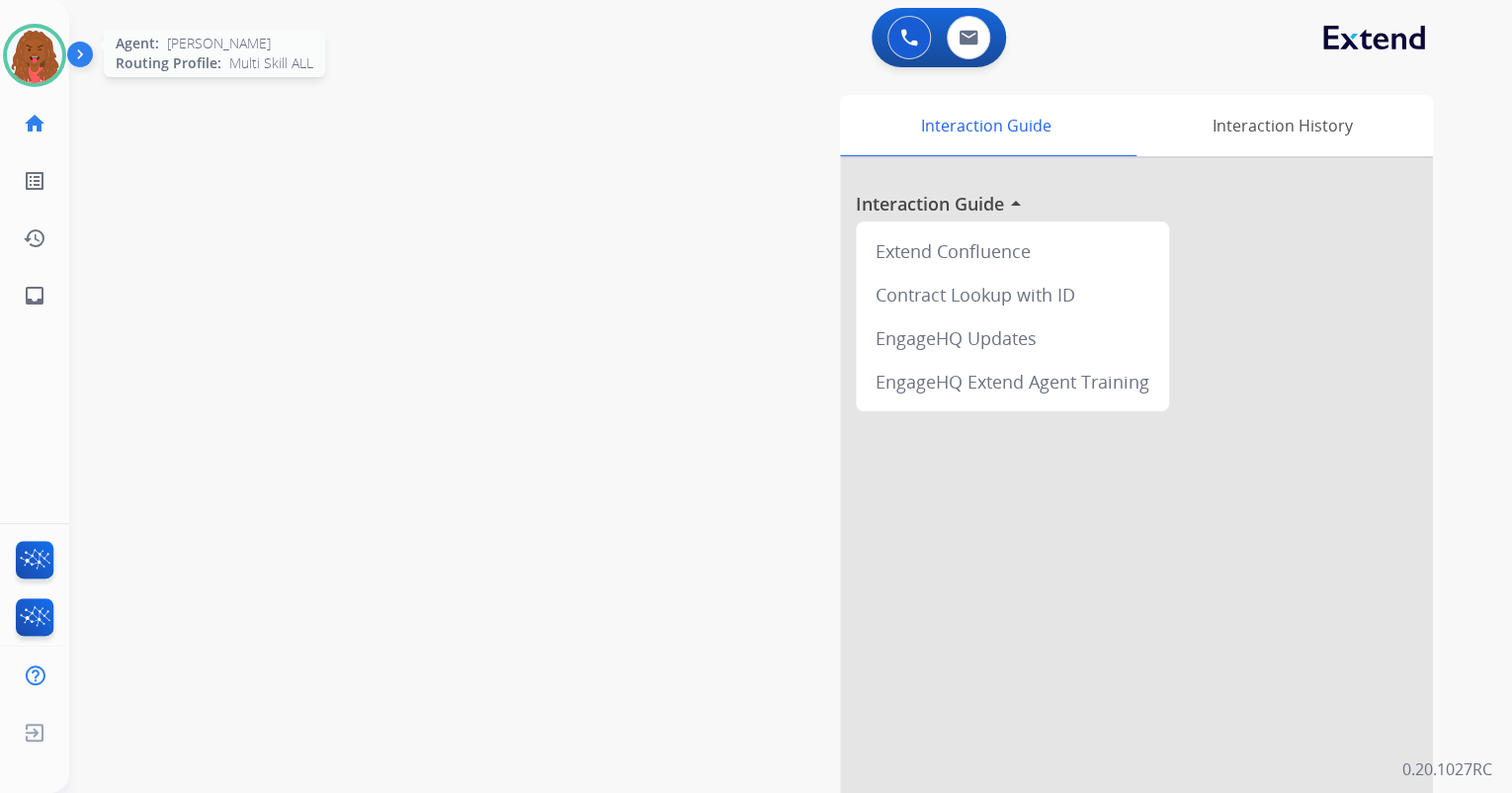 click at bounding box center [35, 55] 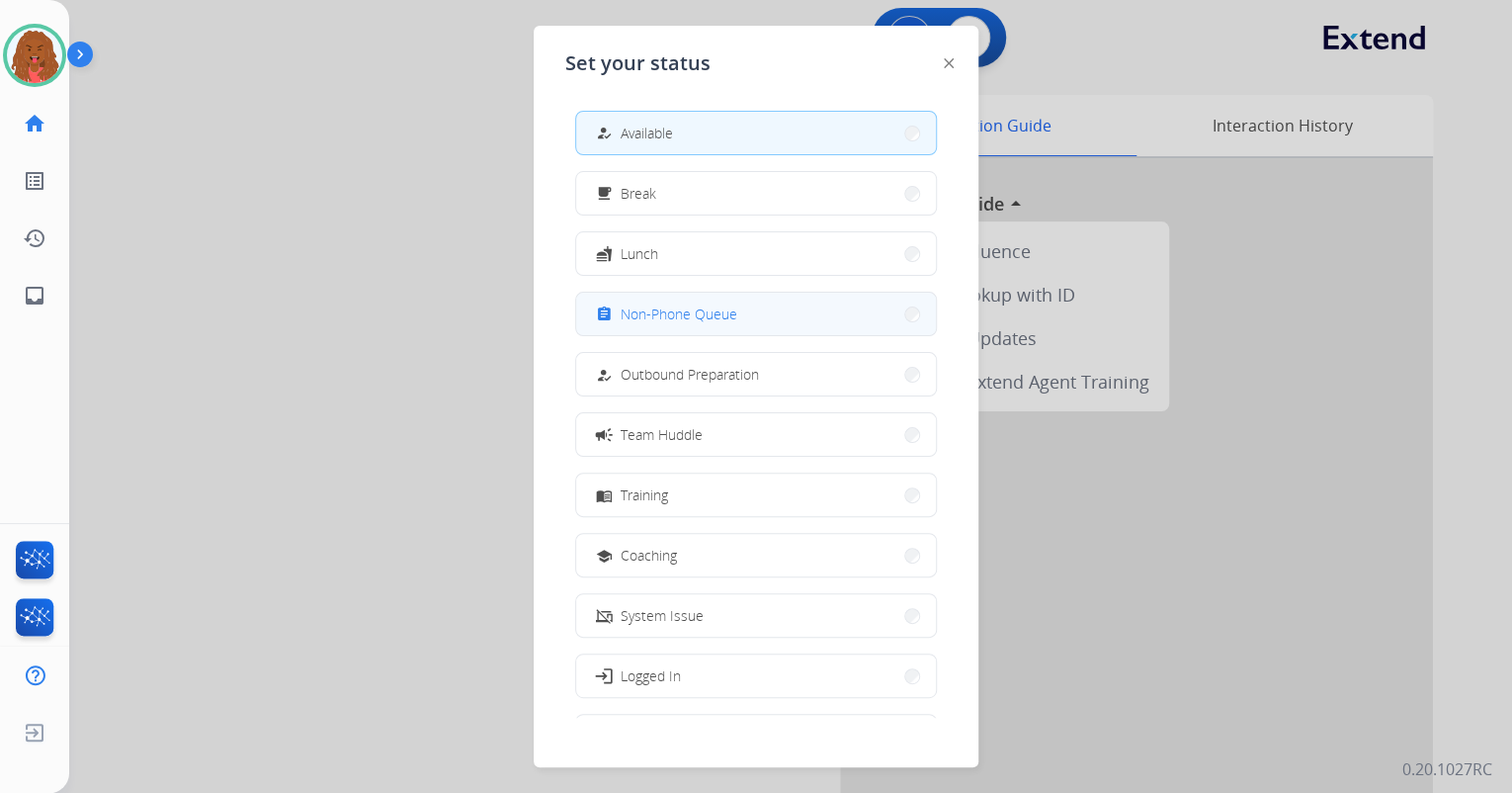 click on "Non-Phone Queue" at bounding box center (679, 313) 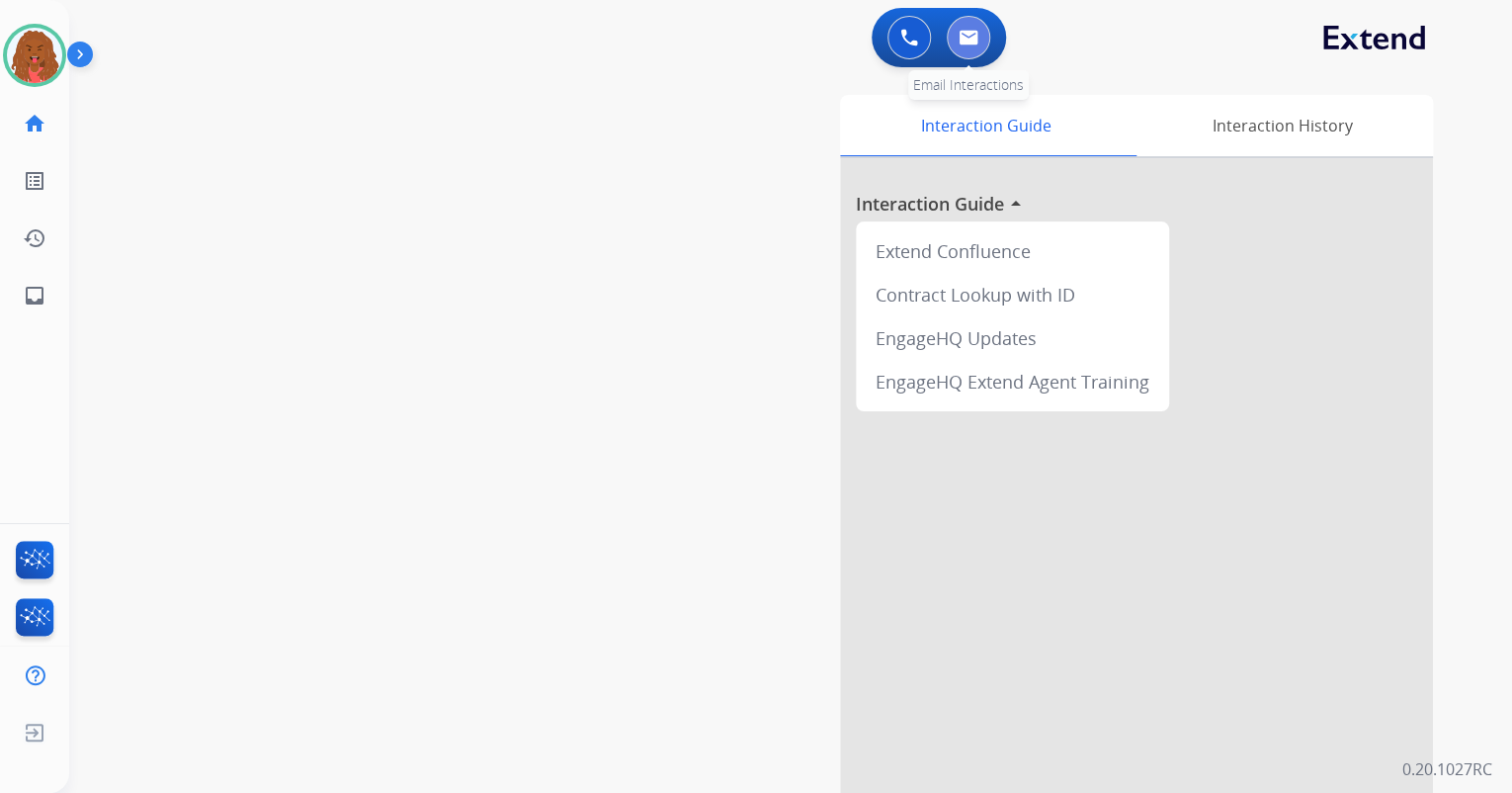 click at bounding box center (968, 38) 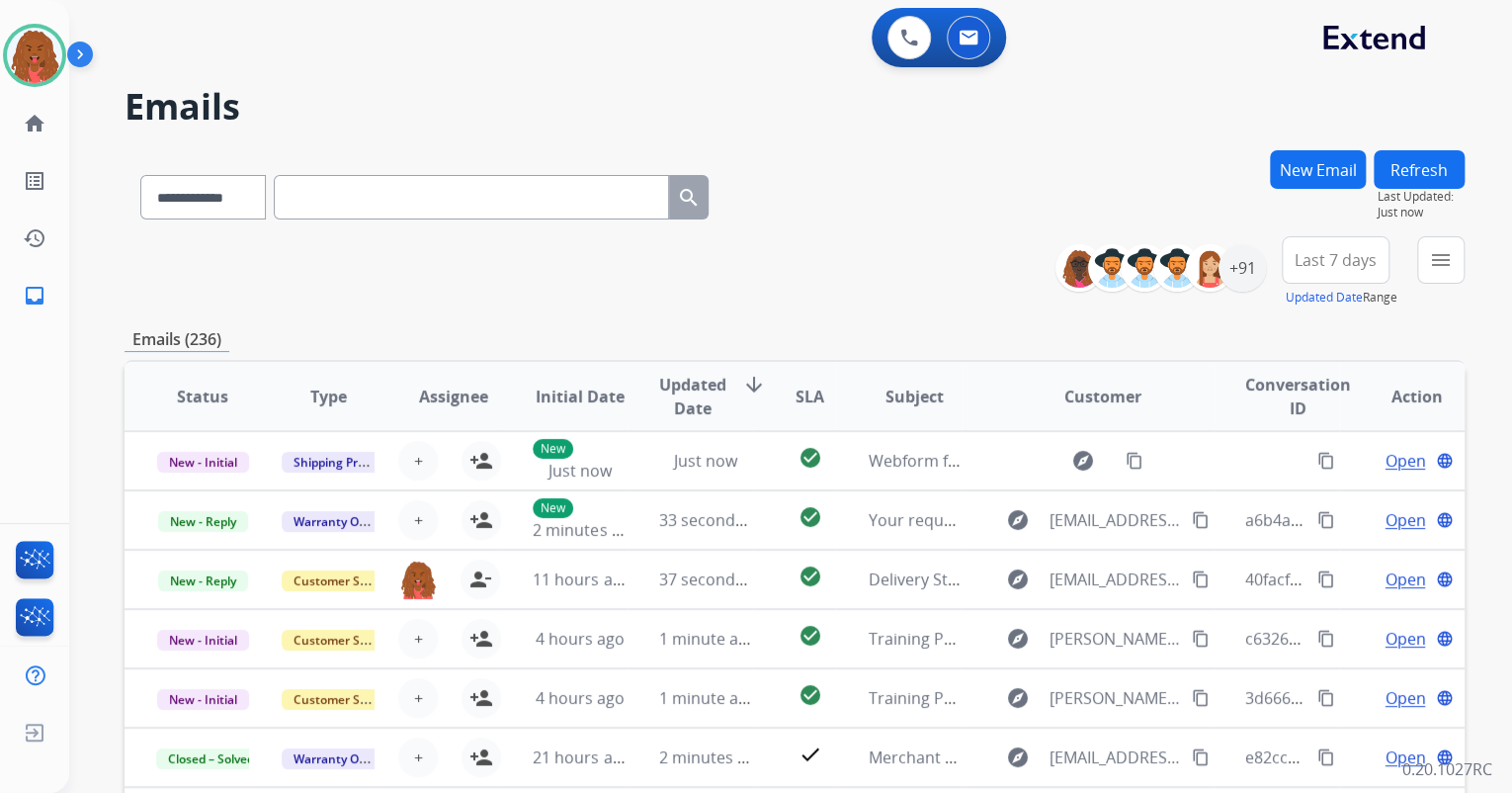 click on "Emails" at bounding box center [795, 107] 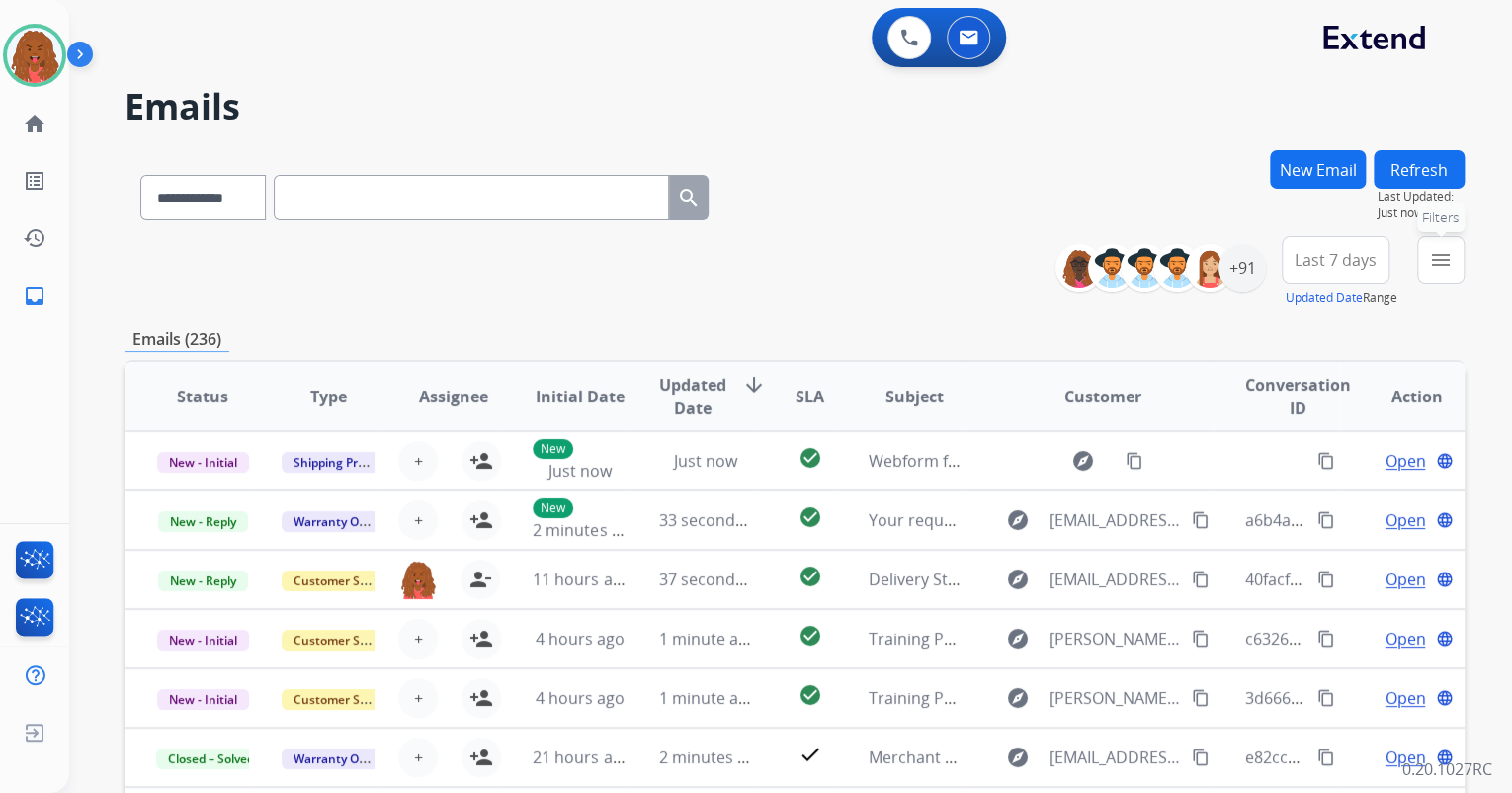 click on "menu" at bounding box center [1441, 260] 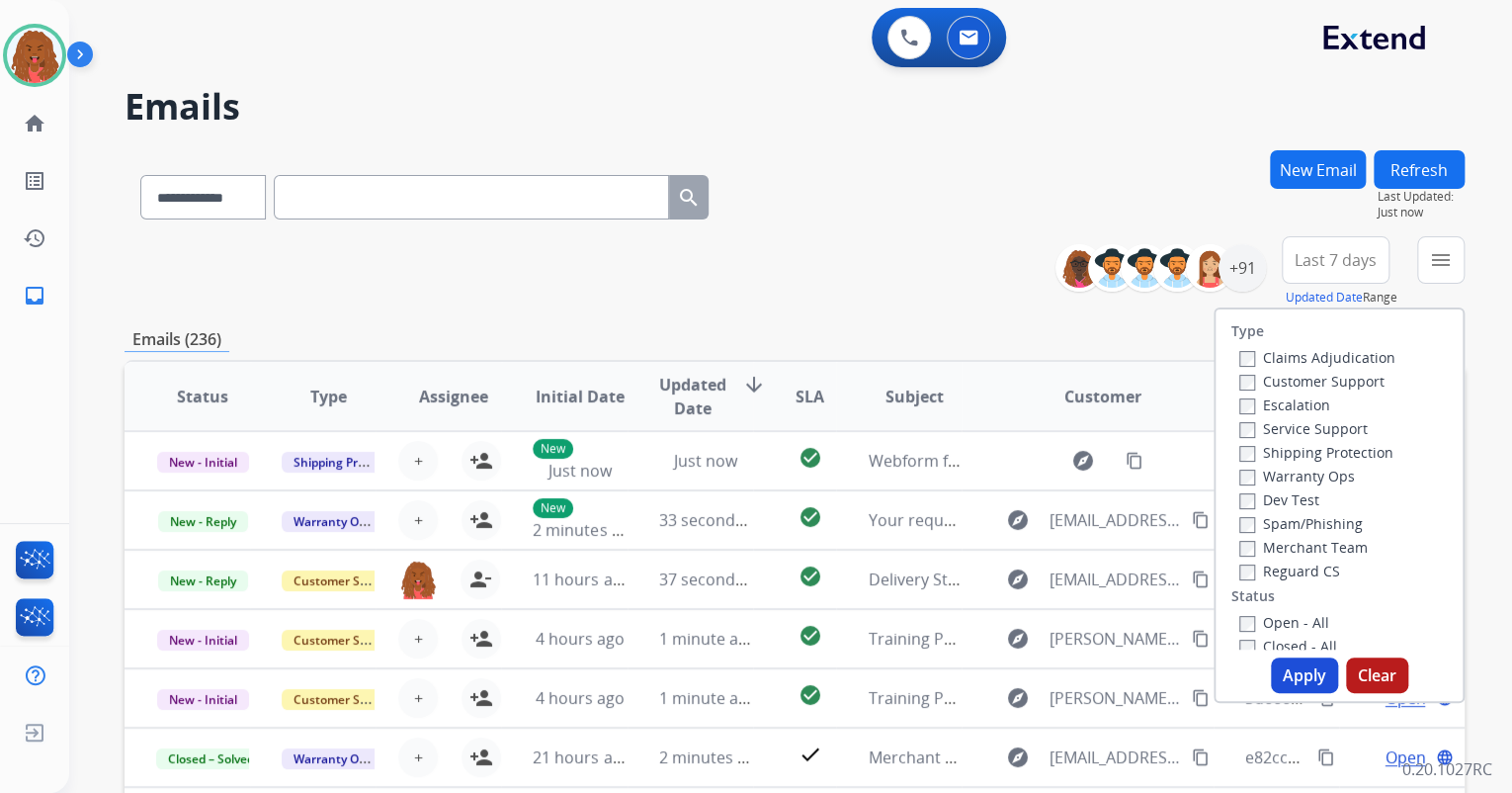 drag, startPoint x: 1248, startPoint y: 378, endPoint x: 1245, endPoint y: 396, distance: 18.248288 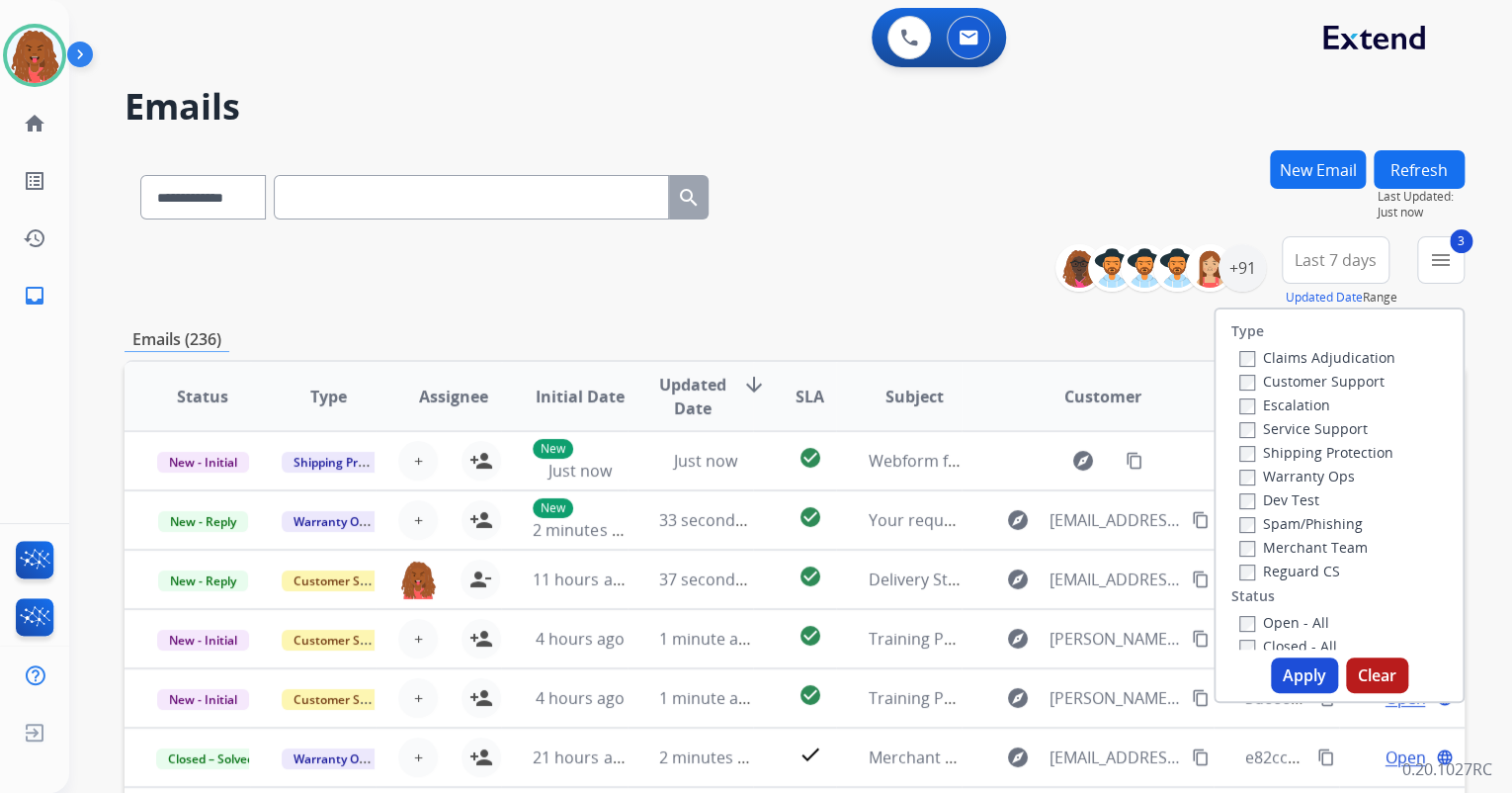 click on "Open - All" at bounding box center [1284, 622] 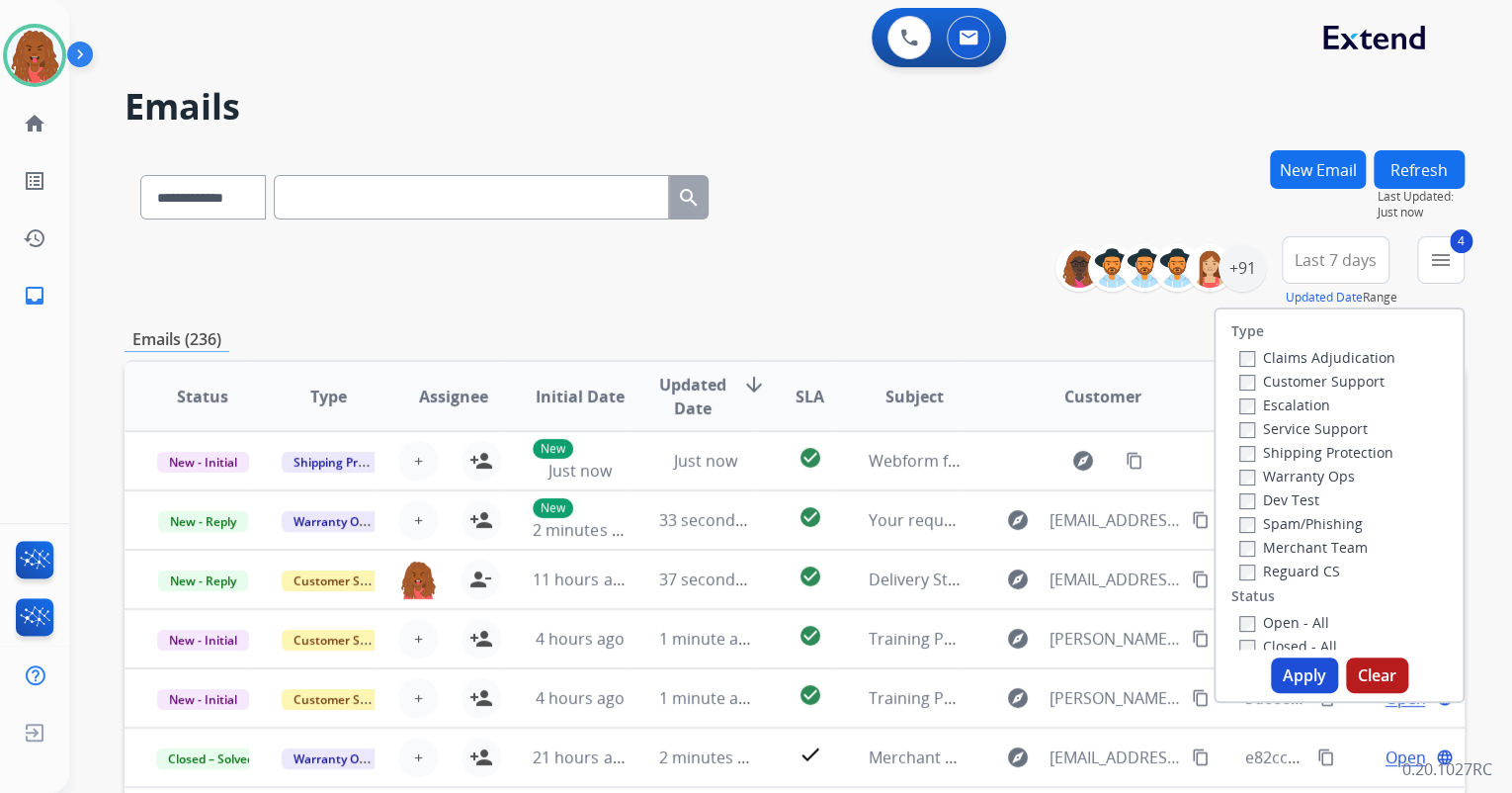 click on "Apply" at bounding box center [1304, 675] 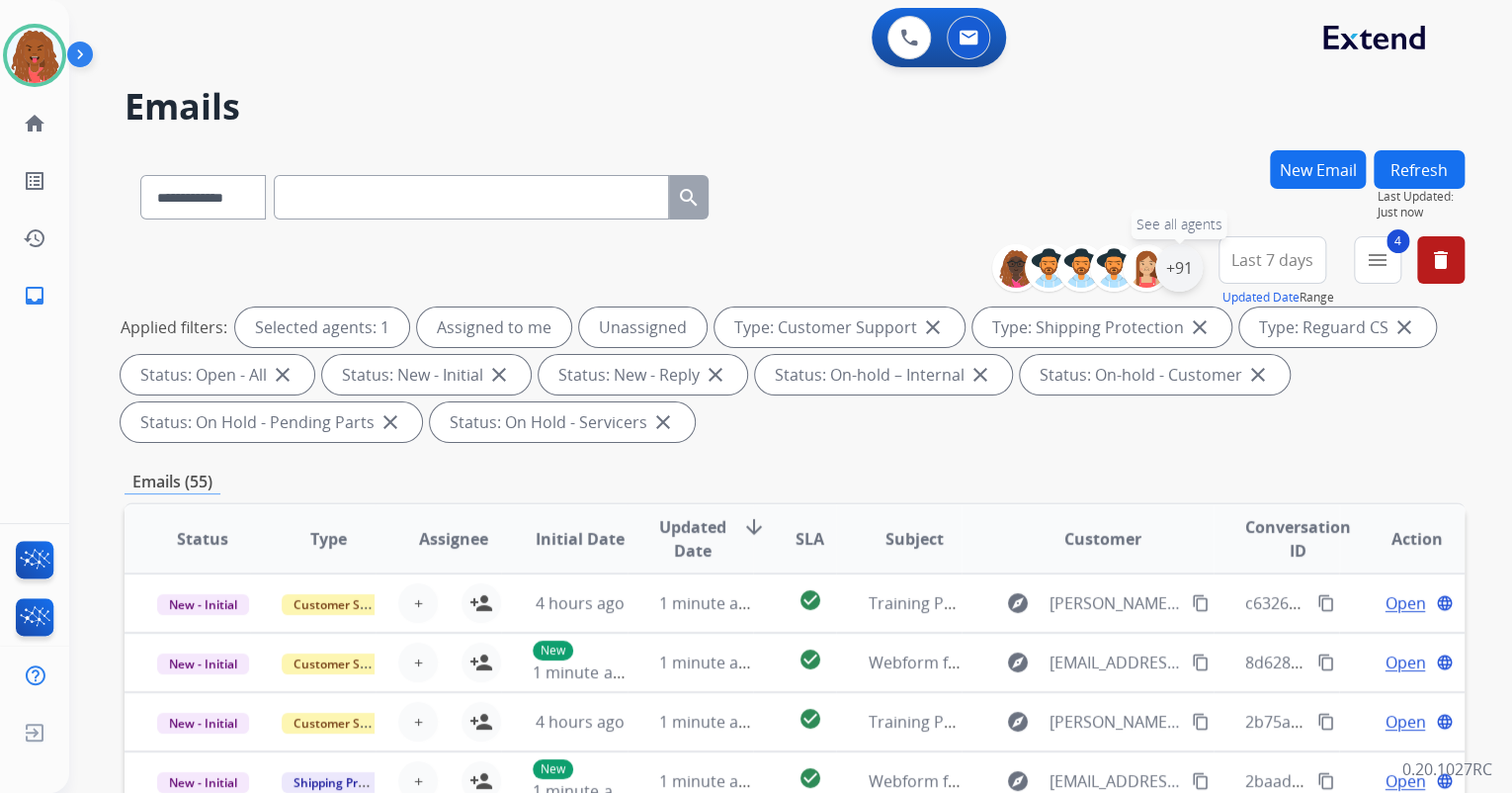 click on "+91" at bounding box center (1179, 268) 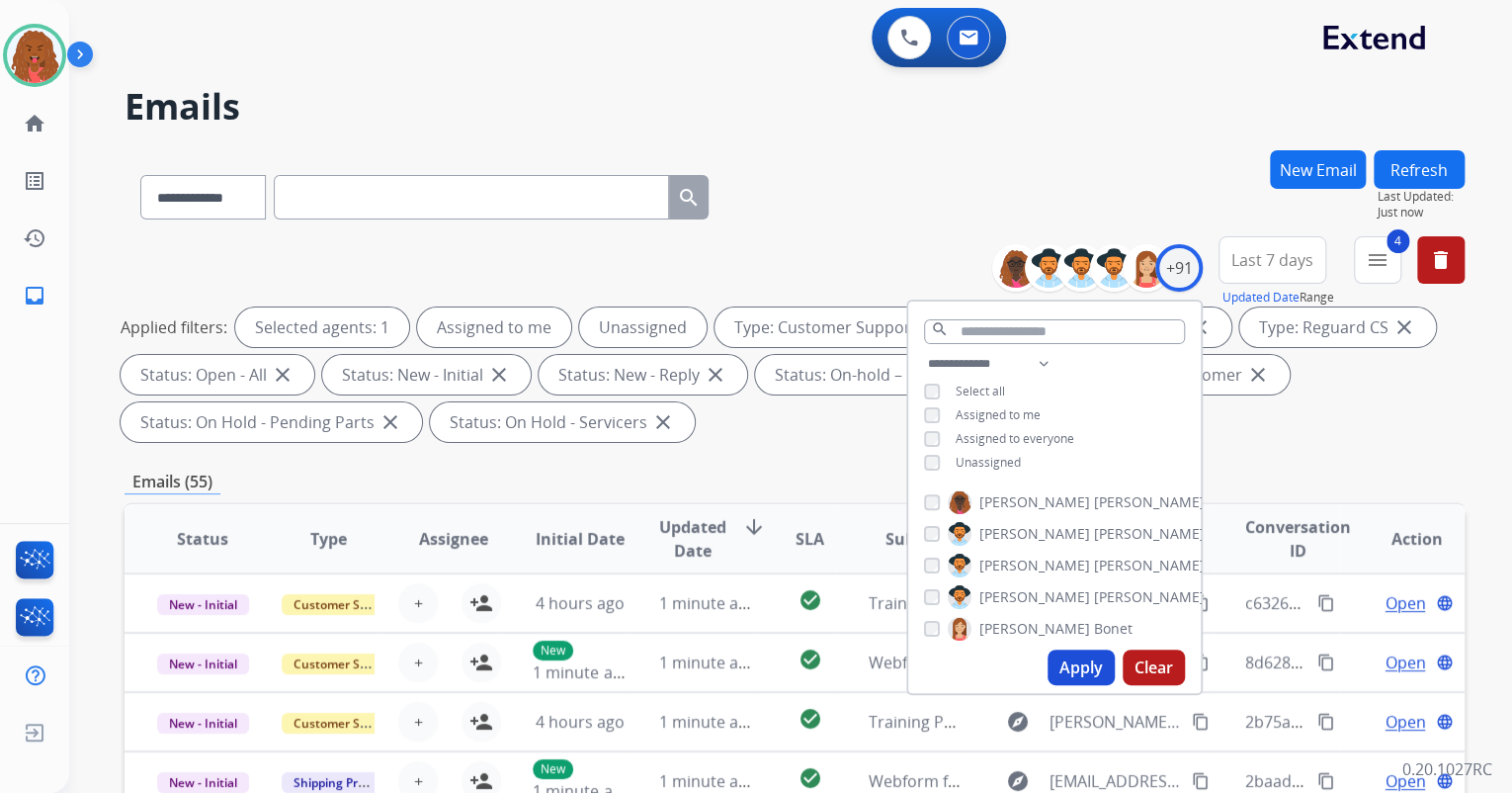 click on "Unassigned" at bounding box center (972, 463) 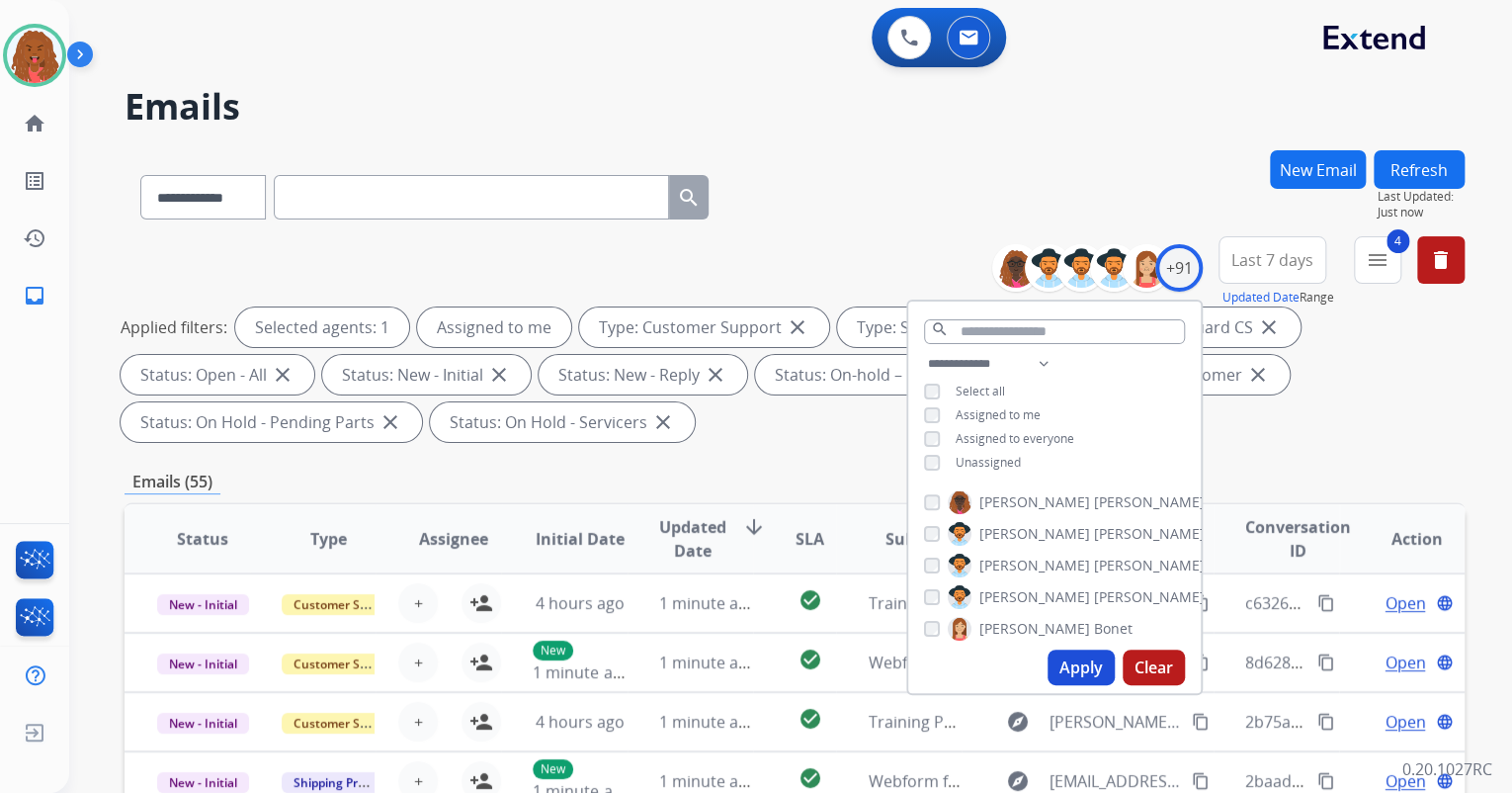 click on "Apply" at bounding box center [1081, 667] 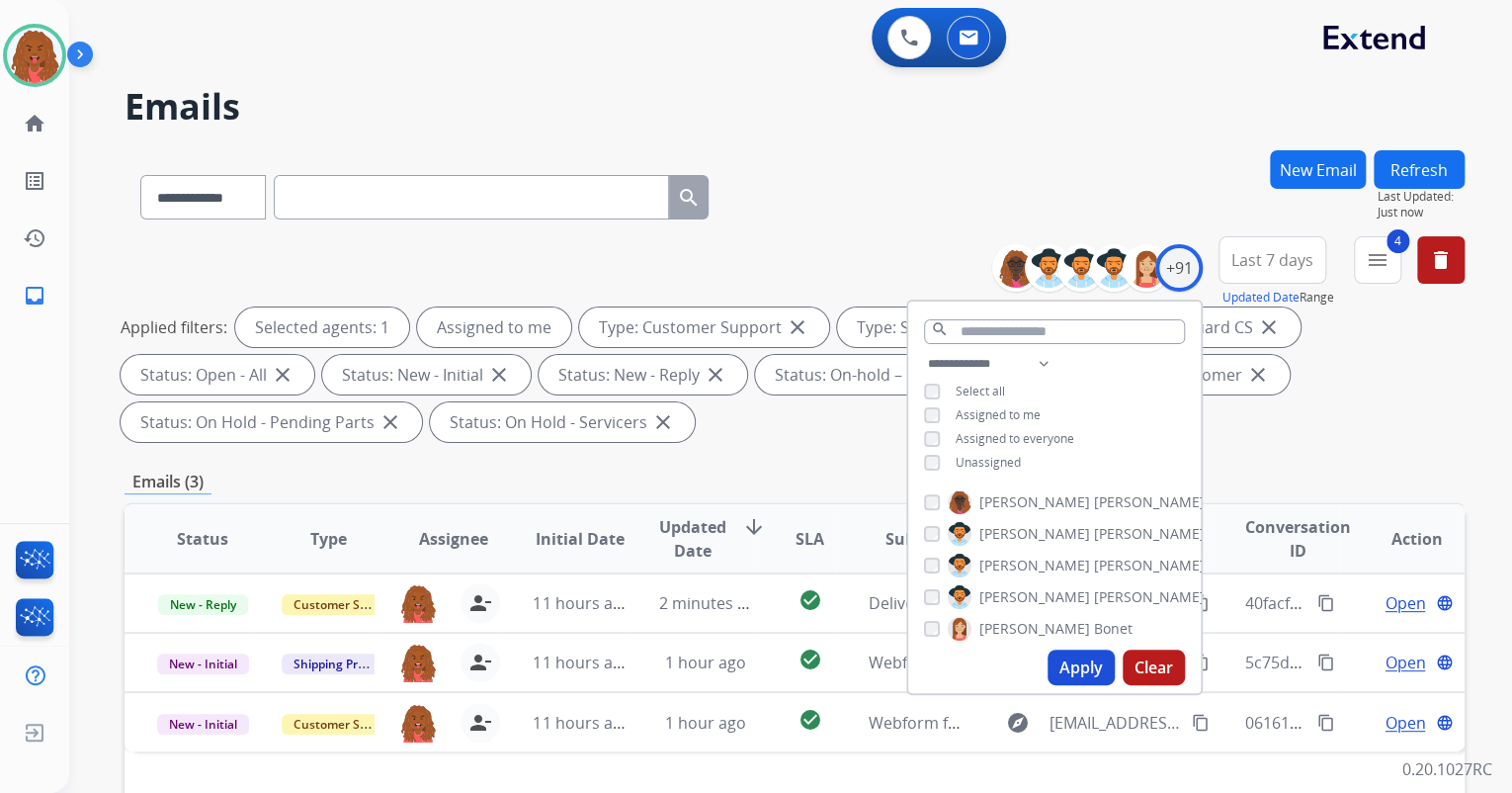 click on "Apply" at bounding box center [1081, 667] 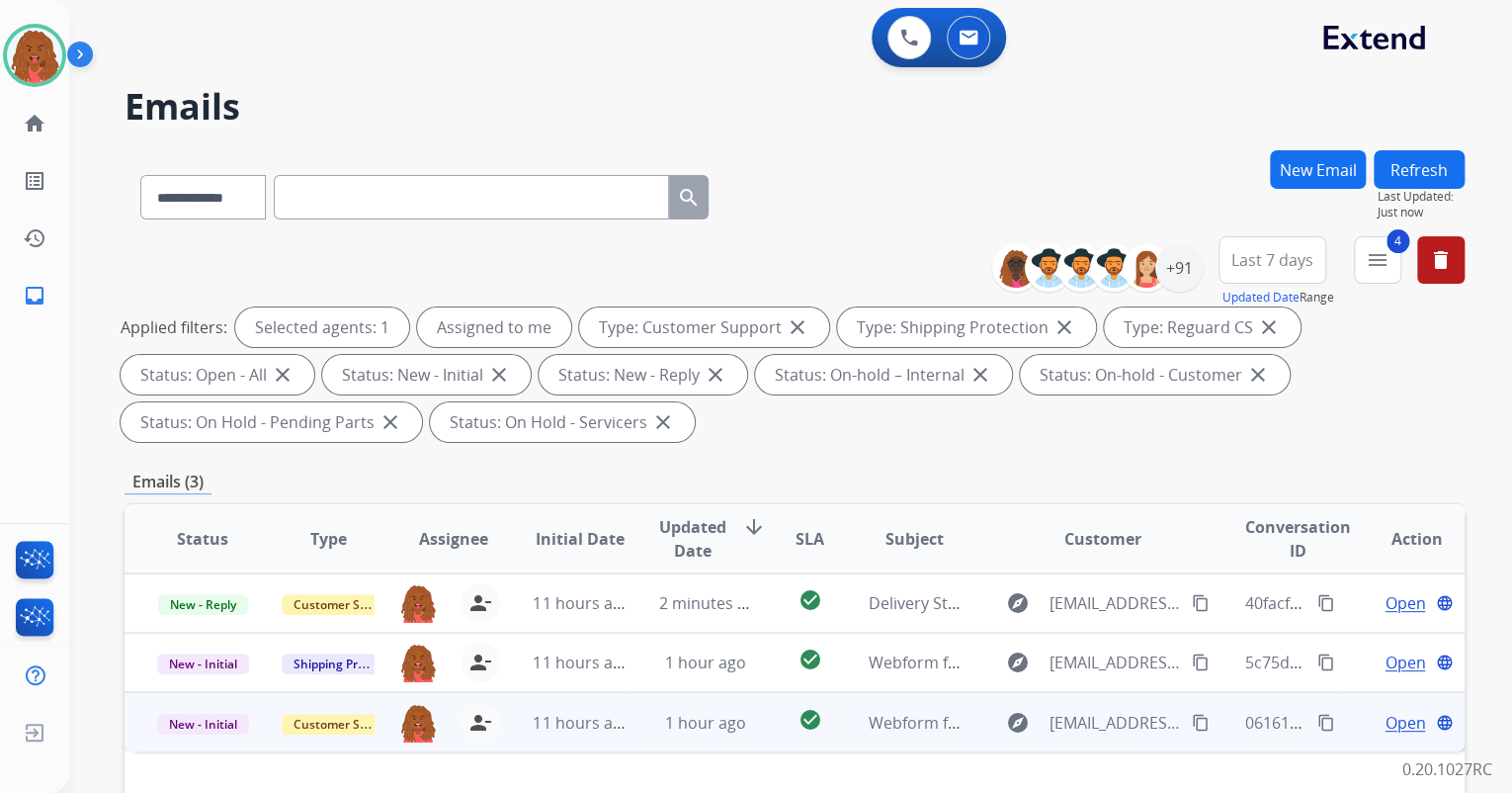 click on "Open" at bounding box center (1404, 723) 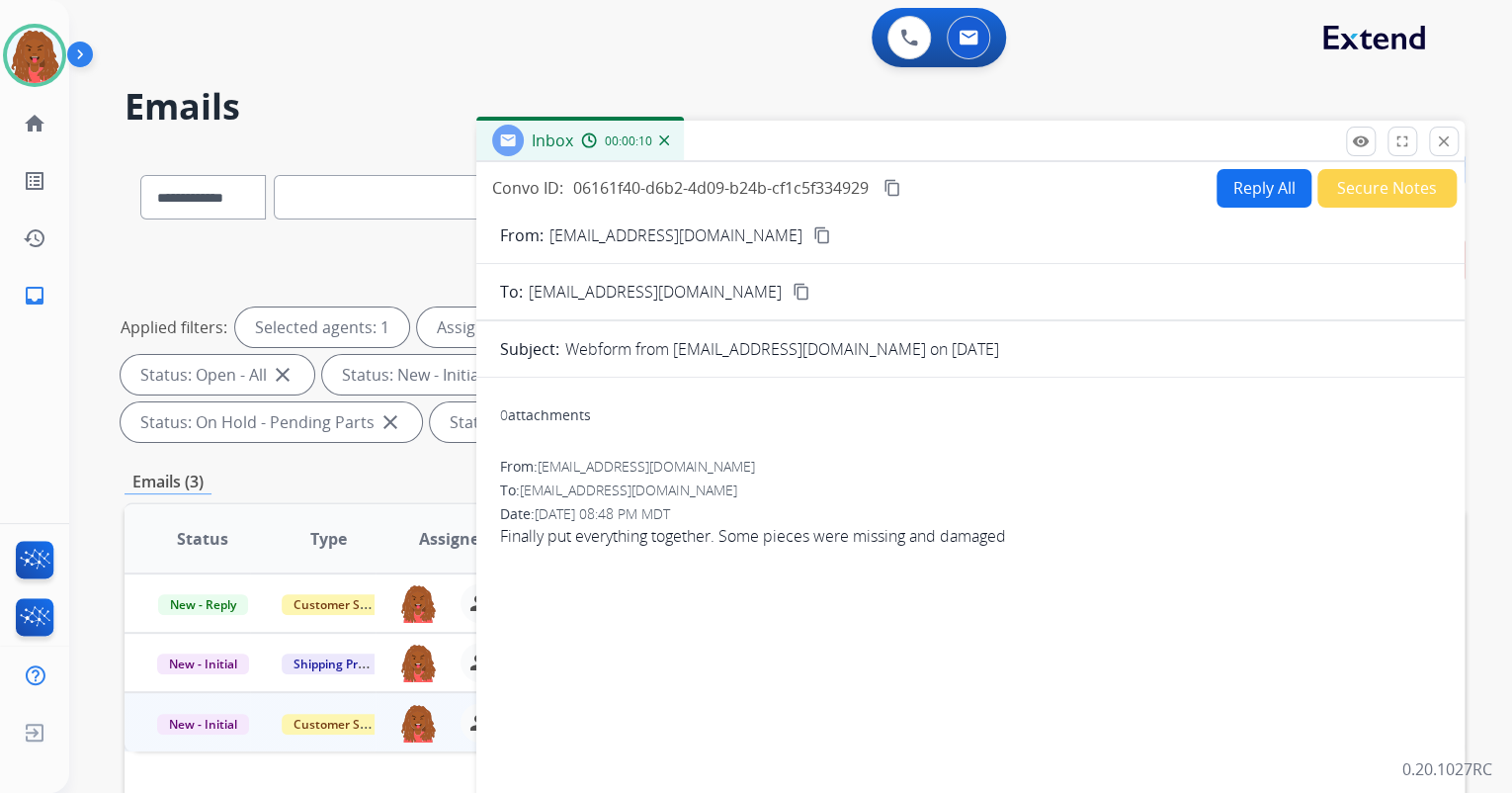 click on "content_copy" at bounding box center (822, 235) 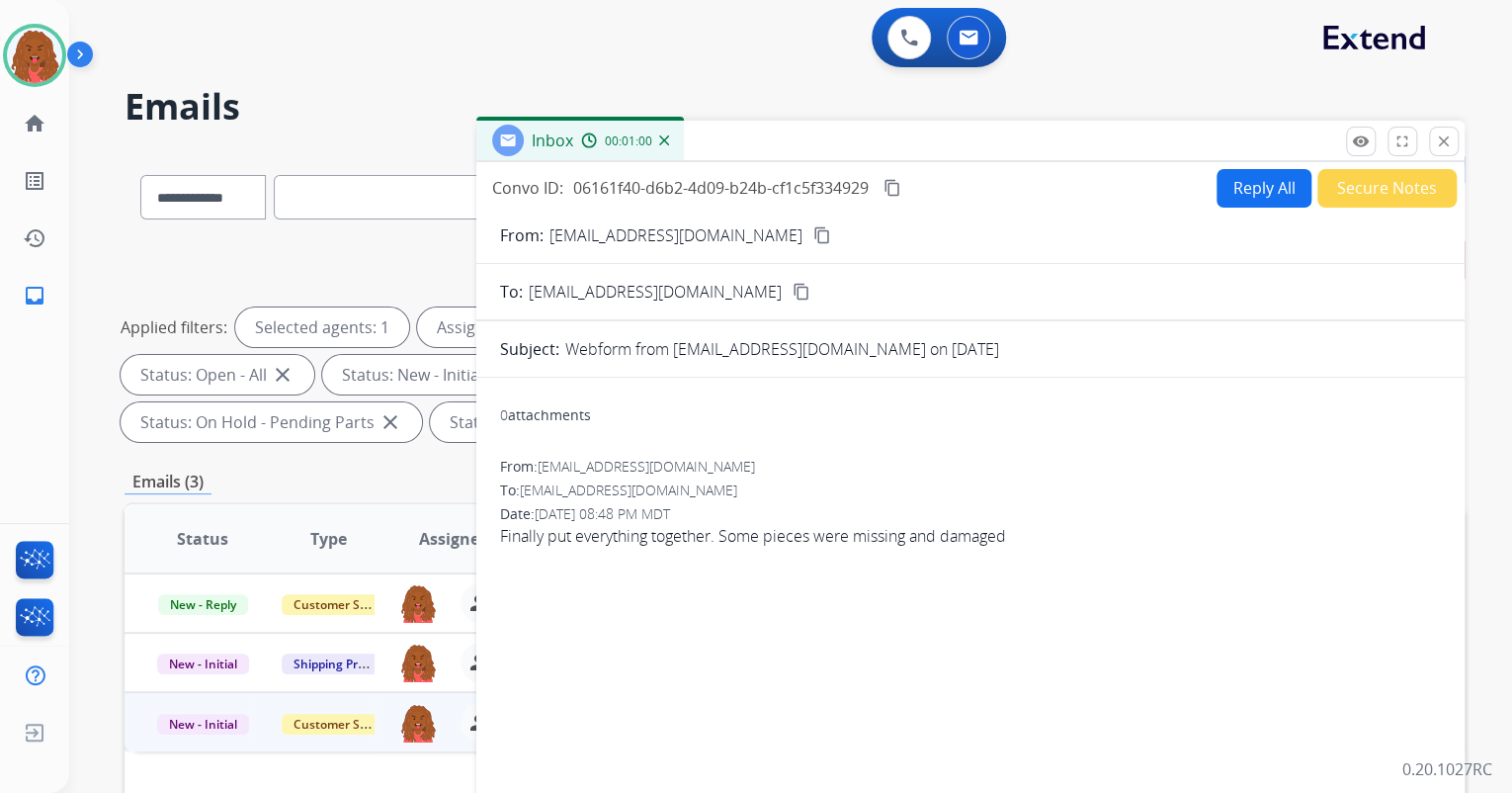 click on "Reply All" at bounding box center [1264, 188] 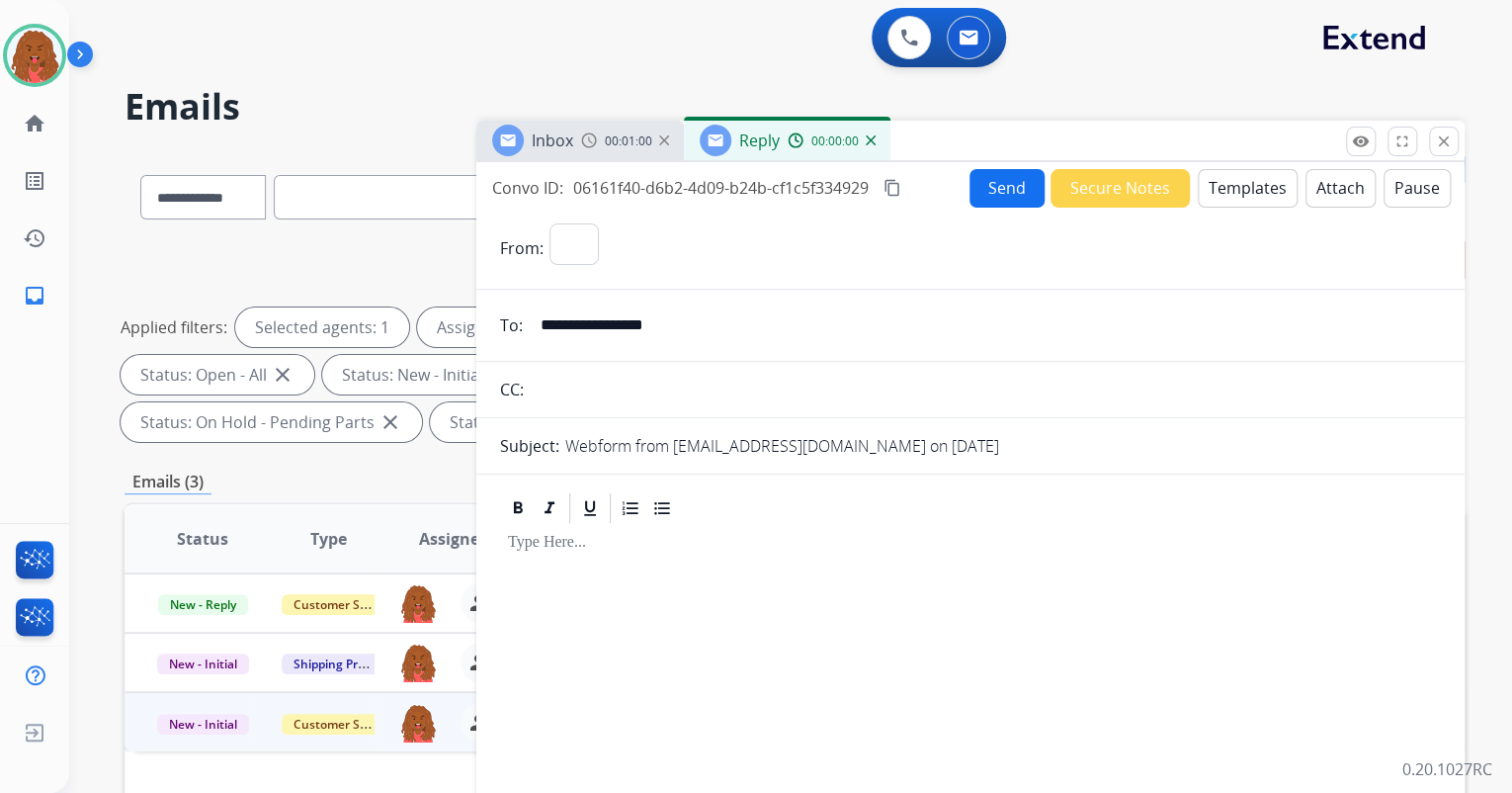 select on "**********" 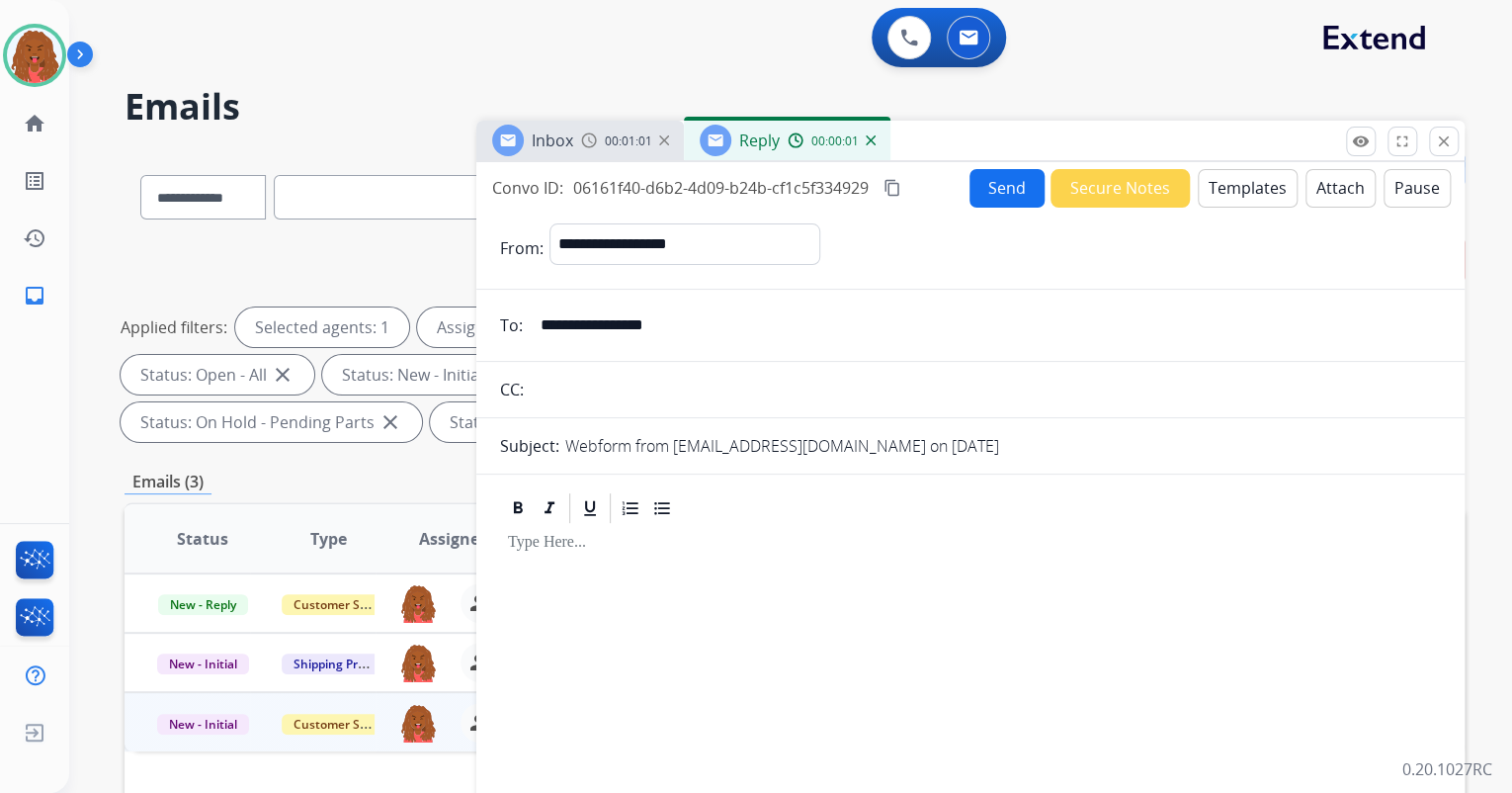 click on "Templates" at bounding box center [1247, 188] 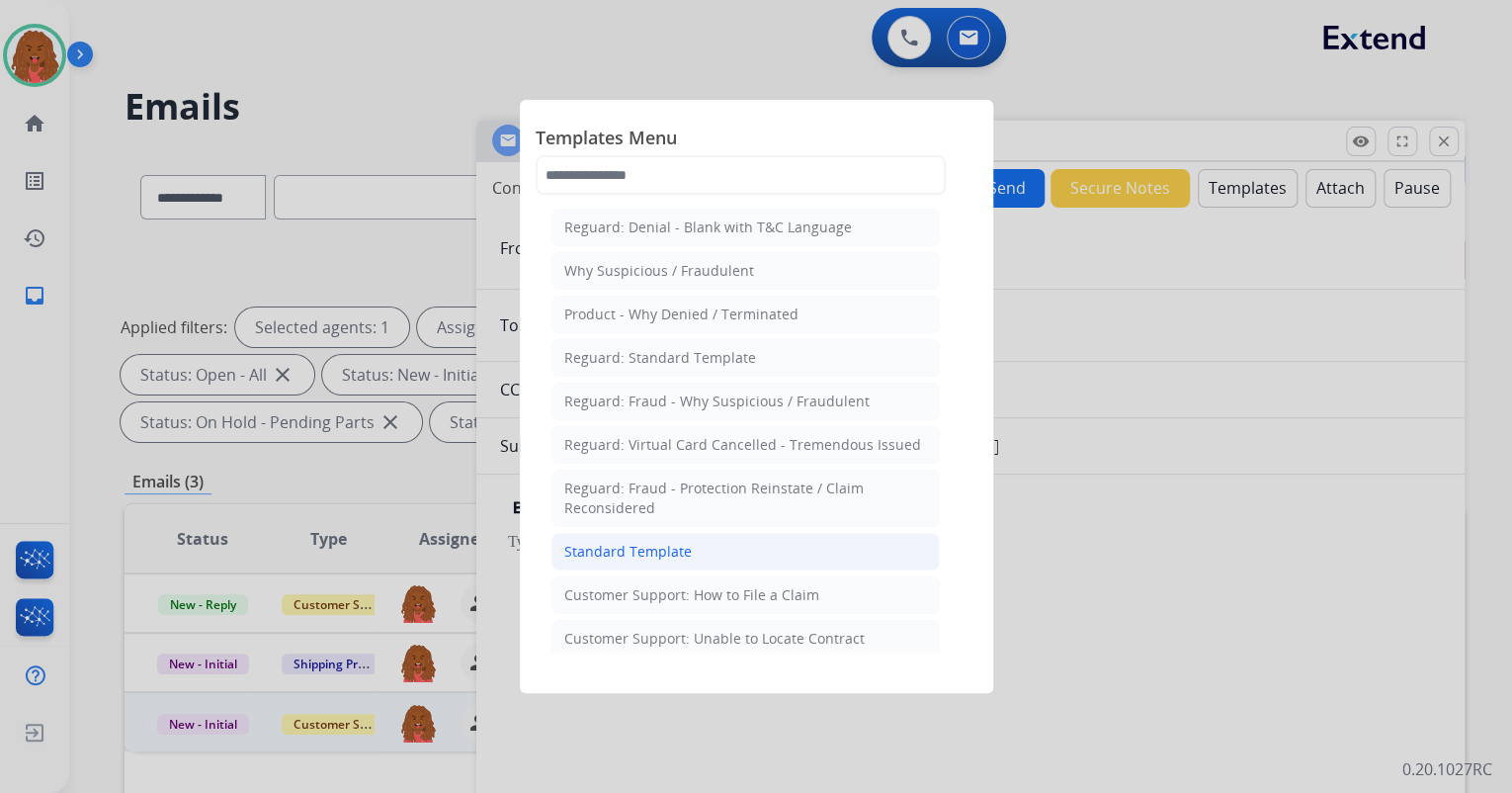 click on "Standard Template" 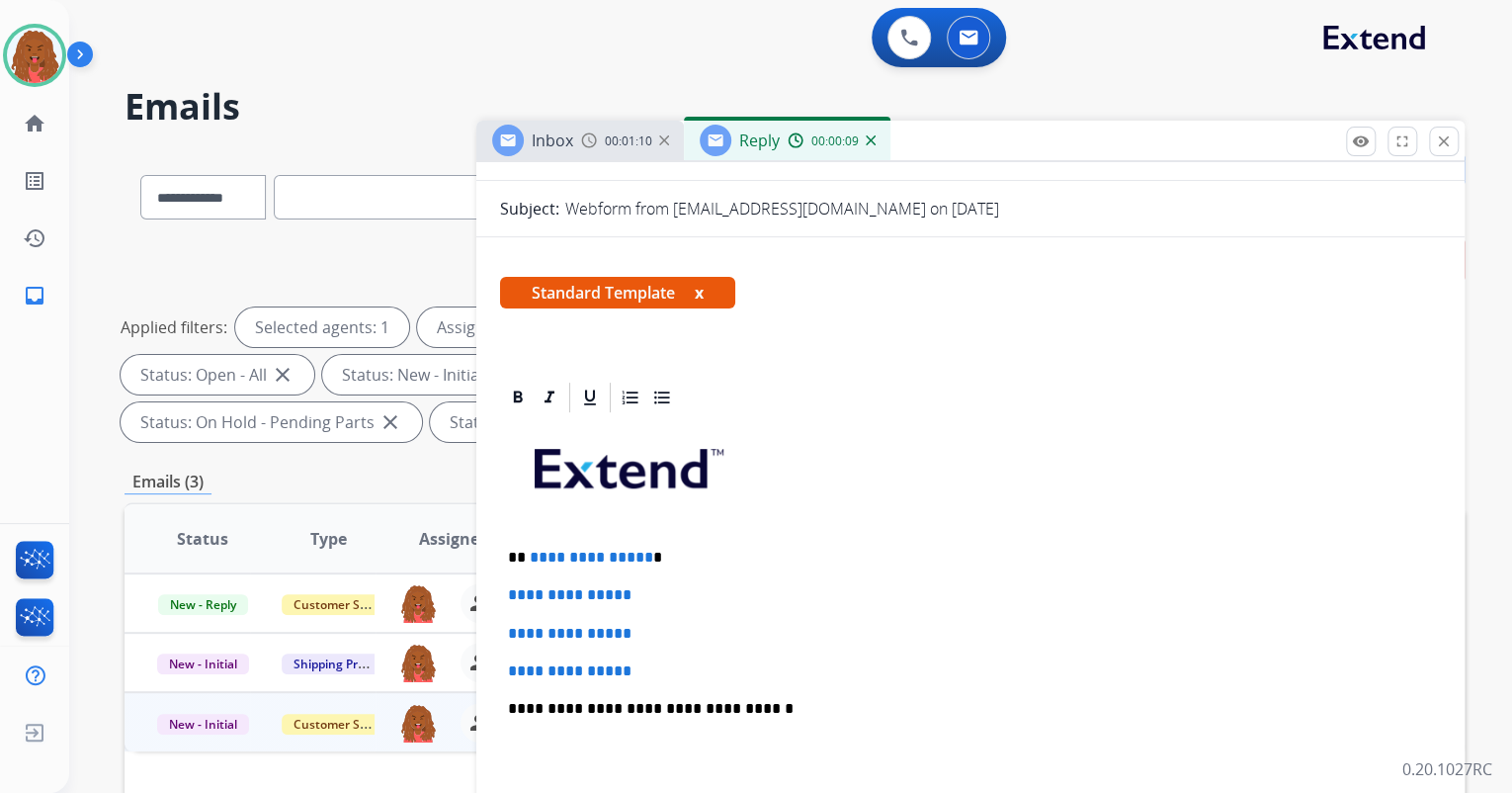 scroll, scrollTop: 316, scrollLeft: 0, axis: vertical 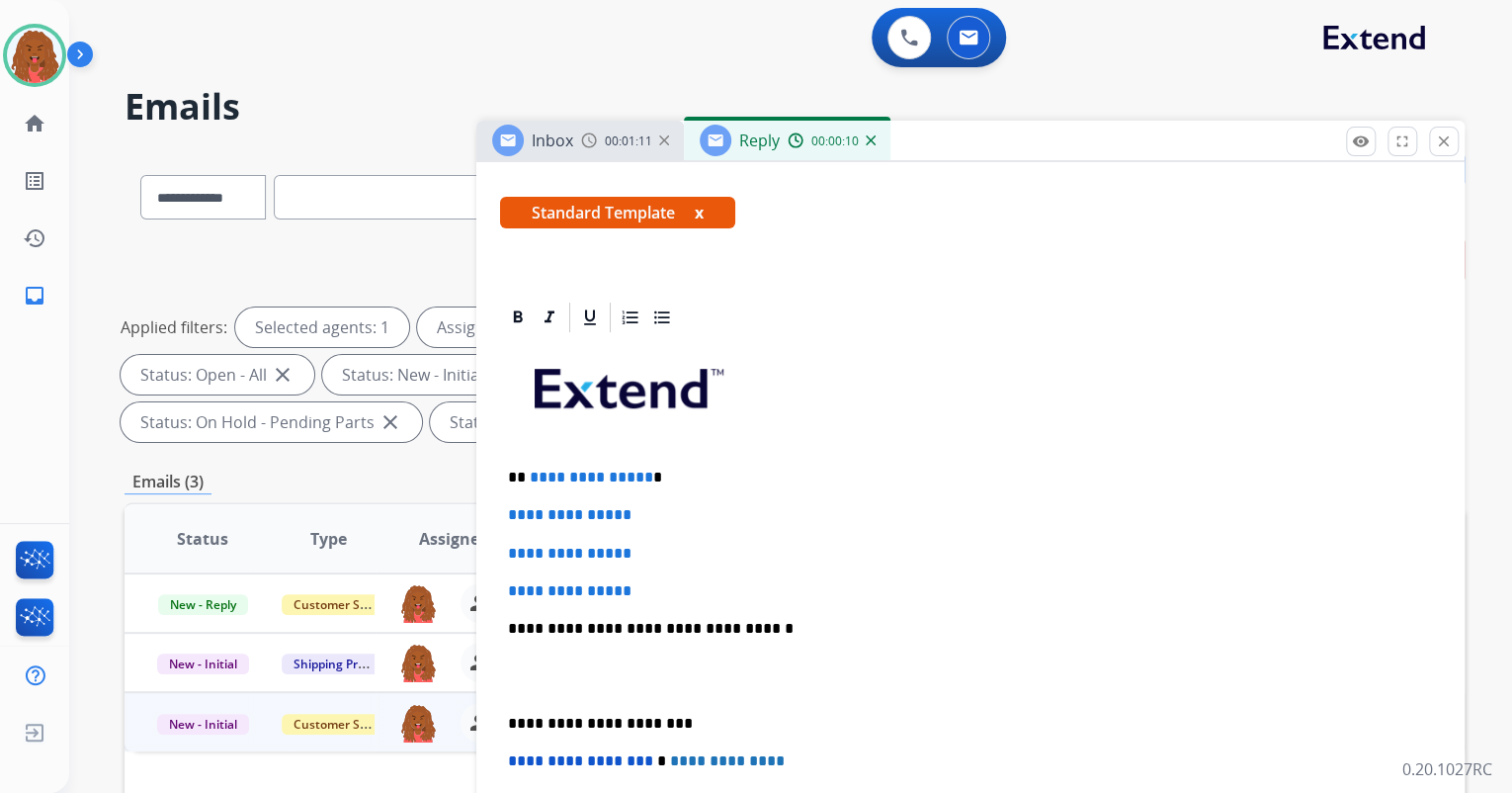 click on "**********" at bounding box center (591, 477) 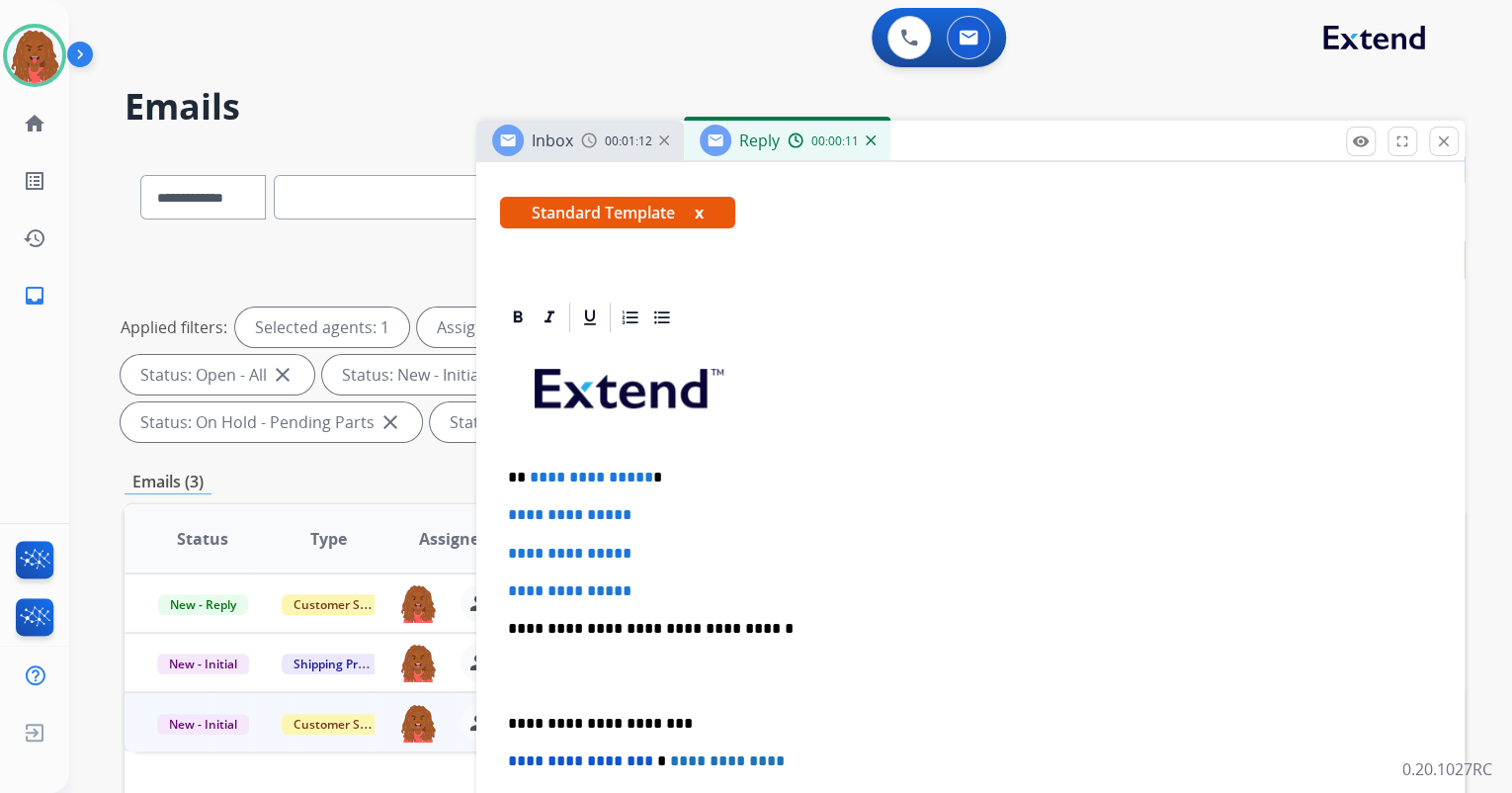 type 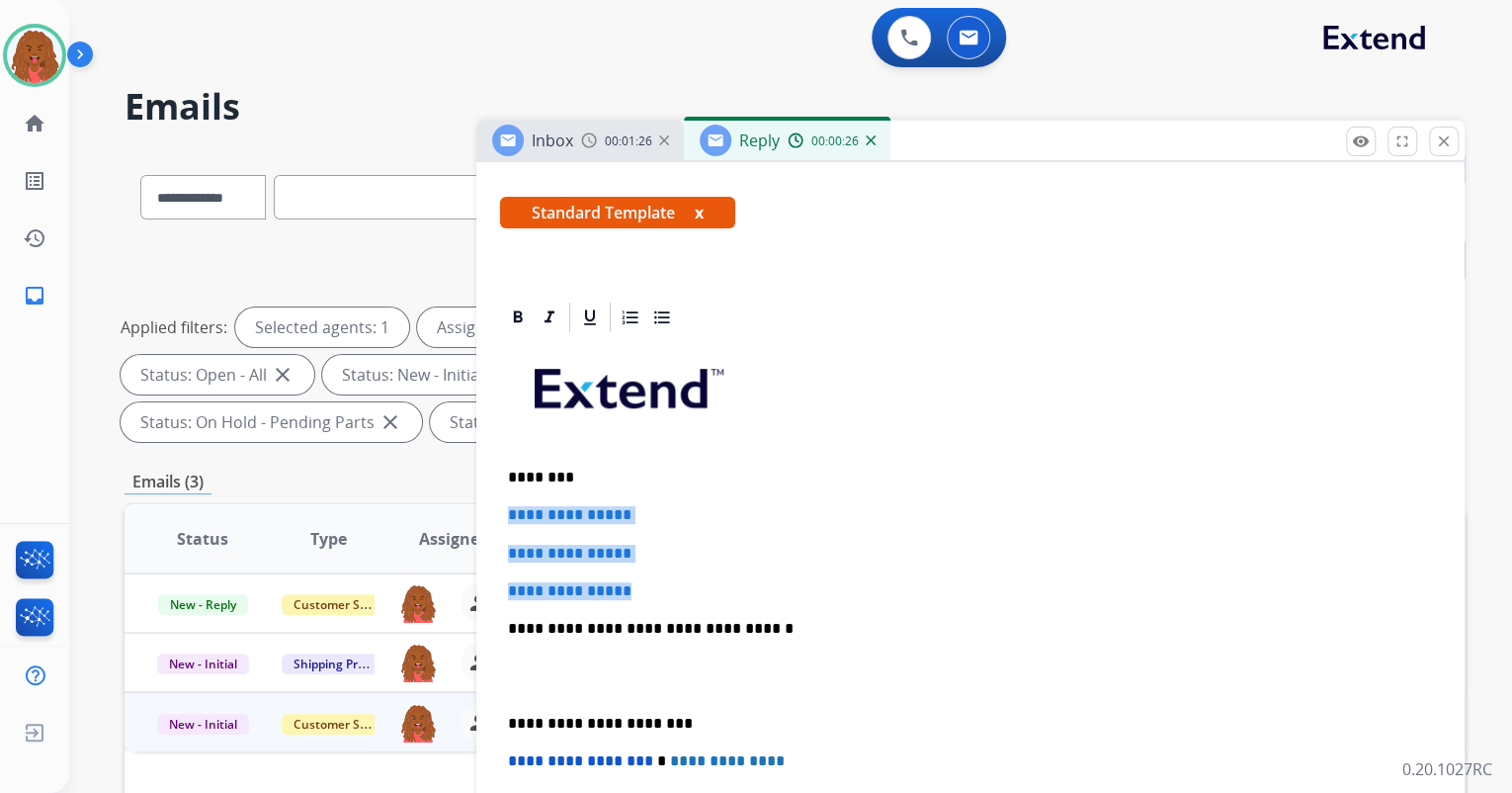 drag, startPoint x: 672, startPoint y: 595, endPoint x: 503, endPoint y: 494, distance: 196.88067 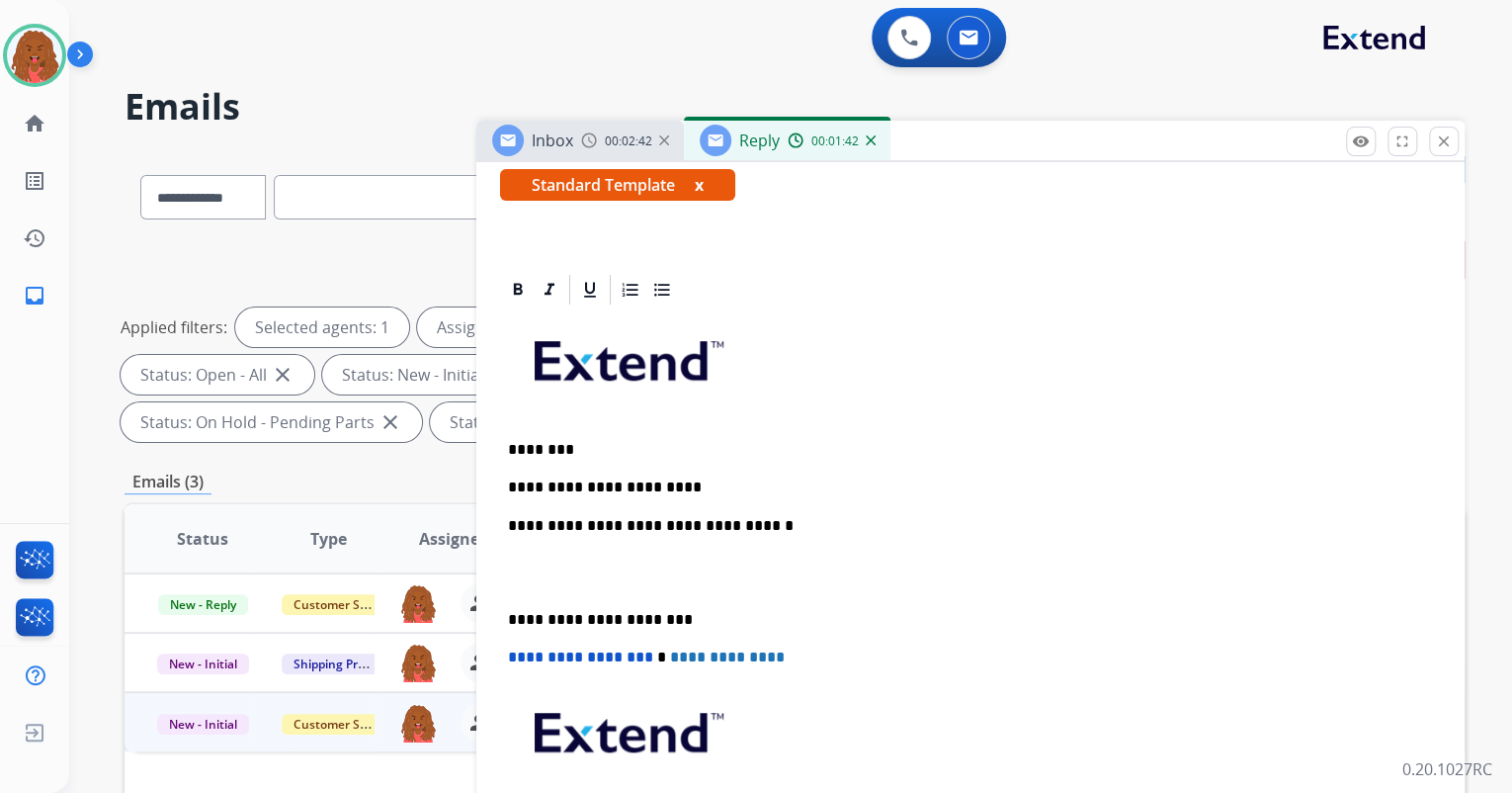 scroll, scrollTop: 356, scrollLeft: 0, axis: vertical 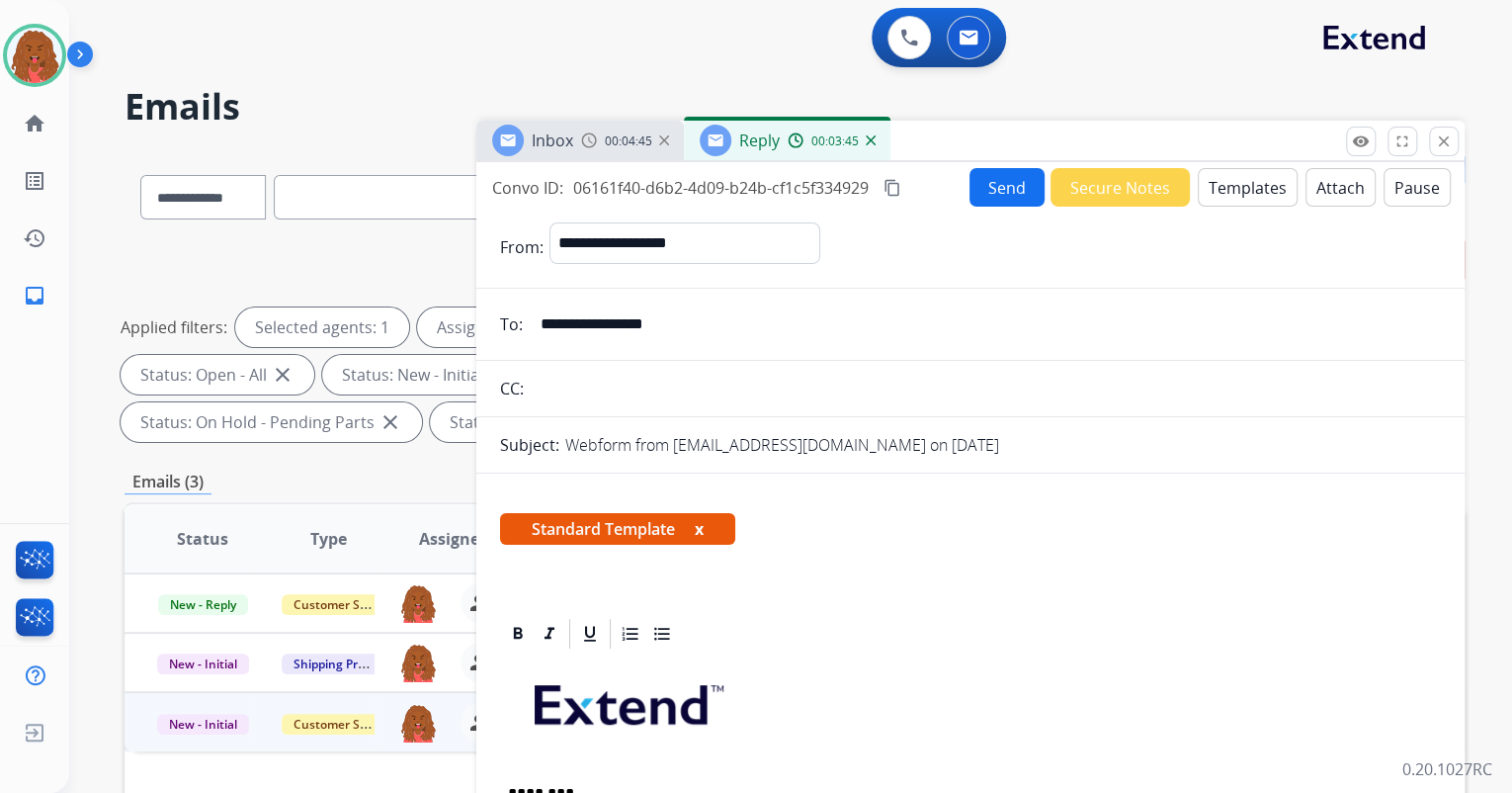 click on "Templates" at bounding box center (1247, 187) 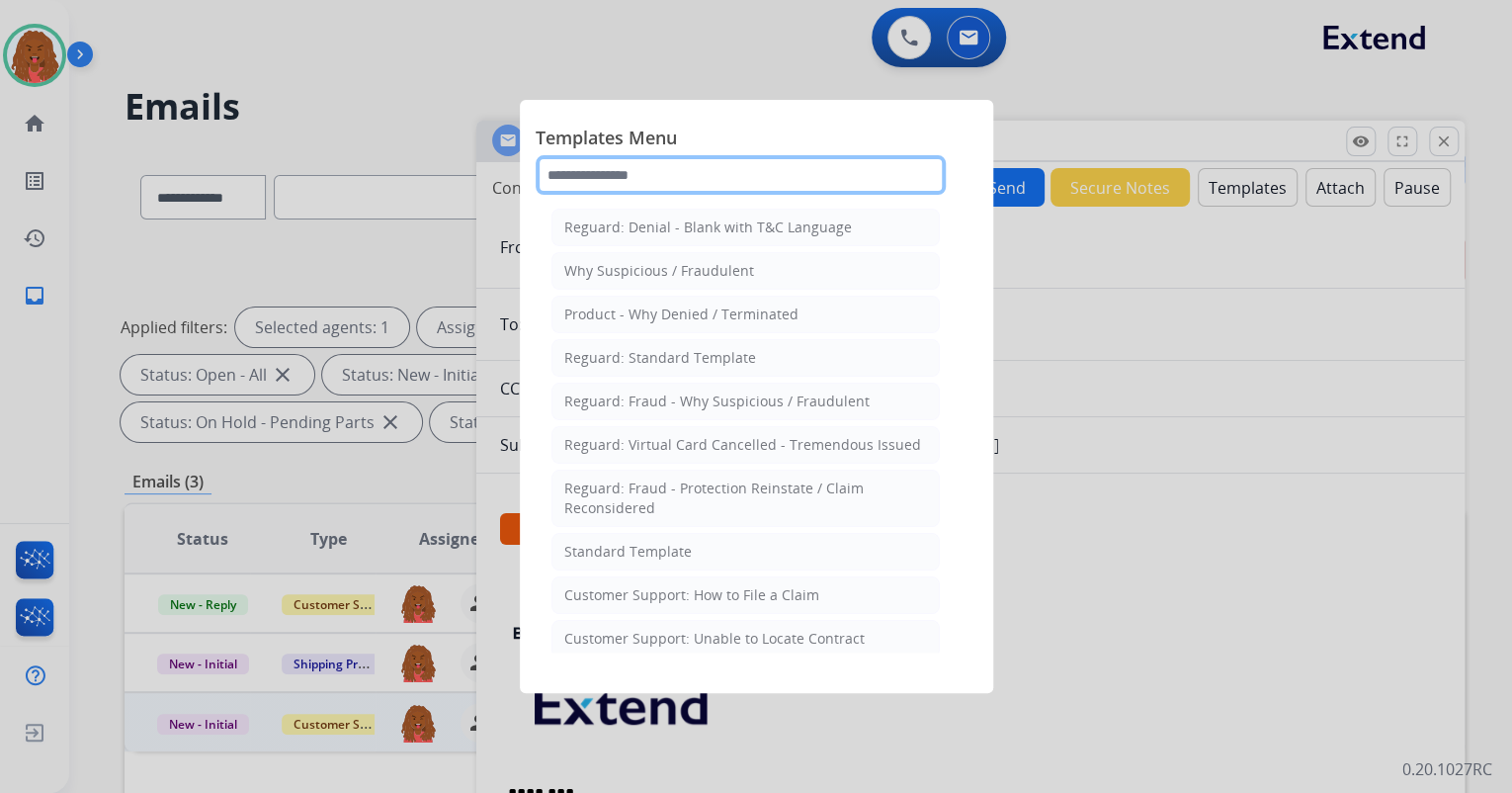 click 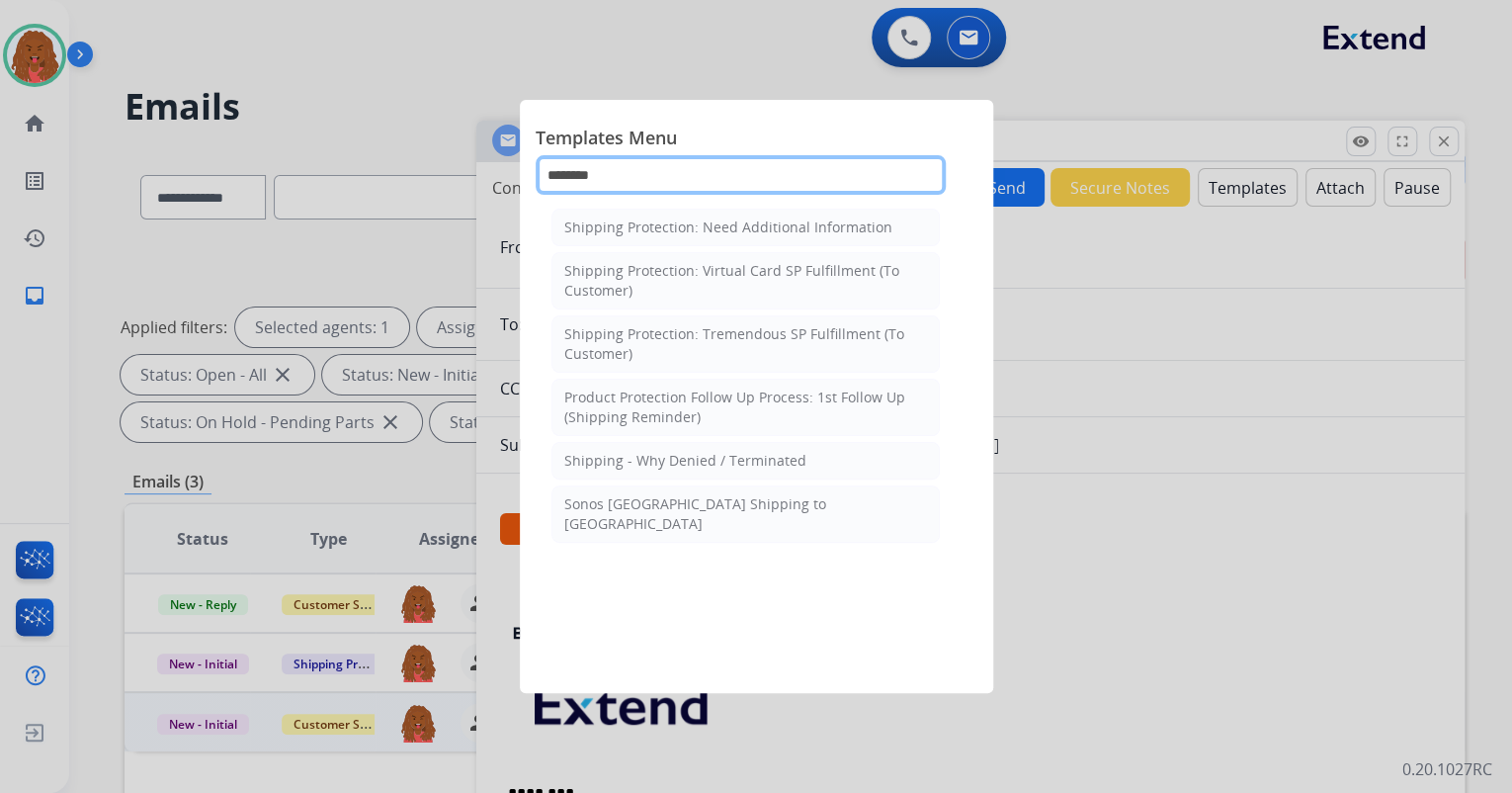type on "********" 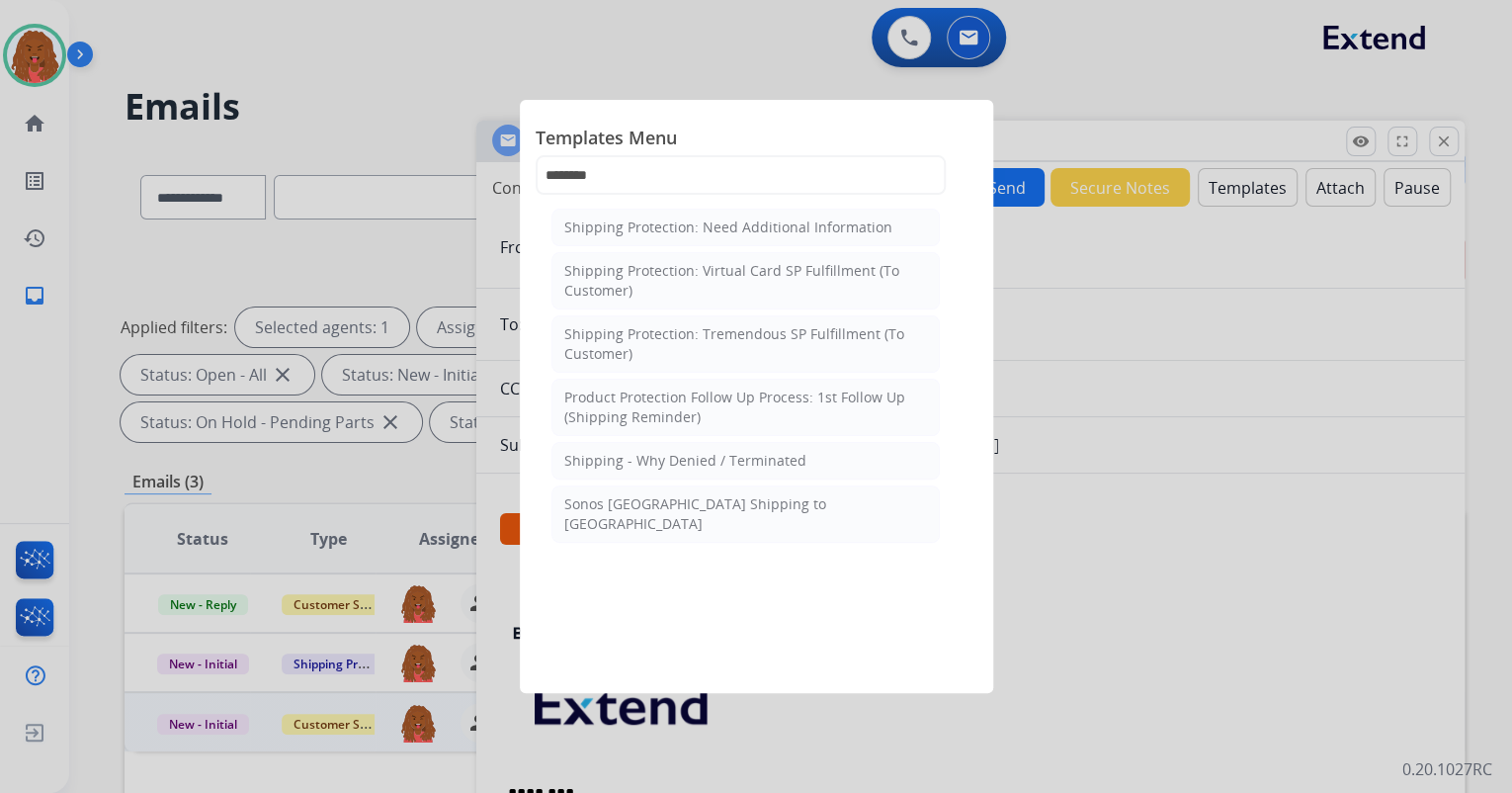 click 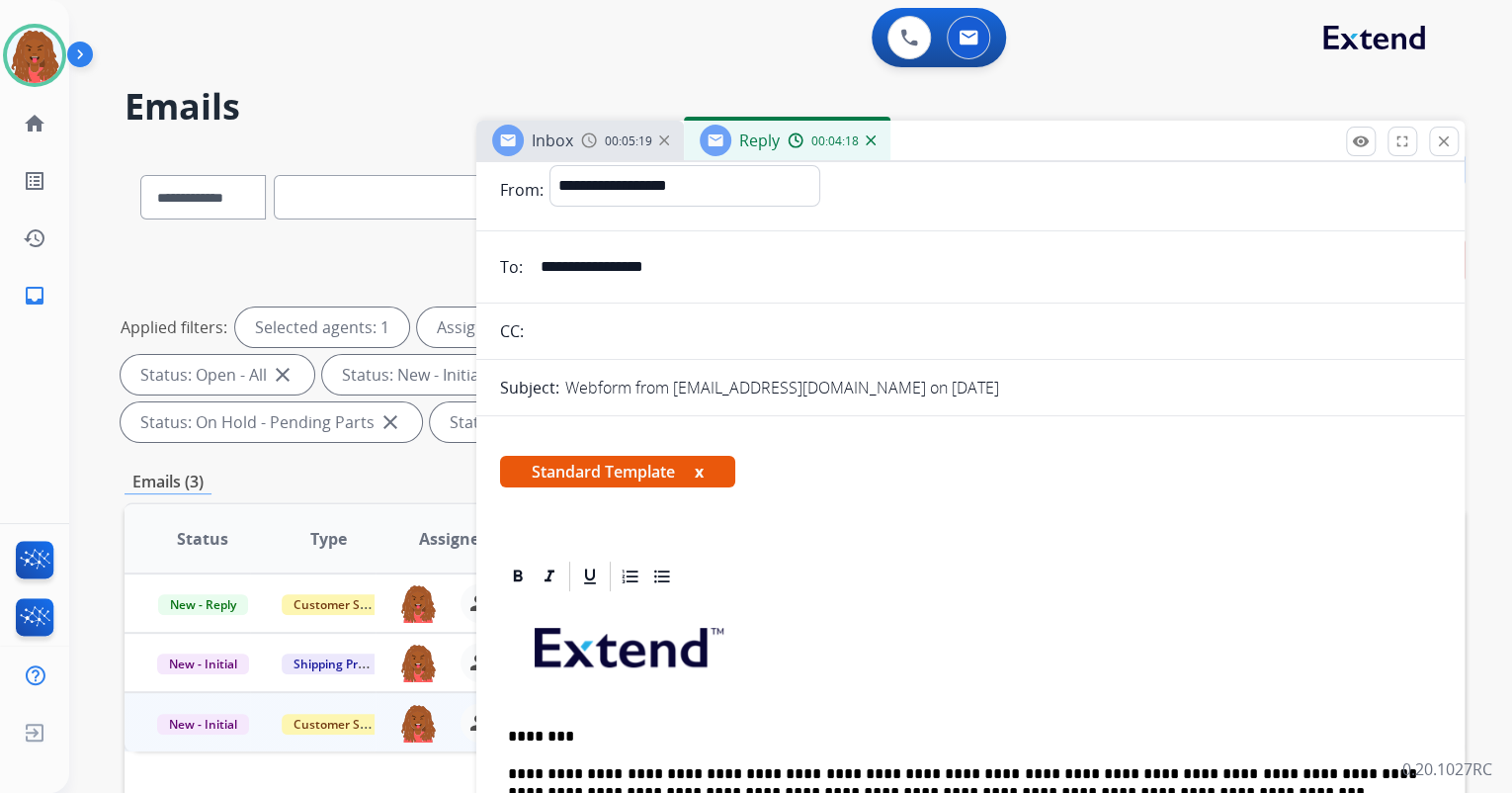 scroll, scrollTop: 0, scrollLeft: 0, axis: both 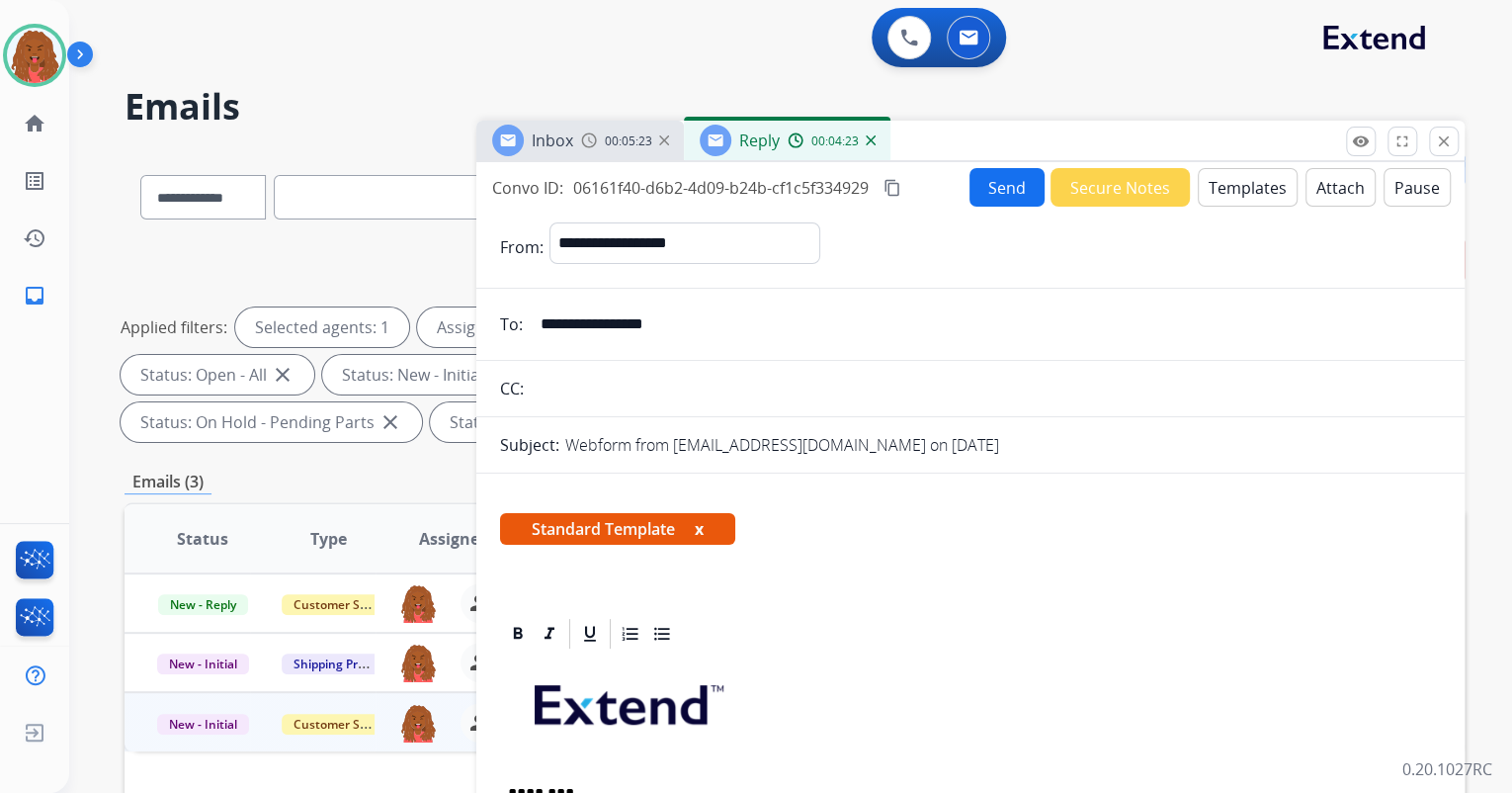 click on "Send" at bounding box center (1007, 187) 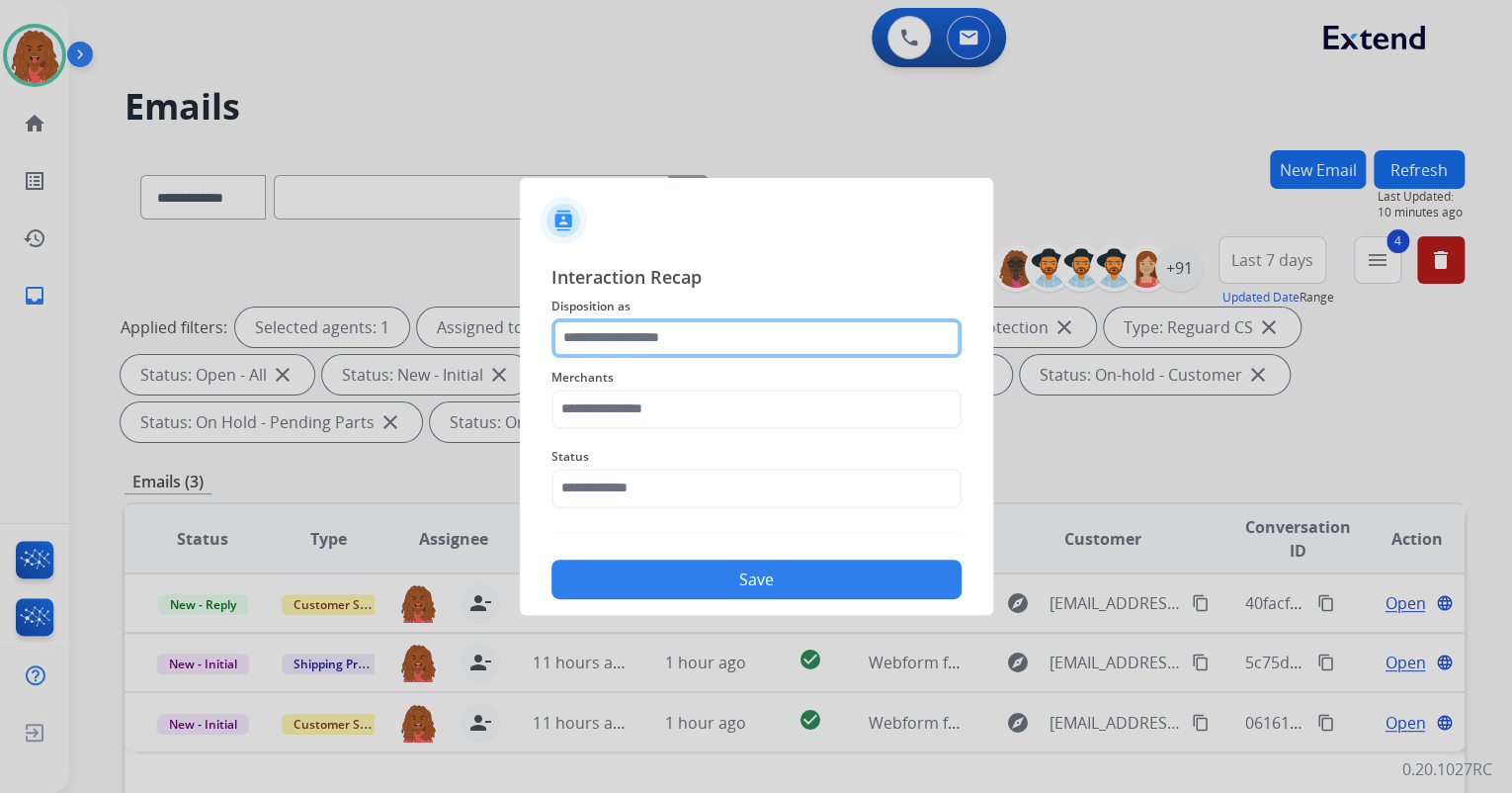 click 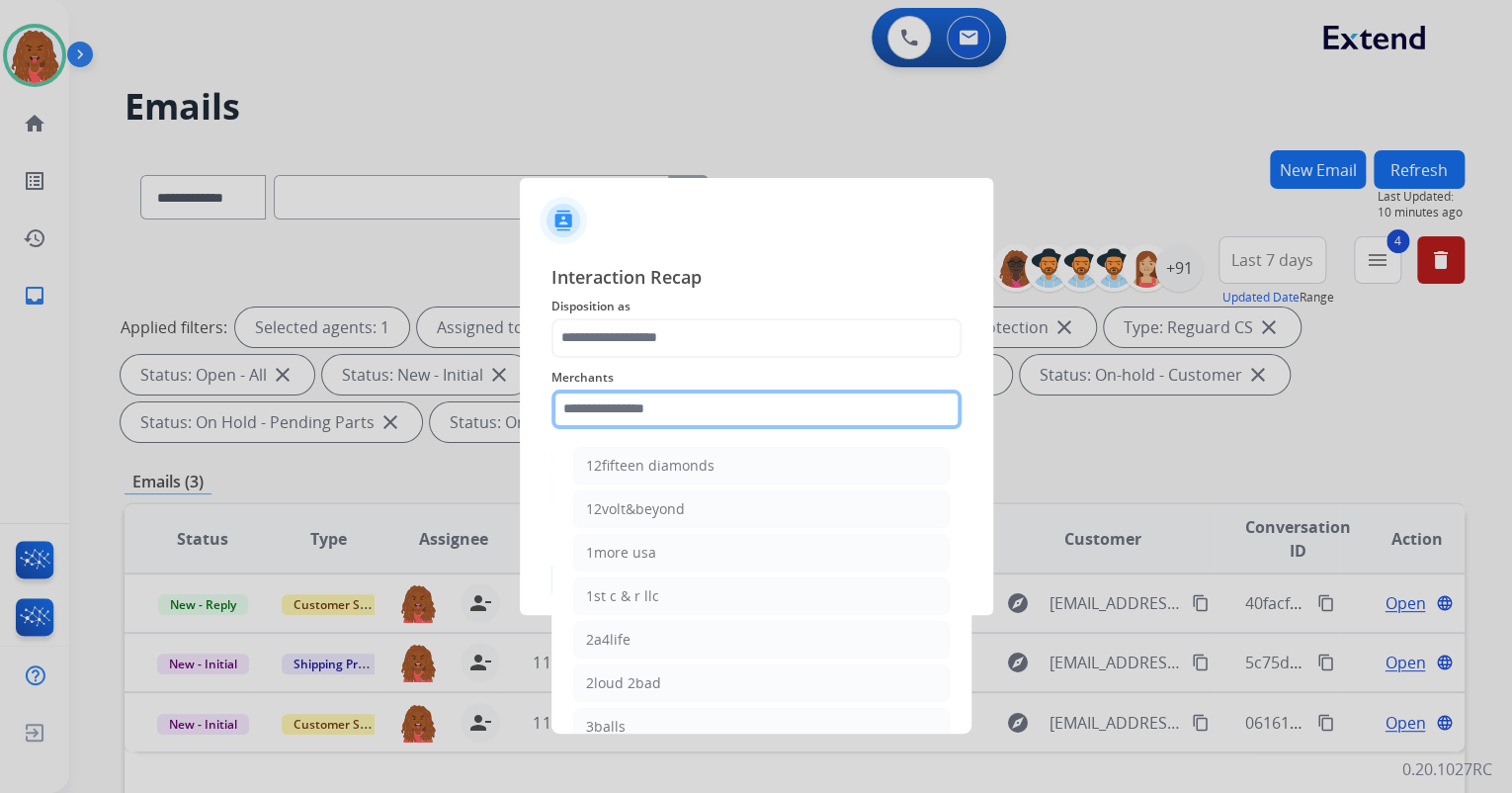 click 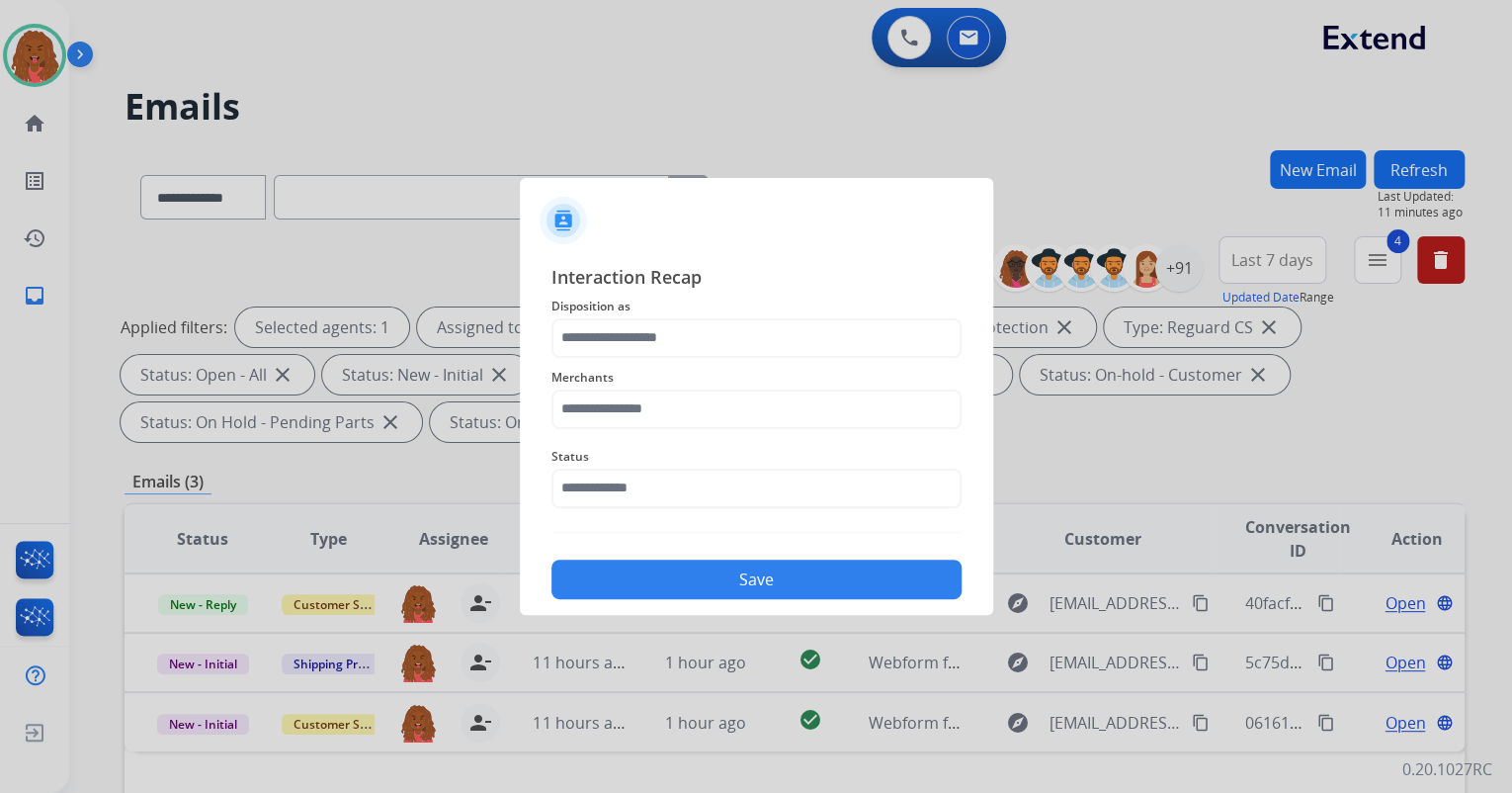 click on "Merchants" 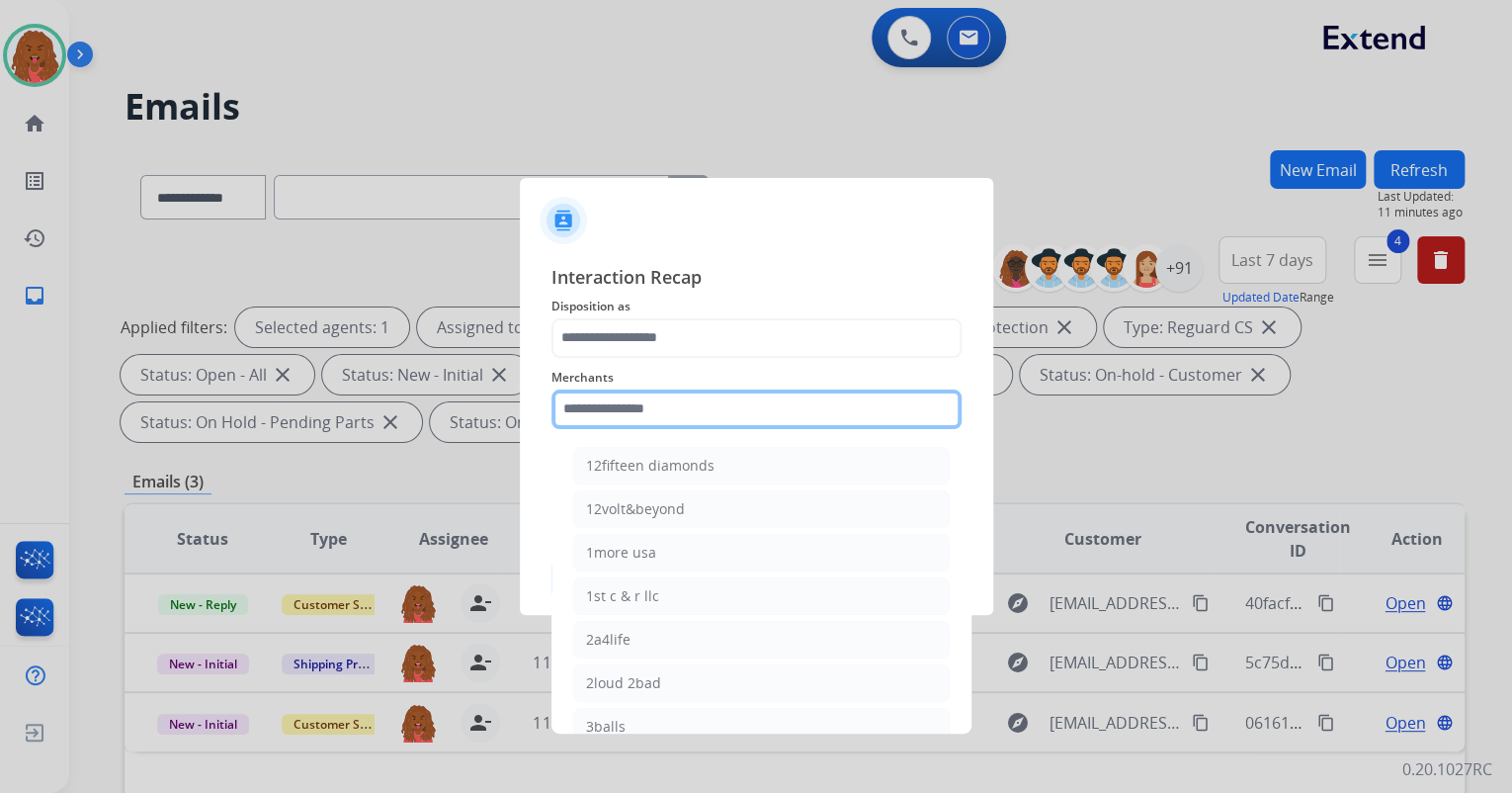 click 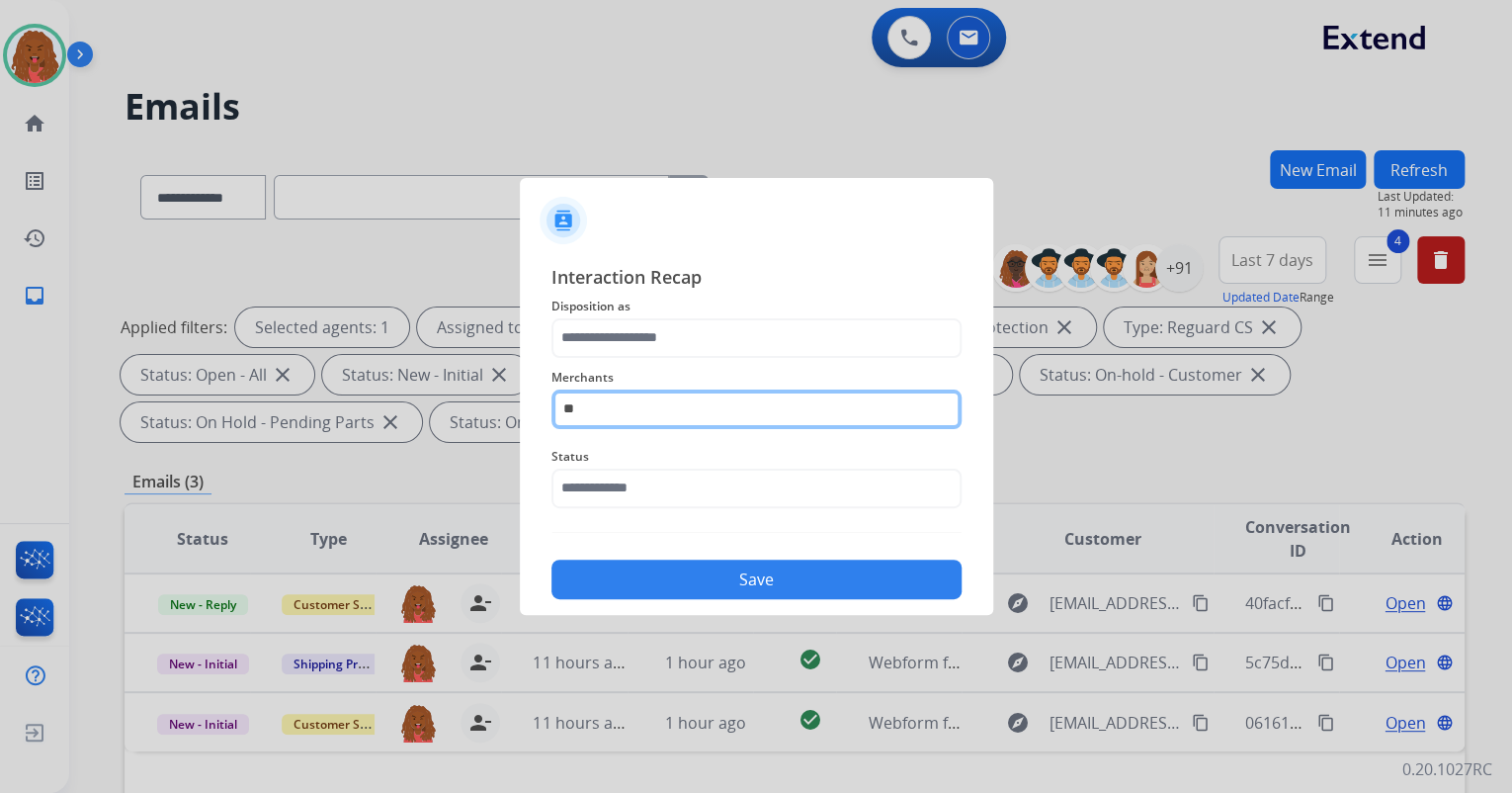 type on "*" 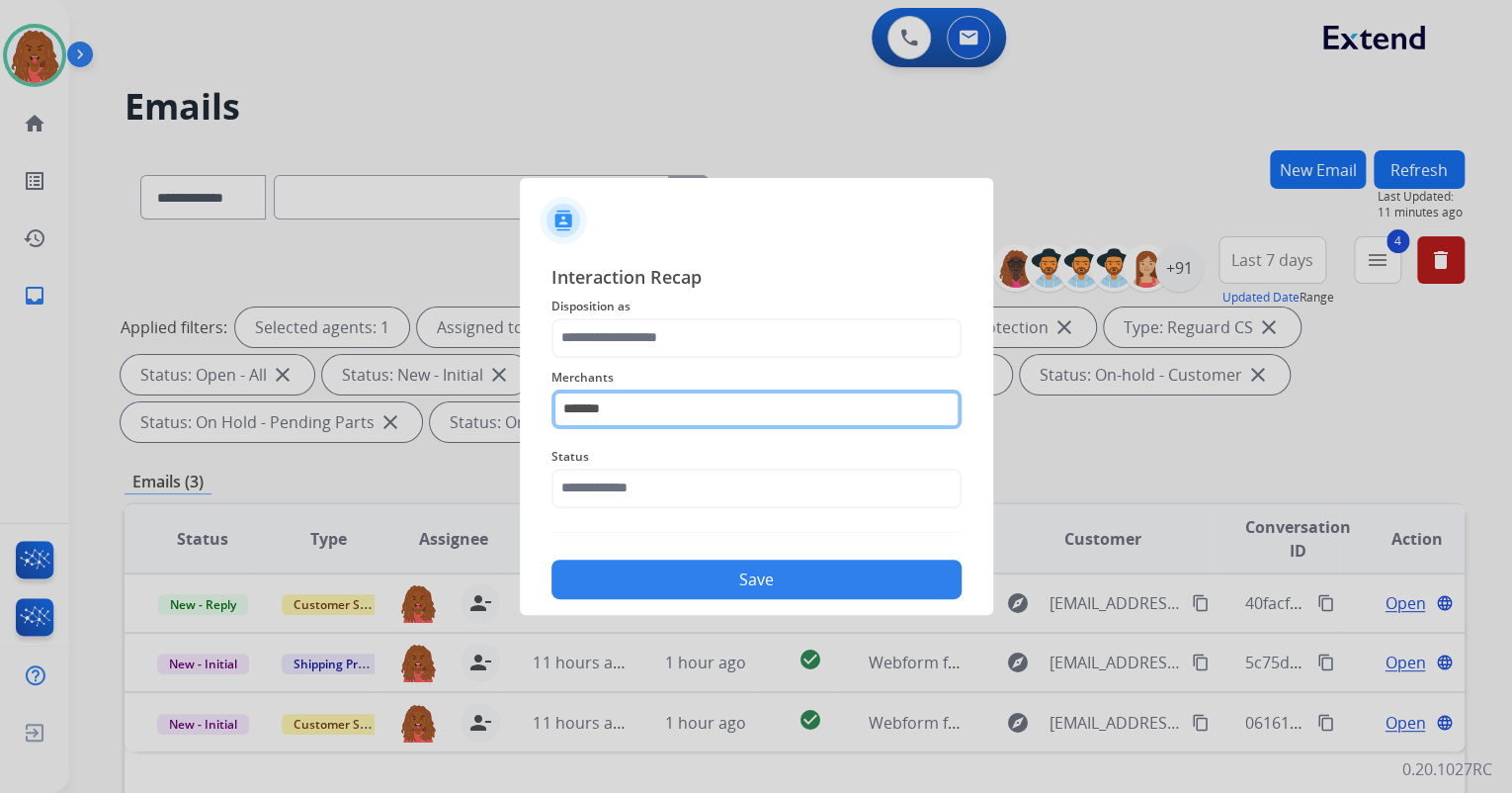 type on "********" 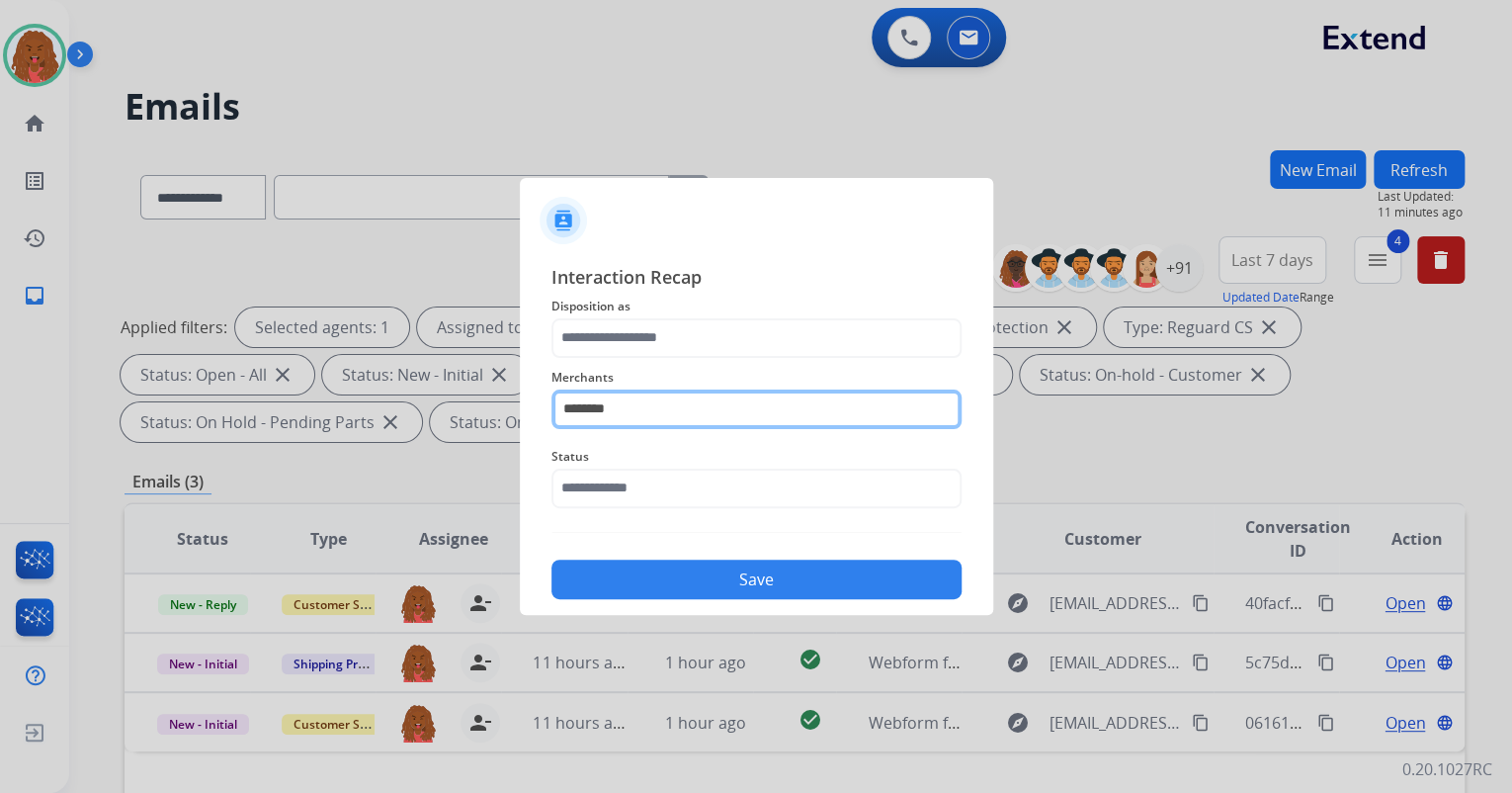 click on "********" 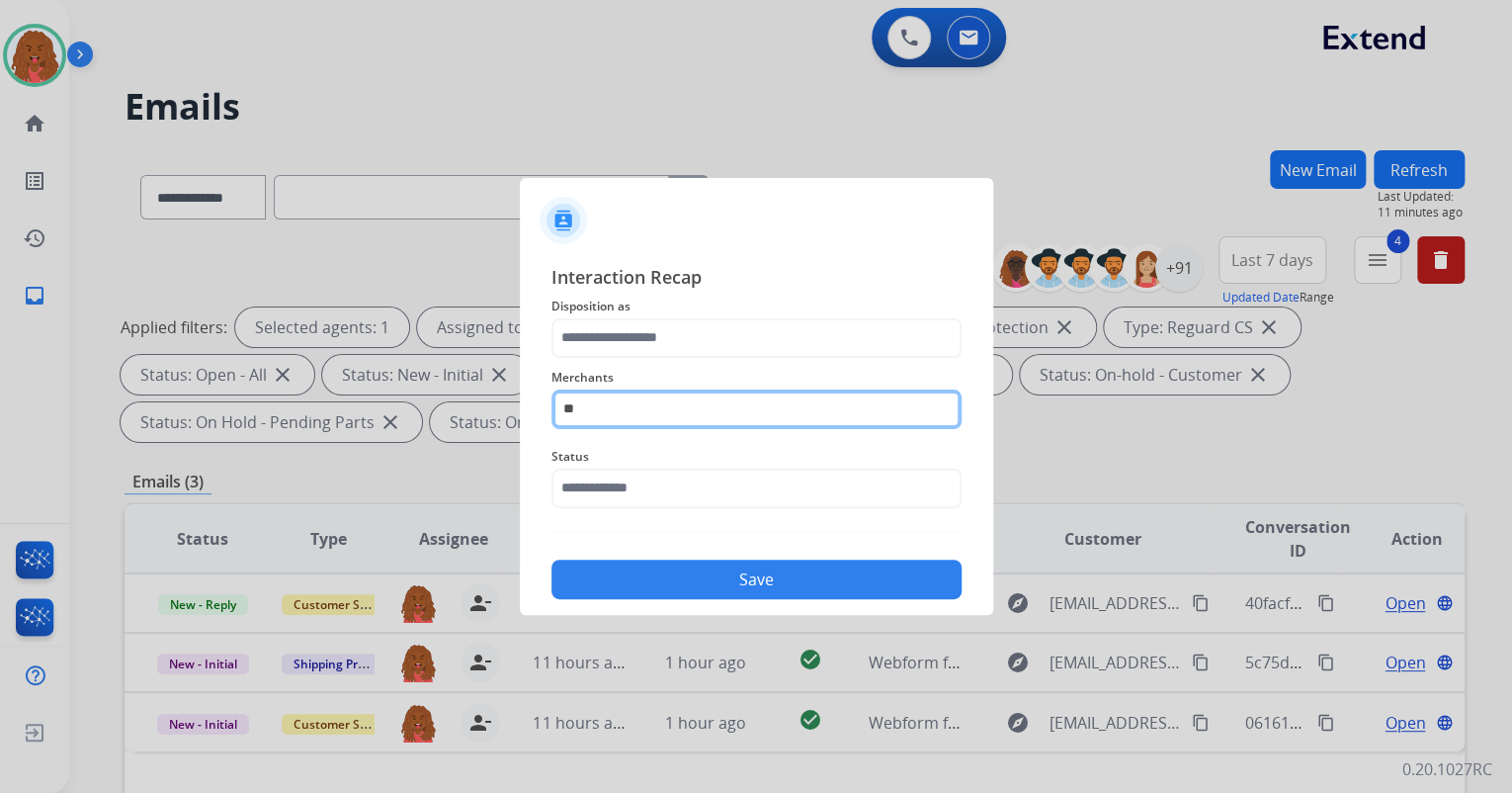 type on "***" 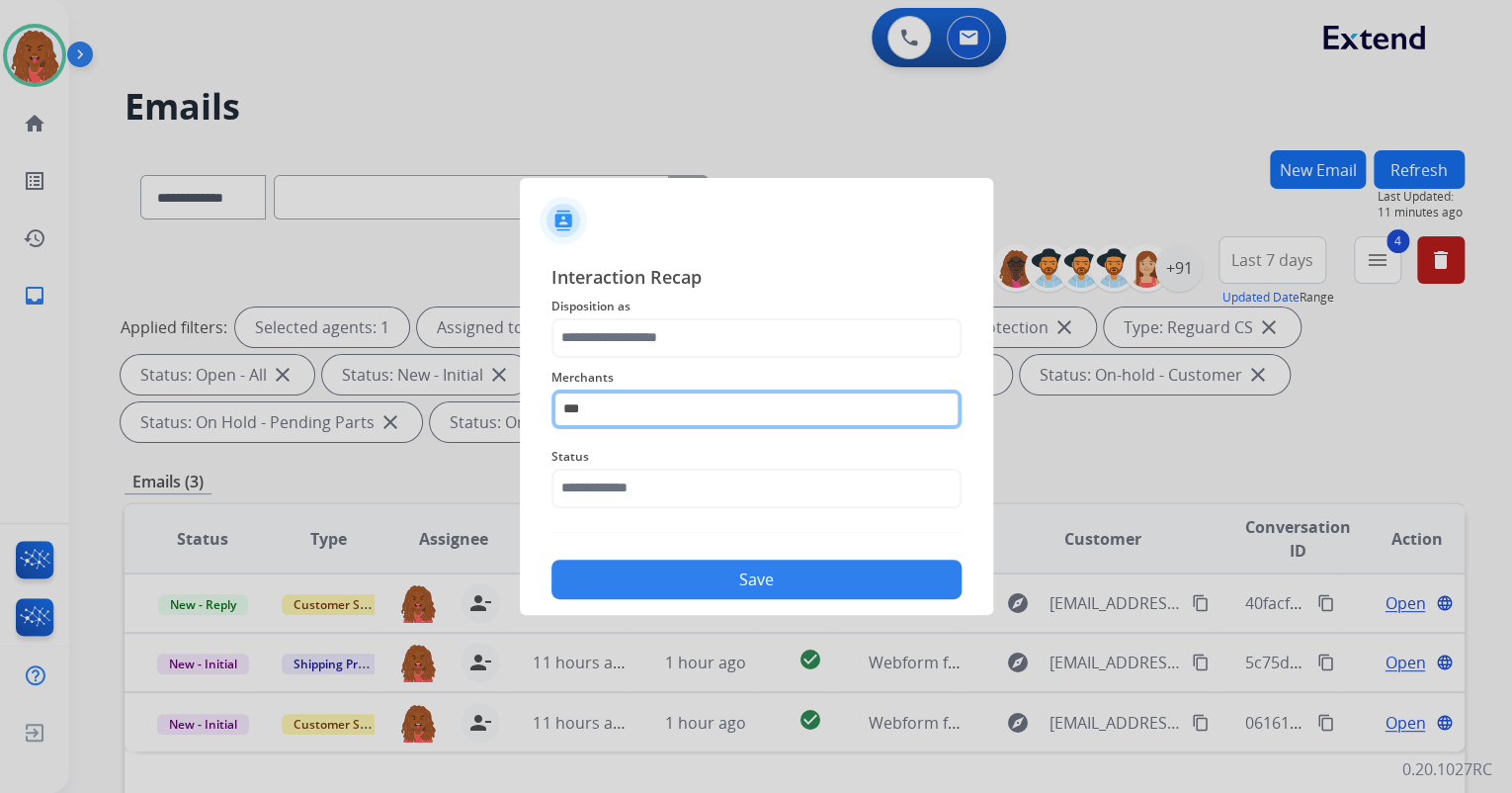 click on "***" 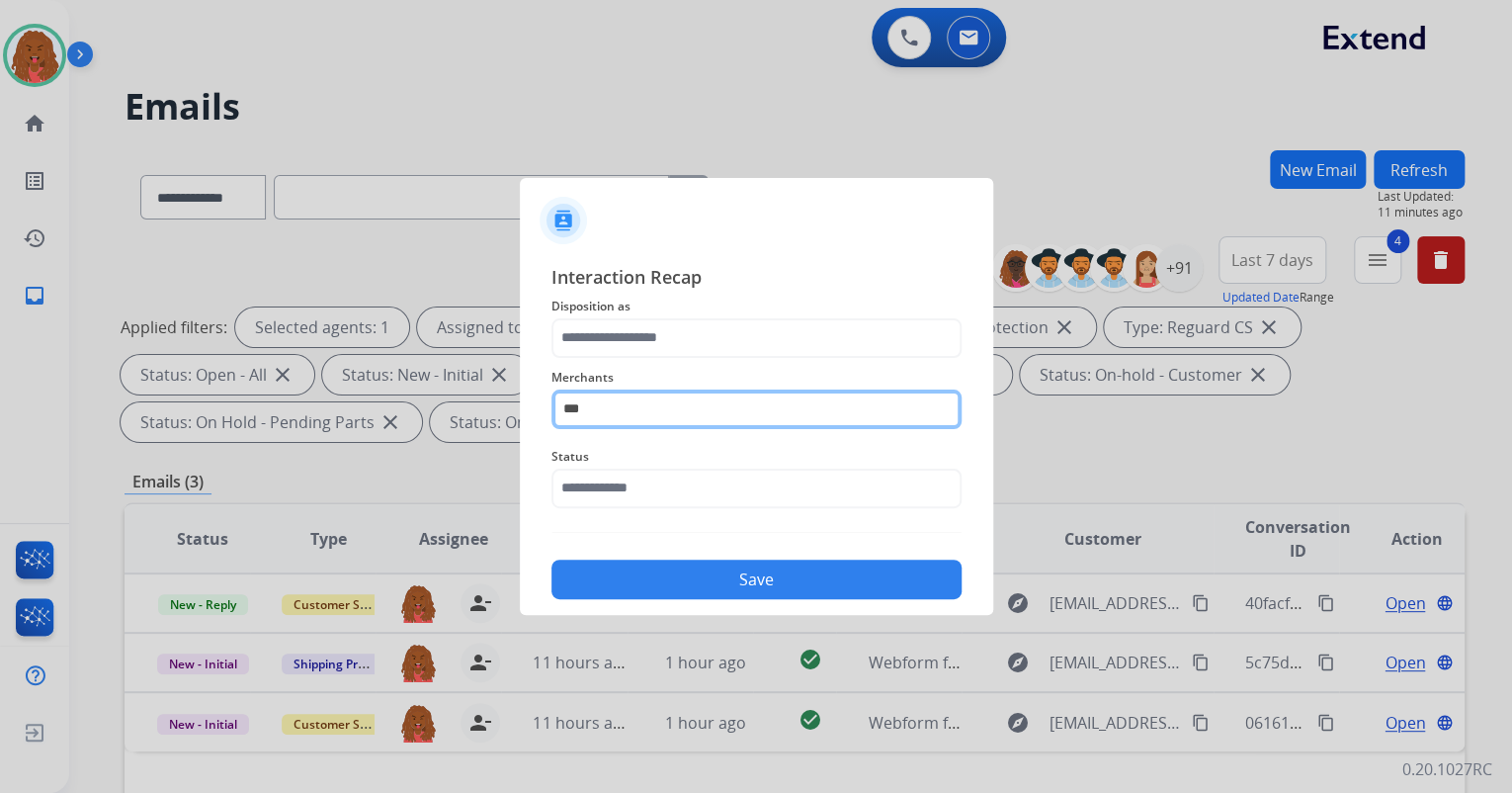 type 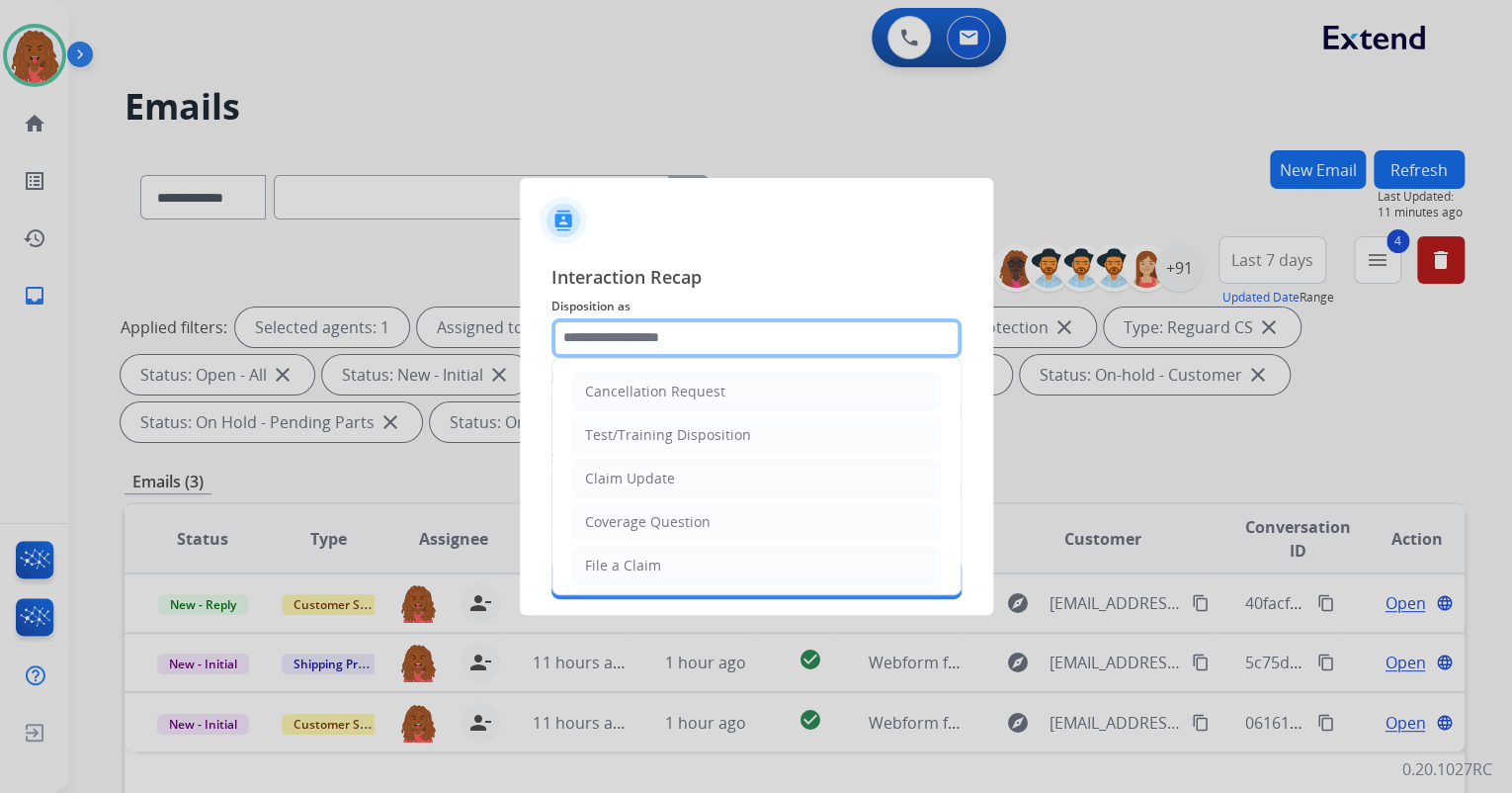 click 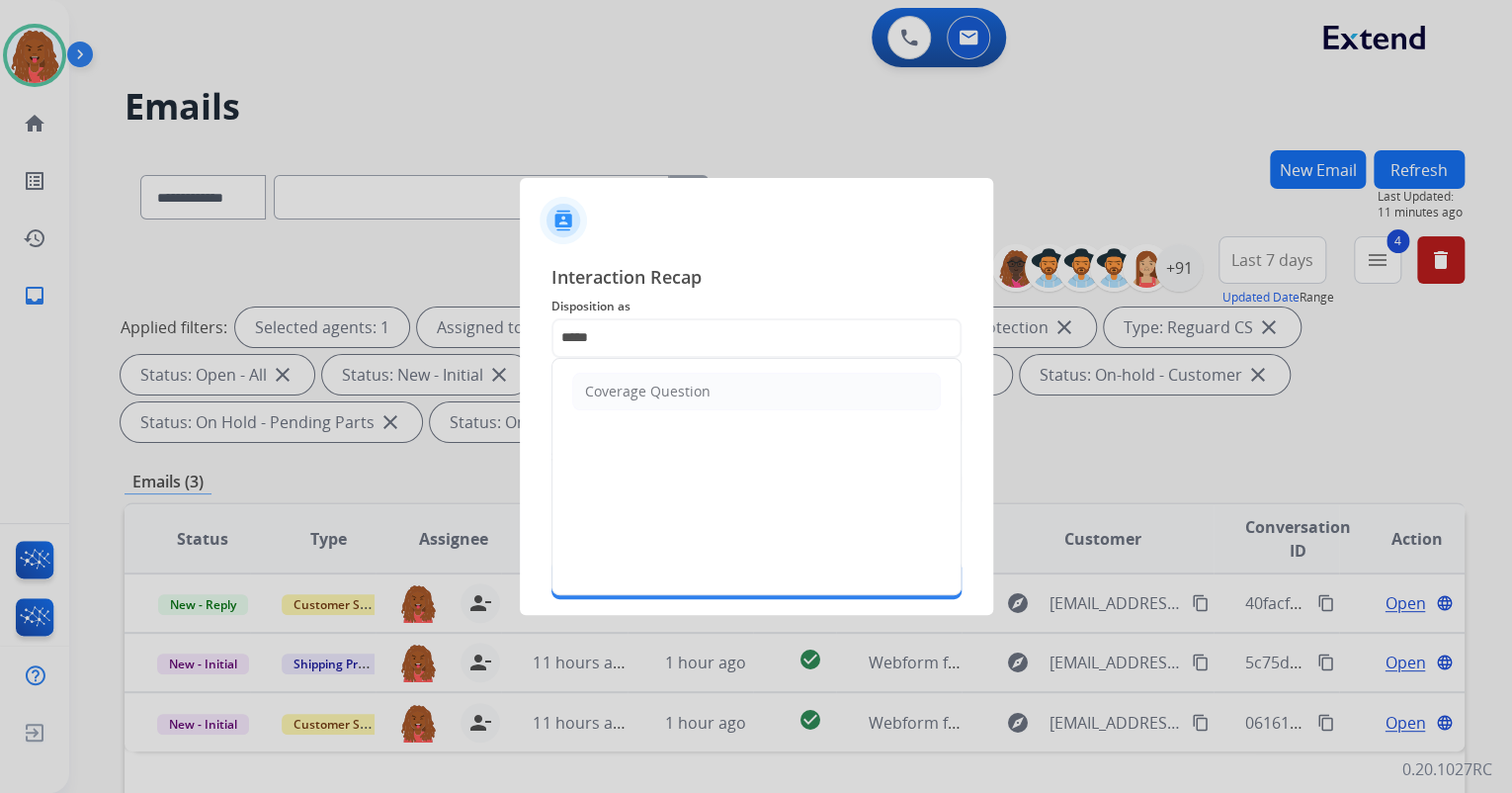 click on "Coverage Question" 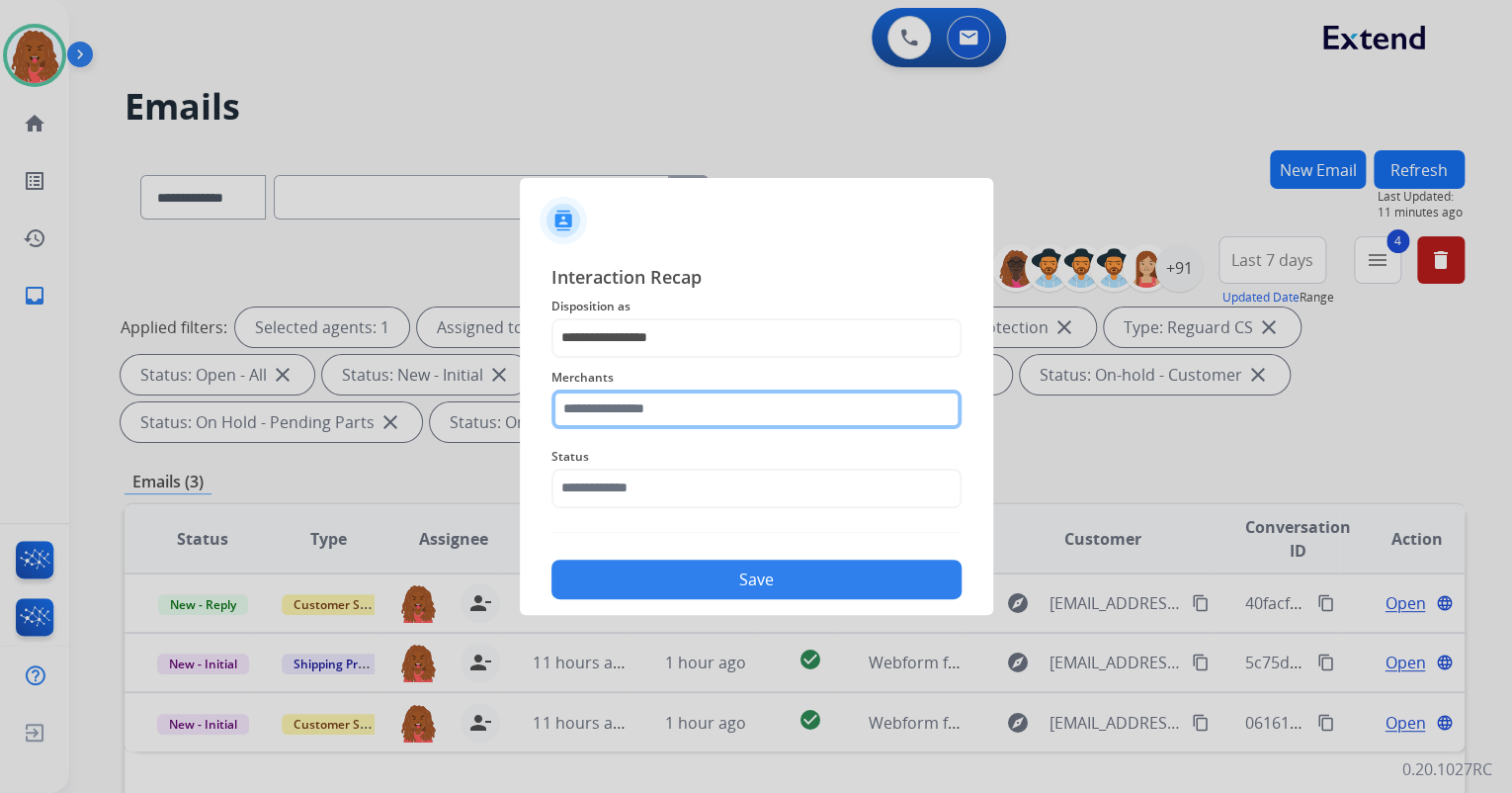 click 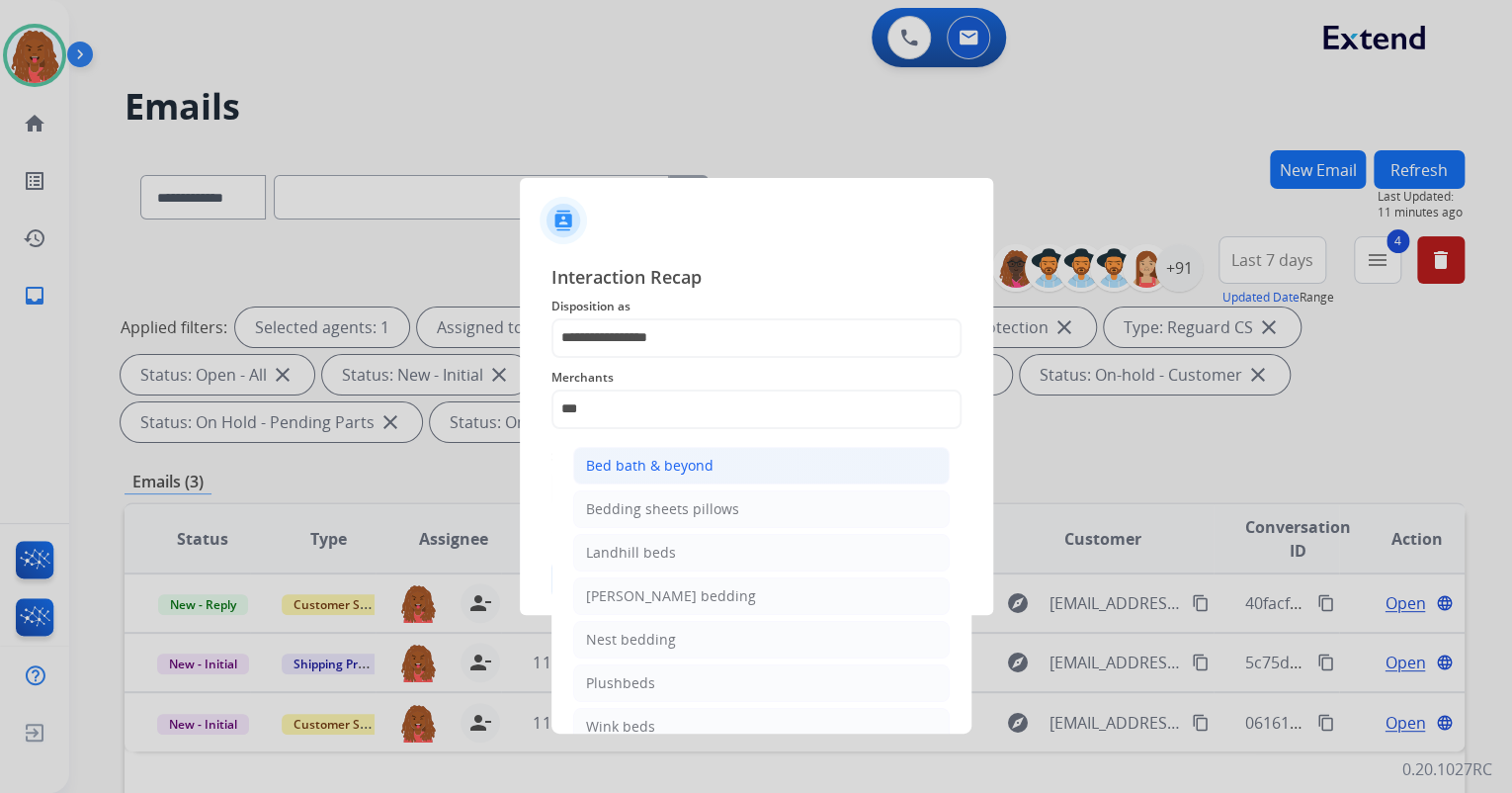 click on "Bed bath & beyond" 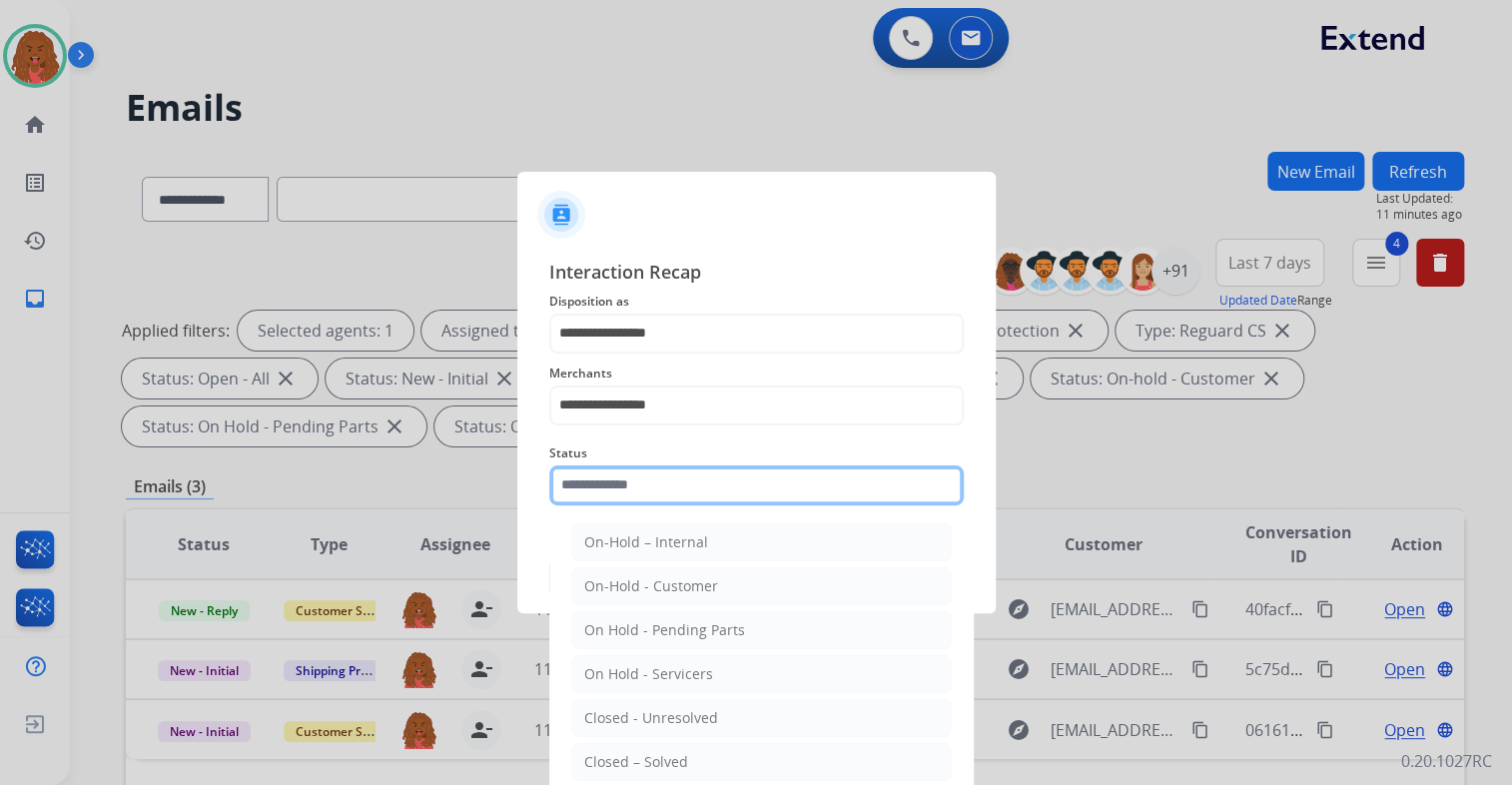 click 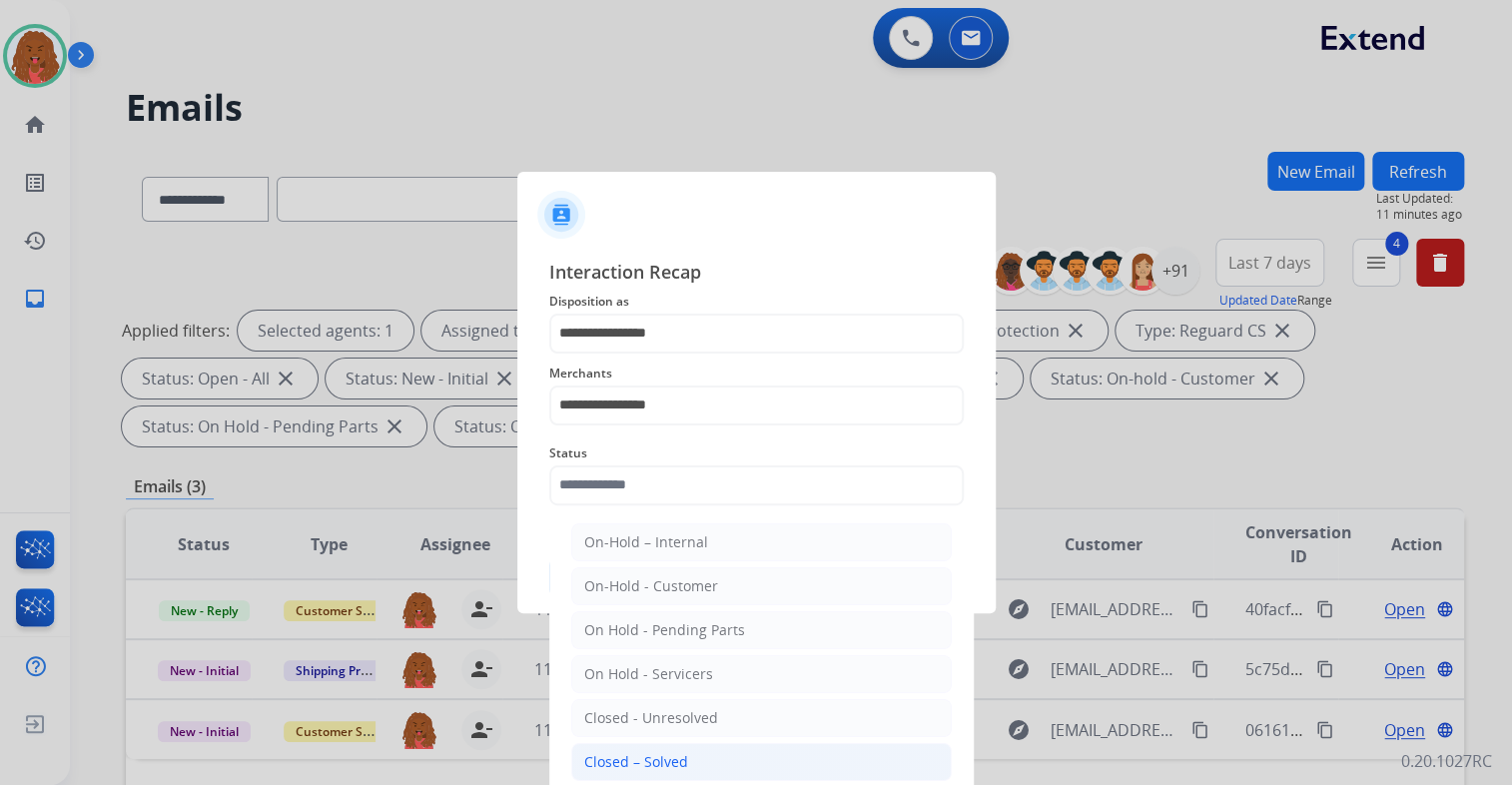 click on "Closed – Solved" 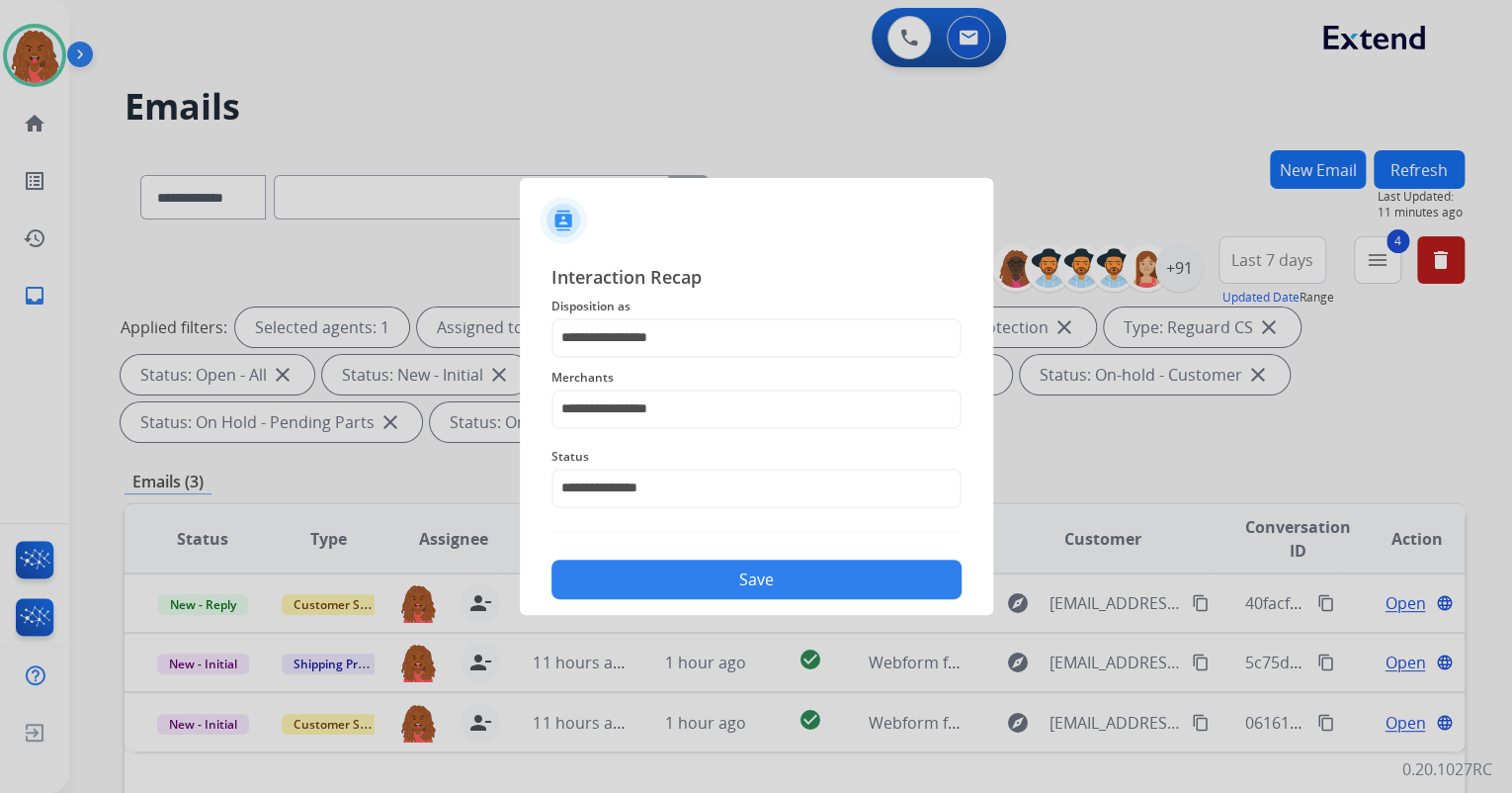 click on "Save" 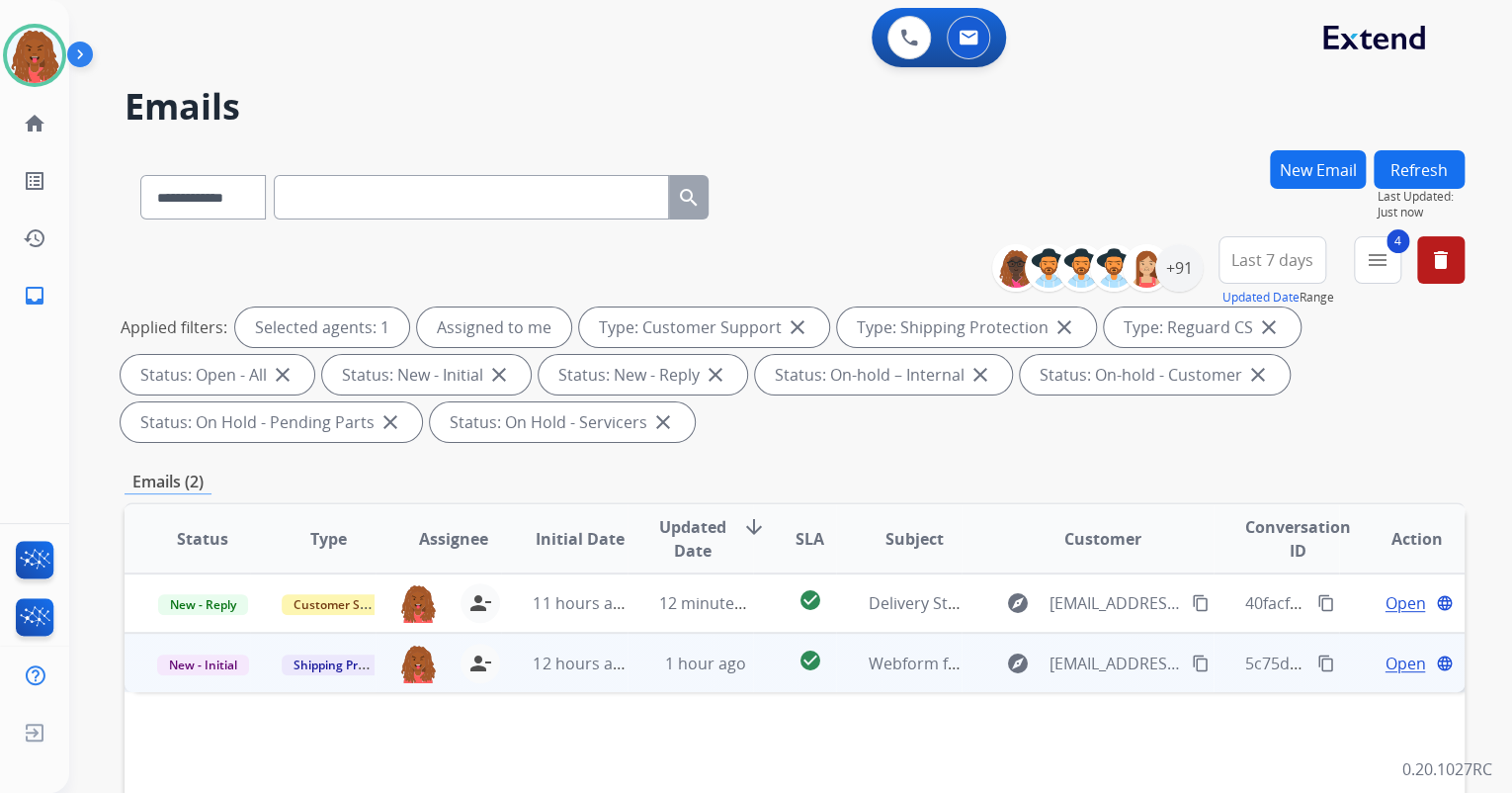 click on "Open" at bounding box center (1404, 663) 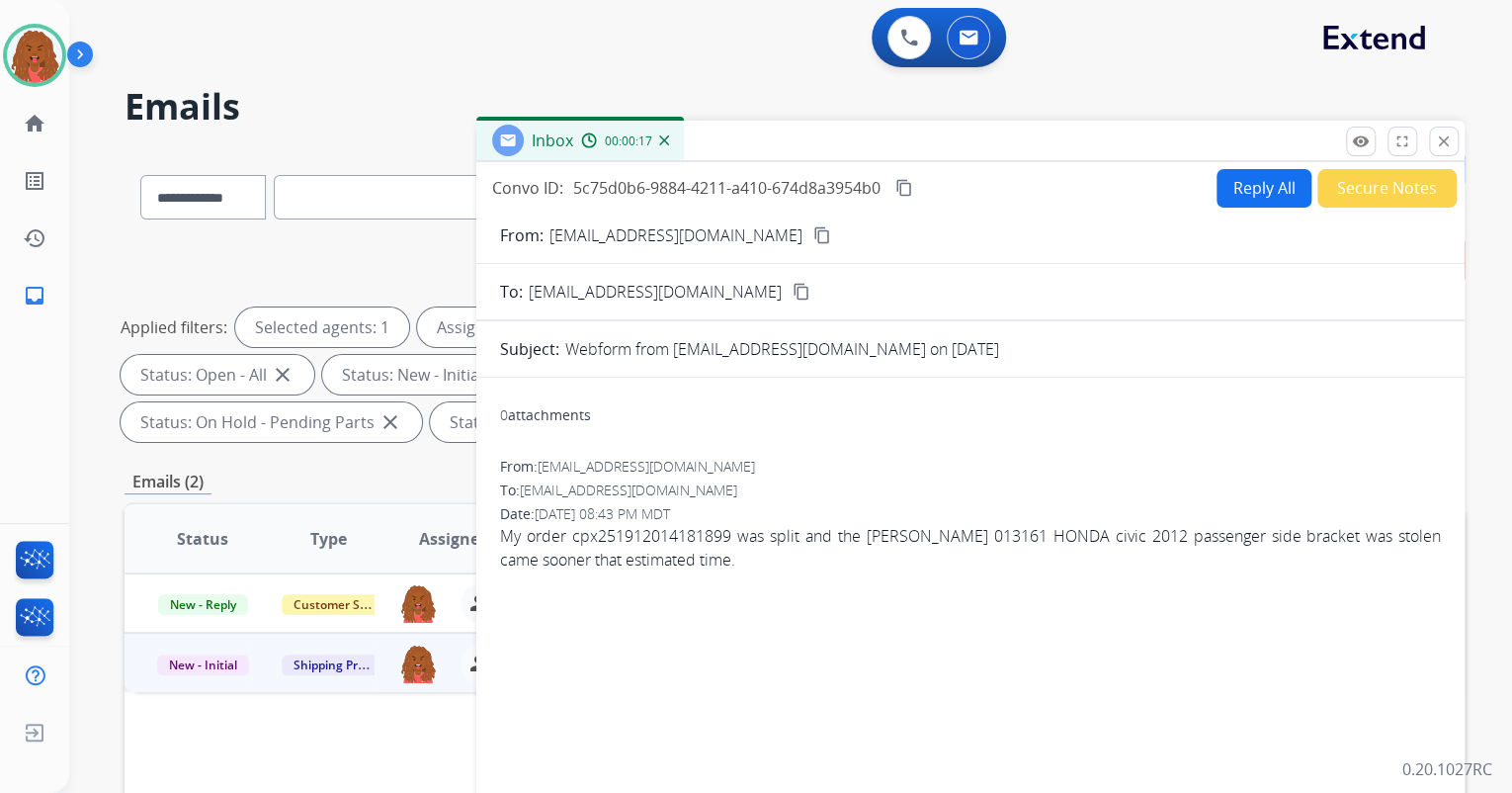 click on "From: [EMAIL_ADDRESS][DOMAIN_NAME] content_copy" at bounding box center [970, 235] 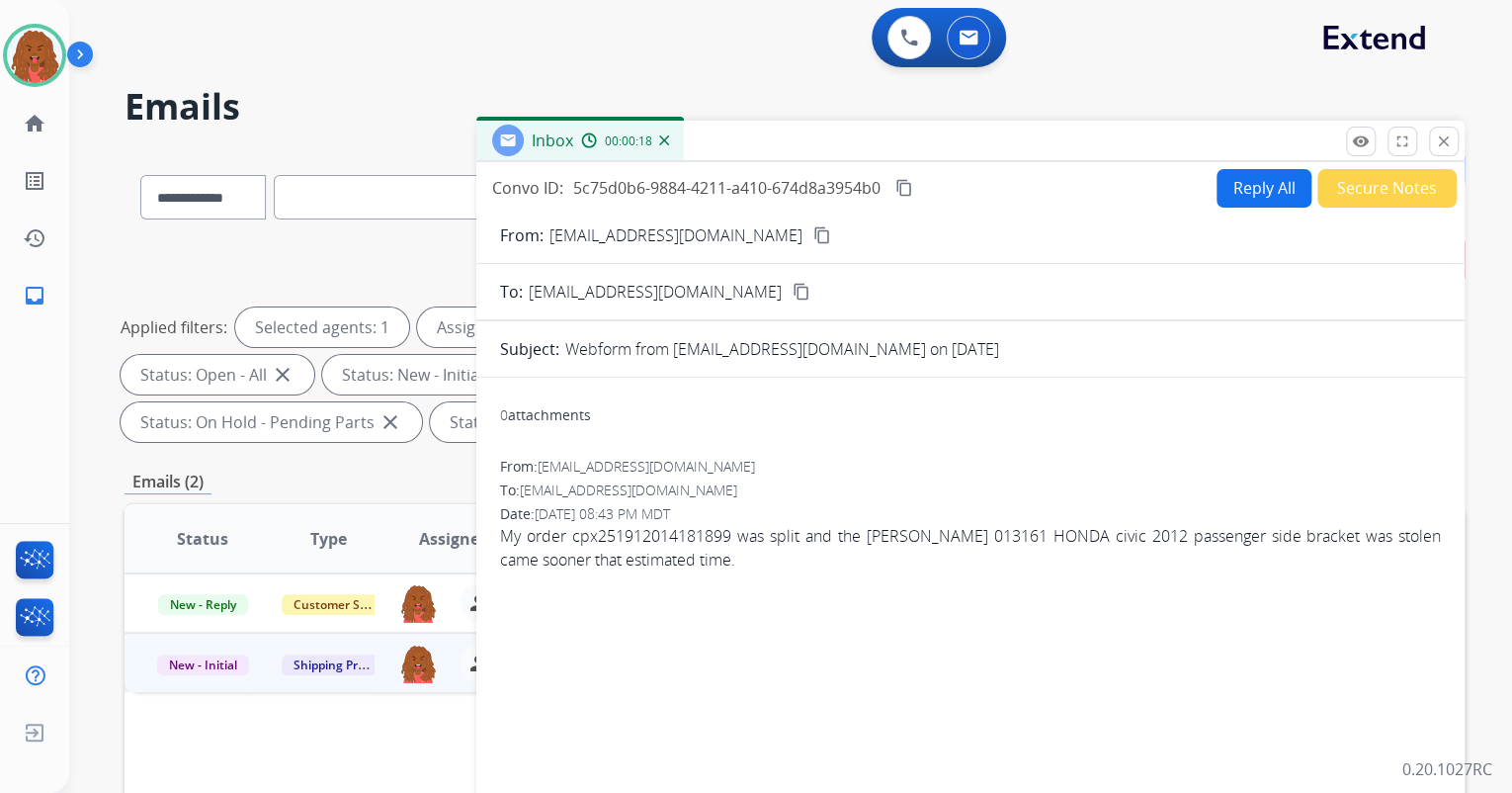 click on "content_copy" at bounding box center [822, 235] 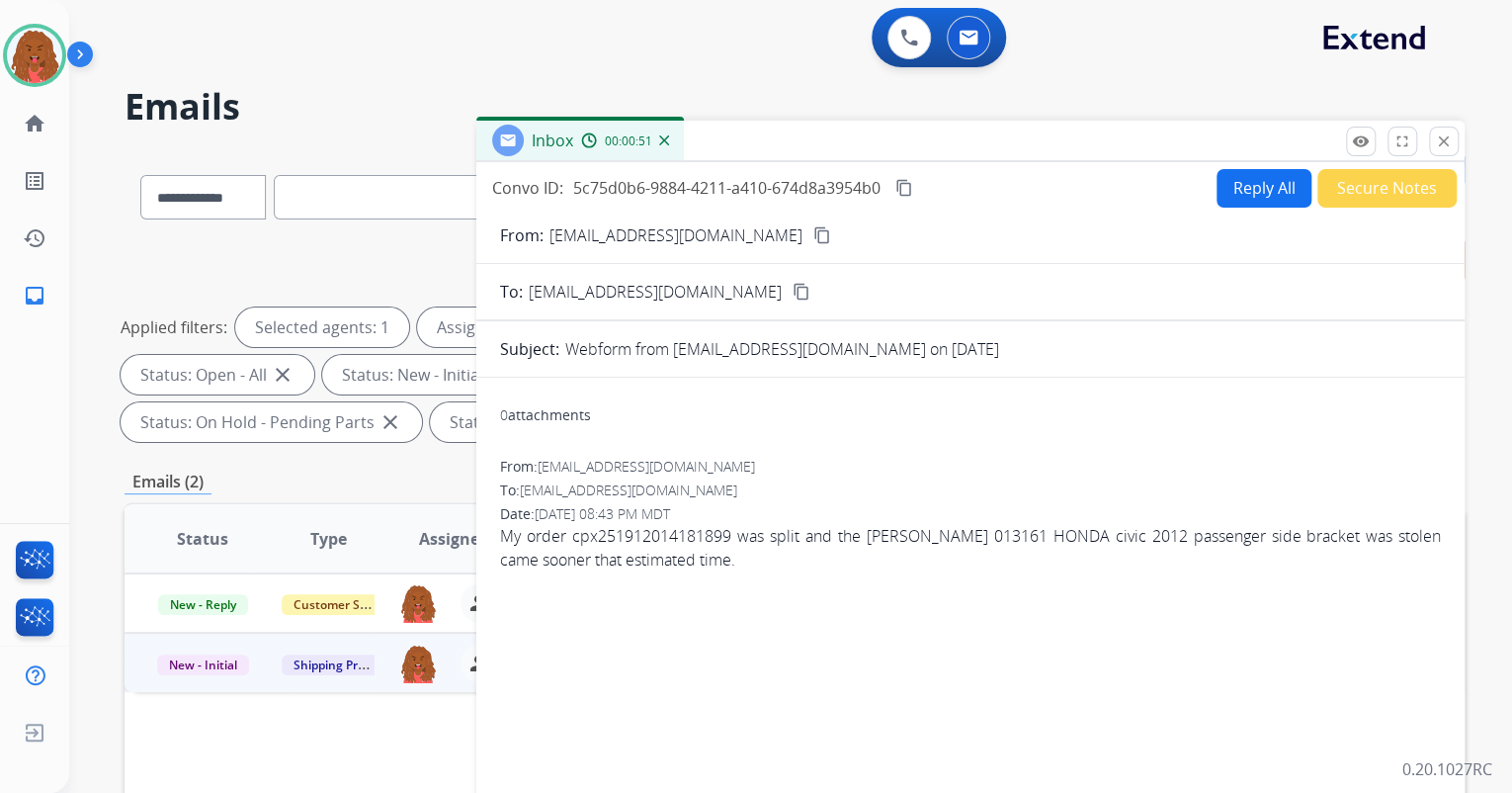 click on "Reply All" at bounding box center (1264, 188) 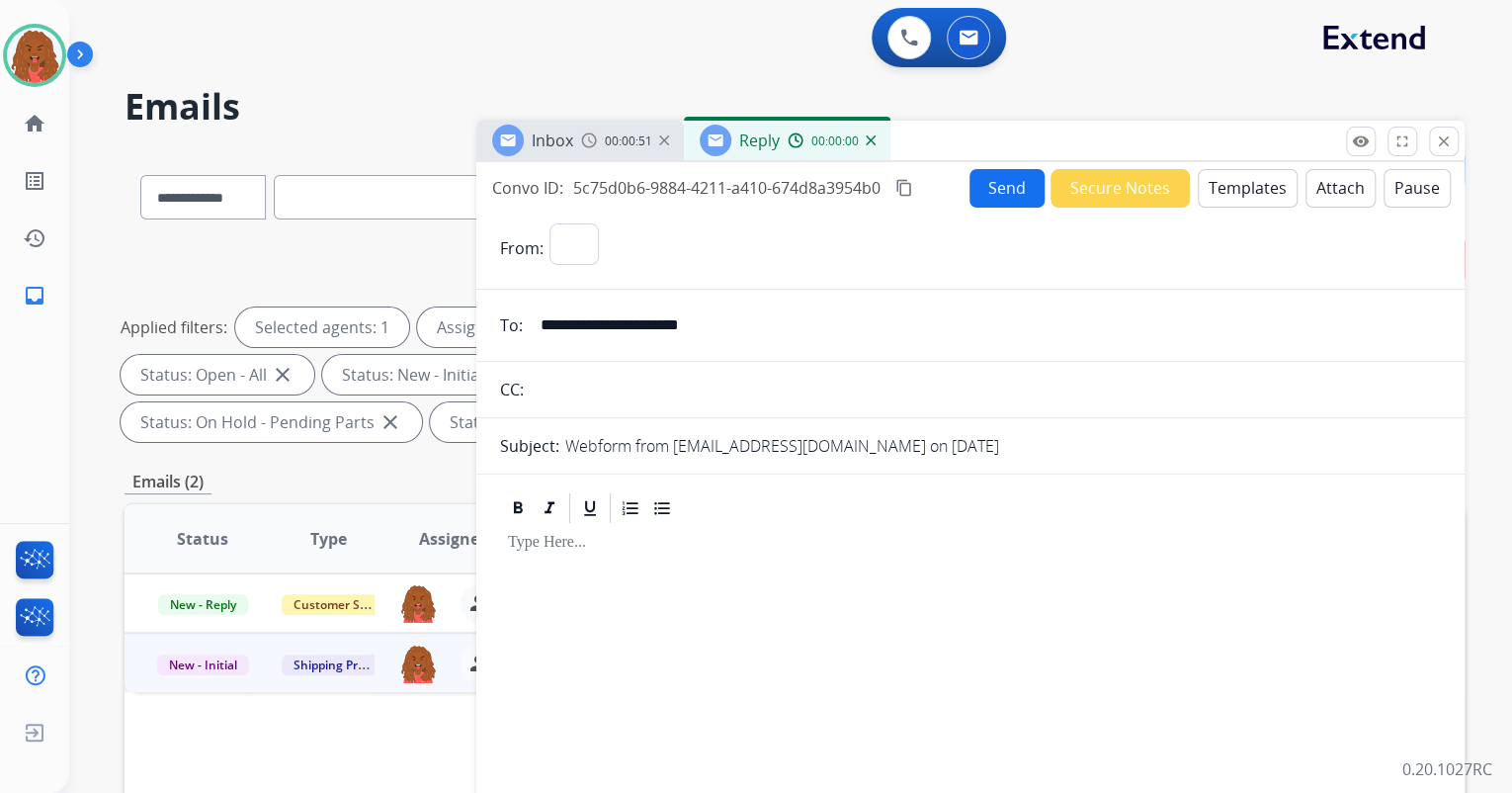 select on "**********" 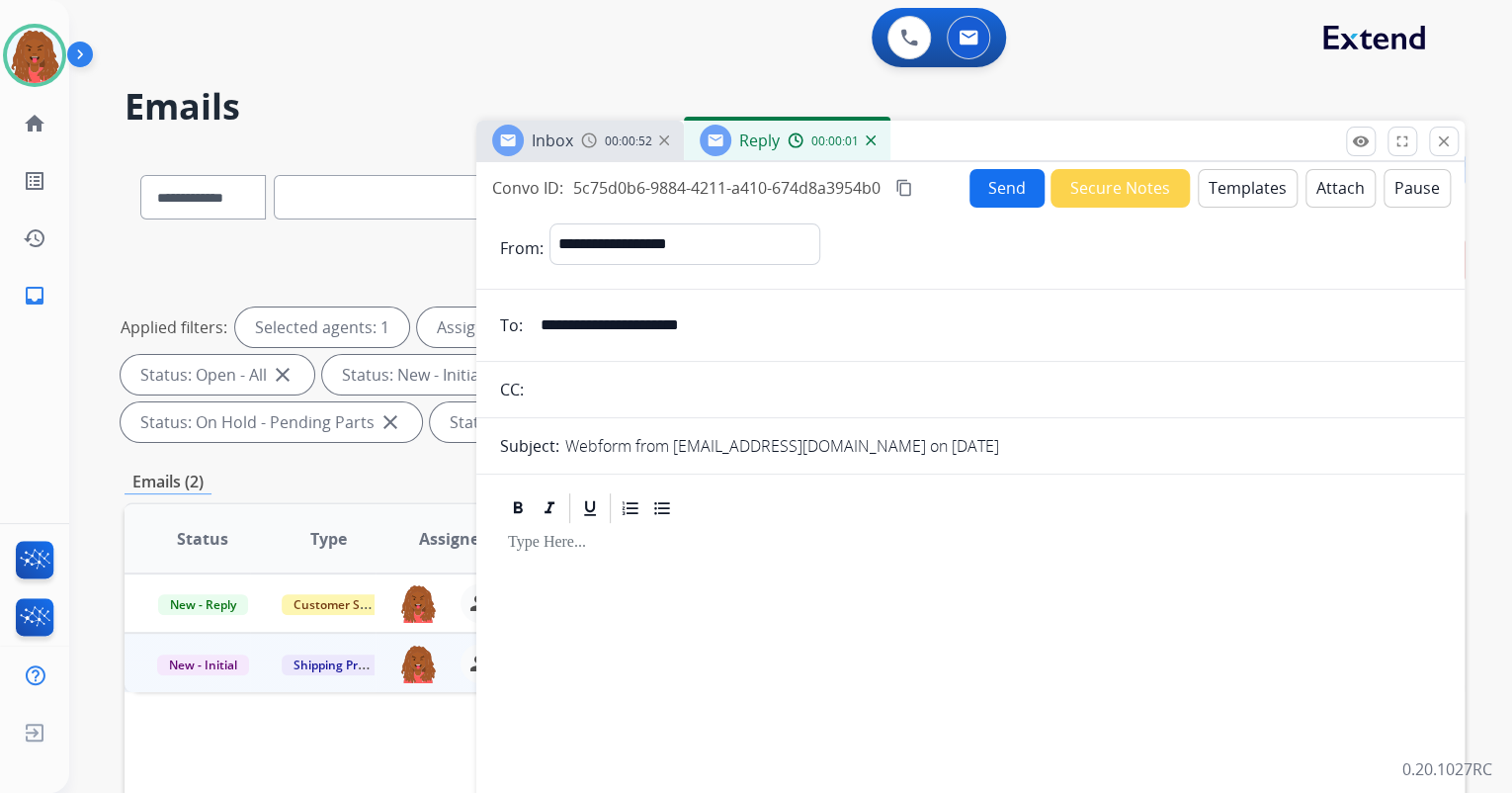 click on "Templates" at bounding box center (1247, 188) 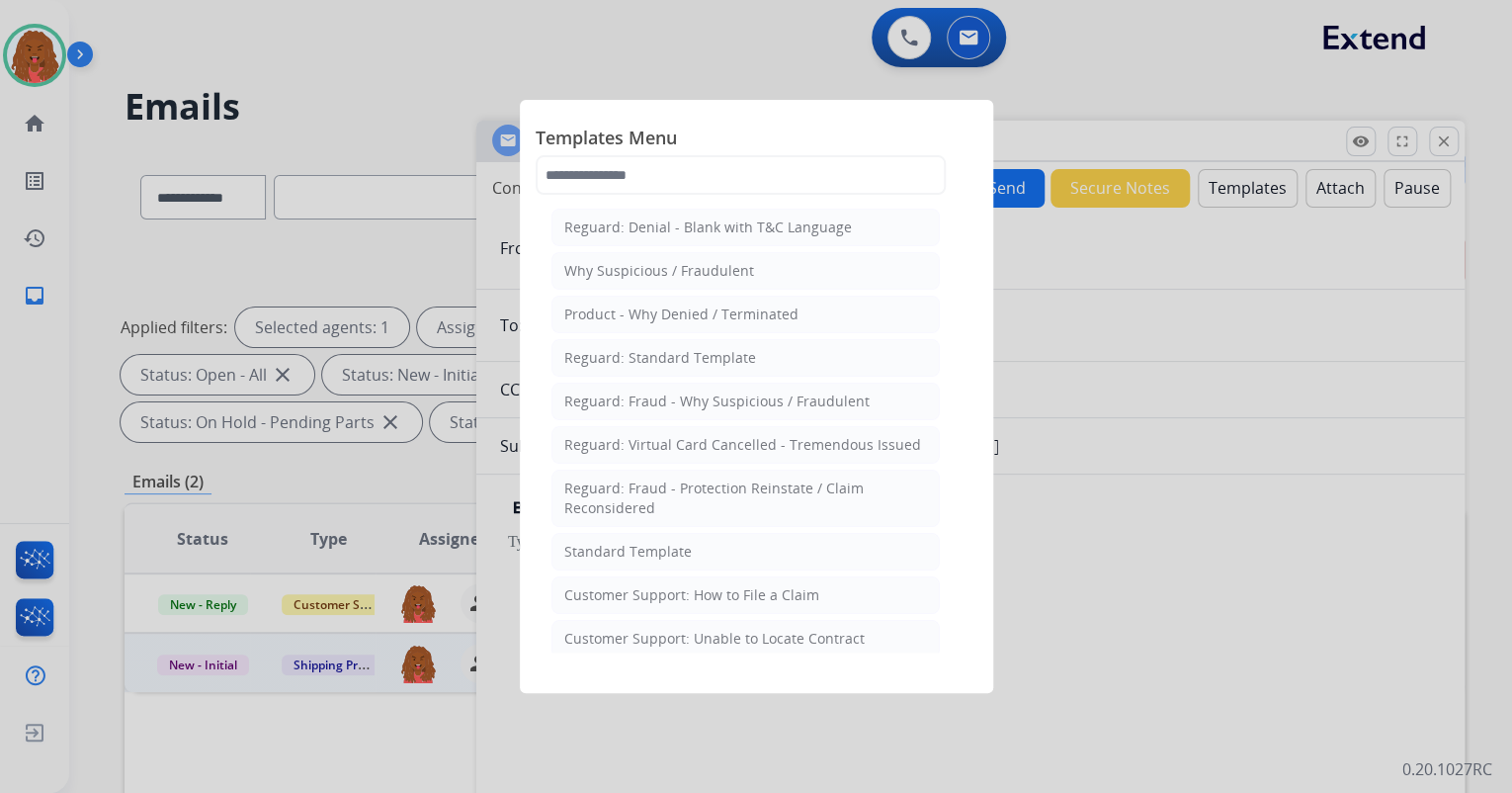 click on "Customer Support: Unable to Locate Contract" 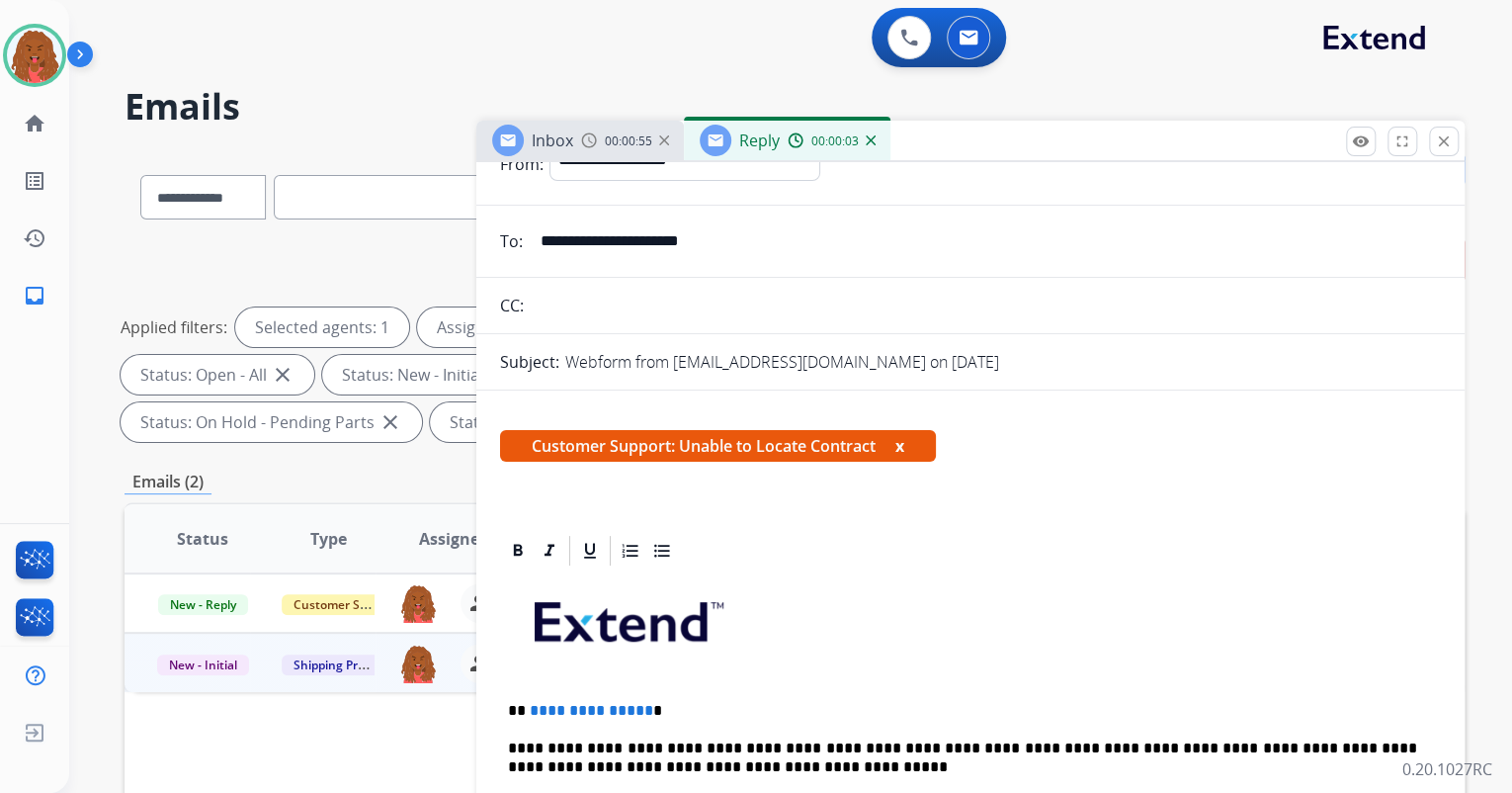 scroll, scrollTop: 158, scrollLeft: 0, axis: vertical 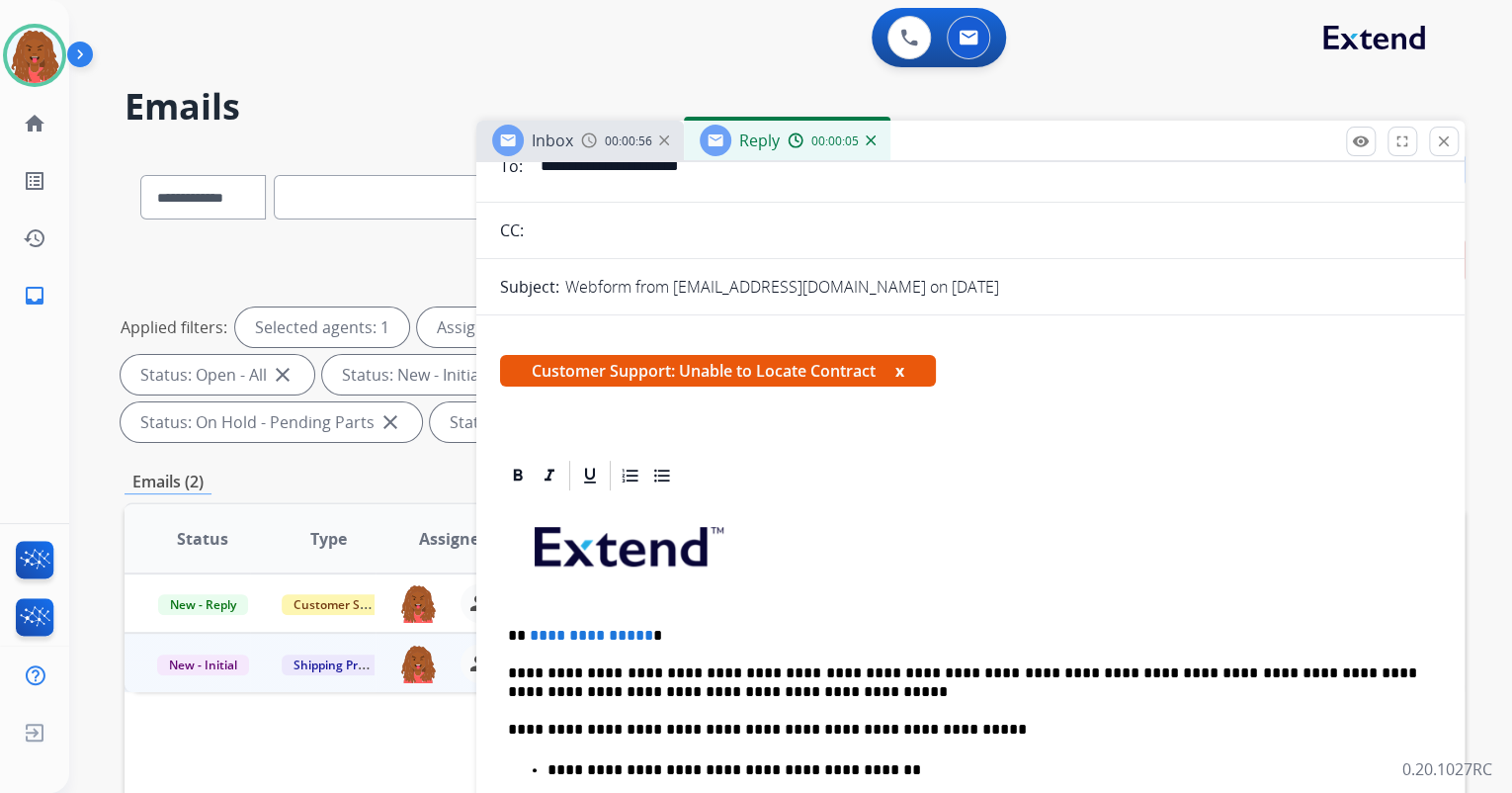 click on "**********" at bounding box center (591, 635) 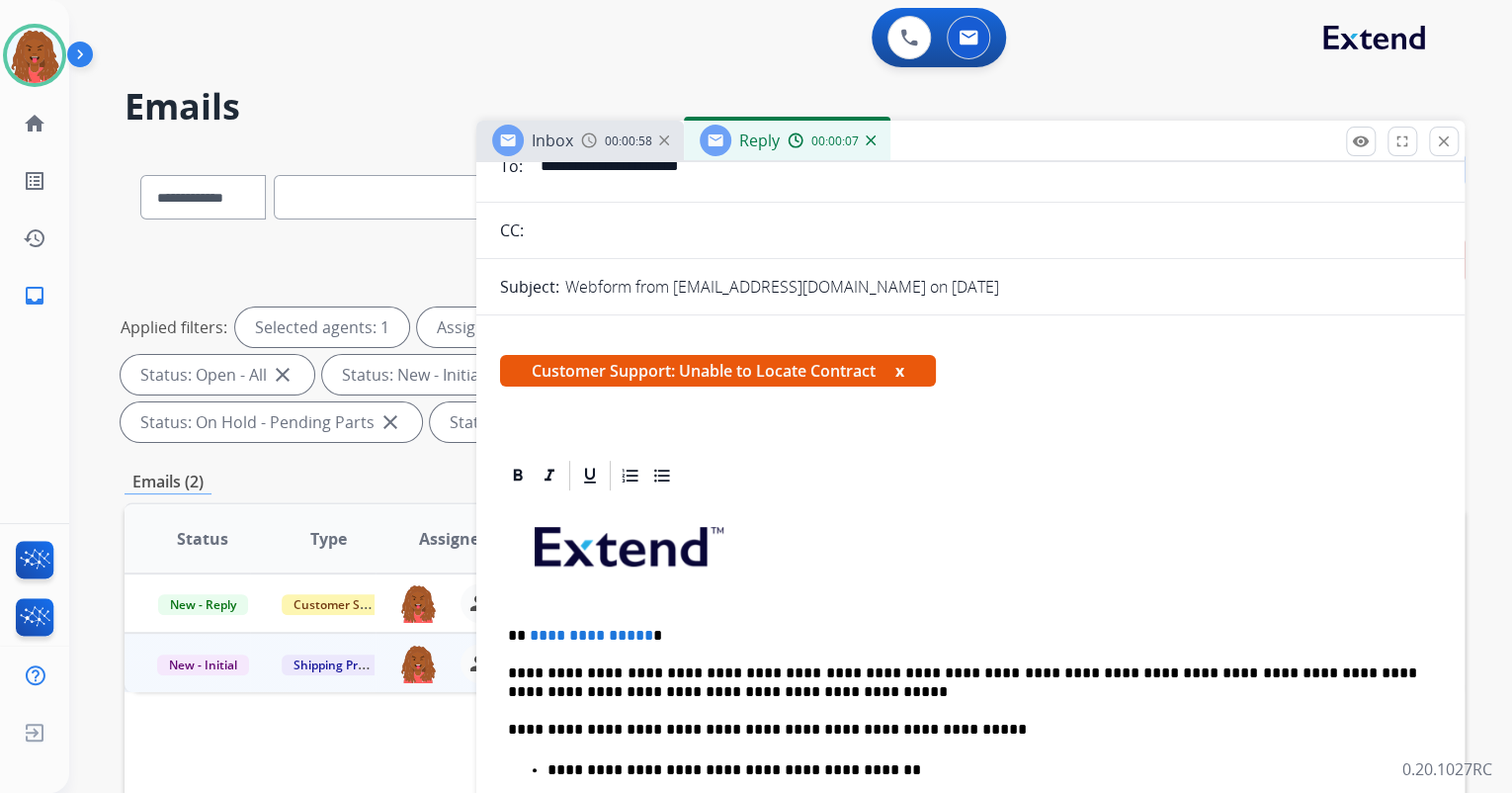 type 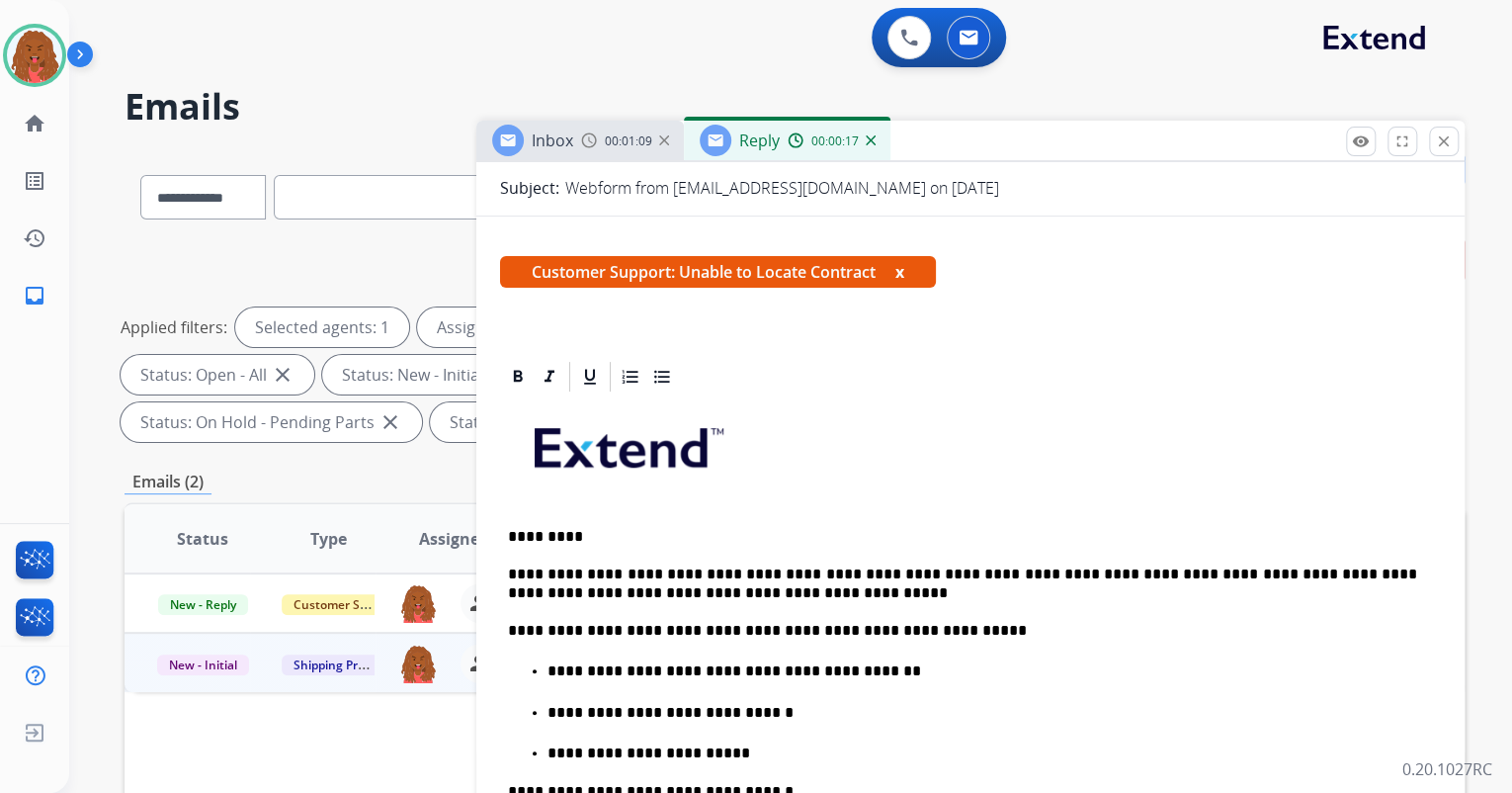 scroll, scrollTop: 0, scrollLeft: 0, axis: both 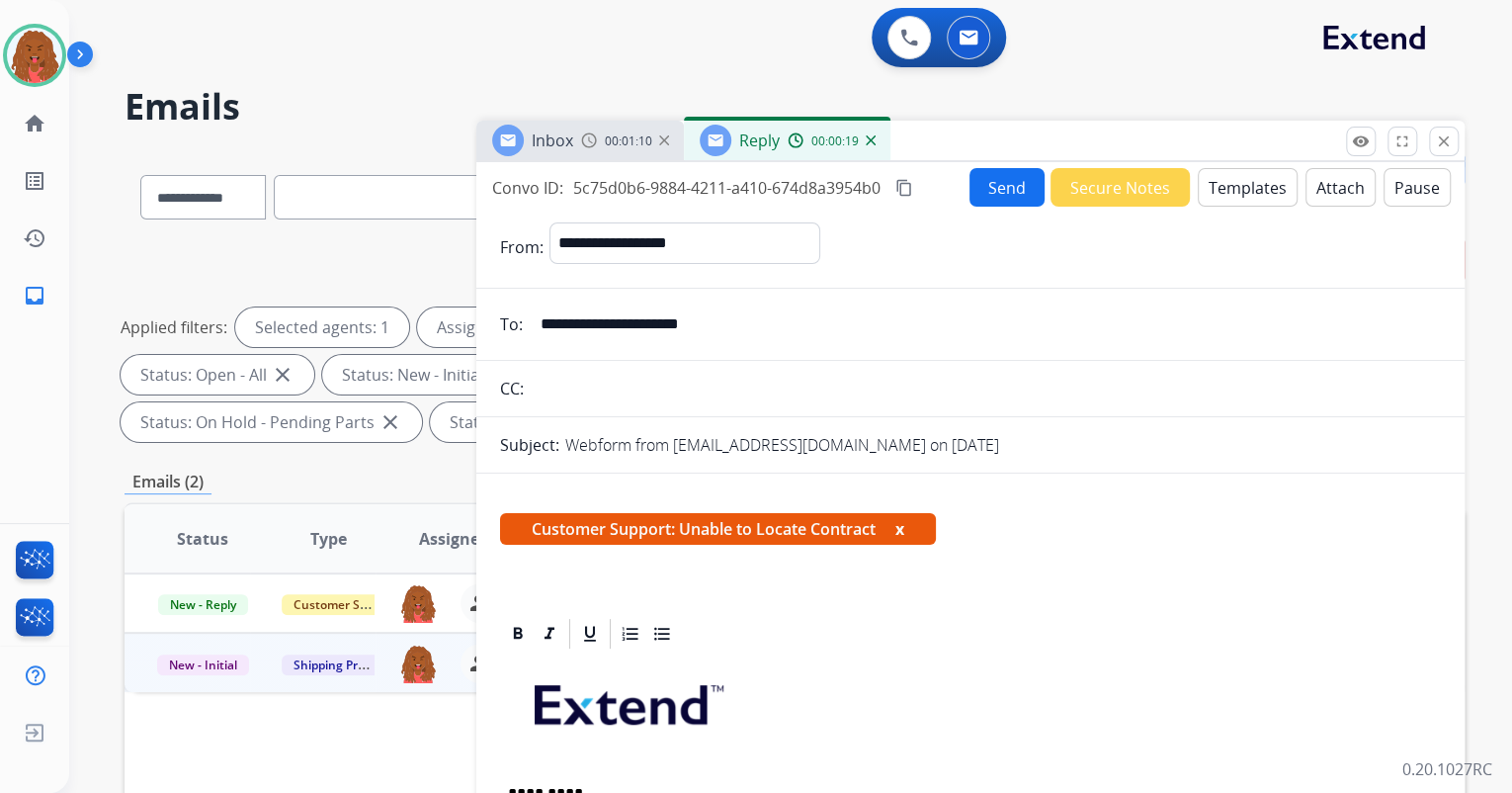 click on "Send" at bounding box center [1007, 187] 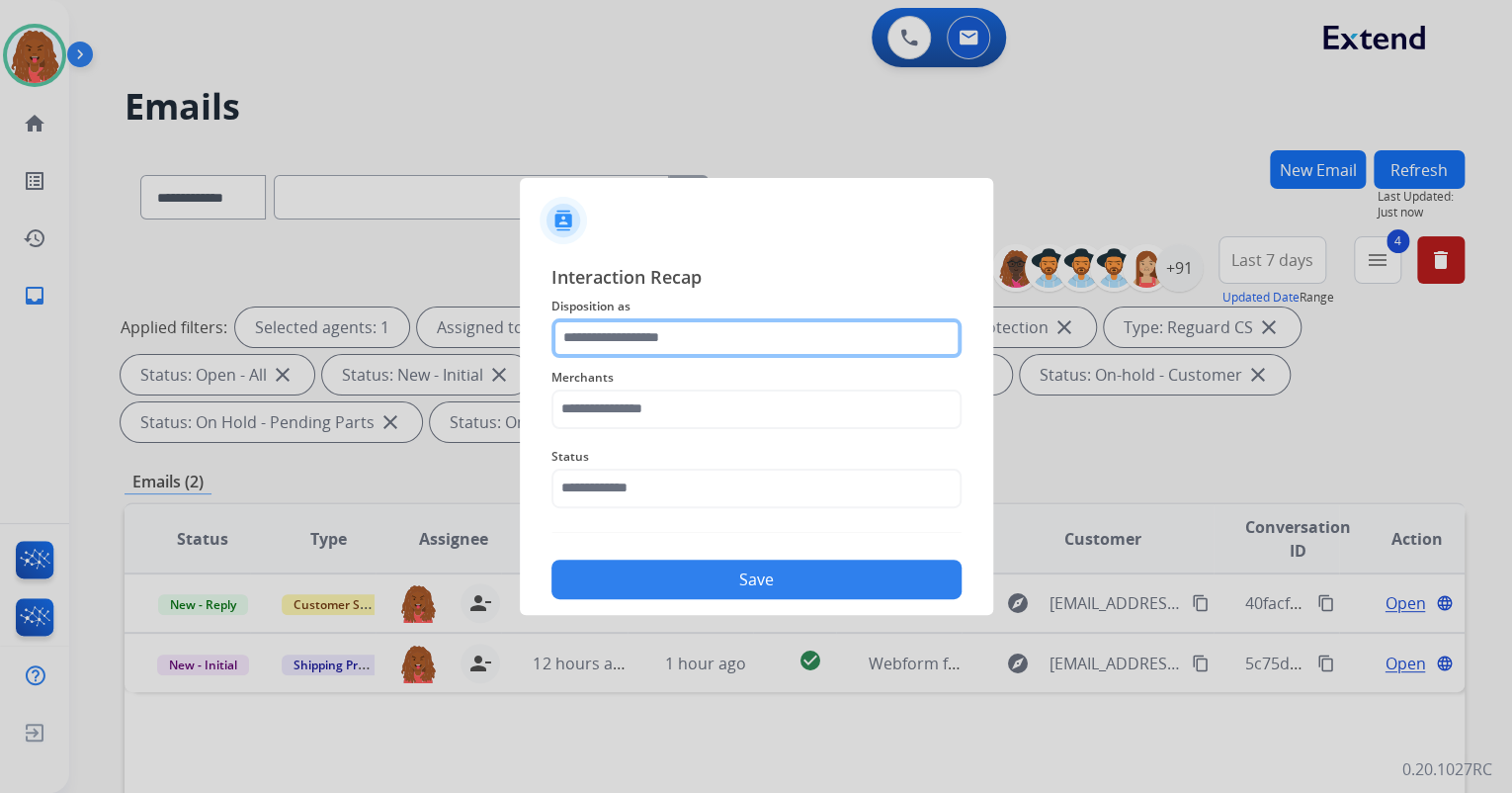 click 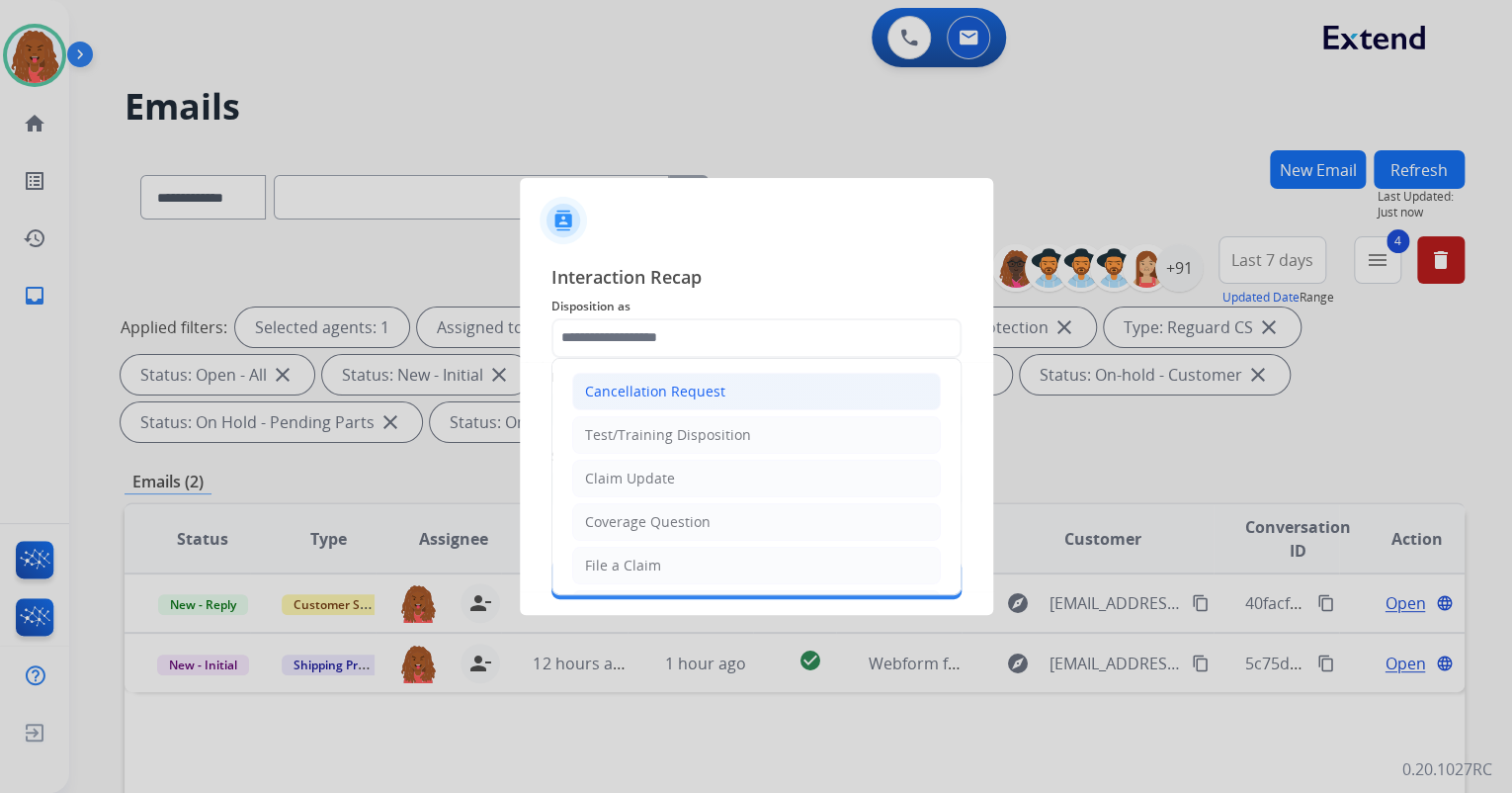 click on "Cancellation Request" 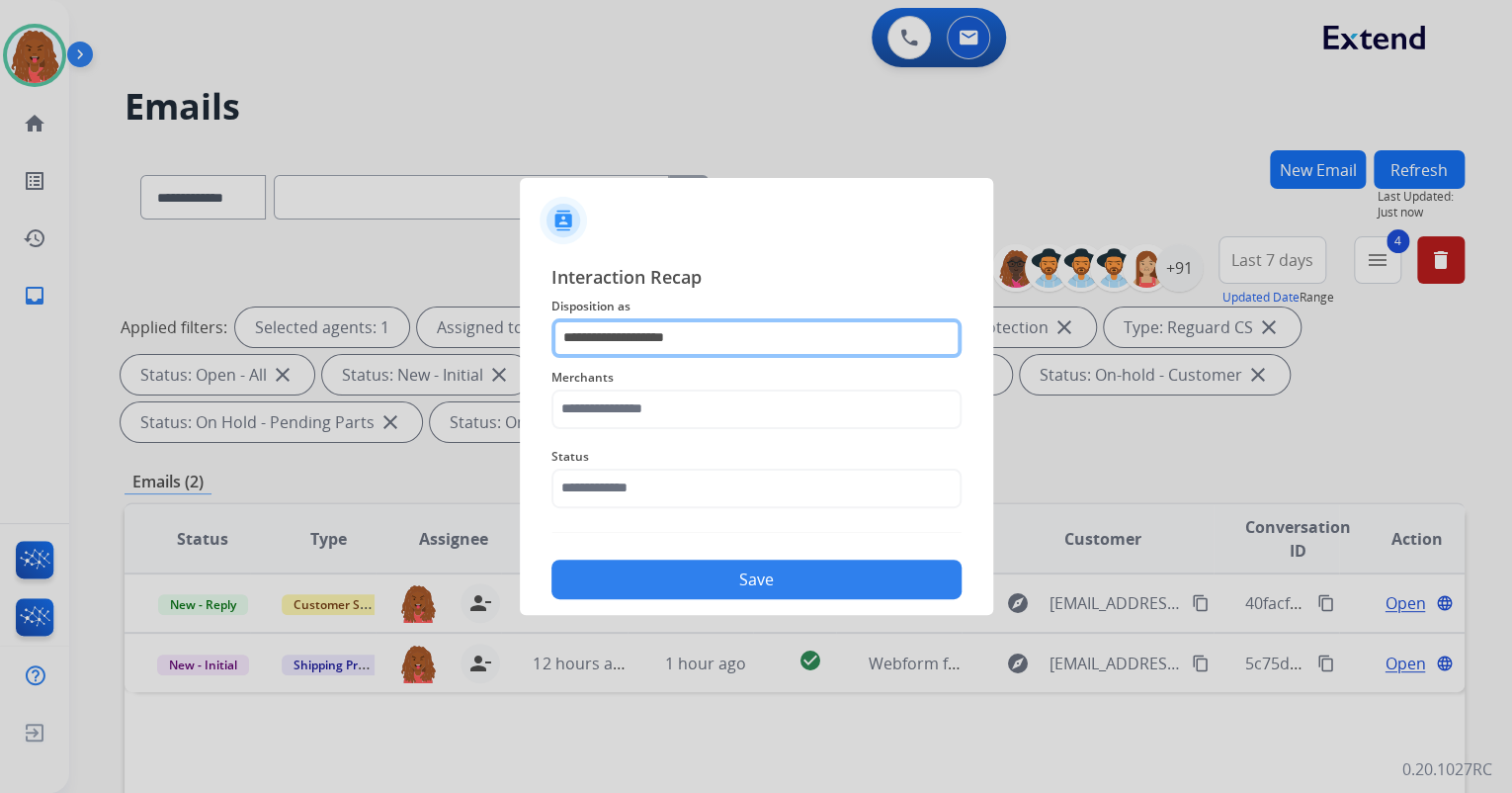 click on "**********" 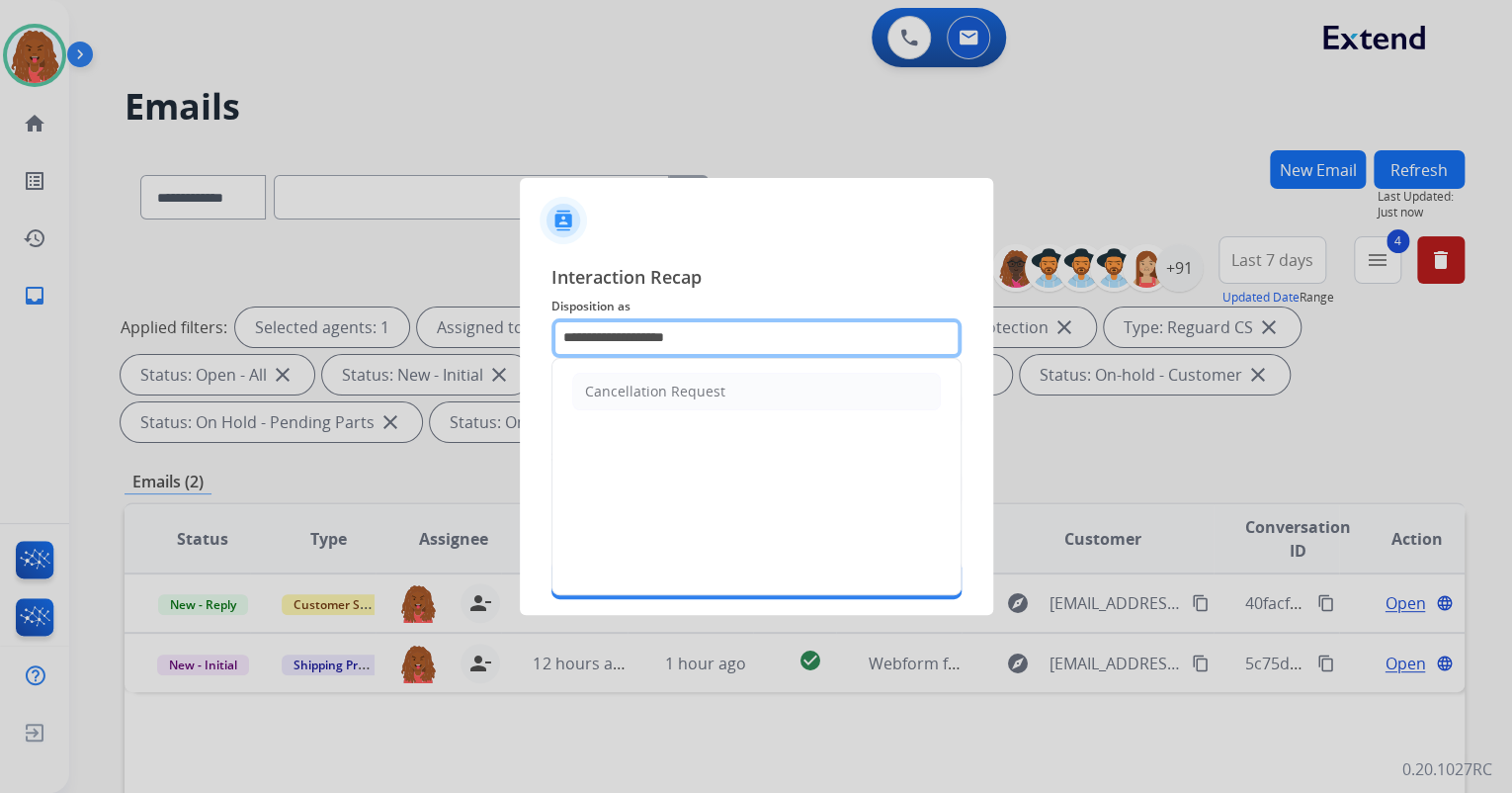 drag, startPoint x: 645, startPoint y: 341, endPoint x: 376, endPoint y: 333, distance: 269.1189 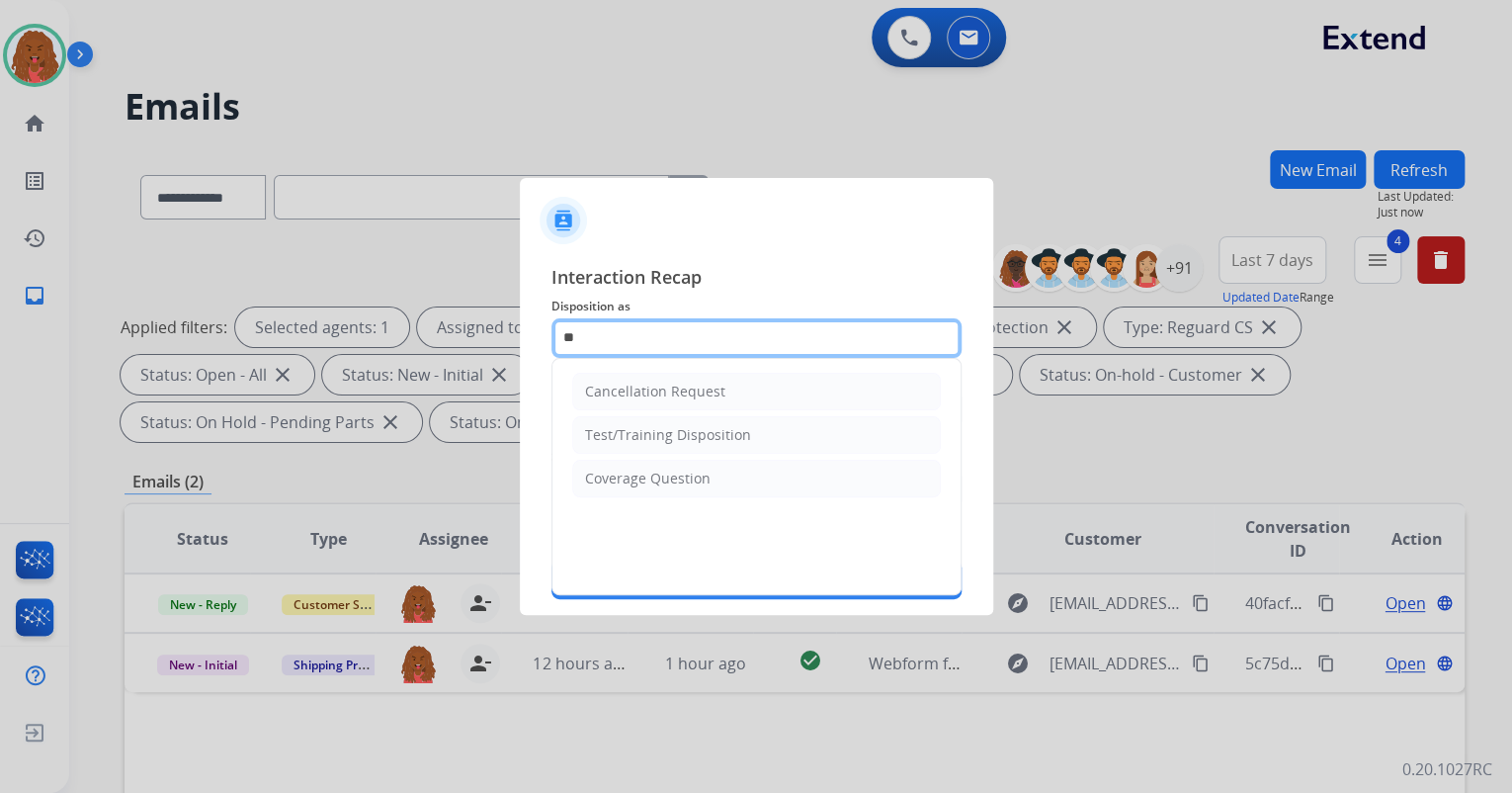 type on "*" 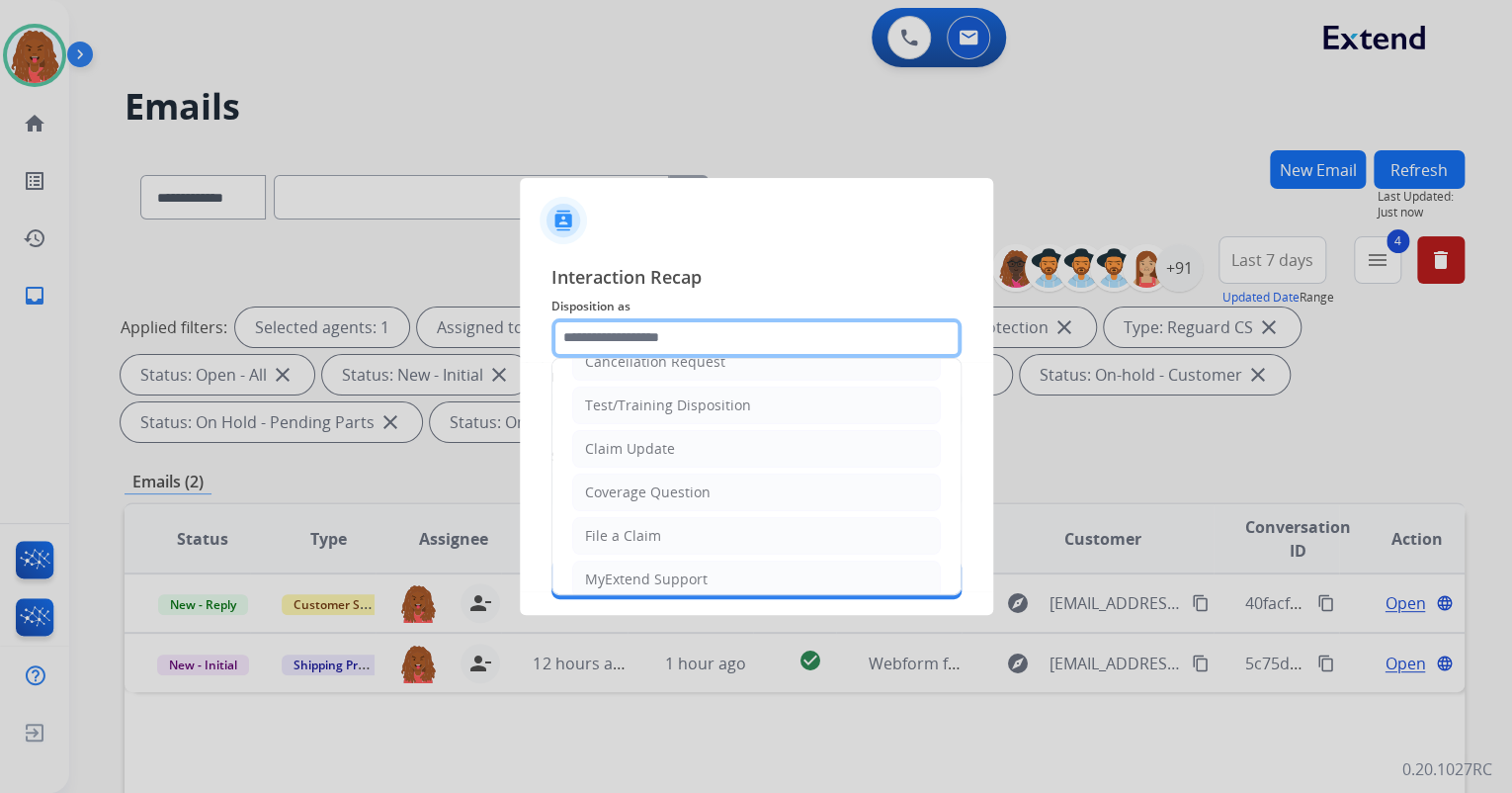 scroll, scrollTop: 0, scrollLeft: 0, axis: both 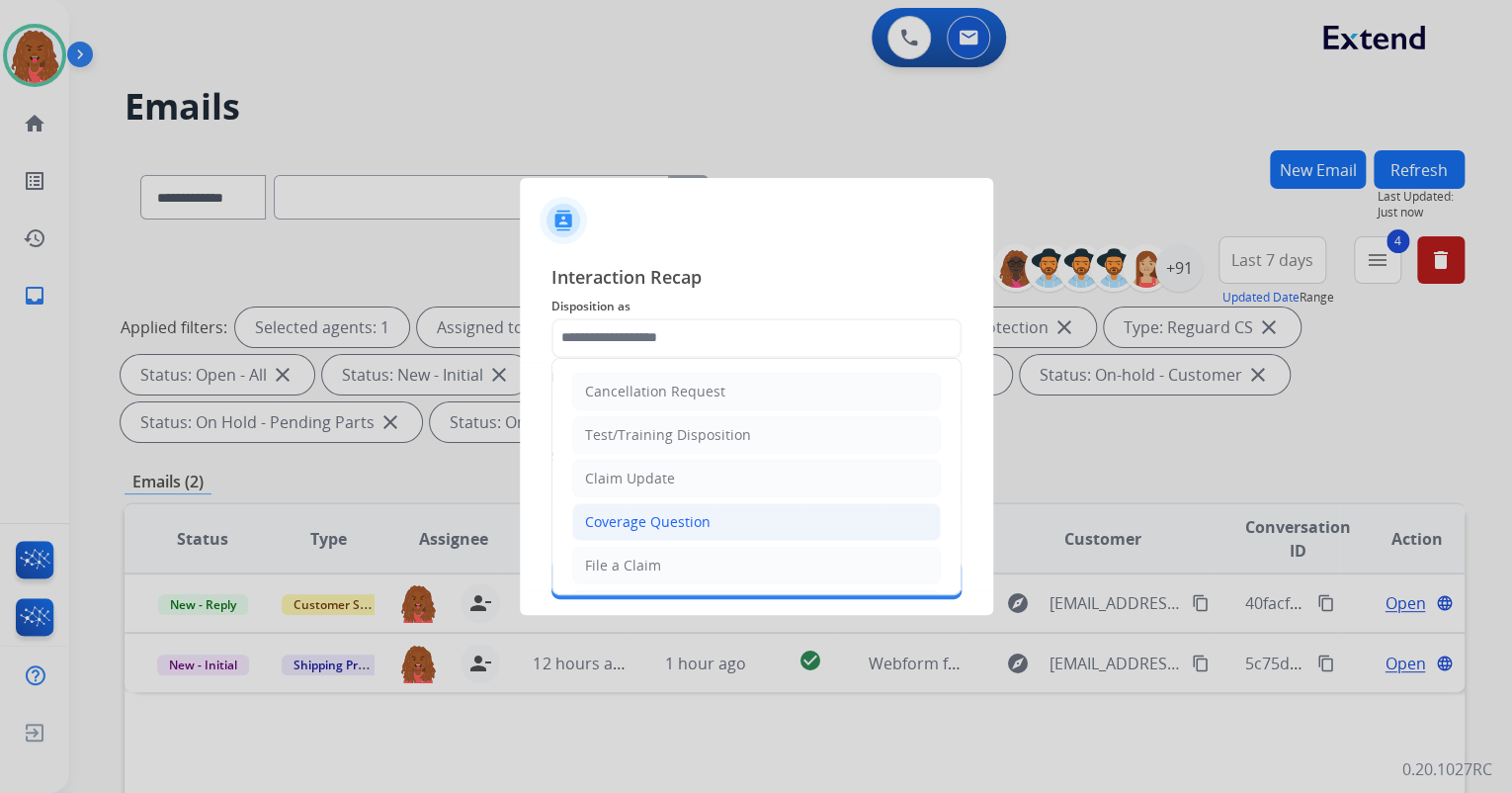 click on "Coverage Question" 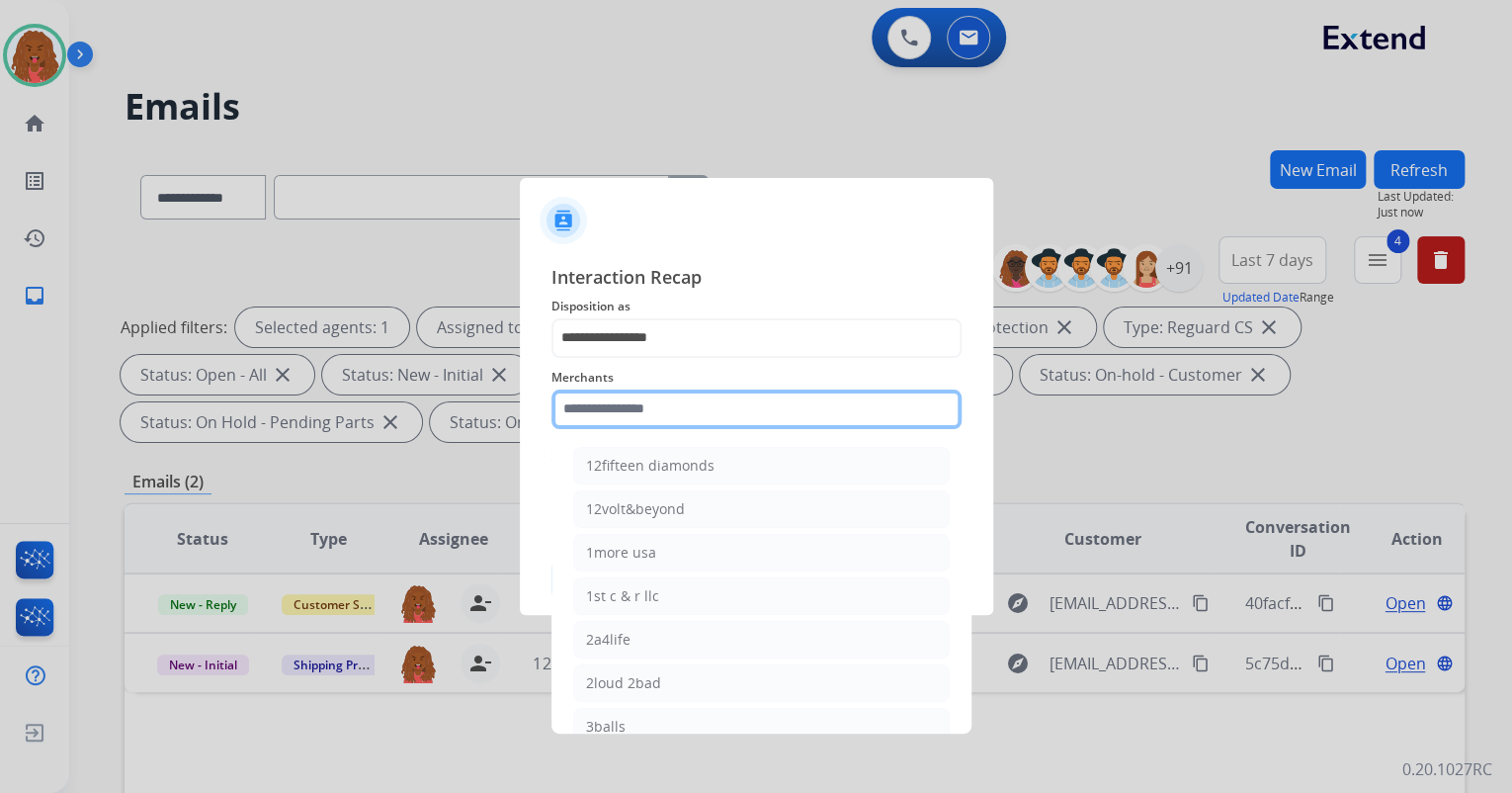 click 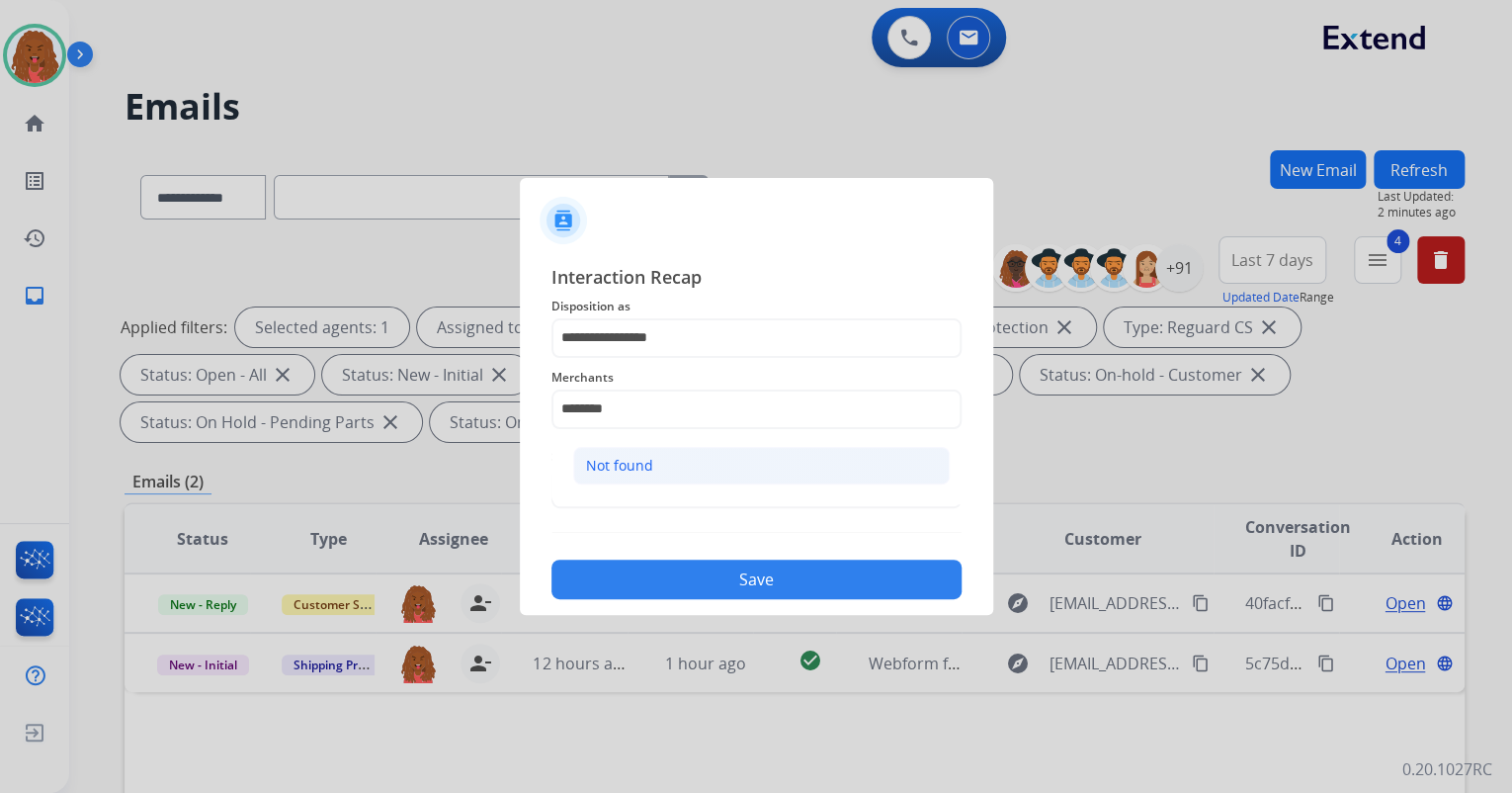 click on "Not found" 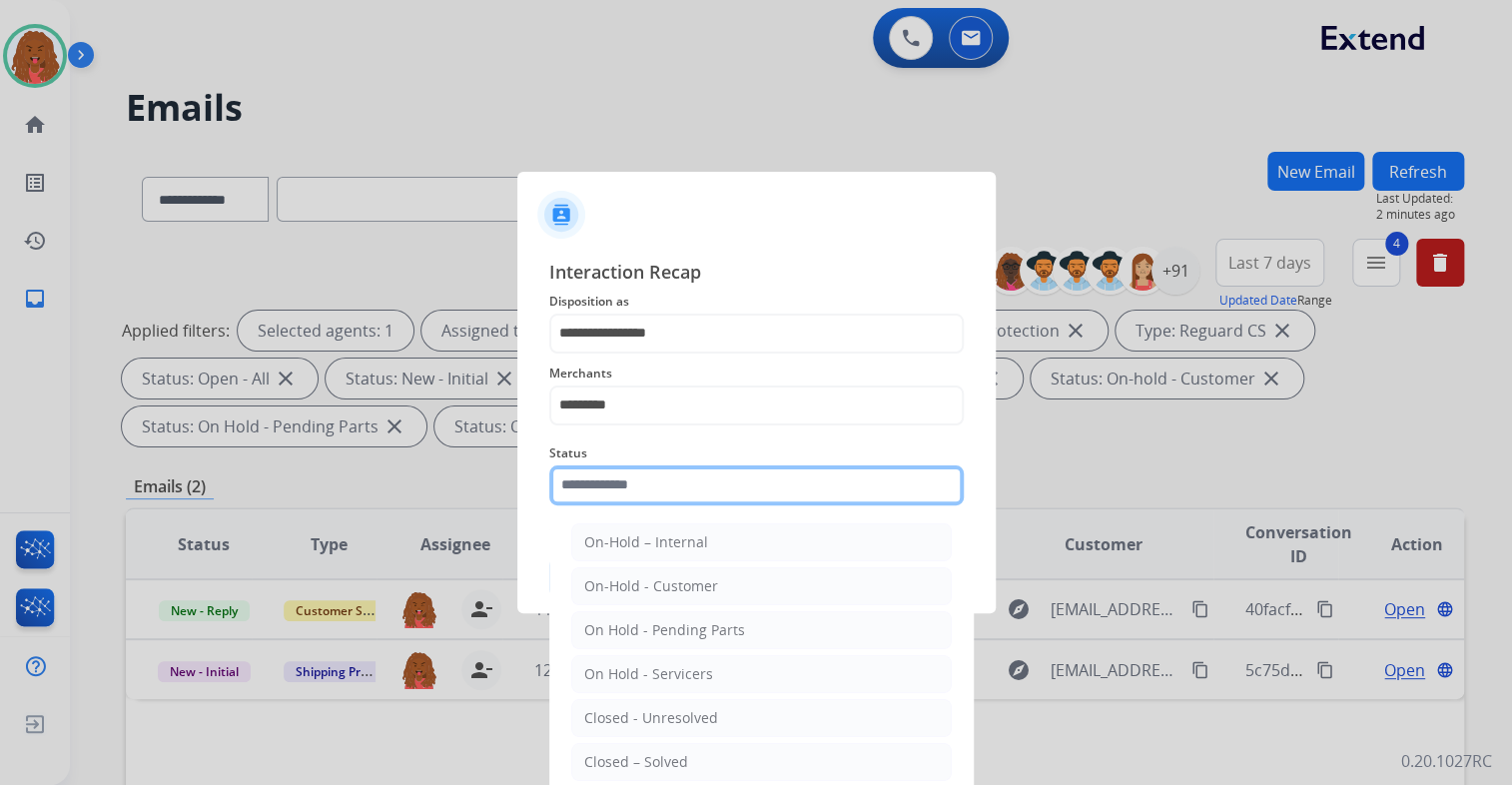 click 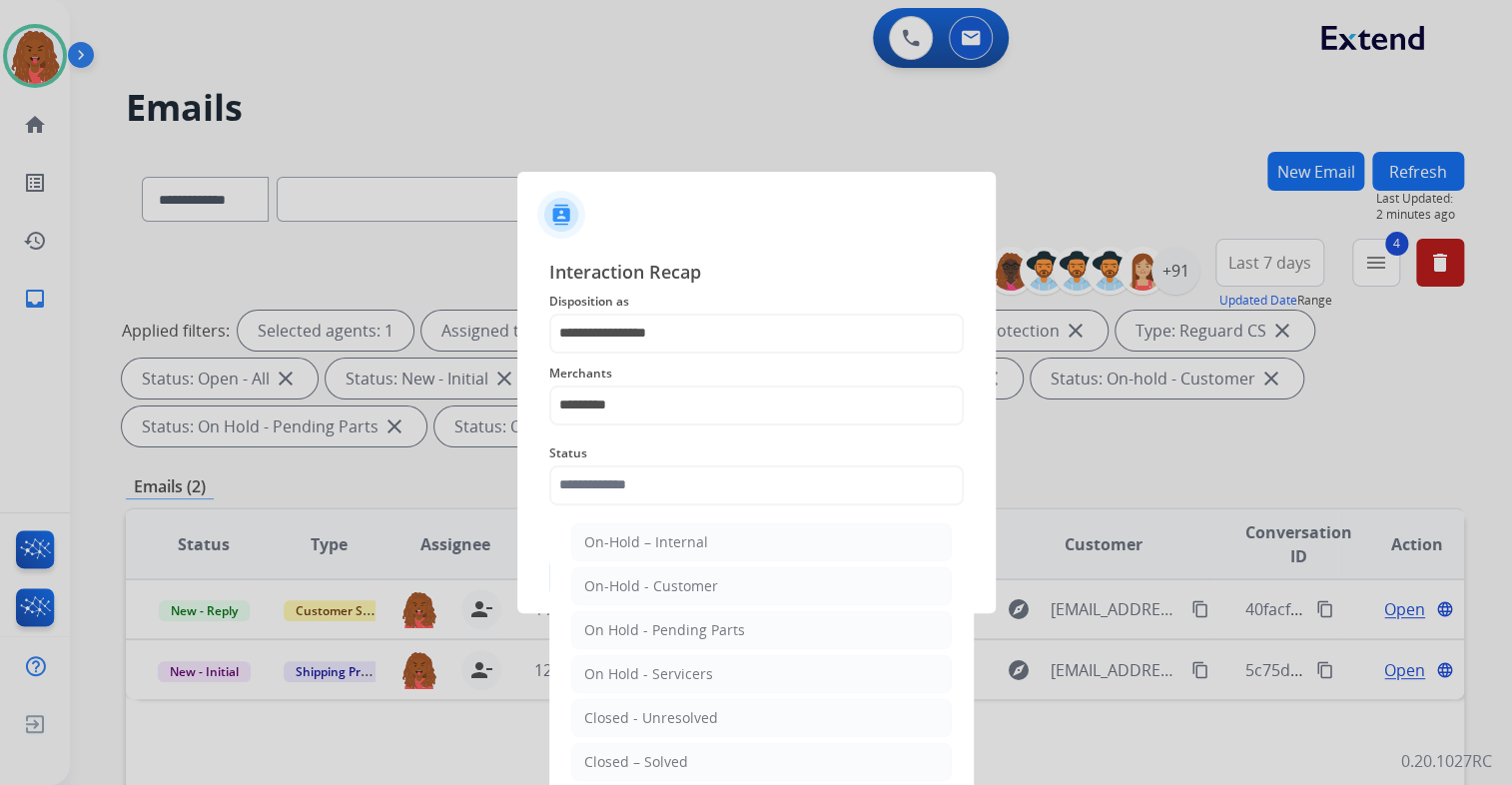 click on "Closed – Solved" 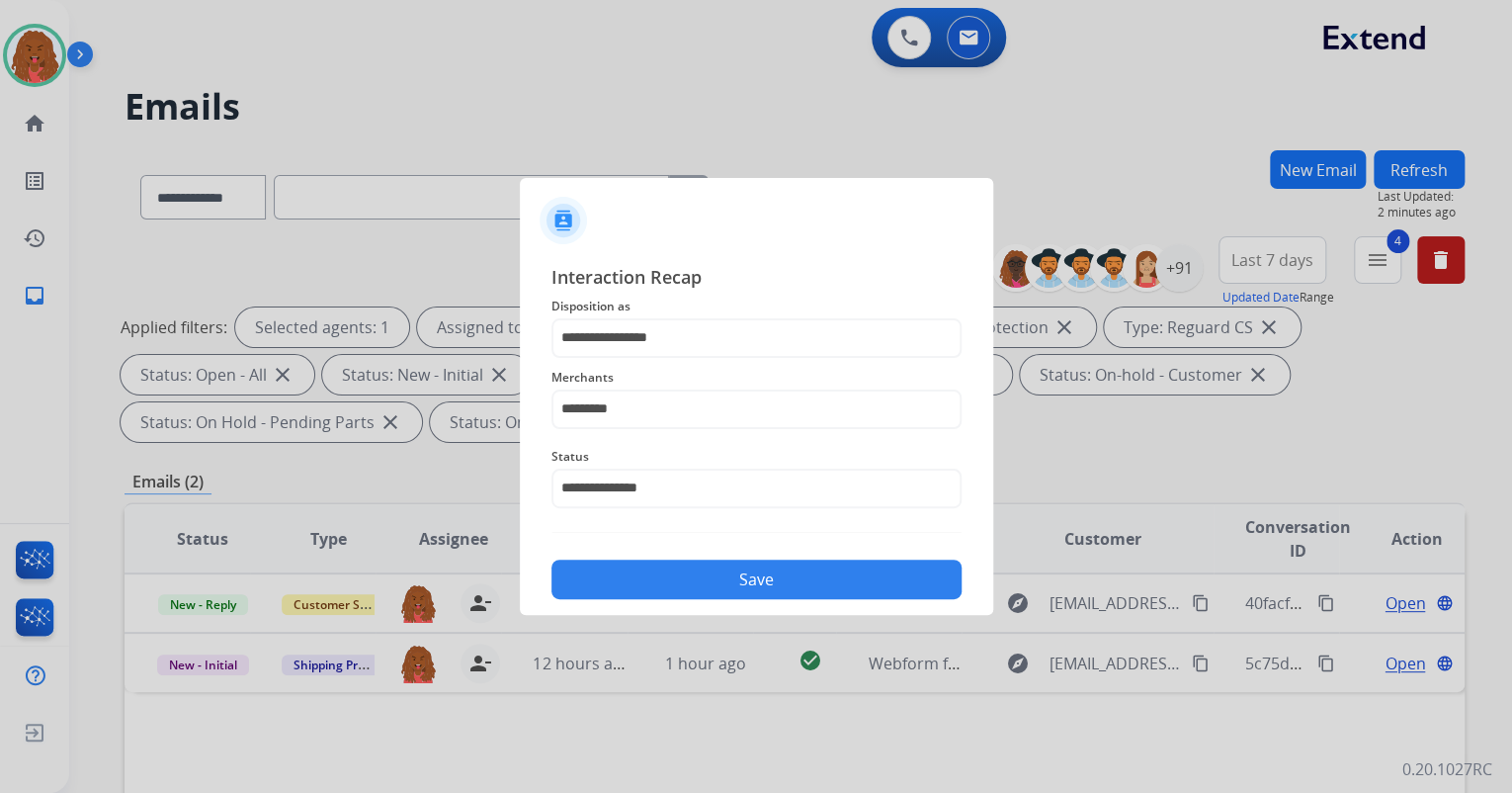 click on "Save" 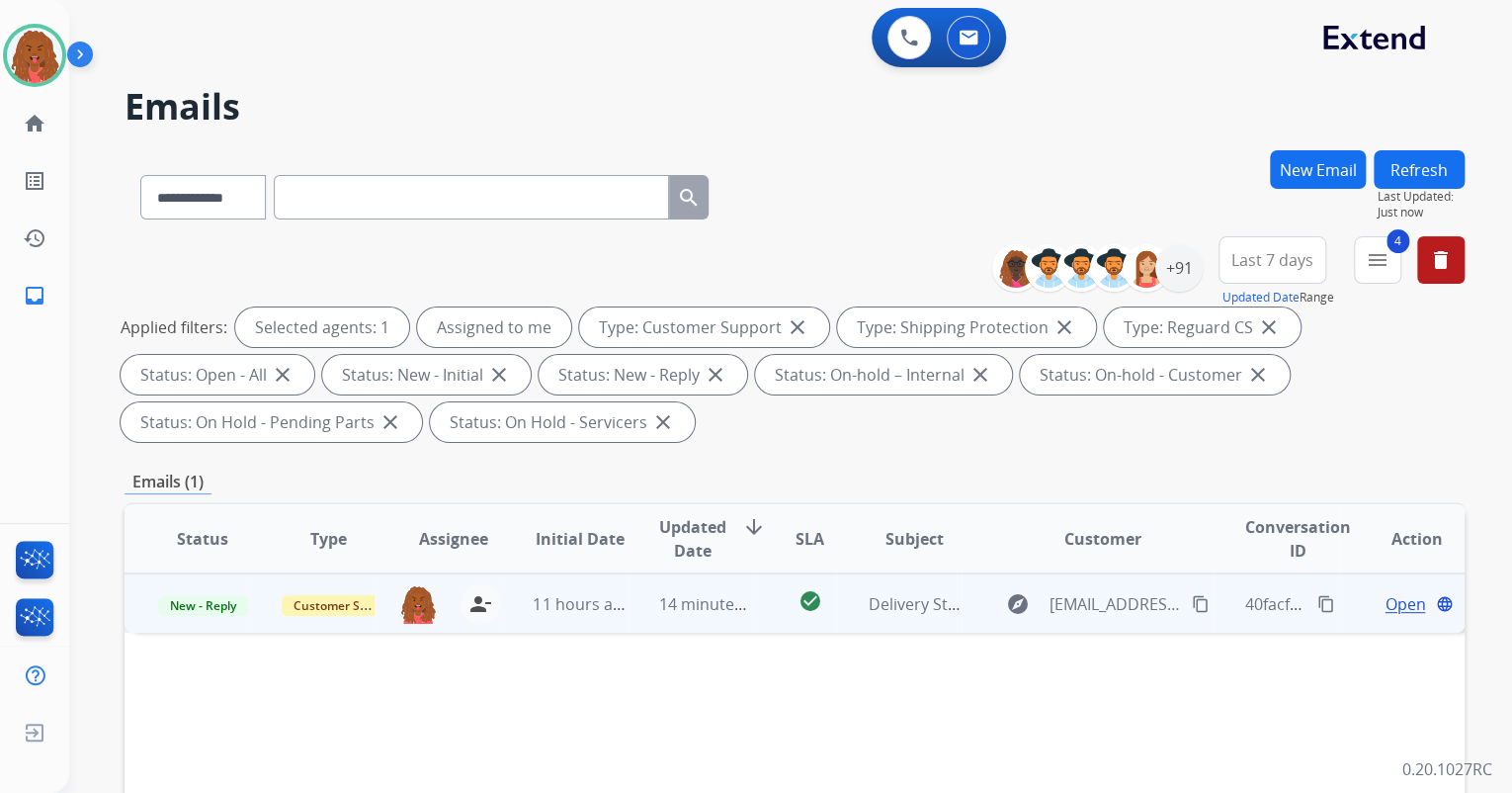 click on "Open" at bounding box center [1404, 604] 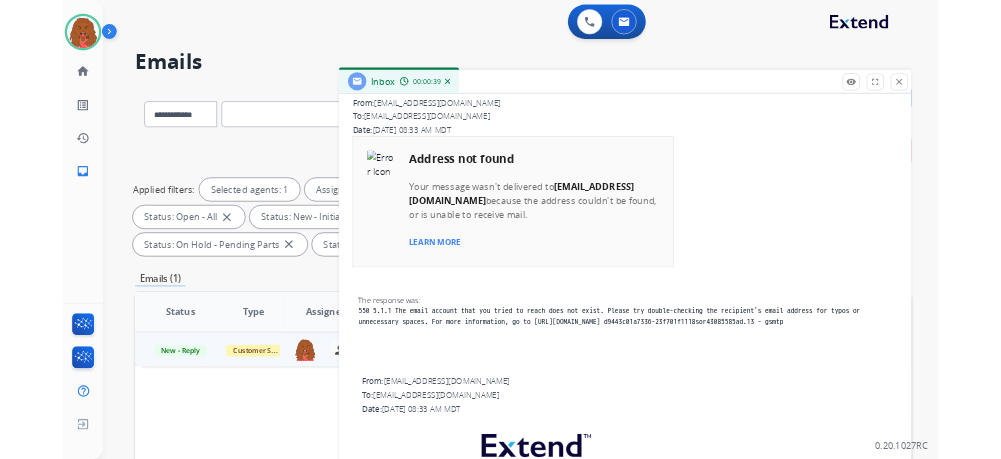 scroll, scrollTop: 320, scrollLeft: 0, axis: vertical 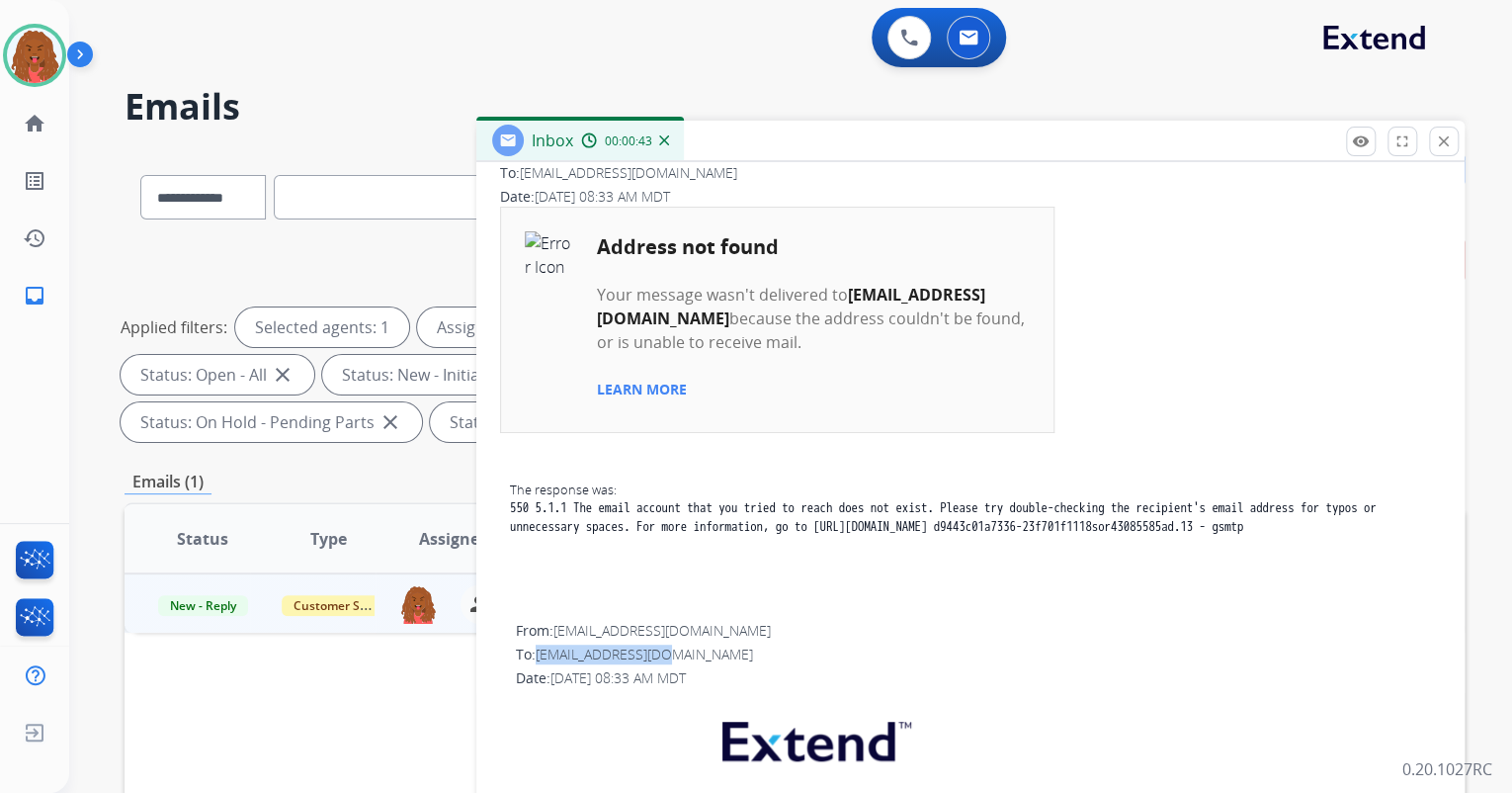 drag, startPoint x: 677, startPoint y: 672, endPoint x: 540, endPoint y: 668, distance: 137.05838 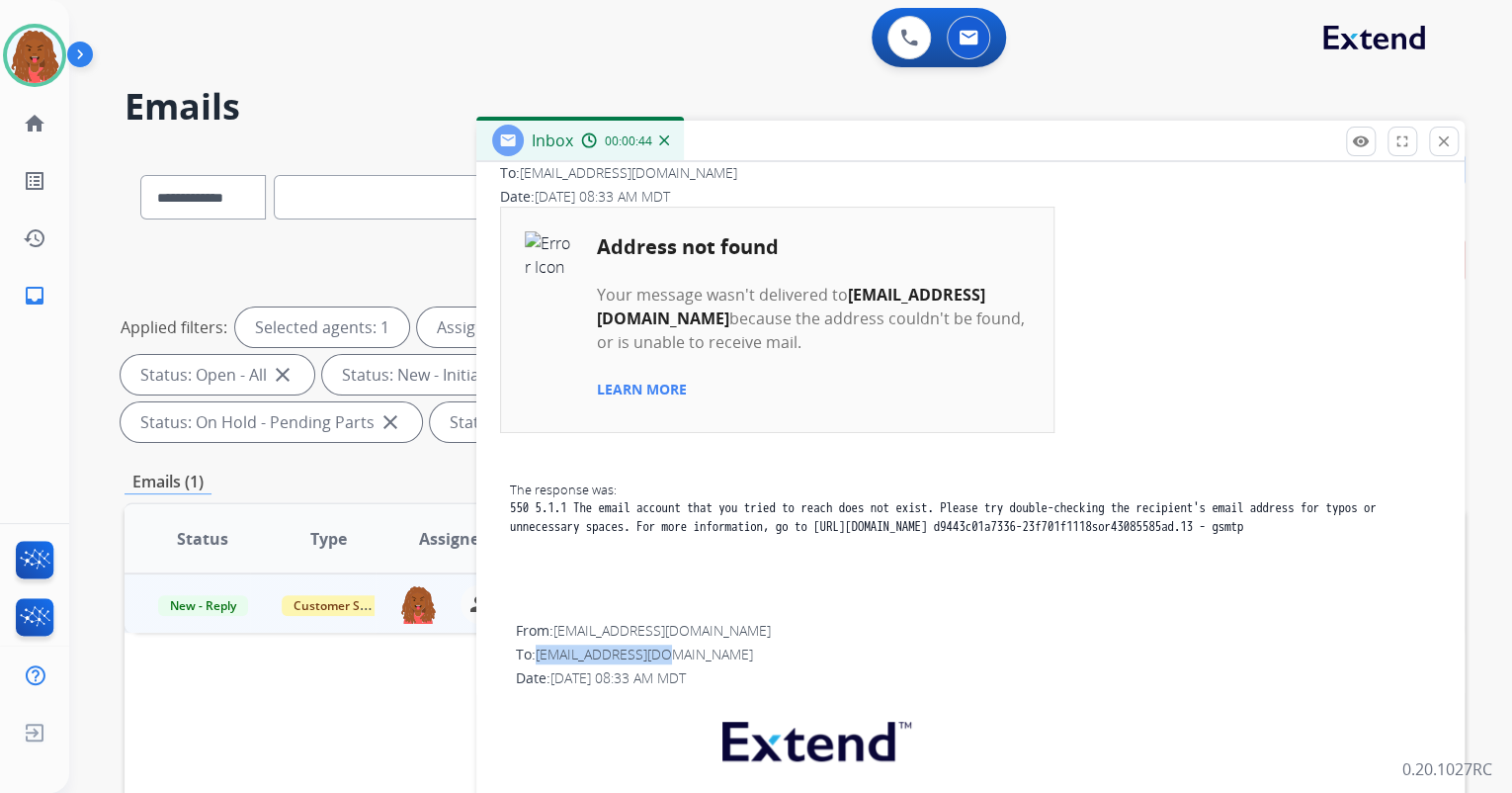 copy on "[EMAIL_ADDRESS][DOMAIN_NAME]" 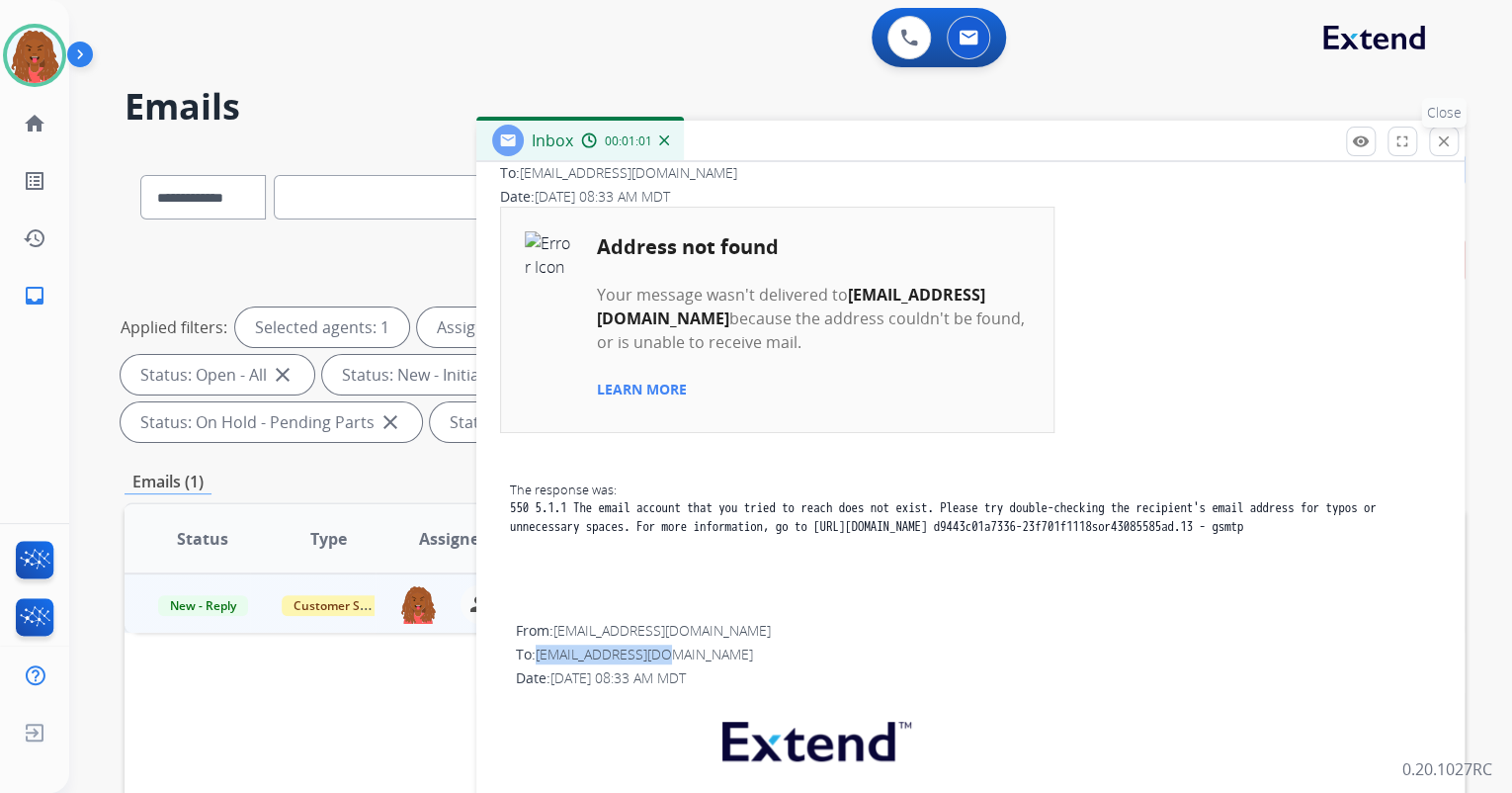 click on "close Close" at bounding box center (1444, 141) 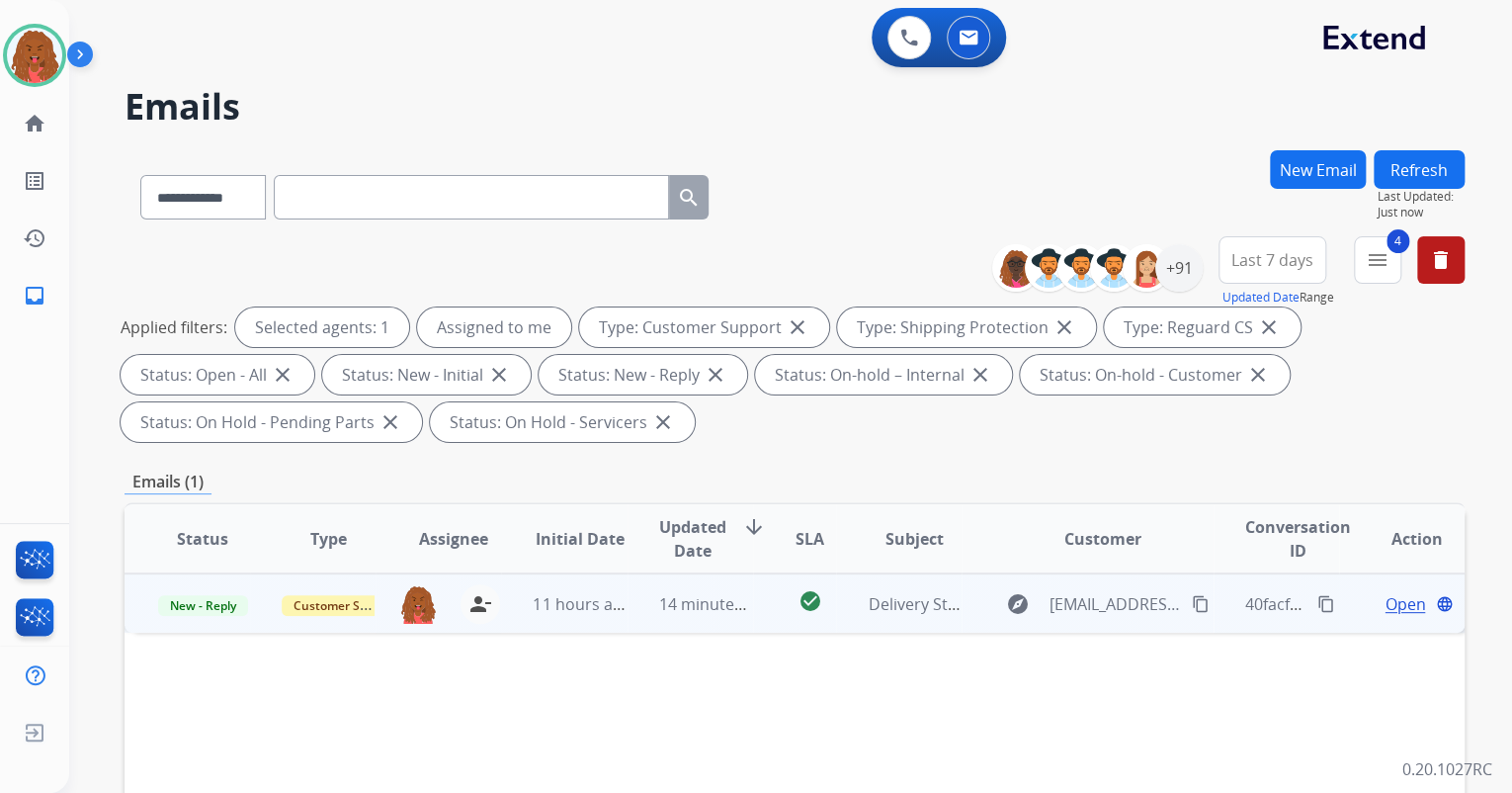 click on "Open" at bounding box center [1404, 604] 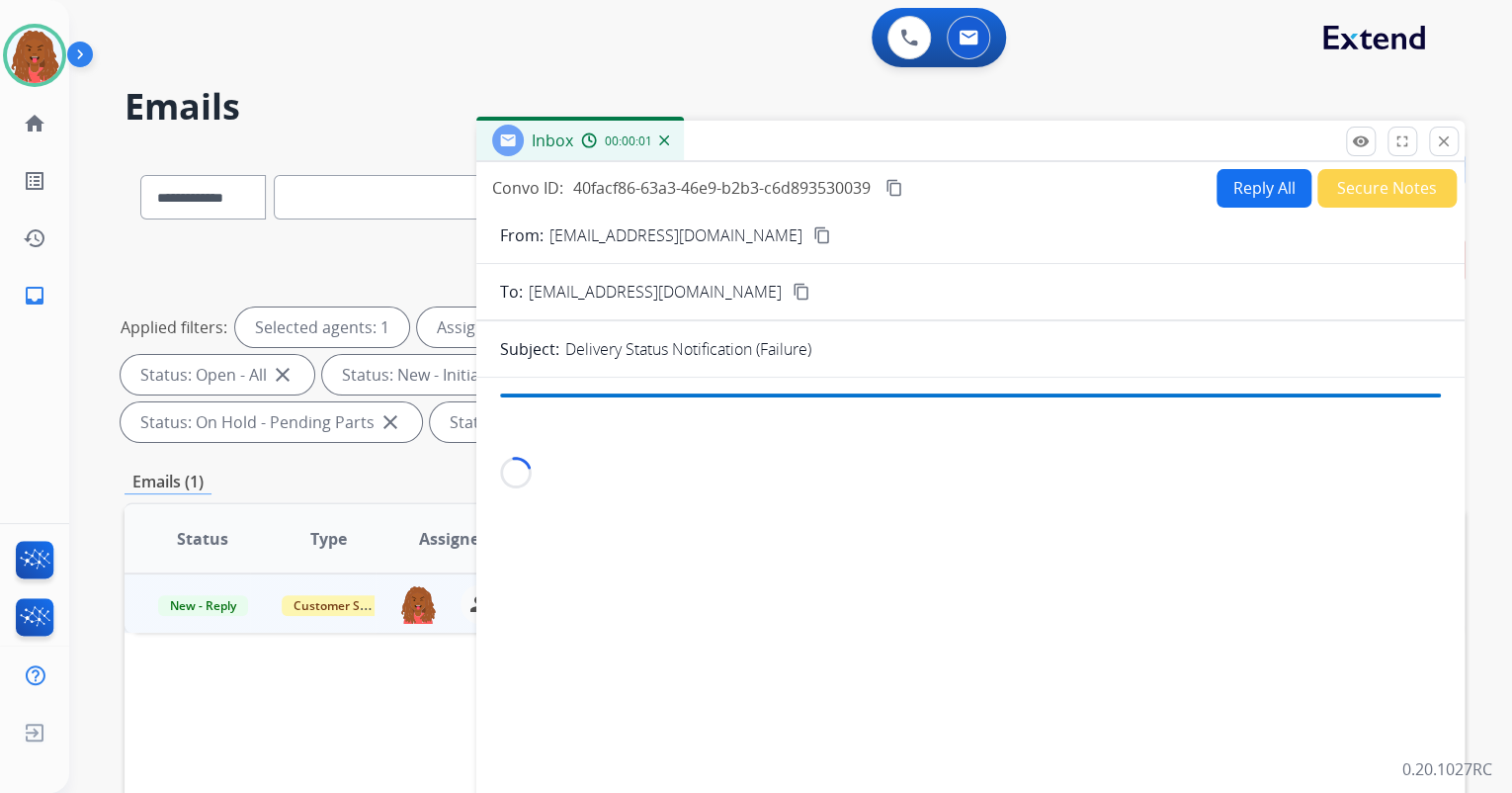 click on "Secure Notes" at bounding box center [1386, 188] 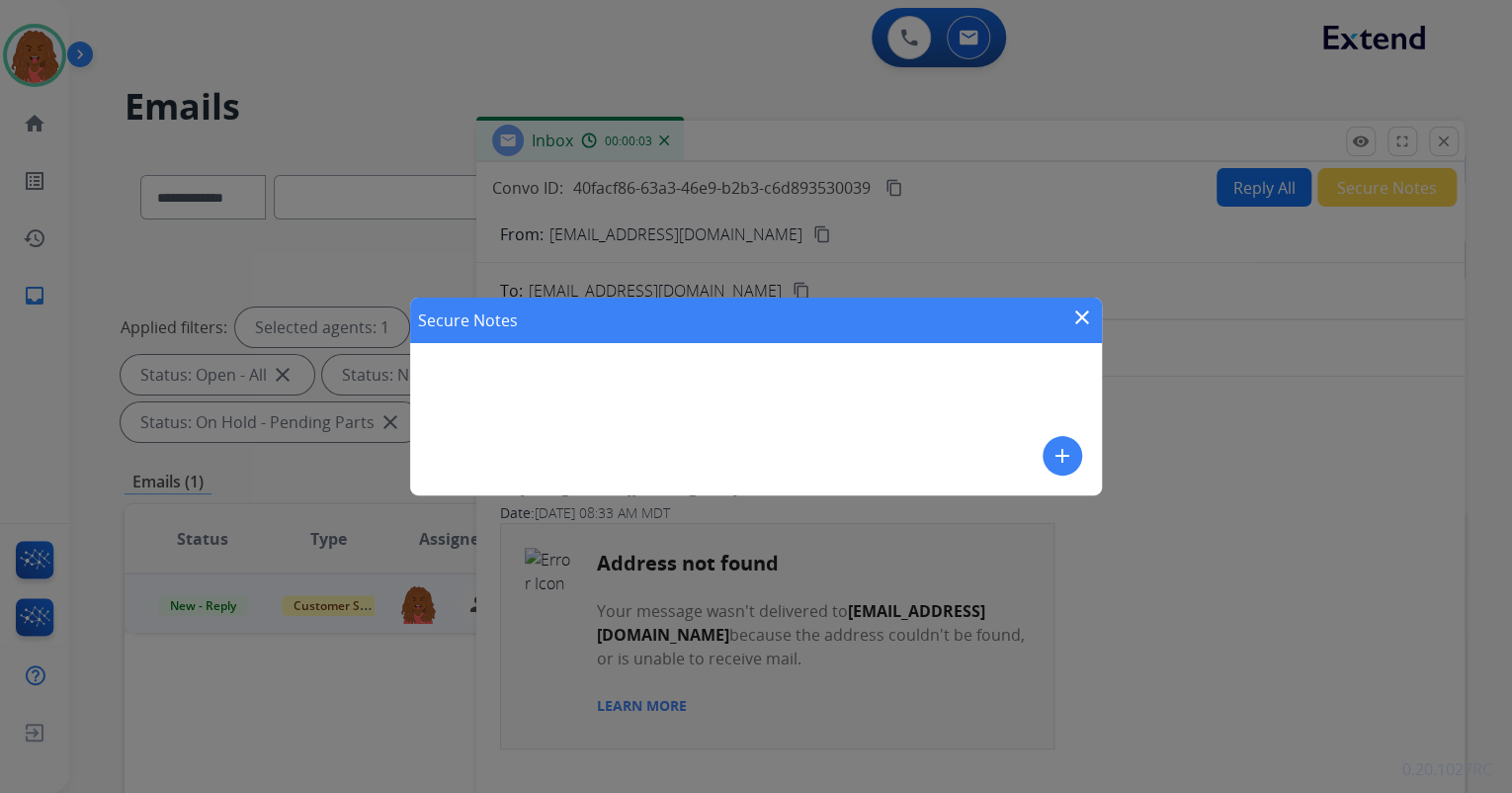 click on "Secure Notes close add" at bounding box center [756, 396] 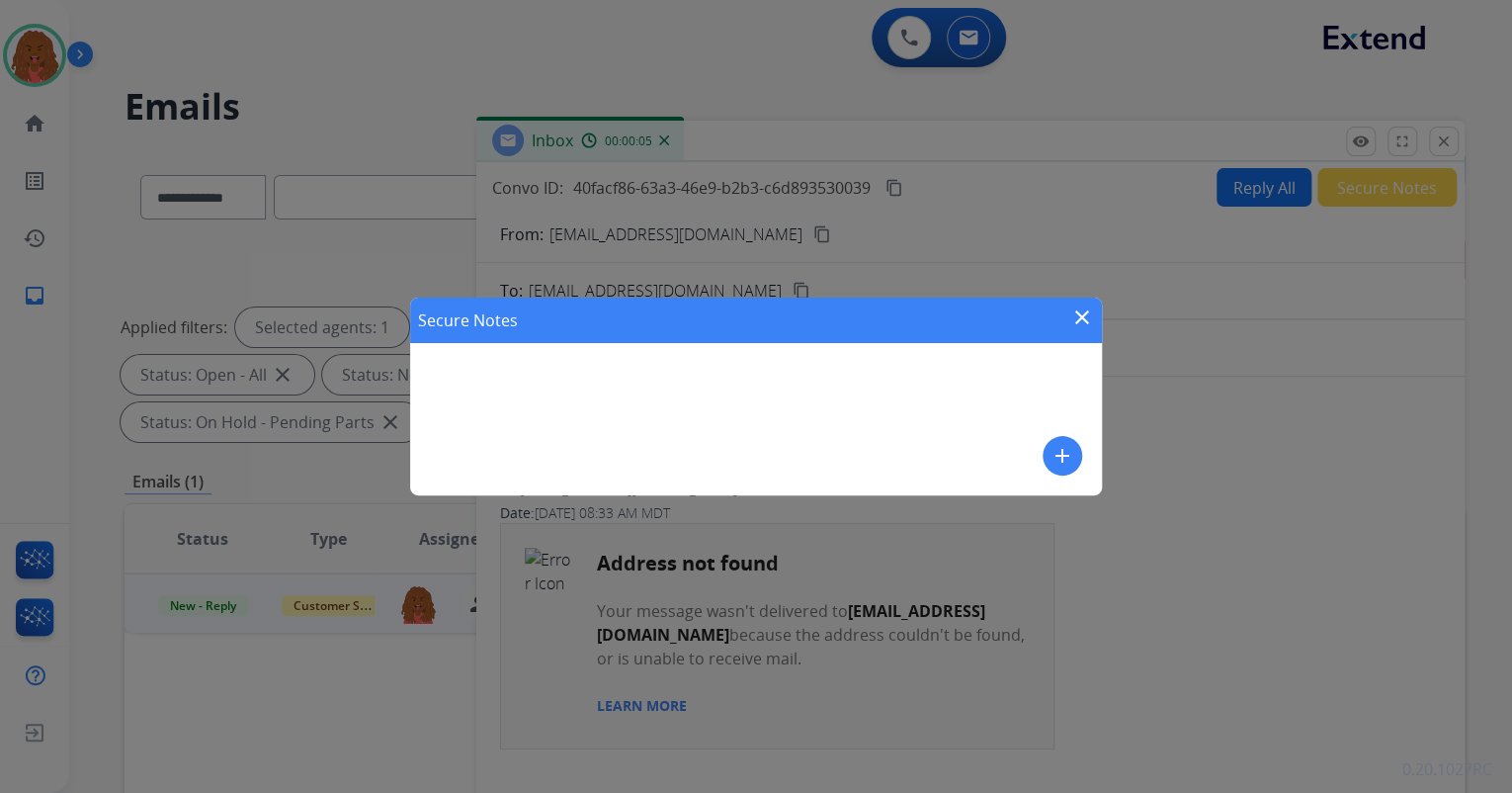 click on "add" at bounding box center [1062, 456] 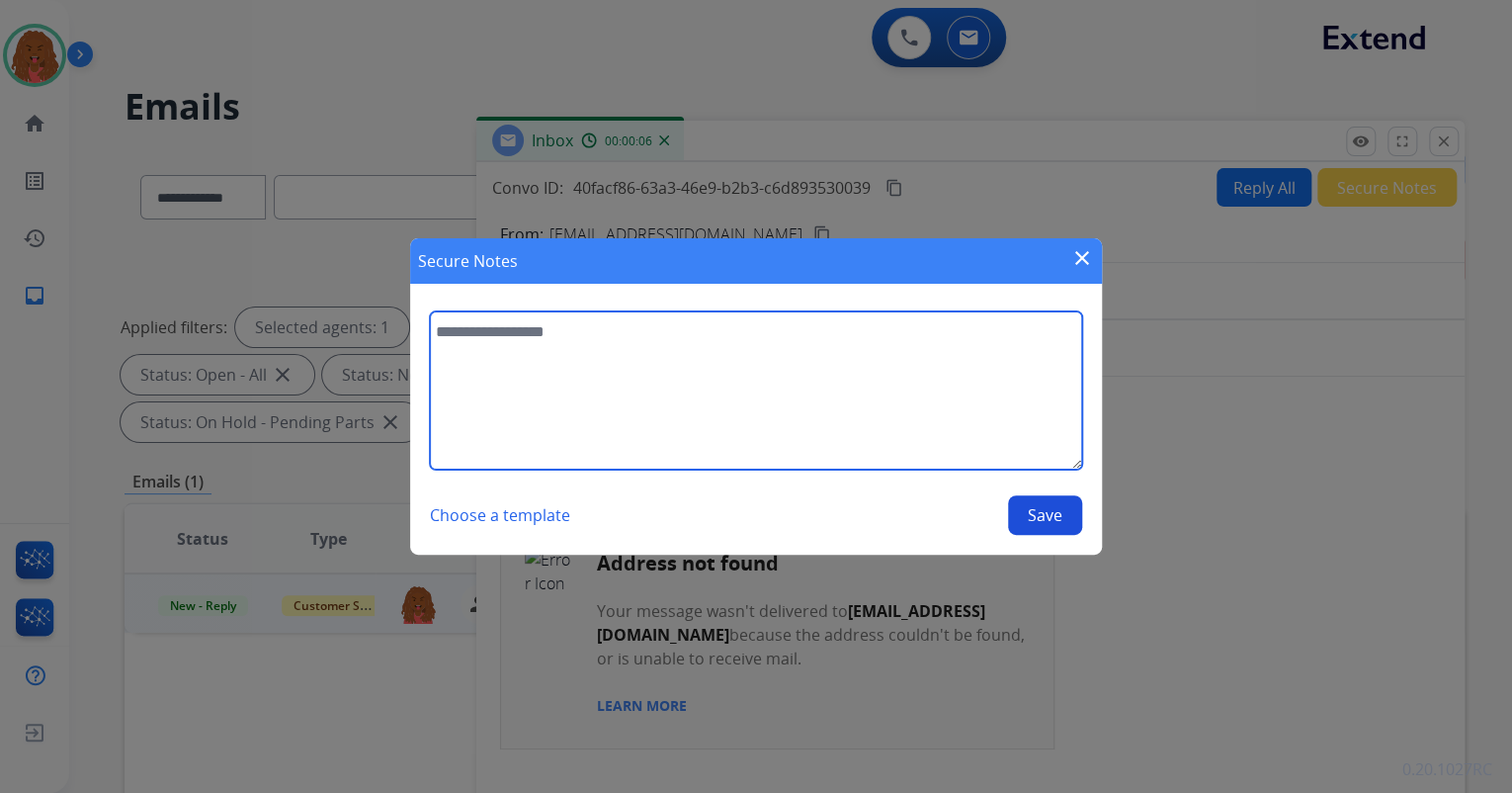 click at bounding box center (756, 391) 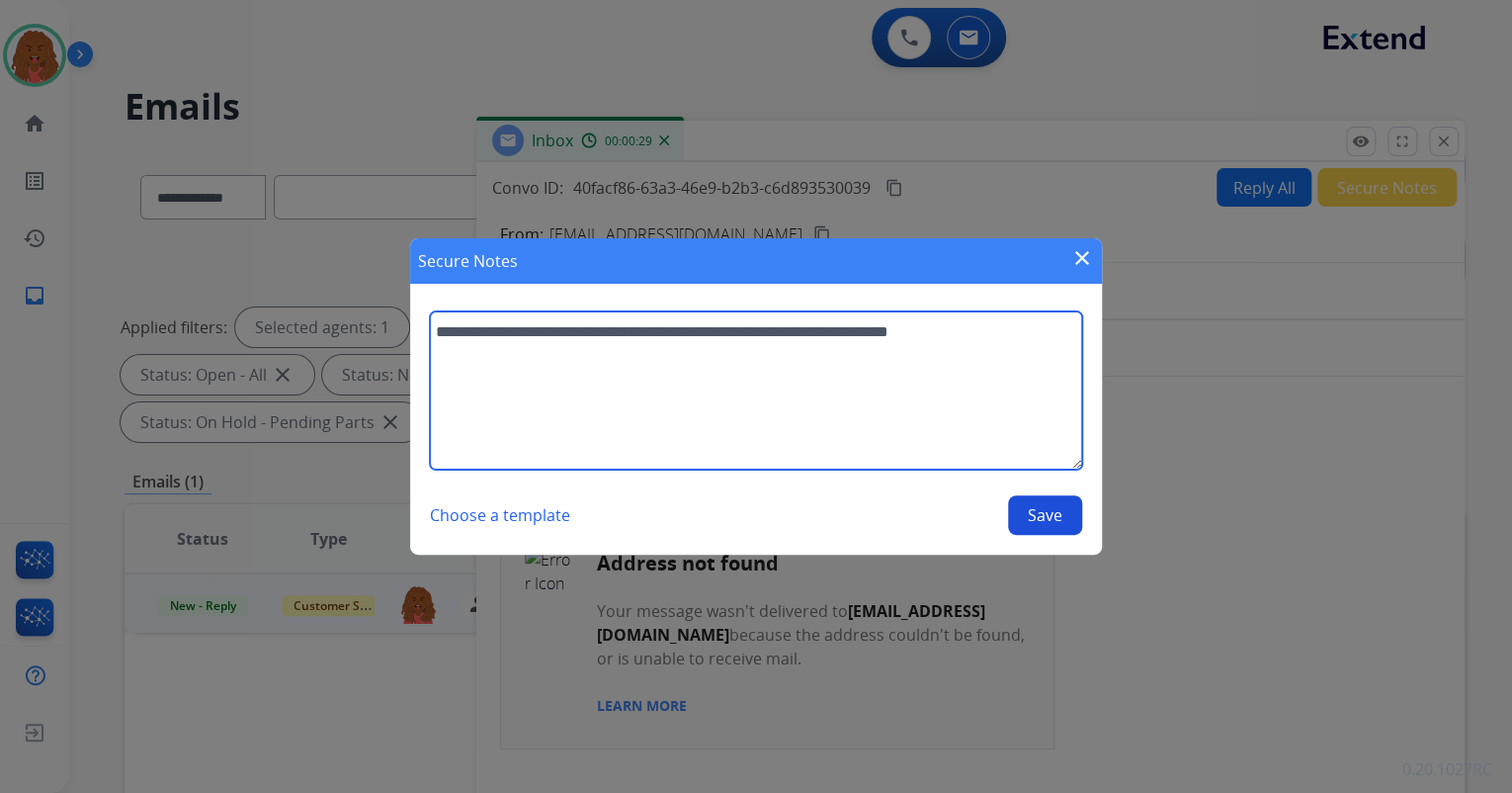 type on "**********" 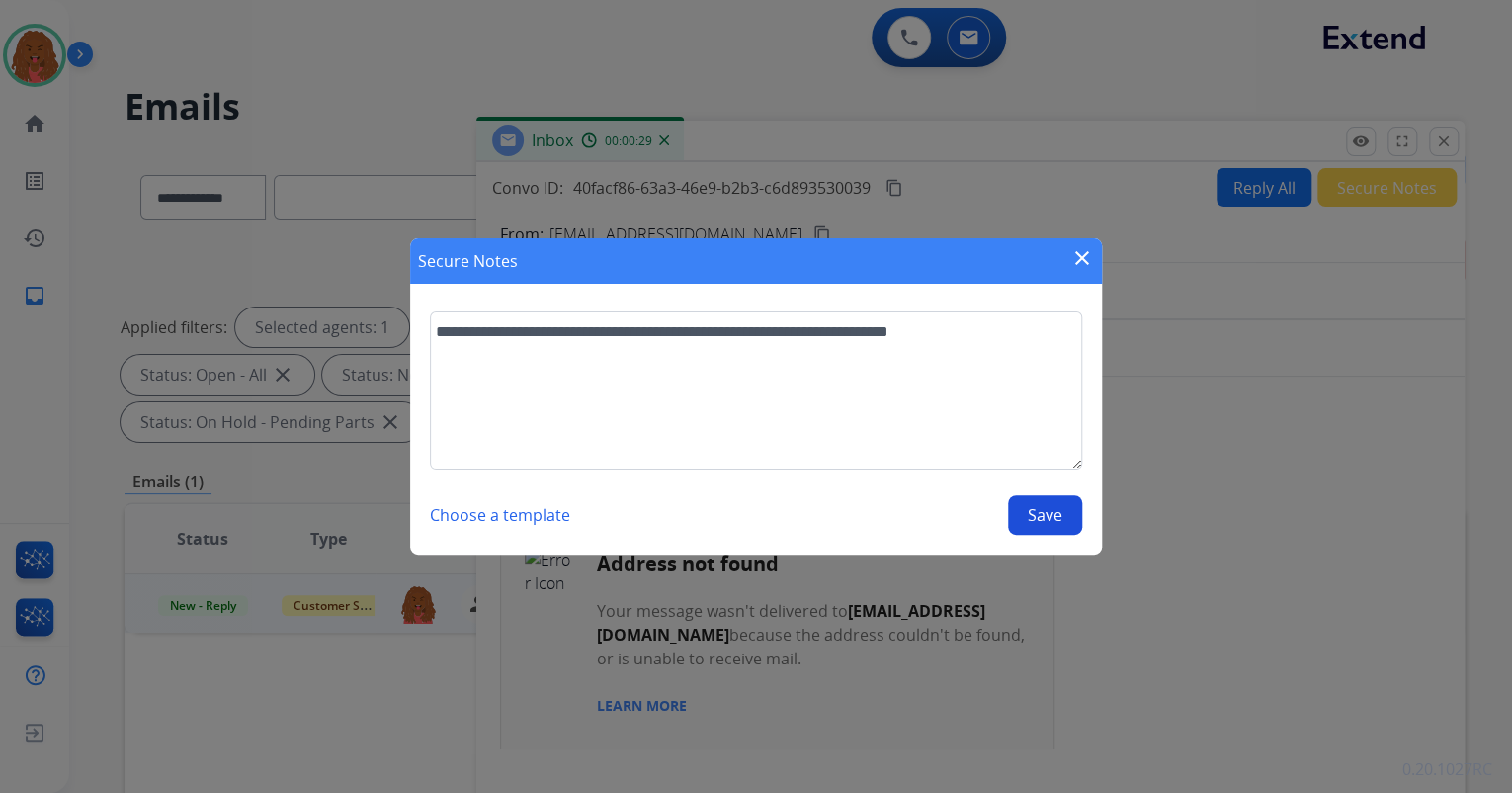click on "Save" at bounding box center (1045, 515) 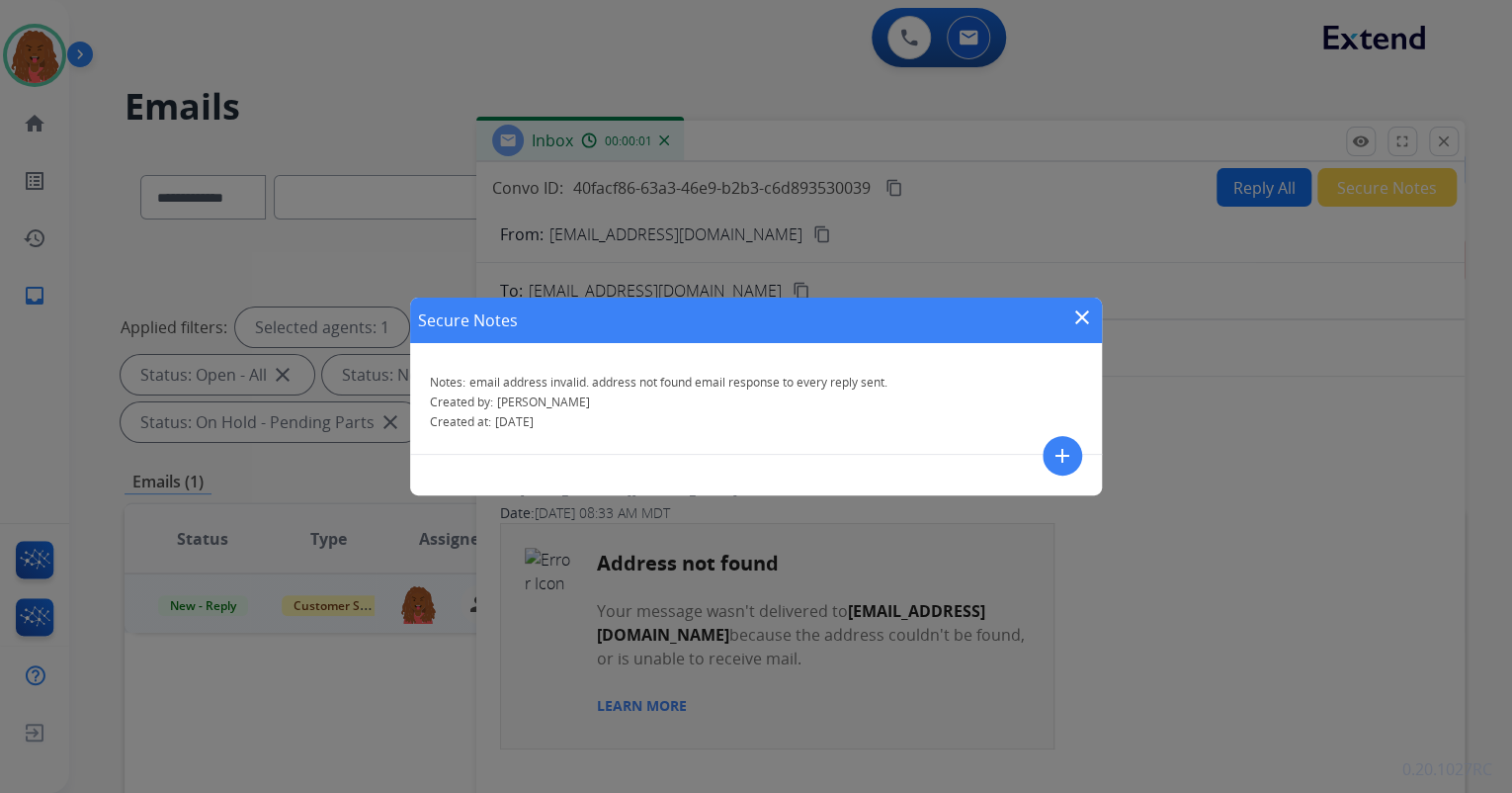 click on "close" at bounding box center (1082, 317) 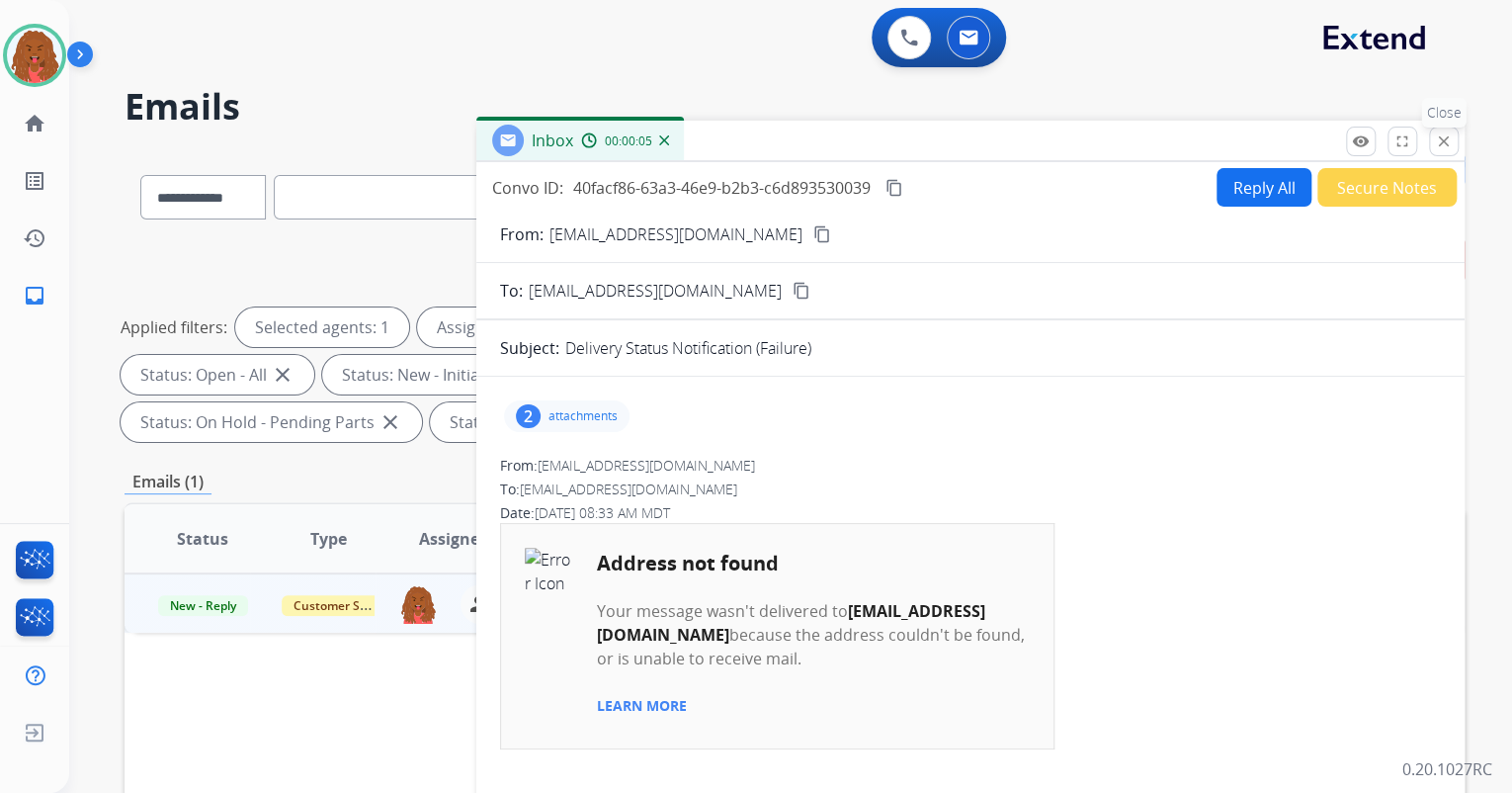 click on "close" at bounding box center (1444, 141) 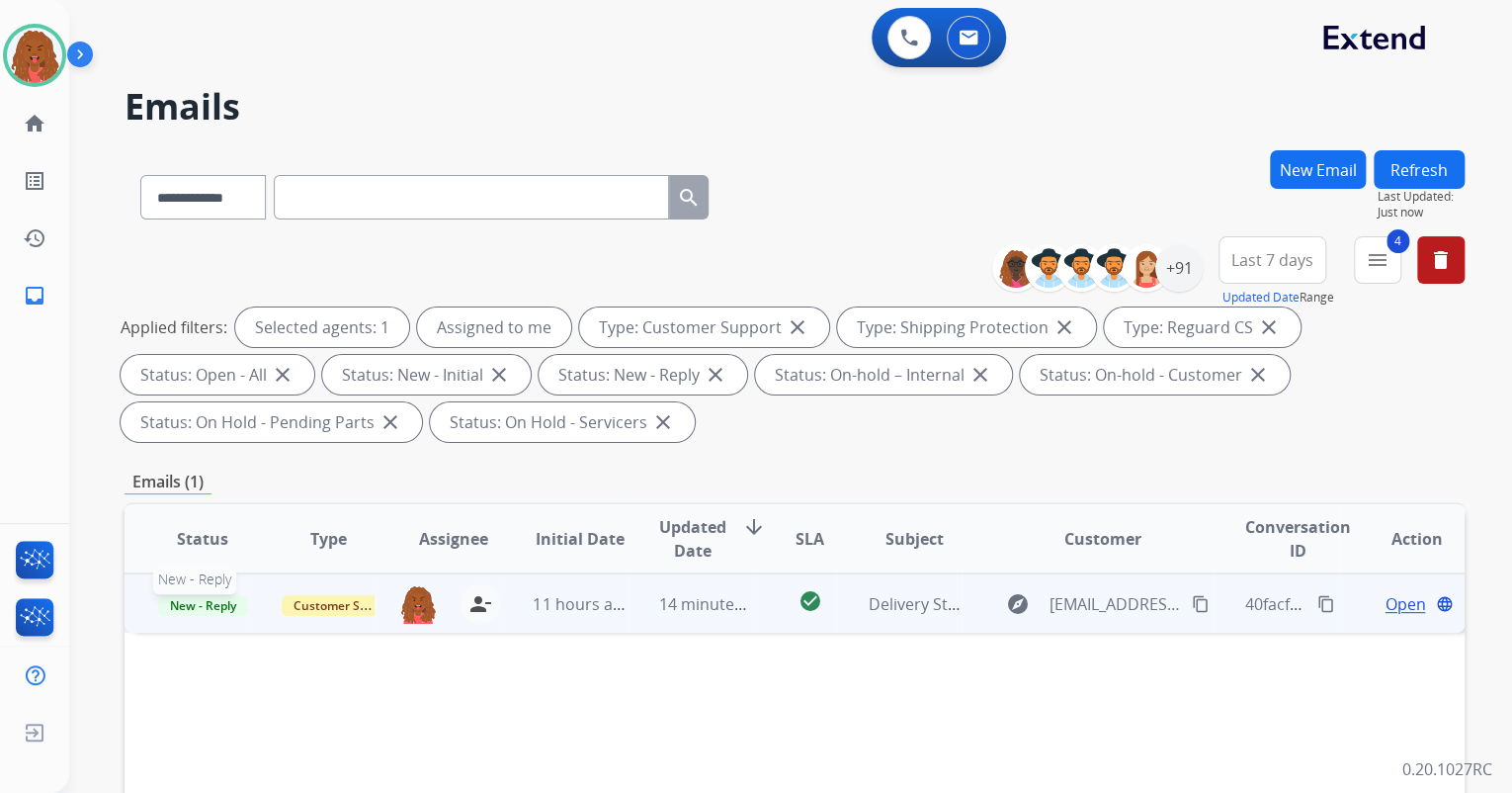 click on "New - Reply" at bounding box center [203, 605] 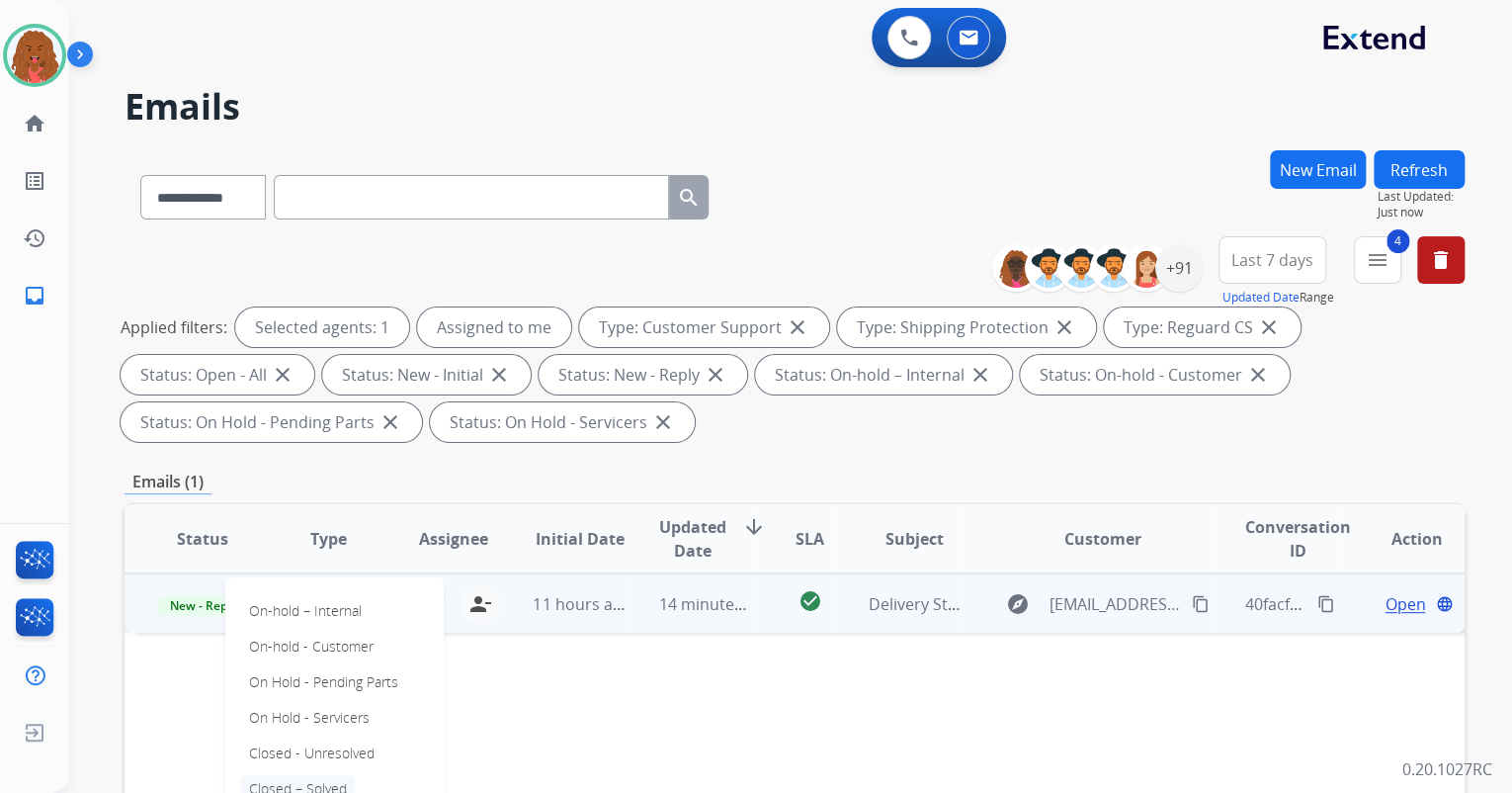 click on "Closed – Solved" at bounding box center (297, 789) 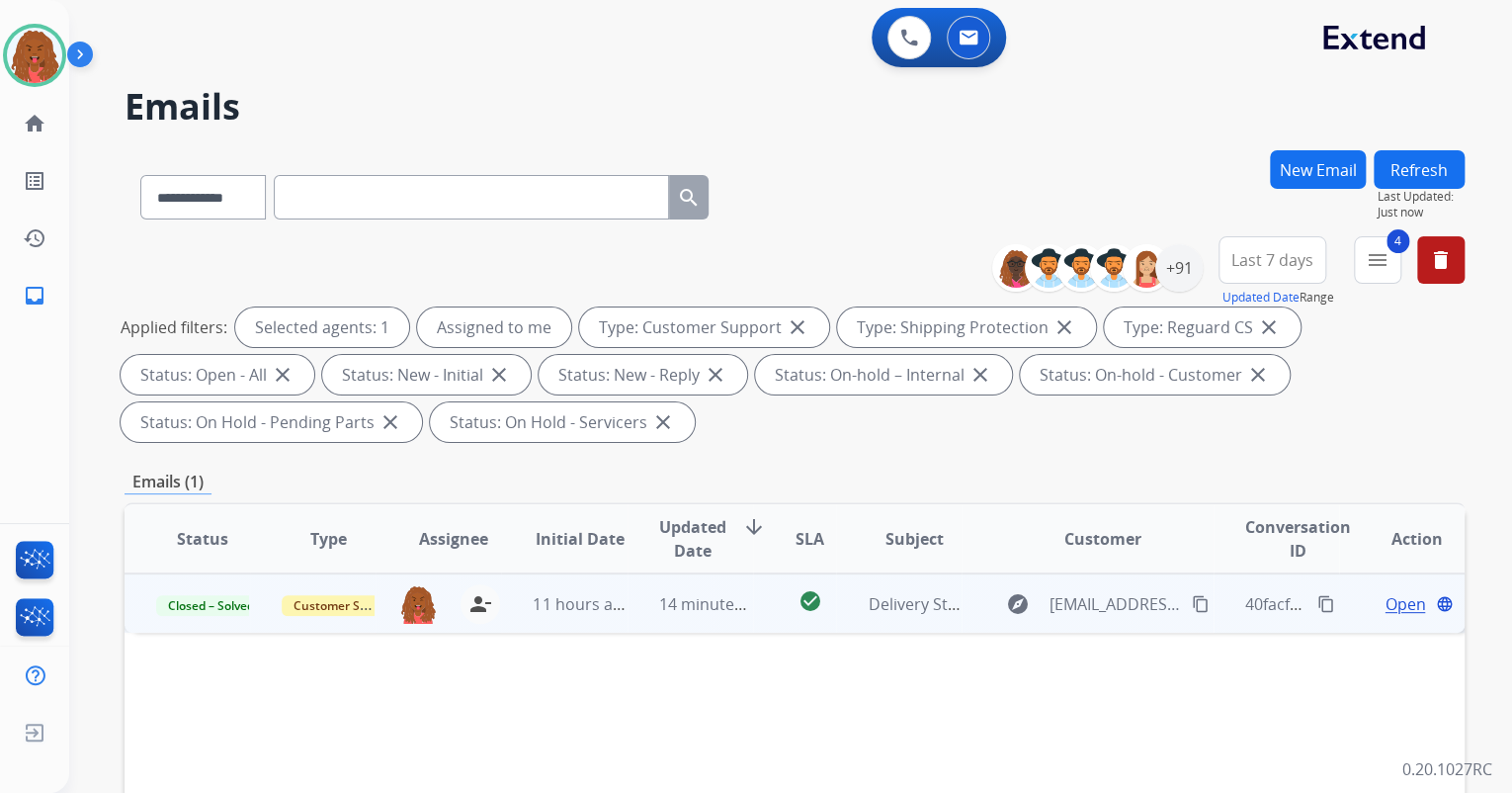 click on "Last 7 days" at bounding box center [1272, 260] 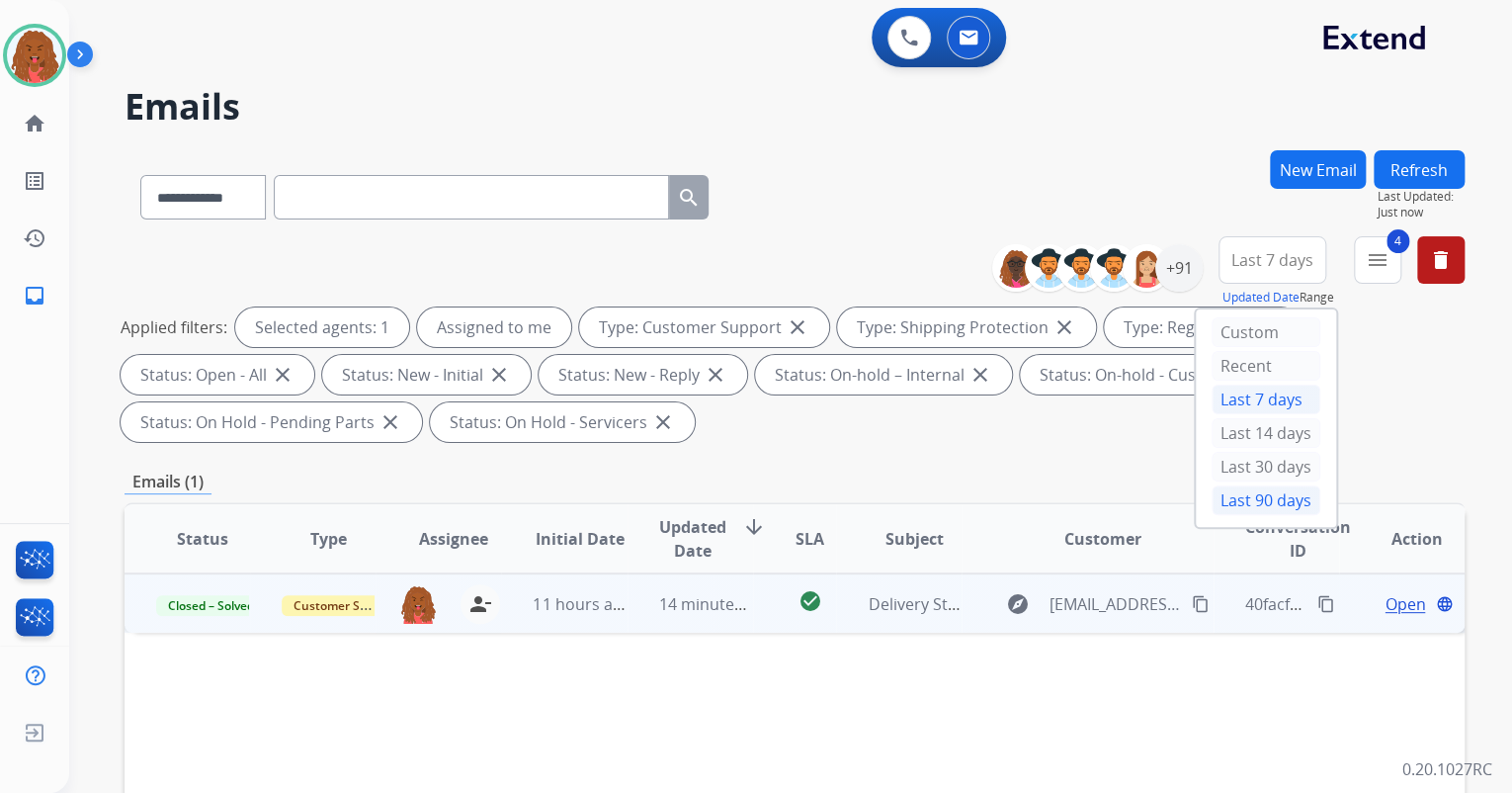 click on "Last 90 days" at bounding box center (1266, 500) 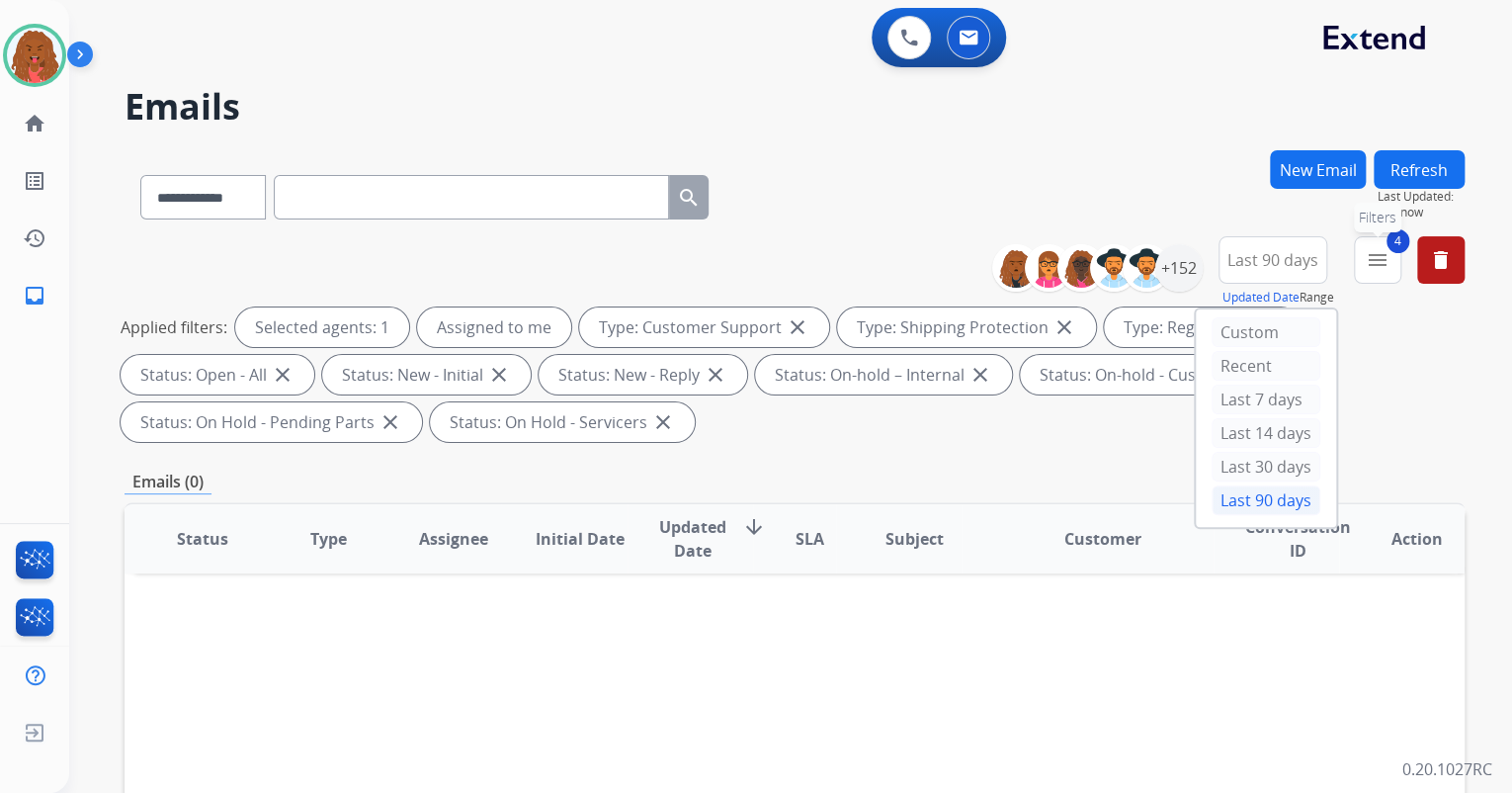 click on "menu" at bounding box center [1378, 260] 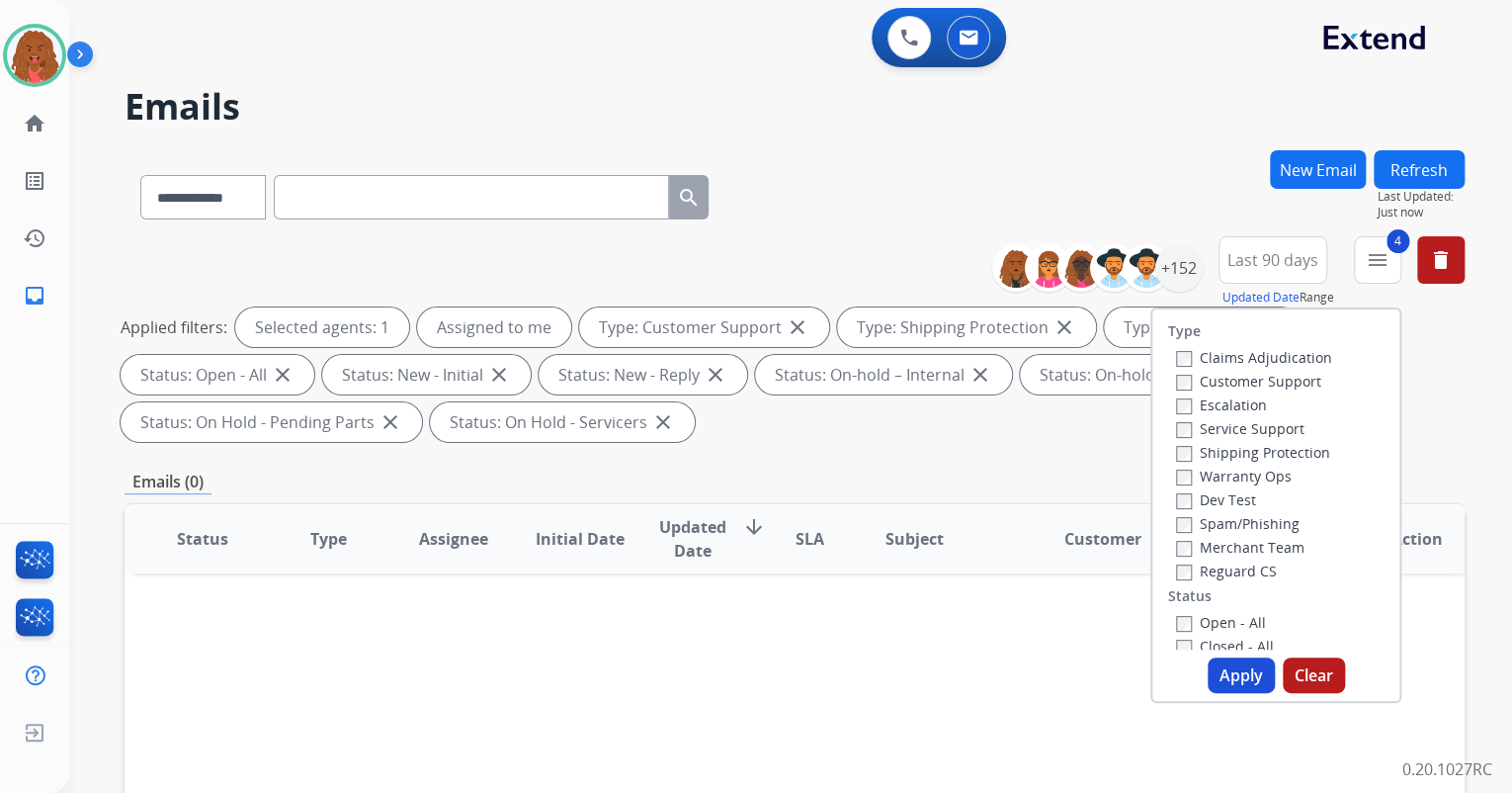 drag, startPoint x: 1427, startPoint y: 406, endPoint x: 1405, endPoint y: 402, distance: 22.36068 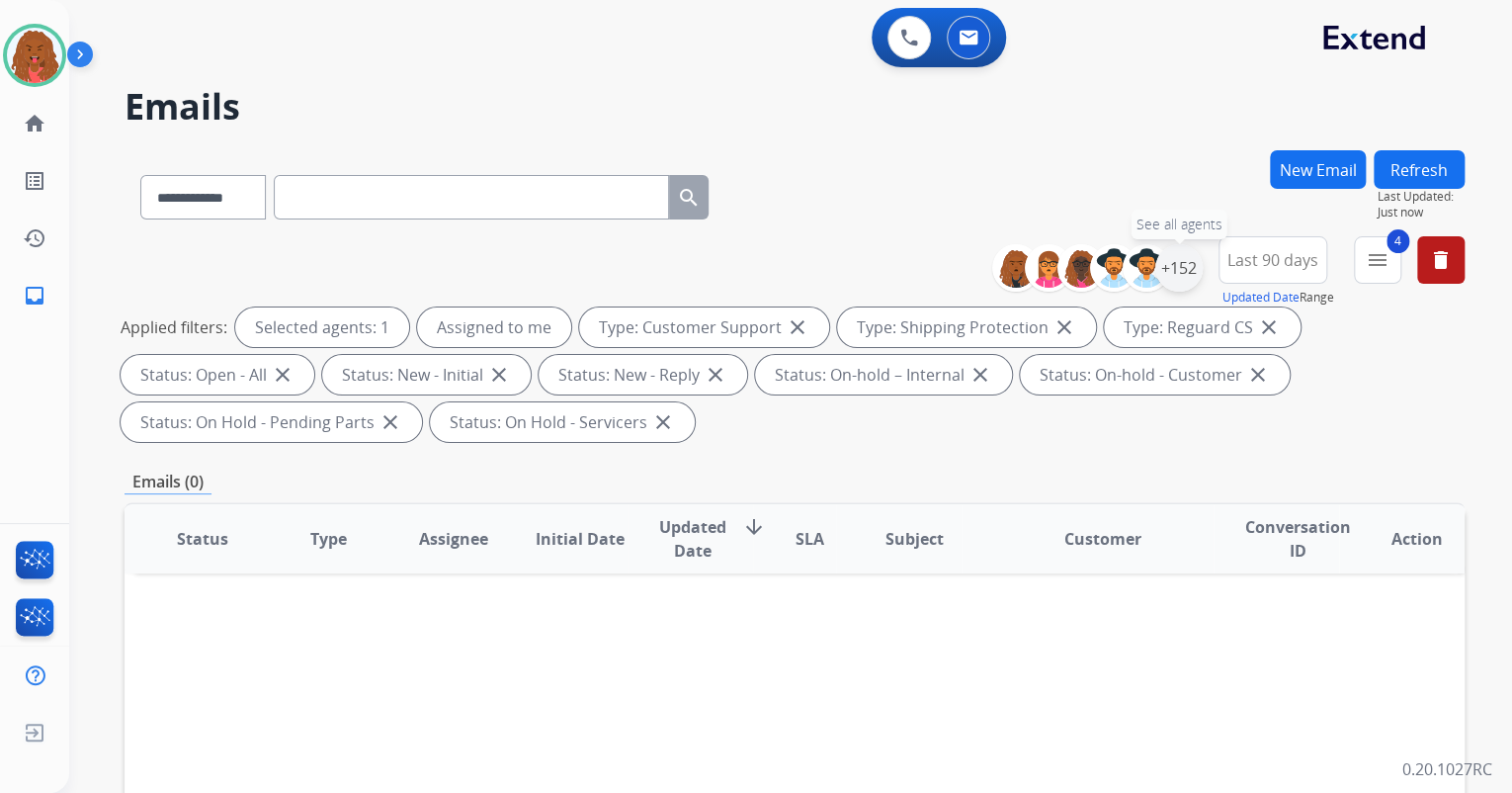 click on "+152" at bounding box center (1179, 268) 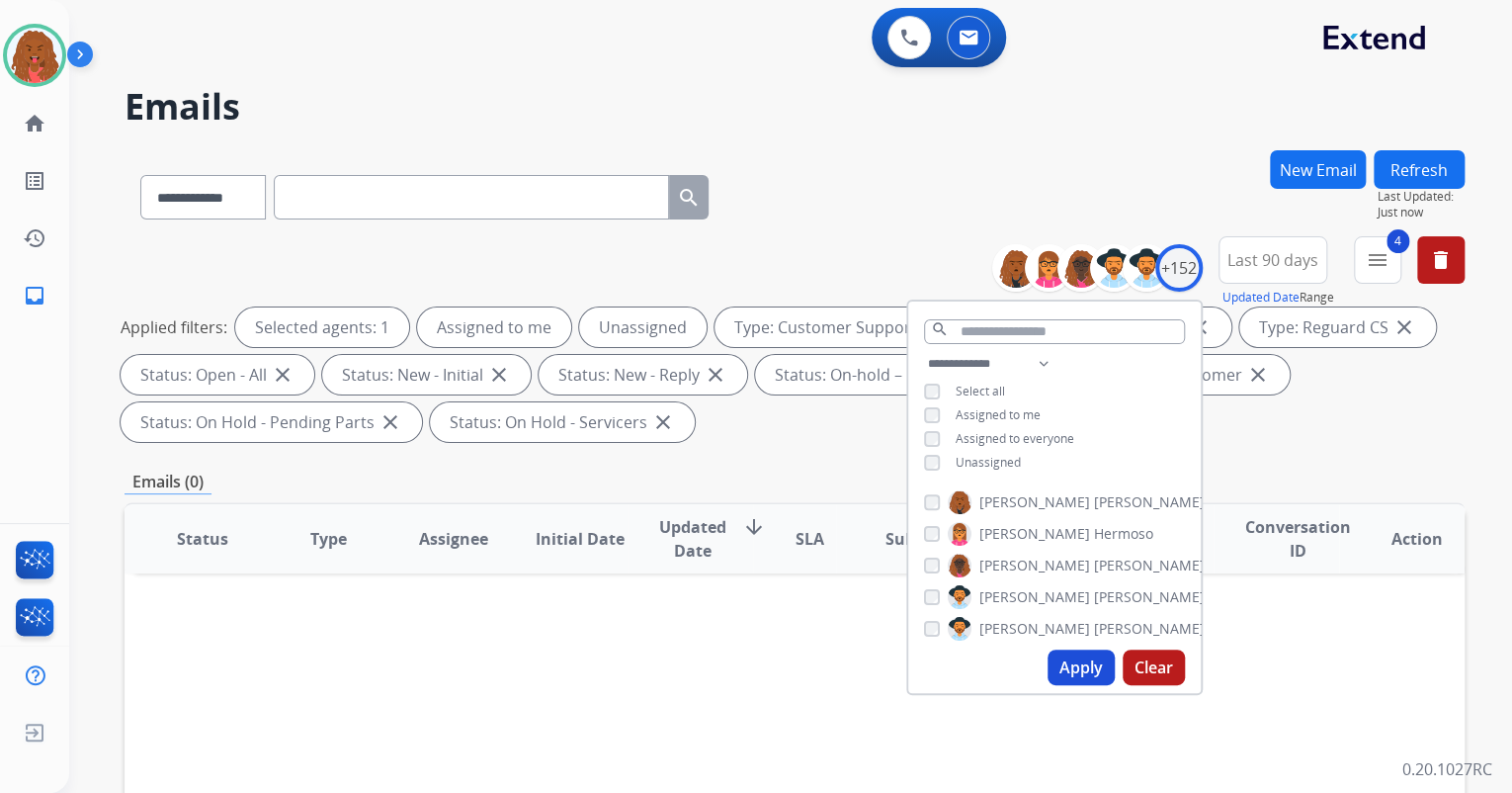 click on "Apply" at bounding box center (1081, 667) 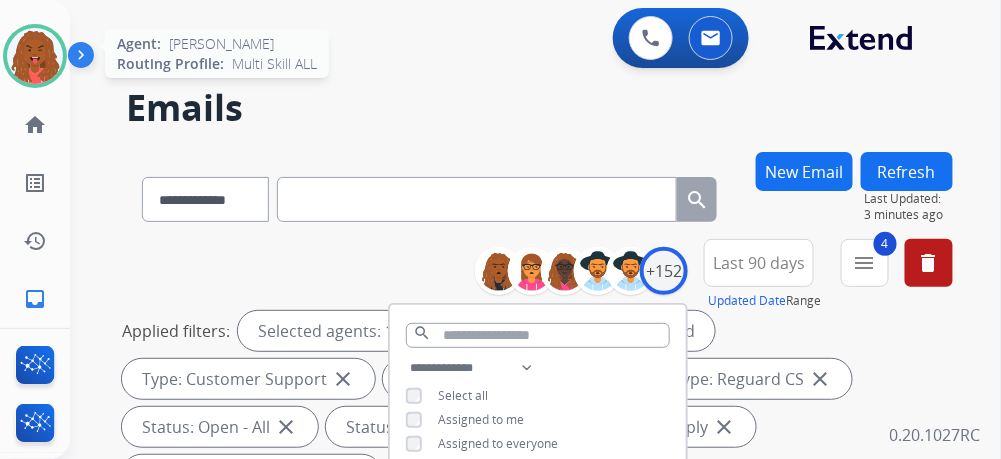 click at bounding box center (35, 56) 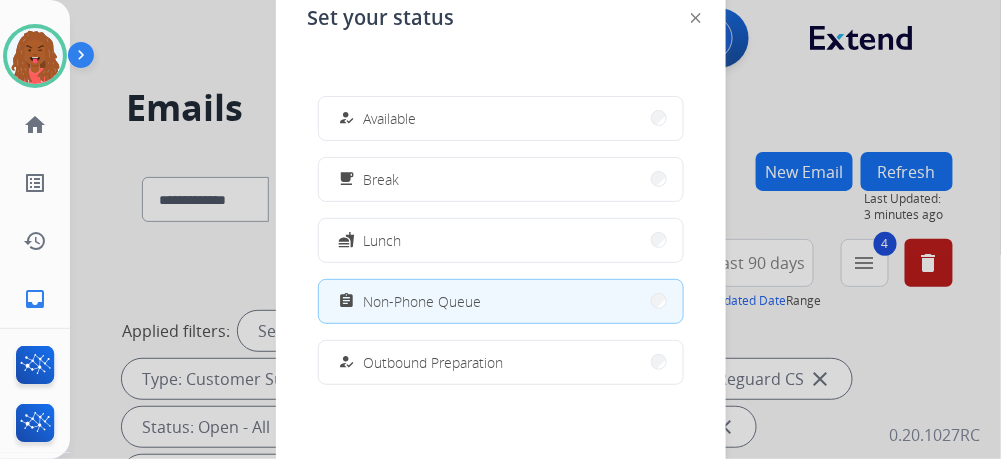 click at bounding box center [500, 229] 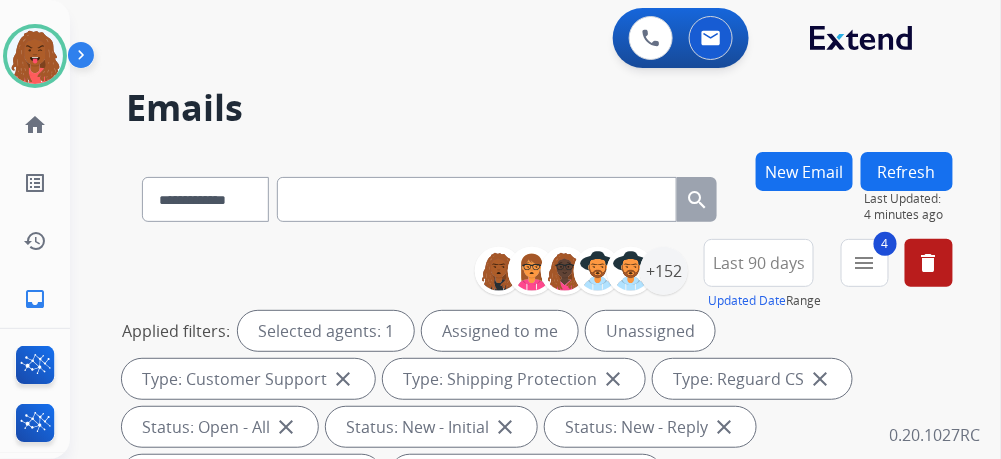 click on "Emails" at bounding box center [539, 108] 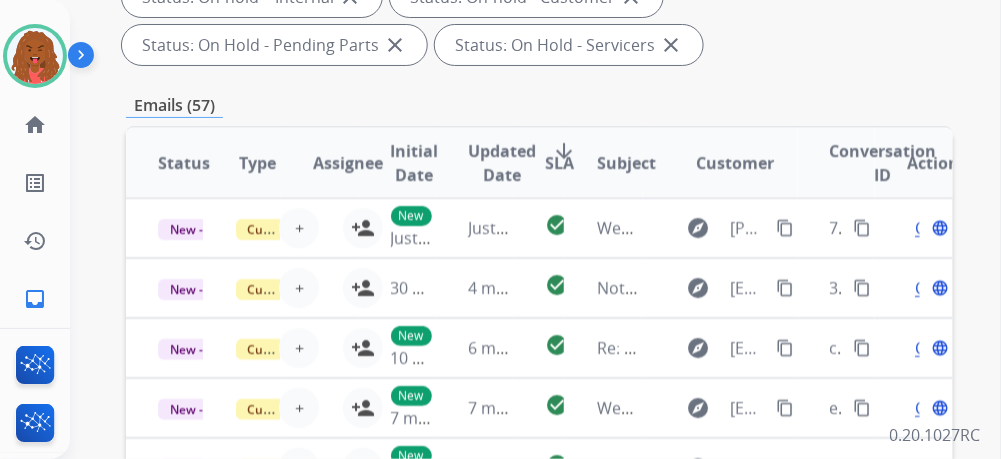 scroll, scrollTop: 480, scrollLeft: 0, axis: vertical 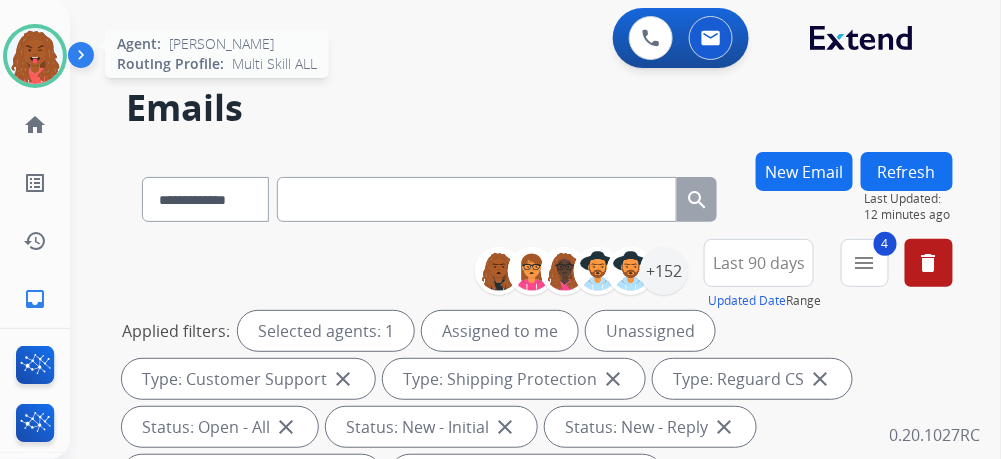 click at bounding box center (35, 56) 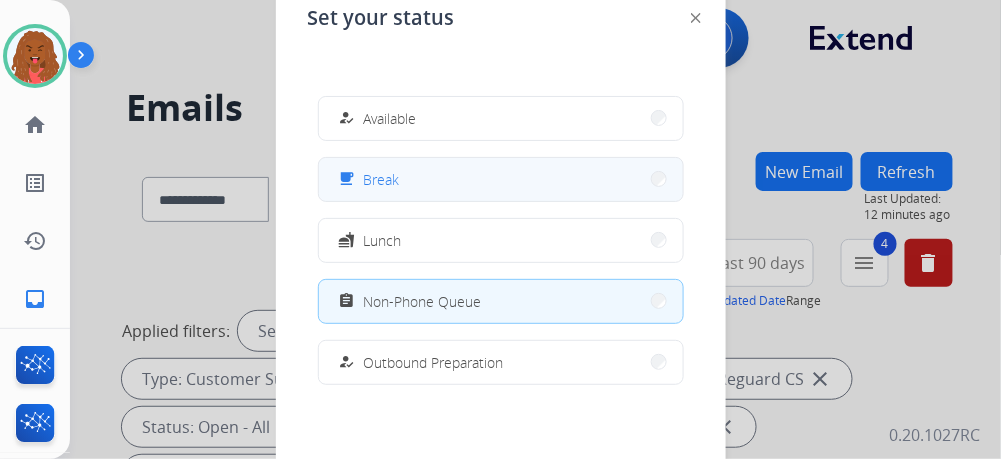 click on "free_breakfast Break" at bounding box center (501, 179) 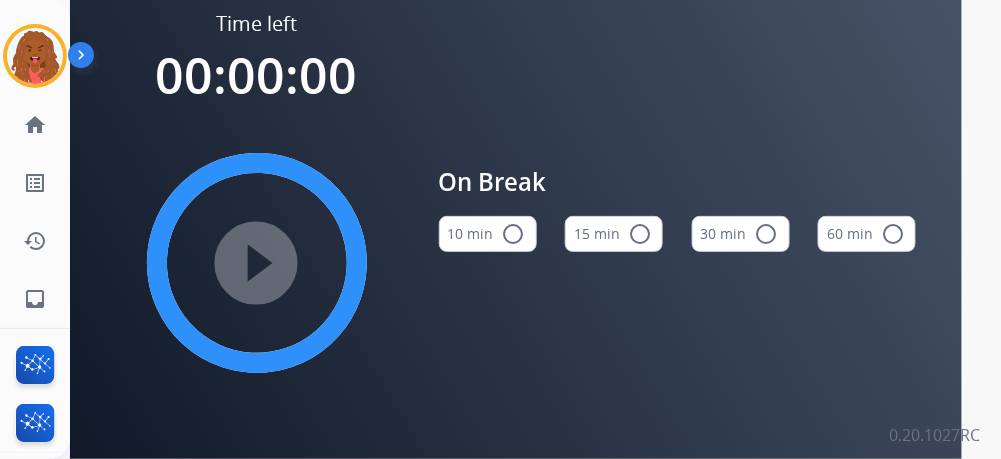 drag, startPoint x: 608, startPoint y: 240, endPoint x: 466, endPoint y: 242, distance: 142.01408 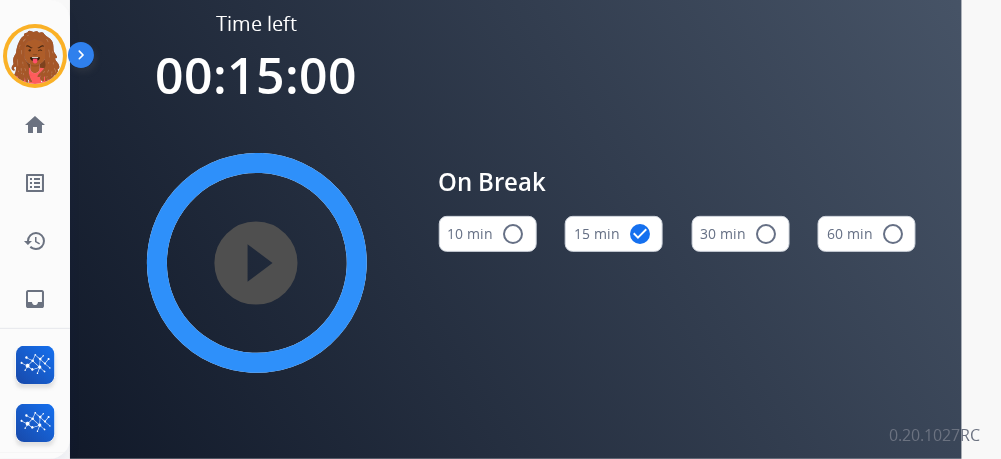 click on "play_circle_filled" at bounding box center [257, 263] 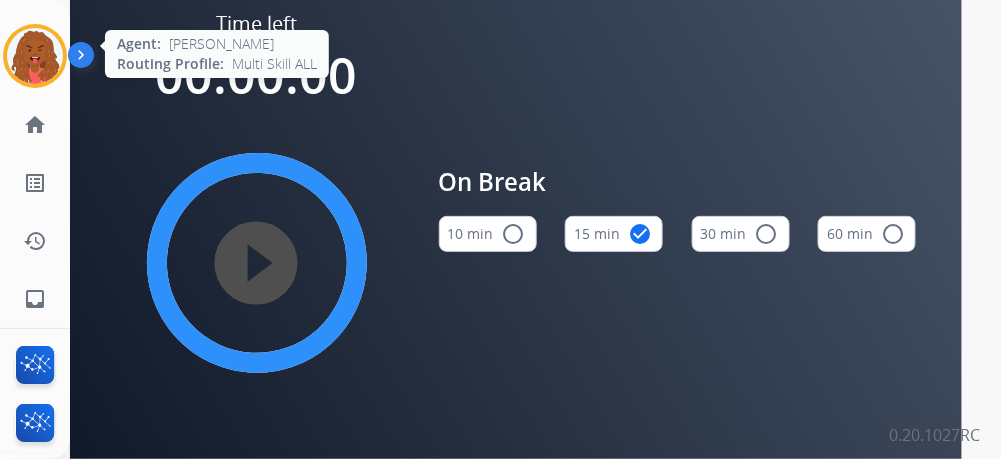 click at bounding box center [35, 56] 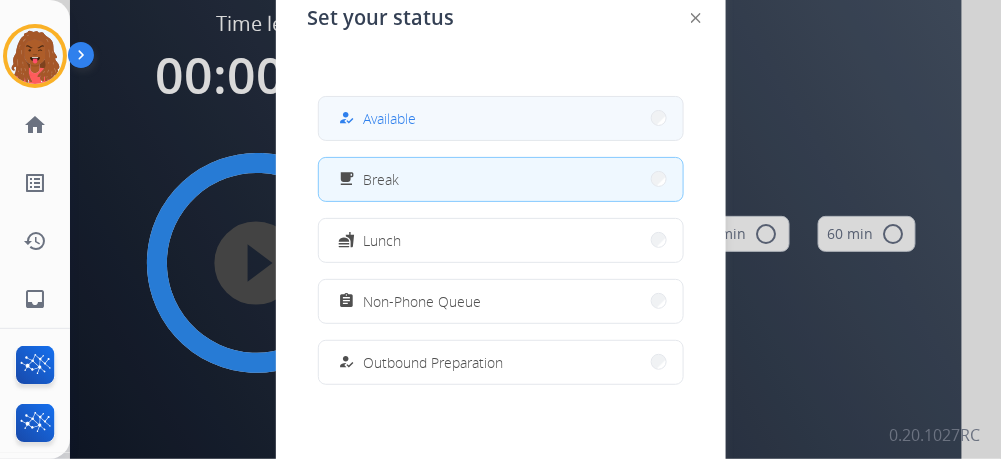 click on "how_to_reg Available" at bounding box center [501, 118] 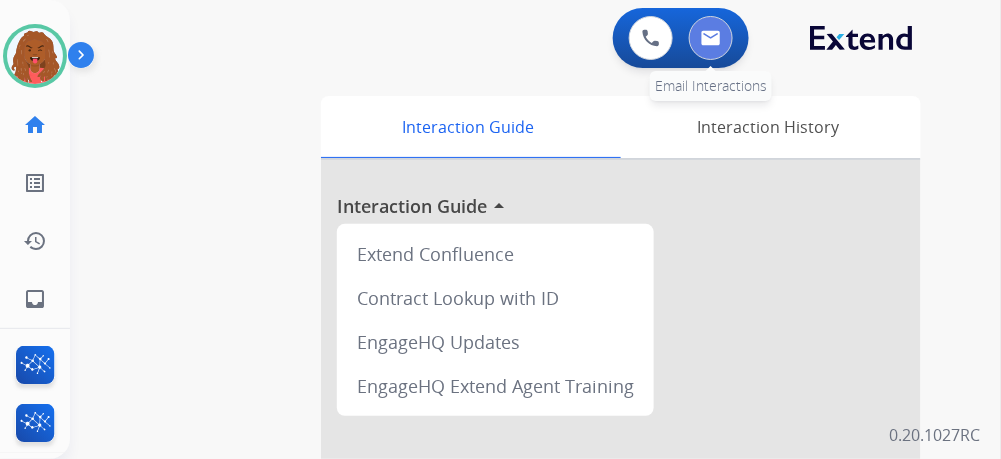 click at bounding box center [711, 38] 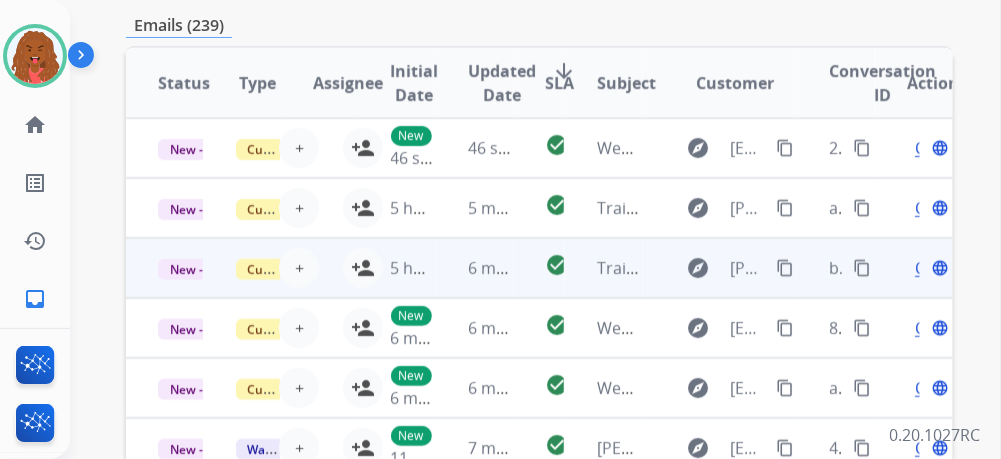 scroll, scrollTop: 320, scrollLeft: 0, axis: vertical 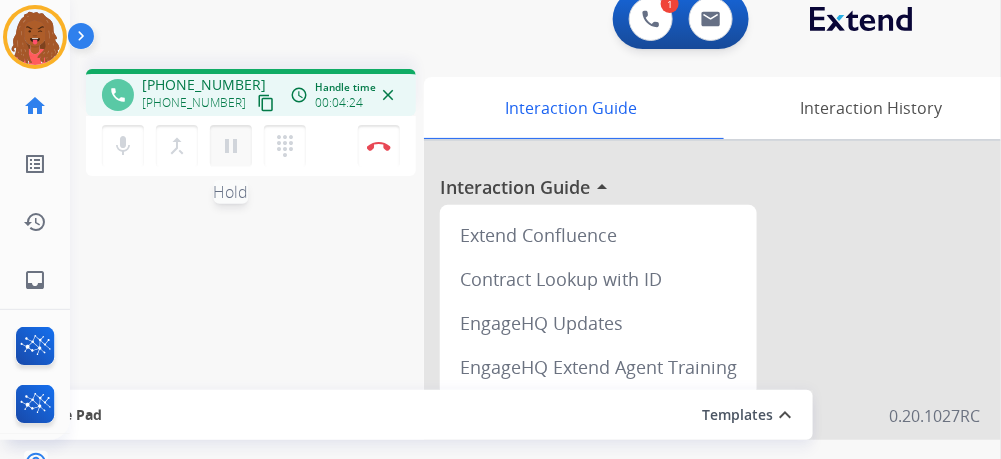 click on "pause" at bounding box center [231, 146] 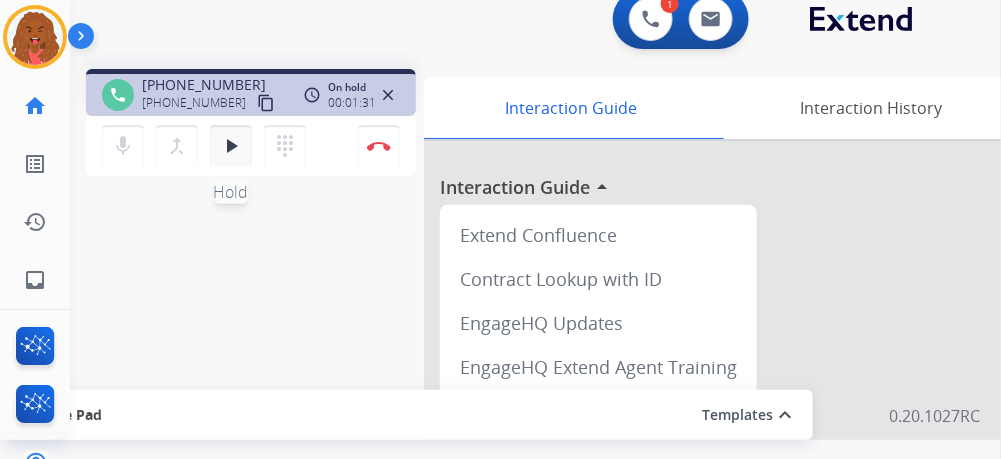 click on "play_arrow" at bounding box center [231, 146] 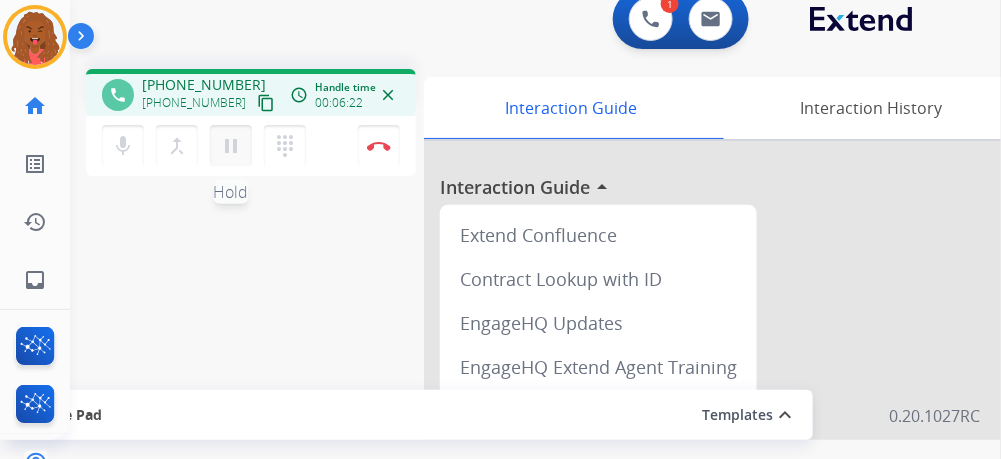 click on "pause" at bounding box center [231, 146] 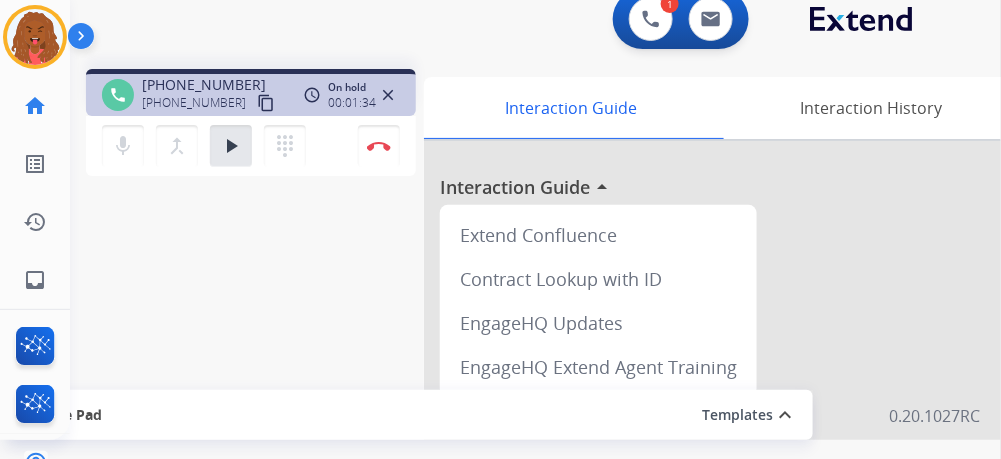 type 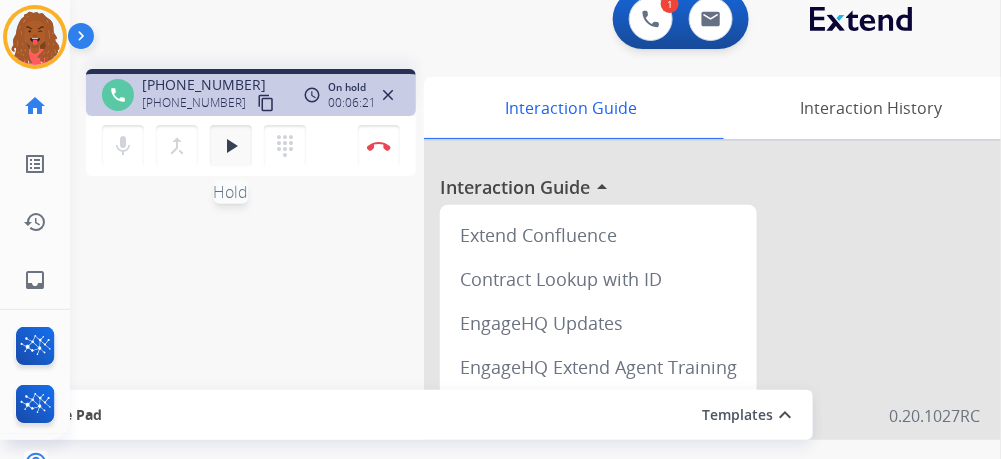click on "play_arrow" at bounding box center (231, 146) 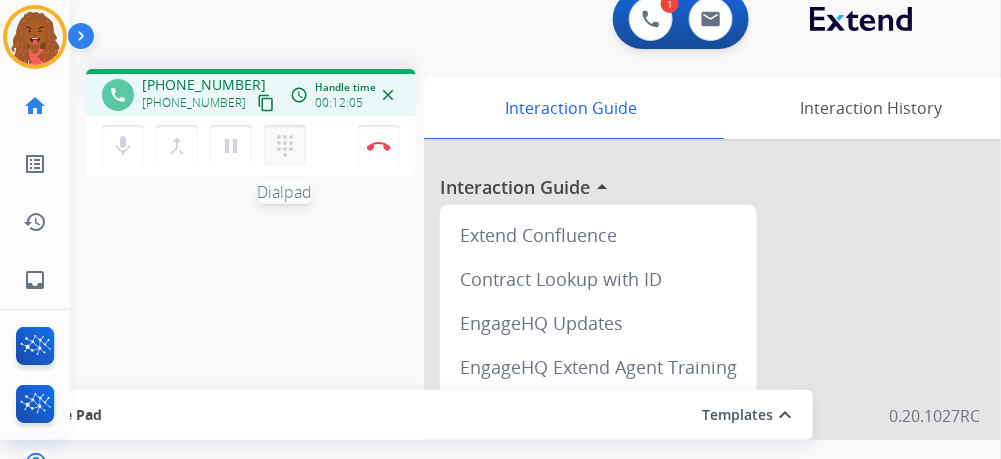 click on "dialpad" at bounding box center [285, 146] 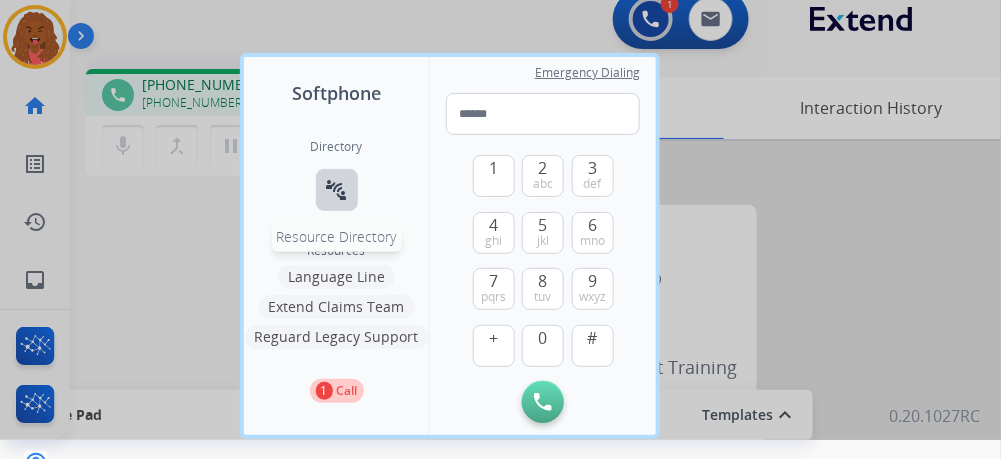 click on "connect_without_contact" at bounding box center (337, 190) 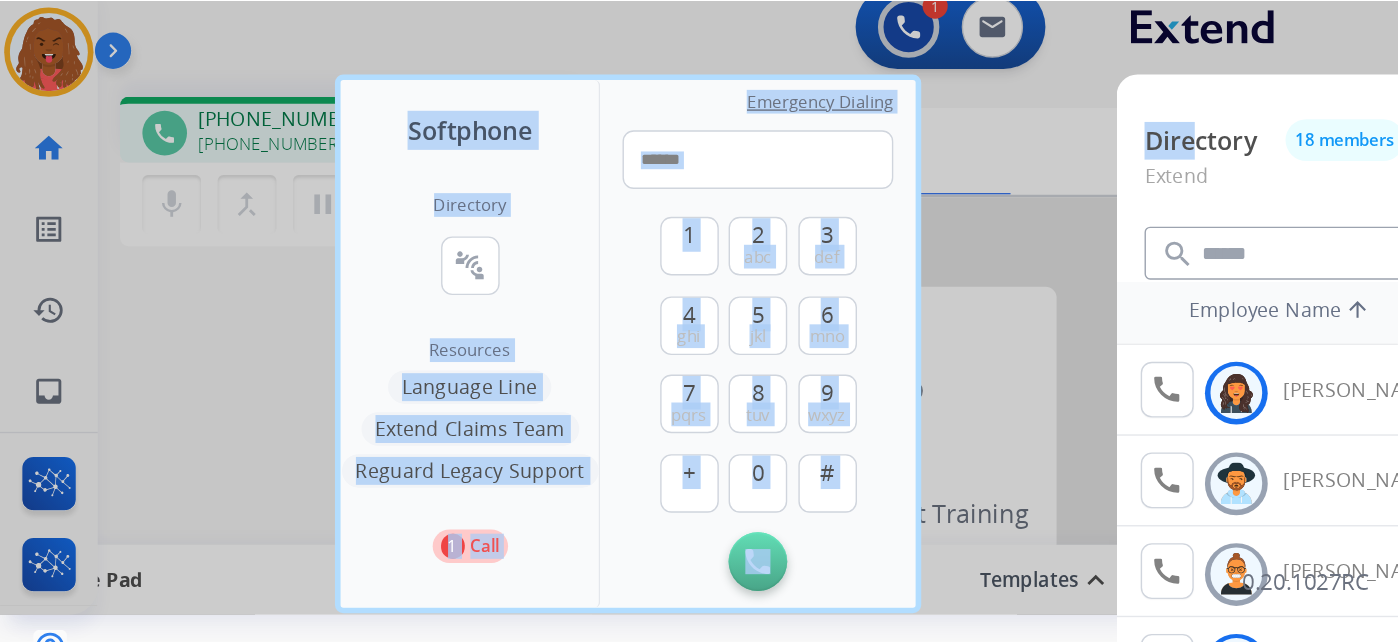 scroll, scrollTop: 0, scrollLeft: 0, axis: both 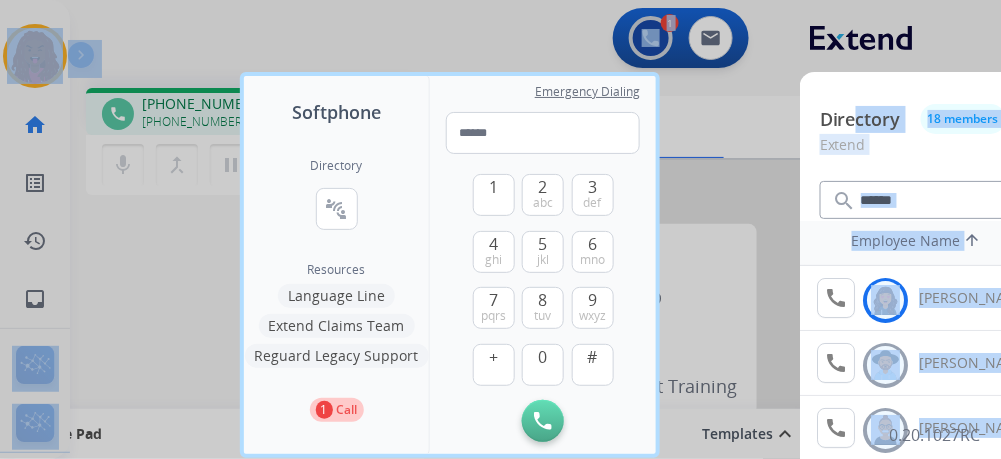 drag, startPoint x: 860, startPoint y: 68, endPoint x: 412, endPoint y: -36, distance: 459.91302 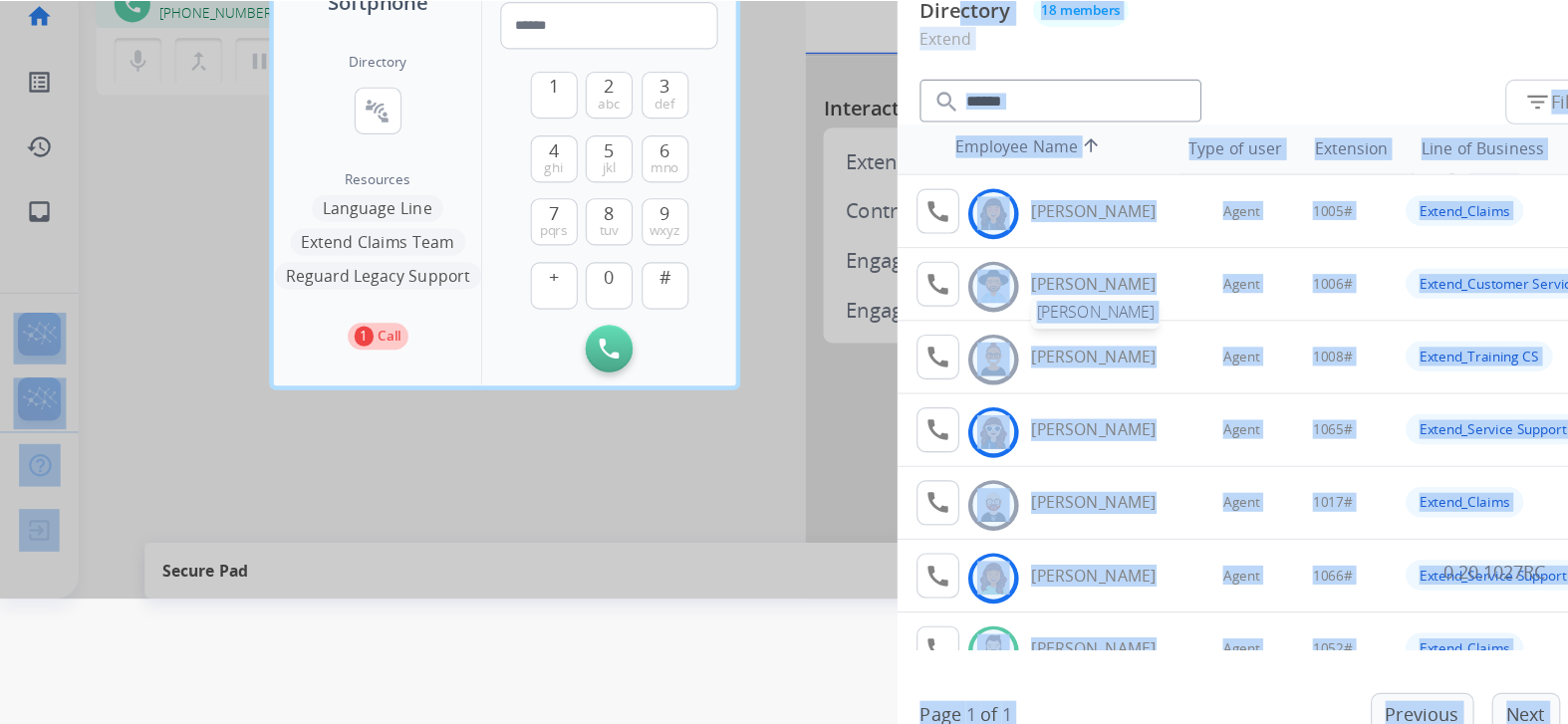 scroll, scrollTop: 54, scrollLeft: 0, axis: vertical 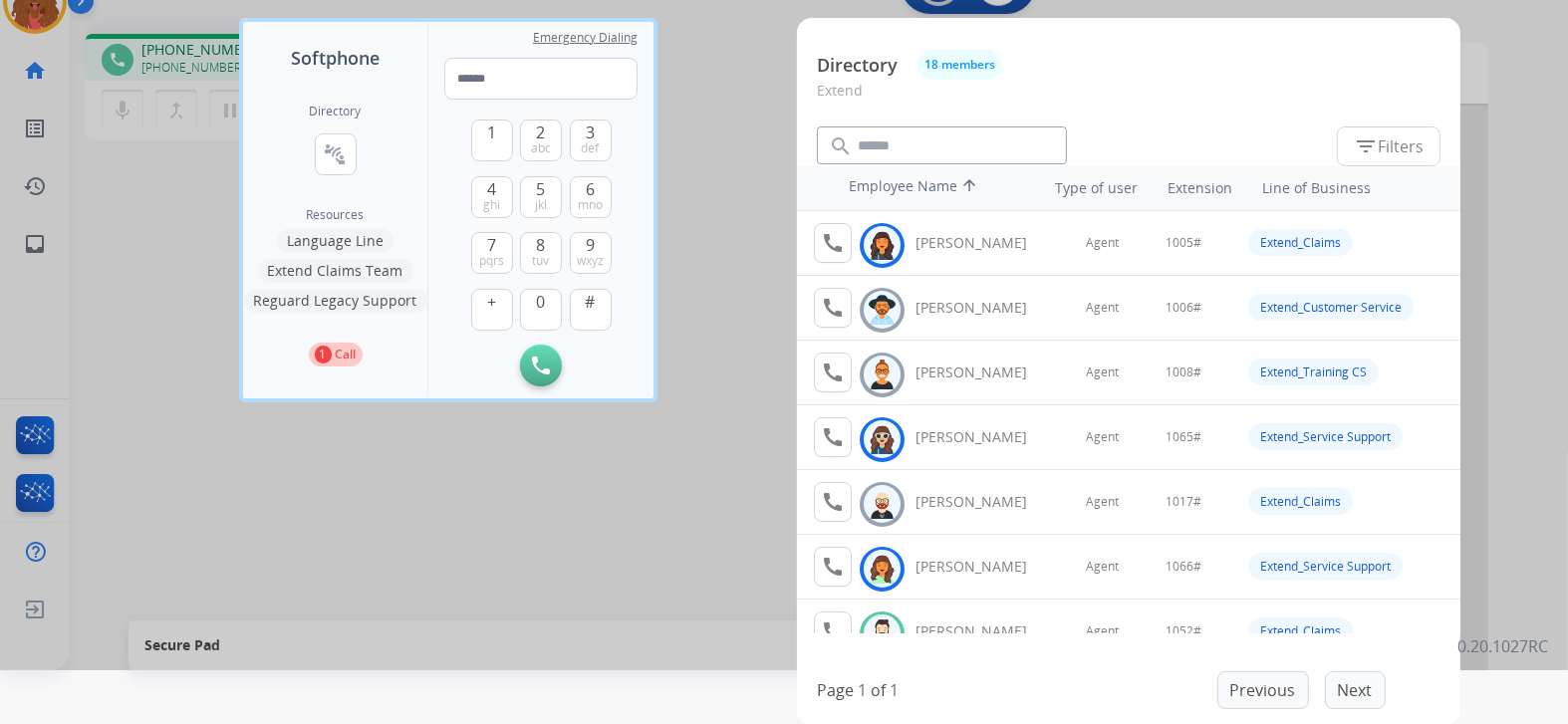 click at bounding box center [784, 308] 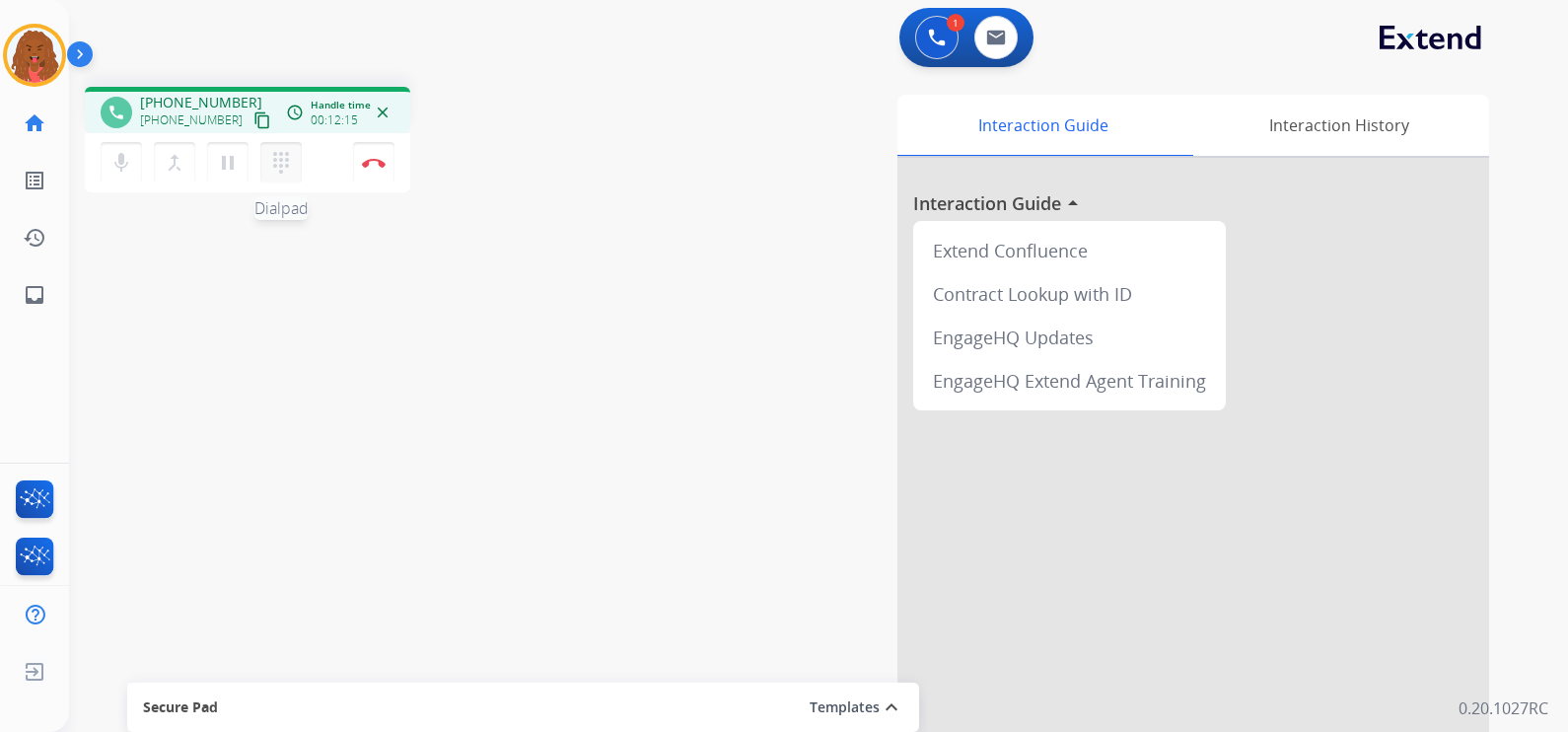 click on "dialpad Dialpad" at bounding box center (281, 163) 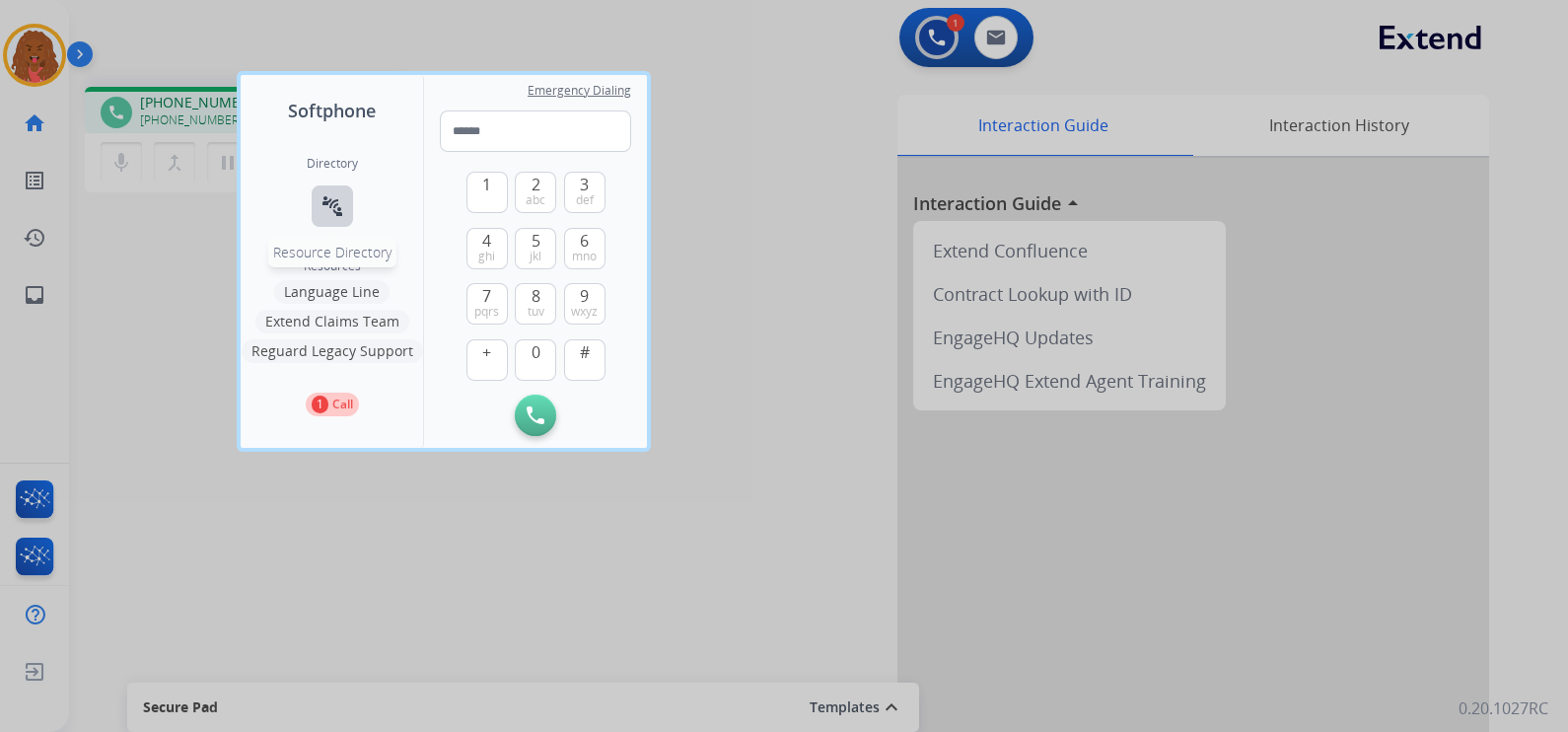 click on "connect_without_contact" at bounding box center [332, 206] 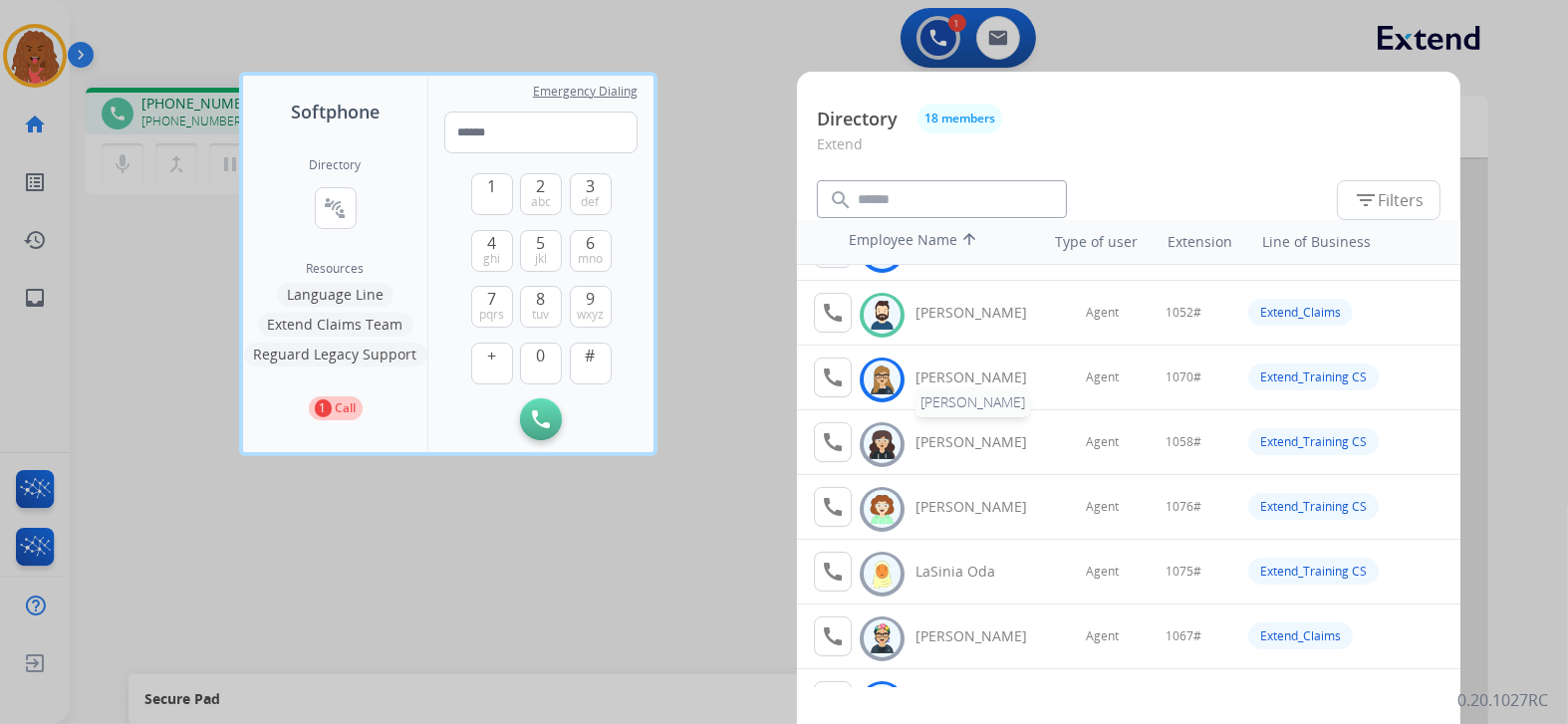 scroll, scrollTop: 373, scrollLeft: 0, axis: vertical 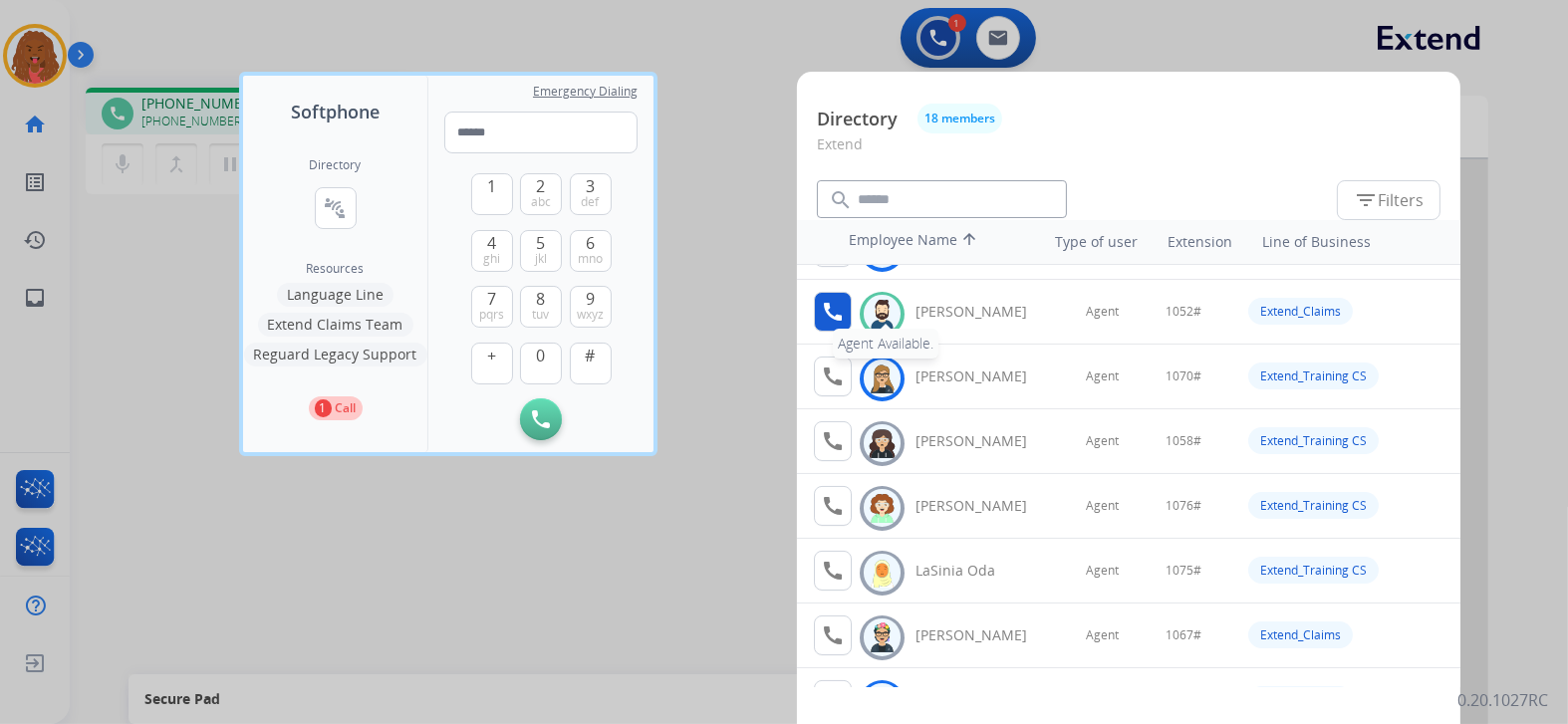 click on "call" at bounding box center [833, 312] 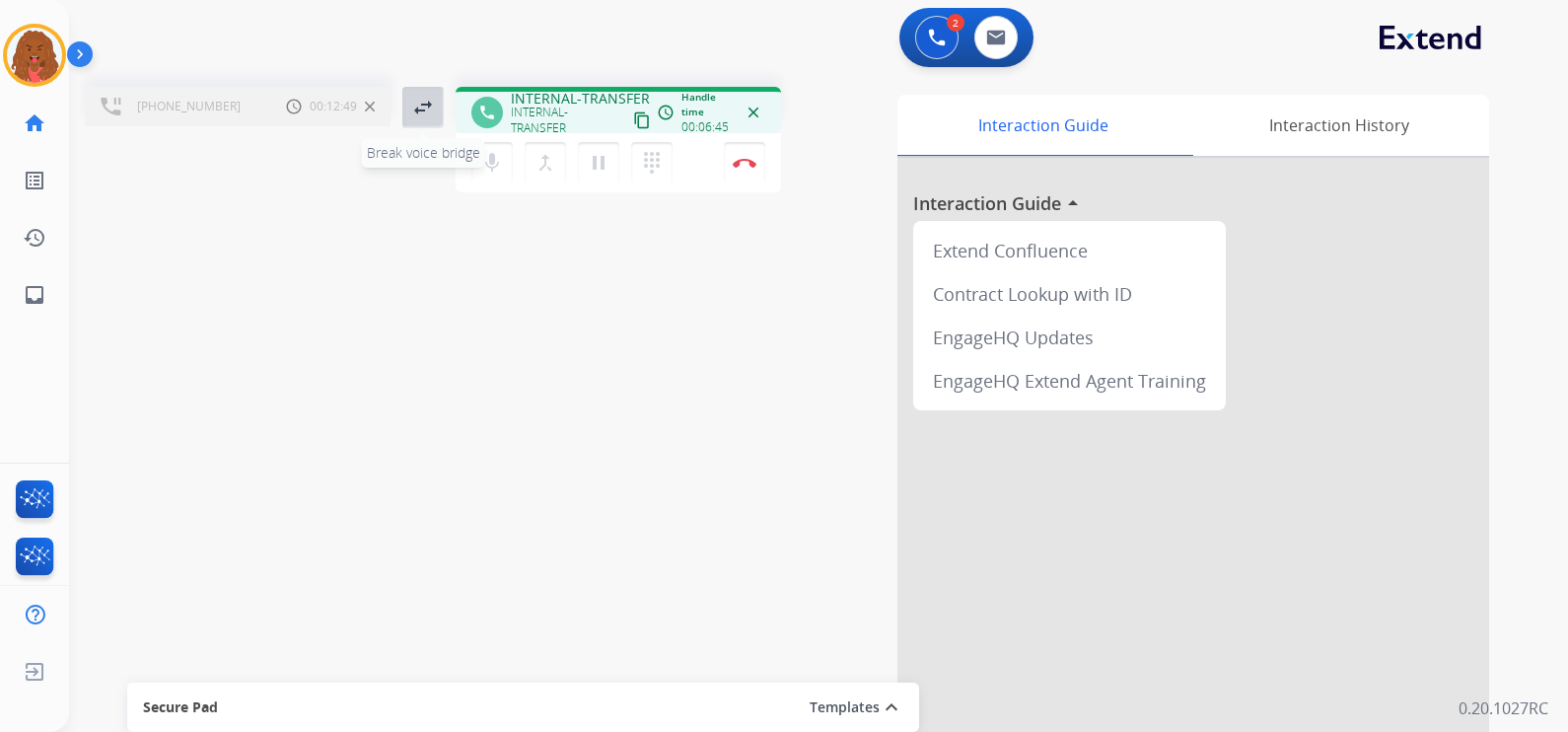 click on "swap_horiz" at bounding box center (423, 108) 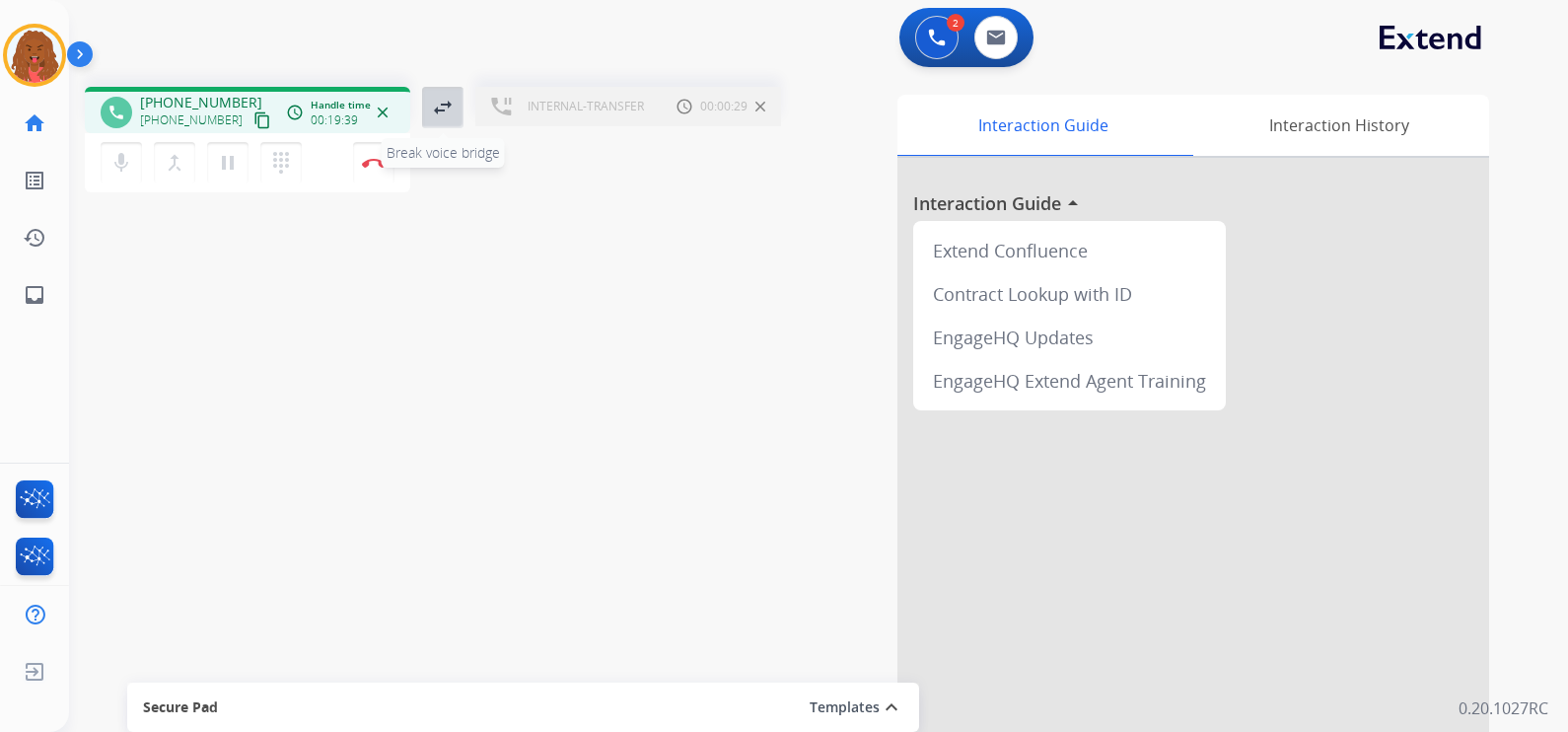 click on "swap_horiz" at bounding box center (443, 108) 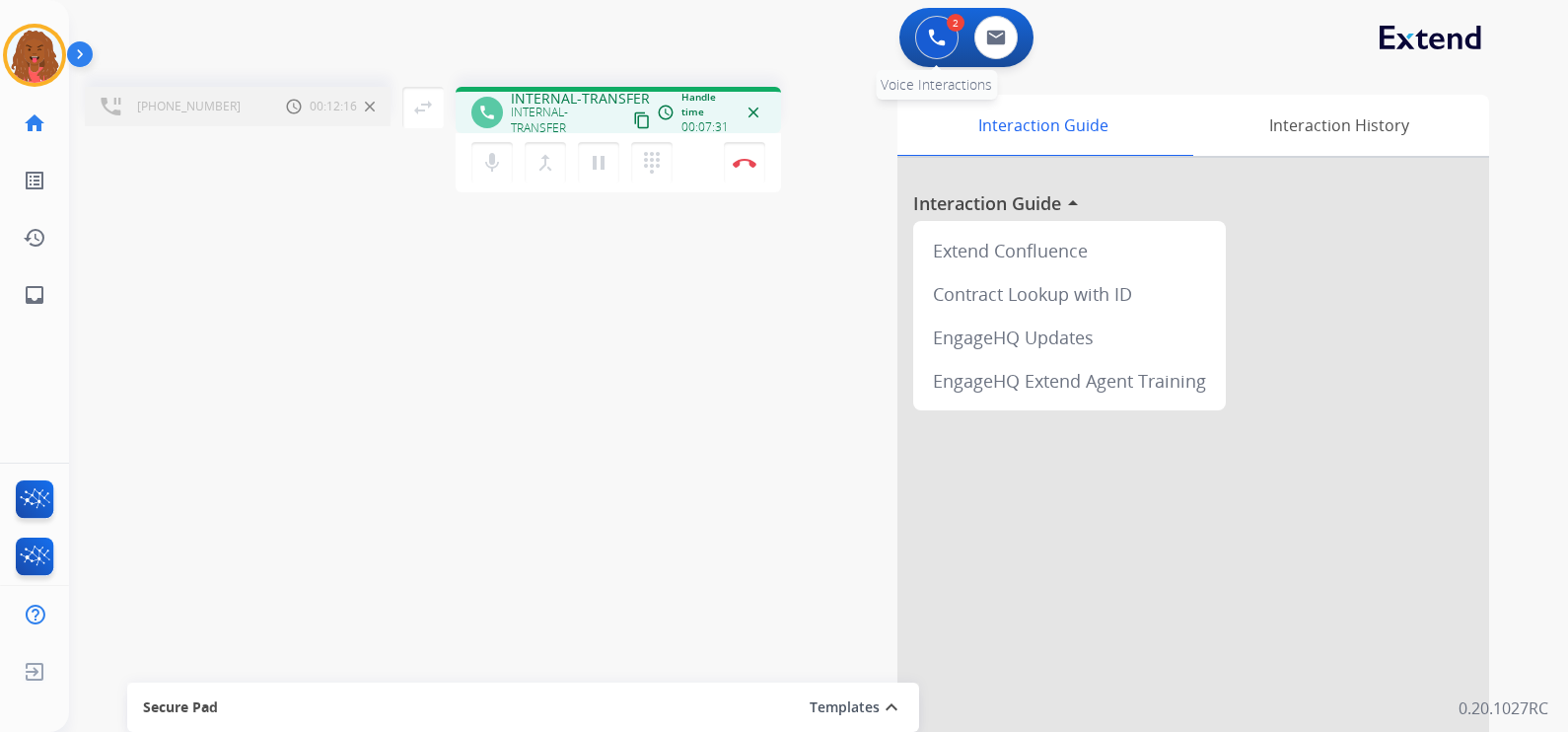 click at bounding box center [937, 37] 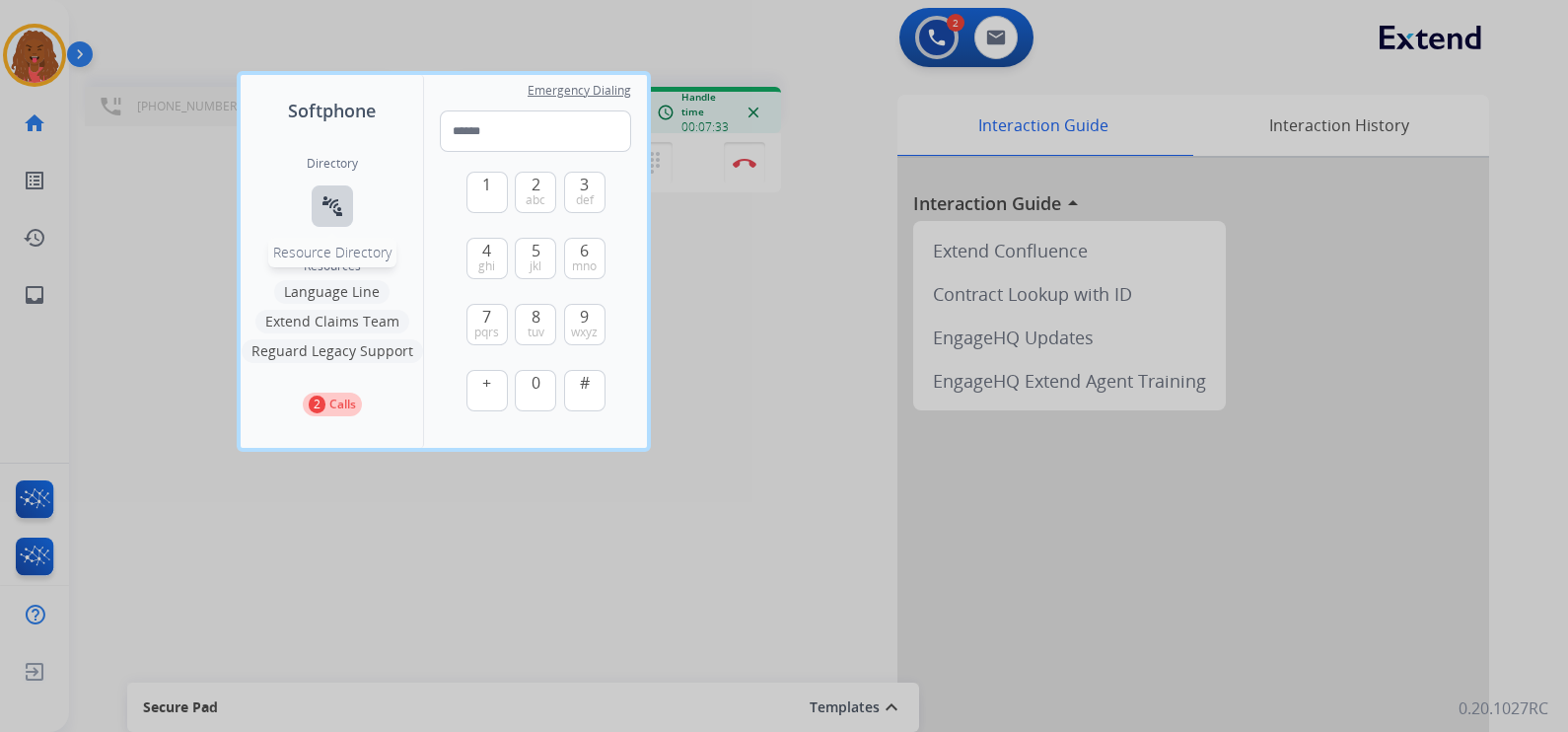 click on "connect_without_contact" at bounding box center [332, 206] 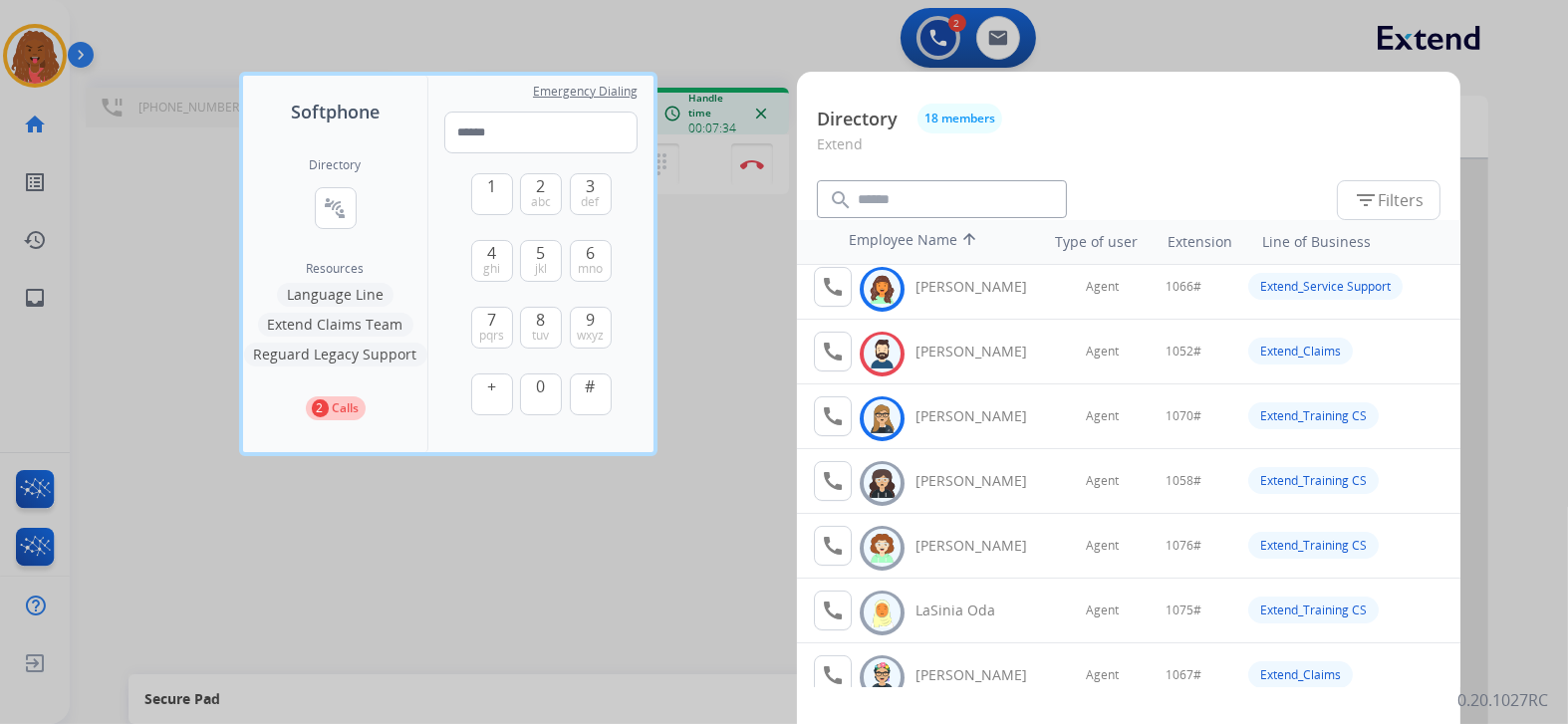 scroll, scrollTop: 373, scrollLeft: 0, axis: vertical 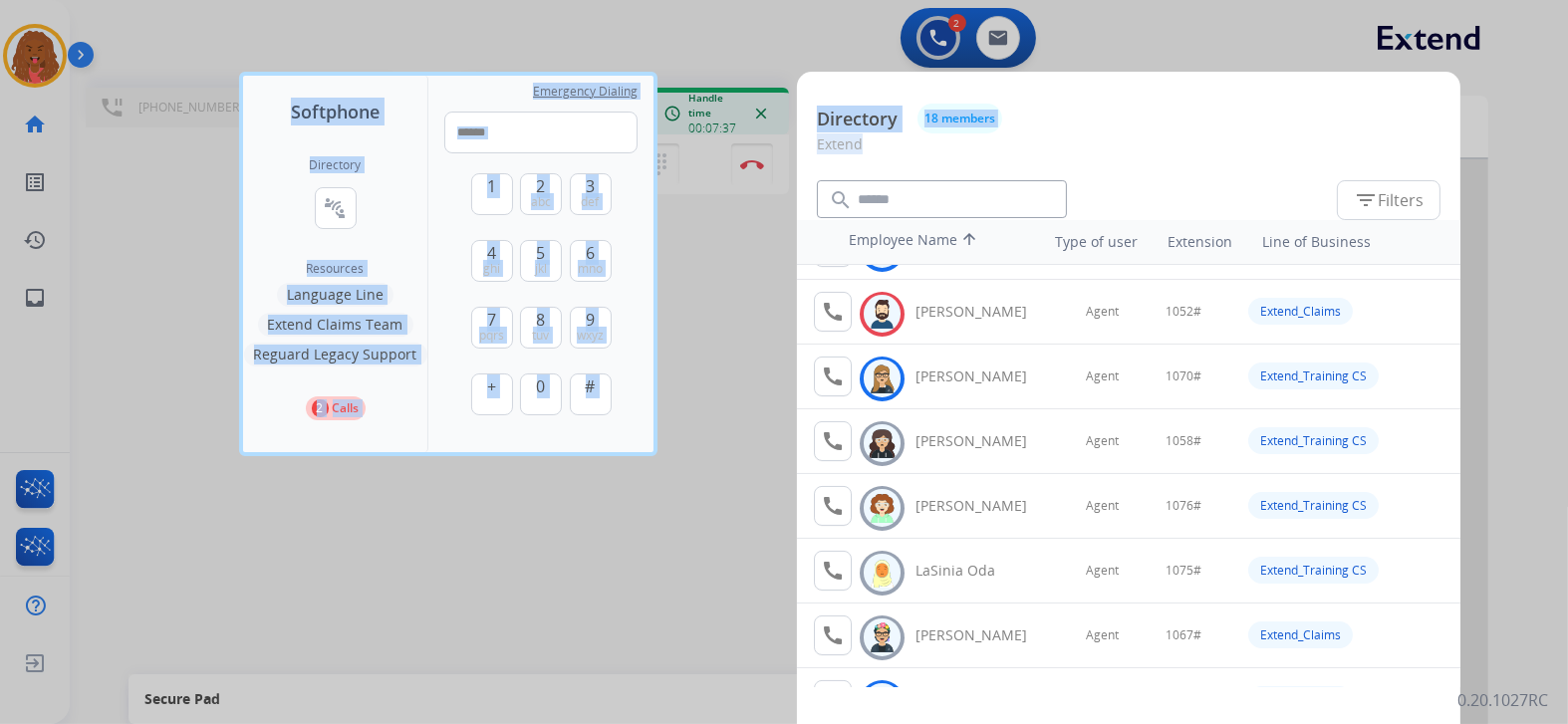drag, startPoint x: 1226, startPoint y: 147, endPoint x: 928, endPoint y: 60, distance: 310.44001 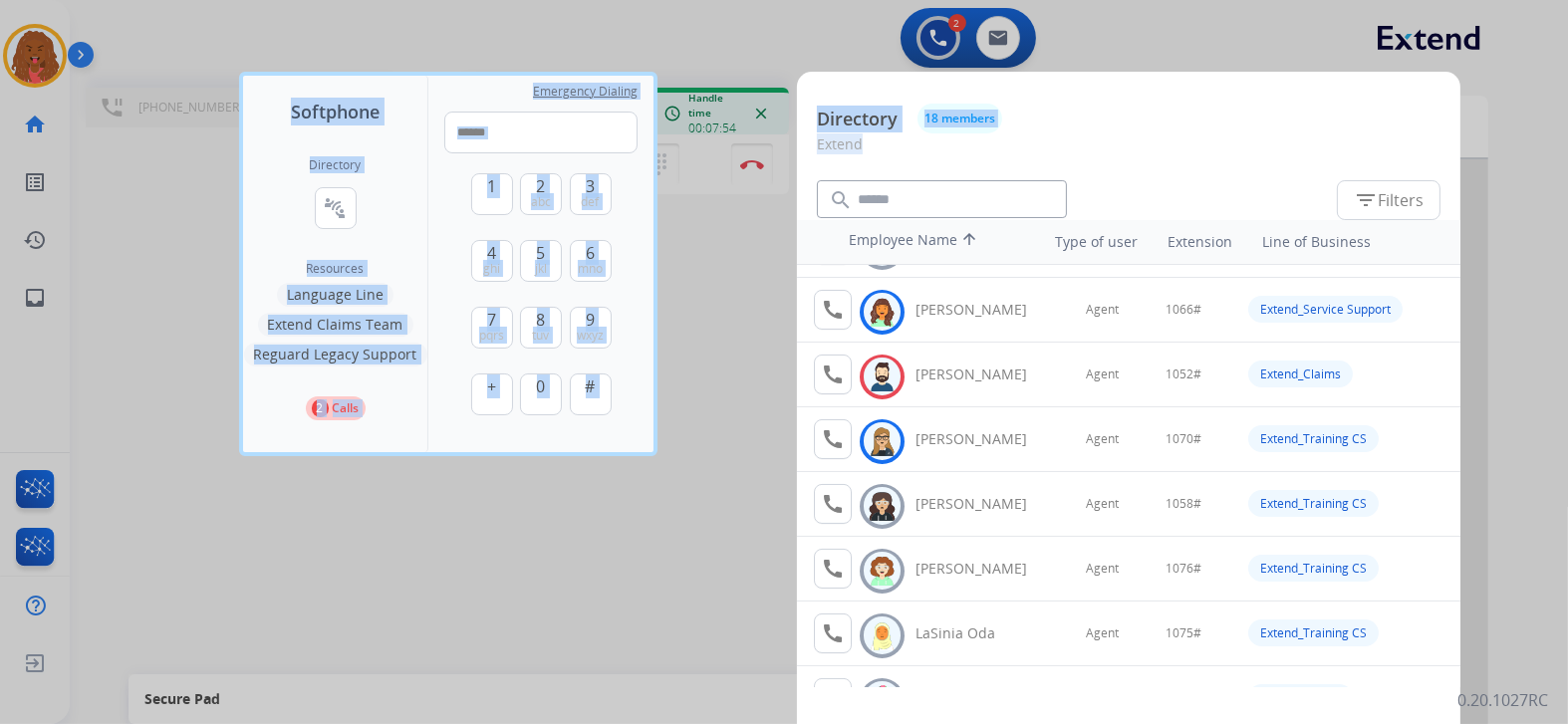 scroll, scrollTop: 257, scrollLeft: 0, axis: vertical 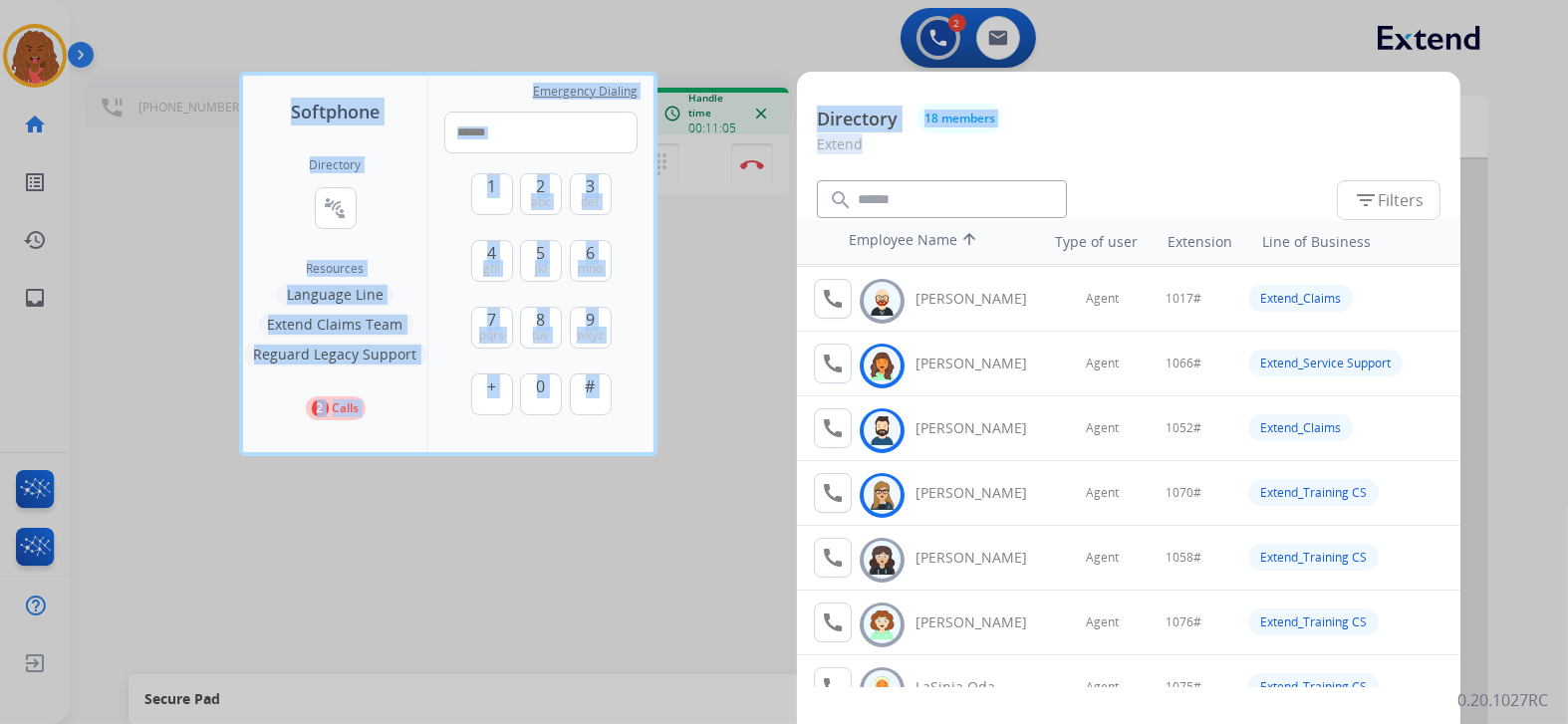 click at bounding box center [784, 362] 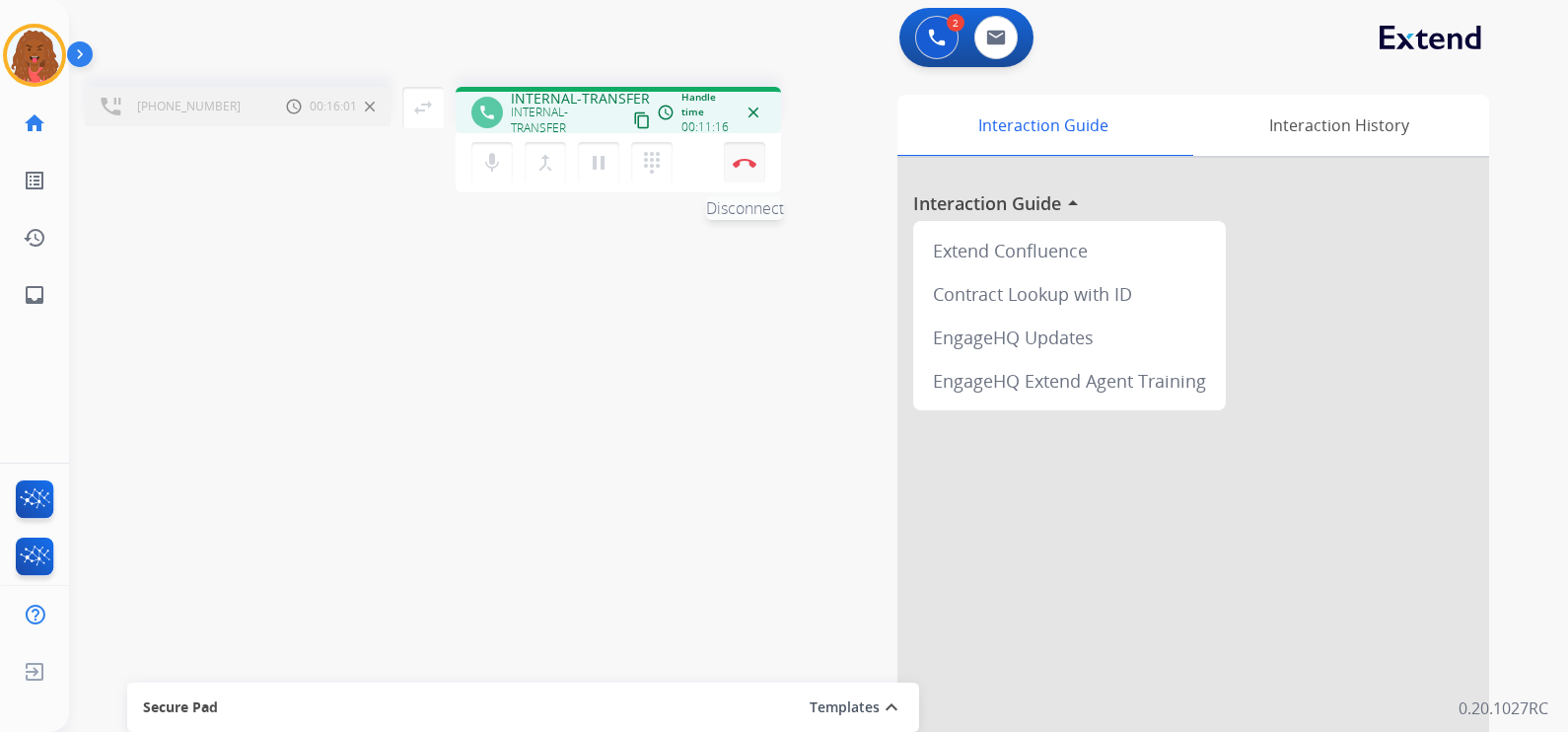 click on "Disconnect" at bounding box center [745, 163] 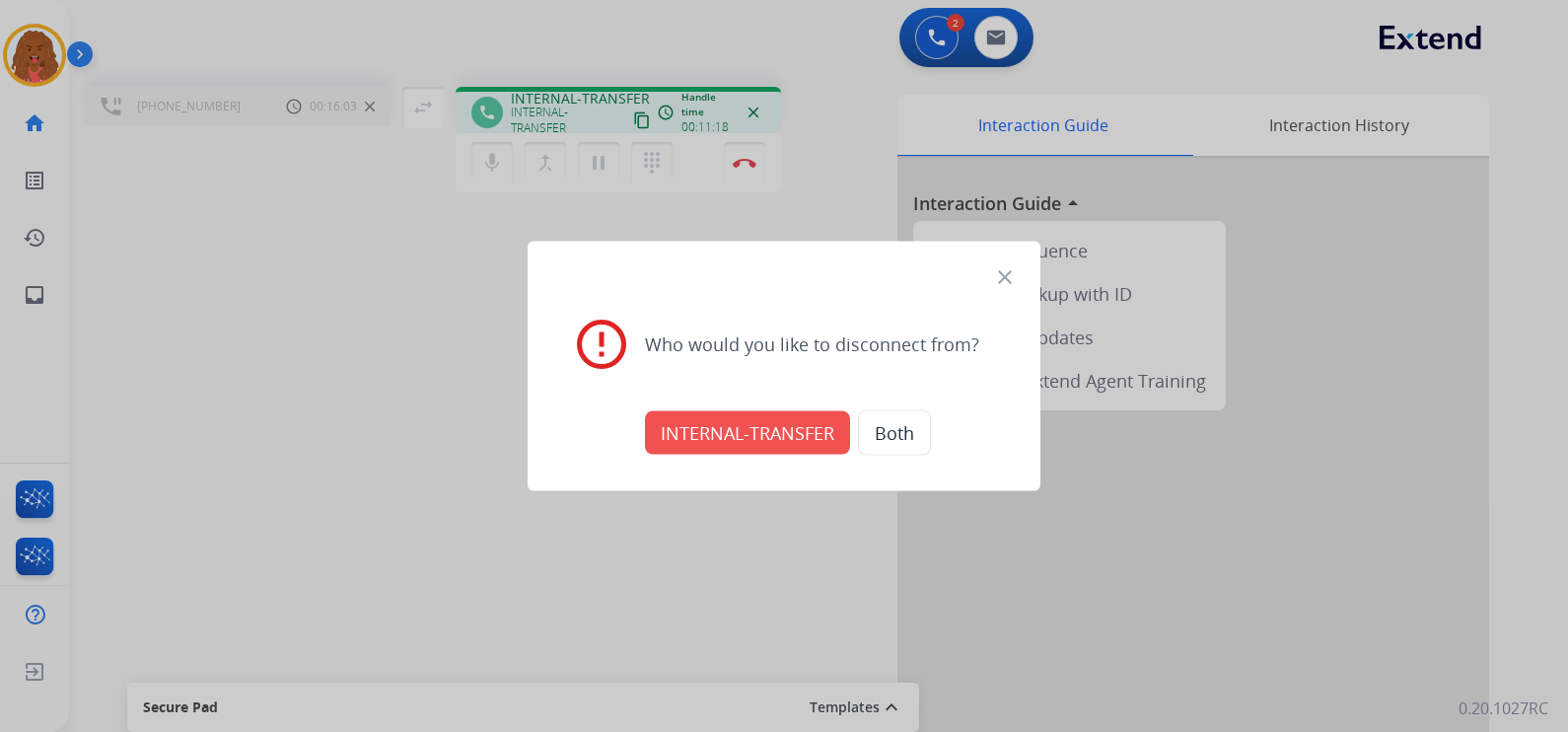 click on "INTERNAL-TRANSFER" at bounding box center [748, 433] 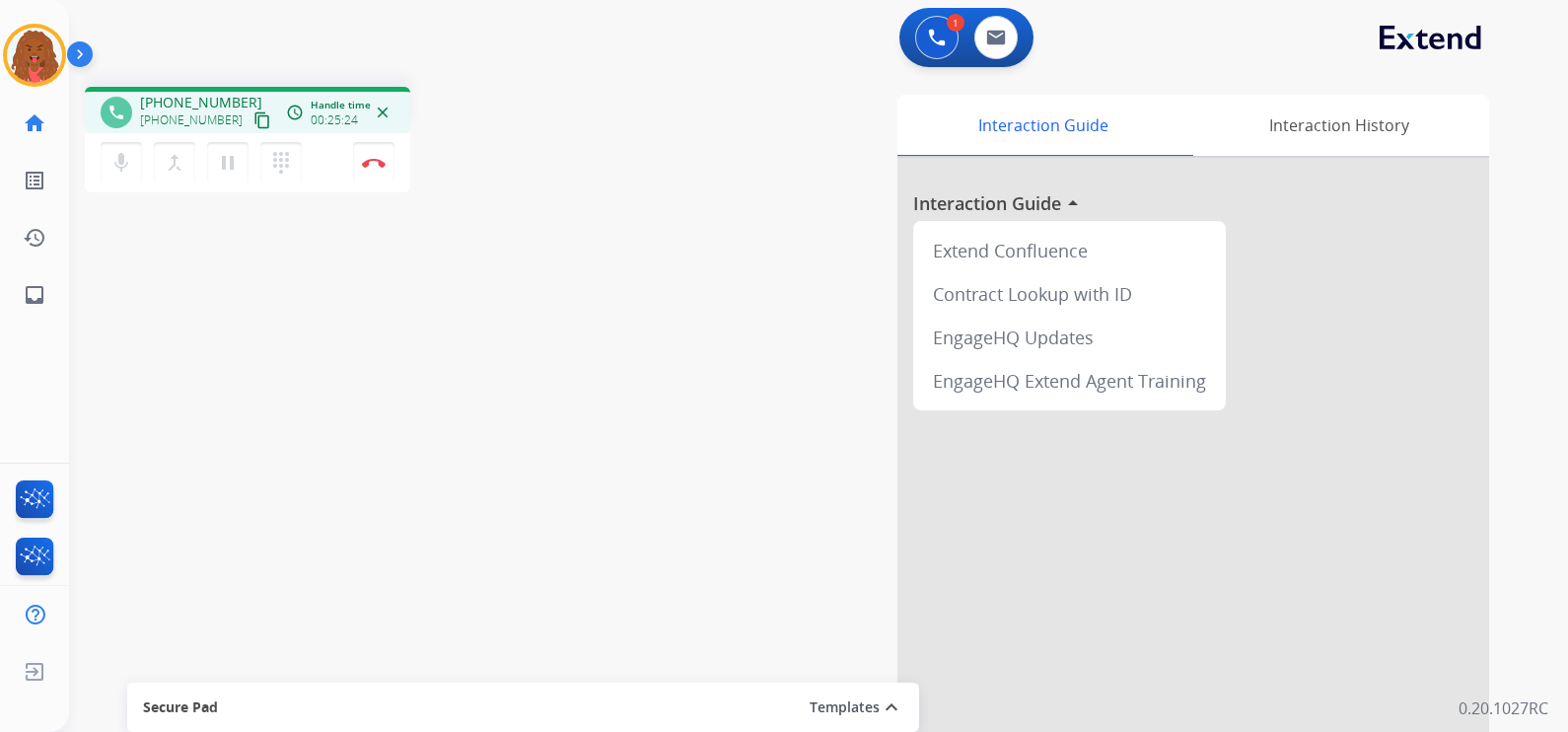 drag, startPoint x: 705, startPoint y: 178, endPoint x: 642, endPoint y: 180, distance: 63.03174 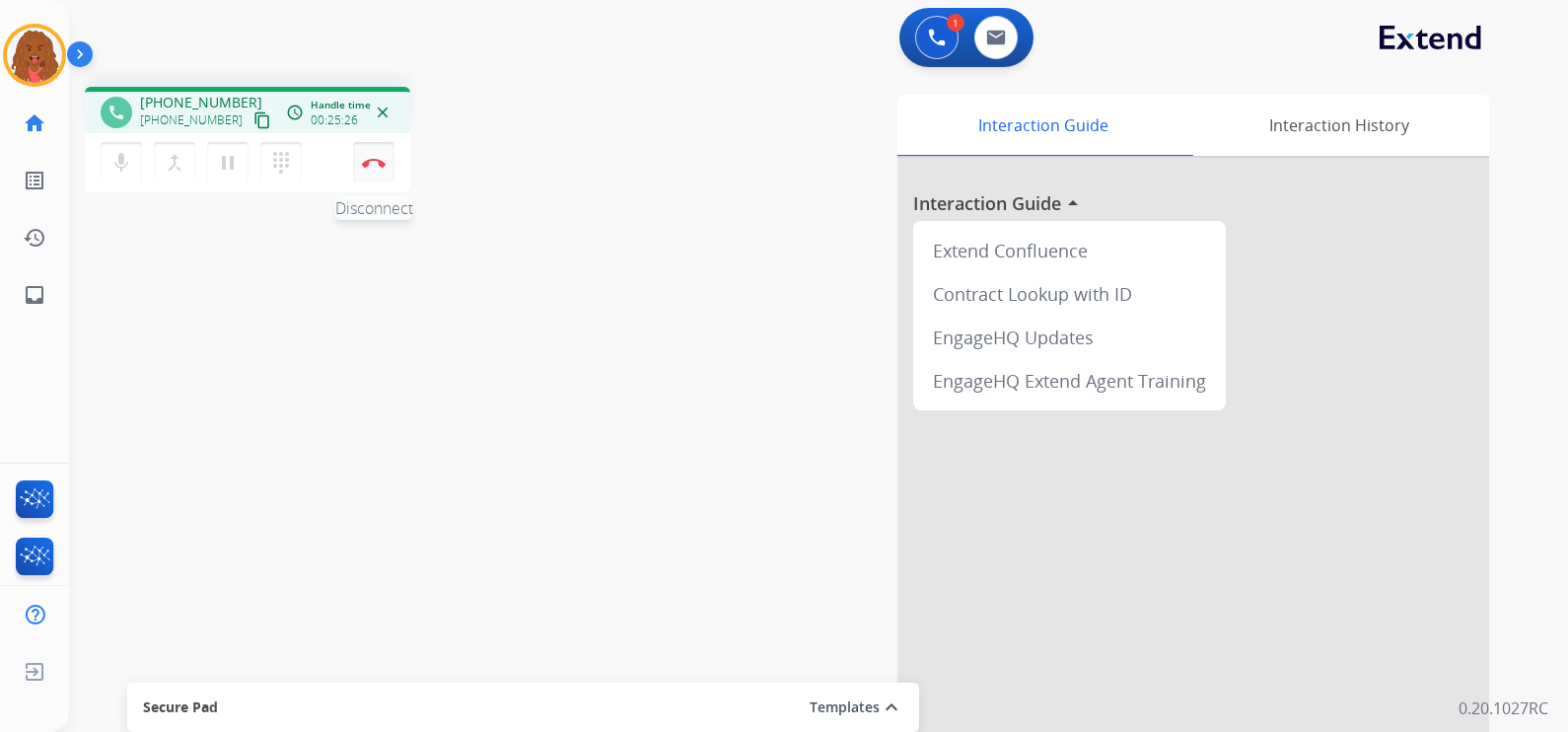 click at bounding box center (374, 163) 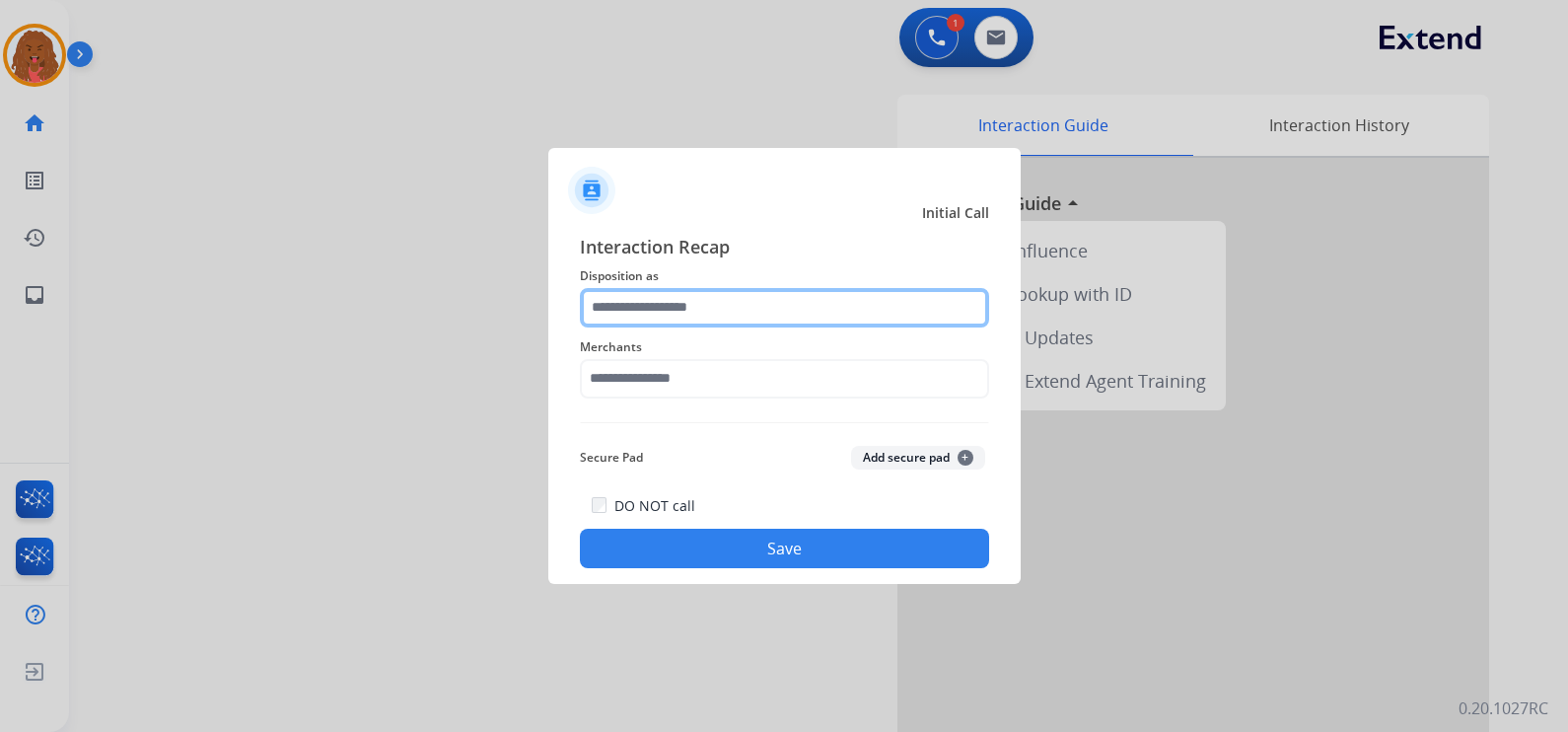 click 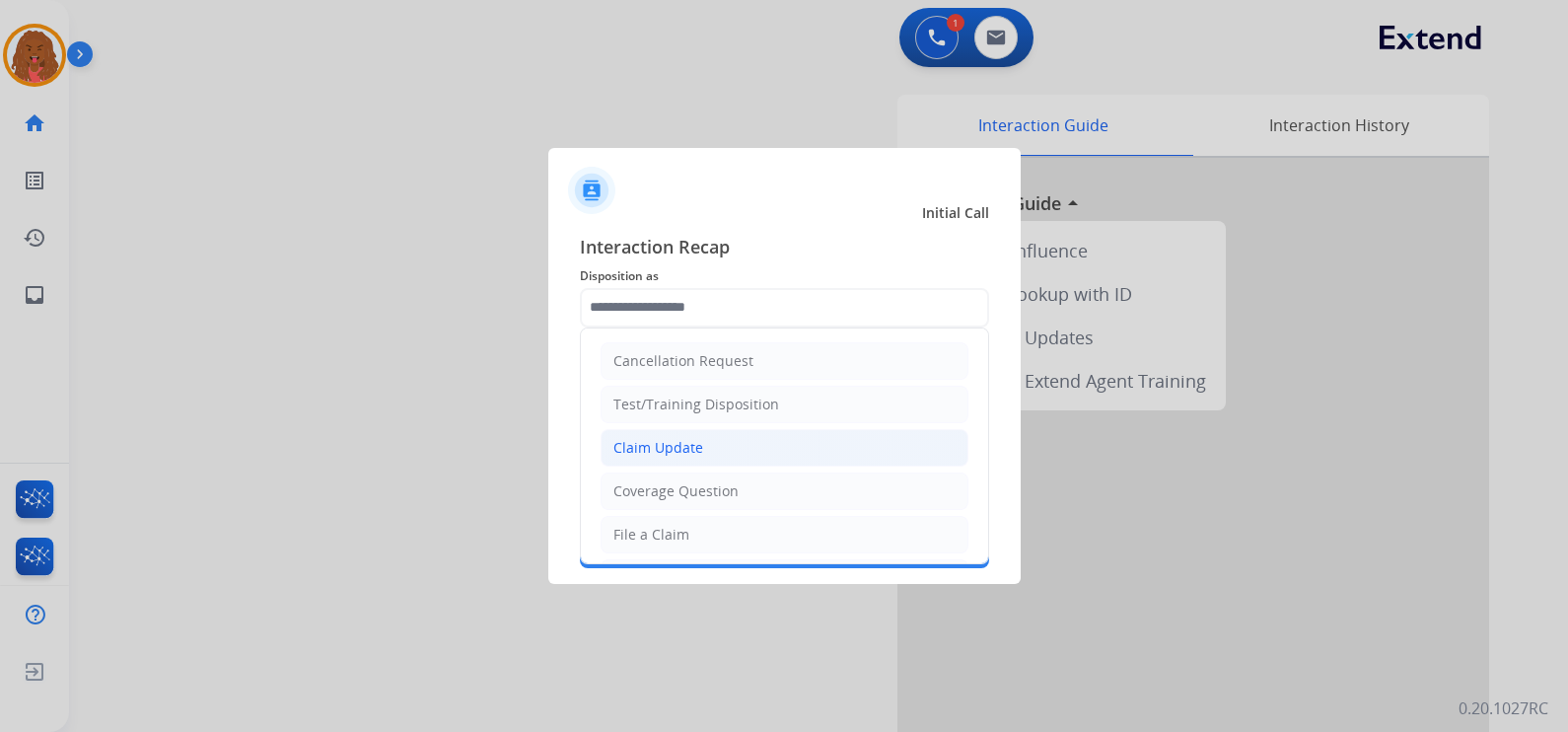 click on "Claim Update" 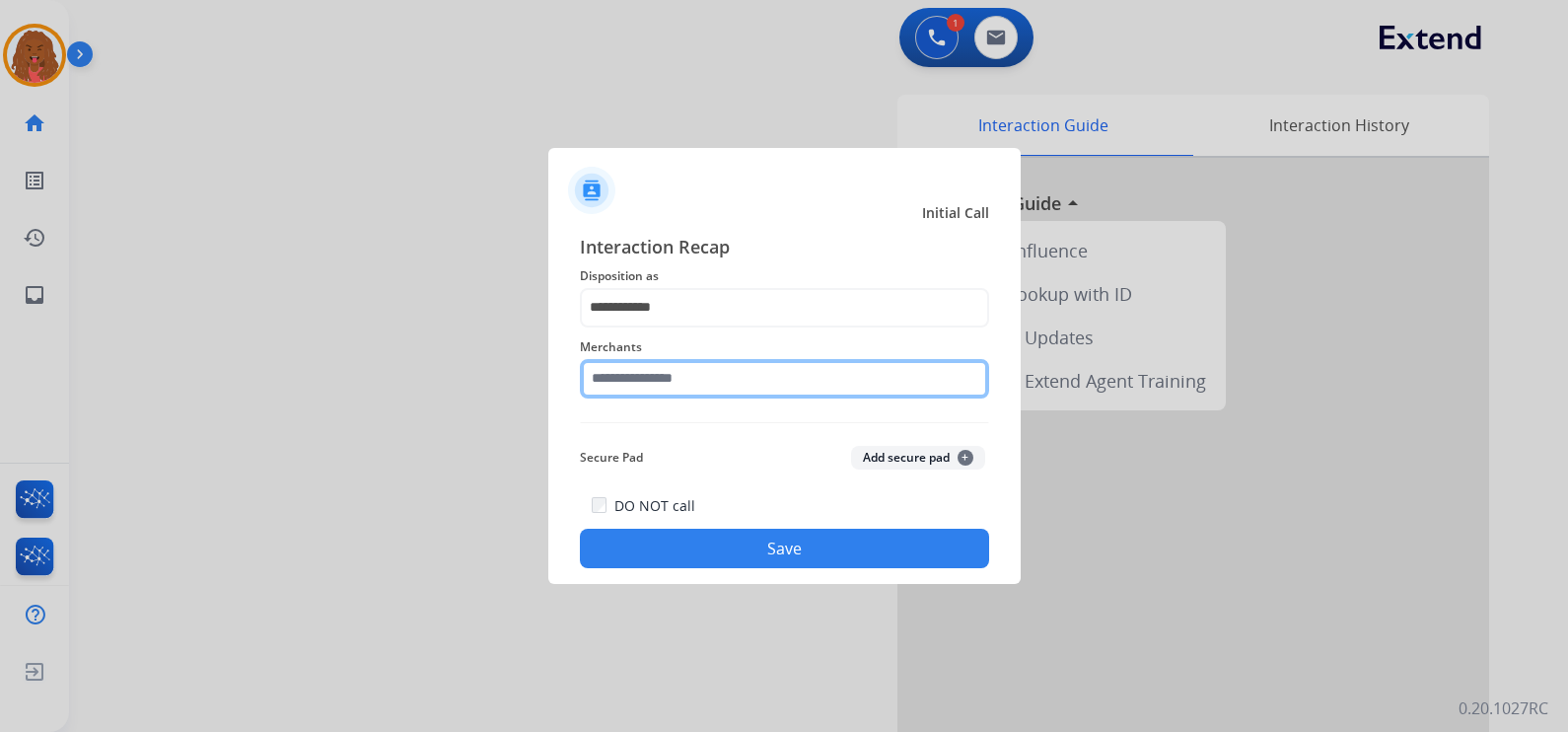 click 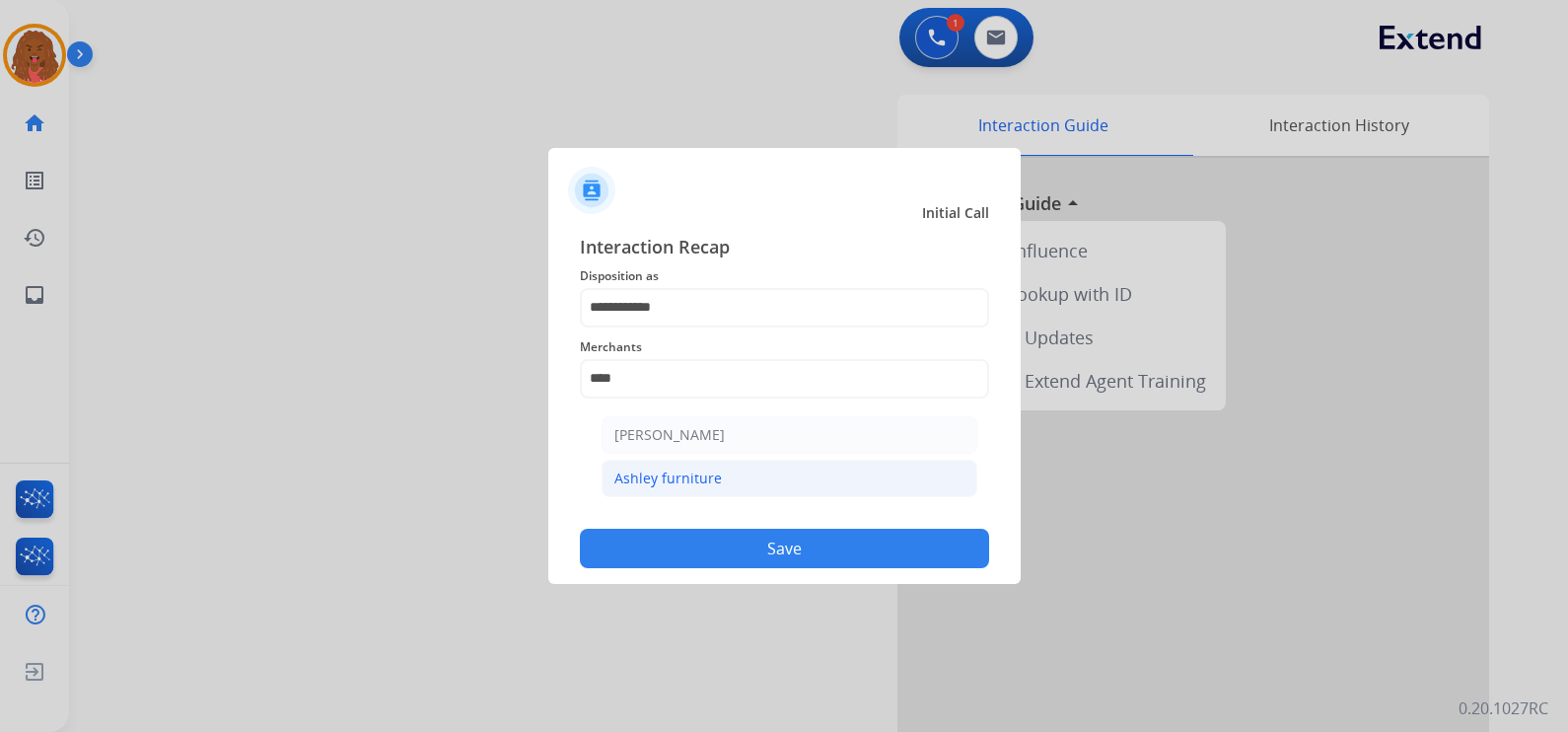click on "Ashley furniture" 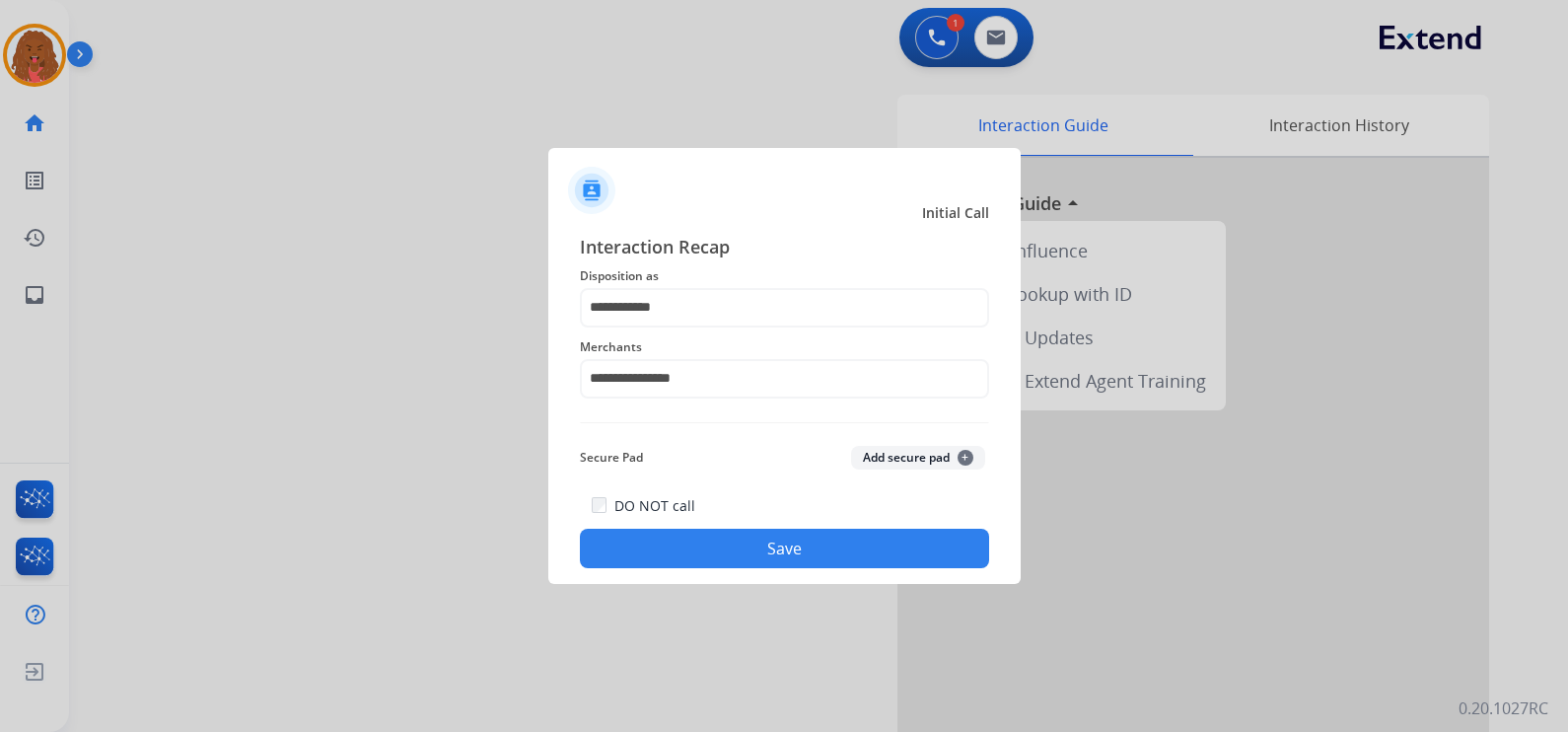 click on "**********" 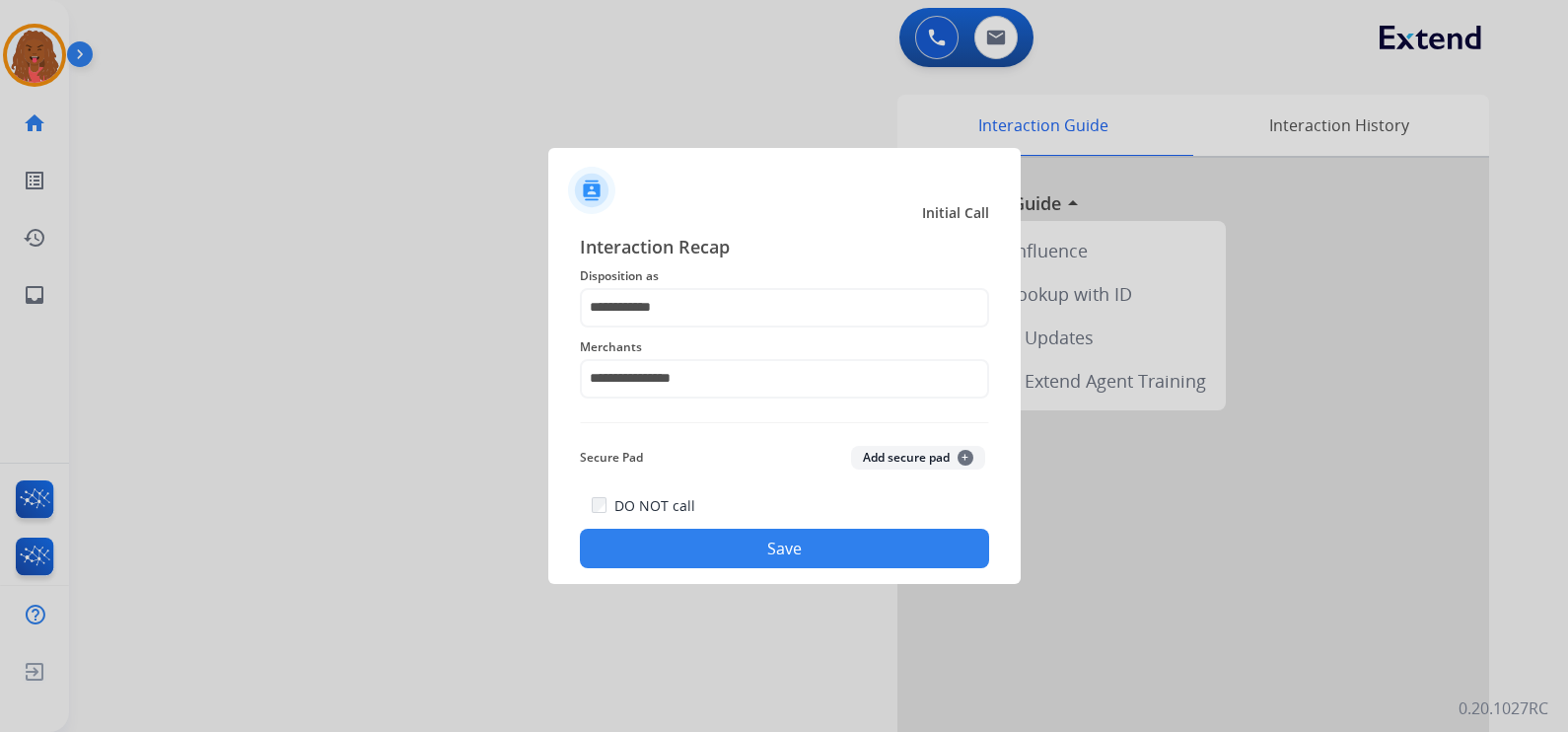 click on "DO NOT call   Save" 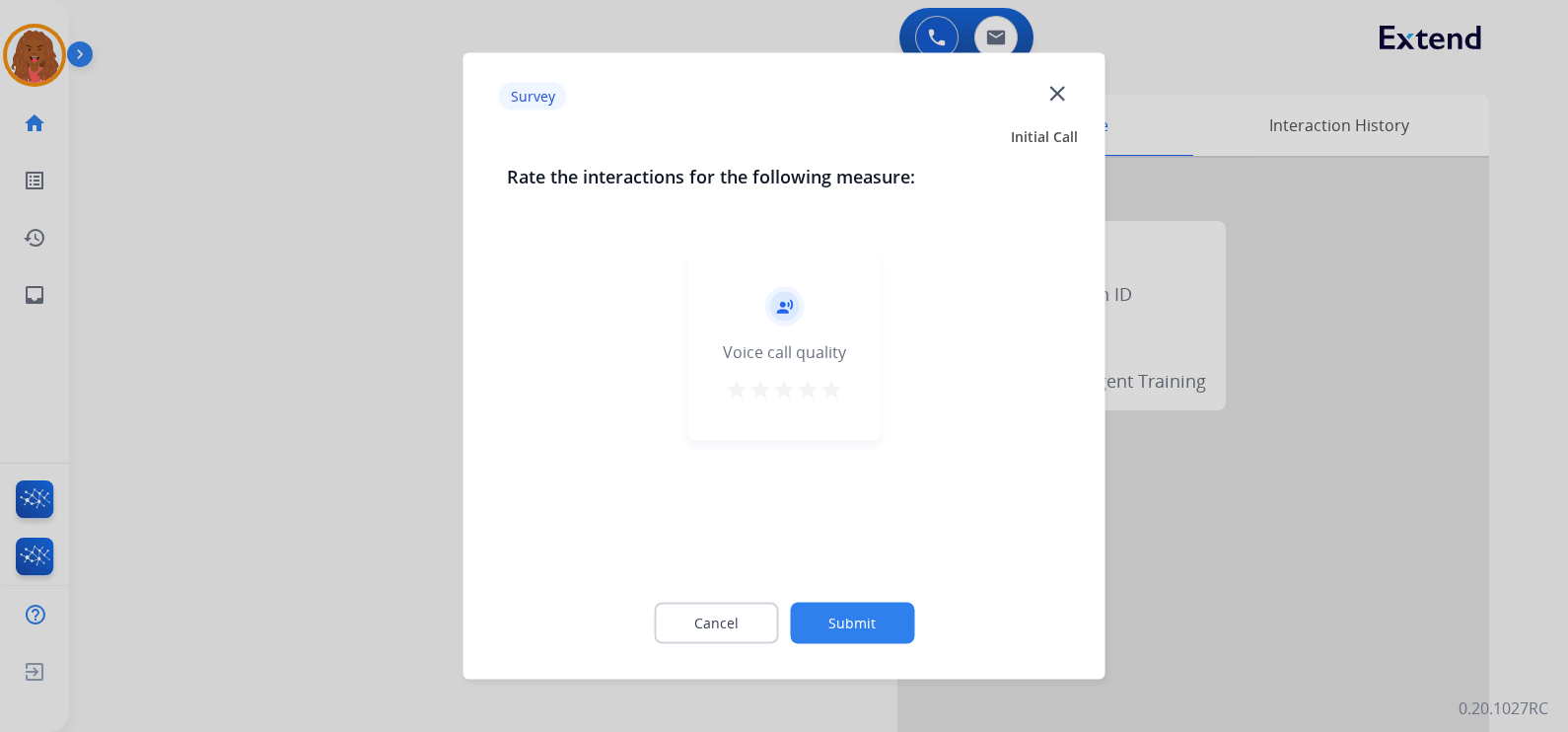 click on "Submit" 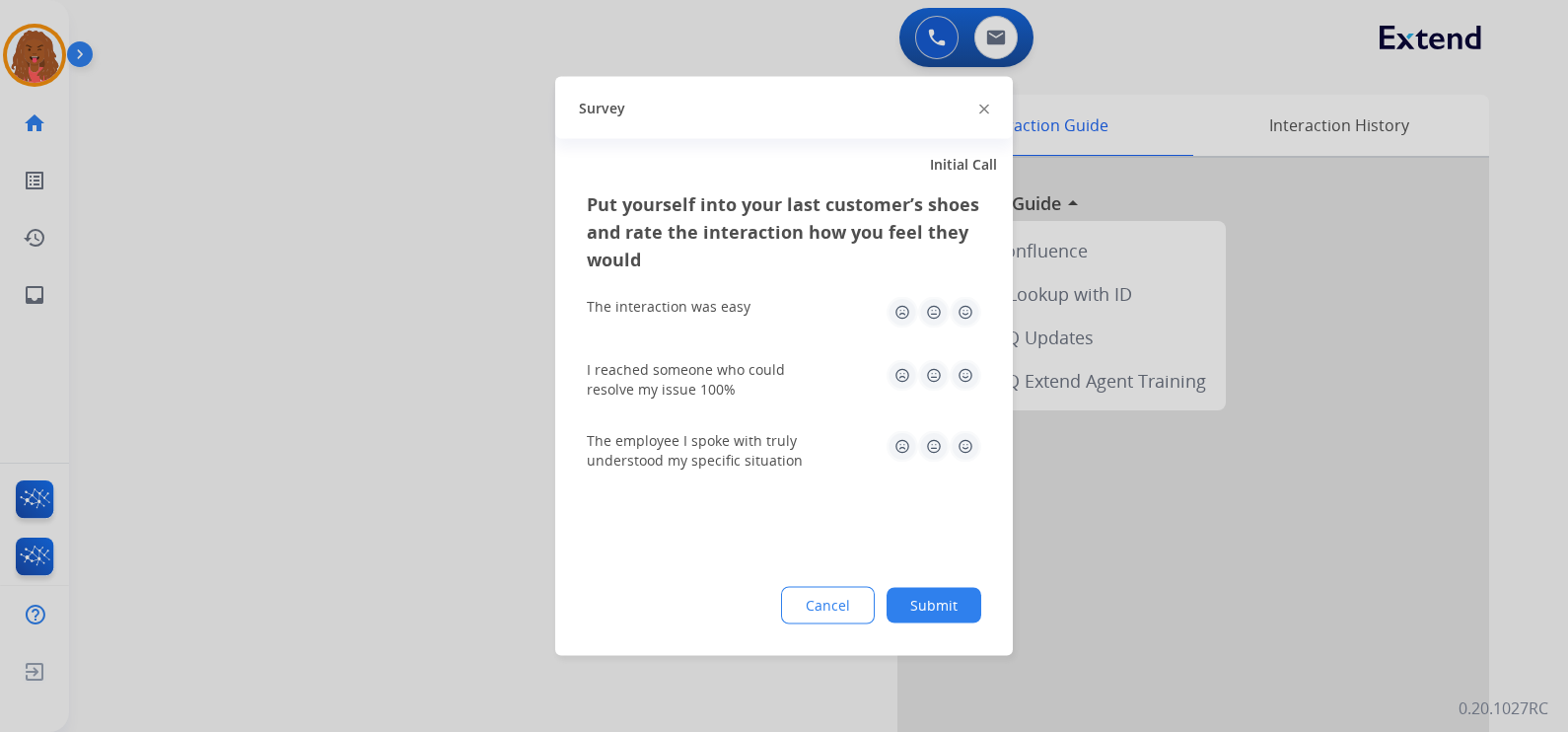 click on "Submit" 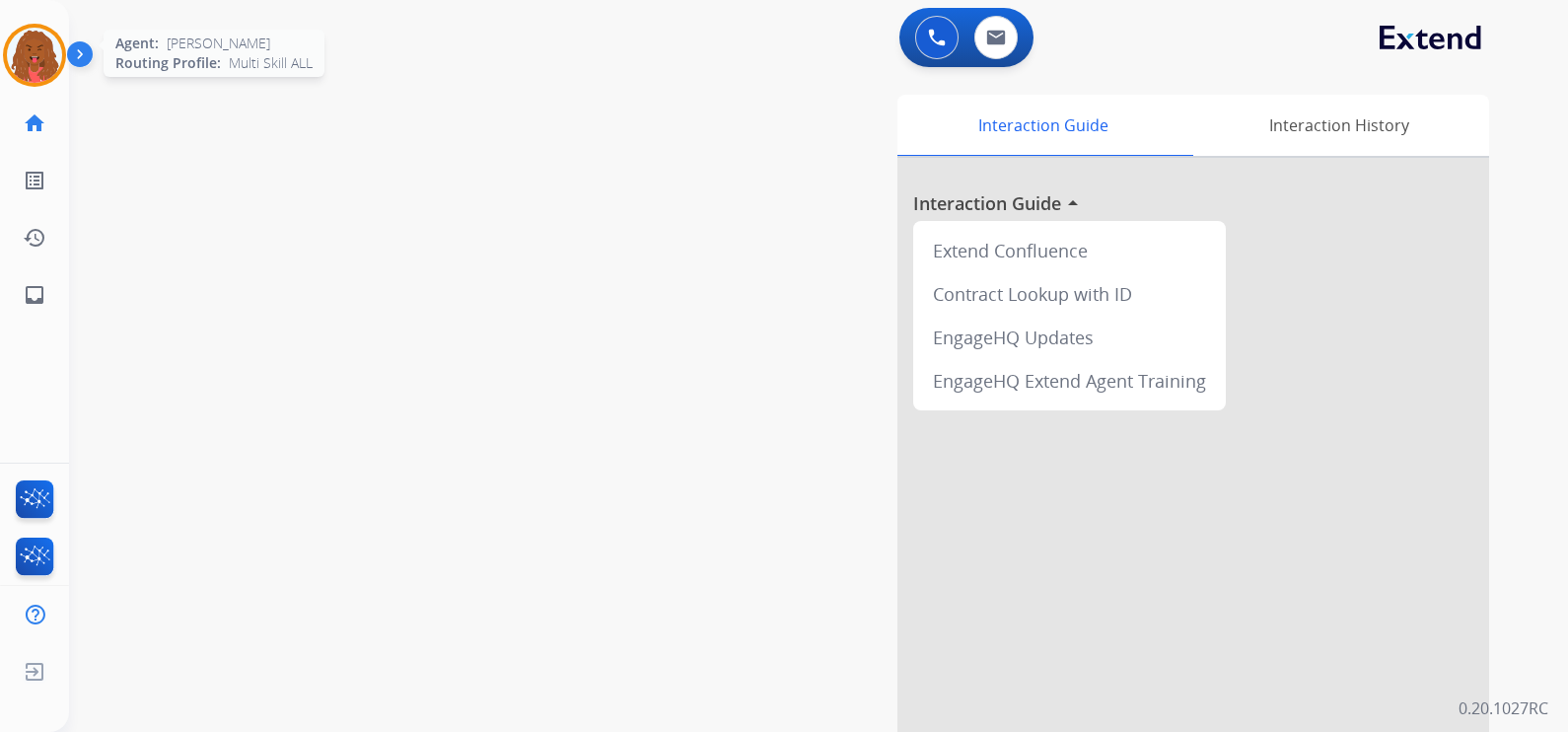 click at bounding box center [35, 55] 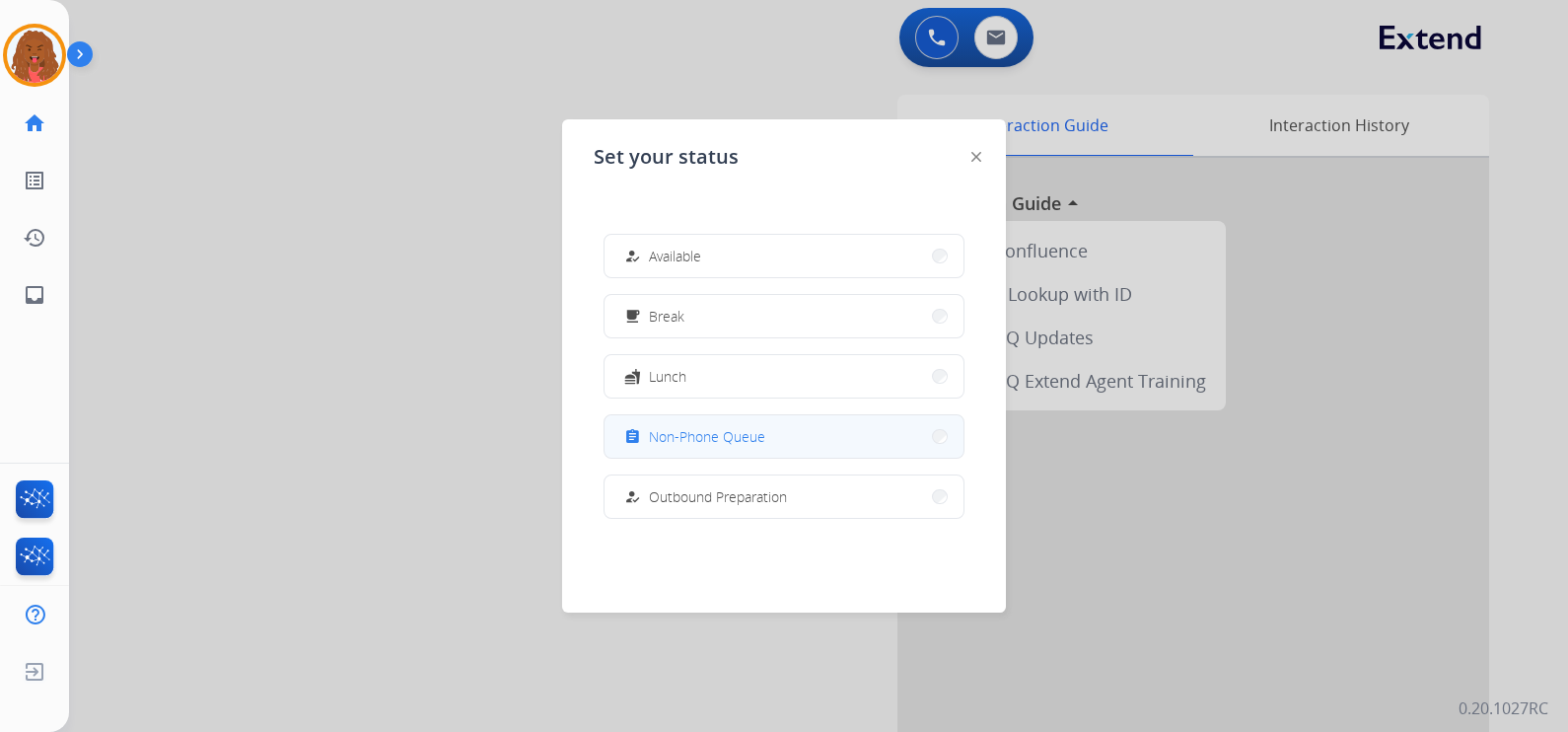 click on "assignment Non-Phone Queue" at bounding box center (784, 436) 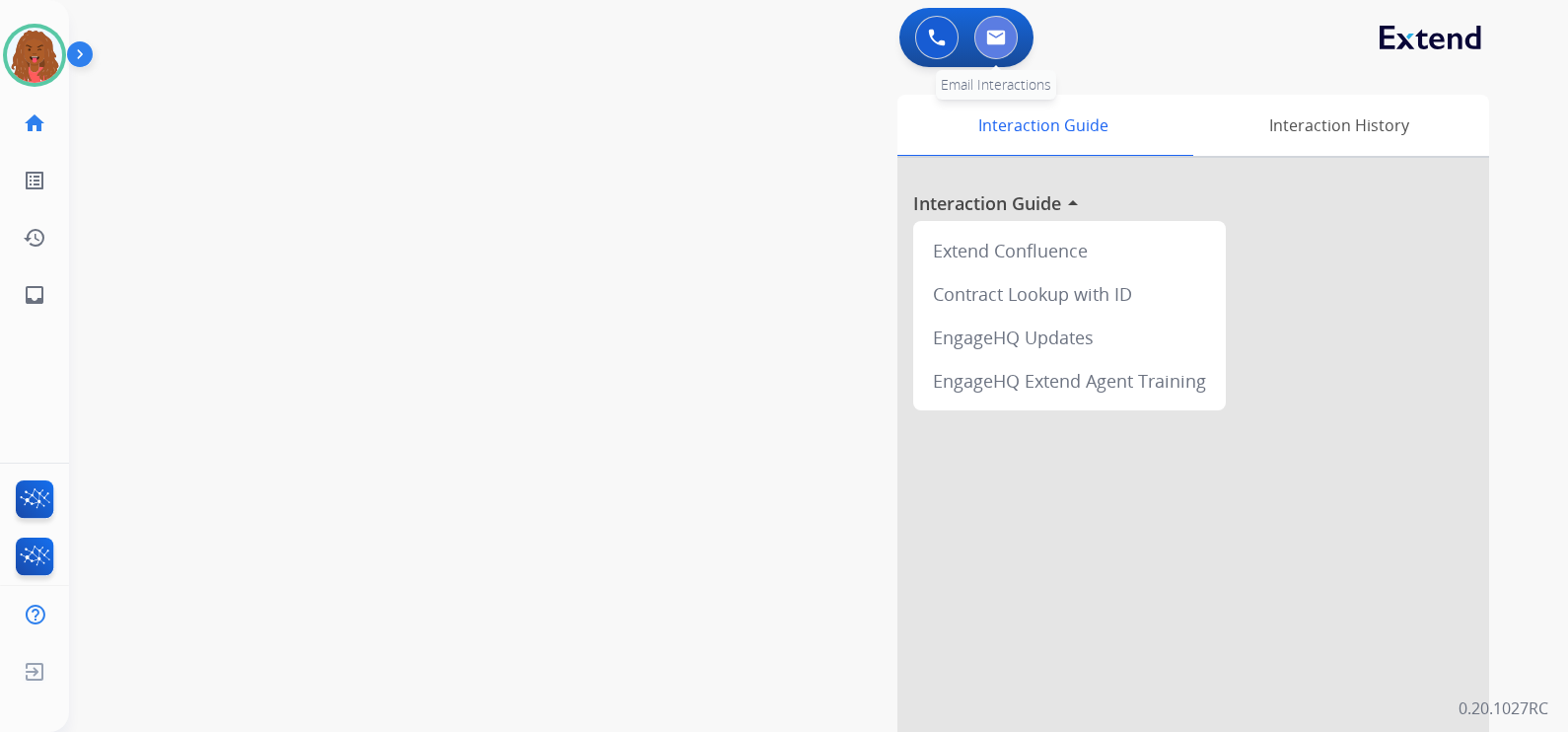 click at bounding box center (996, 37) 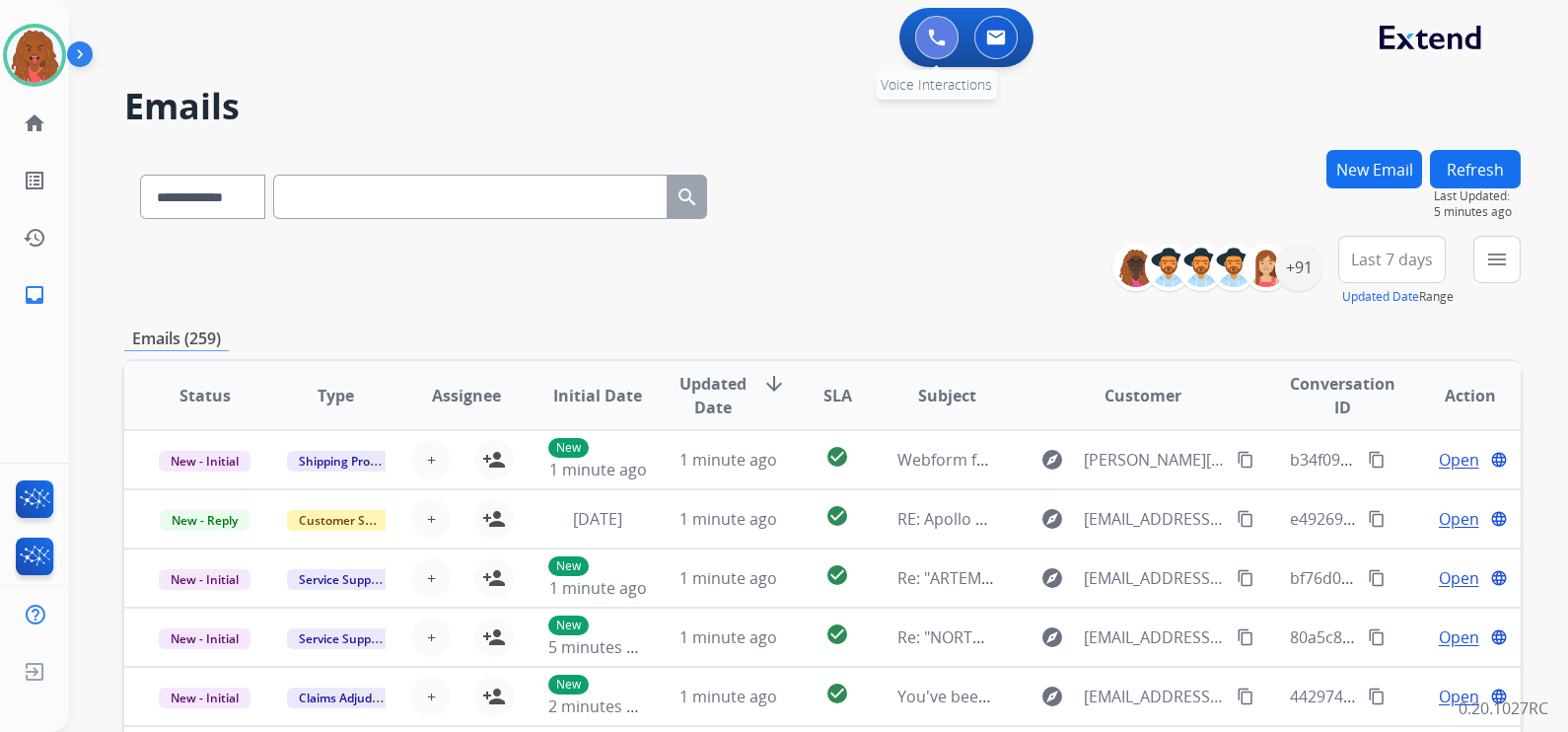 click at bounding box center (937, 37) 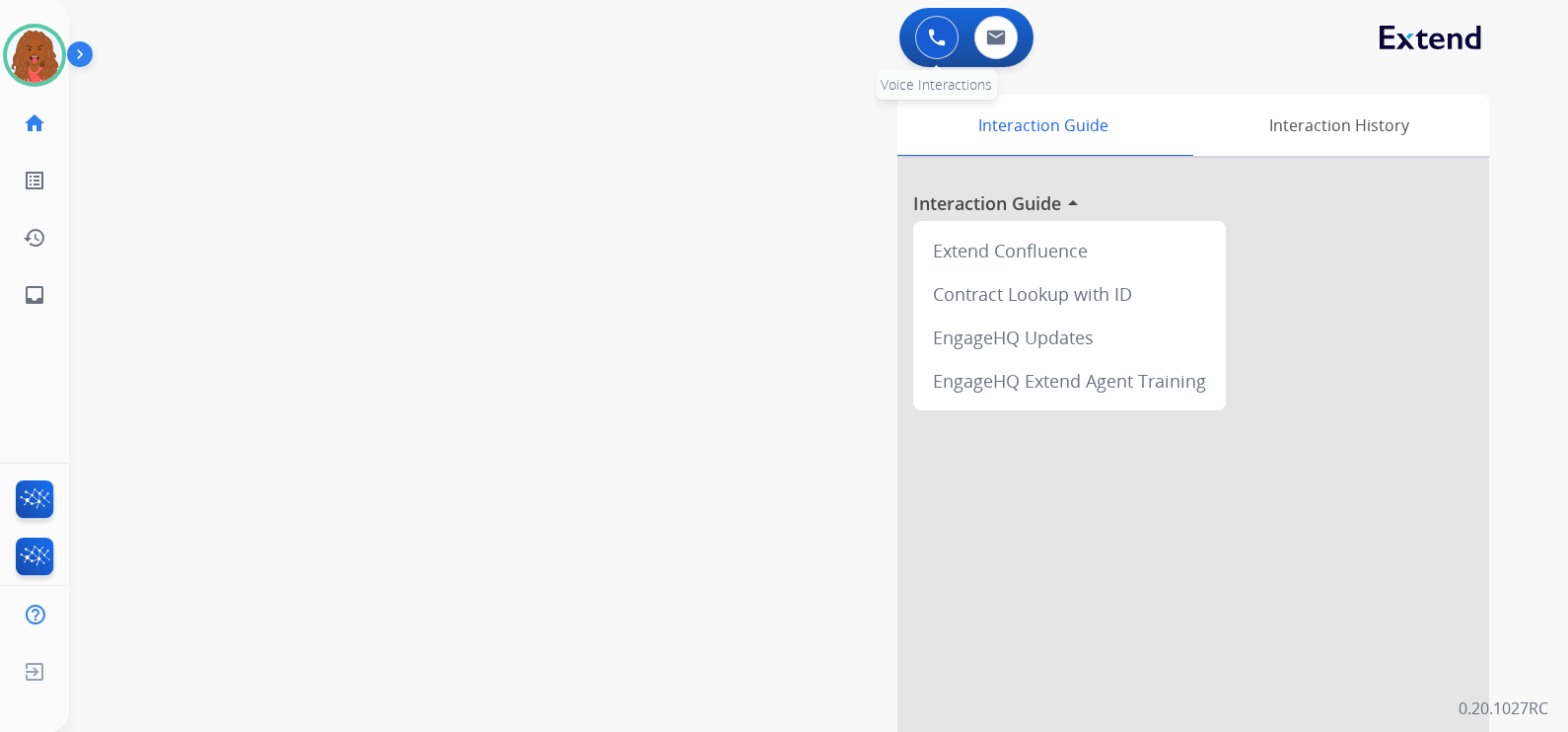 click at bounding box center [937, 37] 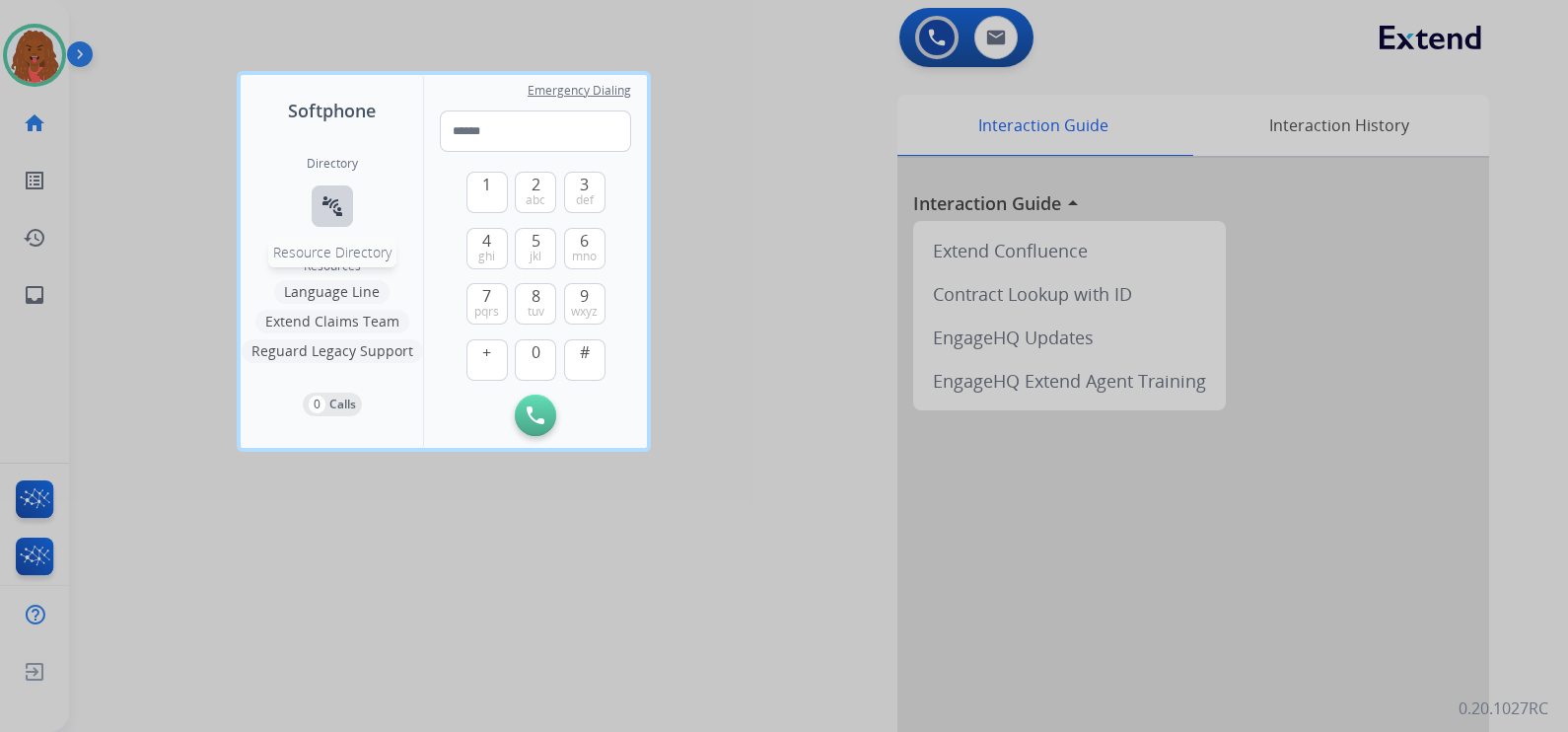 click on "connect_without_contact" at bounding box center [332, 206] 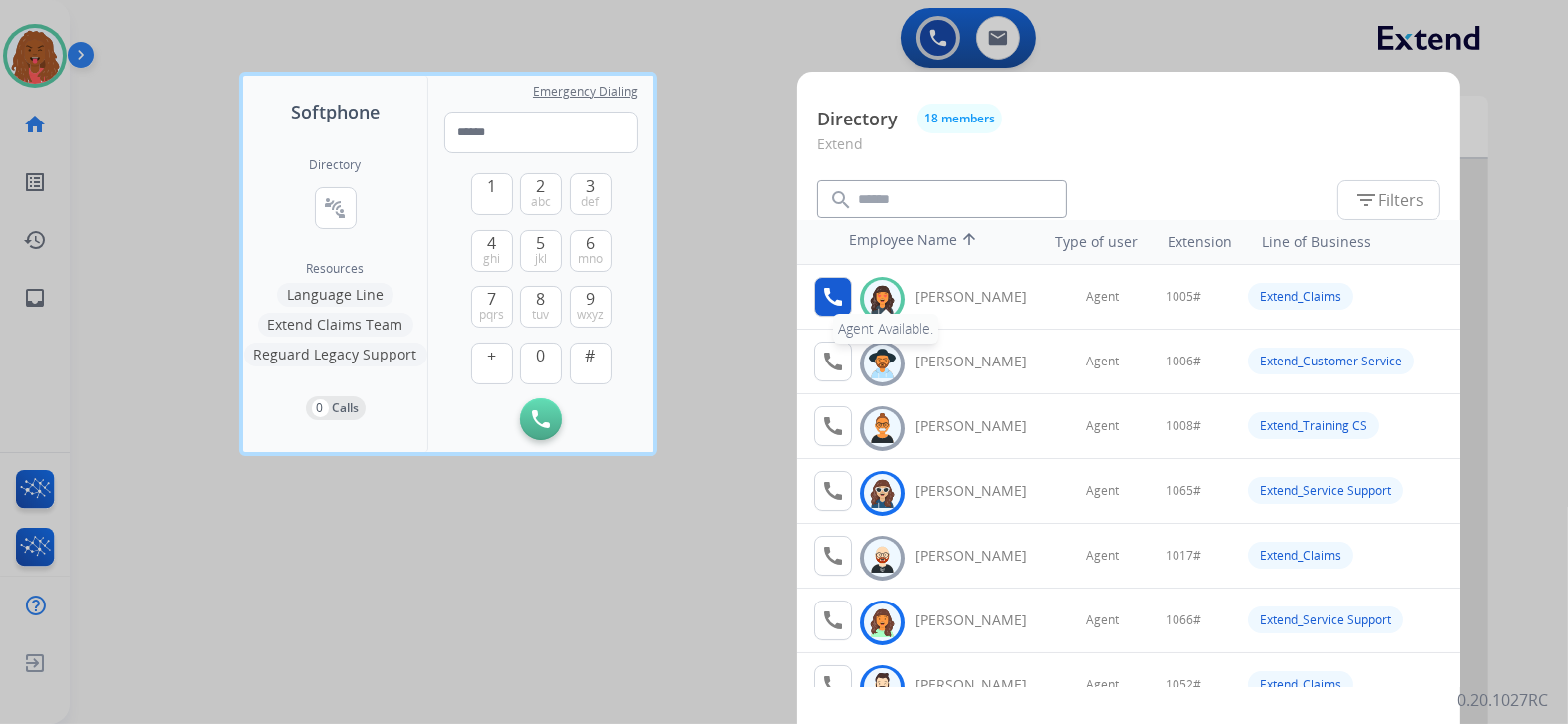 click on "call" at bounding box center [833, 297] 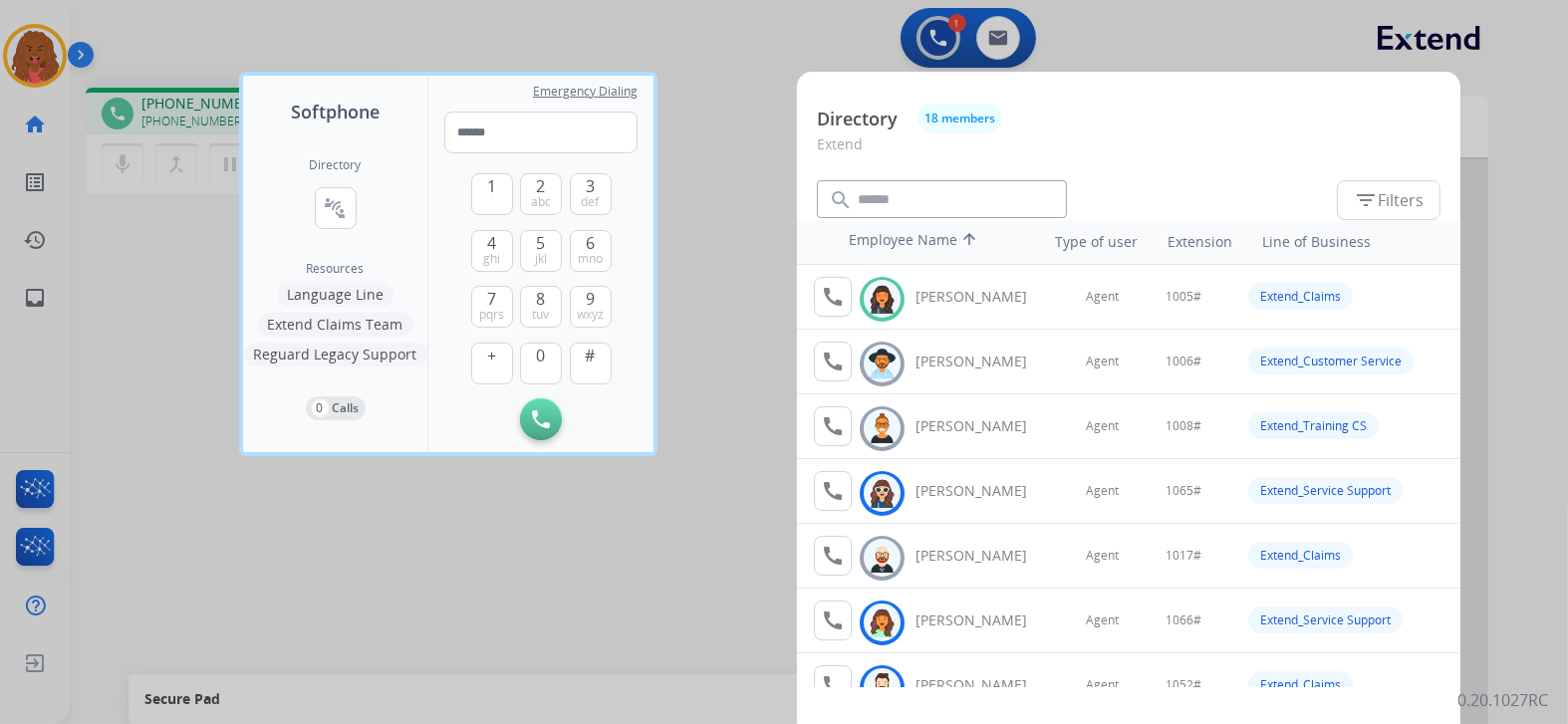 click at bounding box center (784, 362) 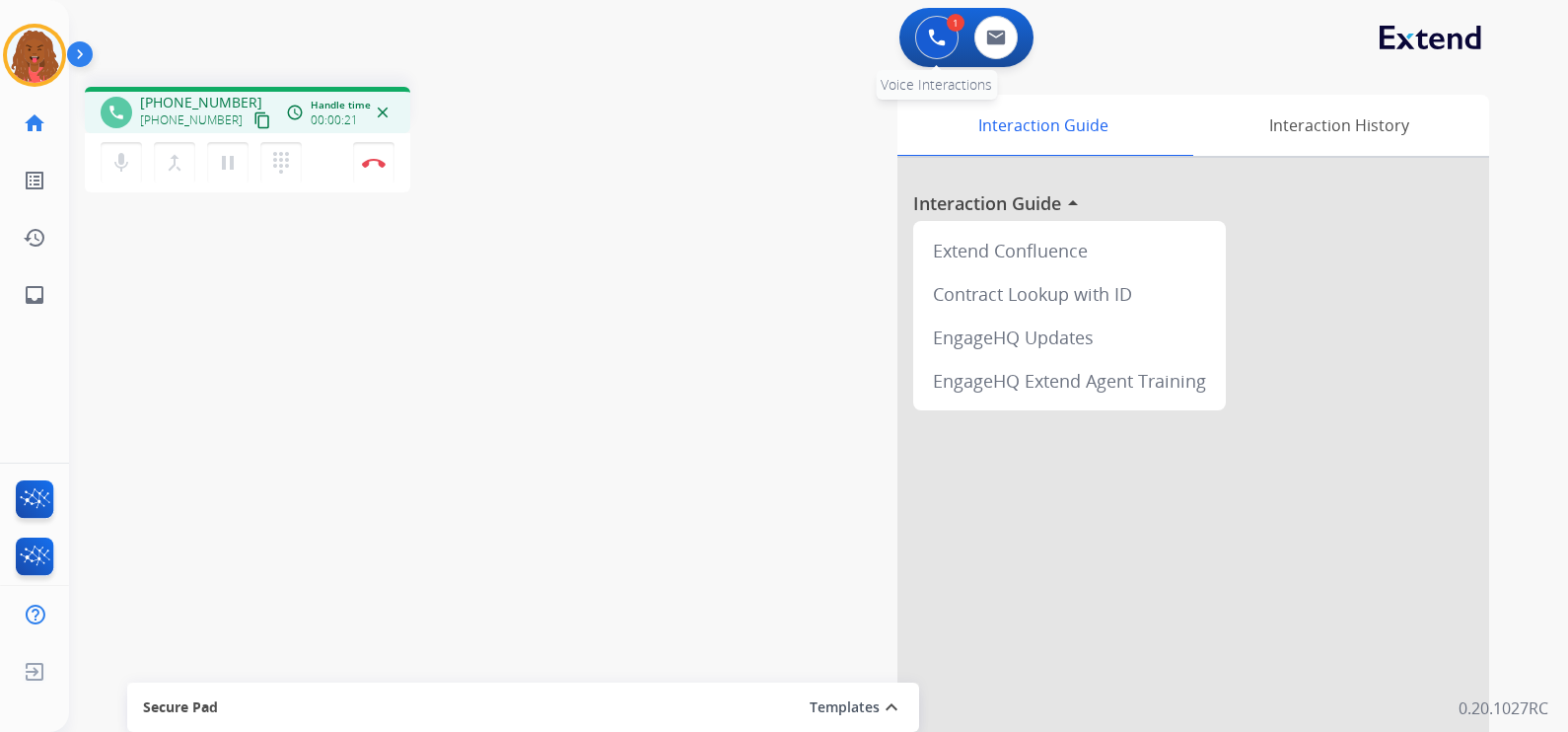 click at bounding box center (937, 37) 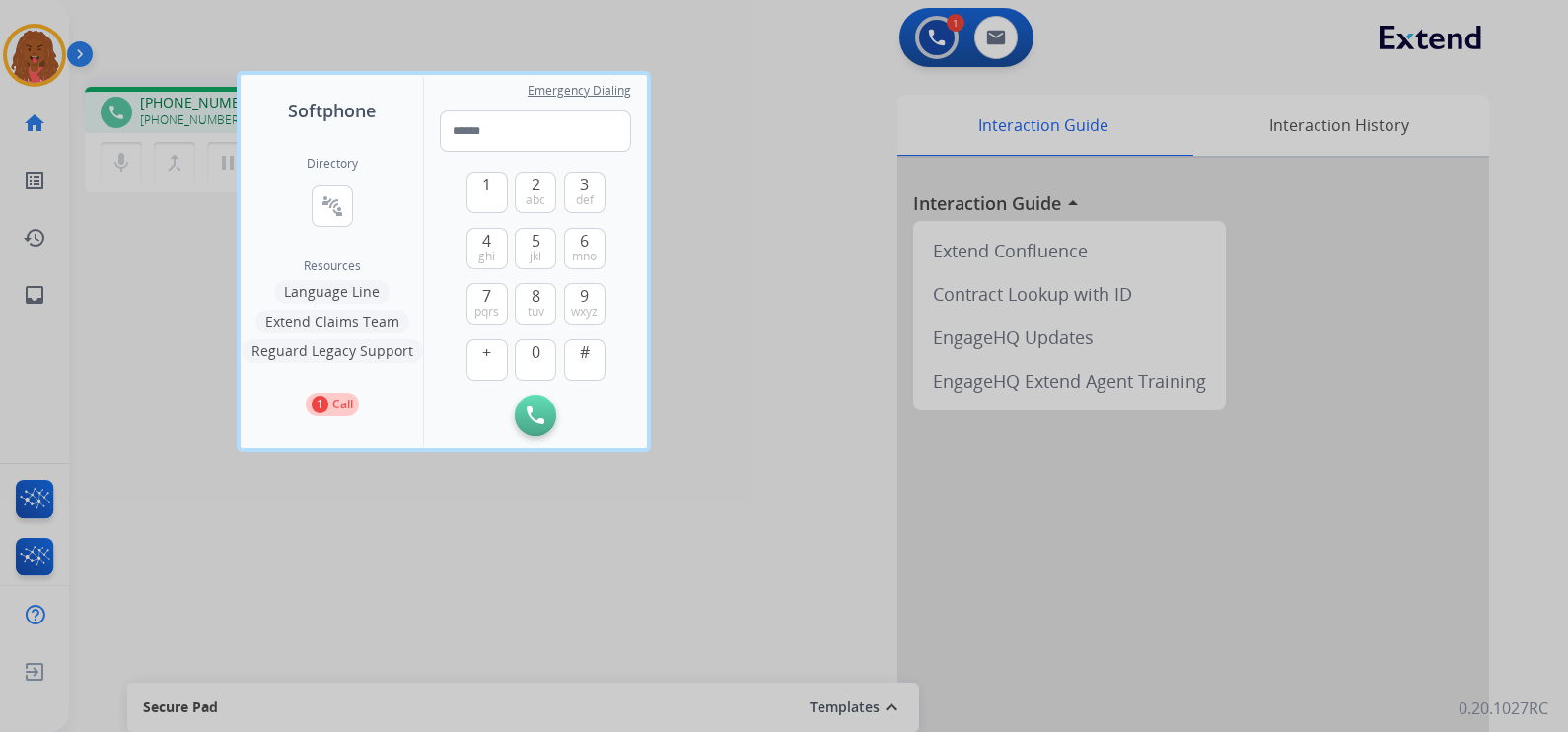 click at bounding box center [784, 366] 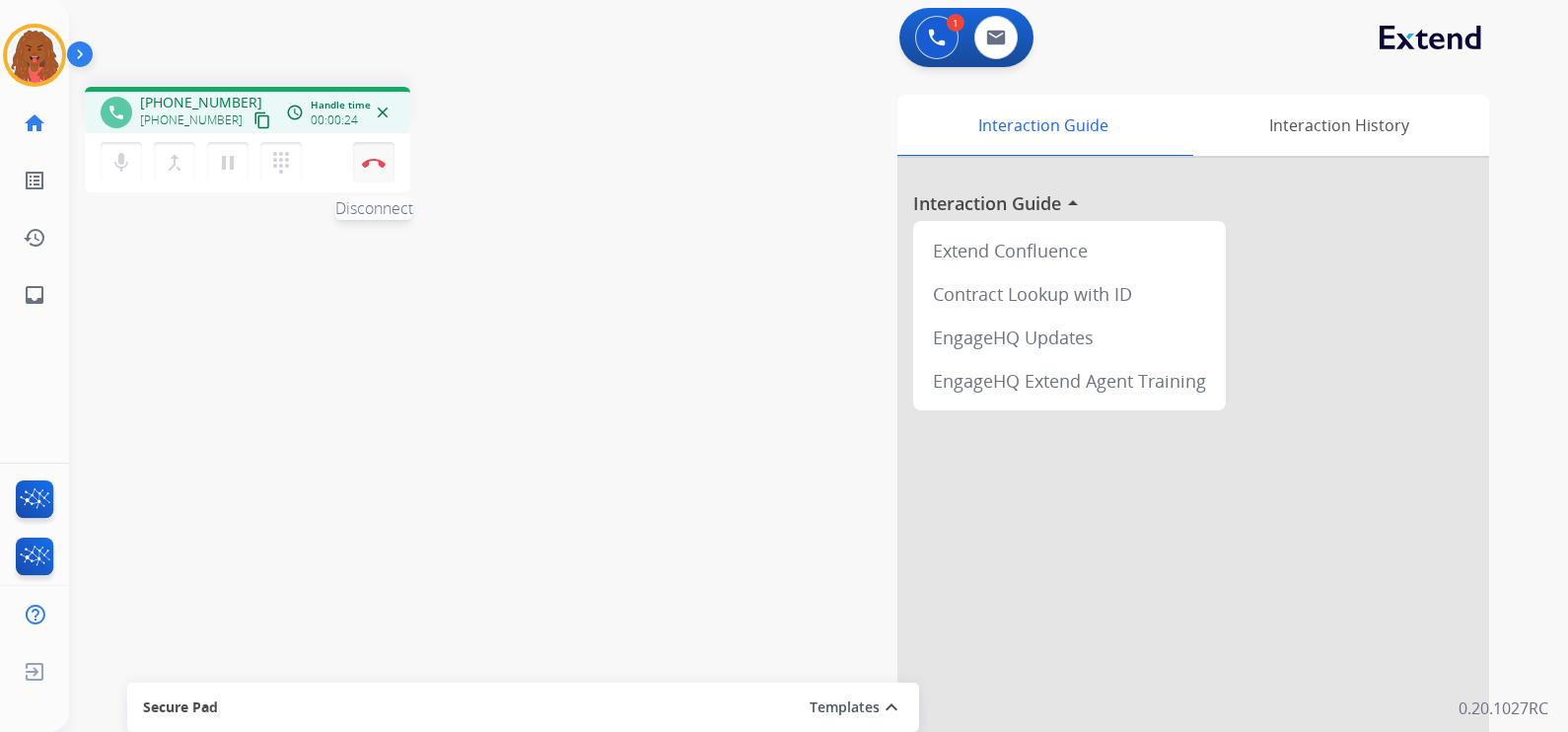 click at bounding box center (374, 163) 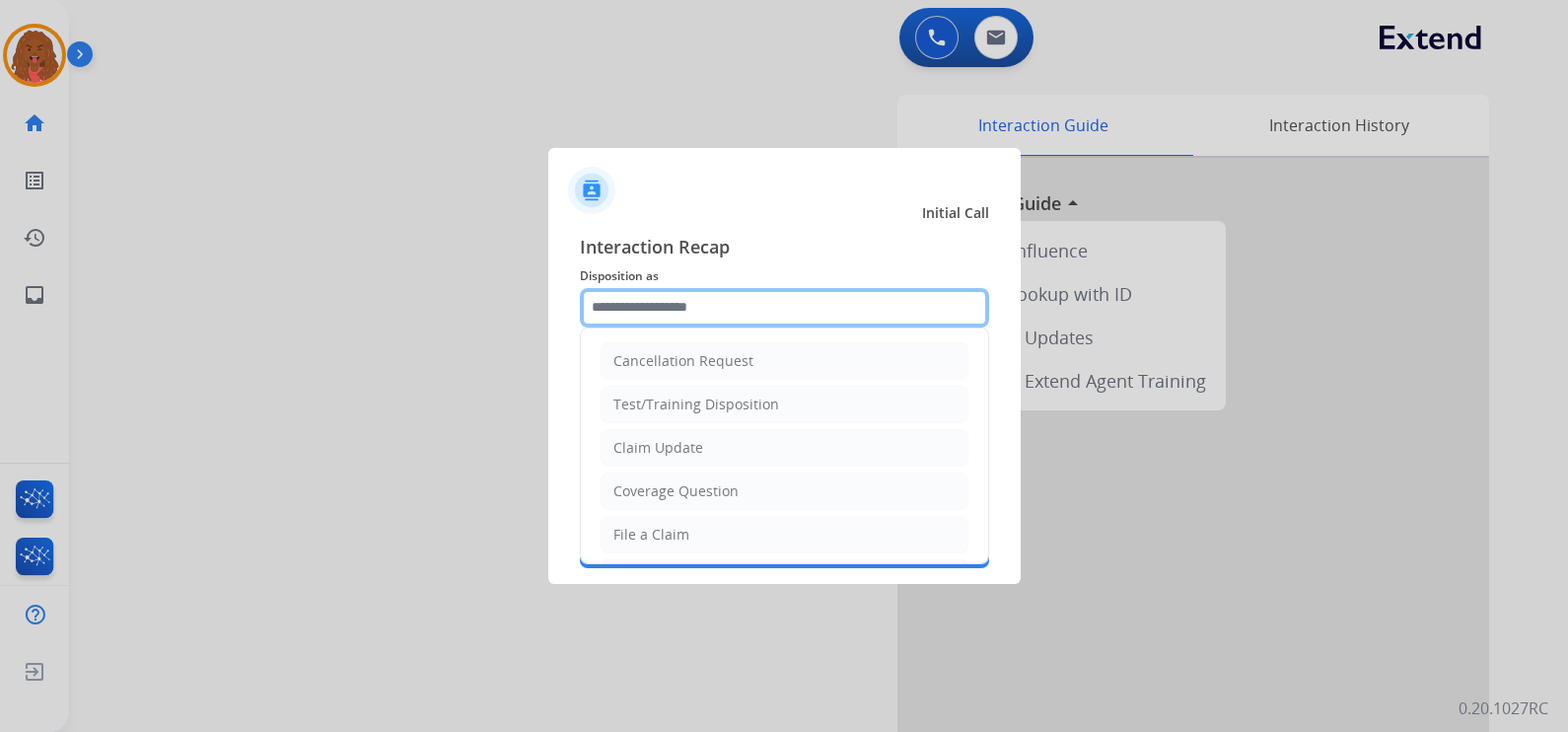 drag, startPoint x: 817, startPoint y: 301, endPoint x: 803, endPoint y: 311, distance: 17.20465 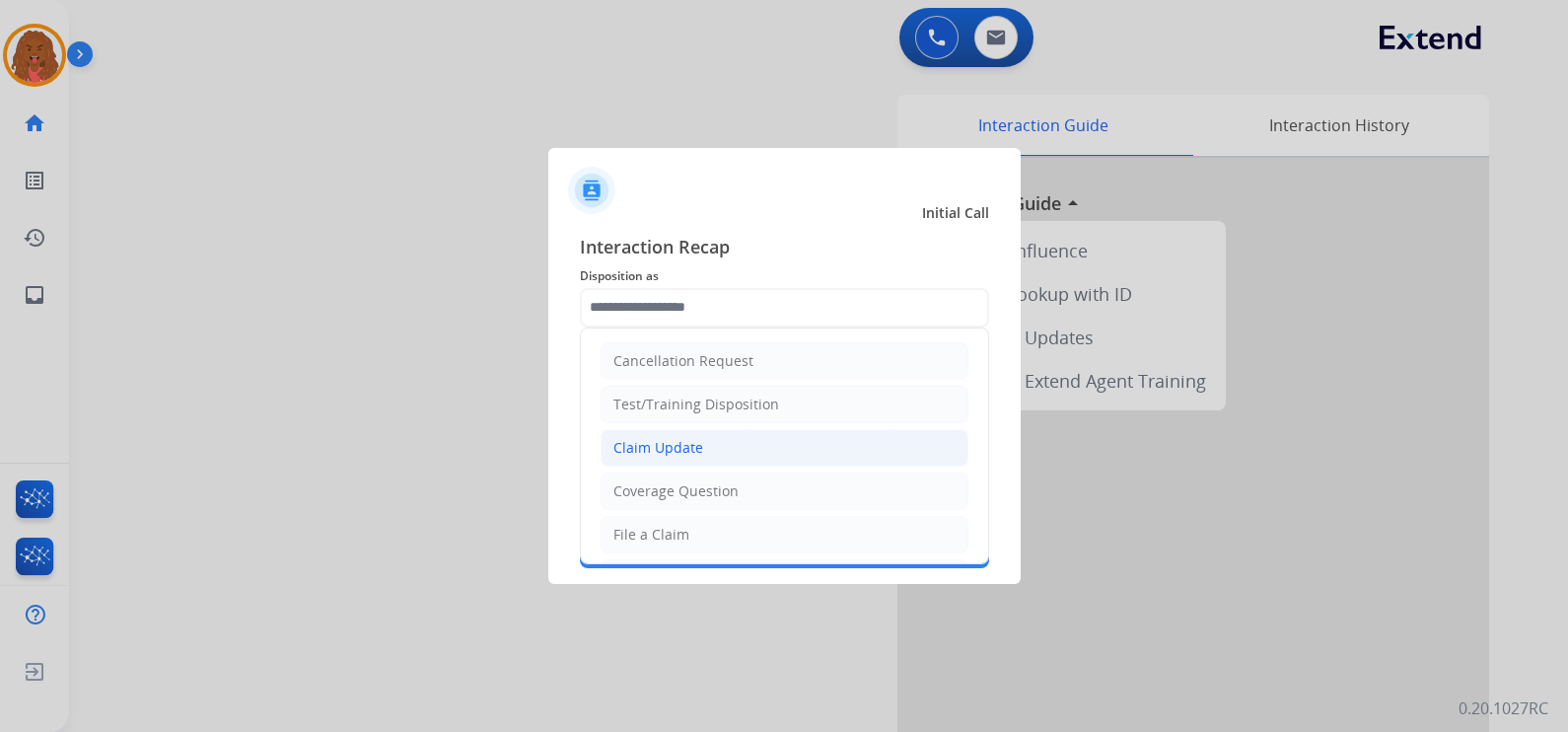 click on "Claim Update" 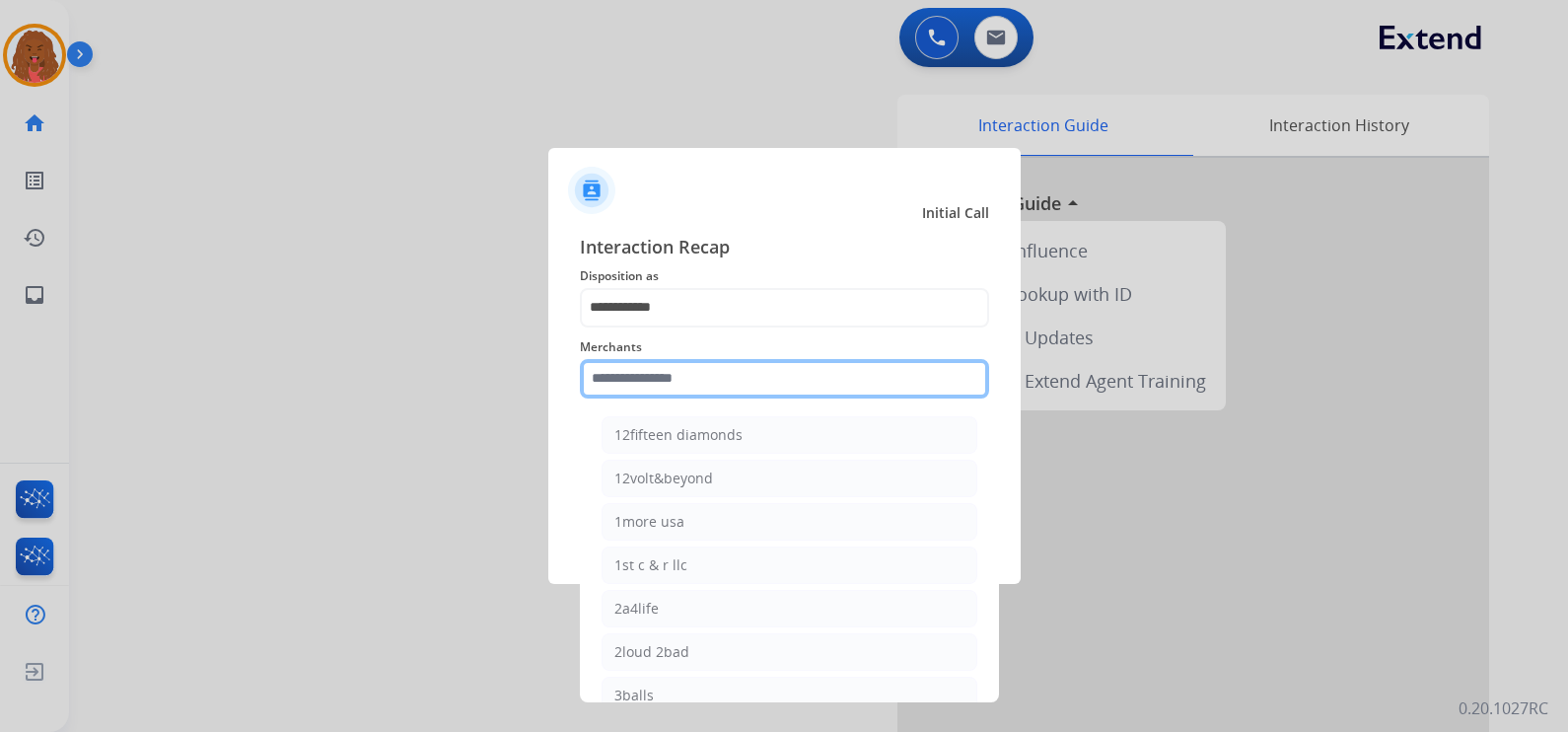 click 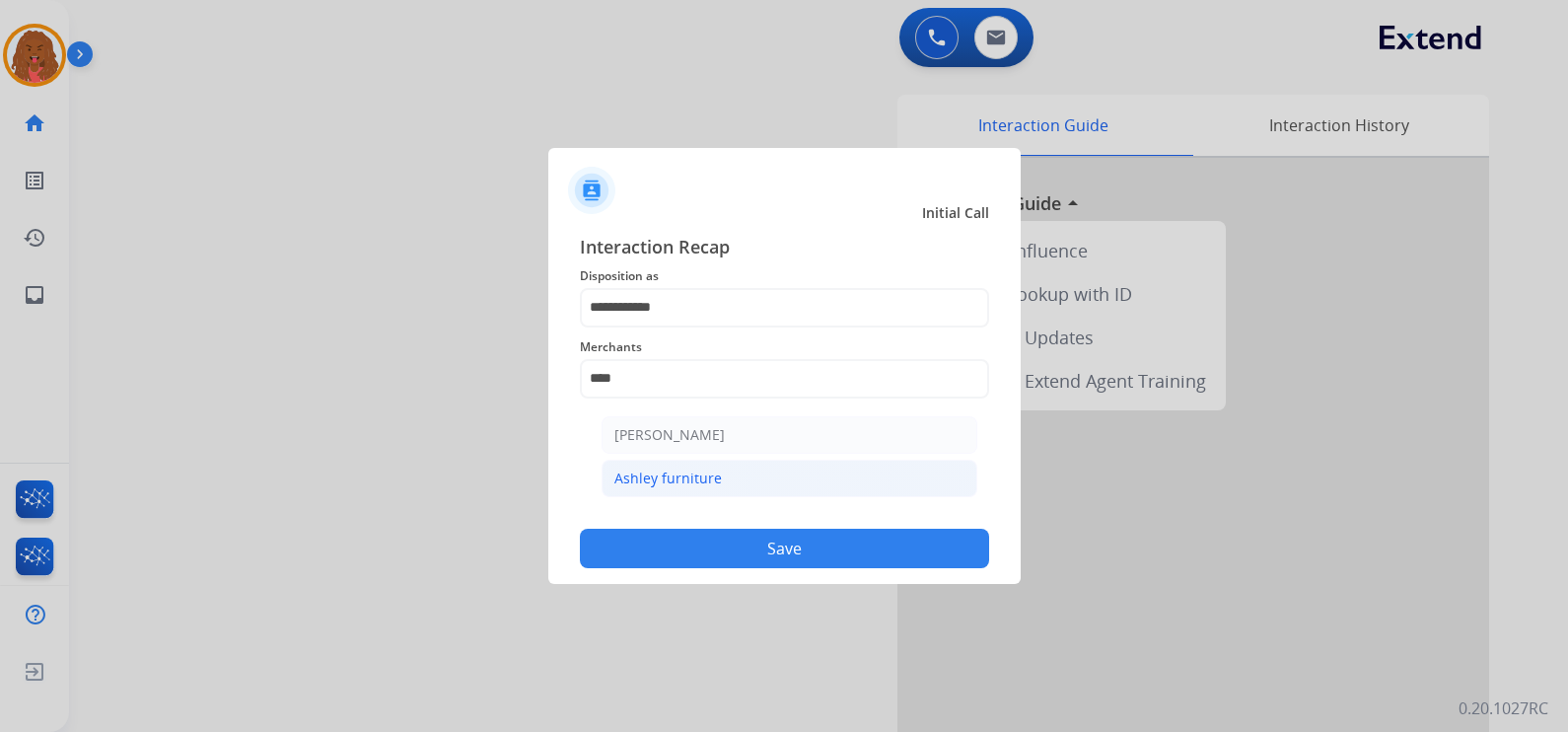 click on "Ashley furniture" 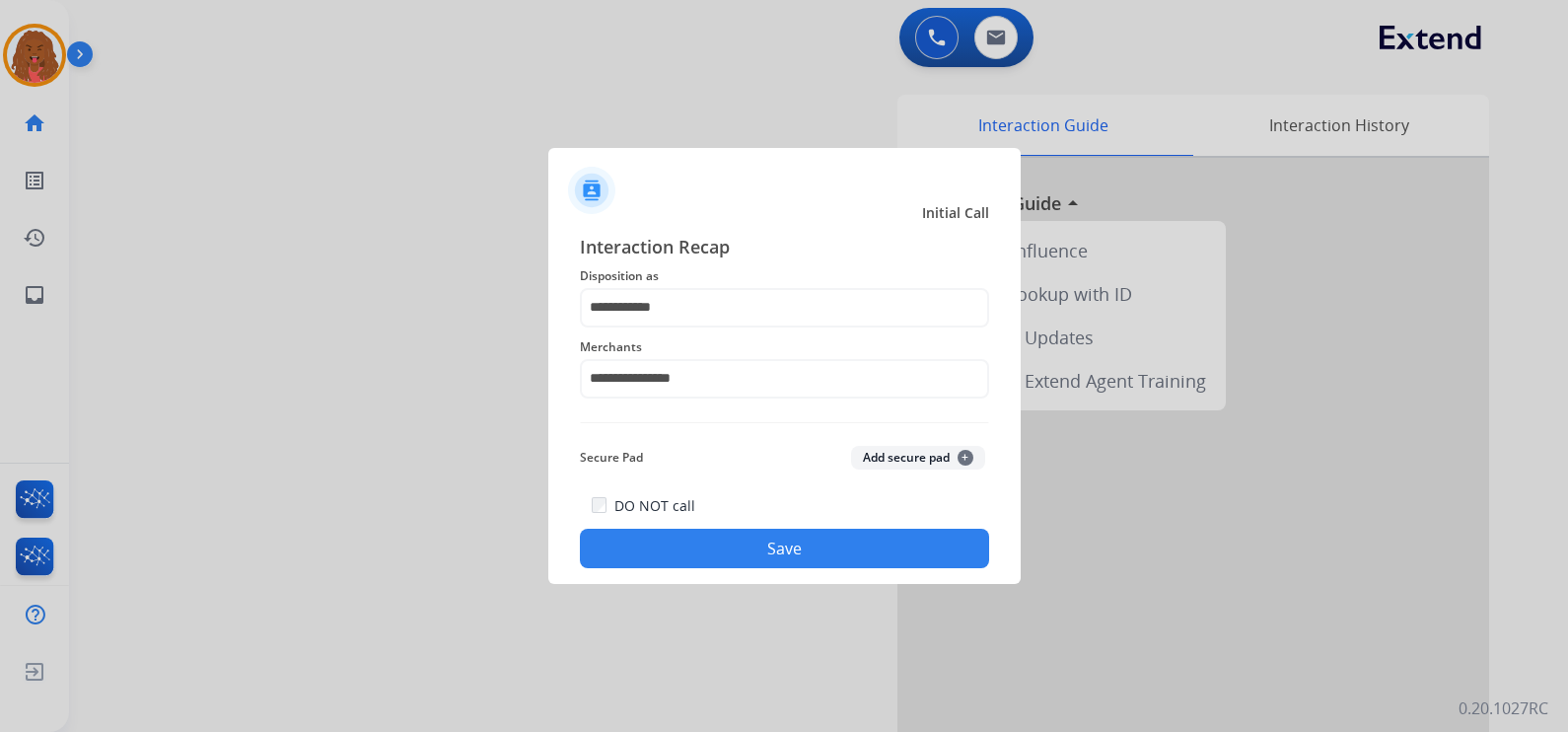 click on "Save" 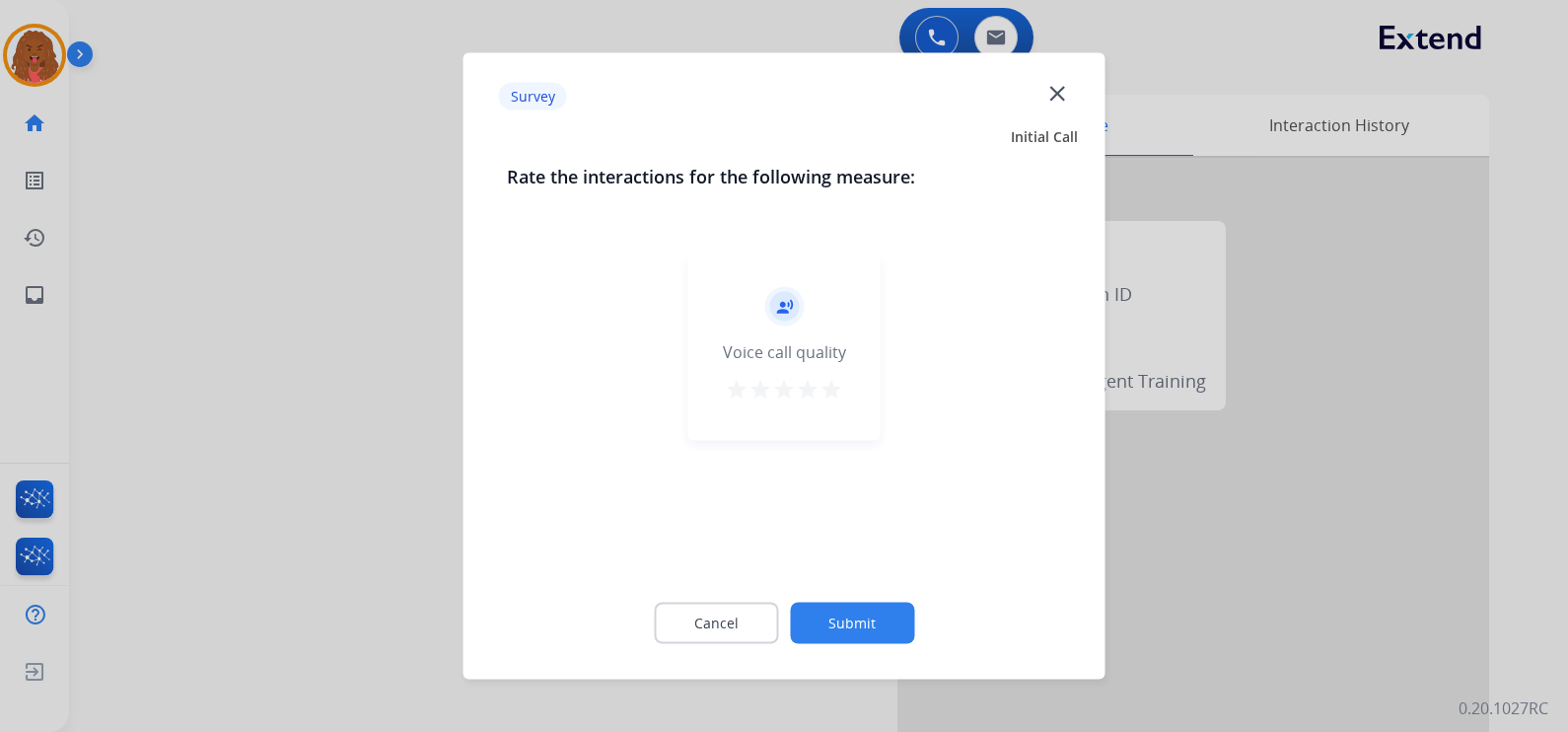 click on "Submit" 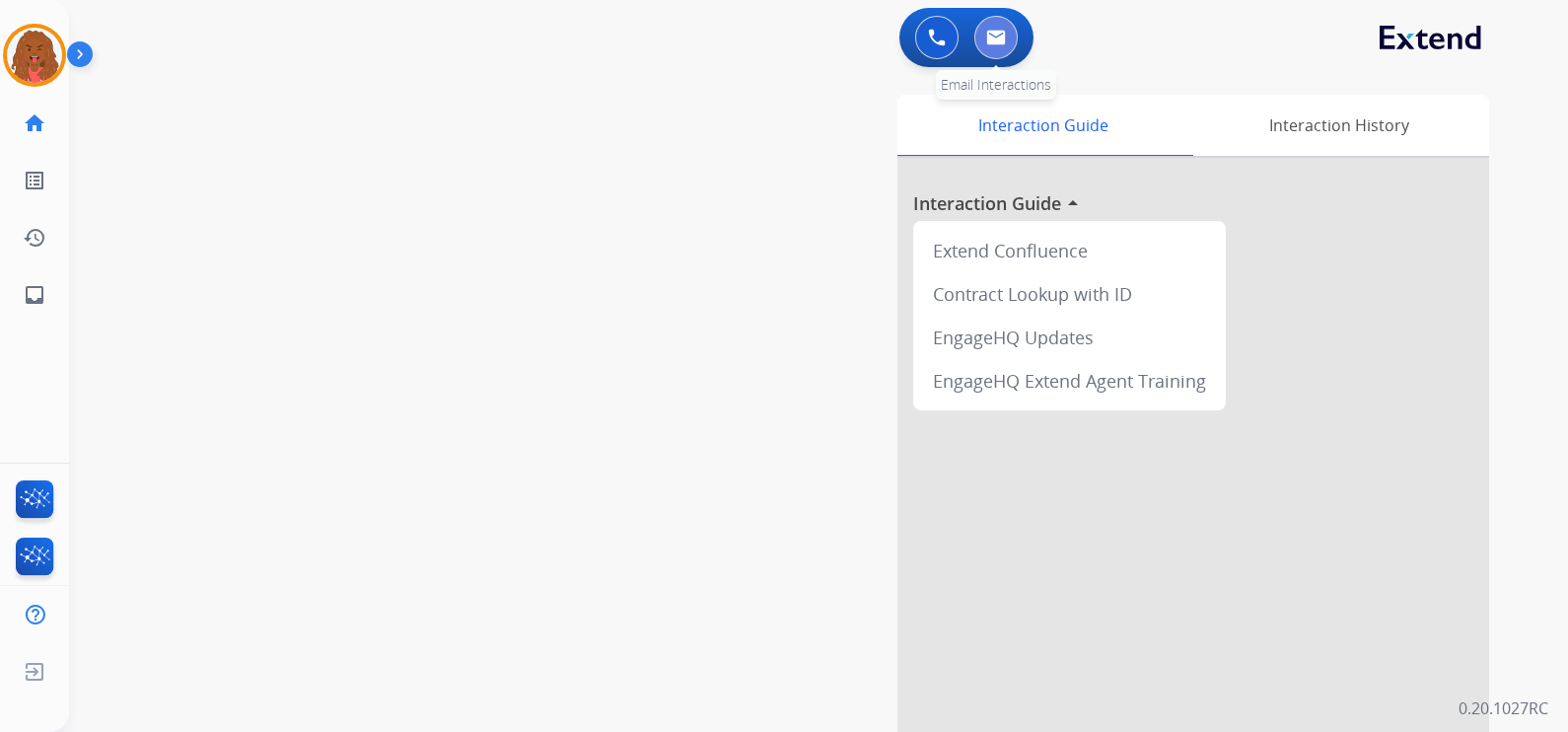 click at bounding box center [996, 37] 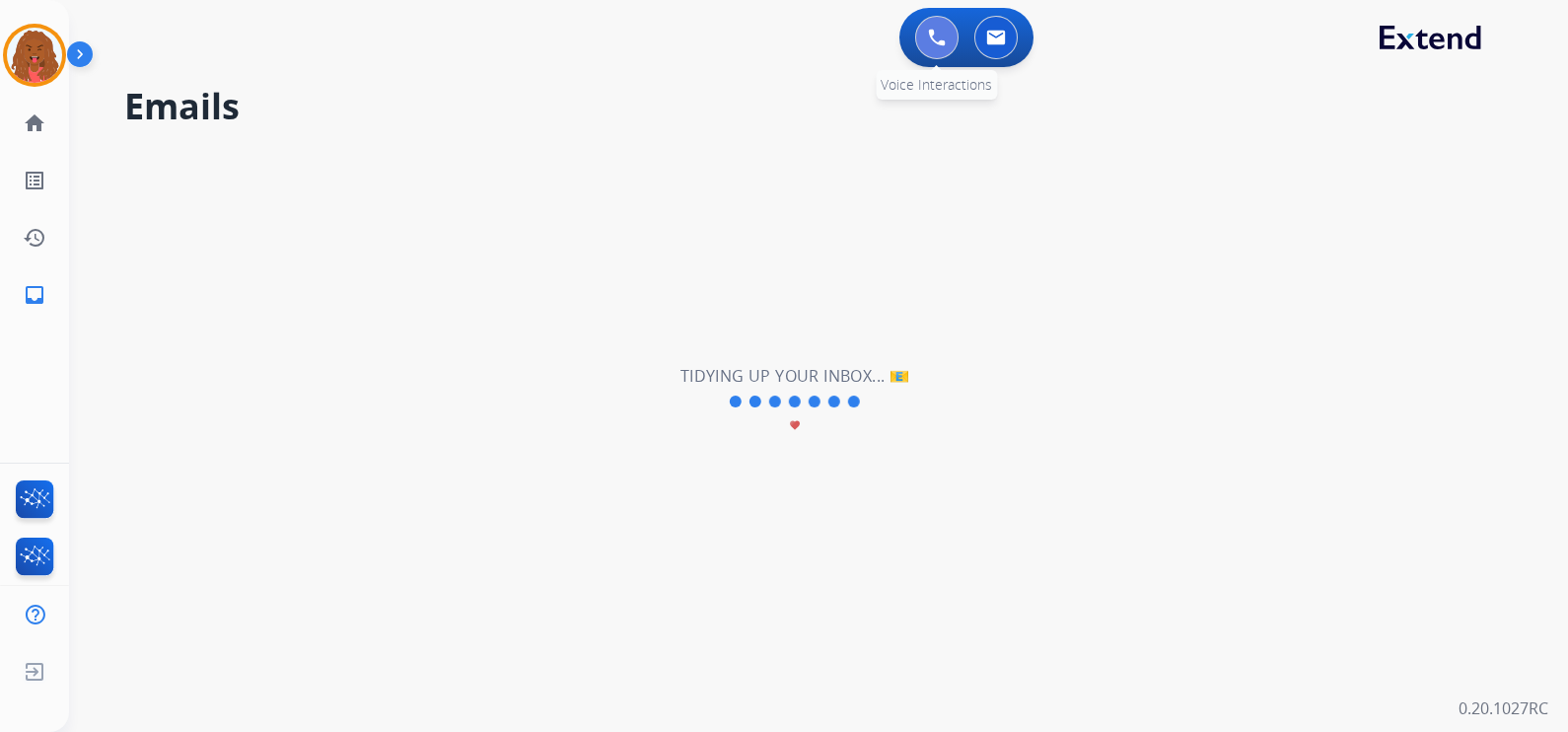 click at bounding box center [937, 37] 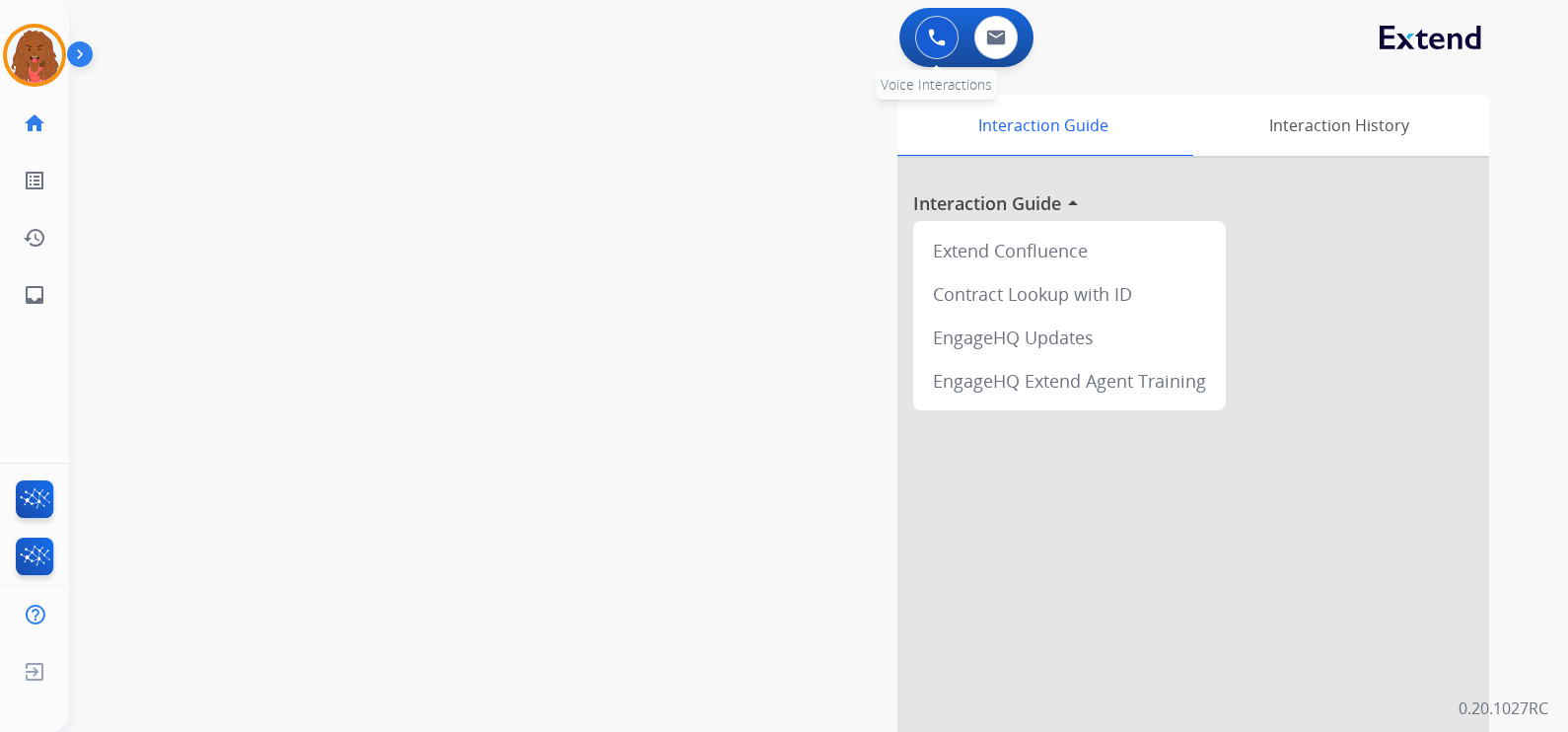 click at bounding box center (937, 37) 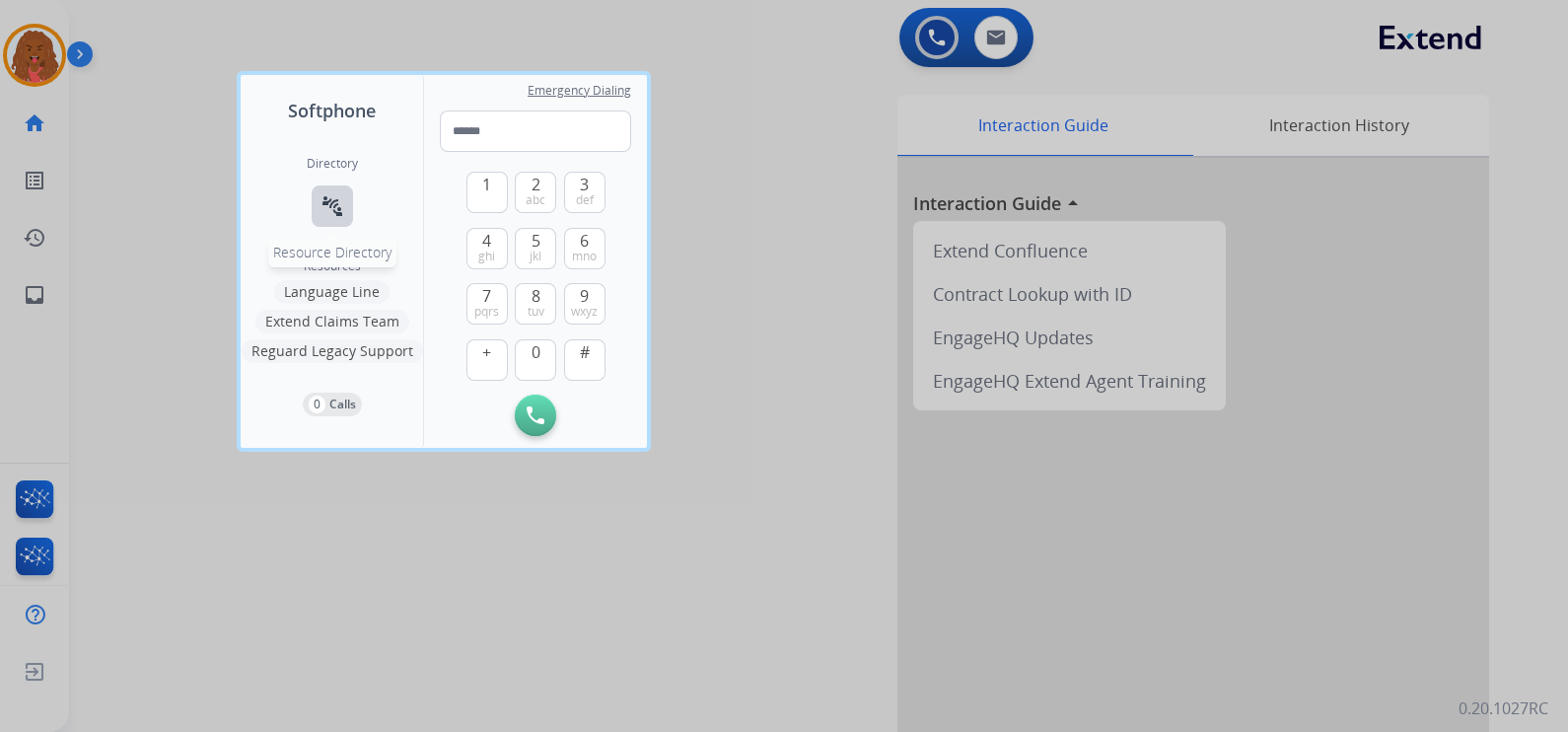 click on "connect_without_contact" at bounding box center [332, 206] 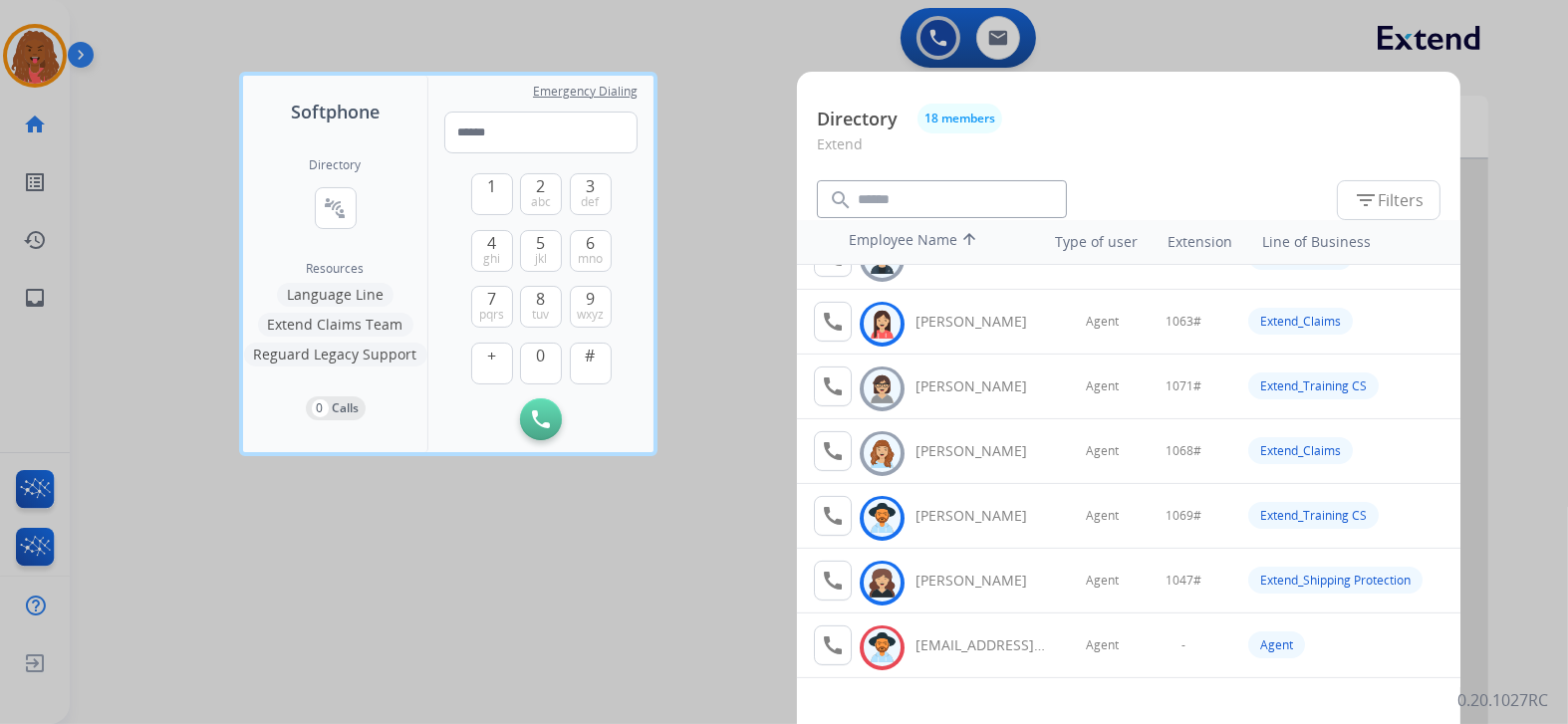scroll, scrollTop: 755, scrollLeft: 0, axis: vertical 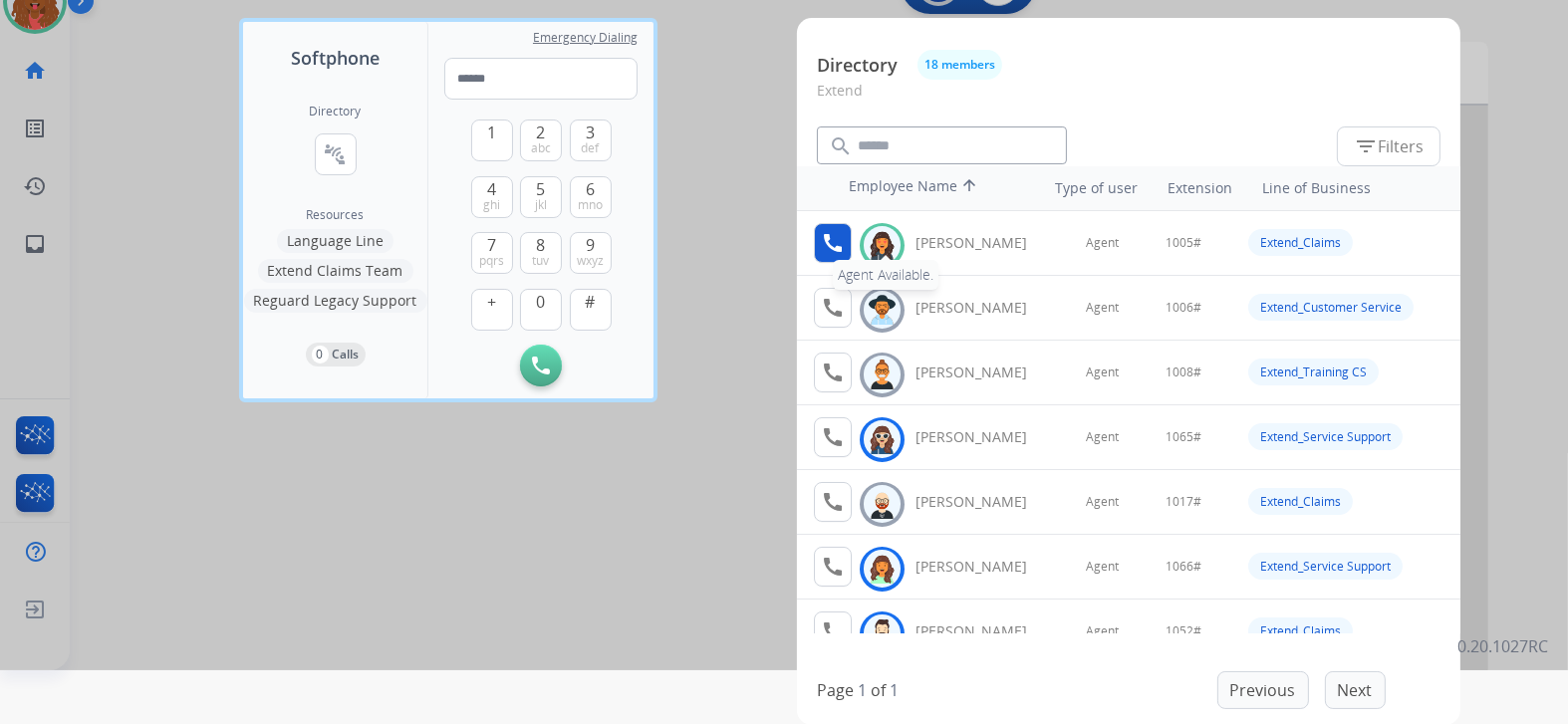 click on "call" at bounding box center (833, 243) 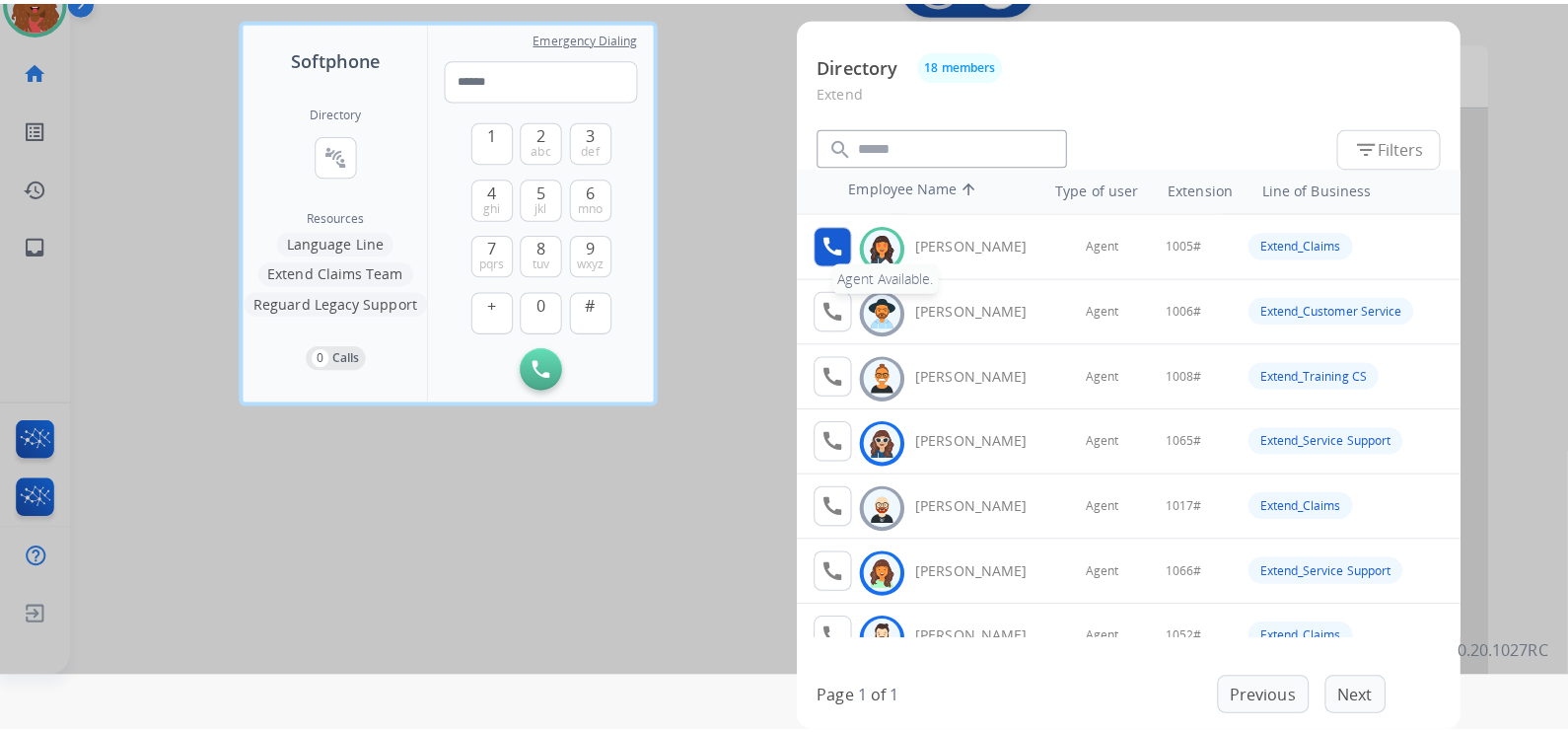scroll, scrollTop: 0, scrollLeft: 0, axis: both 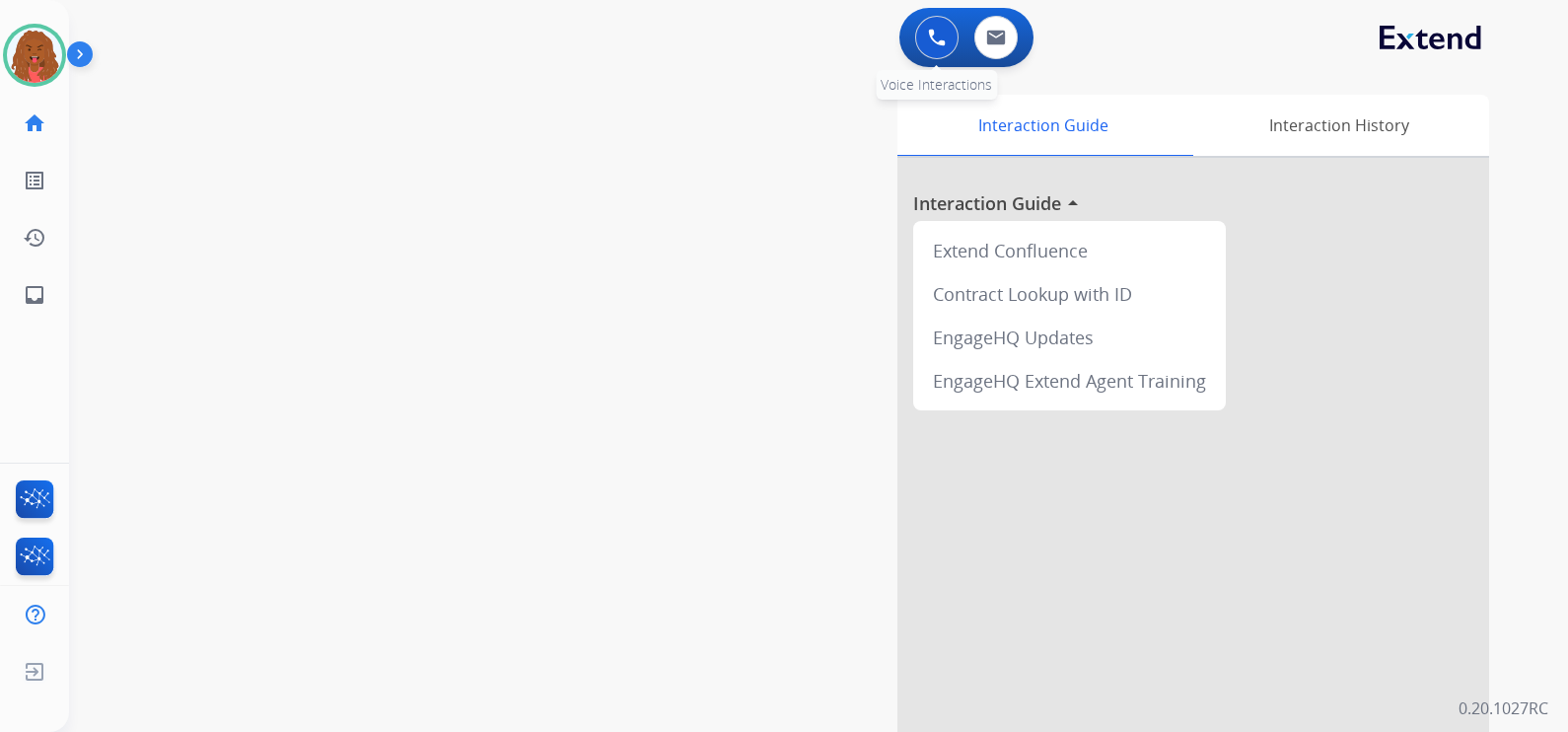 click at bounding box center [937, 37] 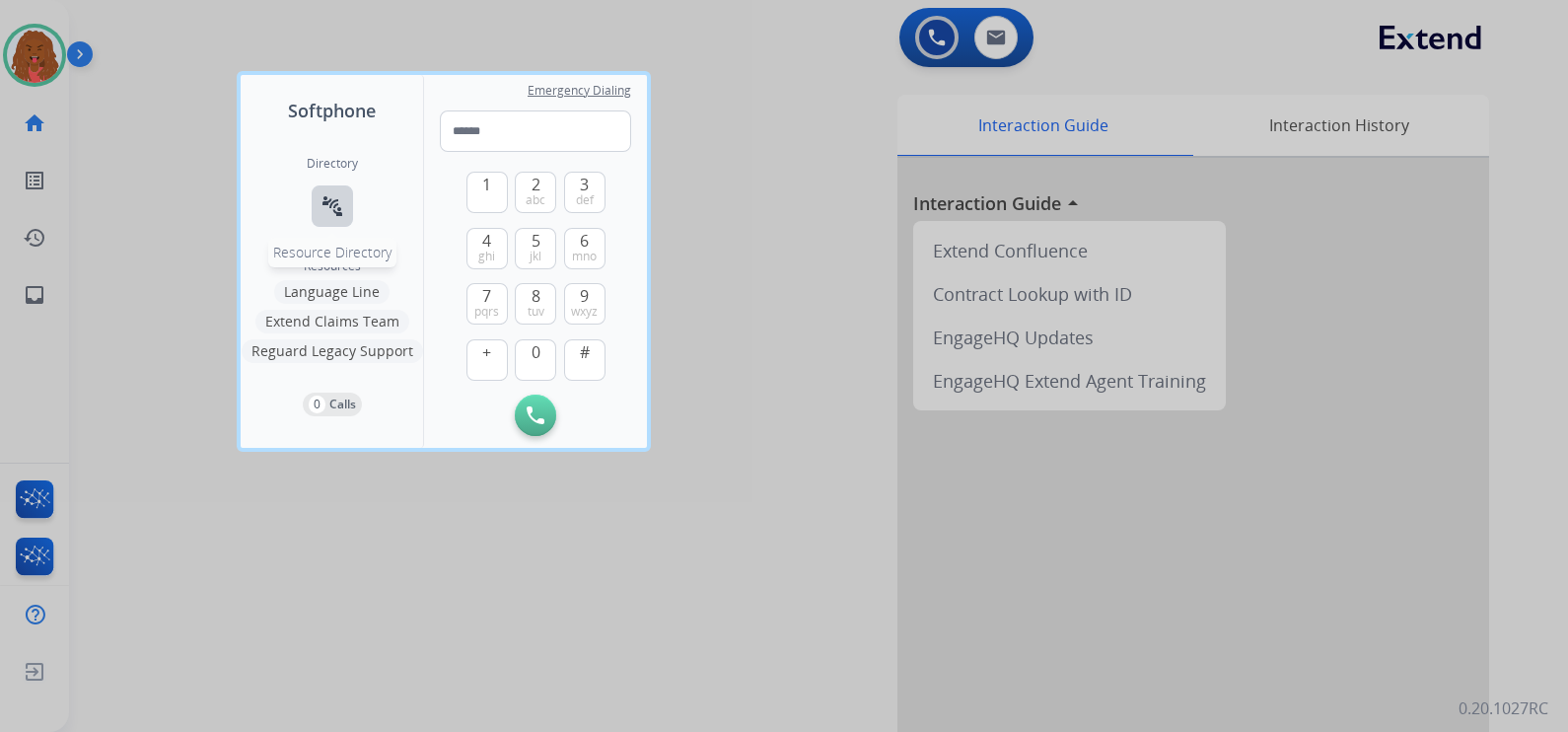 click on "connect_without_contact" at bounding box center (332, 206) 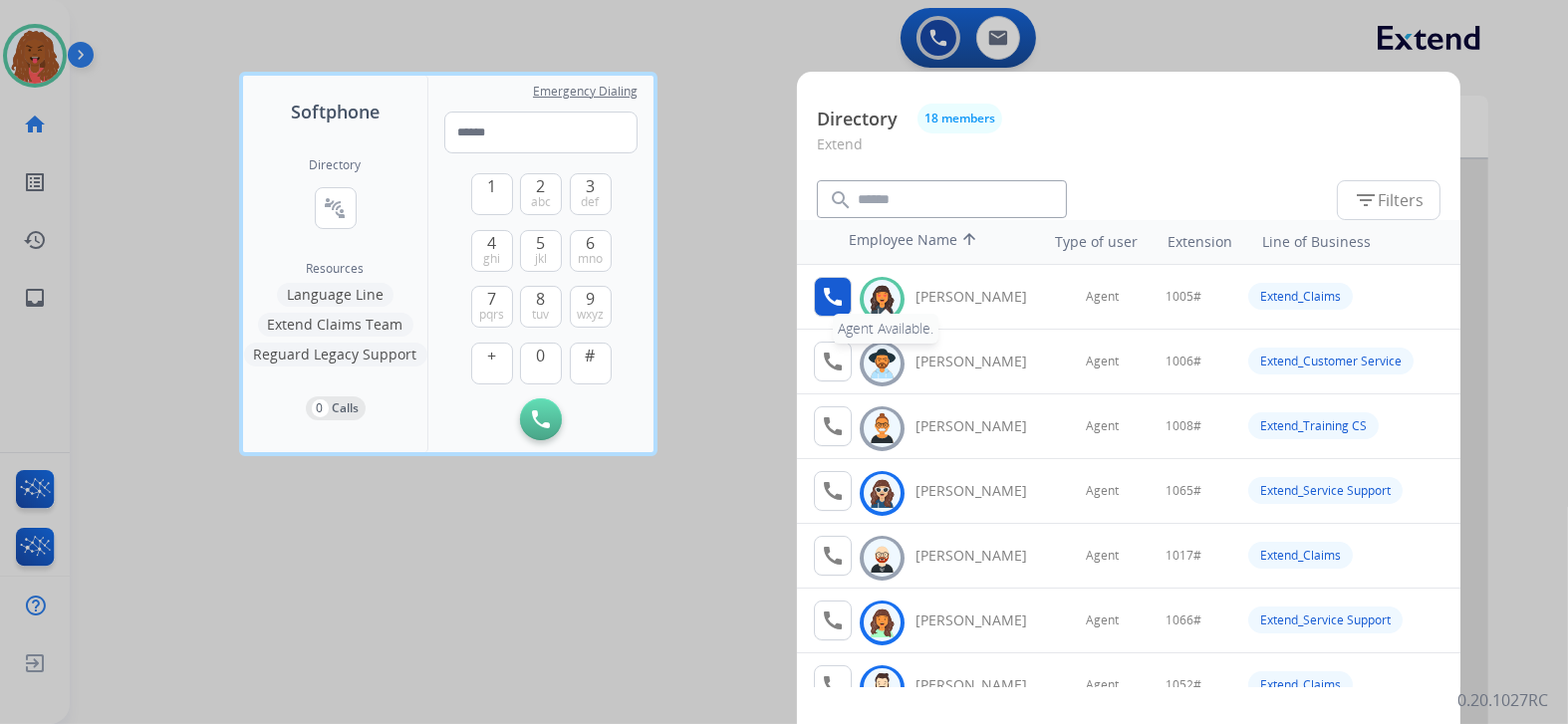 click on "call" at bounding box center [833, 297] 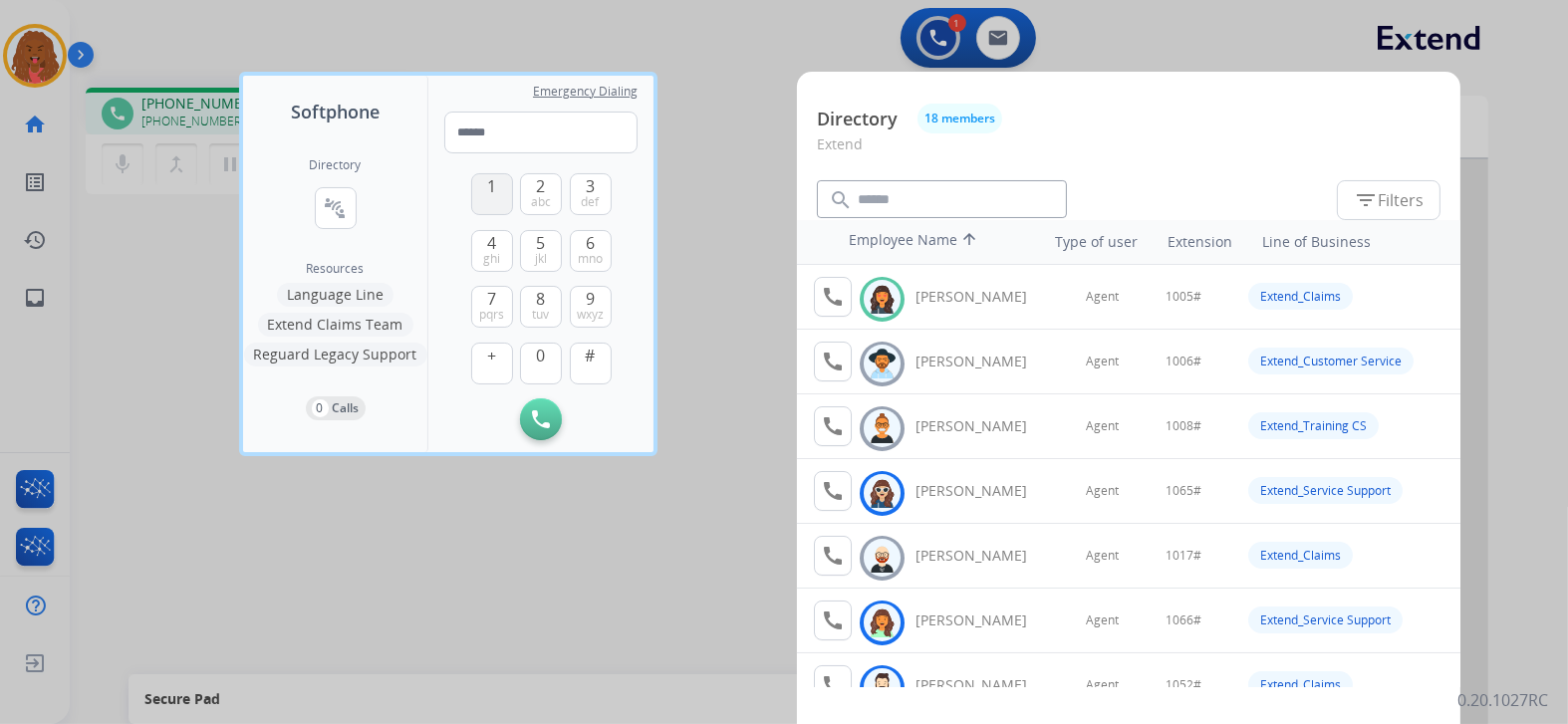 click on "1" at bounding box center [491, 186] 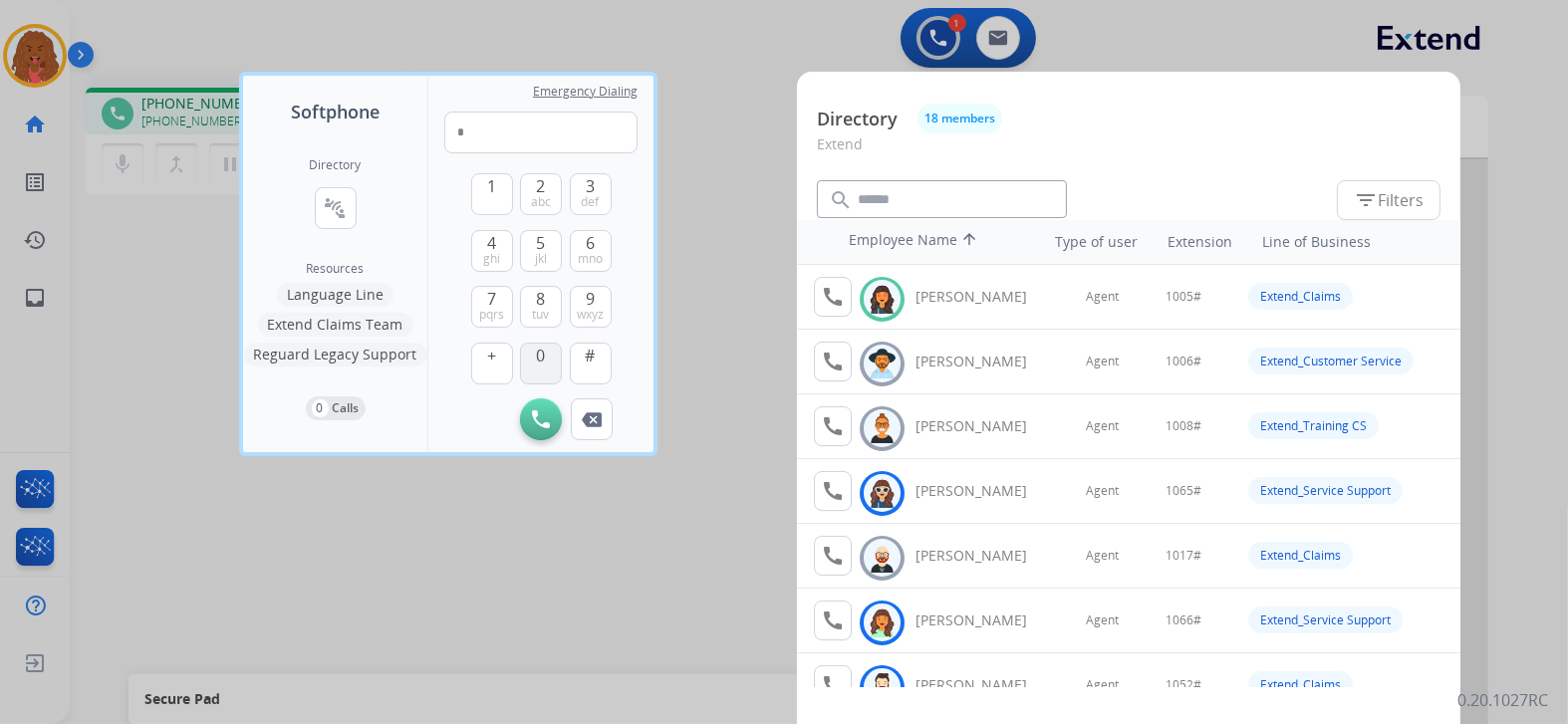 click on "0" at bounding box center (541, 363) 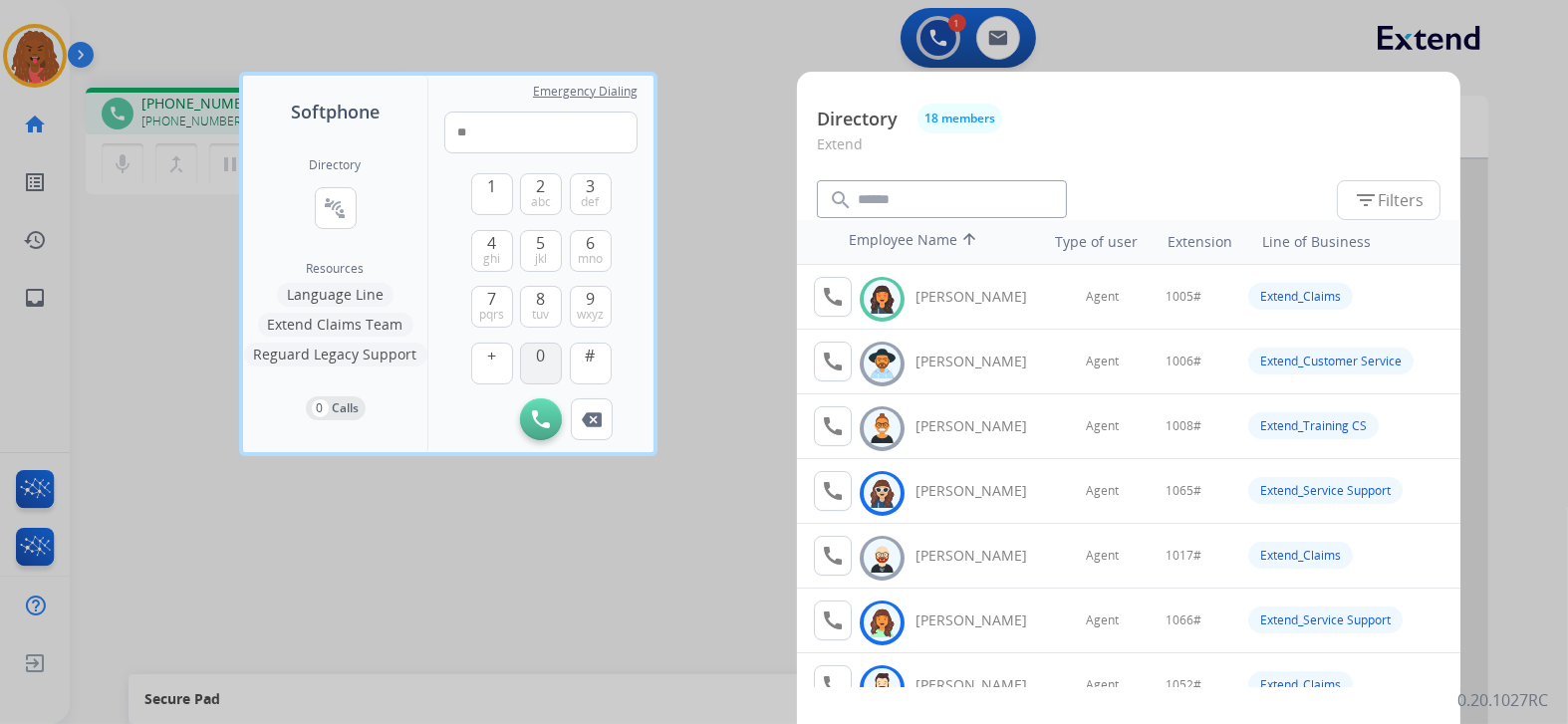 click on "0" at bounding box center [541, 363] 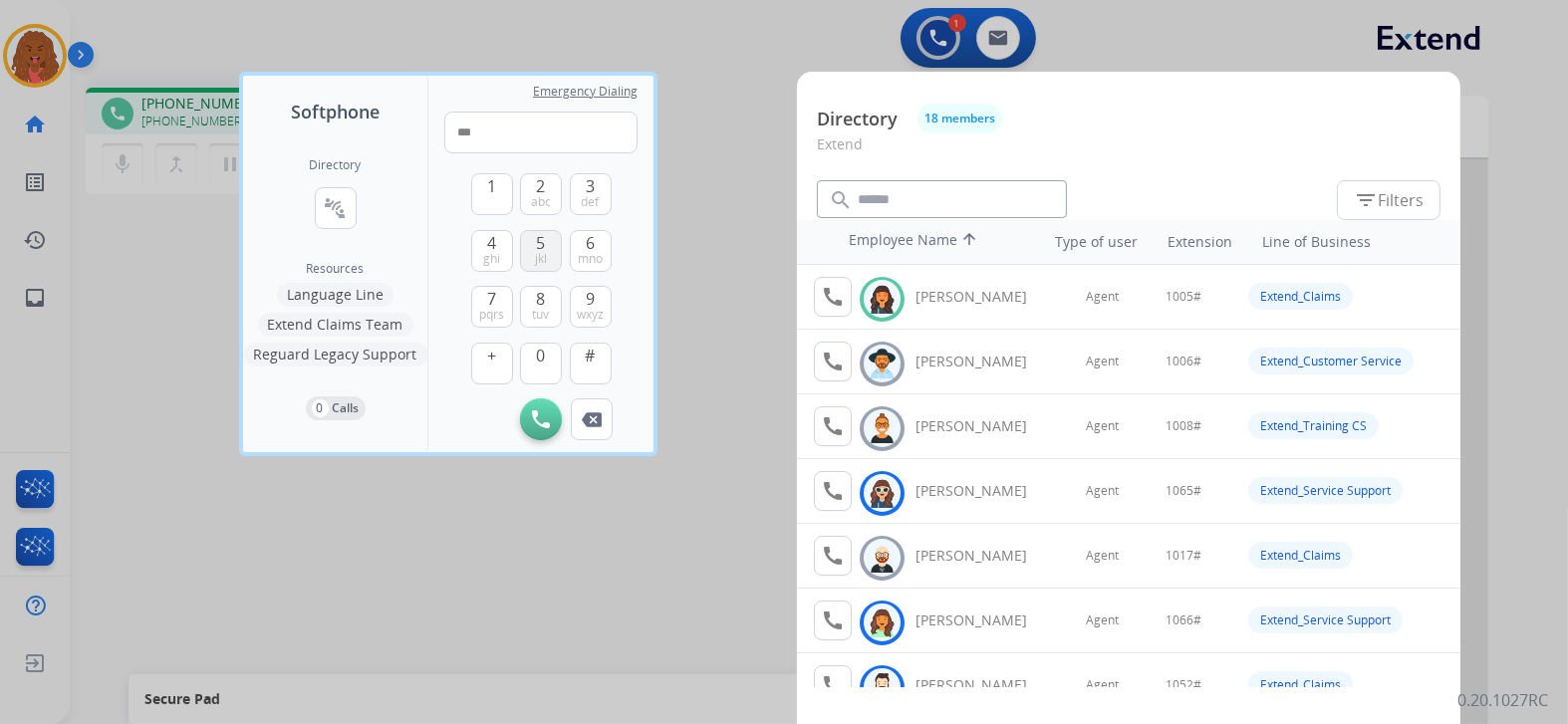 click on "5 jkl" at bounding box center (541, 251) 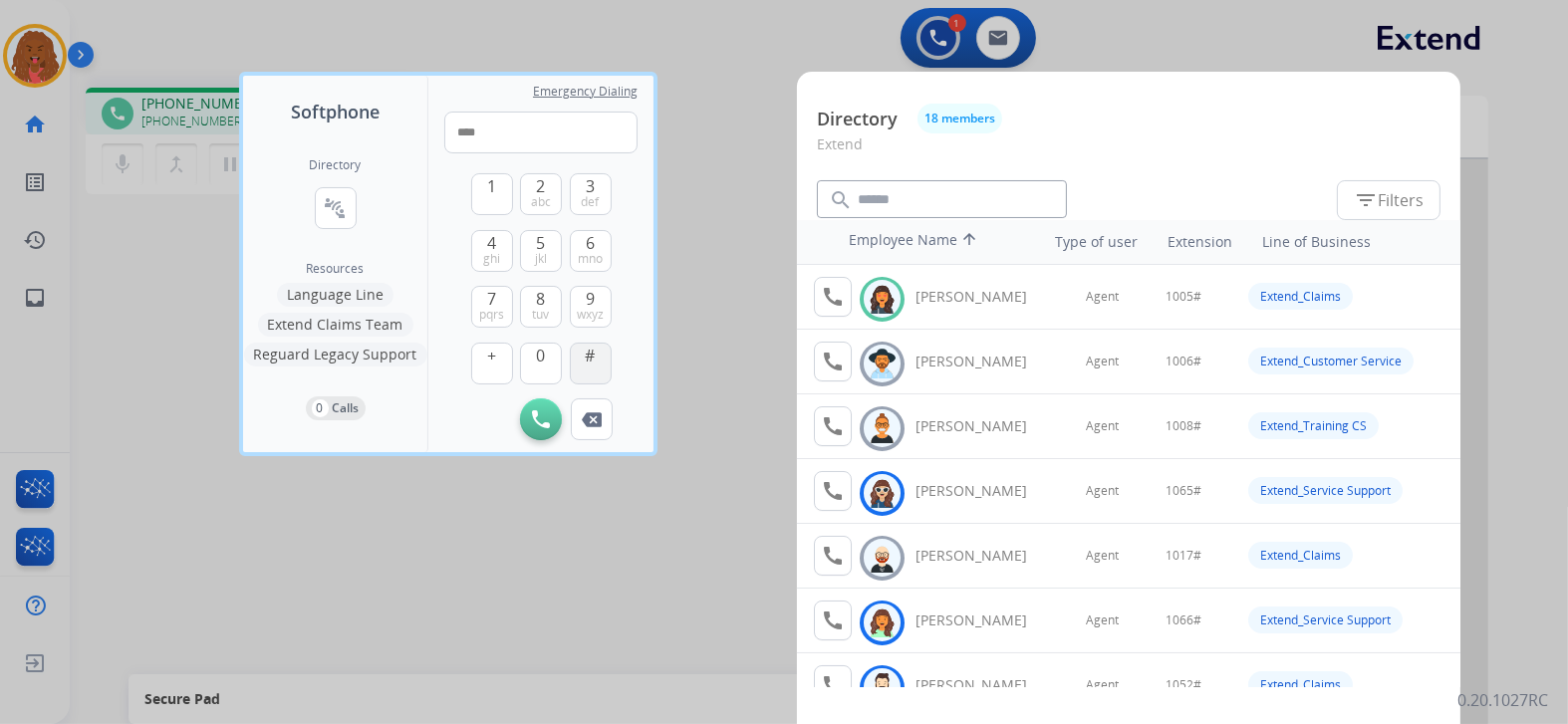 click on "#" at bounding box center [591, 363] 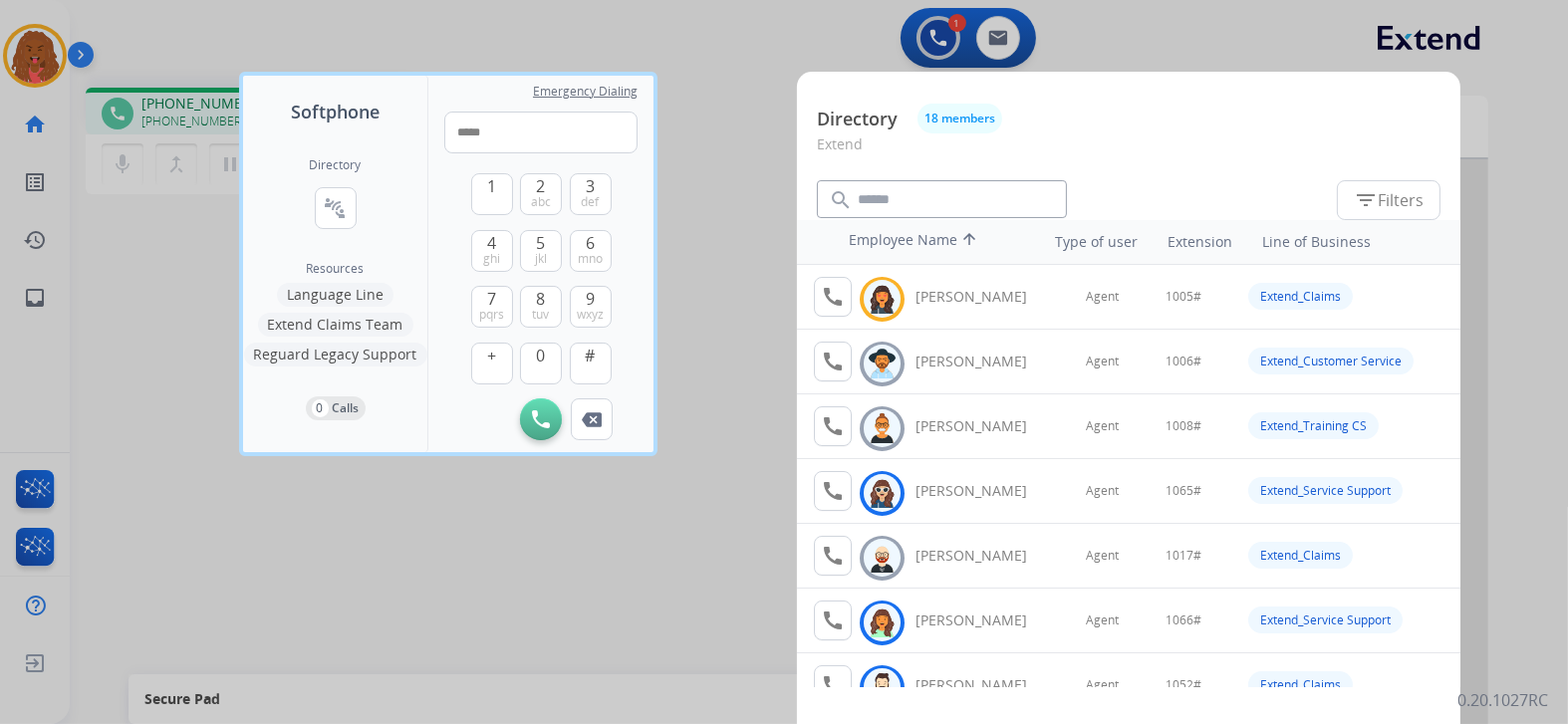 click at bounding box center [784, 362] 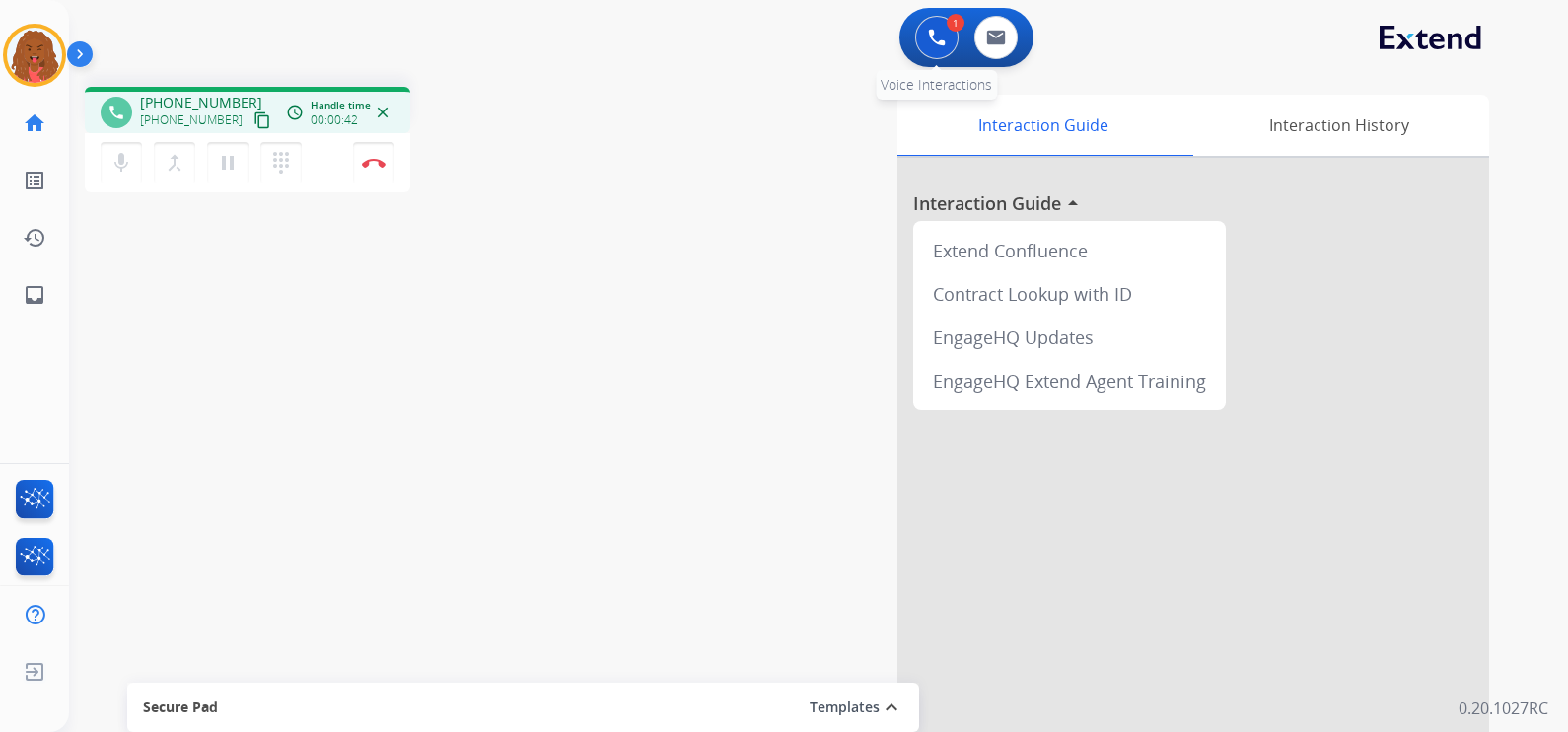click at bounding box center [937, 37] 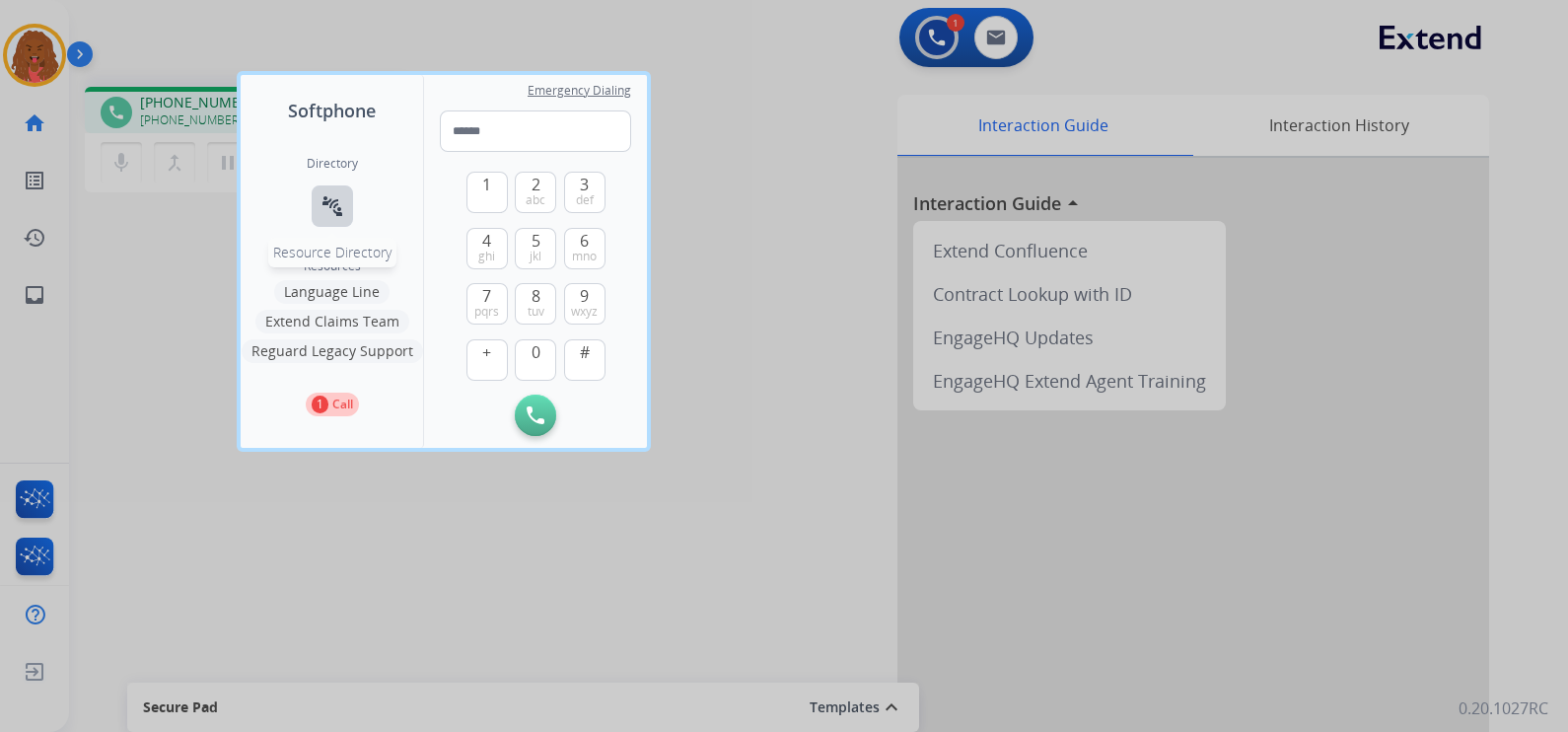click on "connect_without_contact Resource Directory" at bounding box center [332, 206] 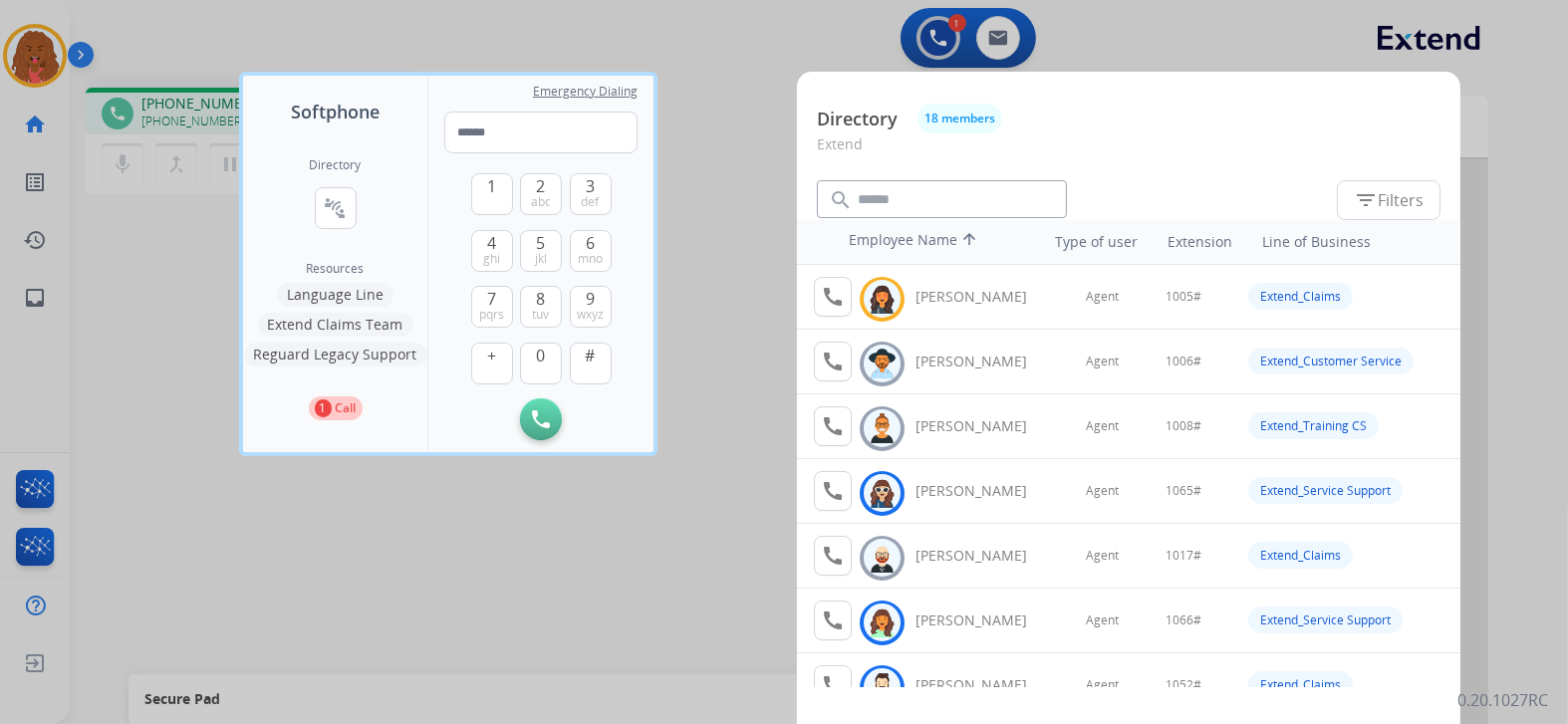 click on "Extend_Claims" at bounding box center [1300, 296] 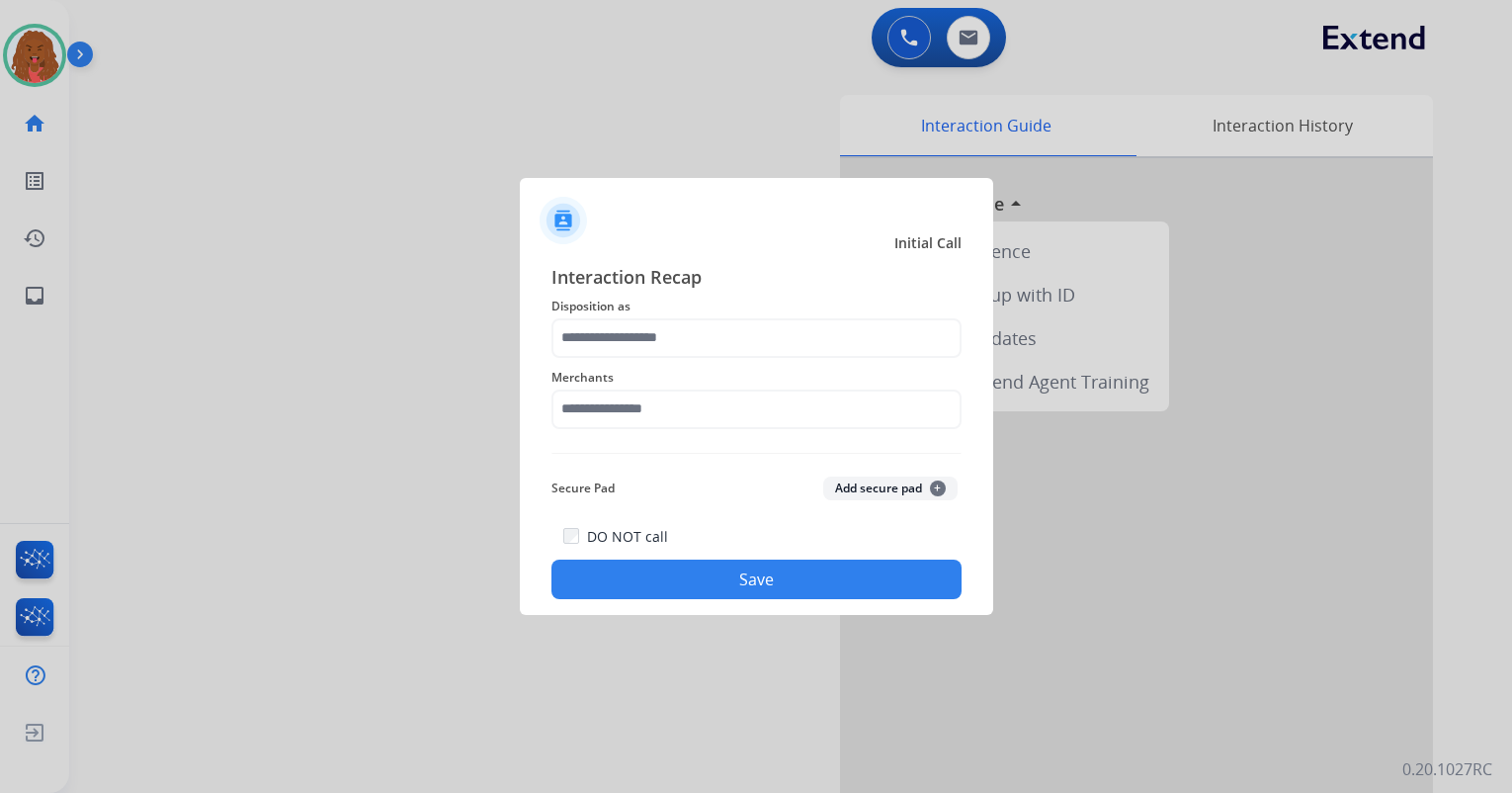 scroll, scrollTop: 0, scrollLeft: 0, axis: both 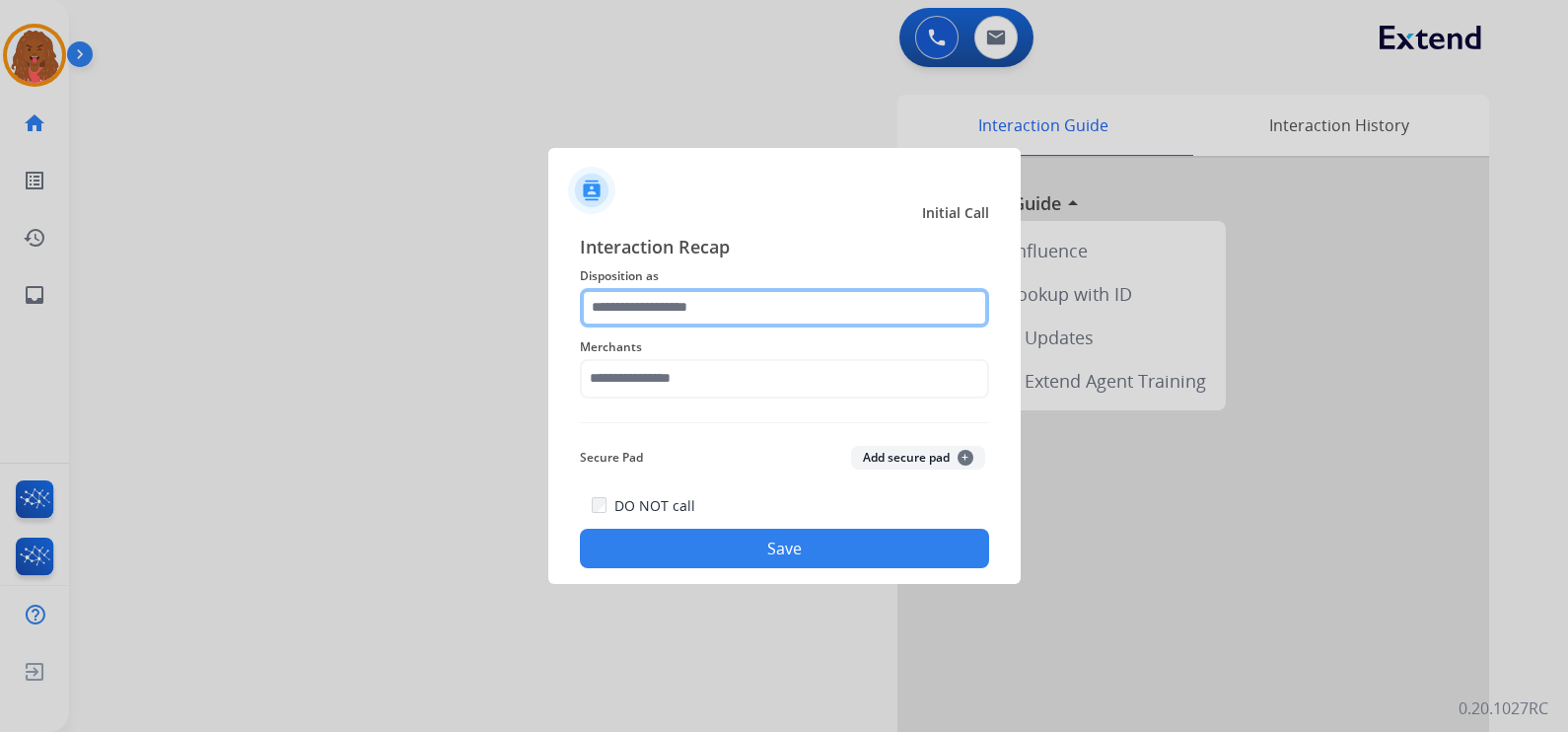 click 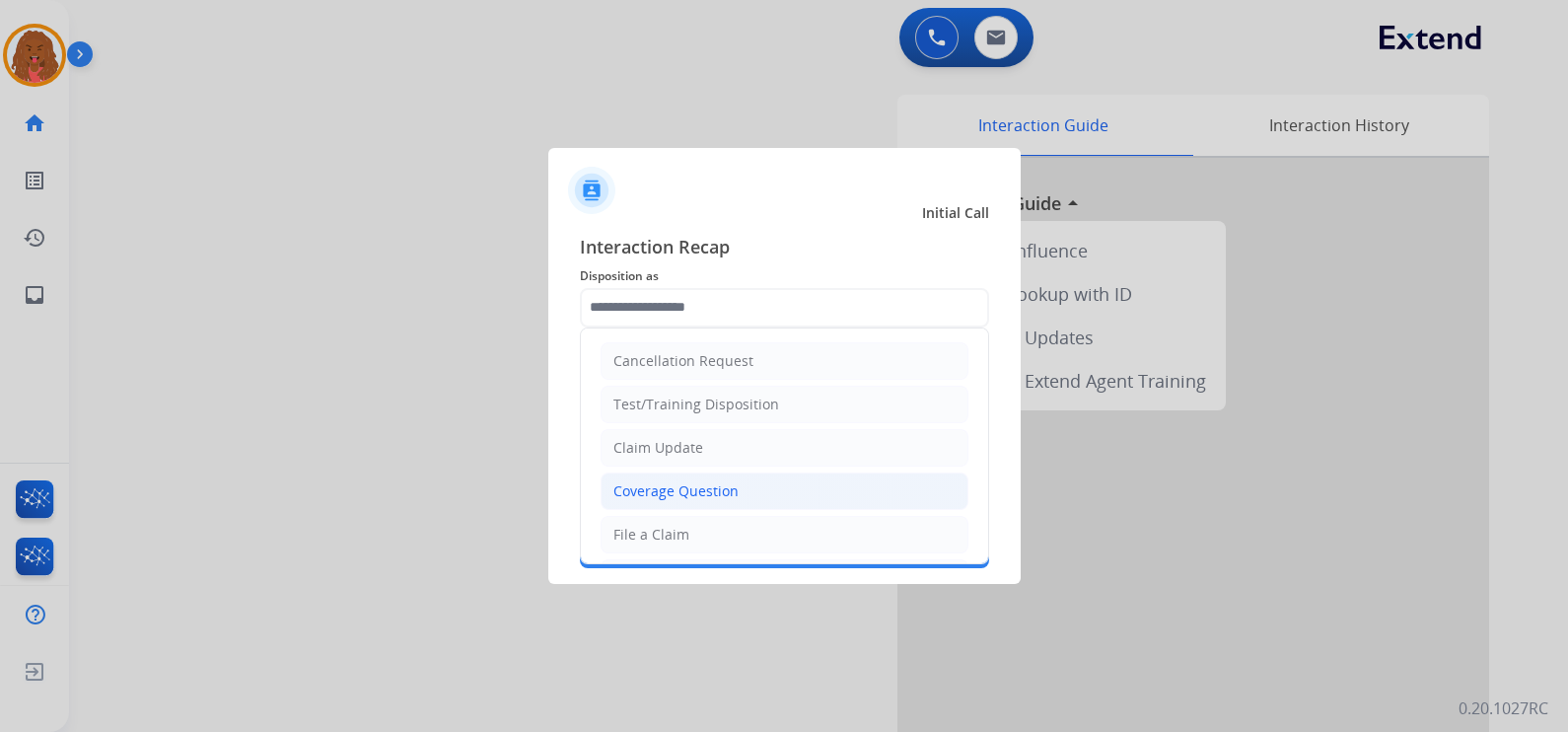 click on "Coverage Question" 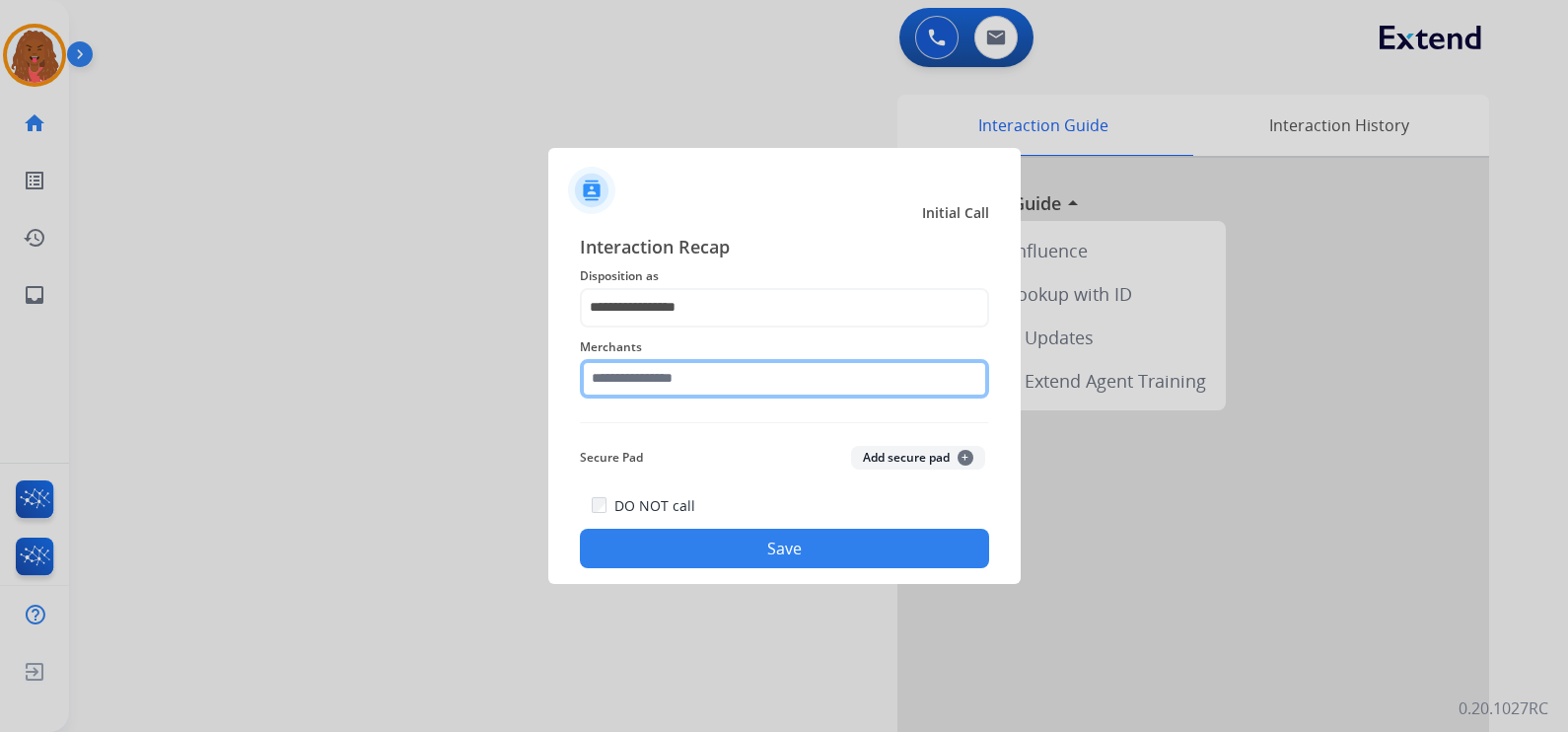 click 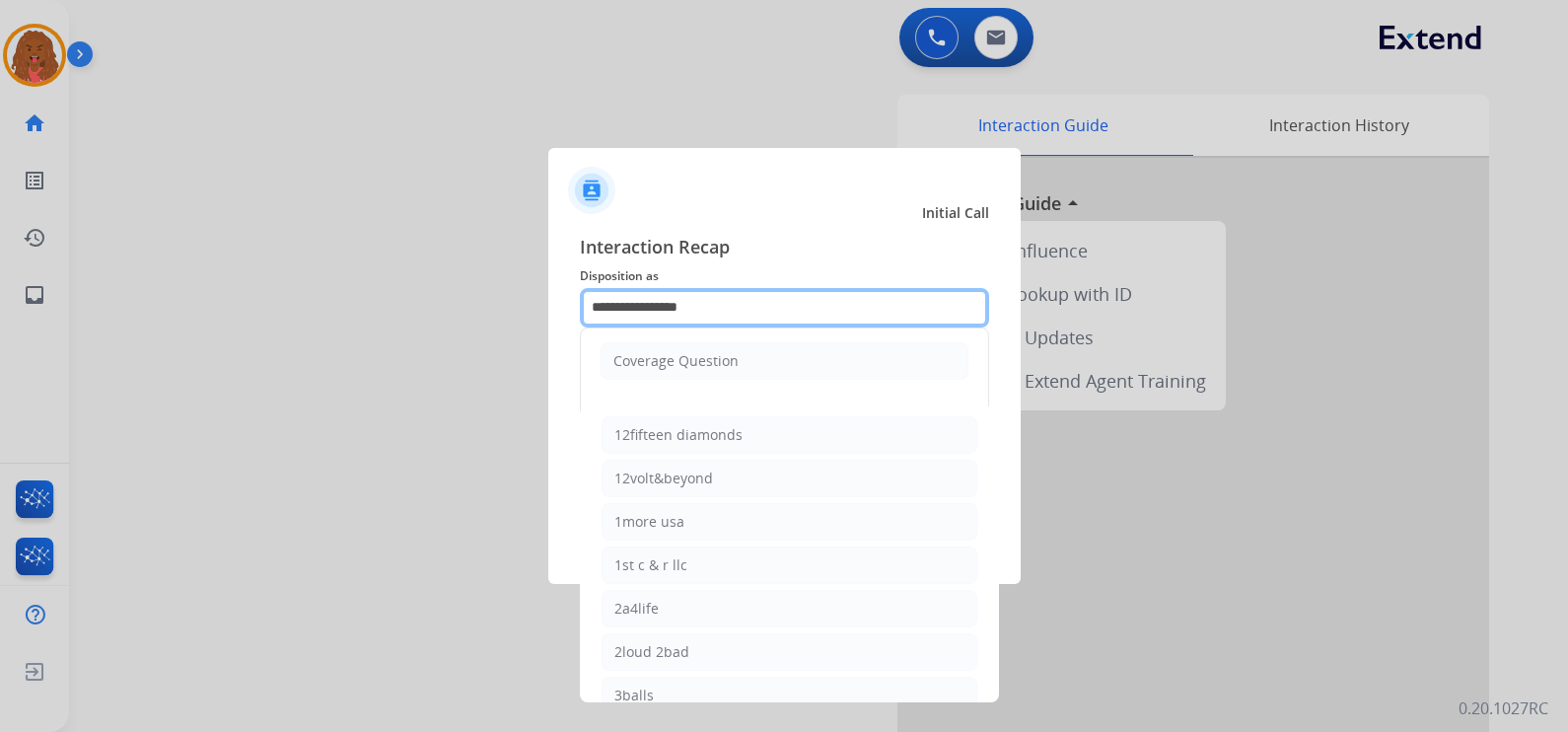 click on "**********" 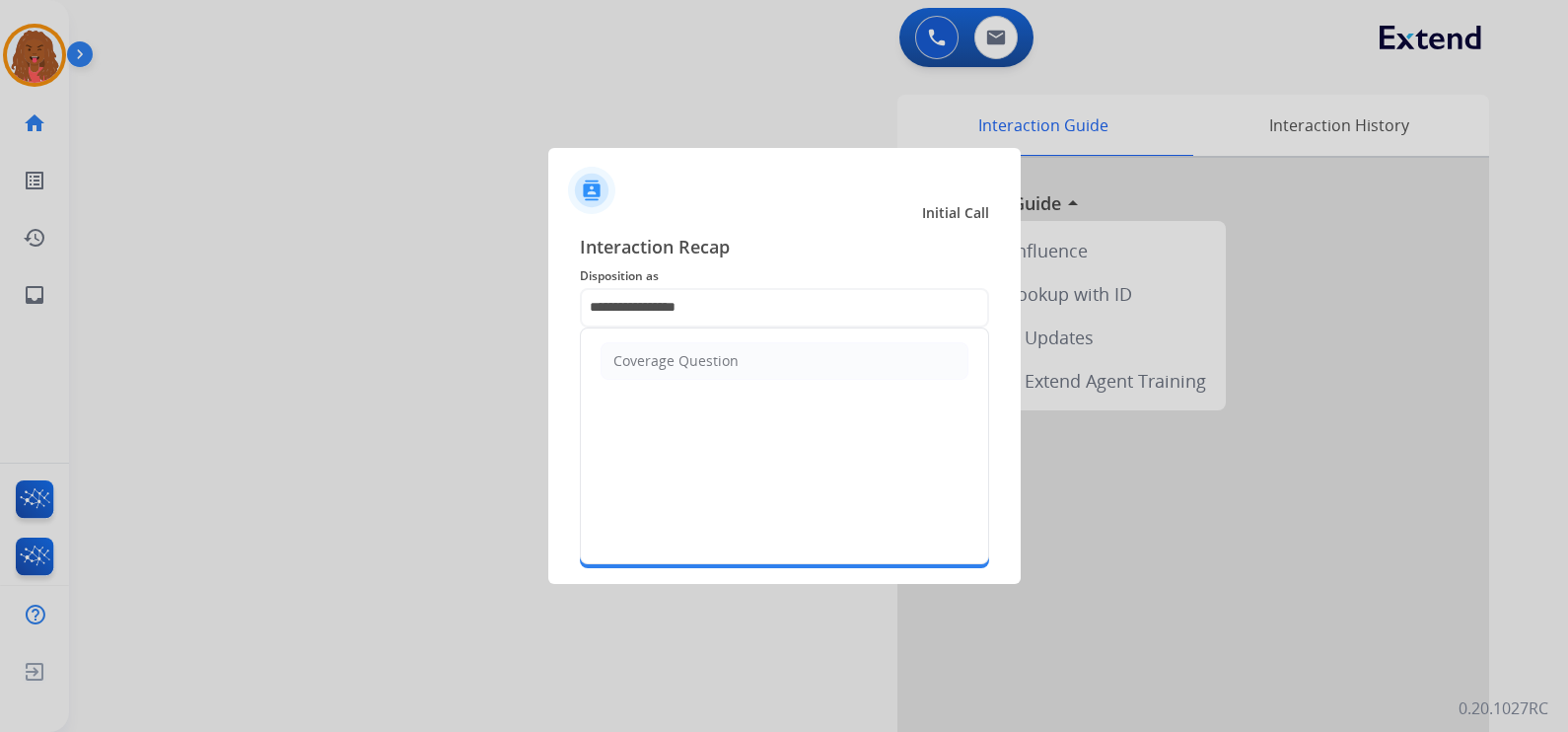 click on "**********" 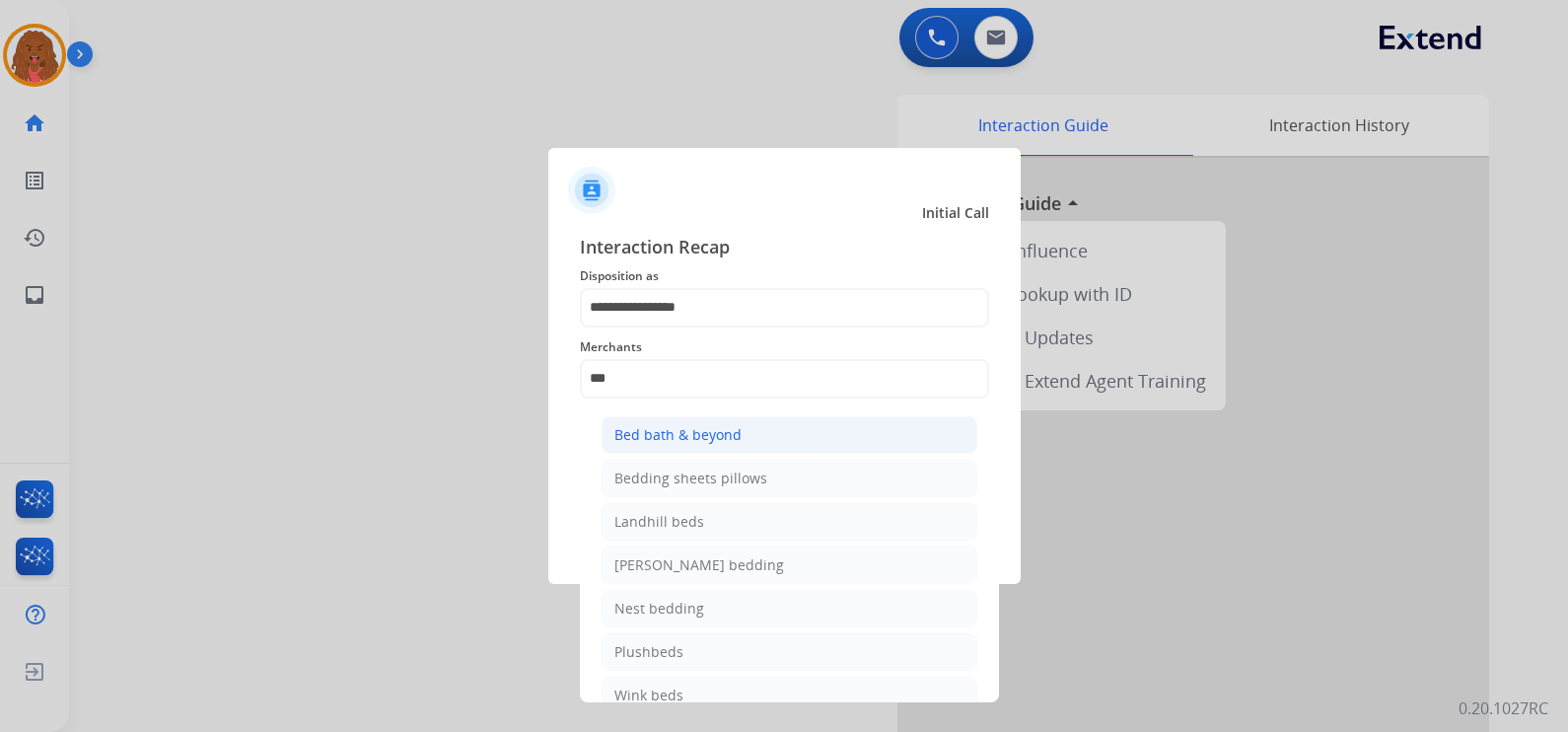 click on "Bed bath & beyond" 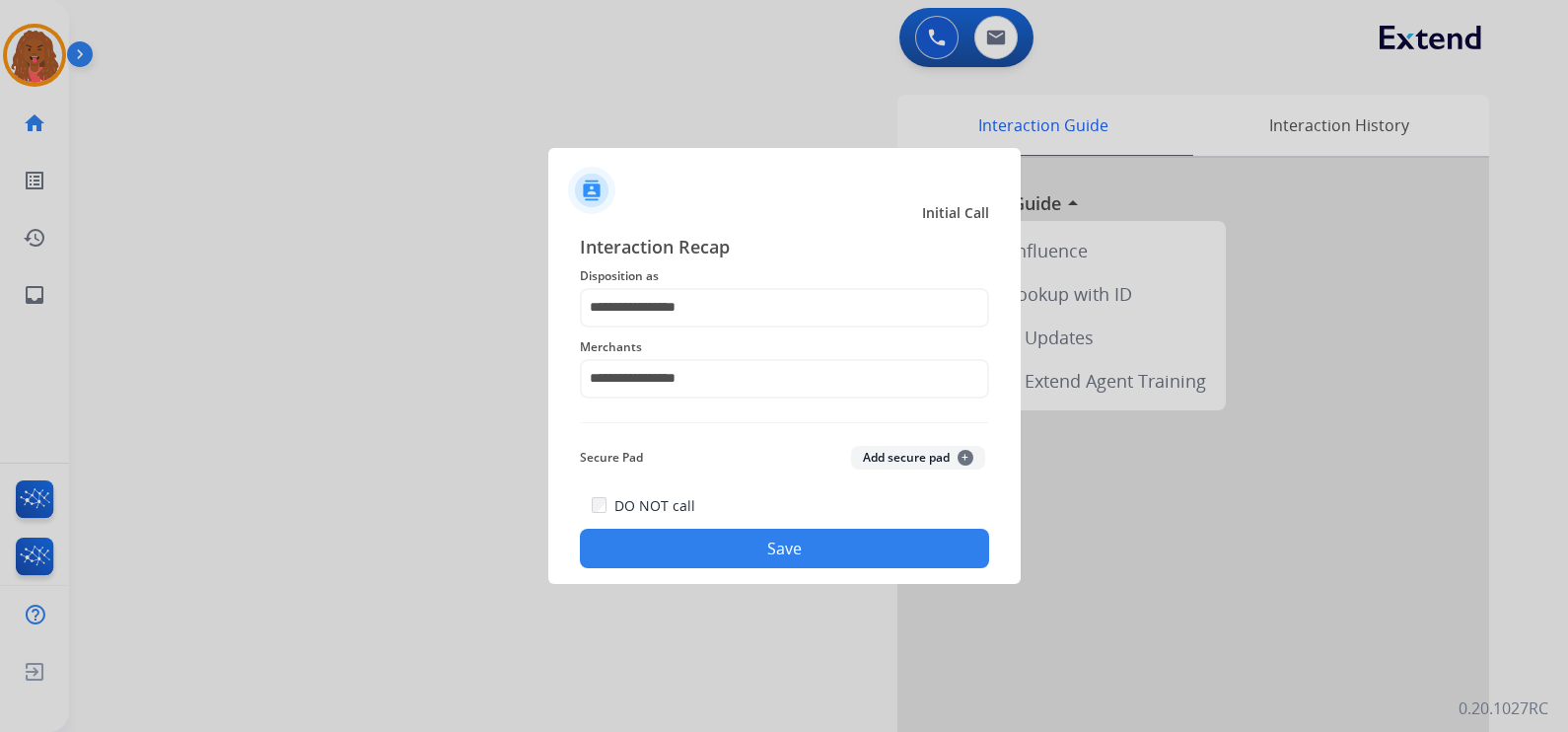 click on "Save" 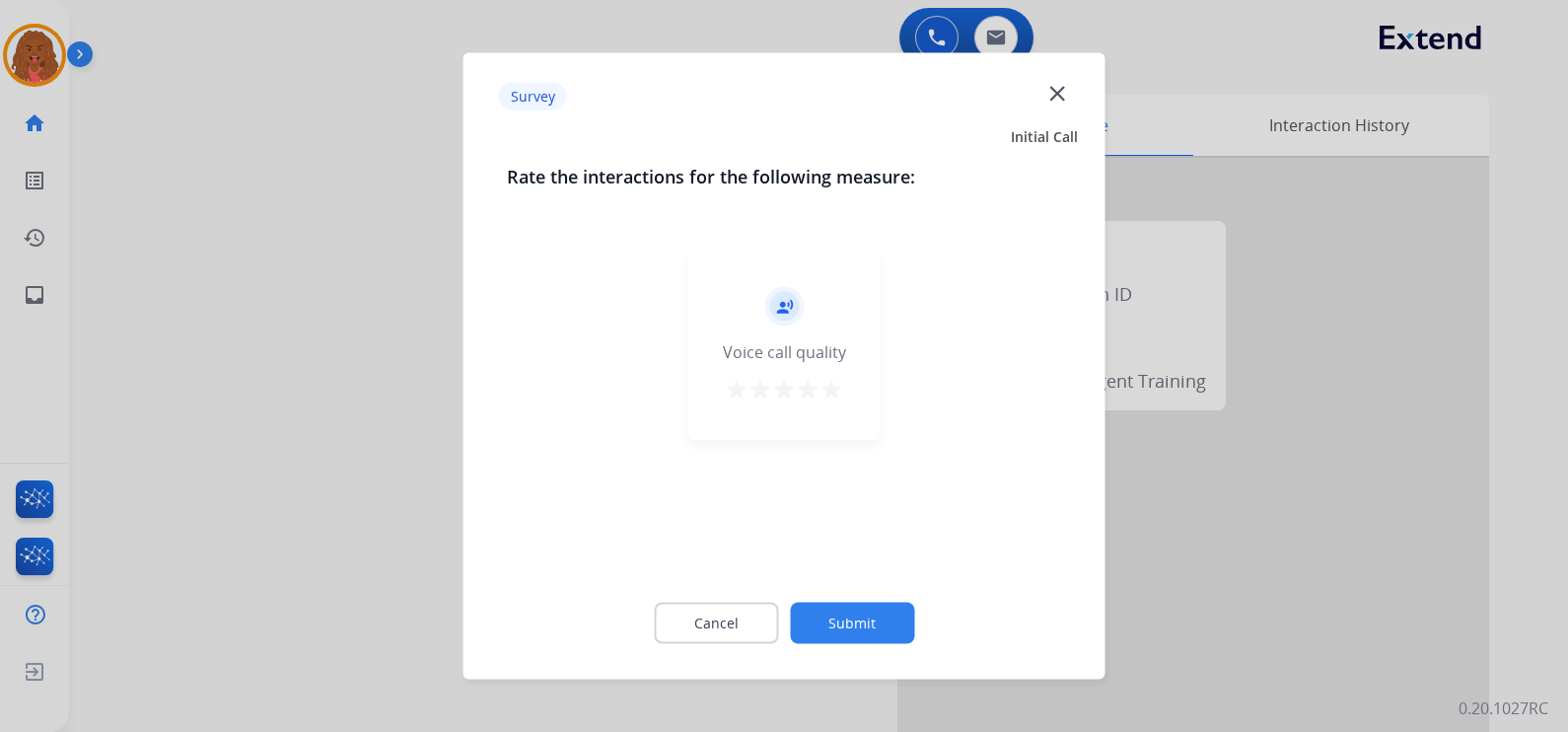 click on "Submit" 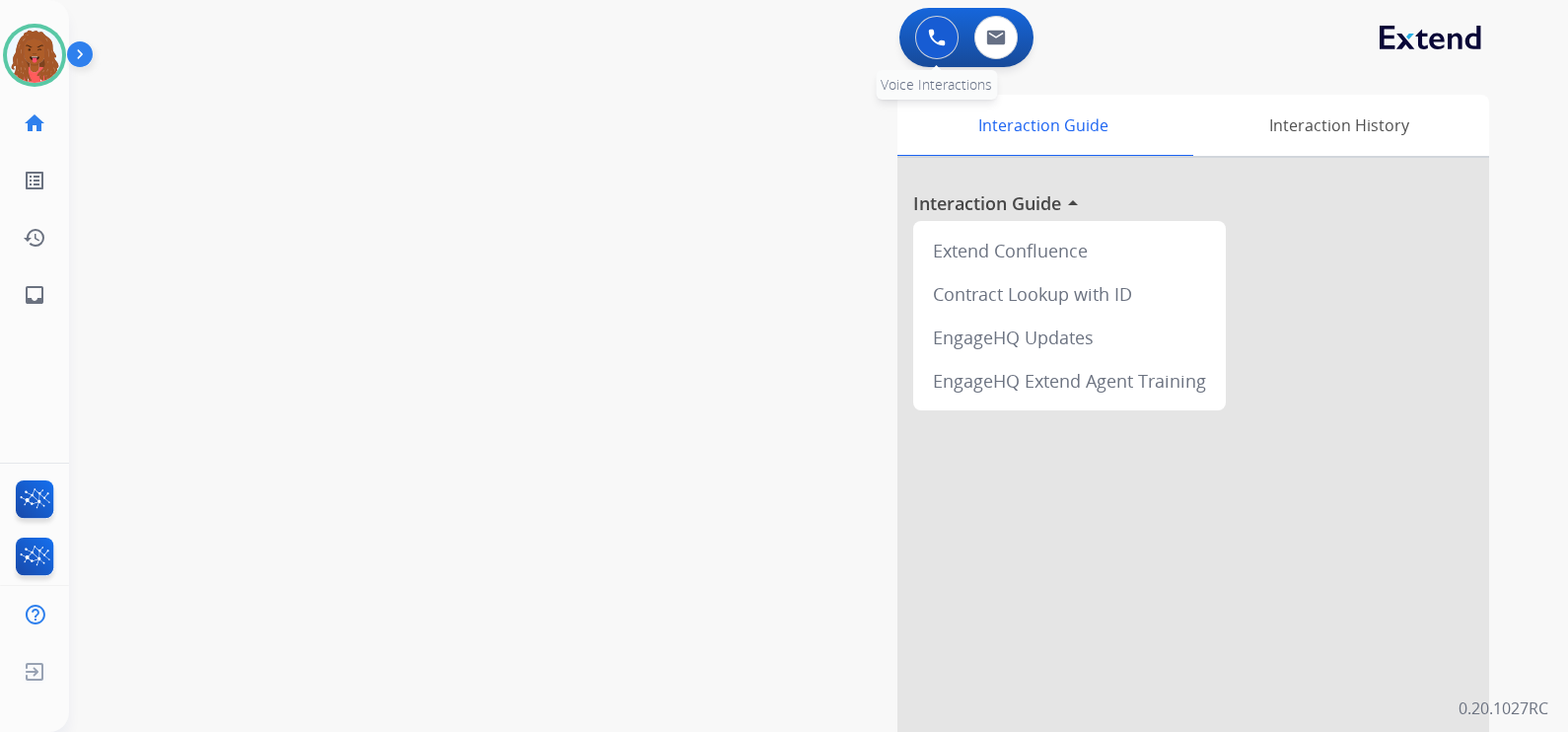 click on "0 Voice Interactions" at bounding box center (937, 37) 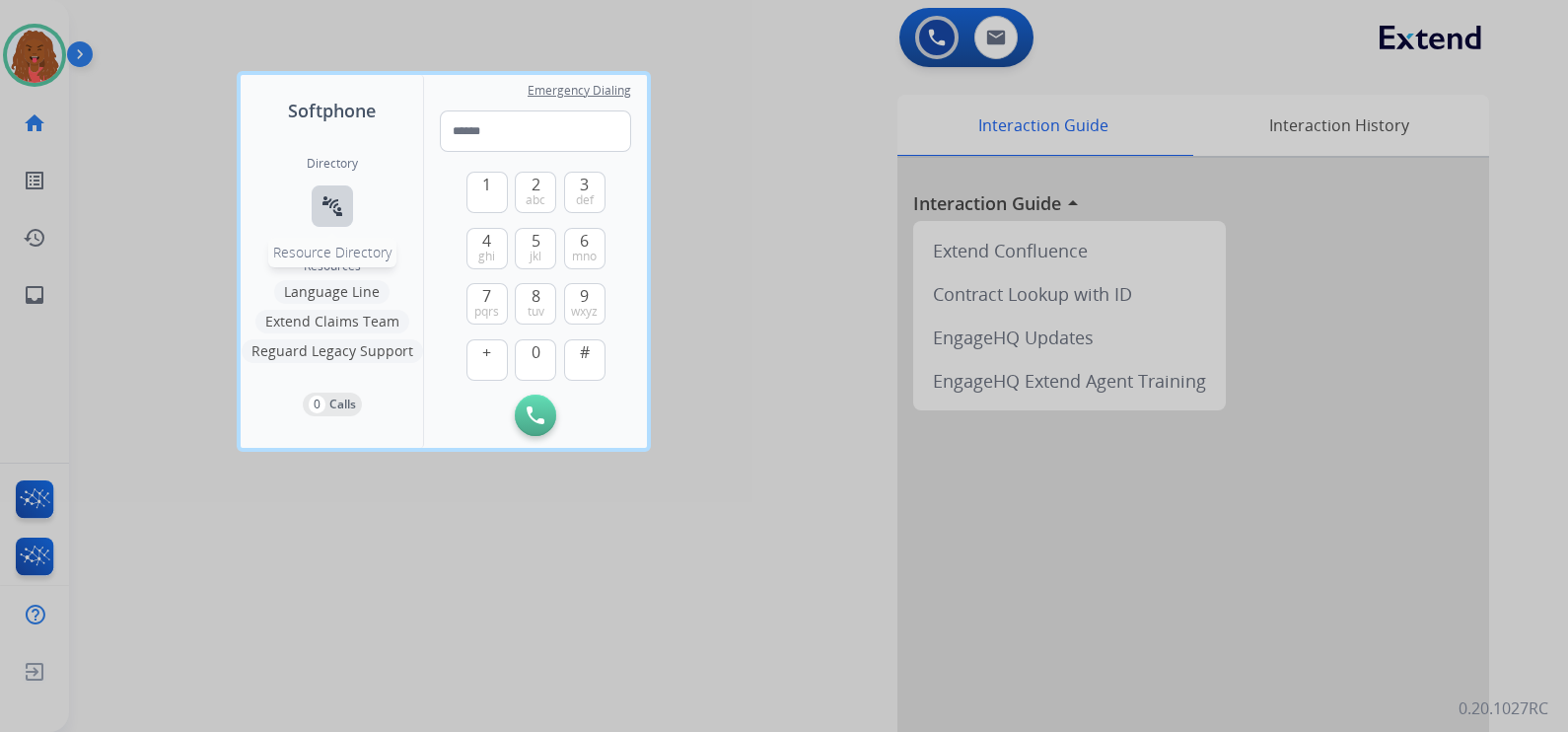 click on "connect_without_contact" at bounding box center (332, 206) 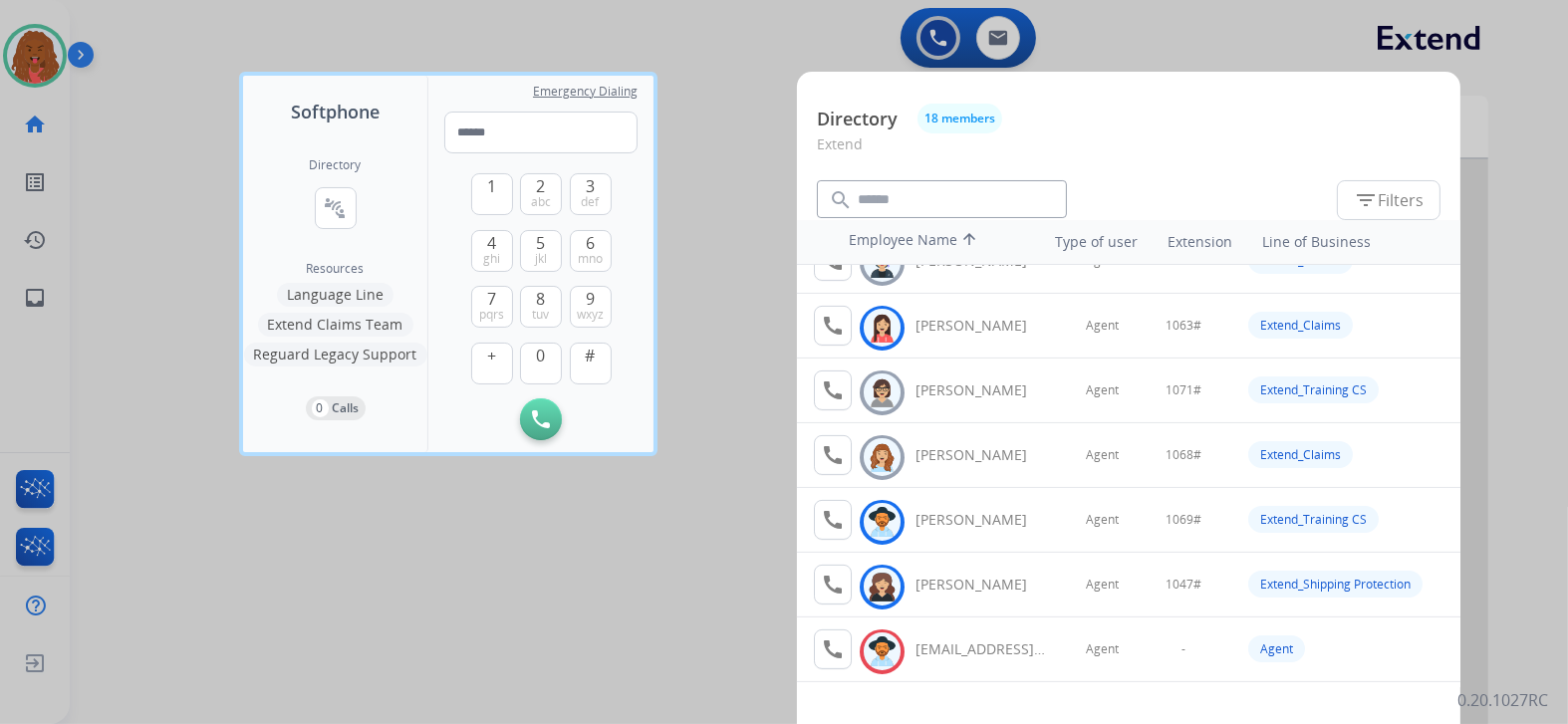 scroll, scrollTop: 755, scrollLeft: 0, axis: vertical 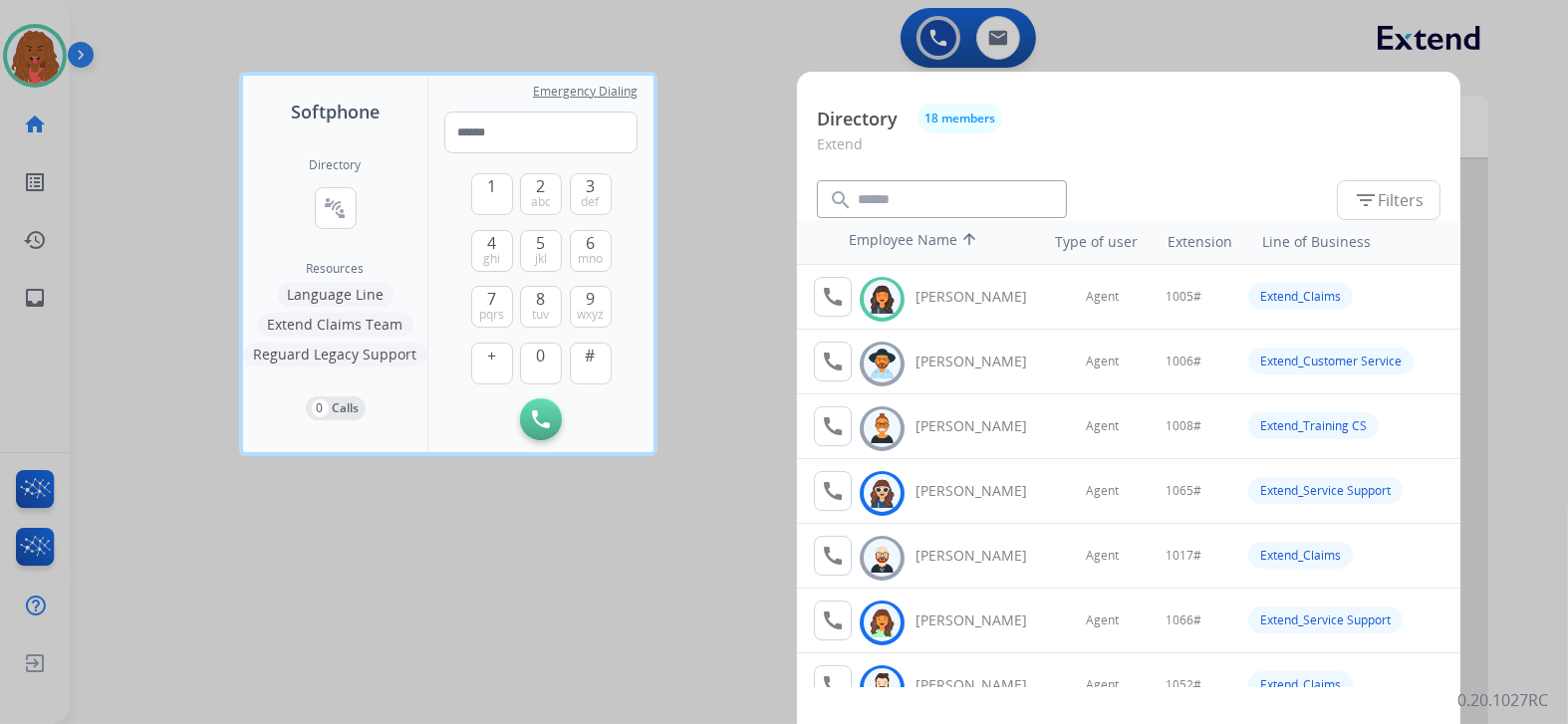 click at bounding box center [784, 362] 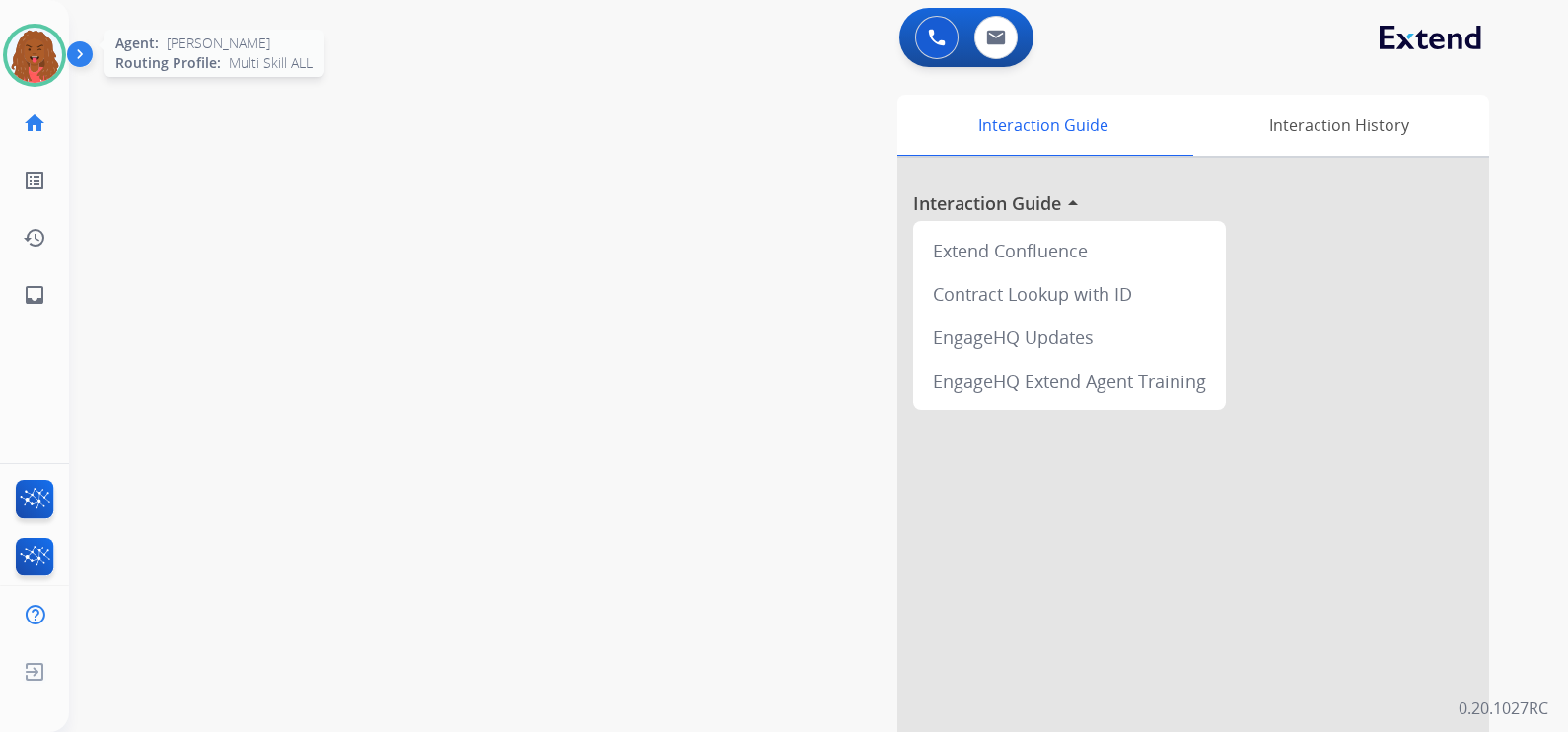 click at bounding box center (35, 55) 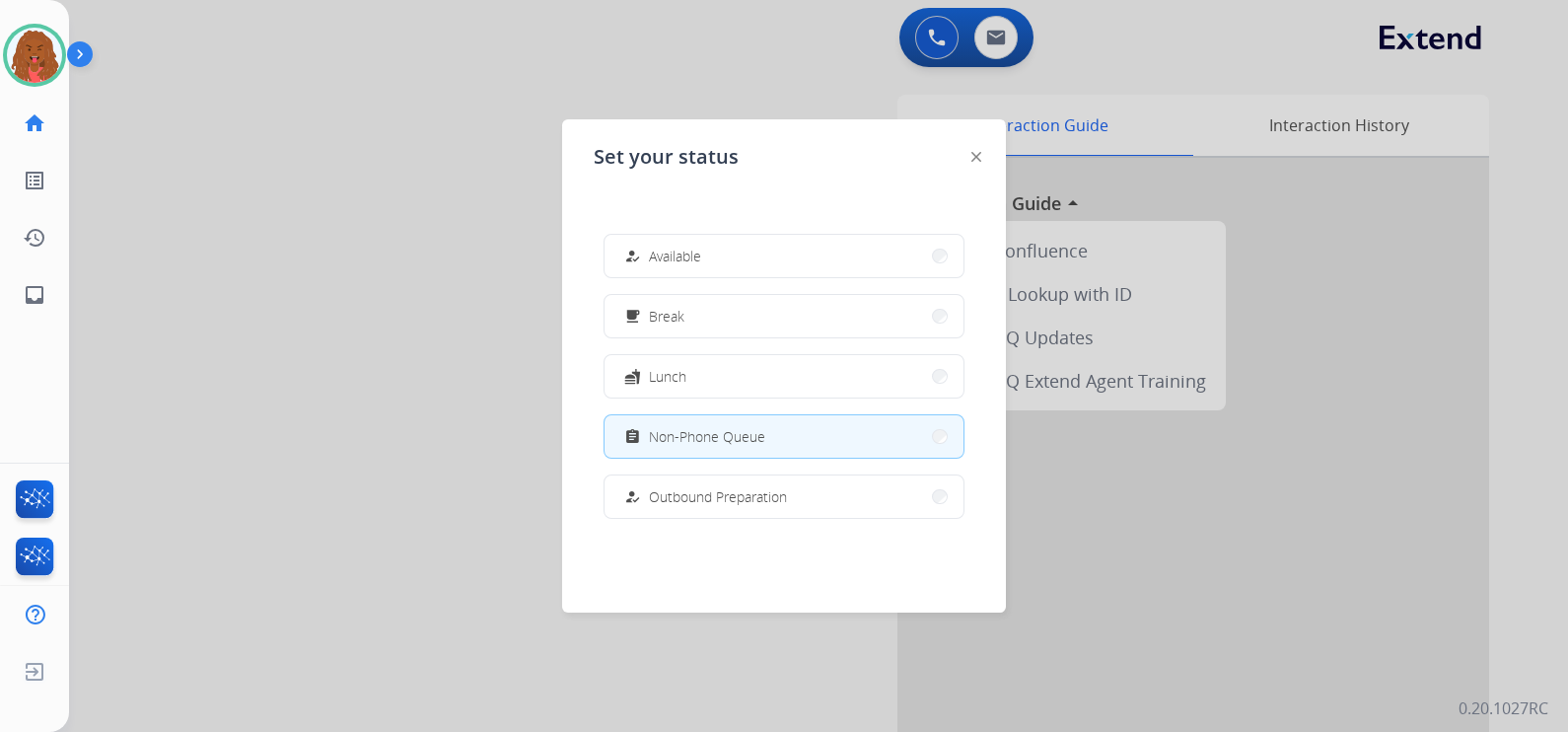 click at bounding box center [784, 366] 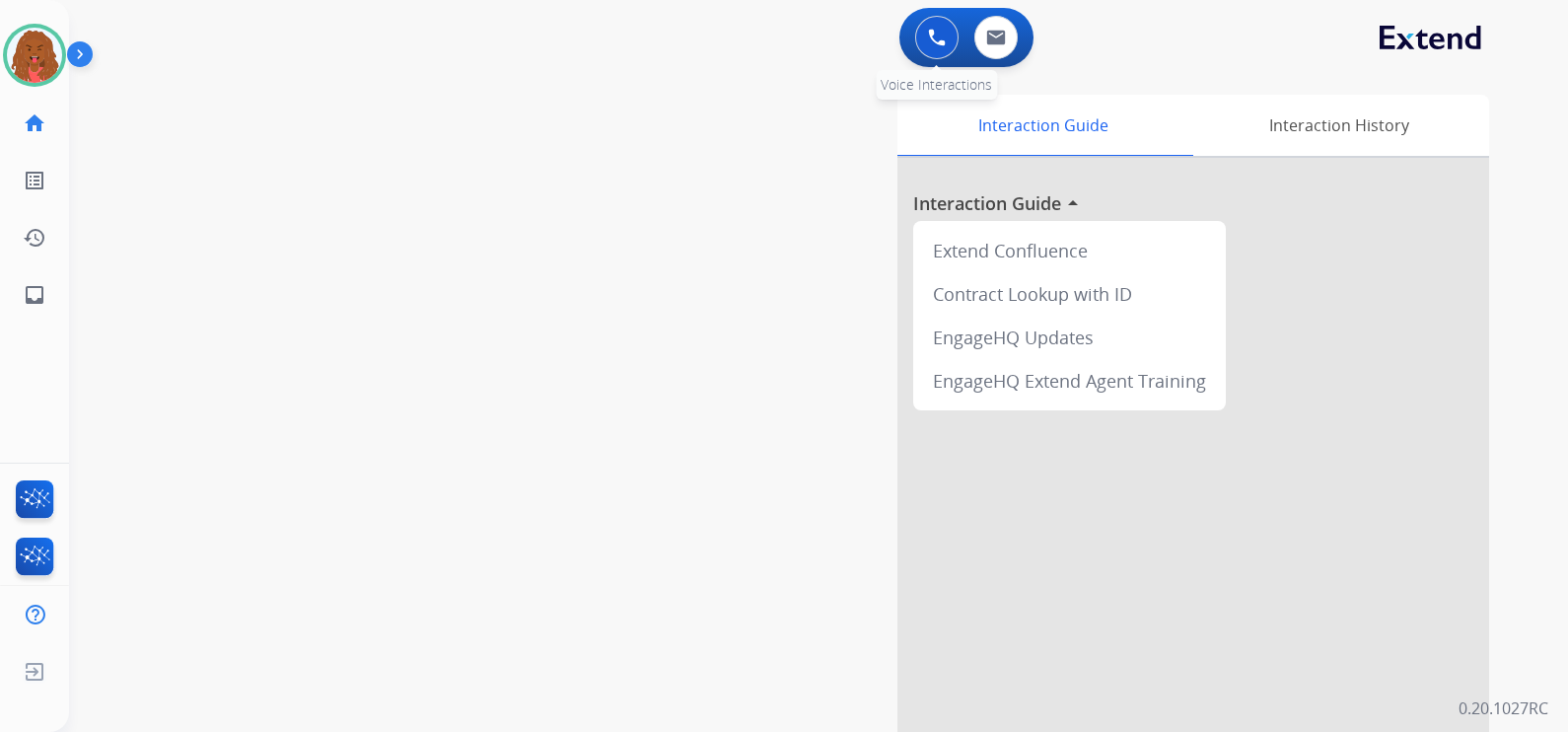 click at bounding box center [937, 37] 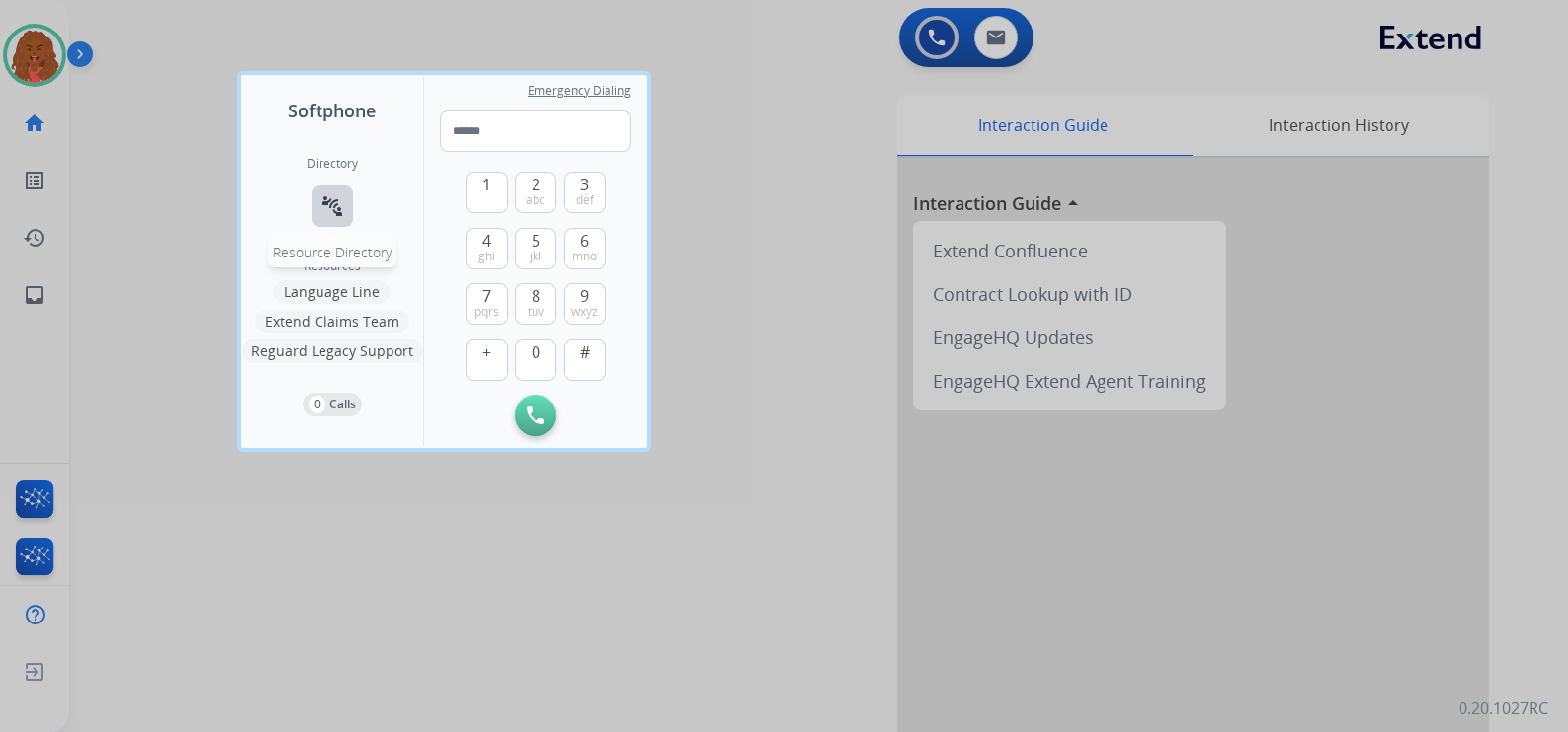 click on "connect_without_contact Resource Directory" at bounding box center (332, 206) 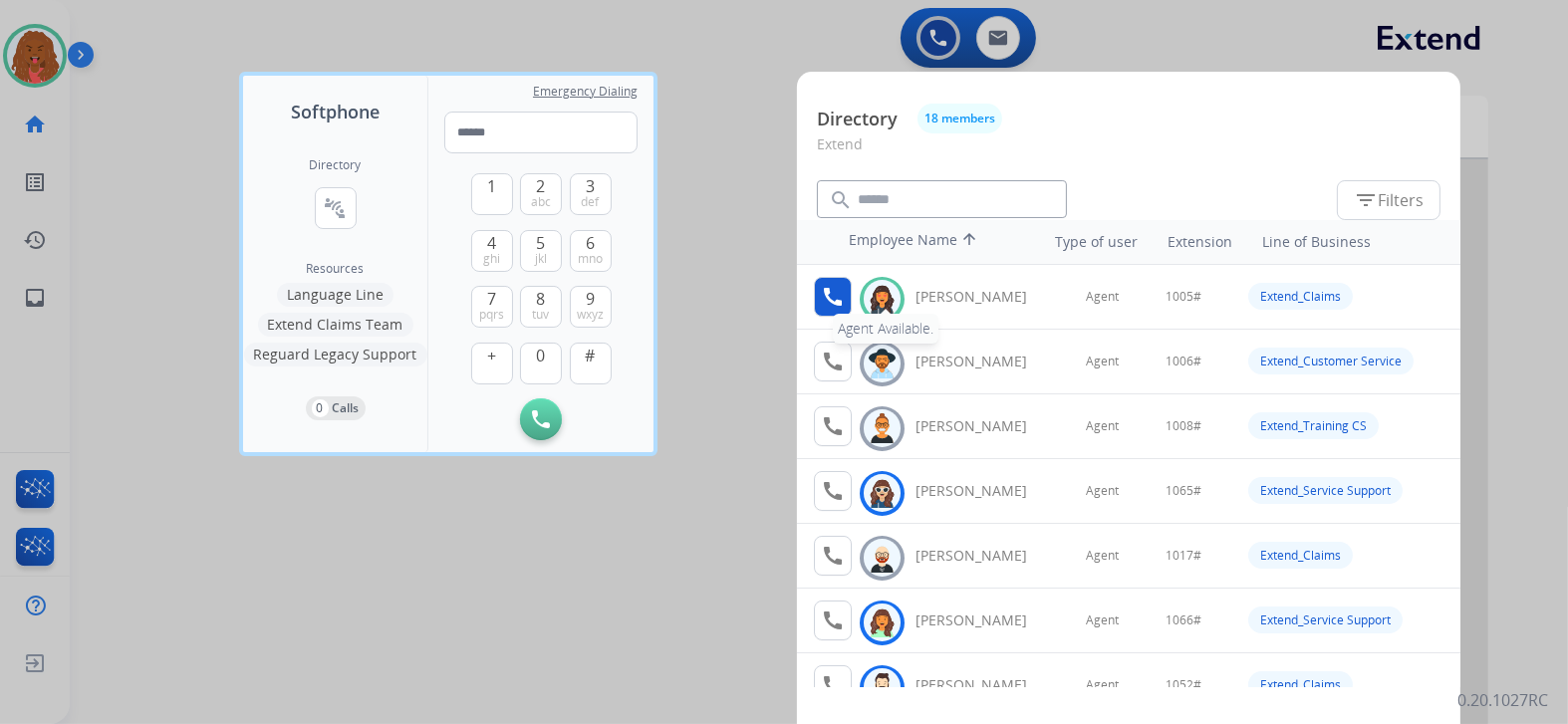 click on "call" at bounding box center [833, 297] 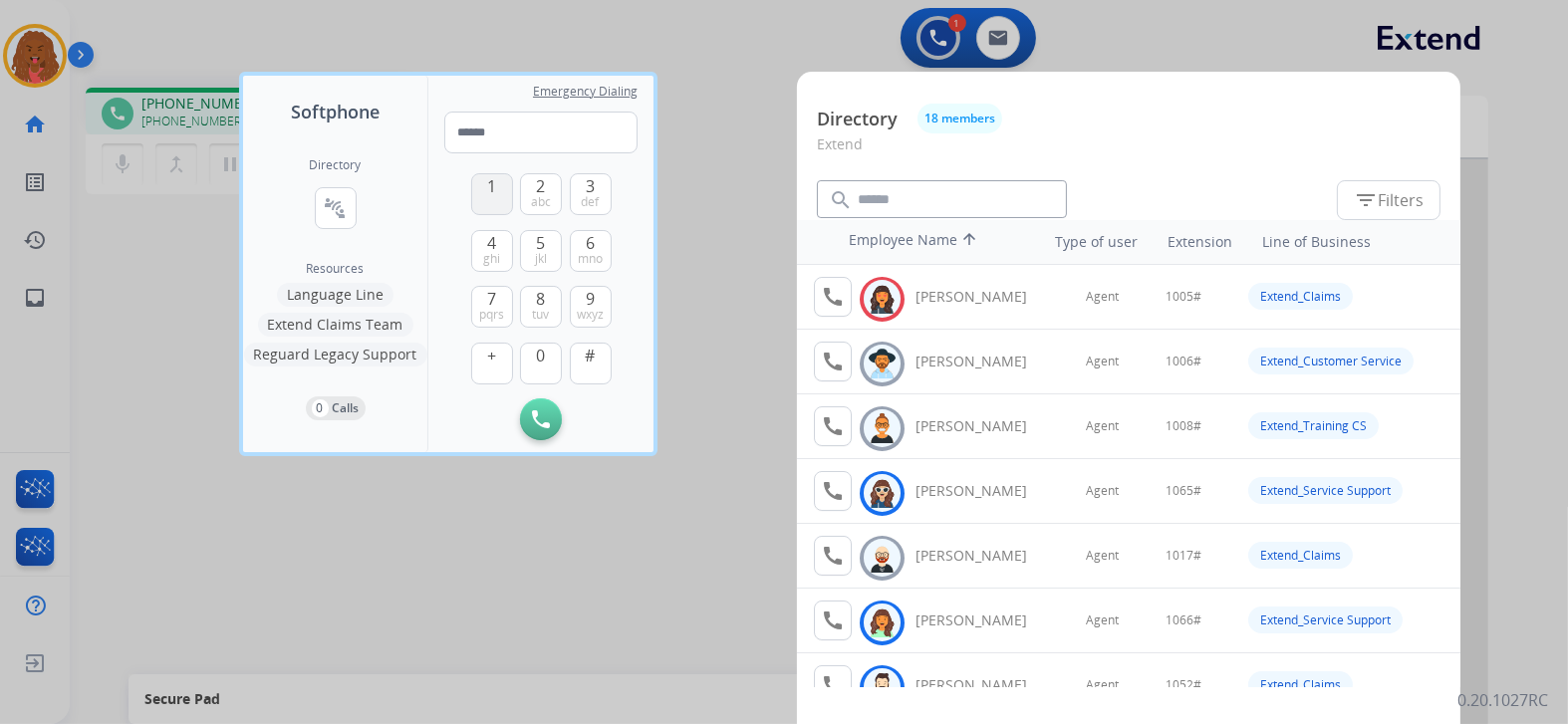 click on "1" at bounding box center [491, 186] 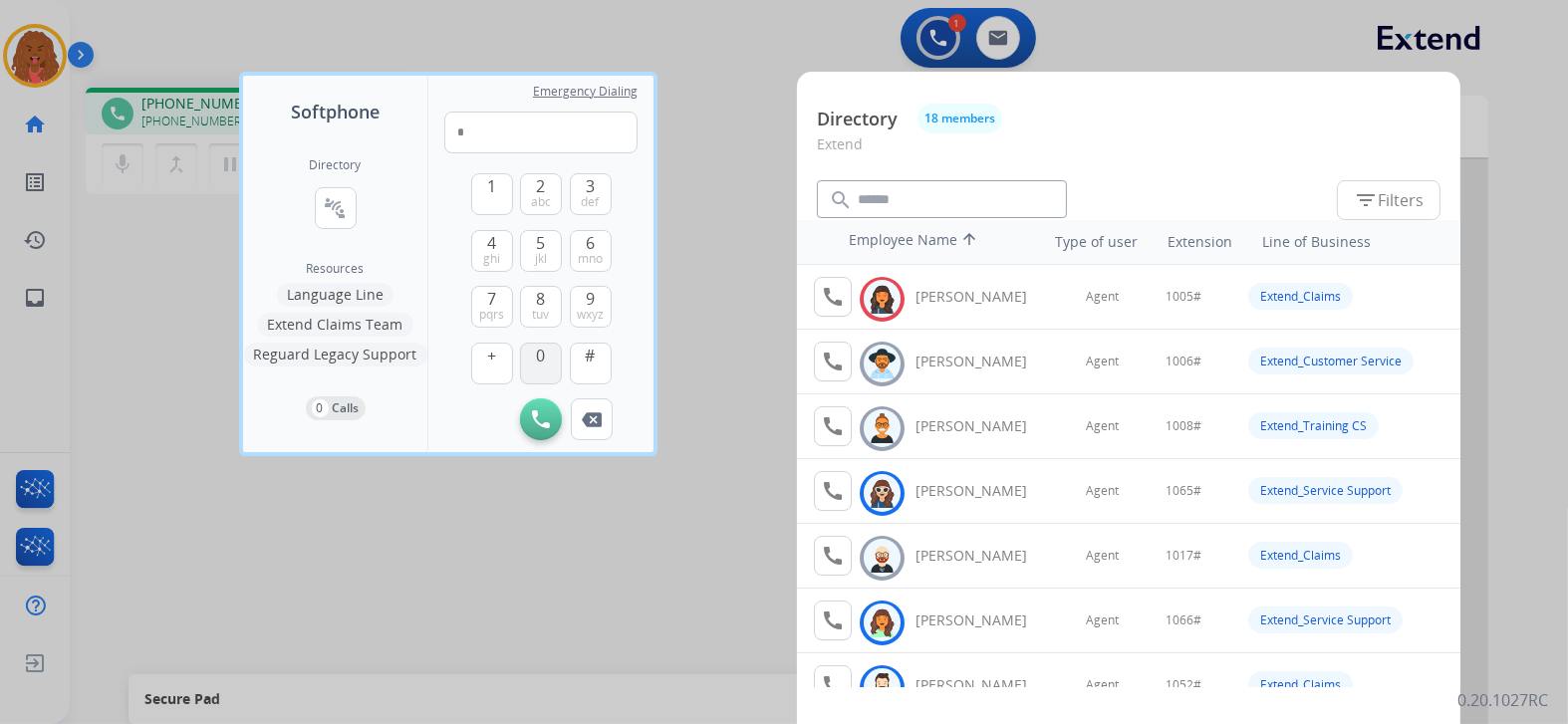 click on "0" at bounding box center [541, 363] 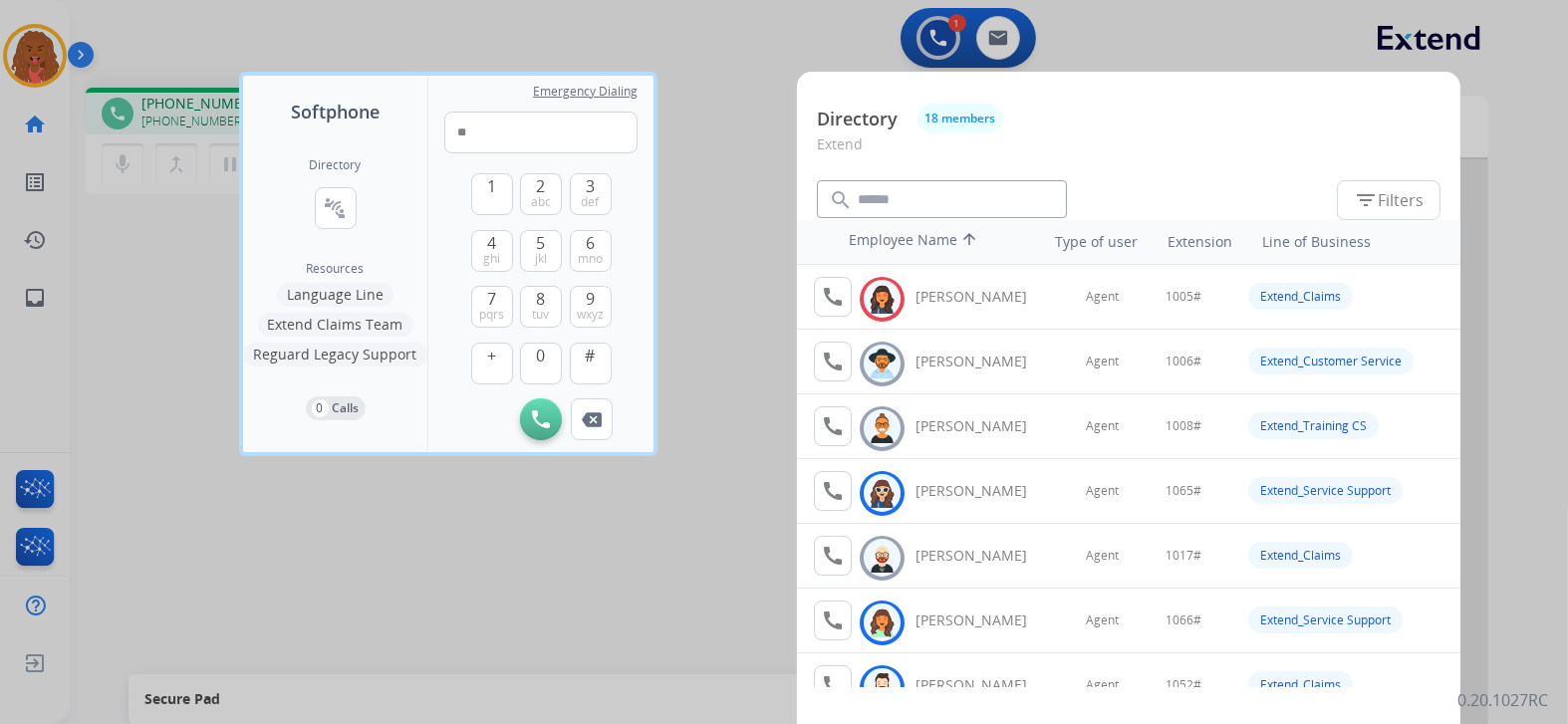 drag, startPoint x: 548, startPoint y: 360, endPoint x: 549, endPoint y: 273, distance: 87.005747 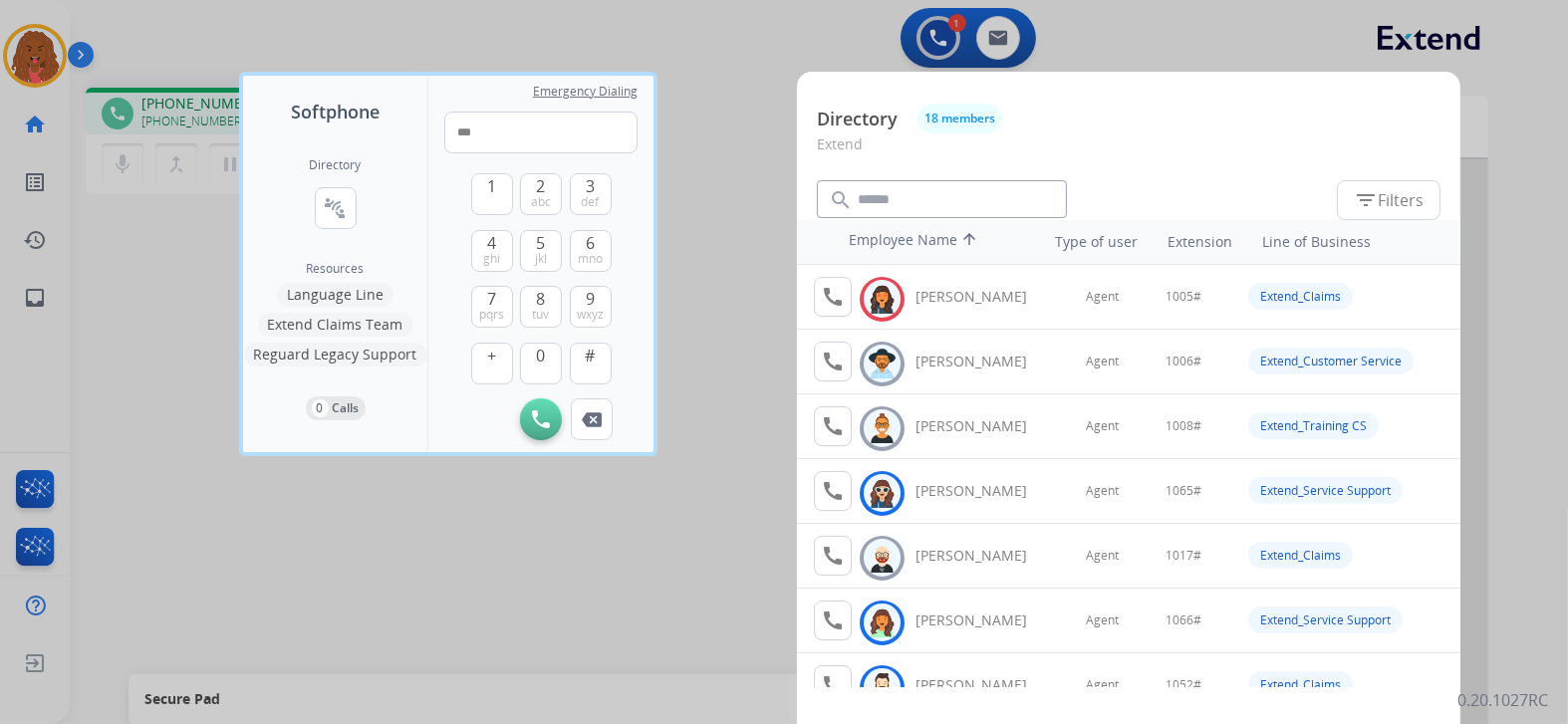 drag, startPoint x: 543, startPoint y: 252, endPoint x: 553, endPoint y: 271, distance: 21.470911 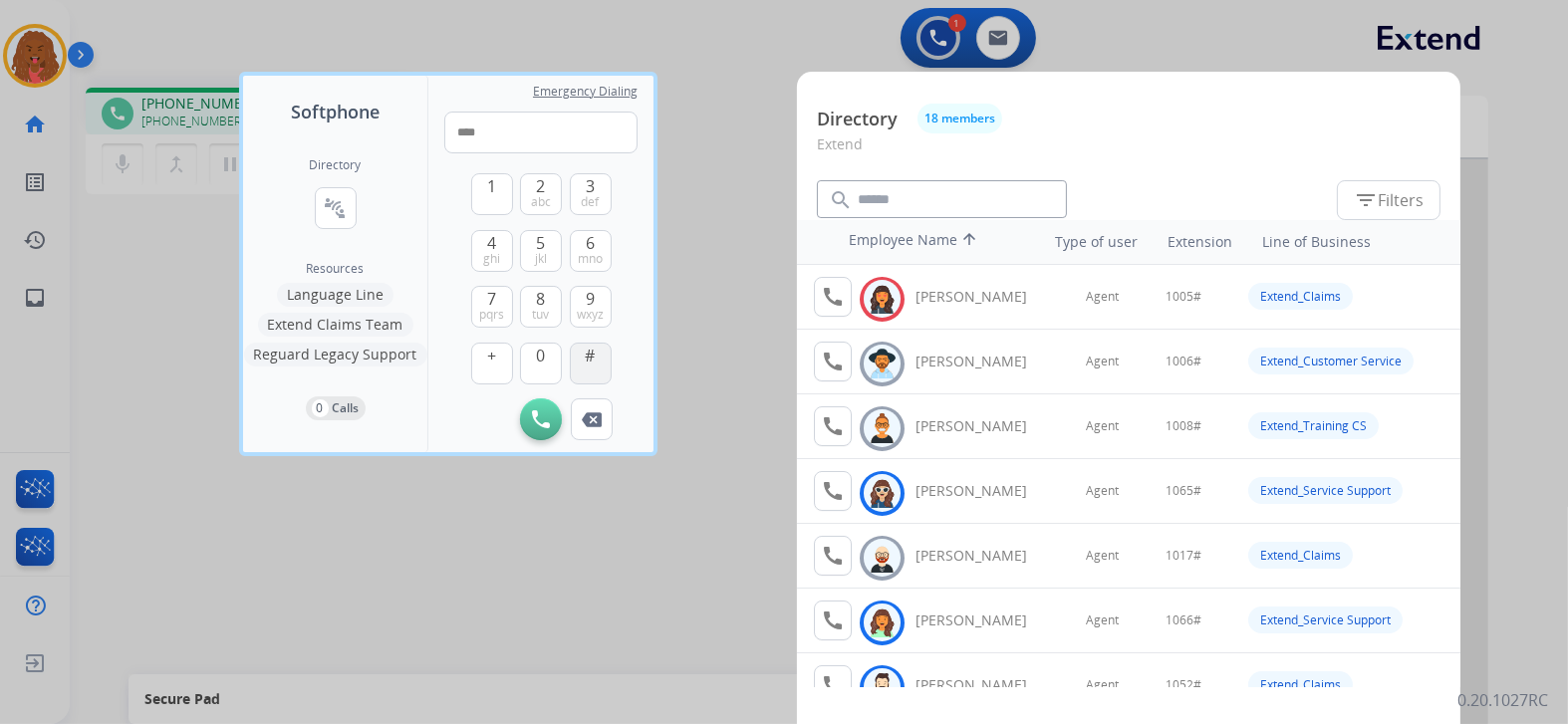 click on "#" at bounding box center (591, 363) 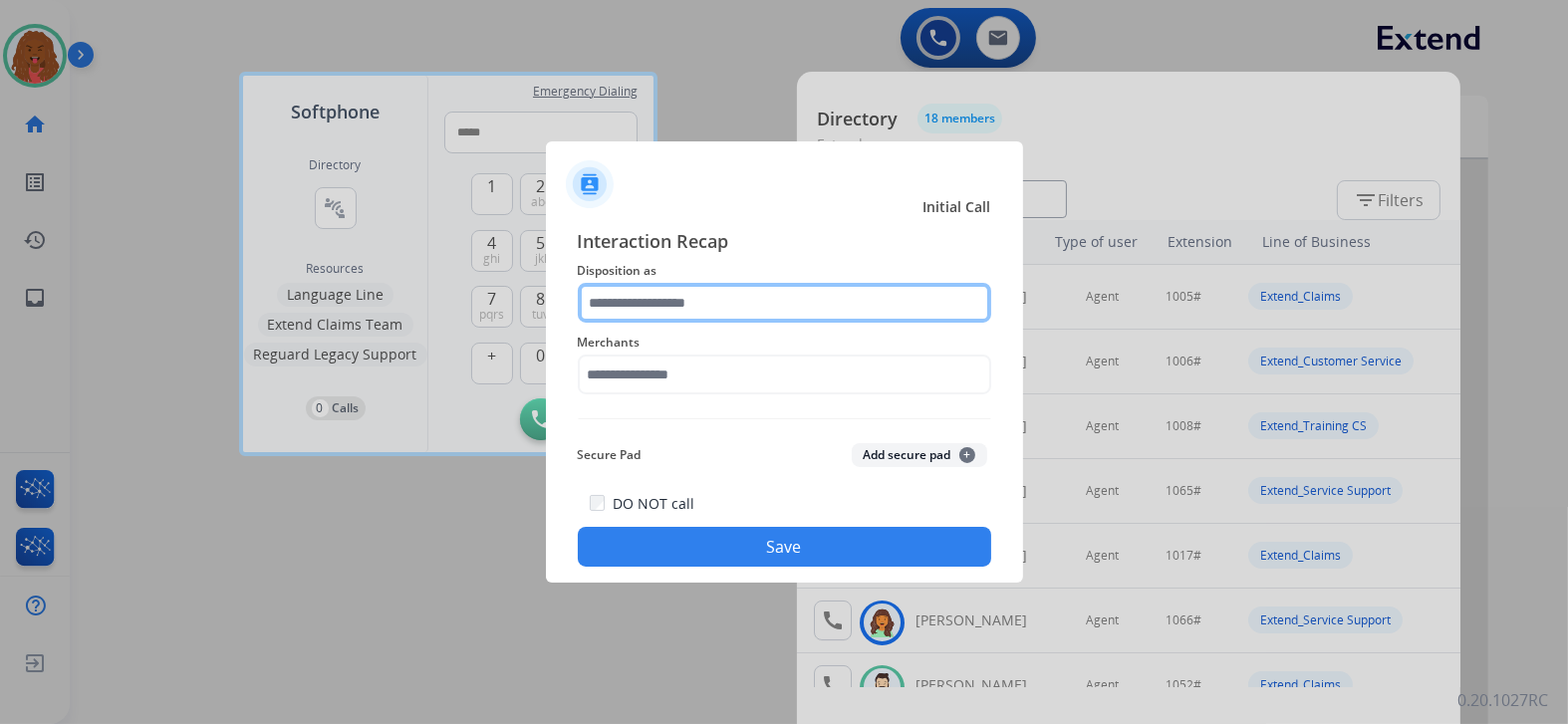 click 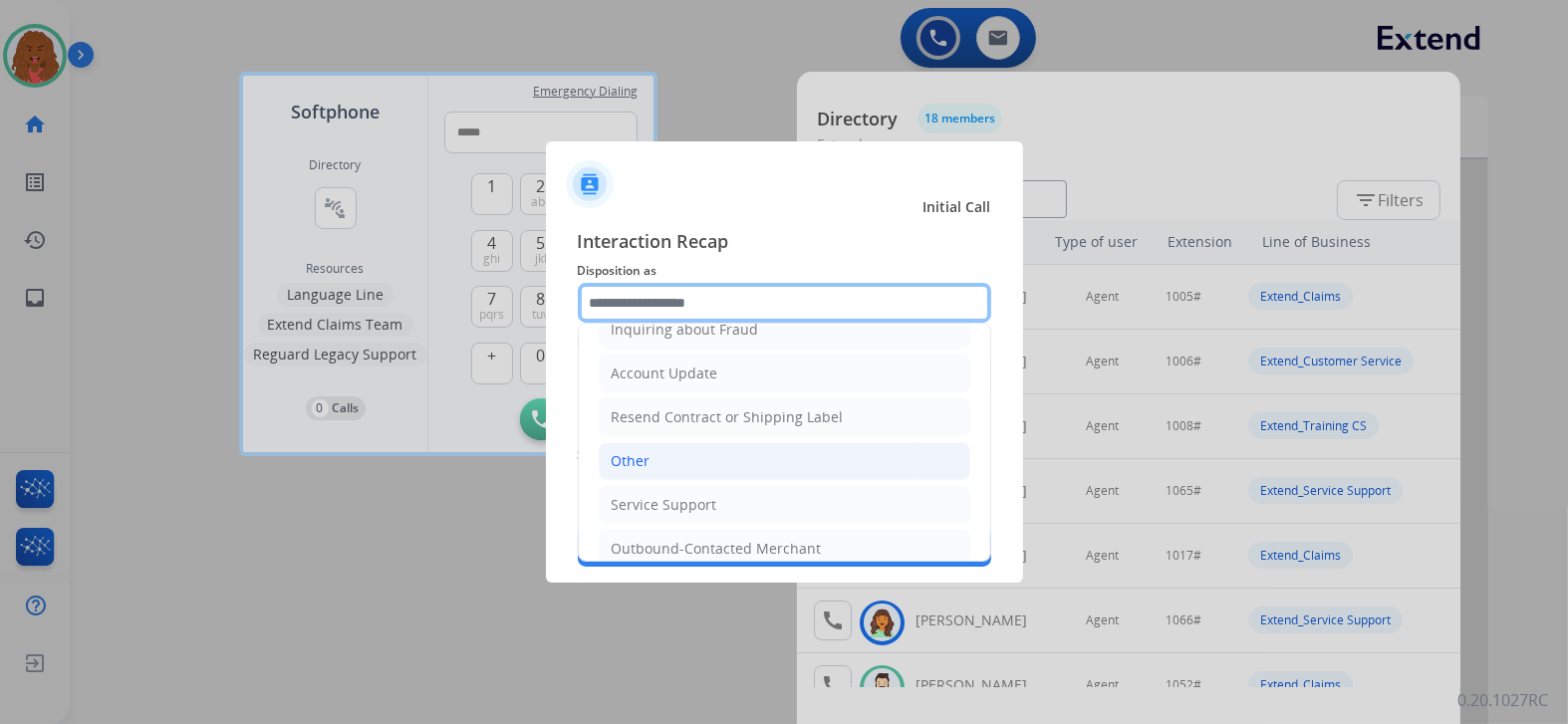 scroll, scrollTop: 373, scrollLeft: 0, axis: vertical 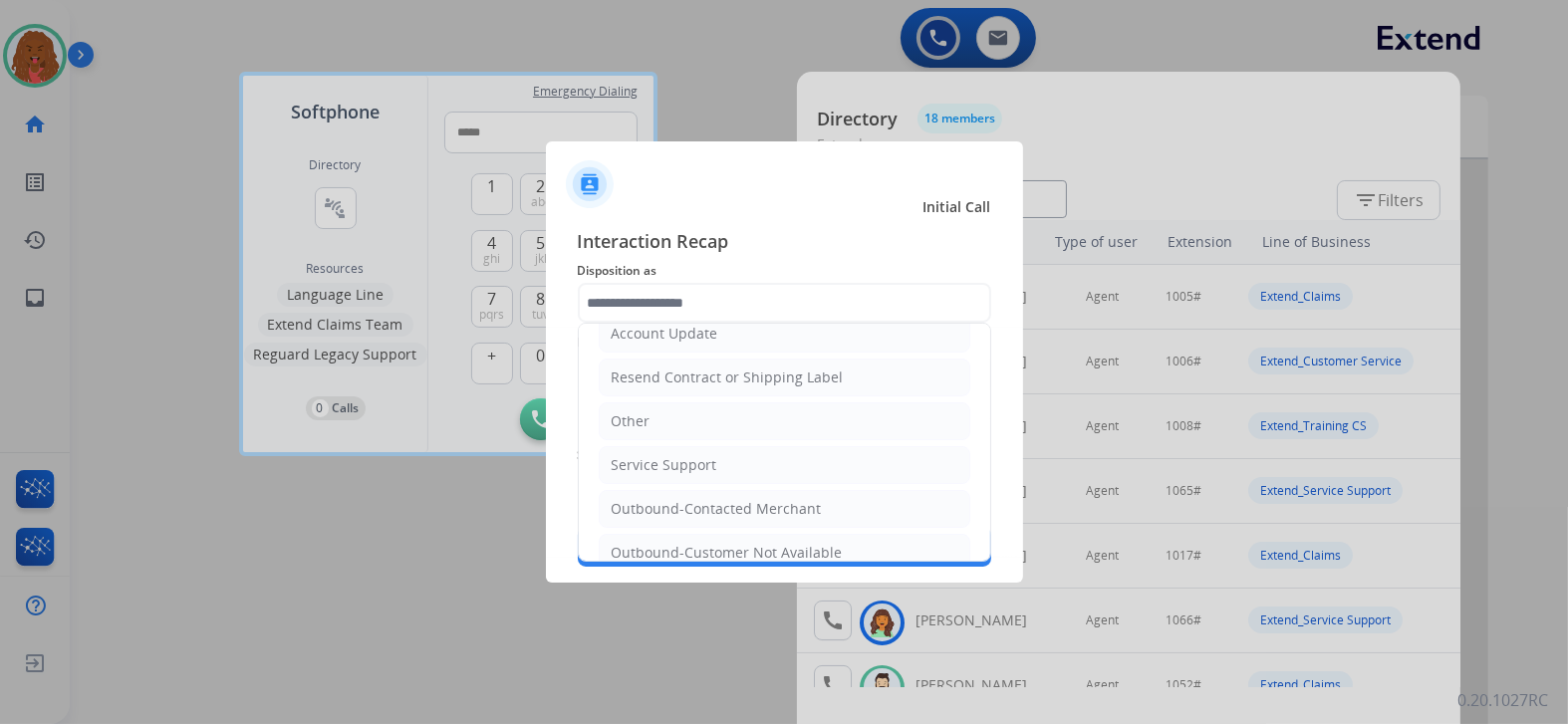 click on "Other" 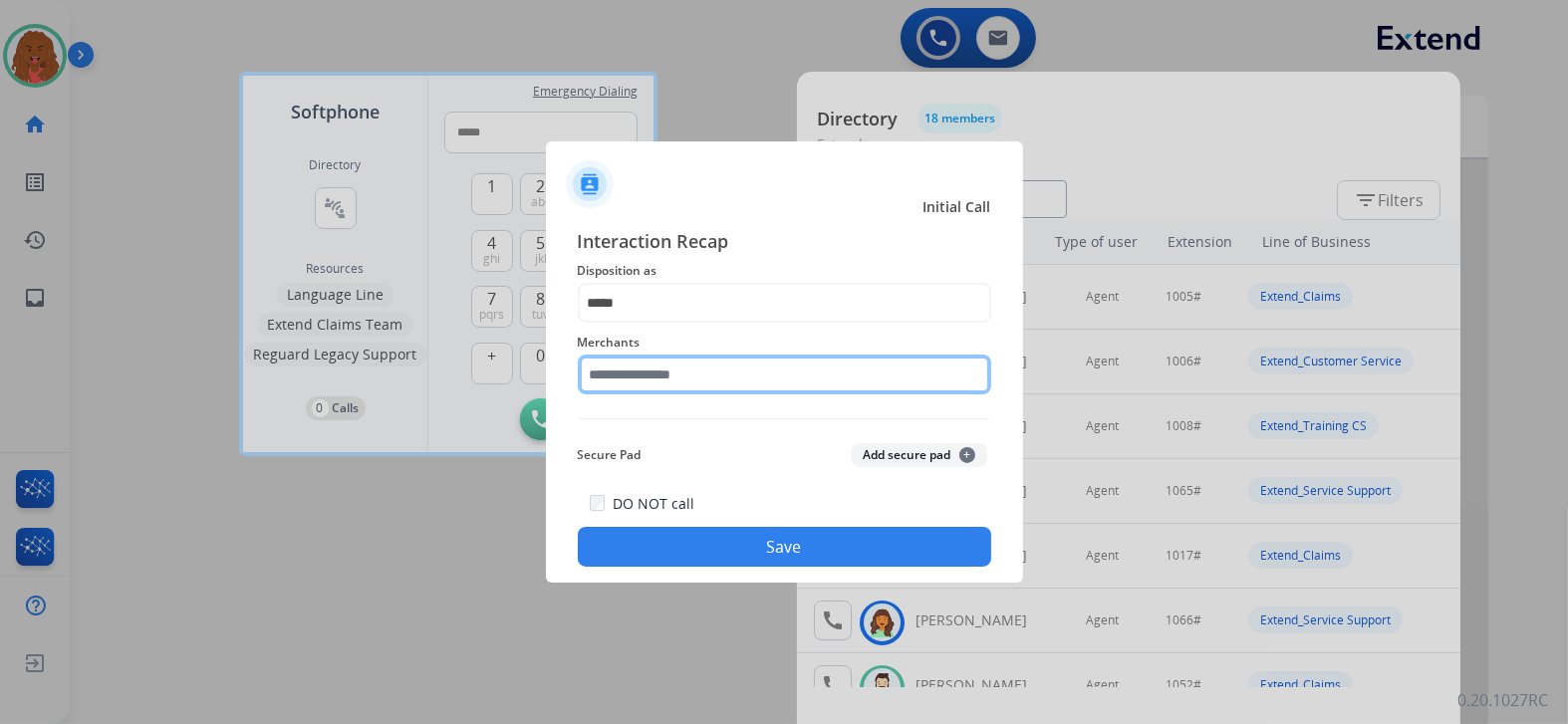 click 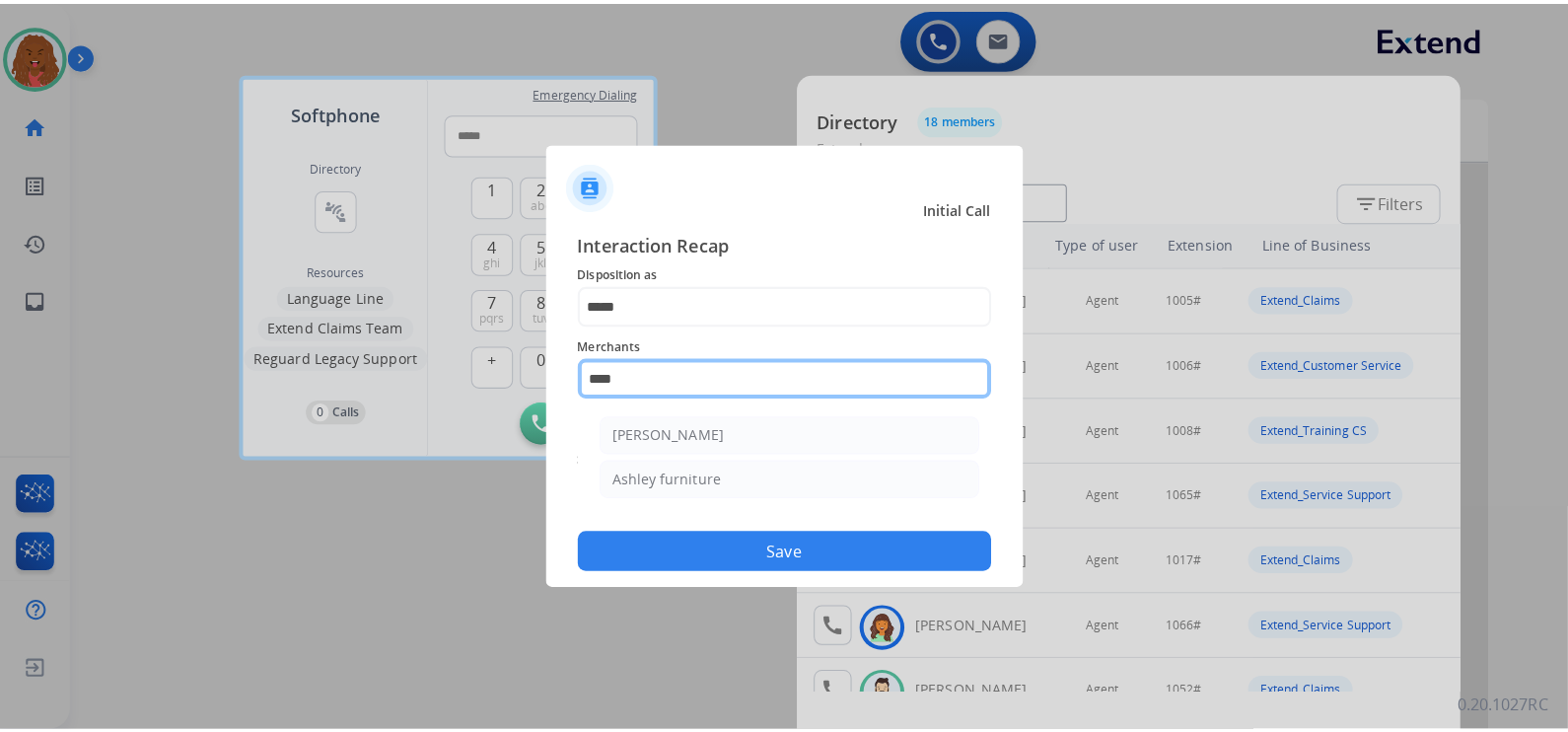 scroll, scrollTop: 0, scrollLeft: 0, axis: both 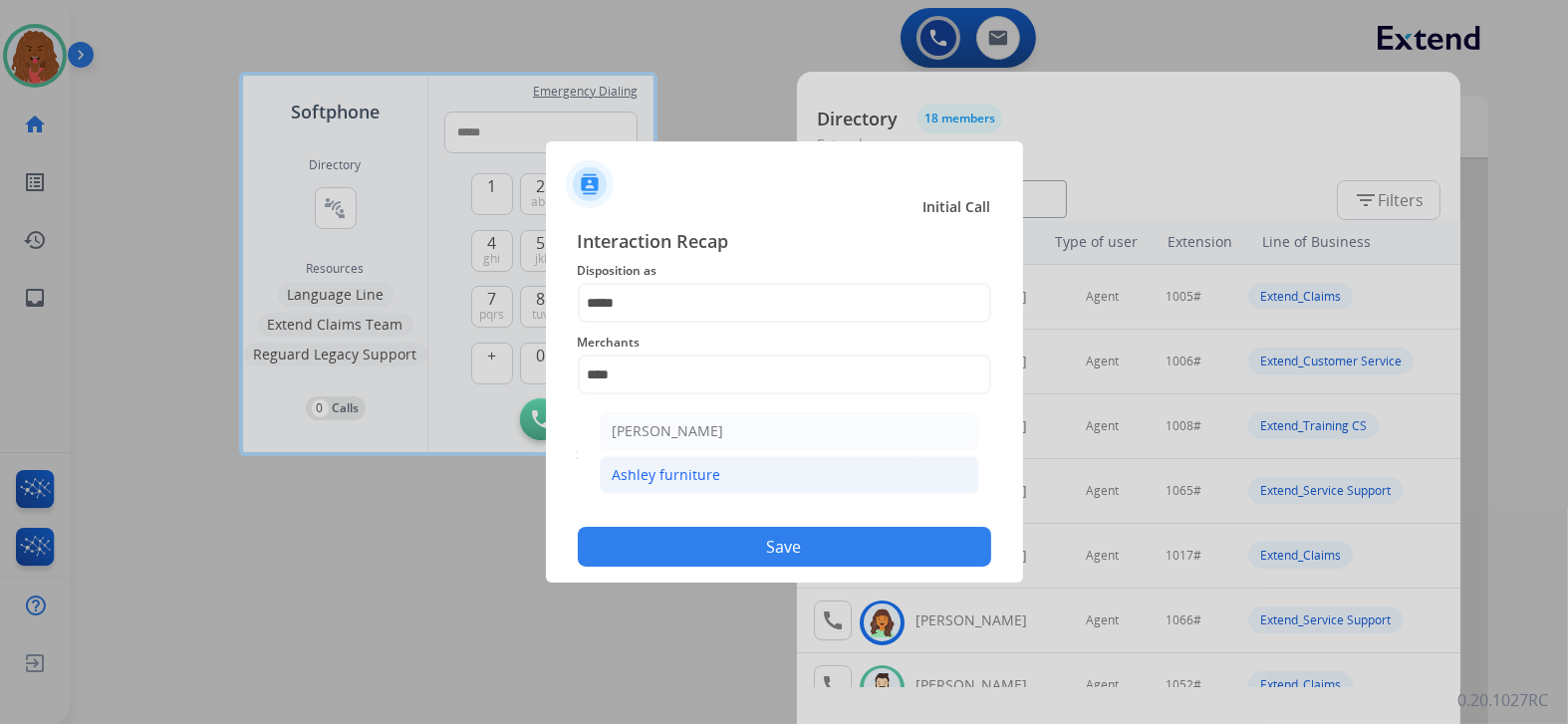 click on "Ashley furniture" 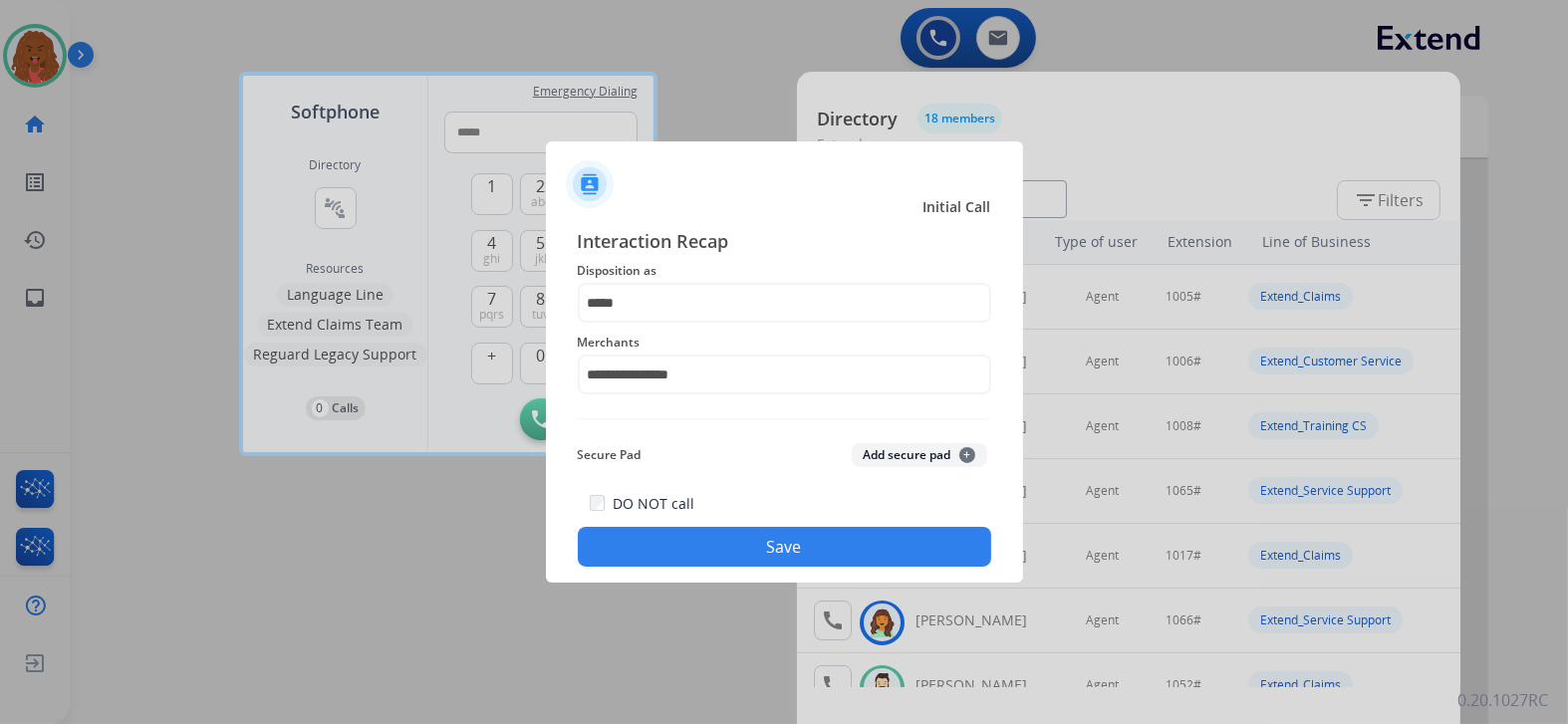 click on "Save" 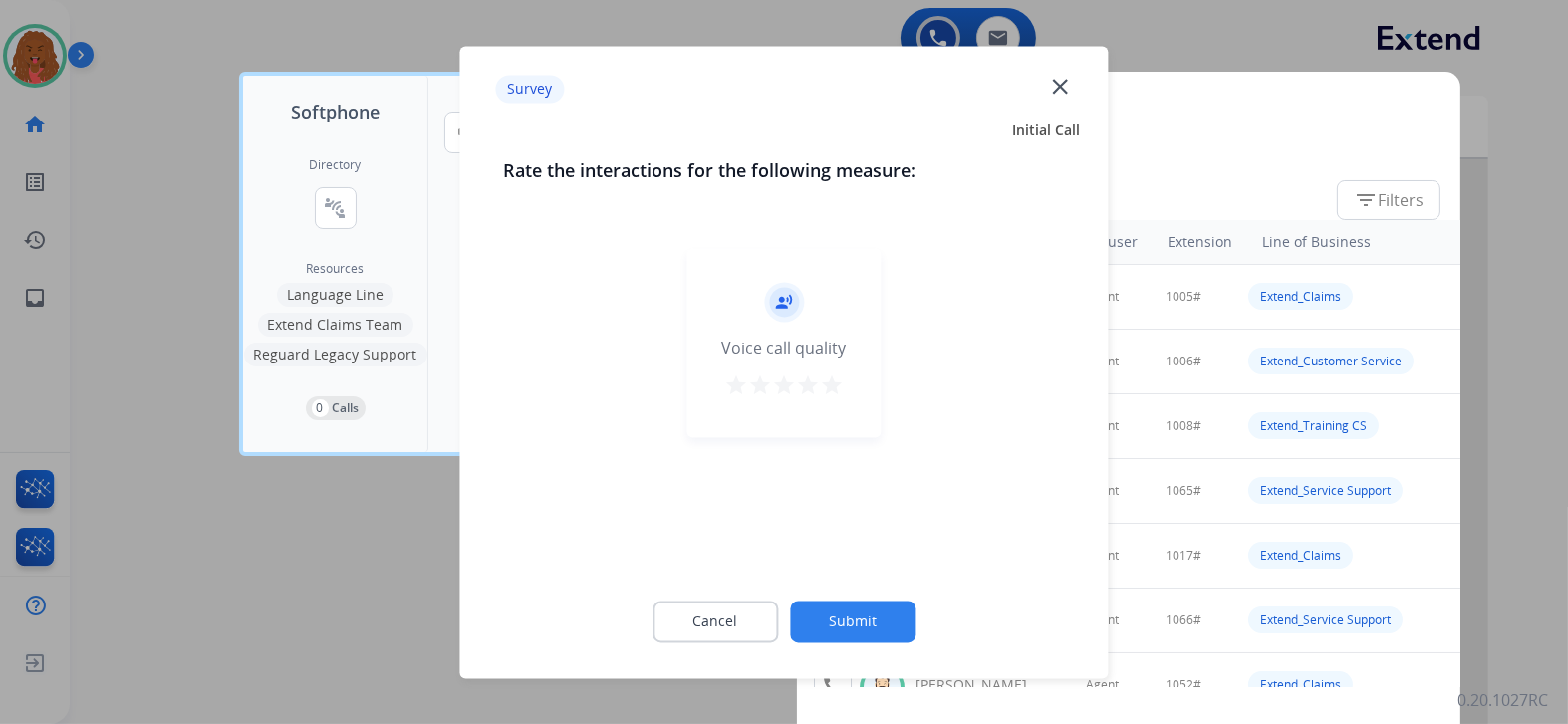click on "close" 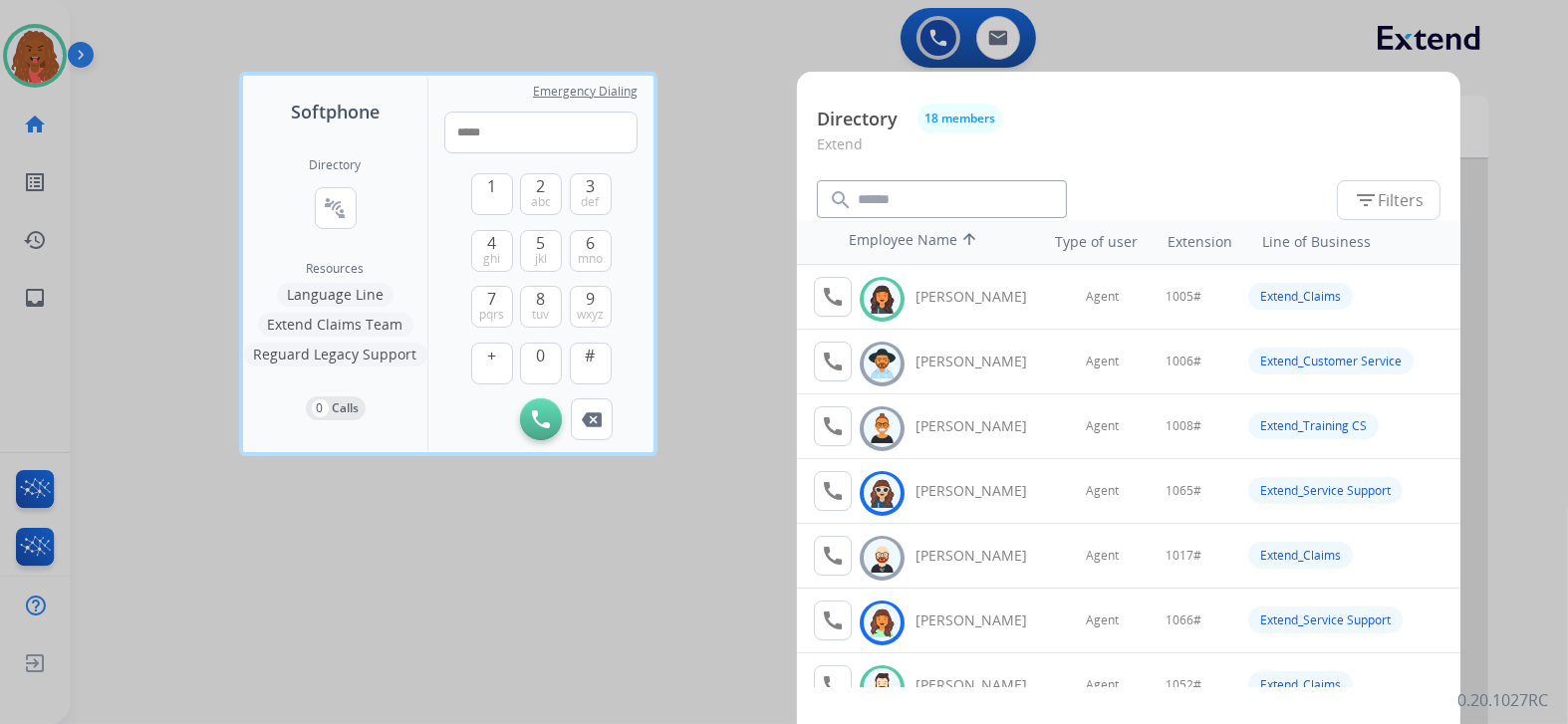 click on "Directory 18 members" at bounding box center (1129, 119) 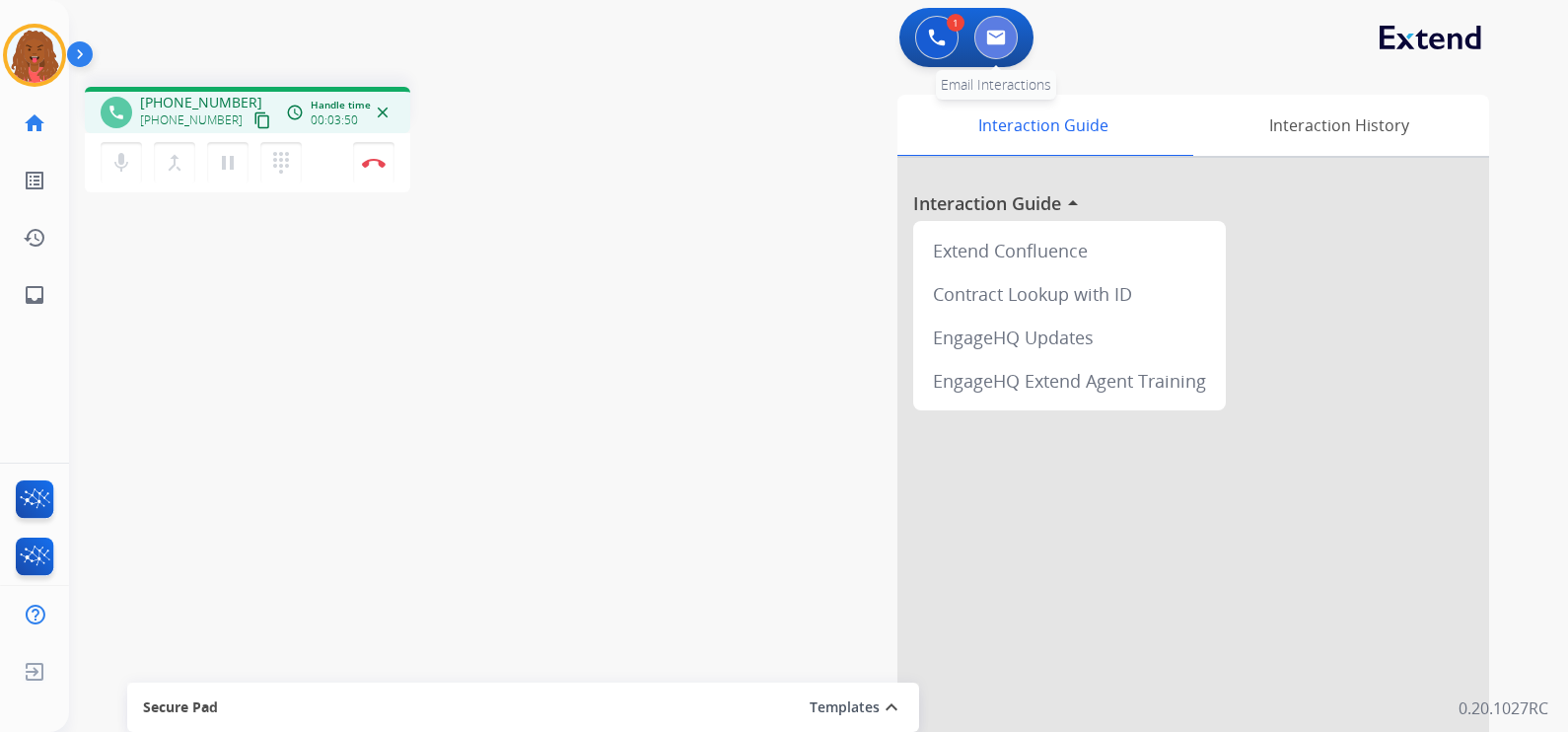 click at bounding box center [996, 37] 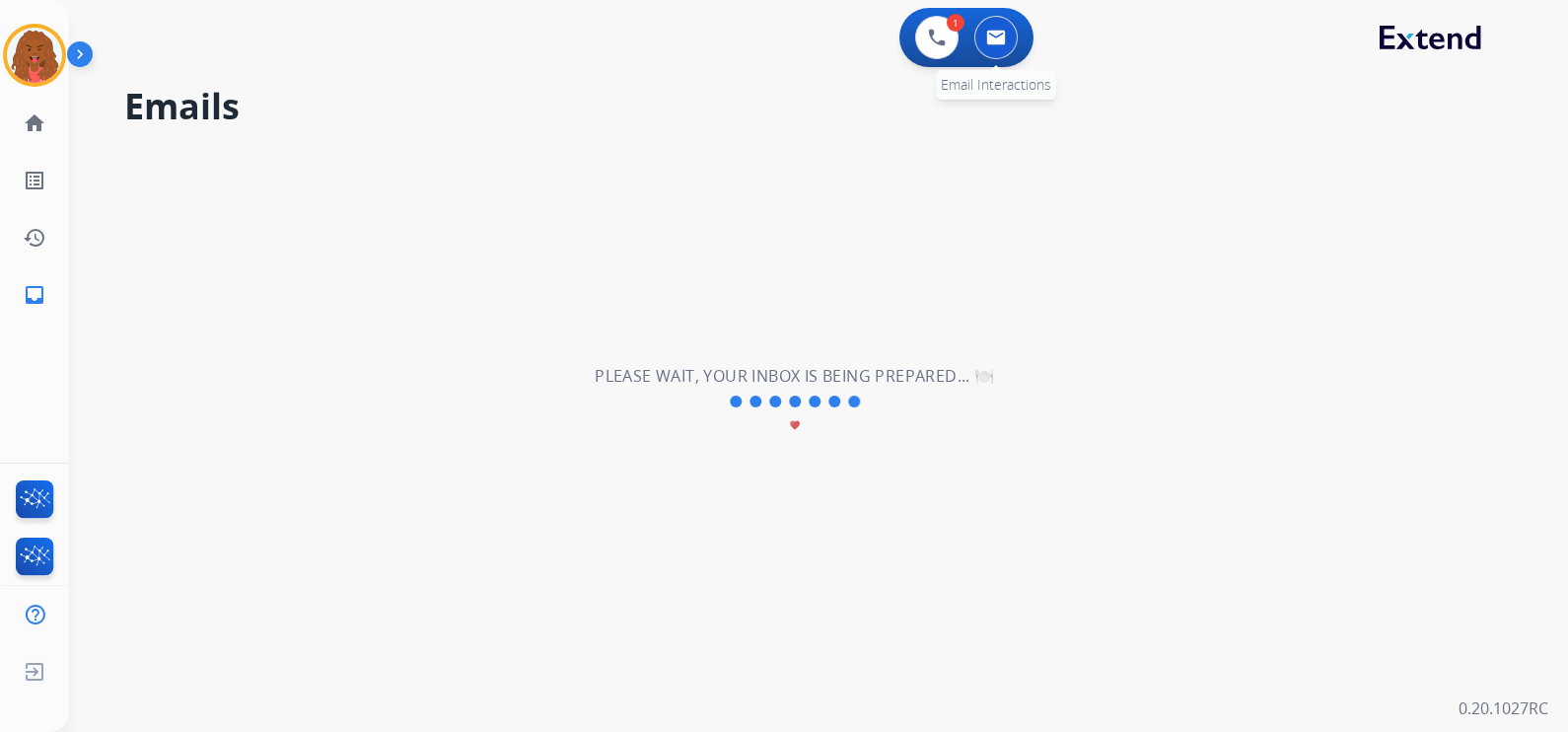 click at bounding box center [996, 37] 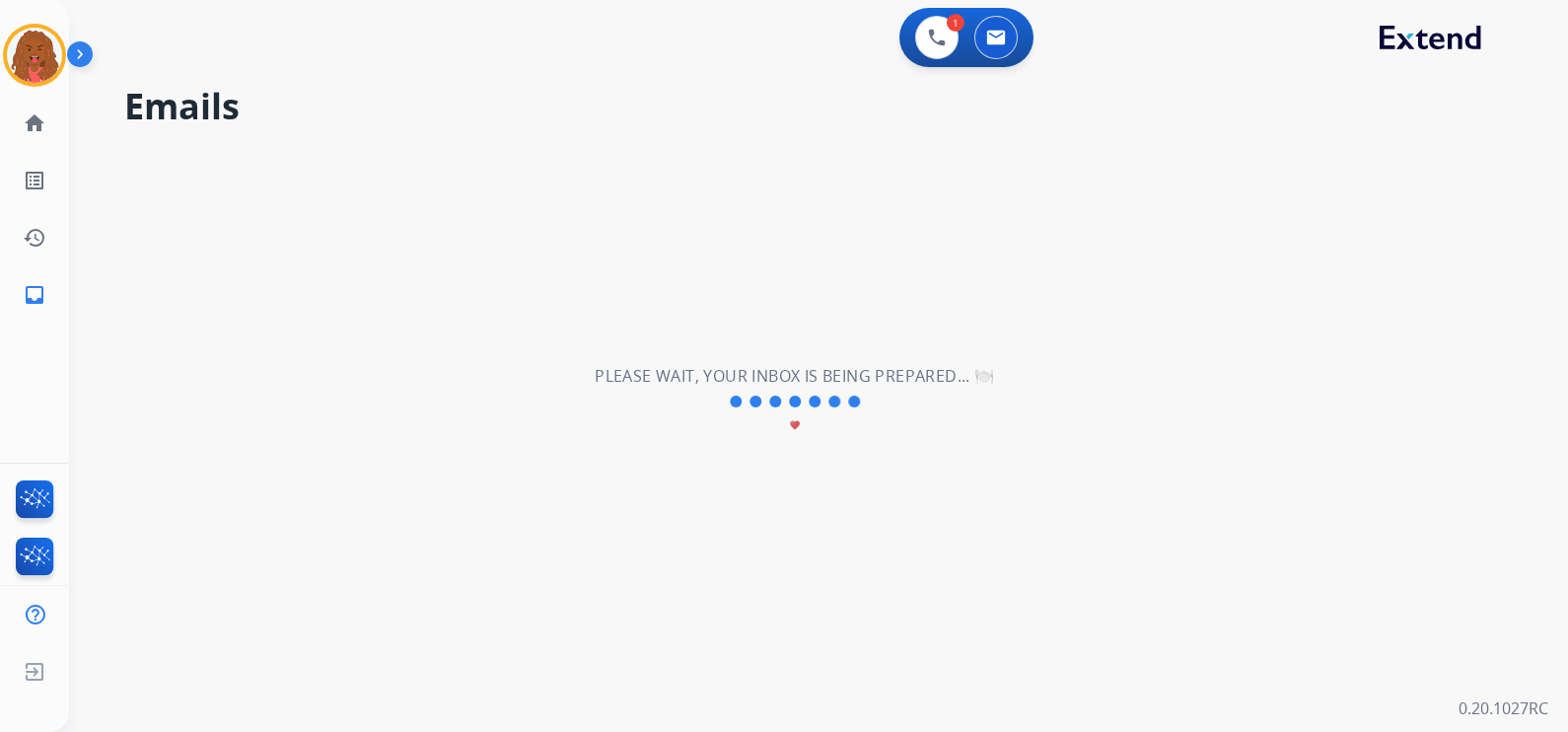 click on "**********" at bounding box center [795, 402] 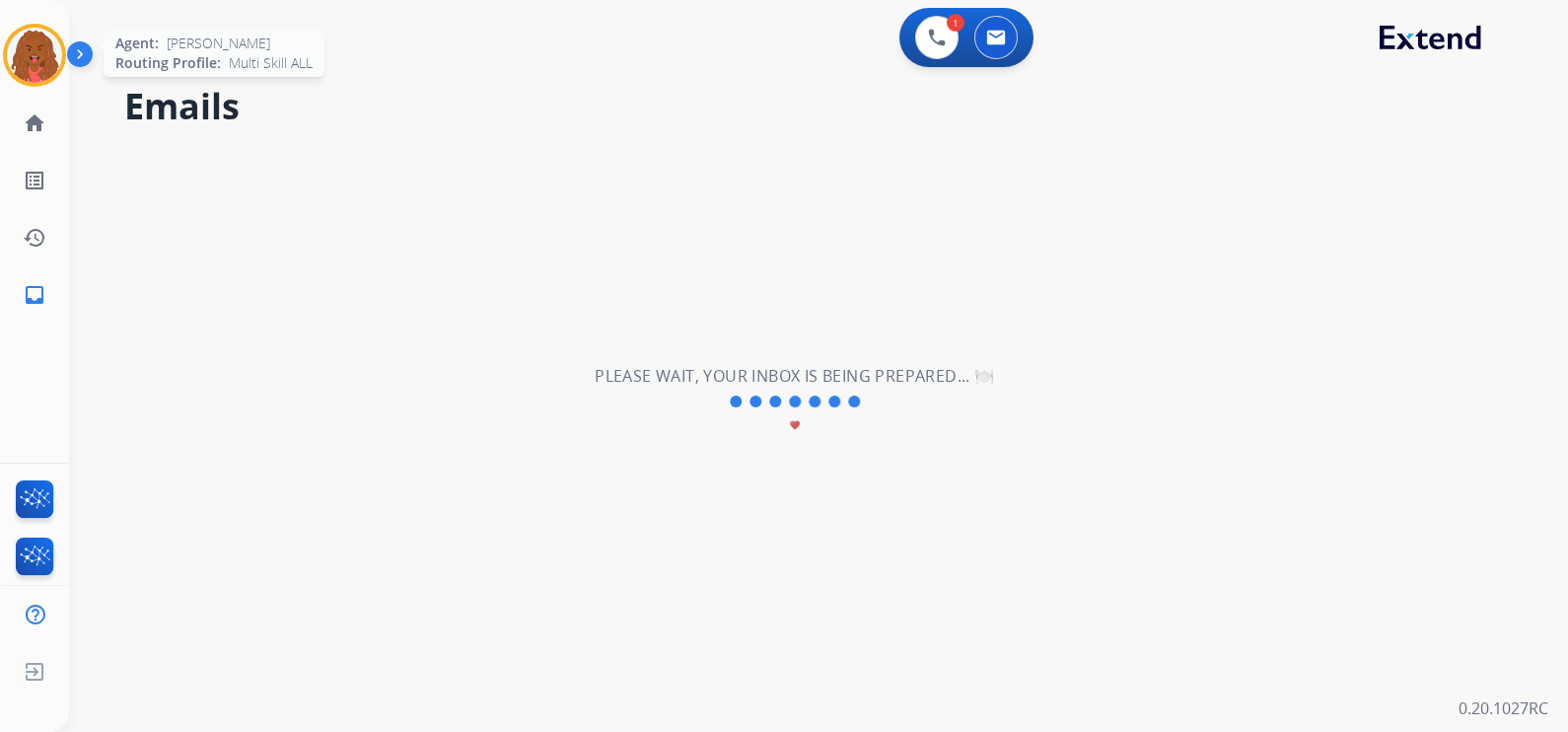click at bounding box center (35, 55) 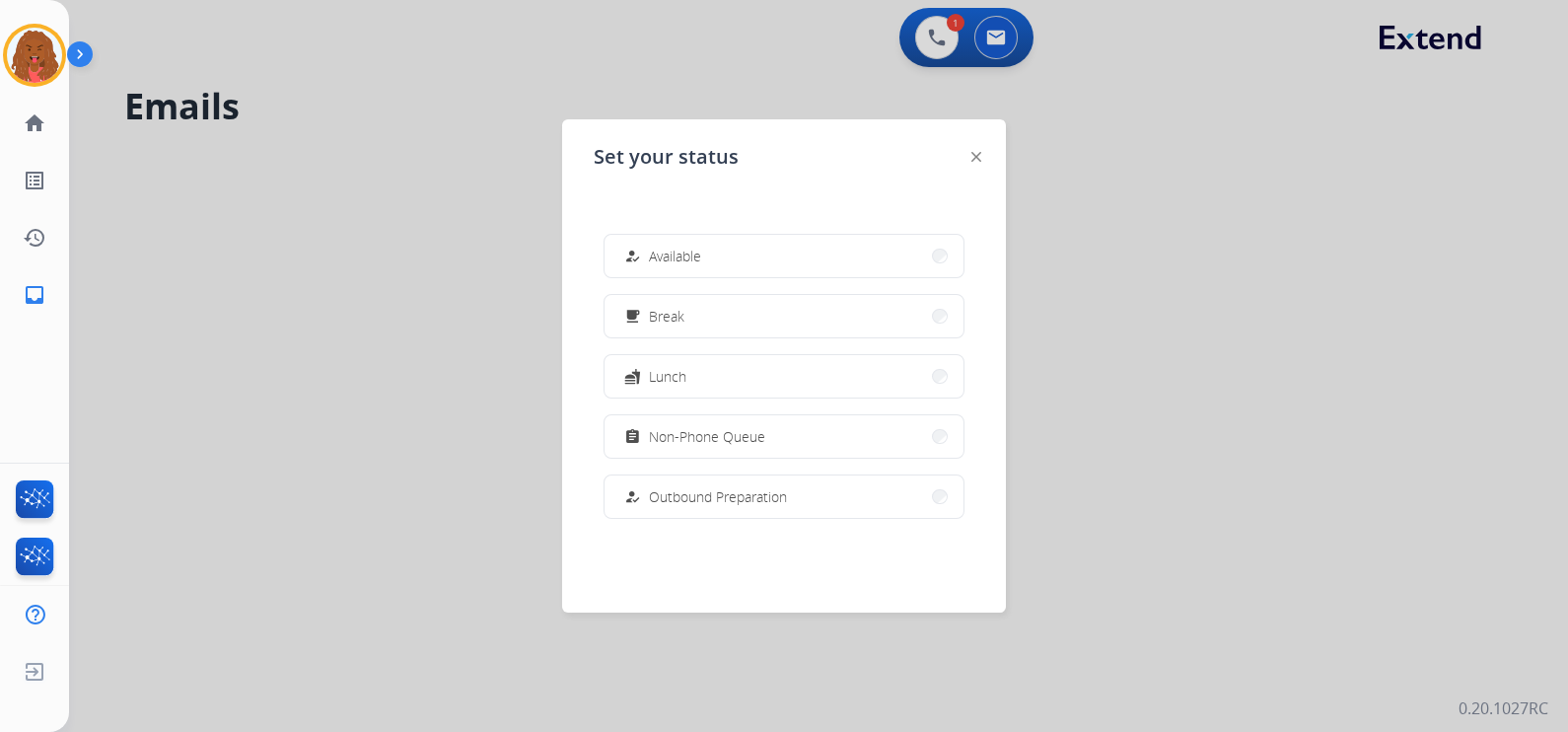 click at bounding box center [784, 366] 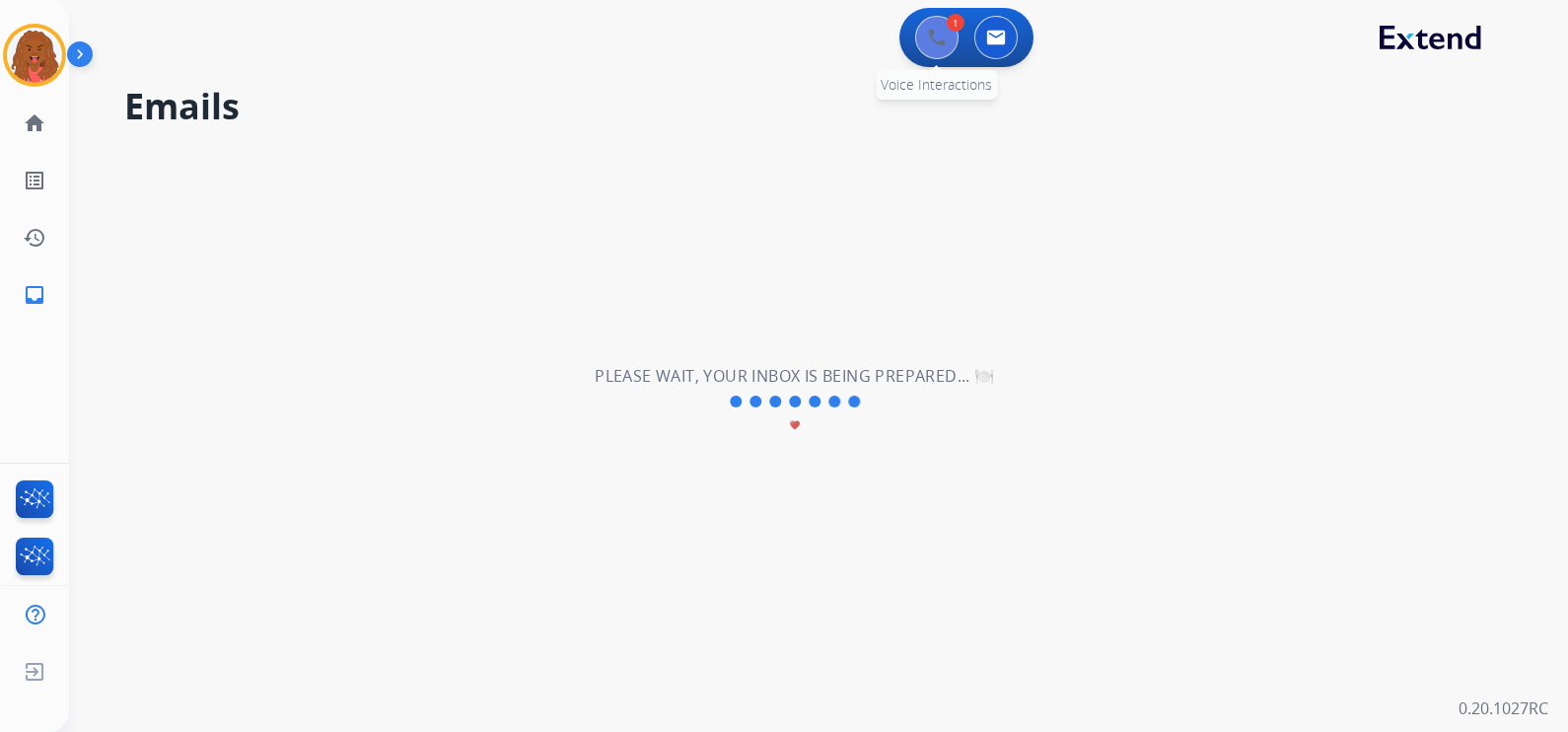 click on "1 Voice Interactions" at bounding box center [937, 37] 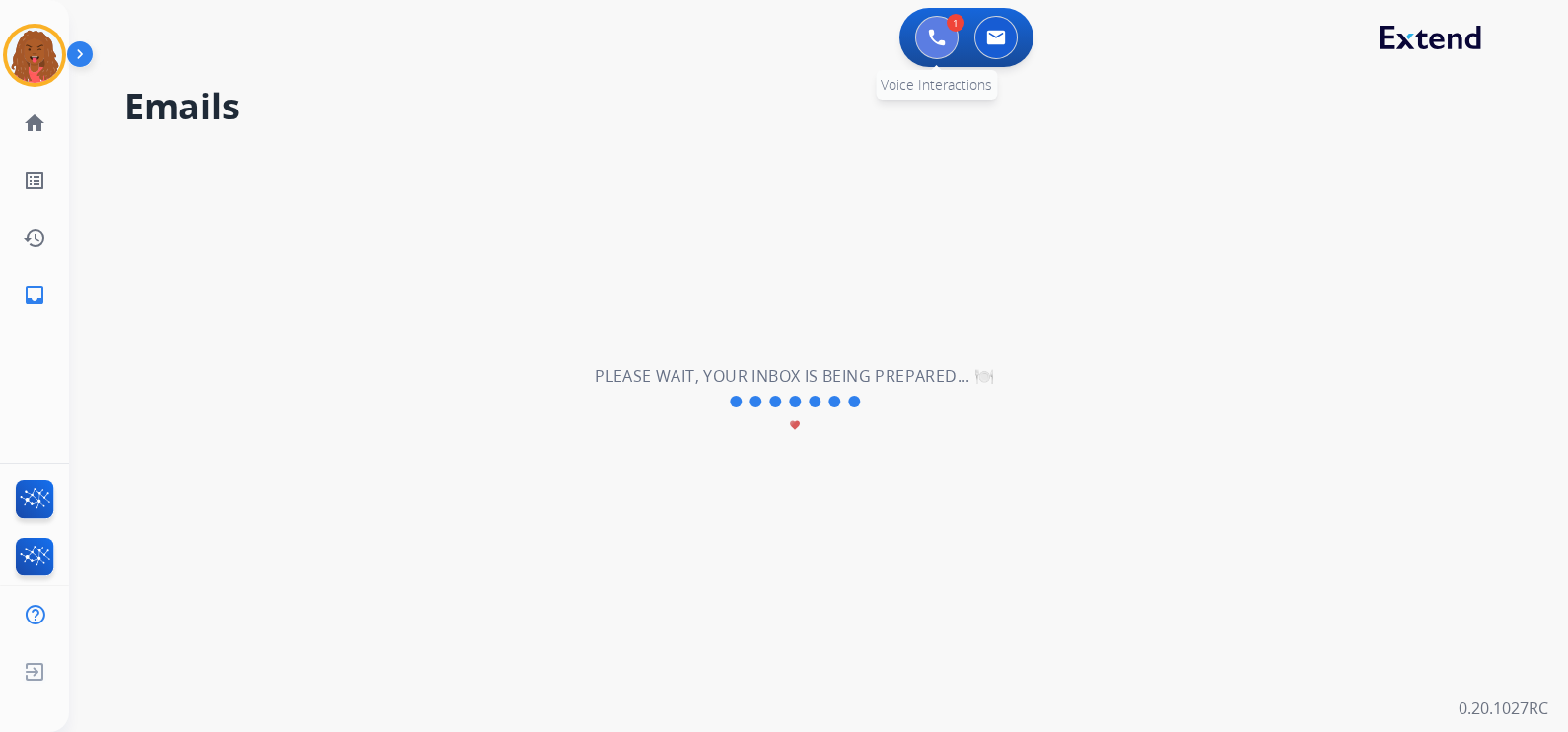 click at bounding box center [937, 37] 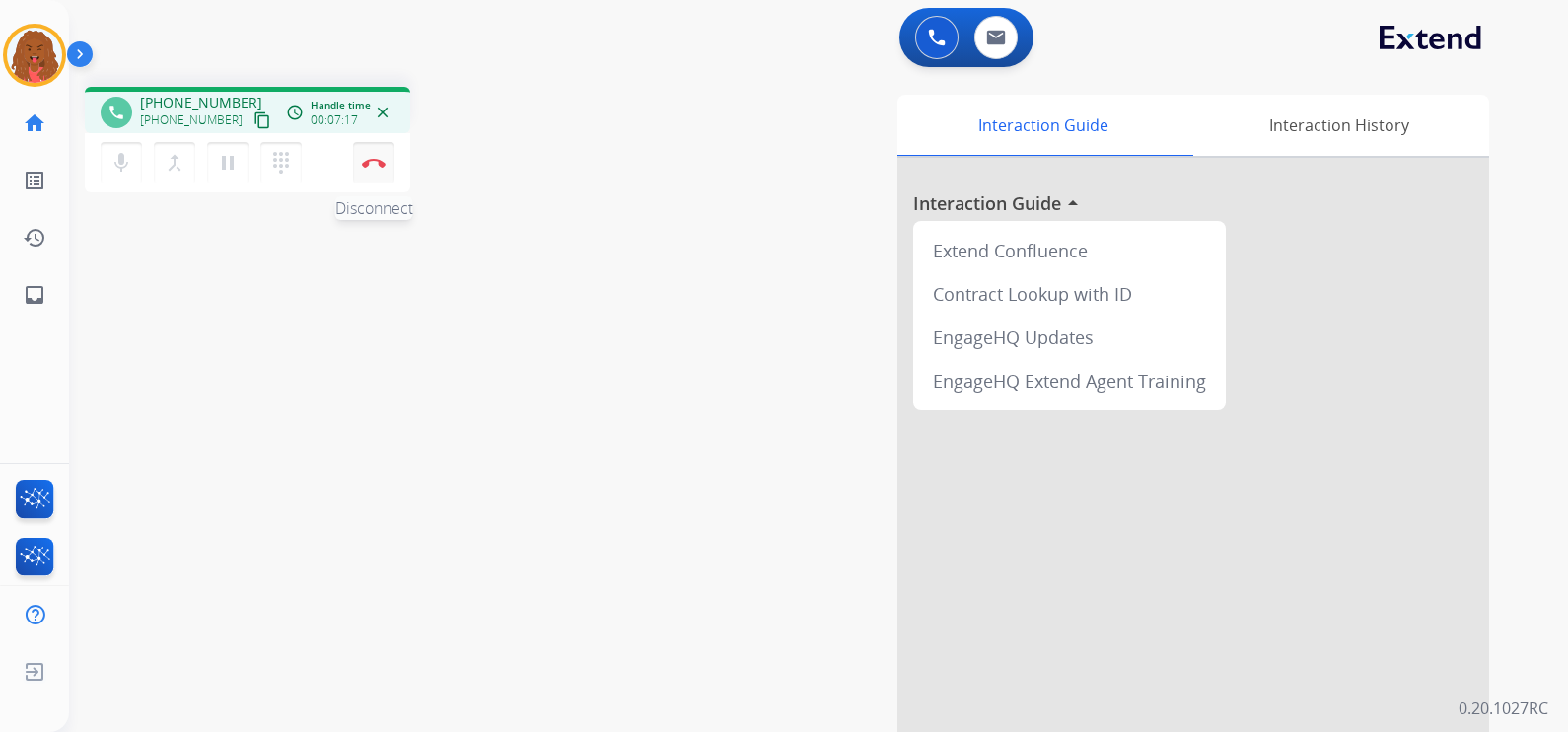 click at bounding box center (374, 163) 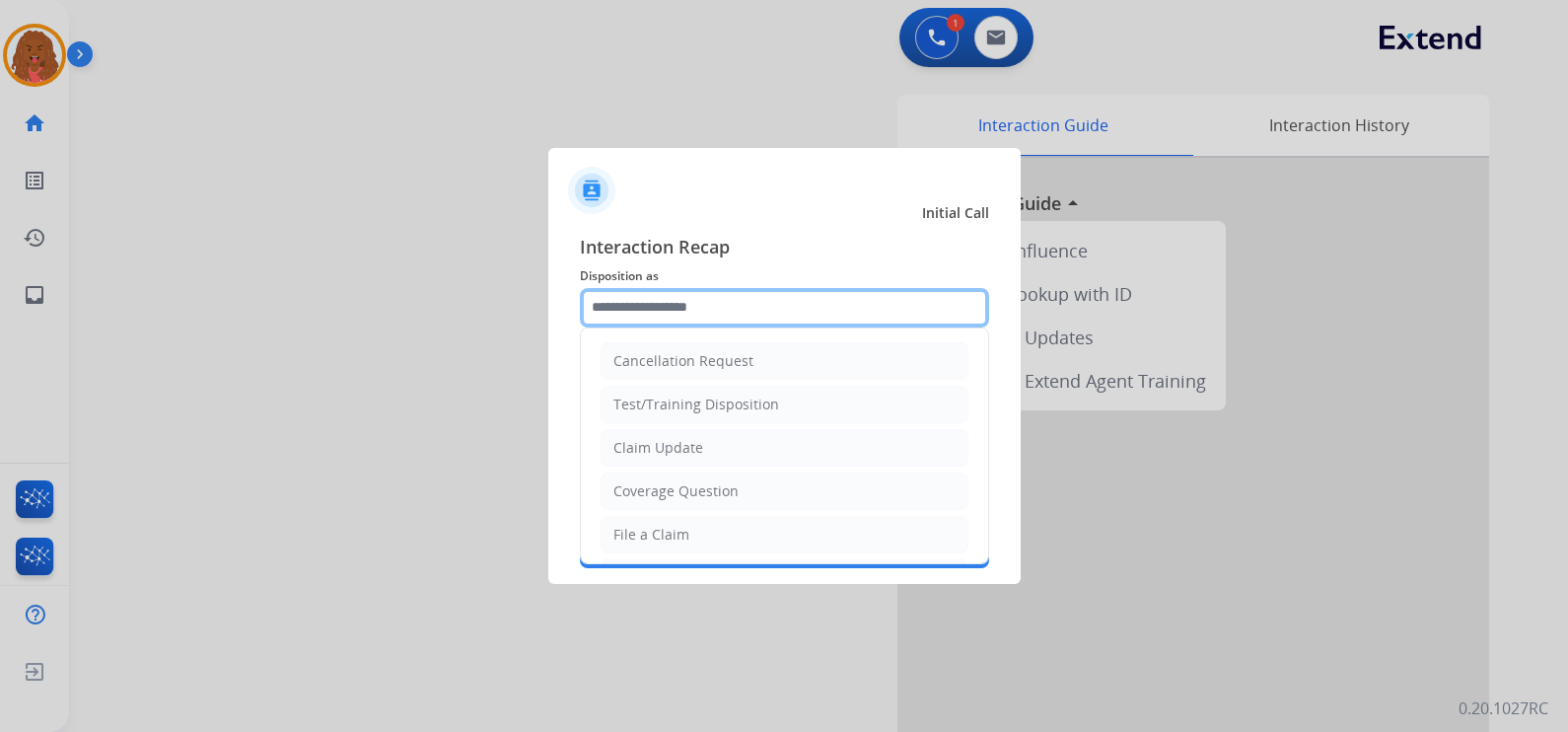 click 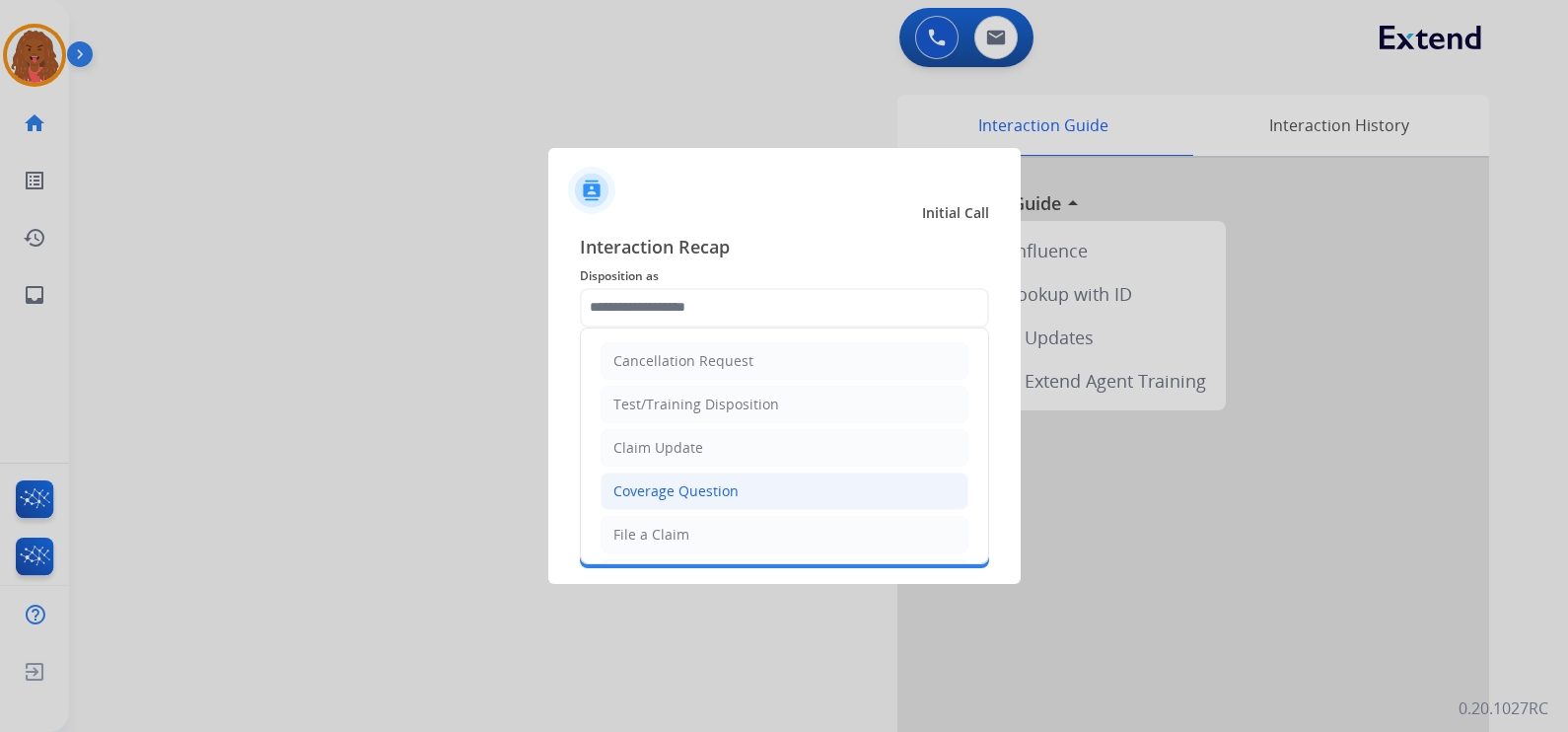 click on "Coverage Question" 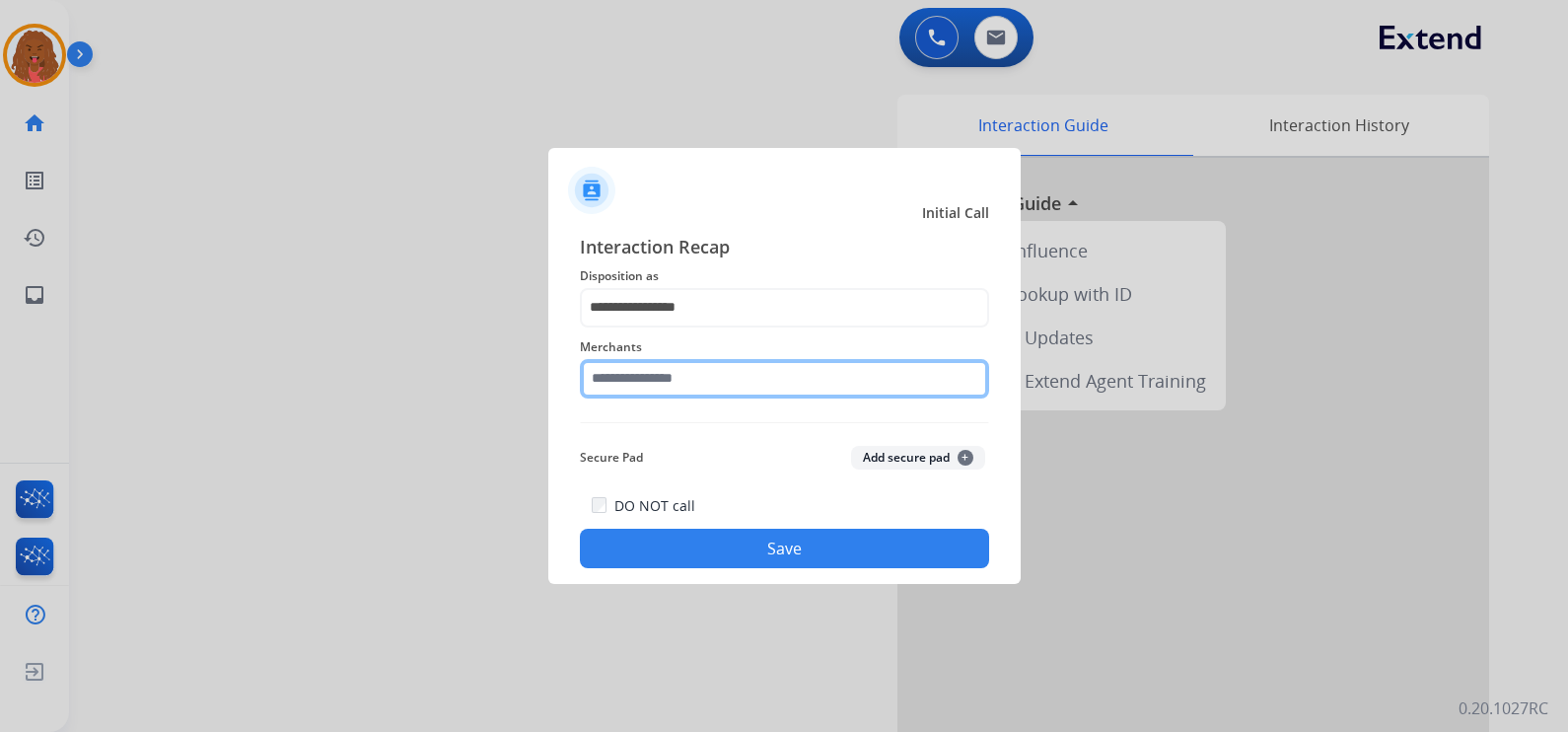 click 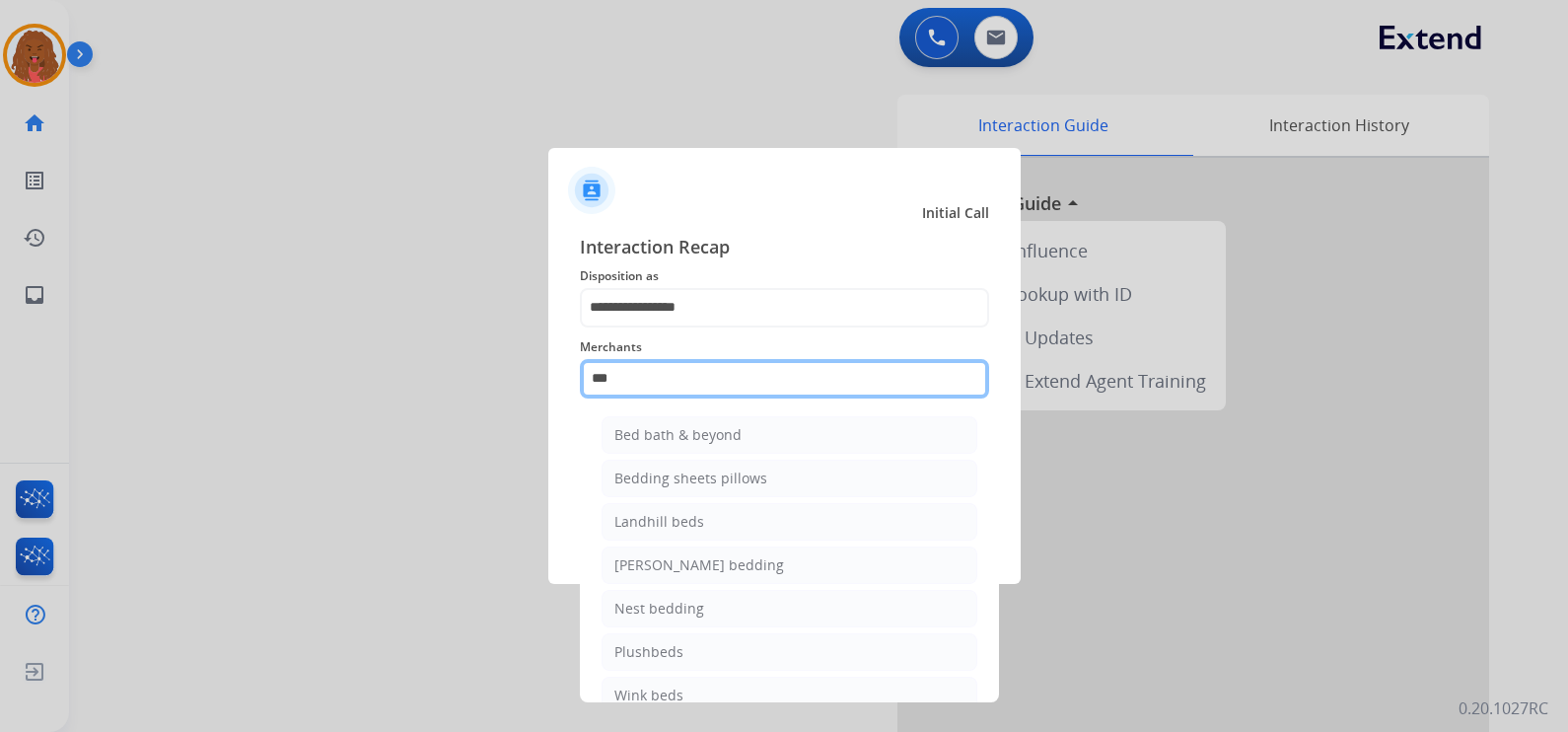 click on "***" 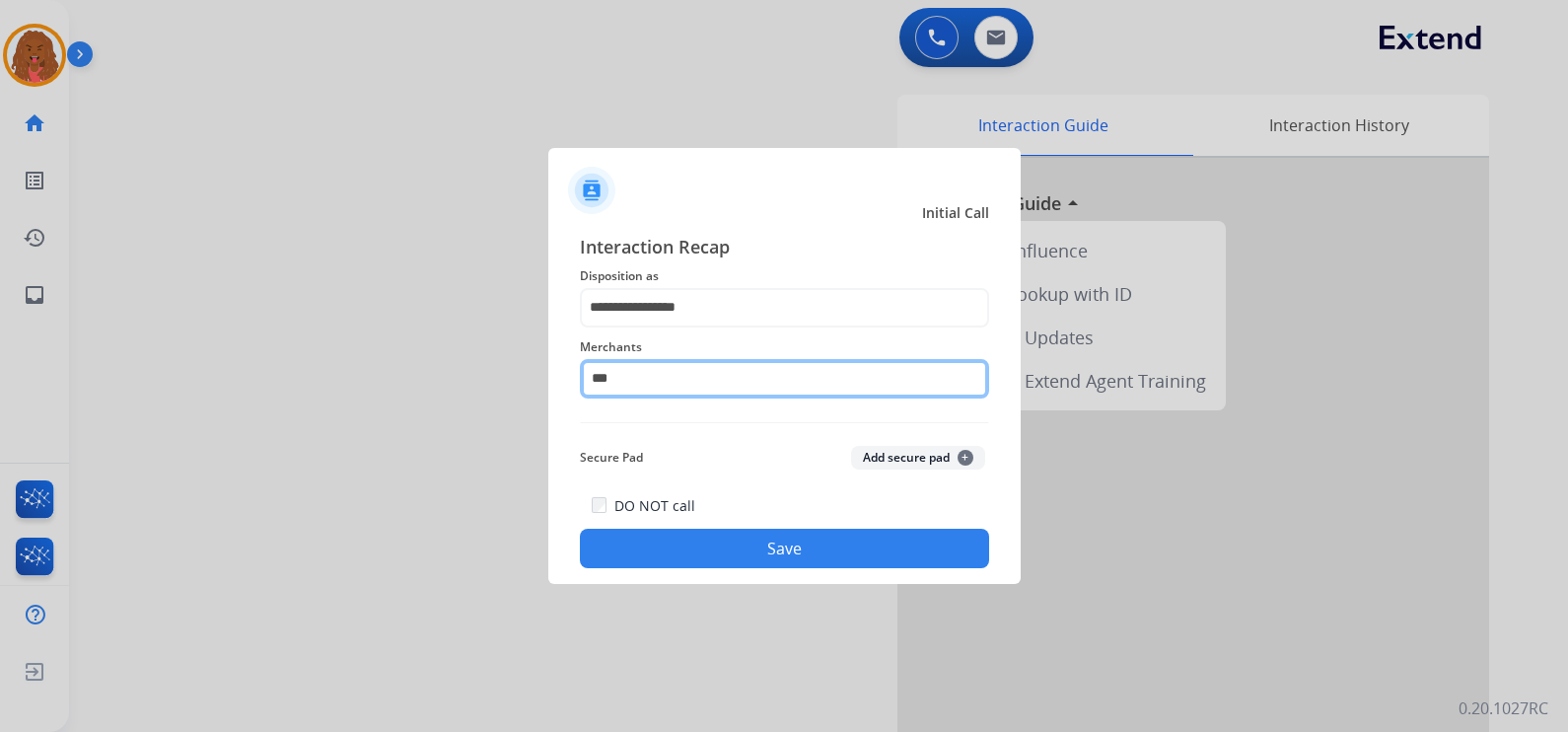 click on "***" 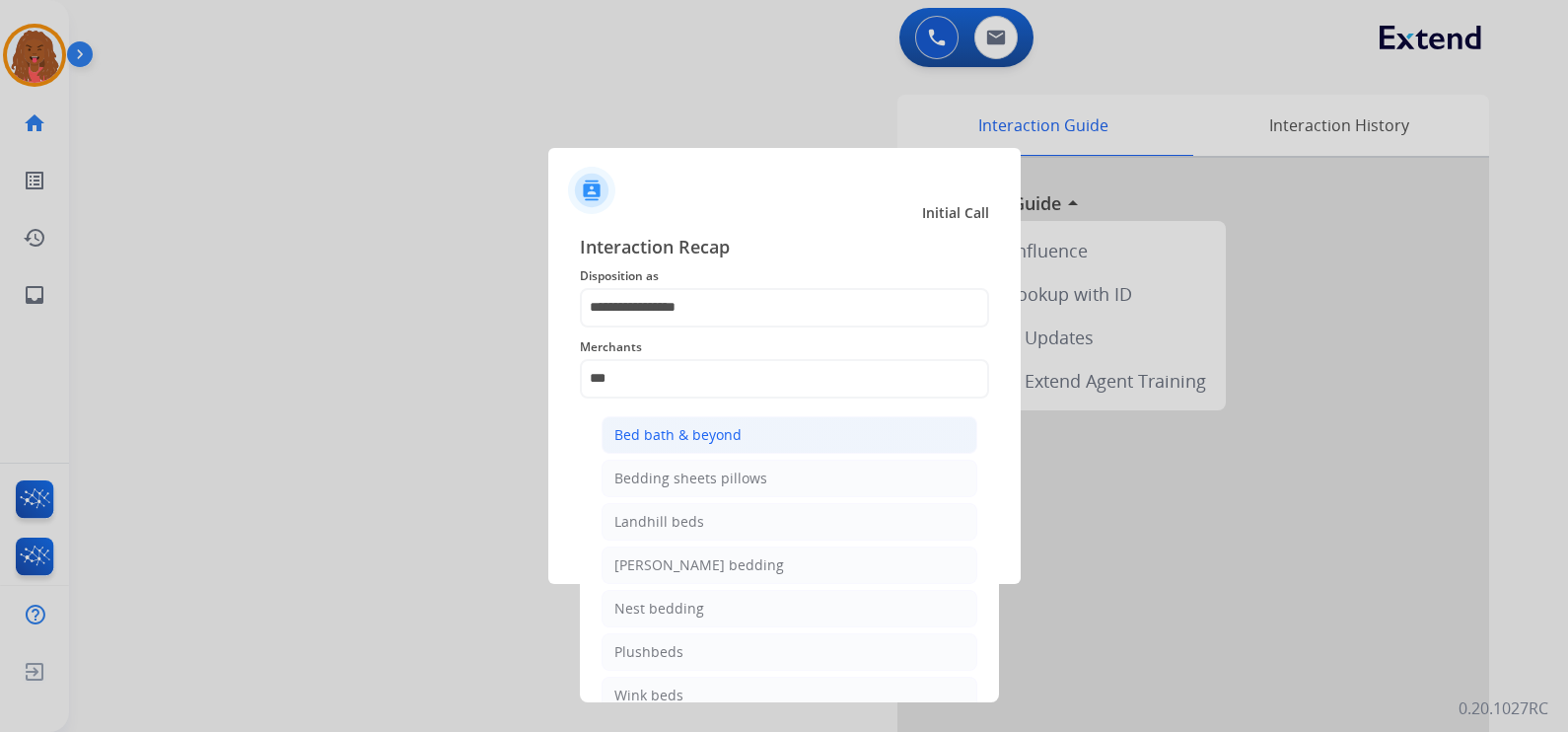 click on "Bed bath & beyond" 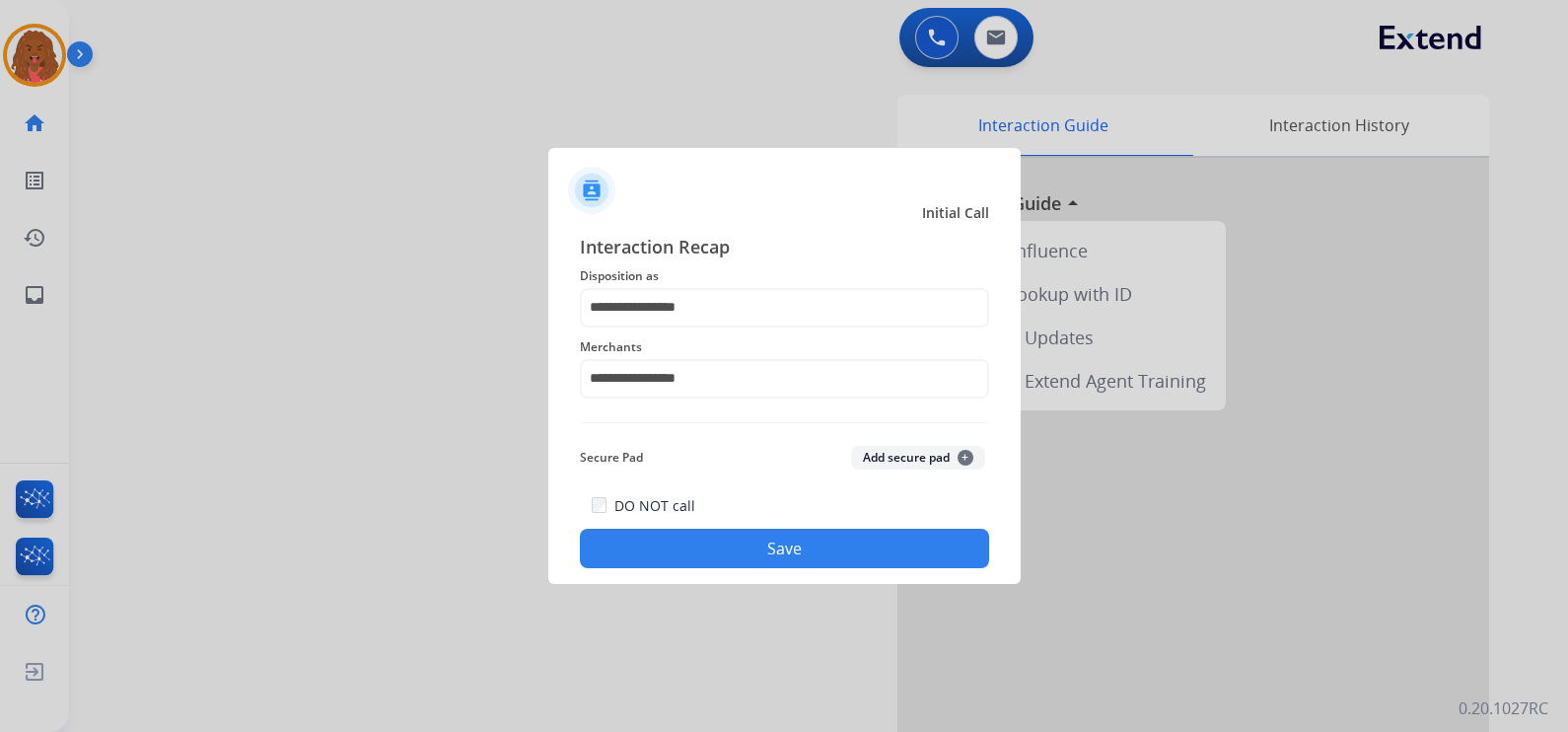 click on "Save" 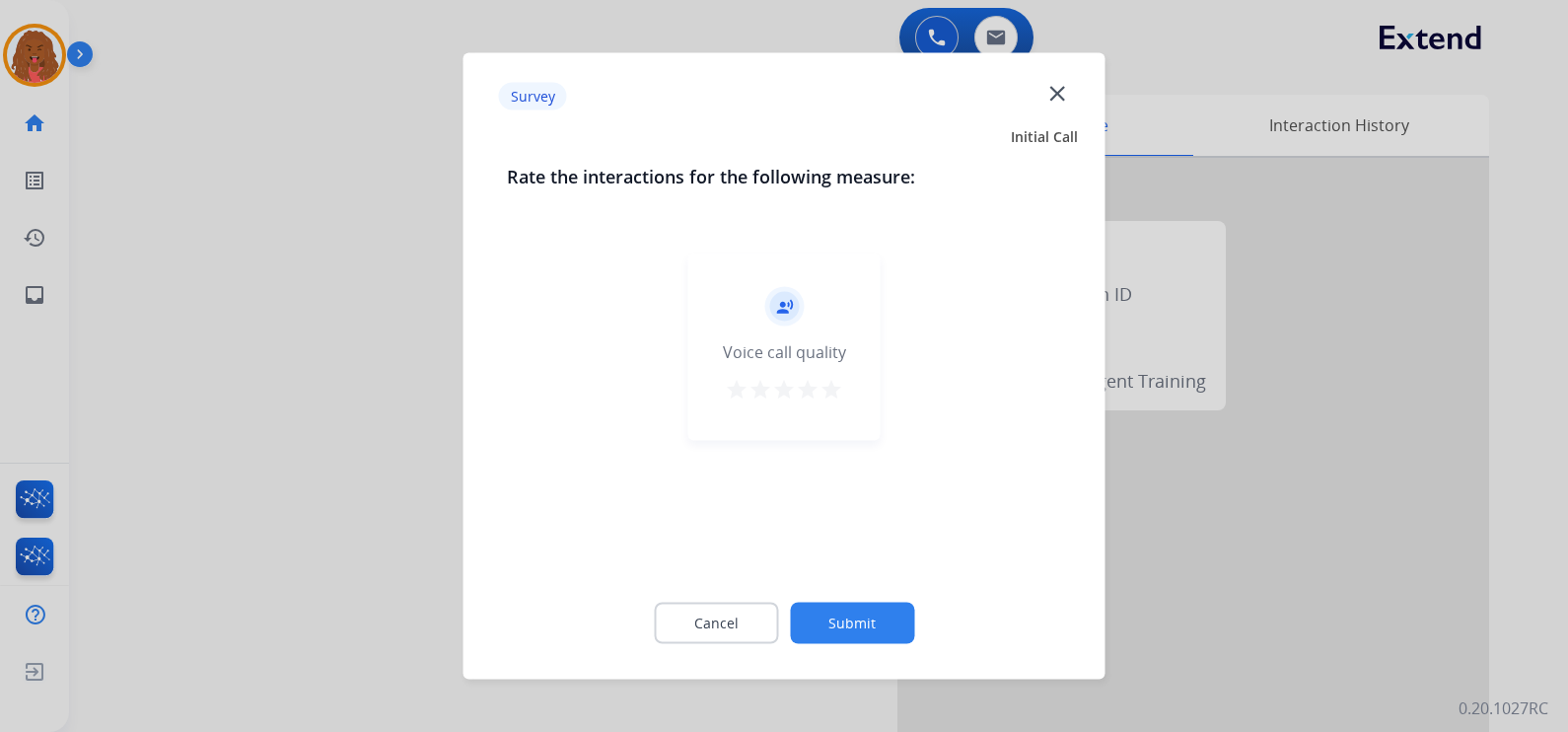 click on "Submit" 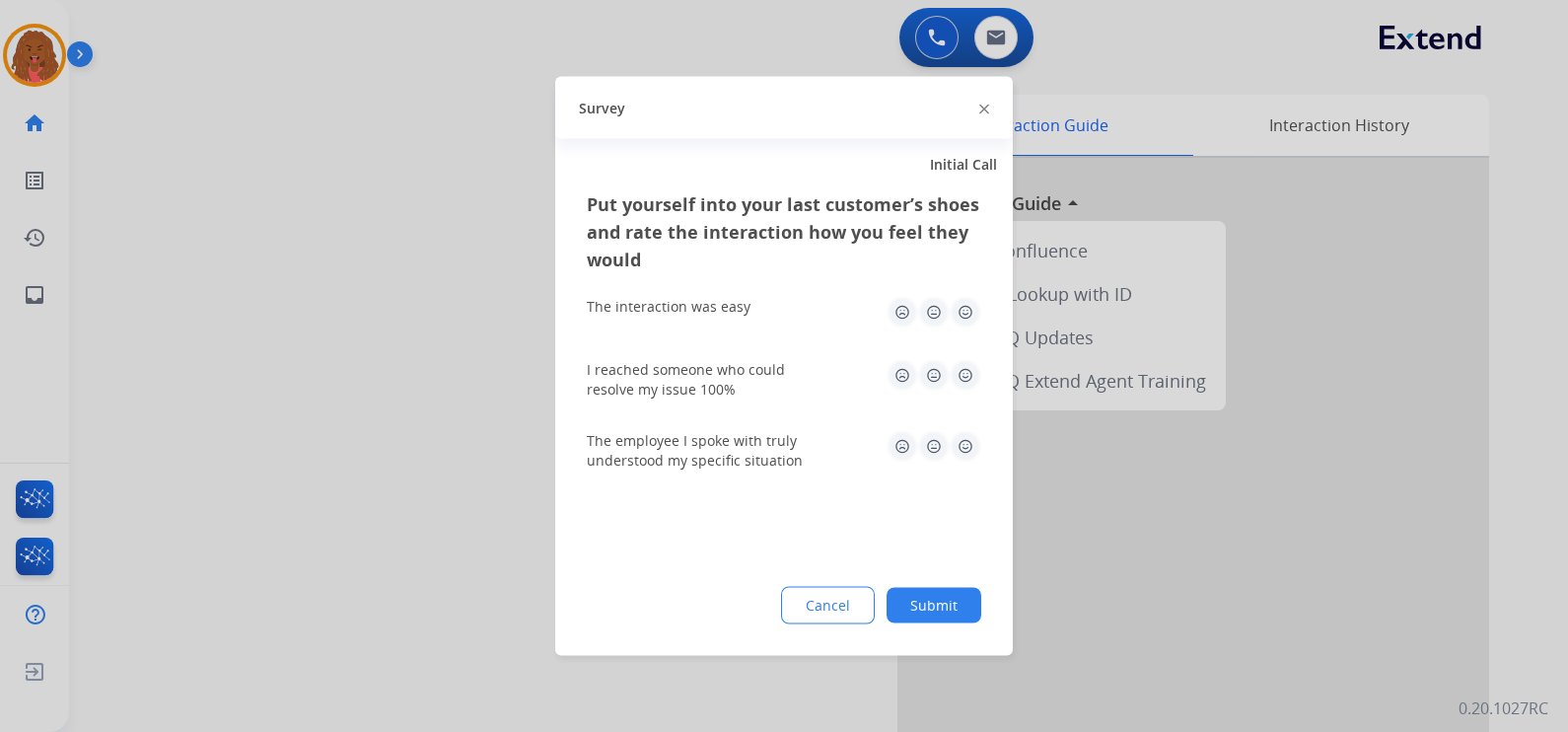 click on "Put yourself into your last customer’s shoes and rate the interaction how you feel they would  The interaction was easy   I reached someone who could resolve my issue 100%   The employee I spoke with truly understood my specific situation  Cancel Submit" 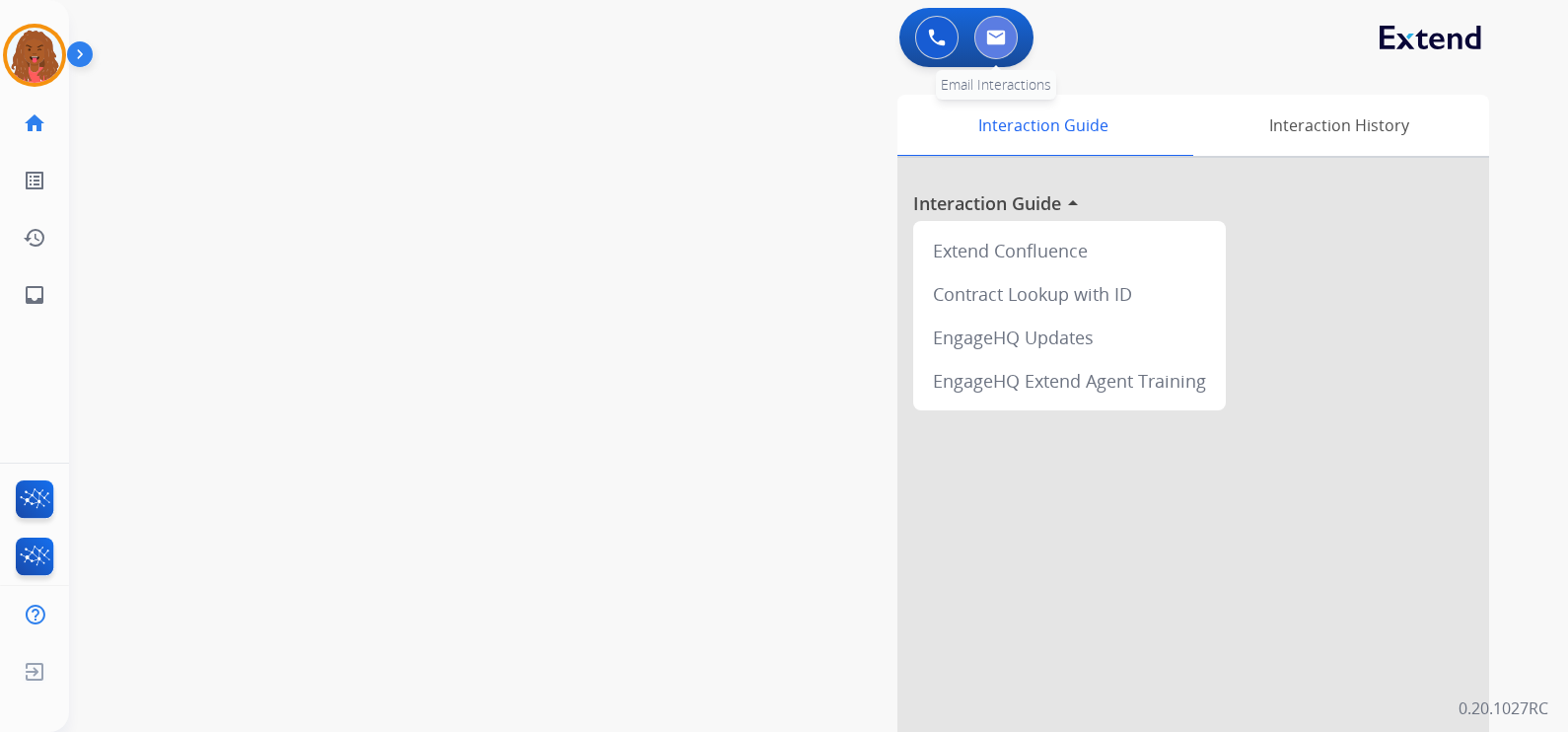 click at bounding box center (996, 37) 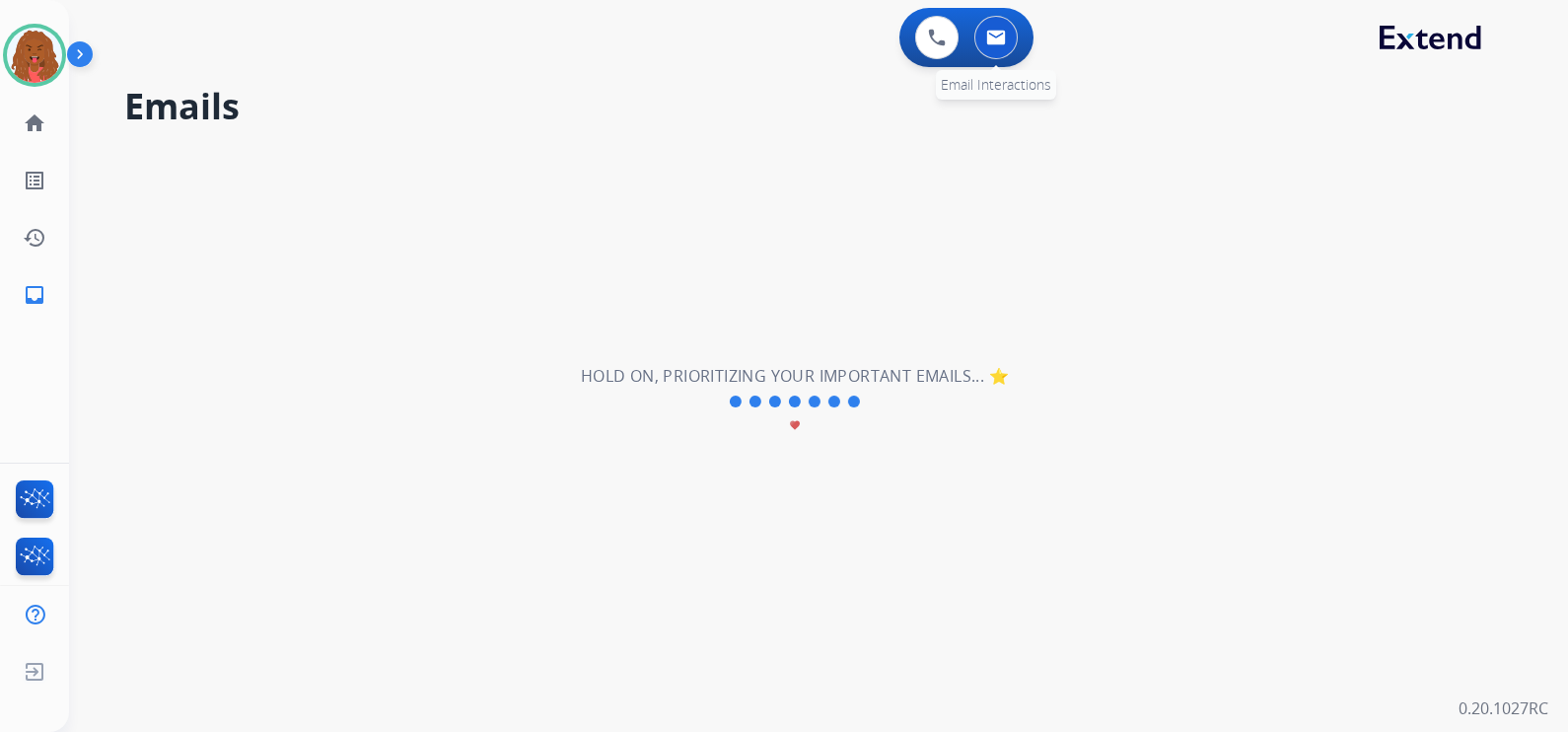 click at bounding box center [996, 37] 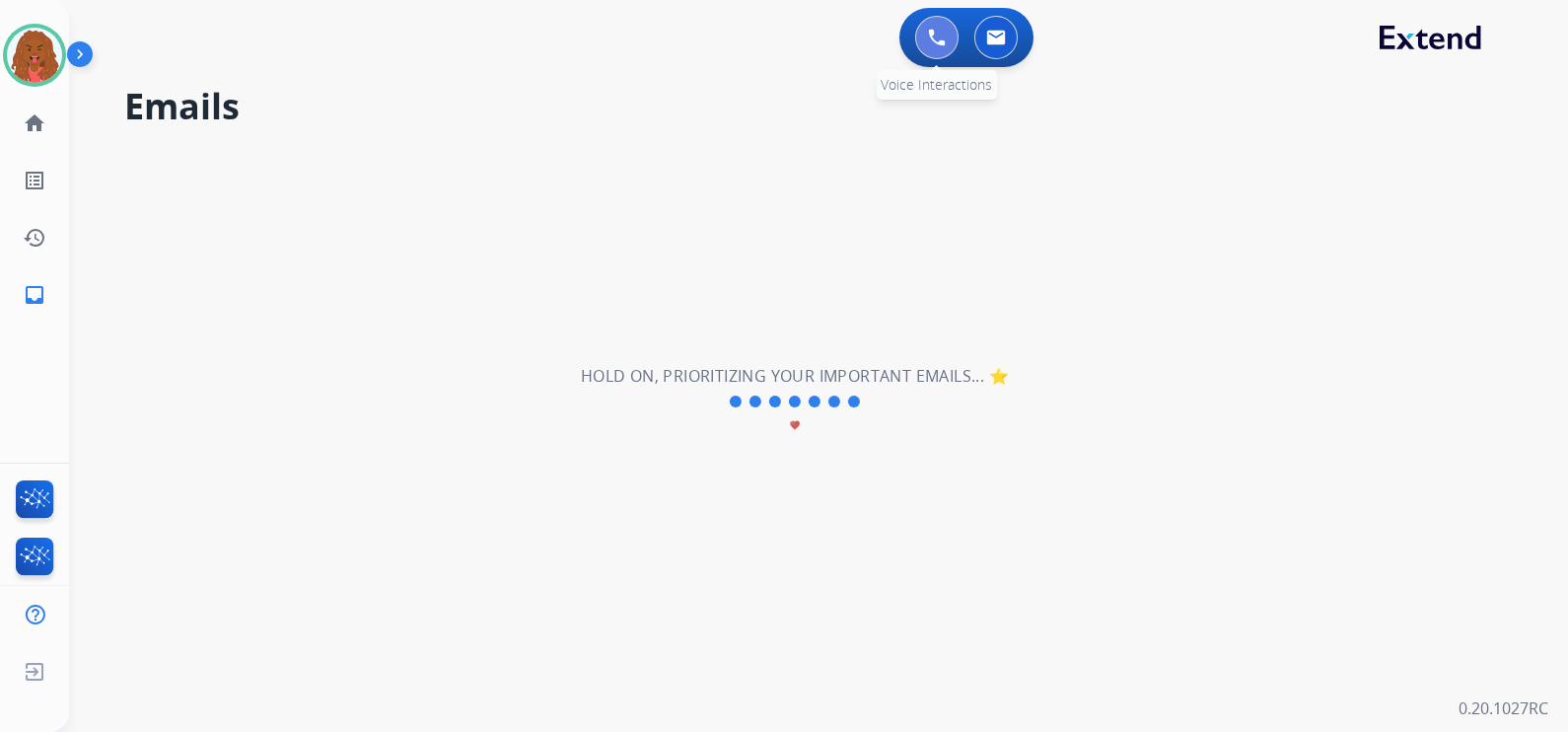 click at bounding box center [937, 37] 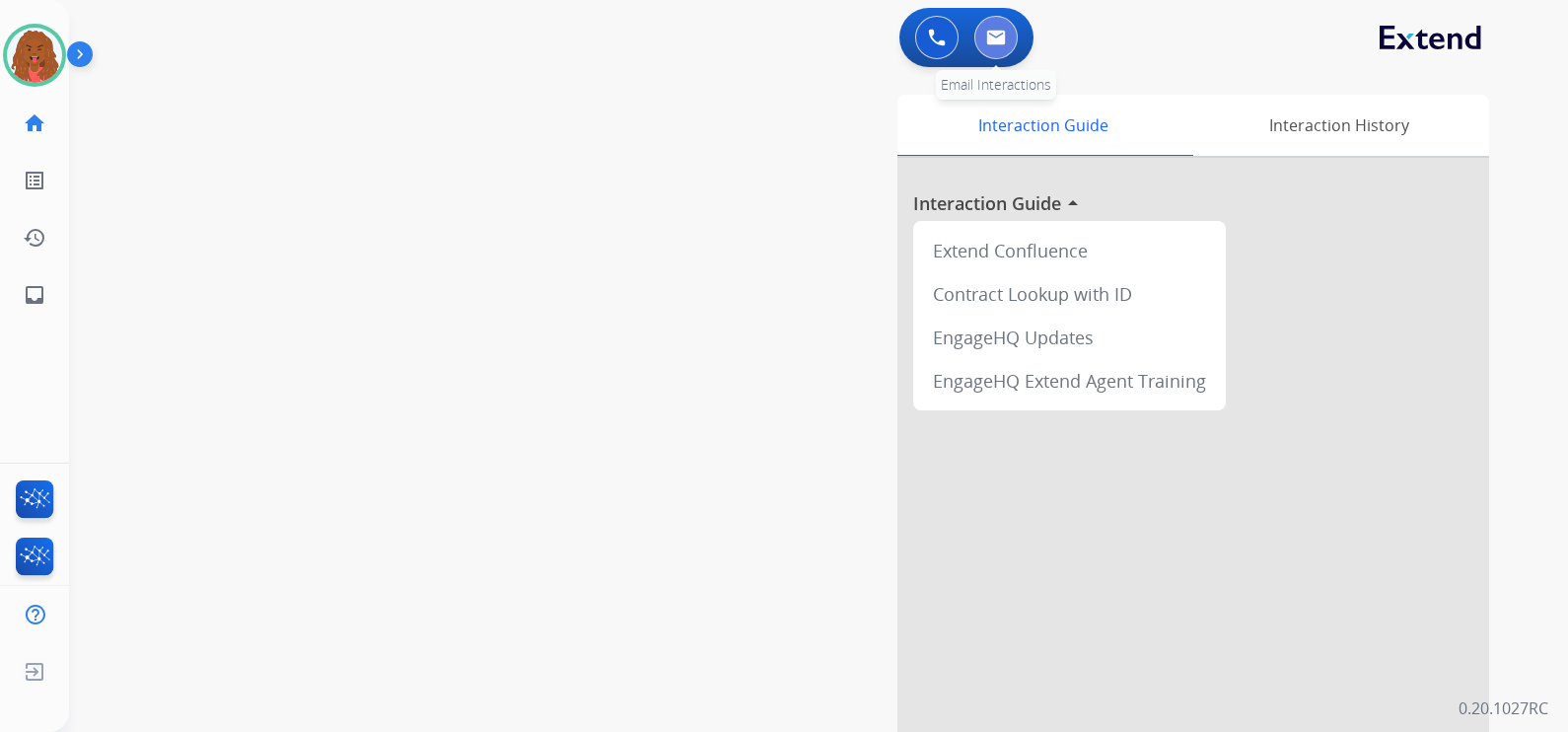 click at bounding box center (996, 37) 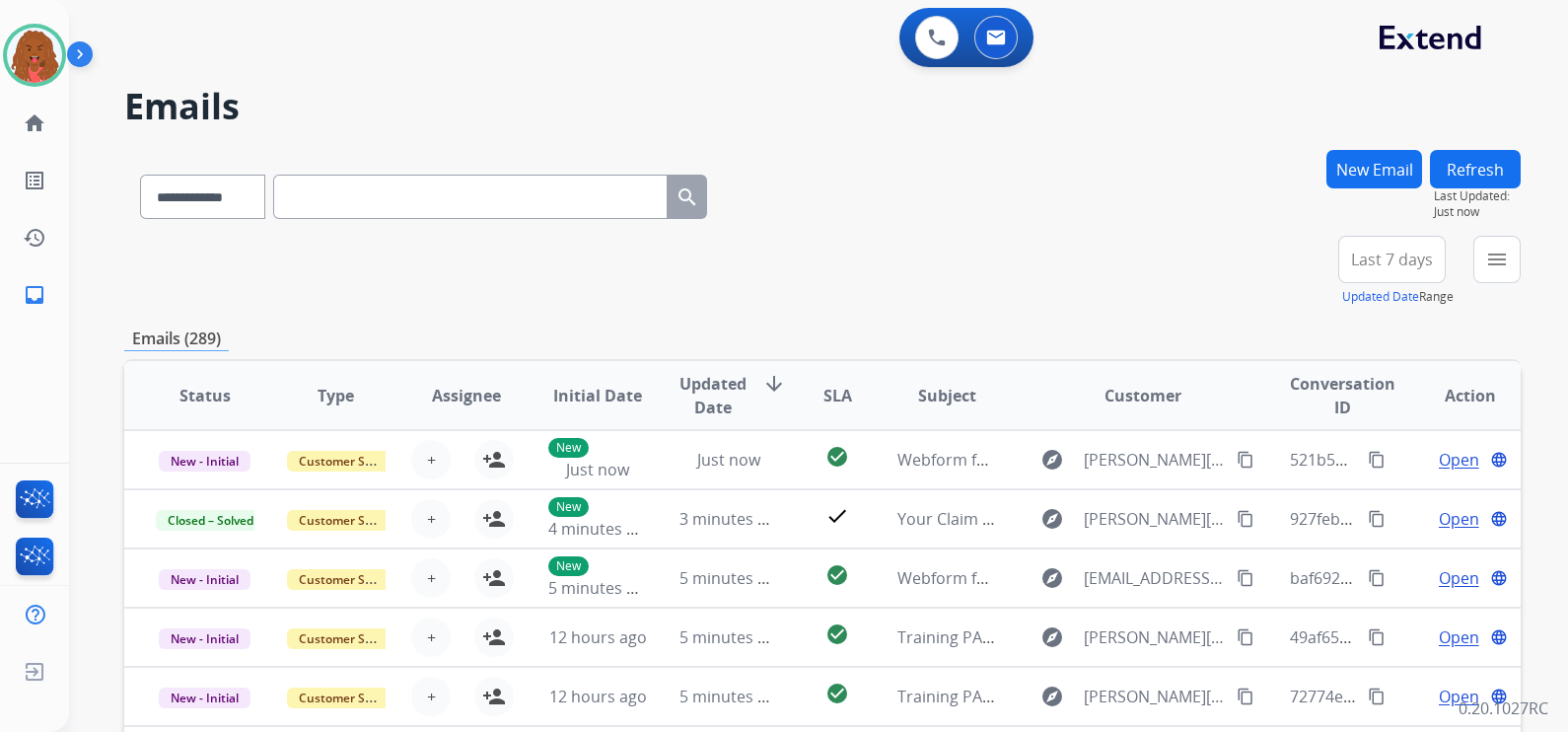 click on "New Email" at bounding box center [1374, 169] 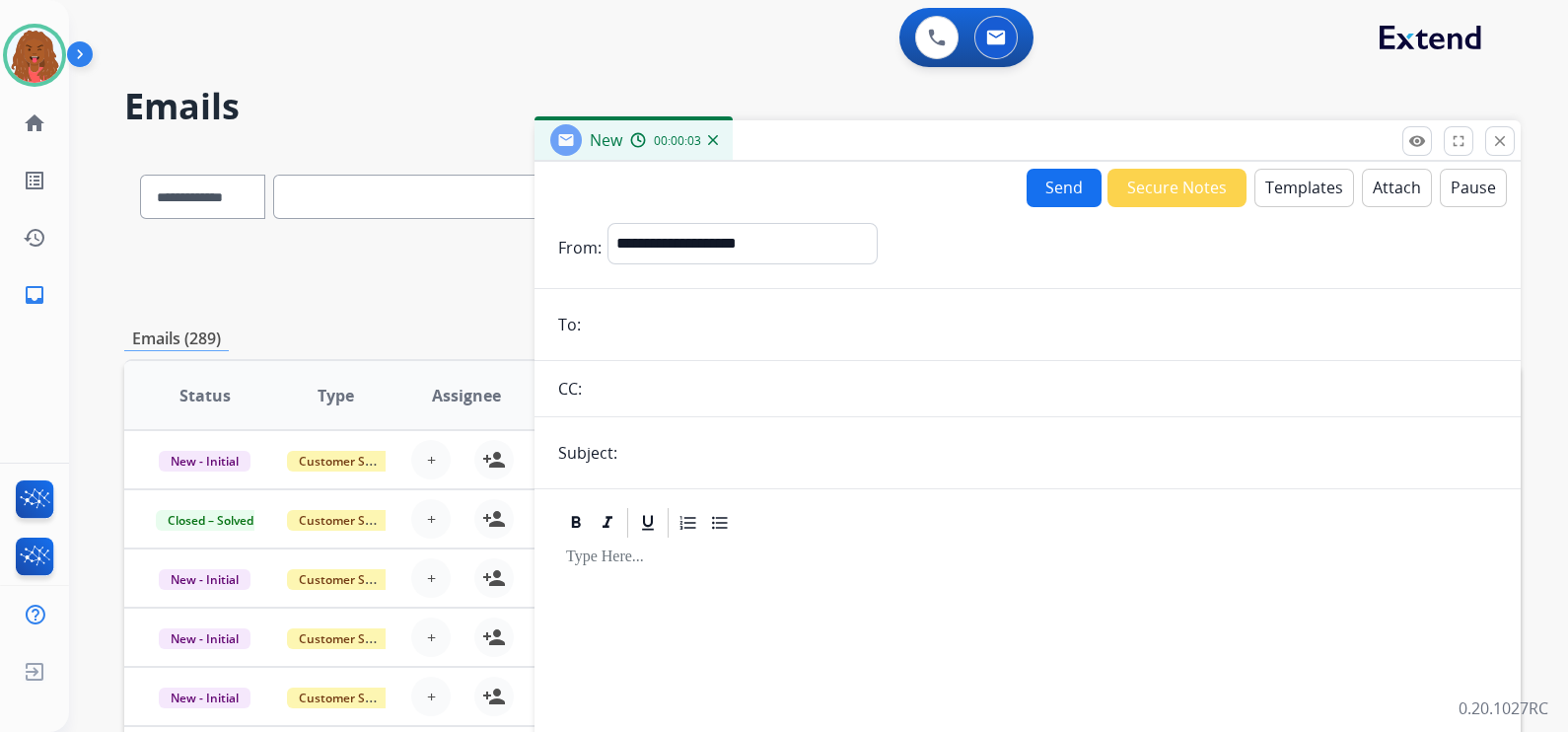 click at bounding box center [1041, 325] 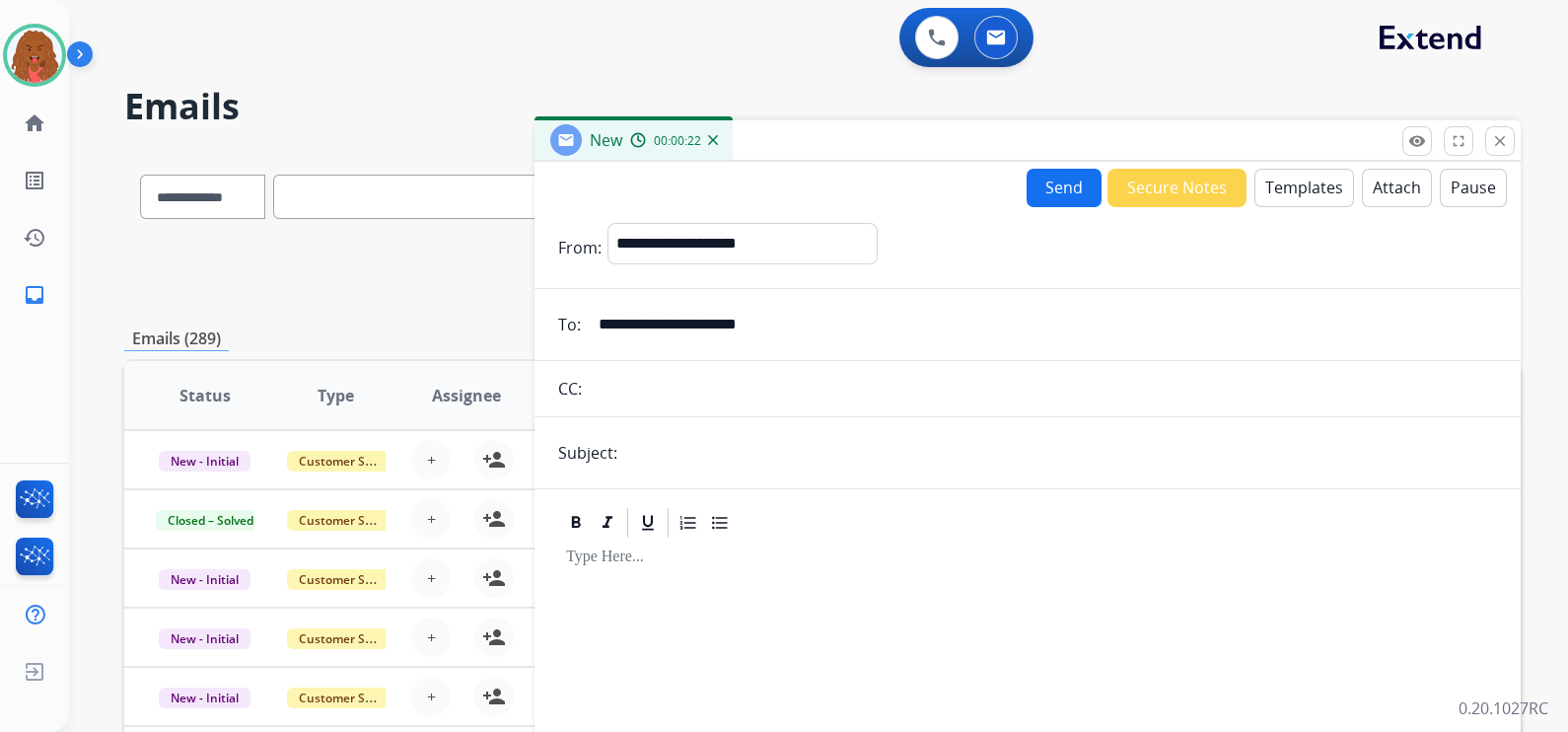 type on "**********" 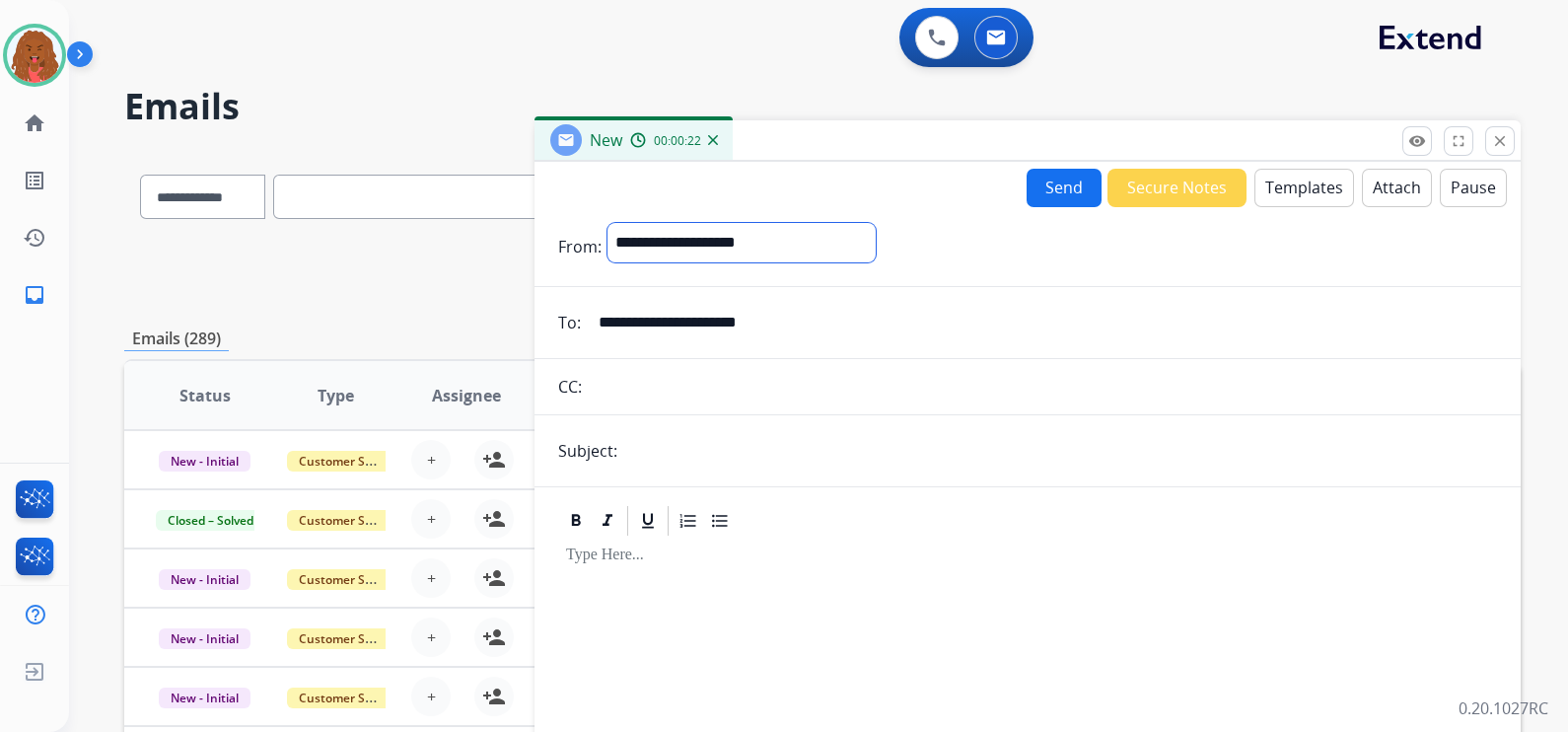 click on "**********" at bounding box center (742, 243) 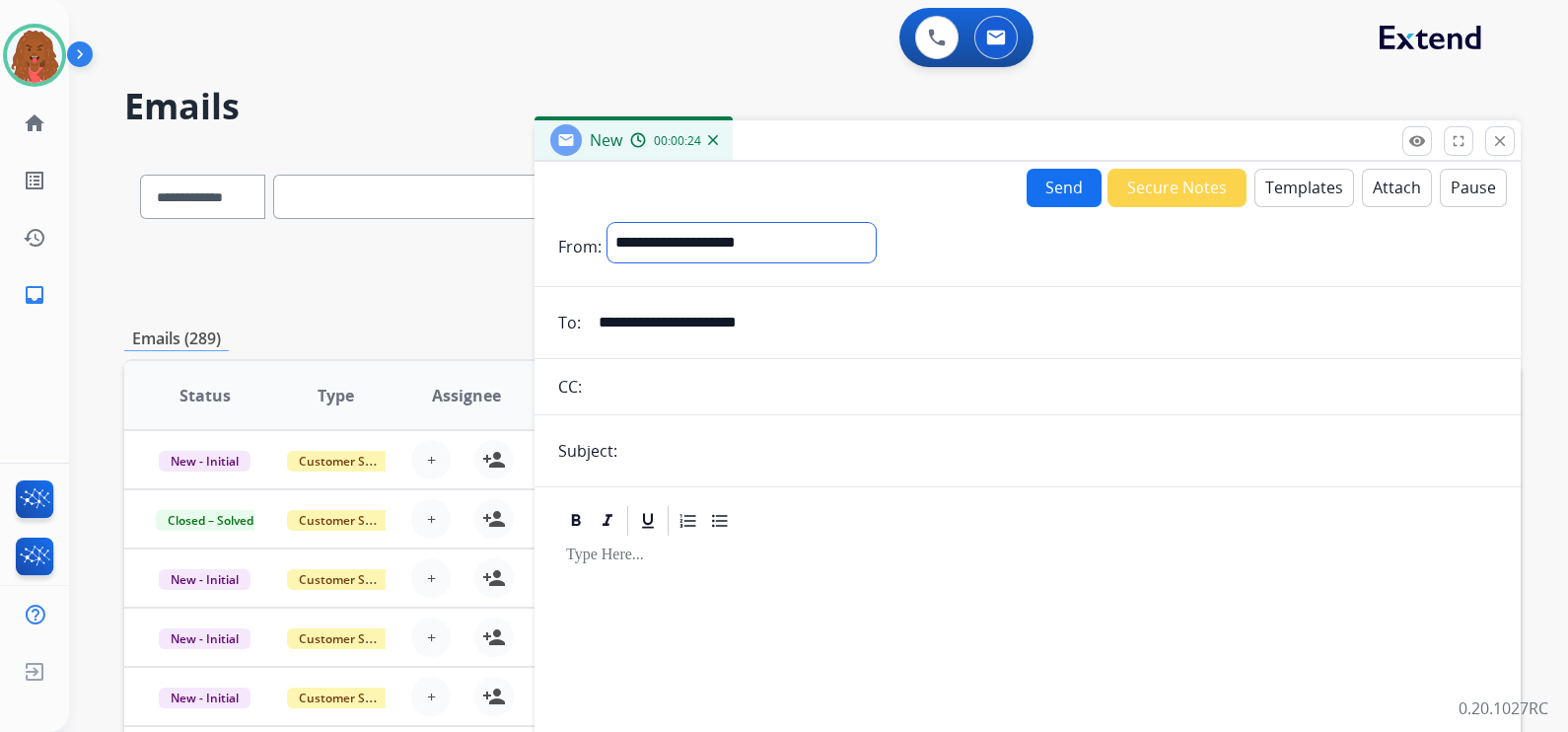 select on "**********" 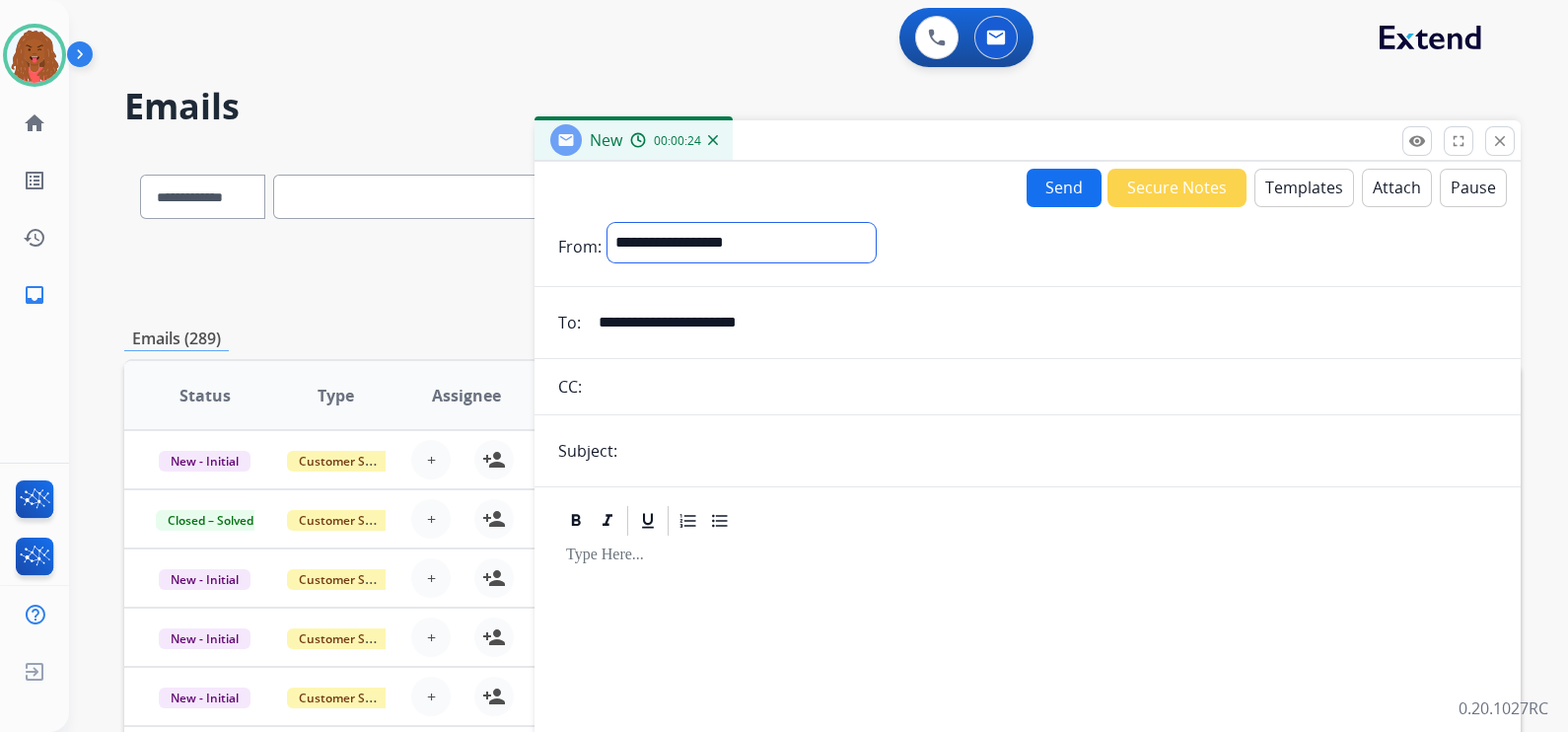 click on "**********" at bounding box center (742, 243) 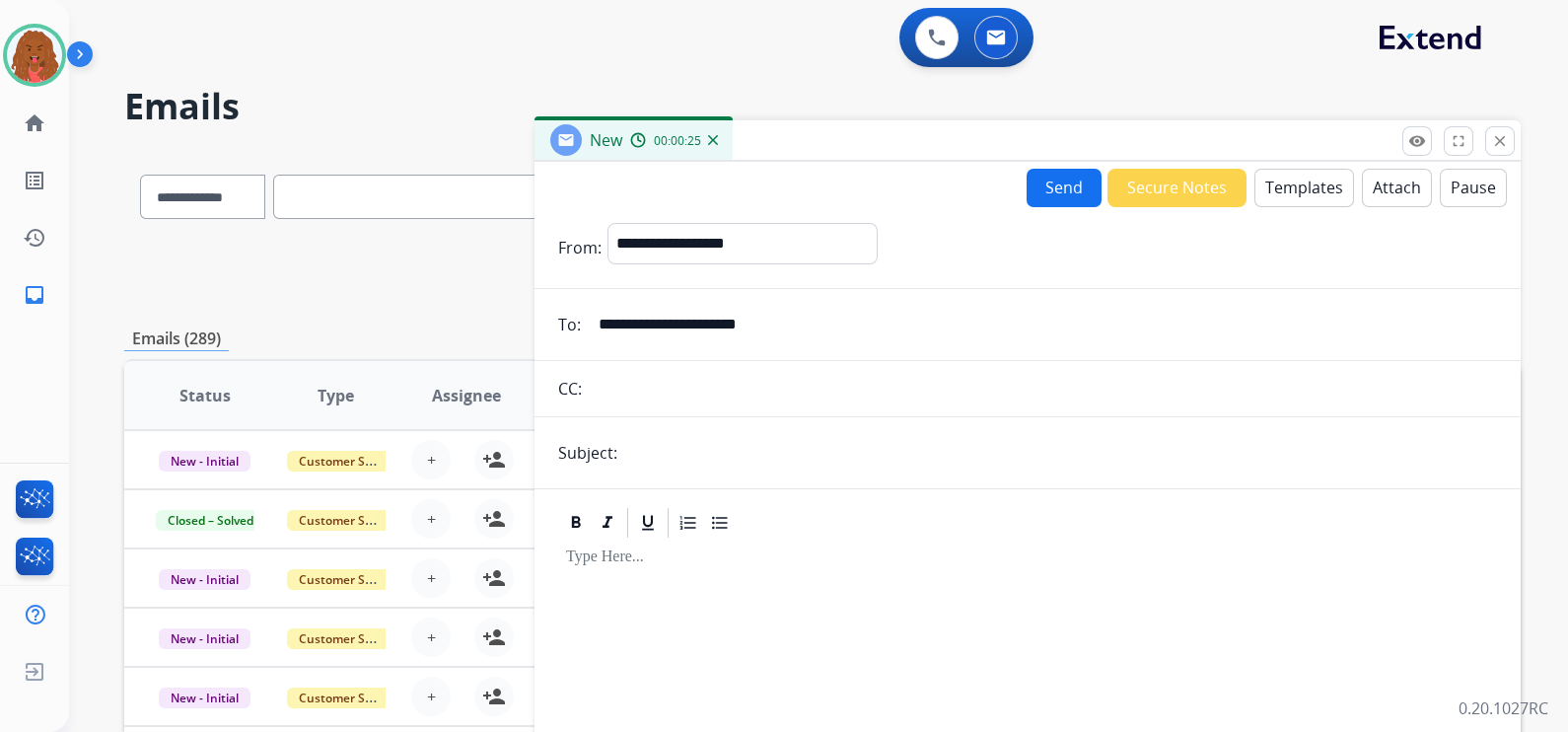 drag, startPoint x: 653, startPoint y: 458, endPoint x: 637, endPoint y: 462, distance: 16.492423 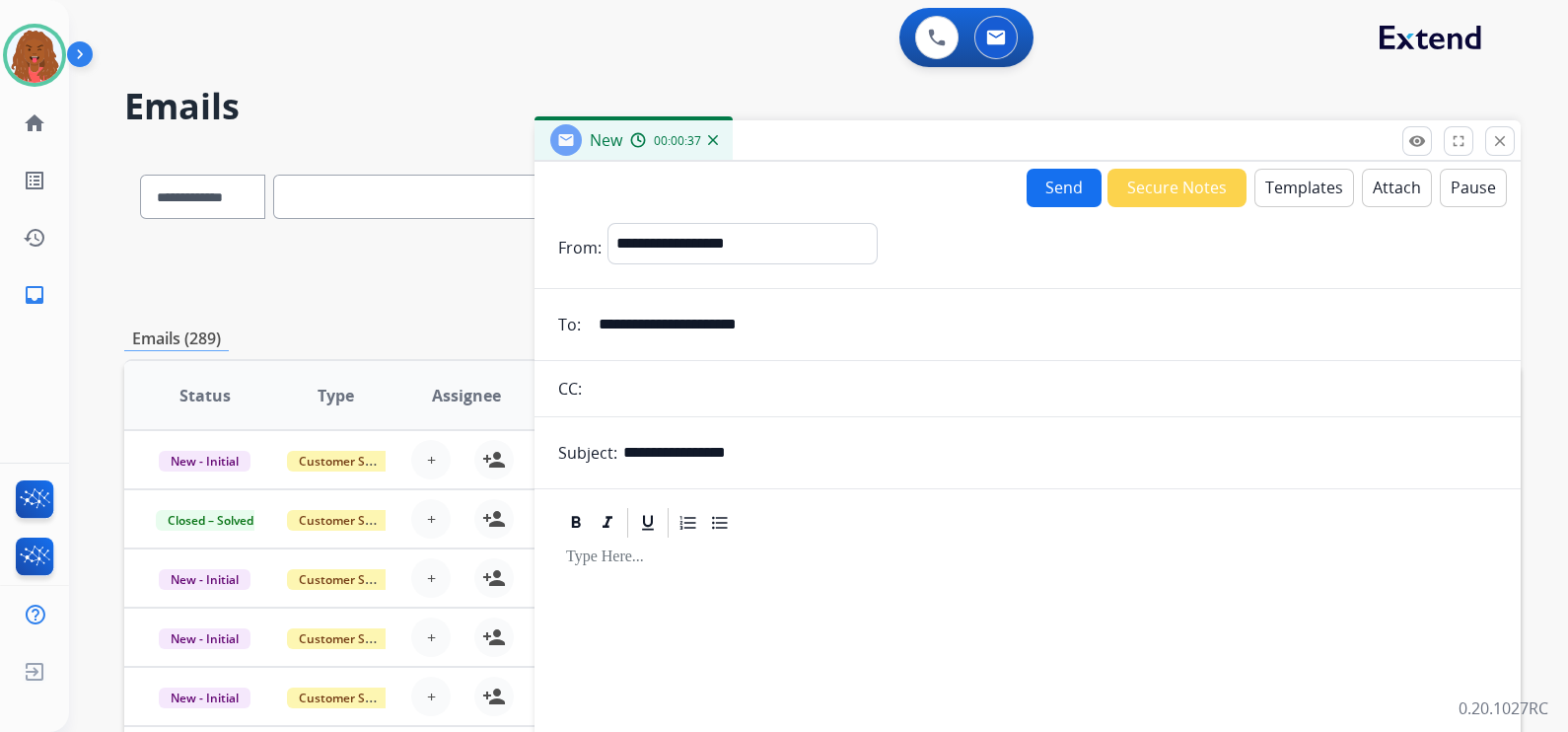 type on "**********" 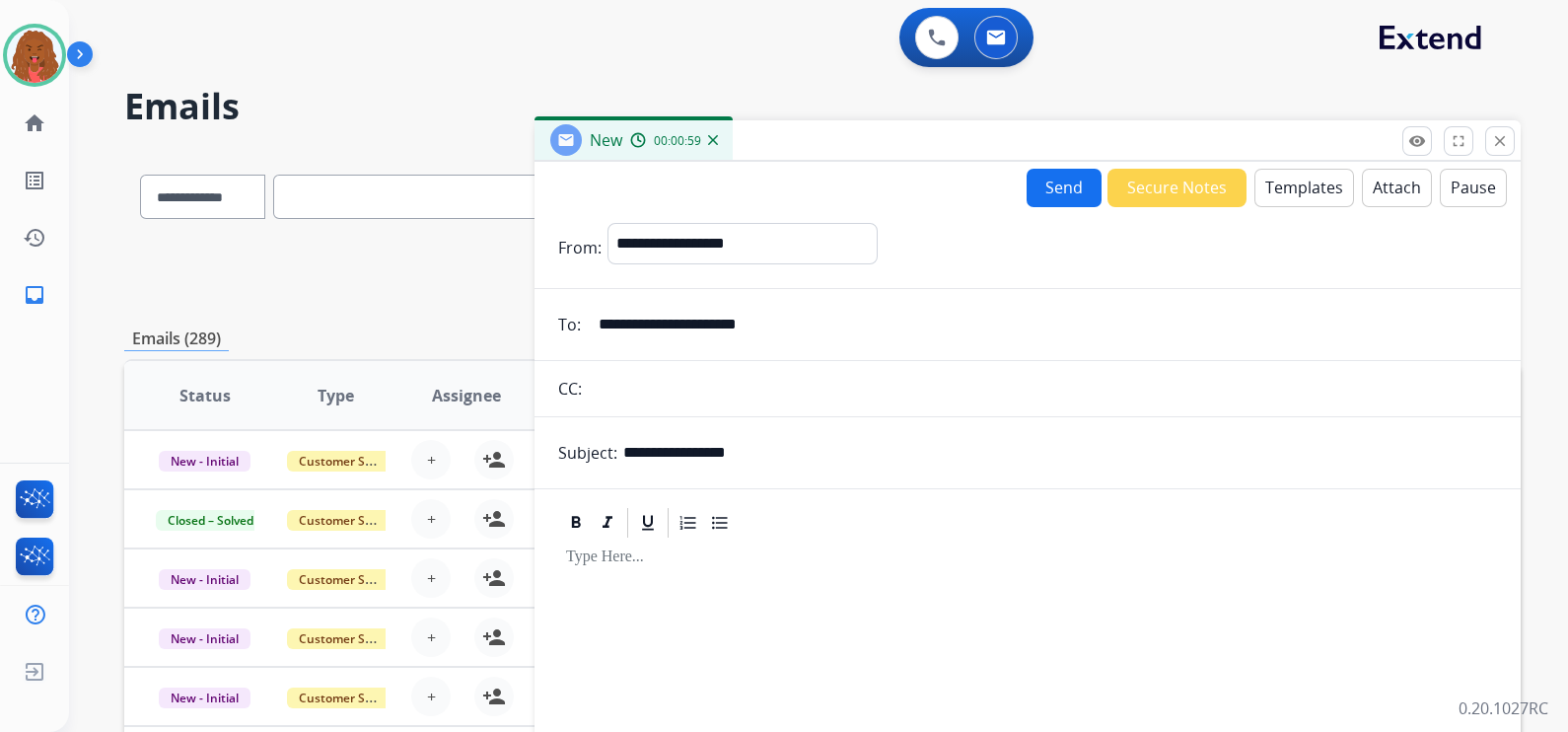 click on "Templates" at bounding box center (1304, 187) 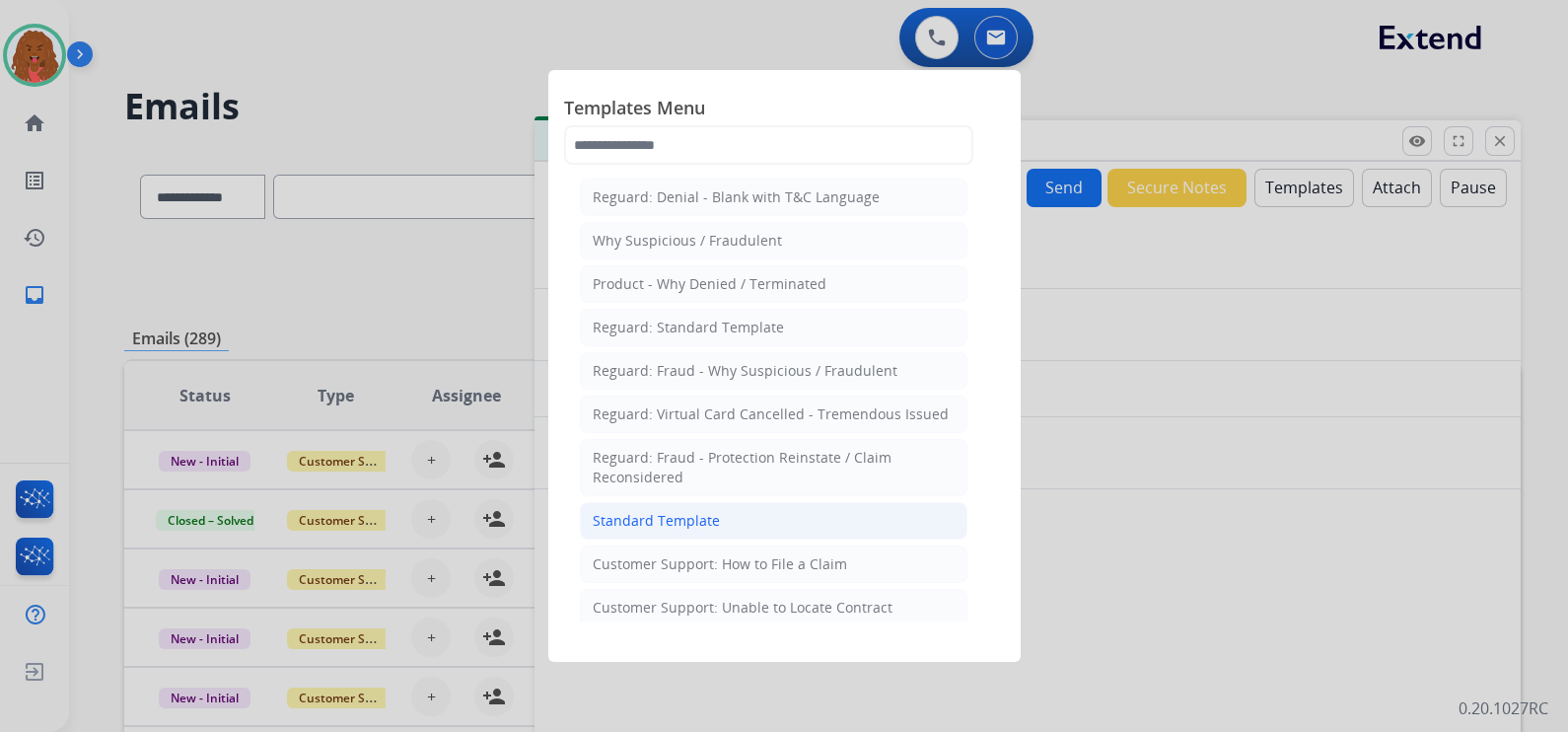 click on "Standard Template" 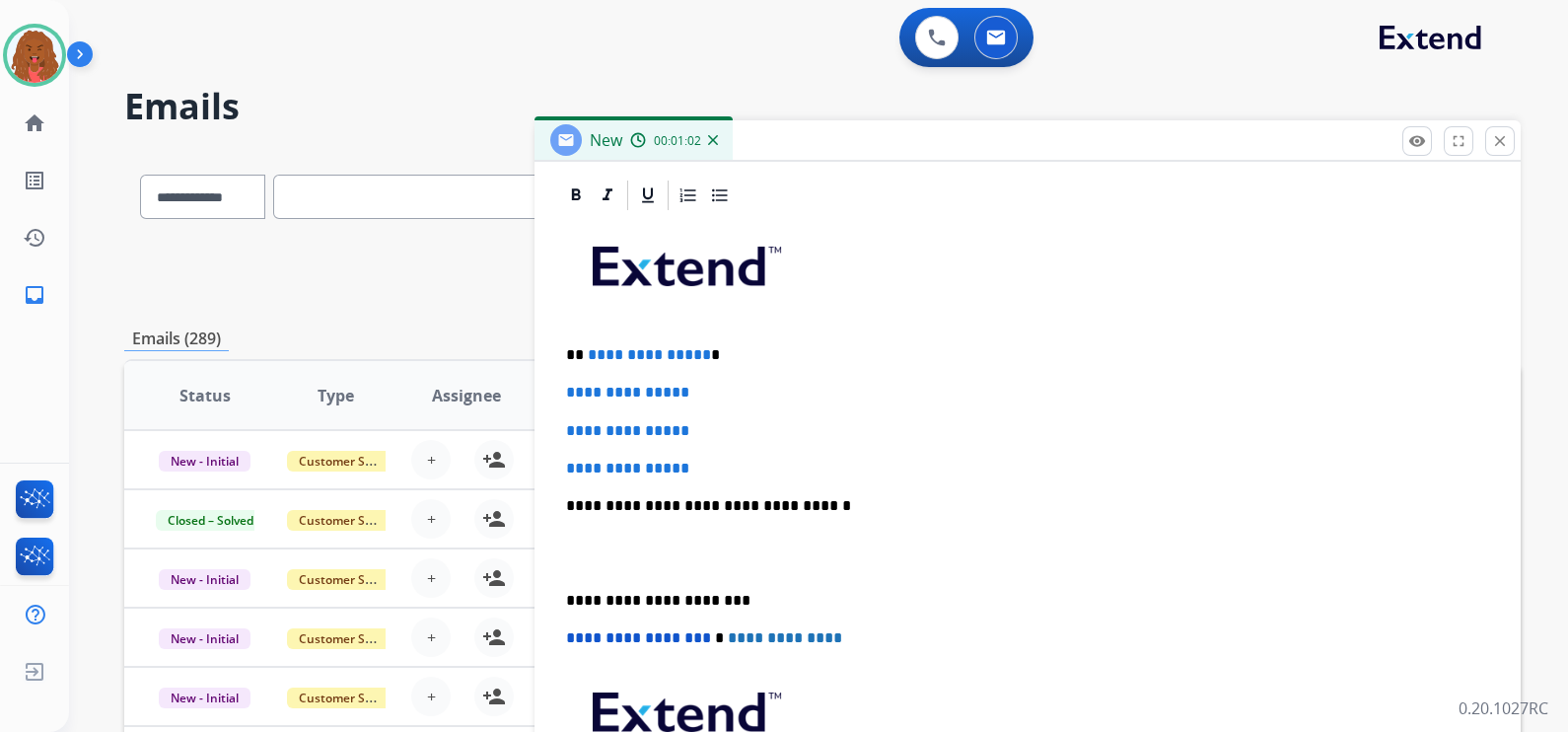 scroll, scrollTop: 453, scrollLeft: 0, axis: vertical 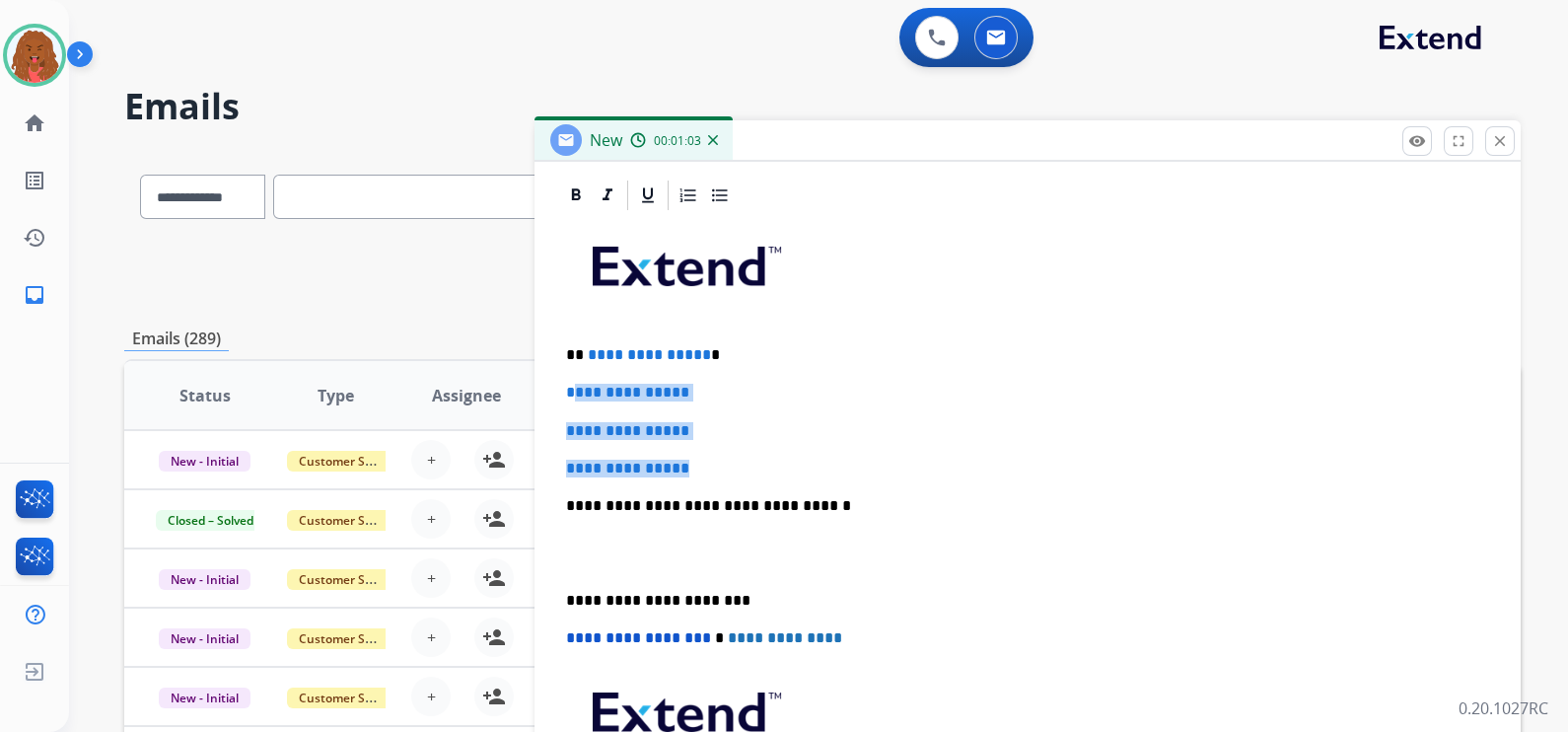 drag, startPoint x: 705, startPoint y: 466, endPoint x: 570, endPoint y: 385, distance: 157.4357 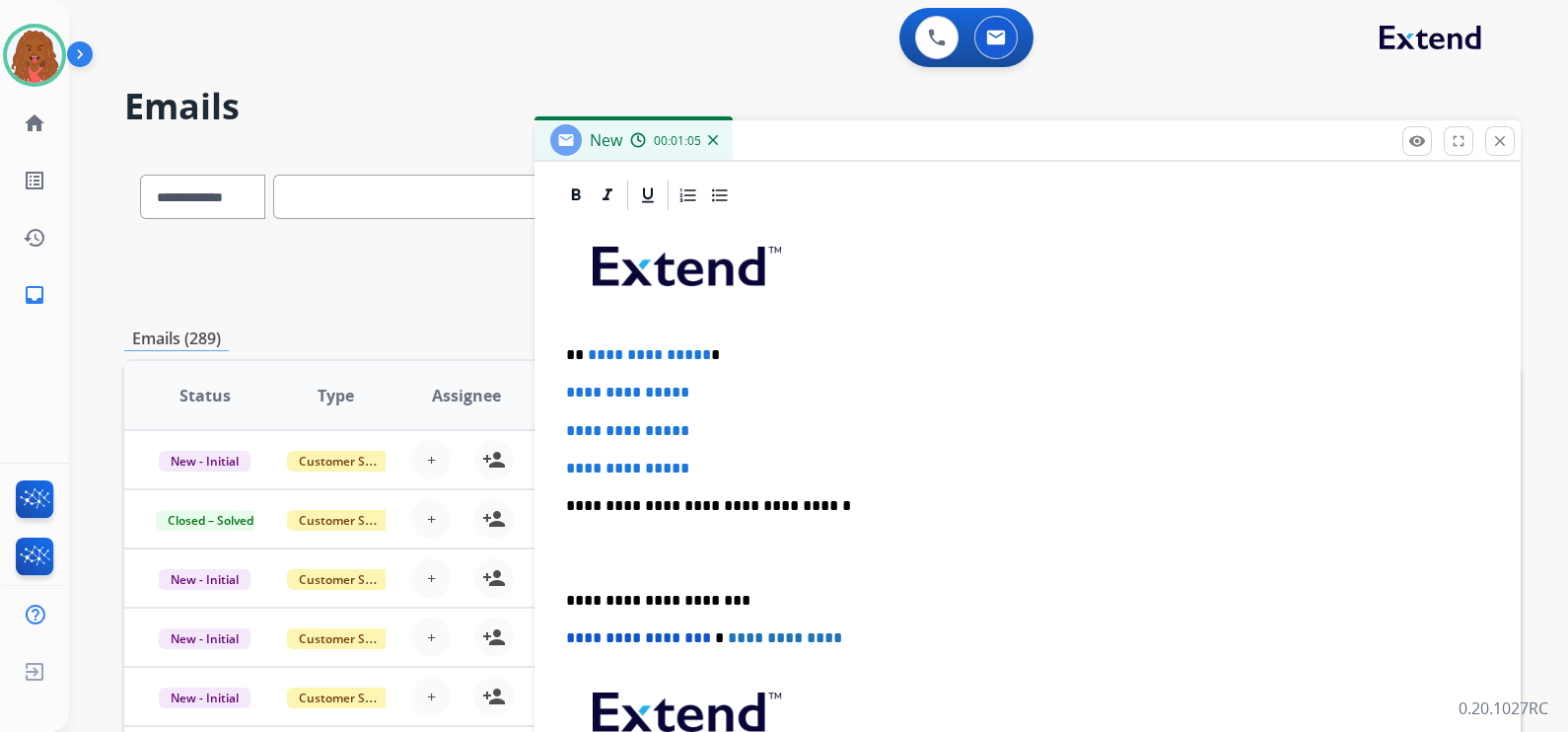 scroll, scrollTop: 379, scrollLeft: 0, axis: vertical 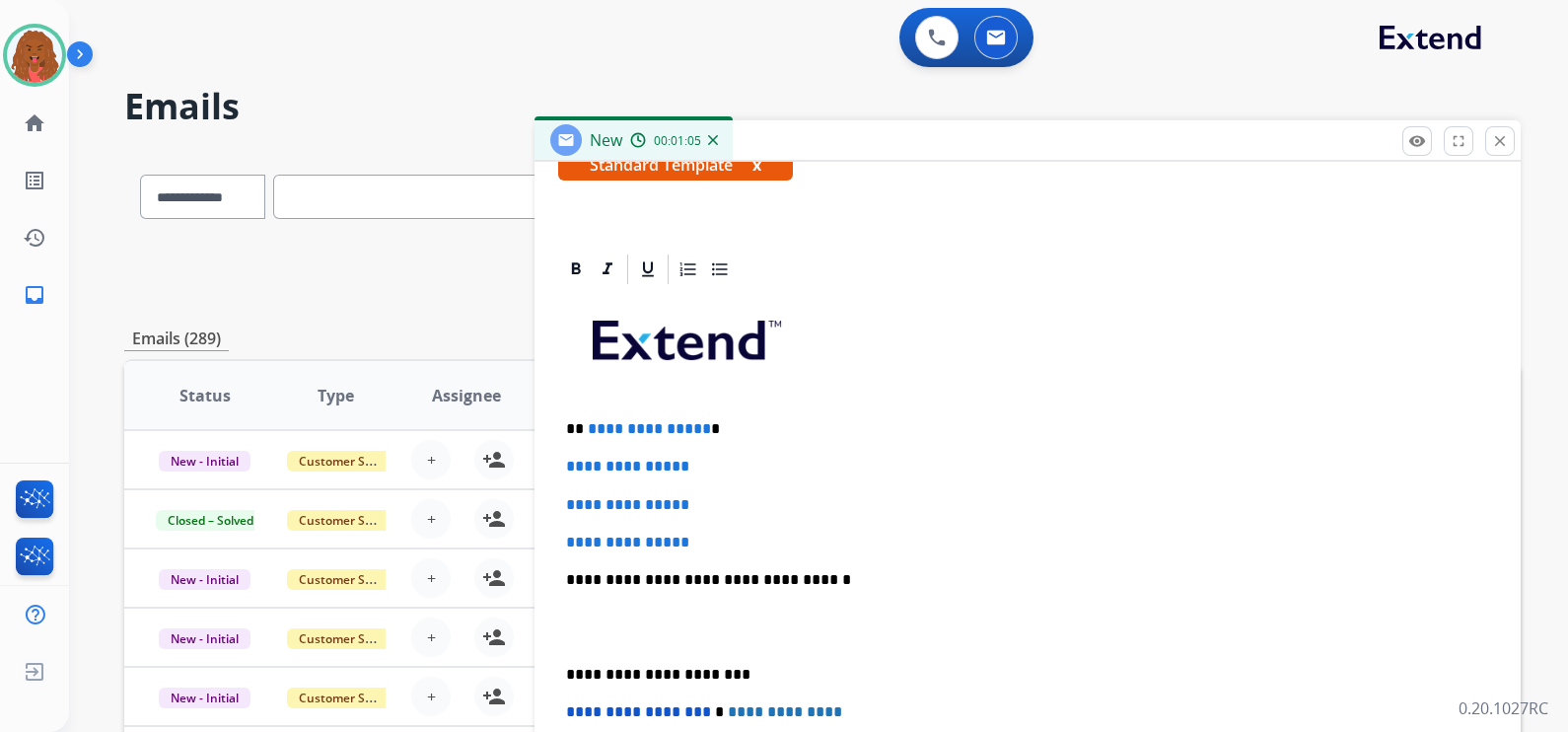 type 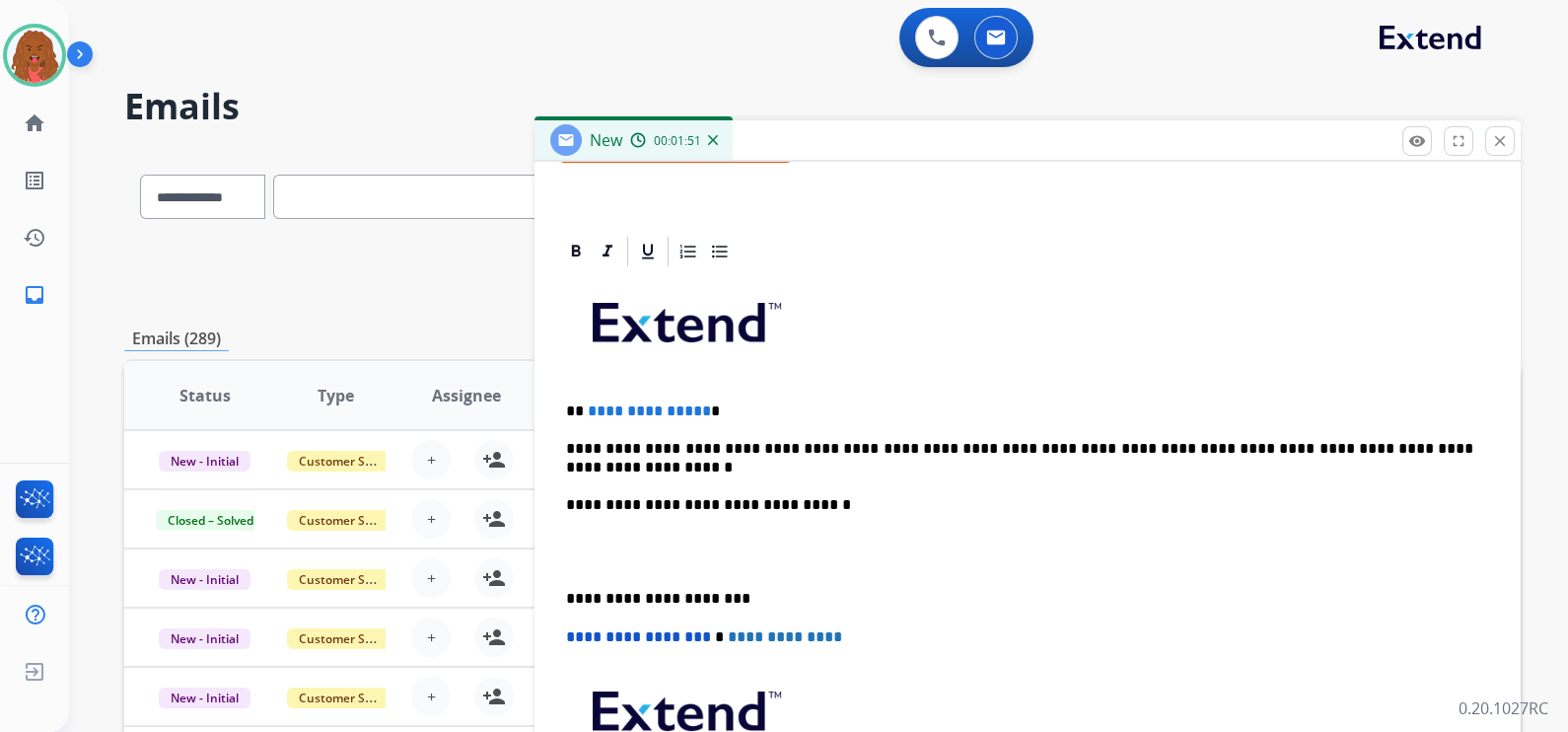 scroll, scrollTop: 379, scrollLeft: 0, axis: vertical 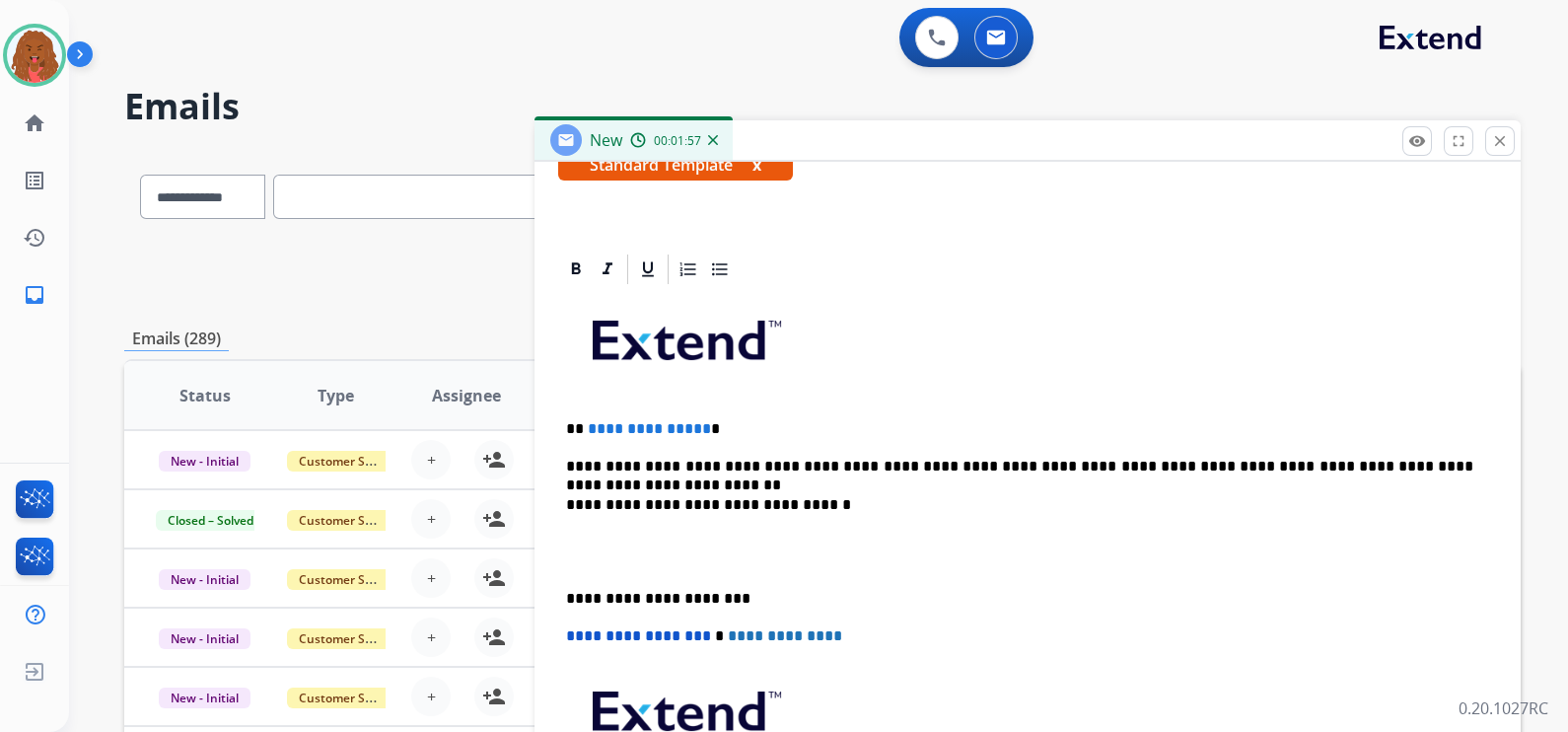 click on "**********" at bounding box center [1020, 429] 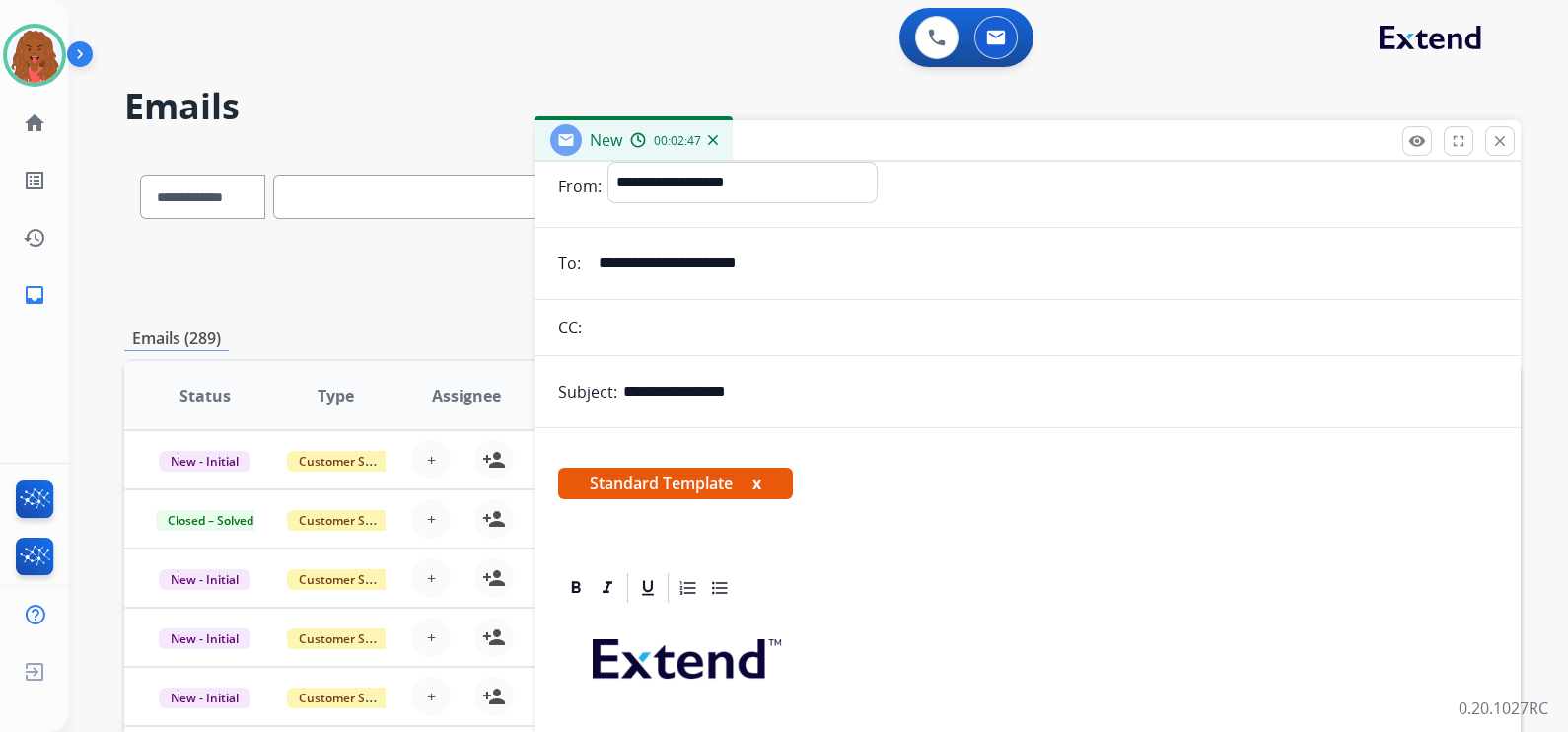 scroll, scrollTop: 0, scrollLeft: 0, axis: both 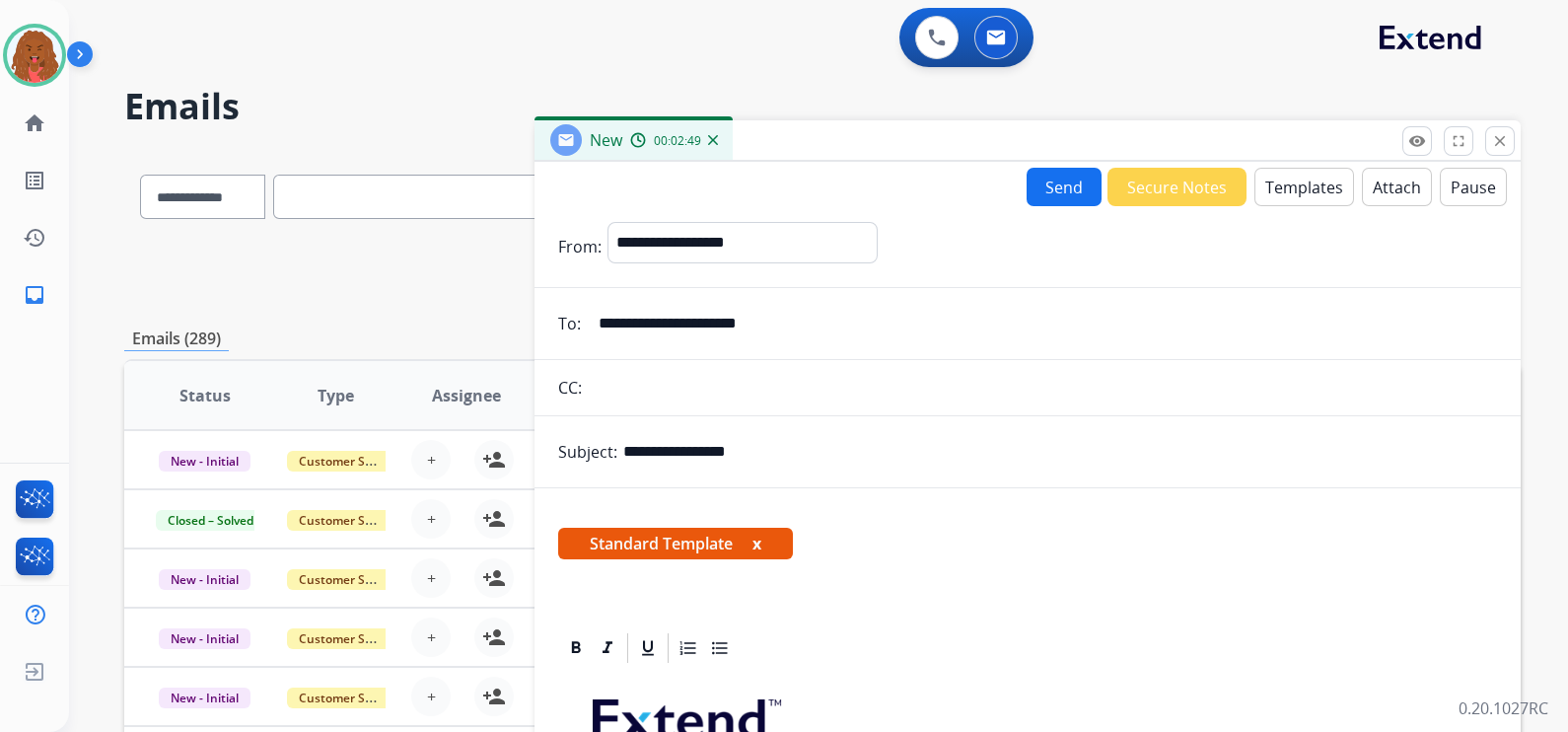 click on "Attach" at bounding box center [1396, 186] 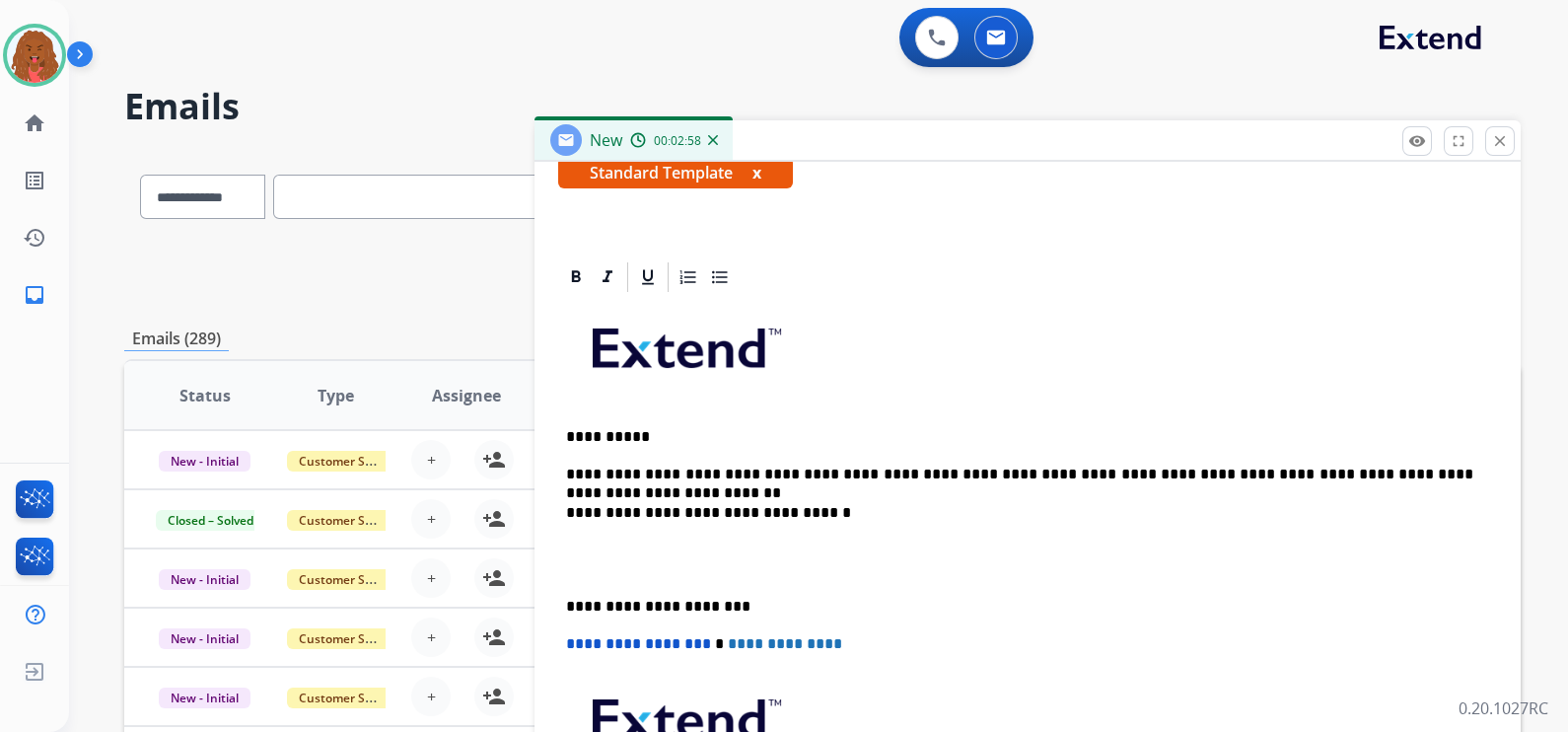 scroll, scrollTop: 425, scrollLeft: 0, axis: vertical 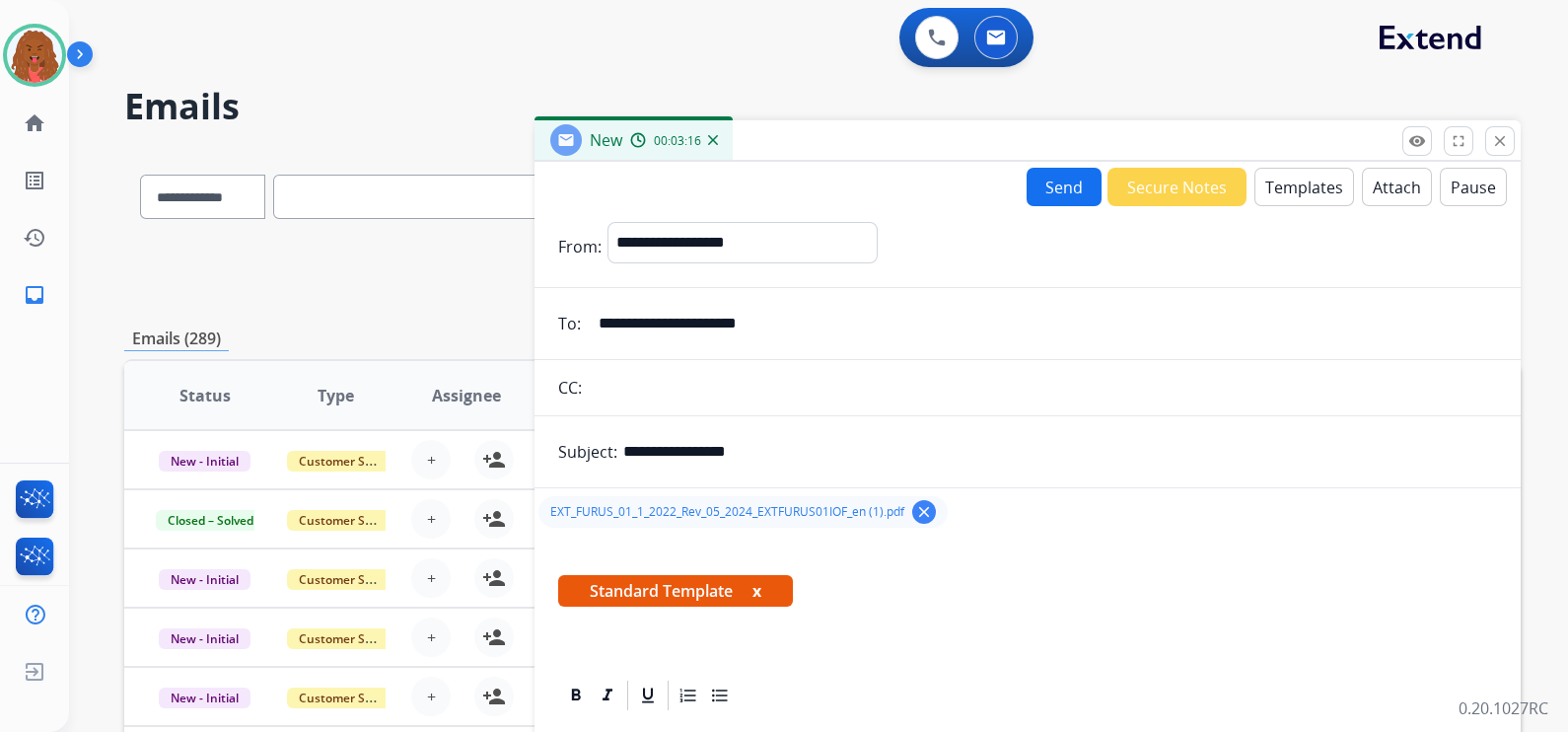 click on "Send" at bounding box center [1064, 186] 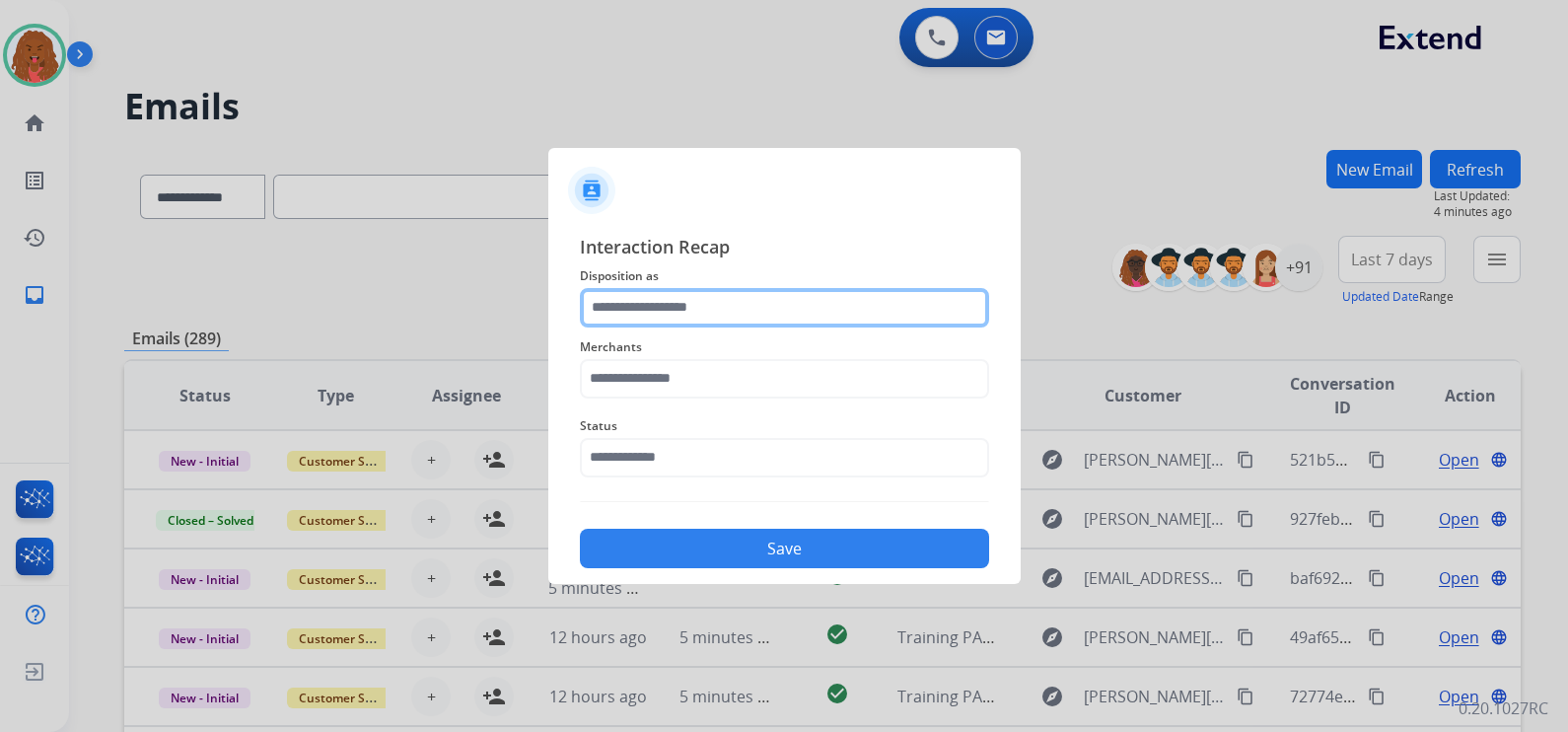 click 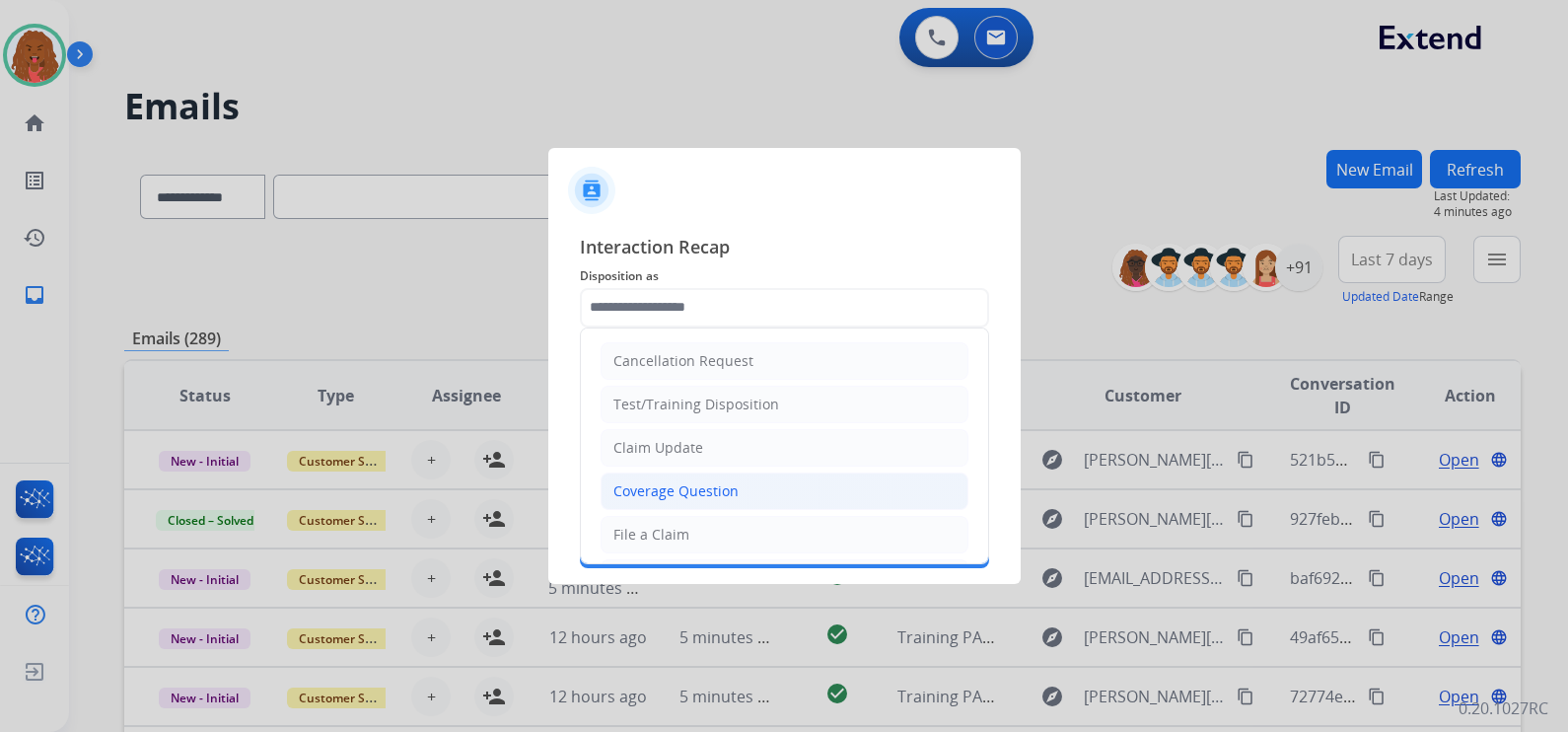 click on "Coverage Question" 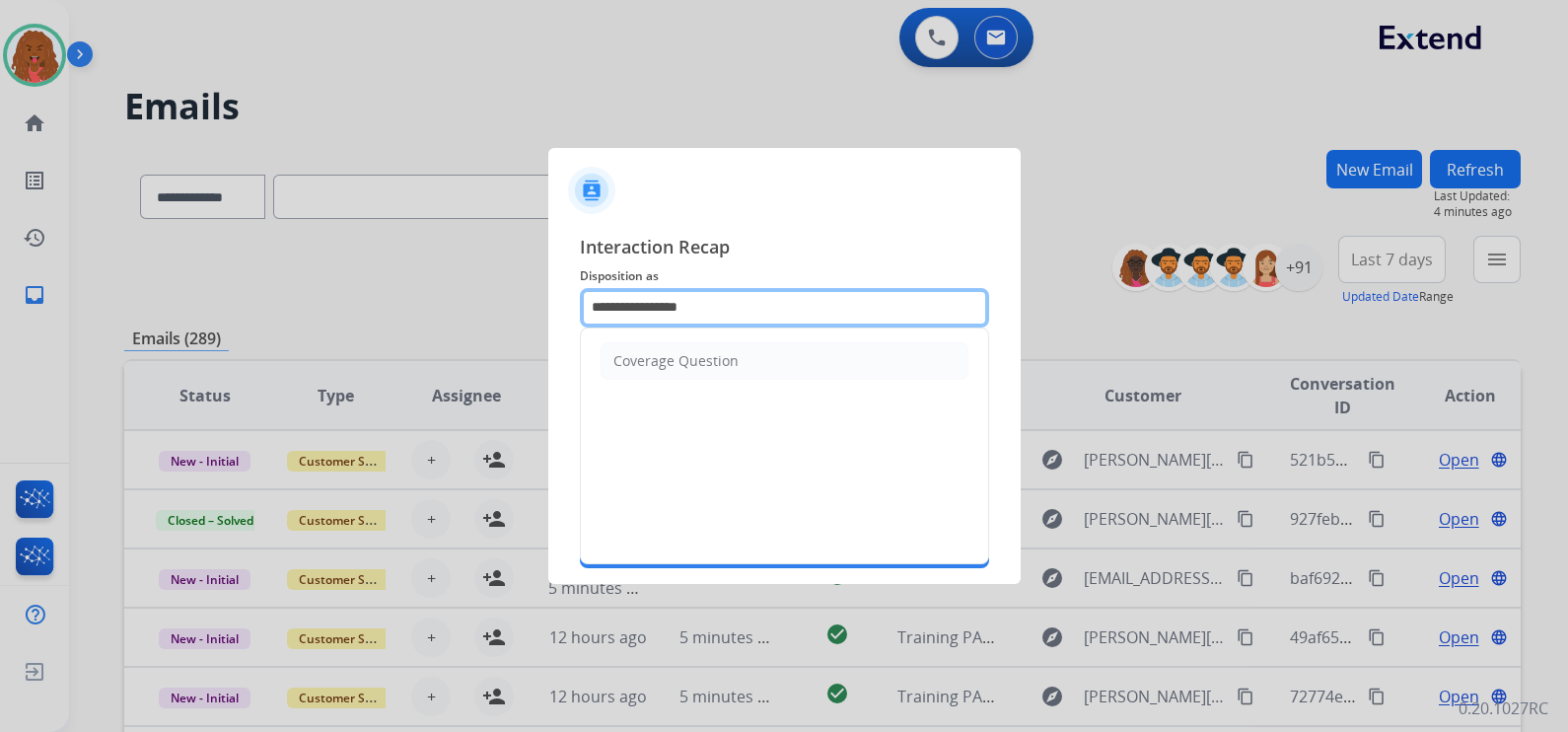 drag, startPoint x: 740, startPoint y: 325, endPoint x: 307, endPoint y: 204, distance: 449.5887 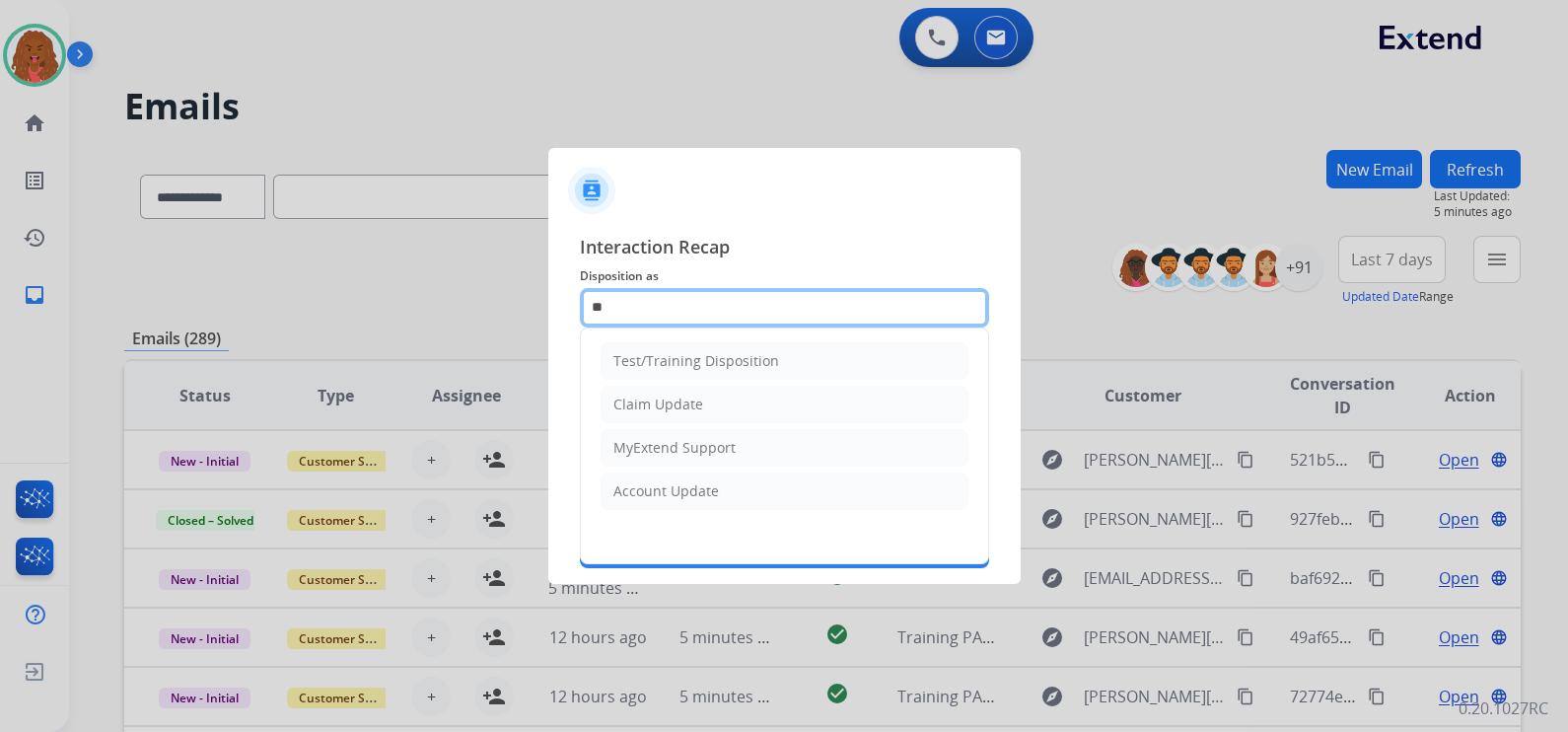 type on "*" 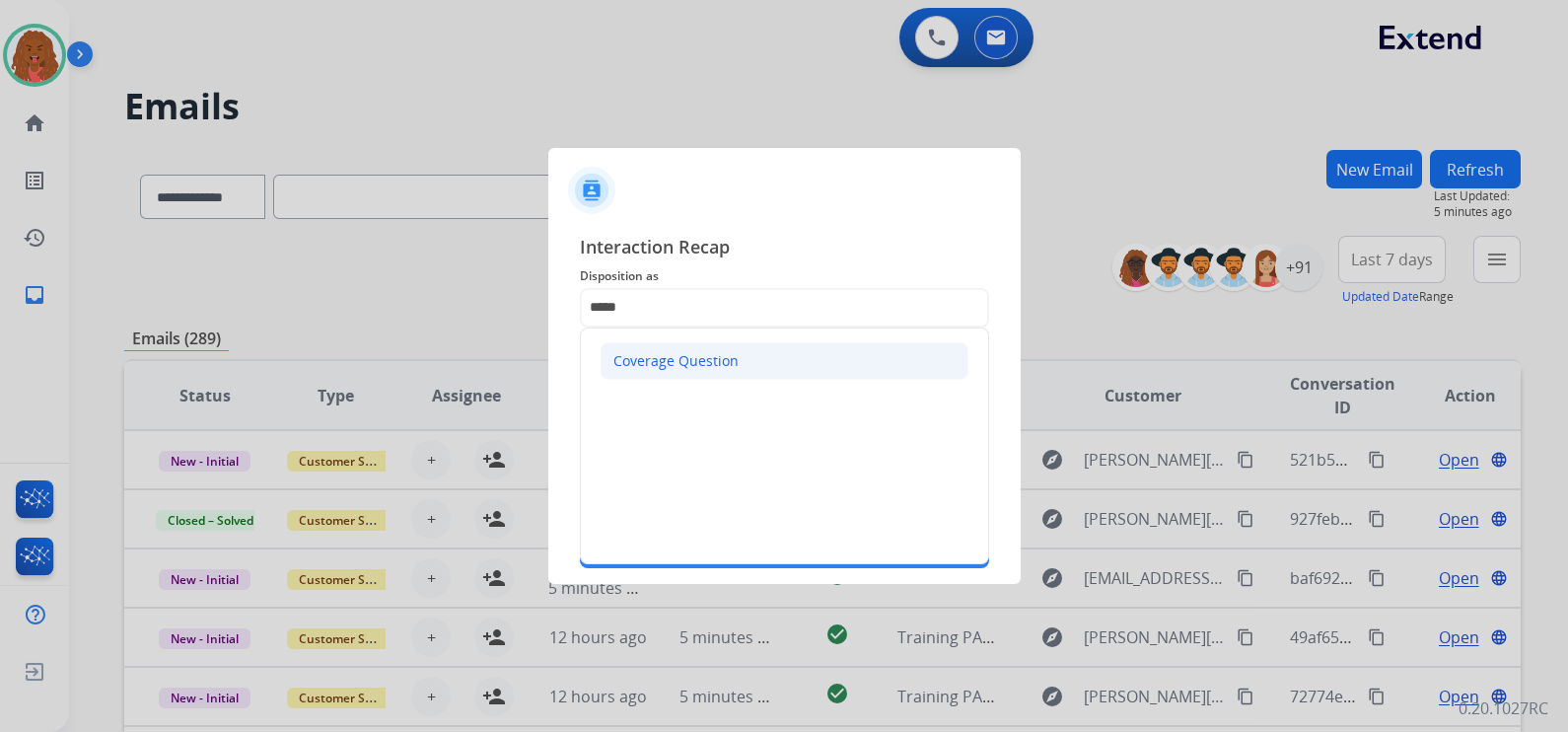 click on "Coverage Question" 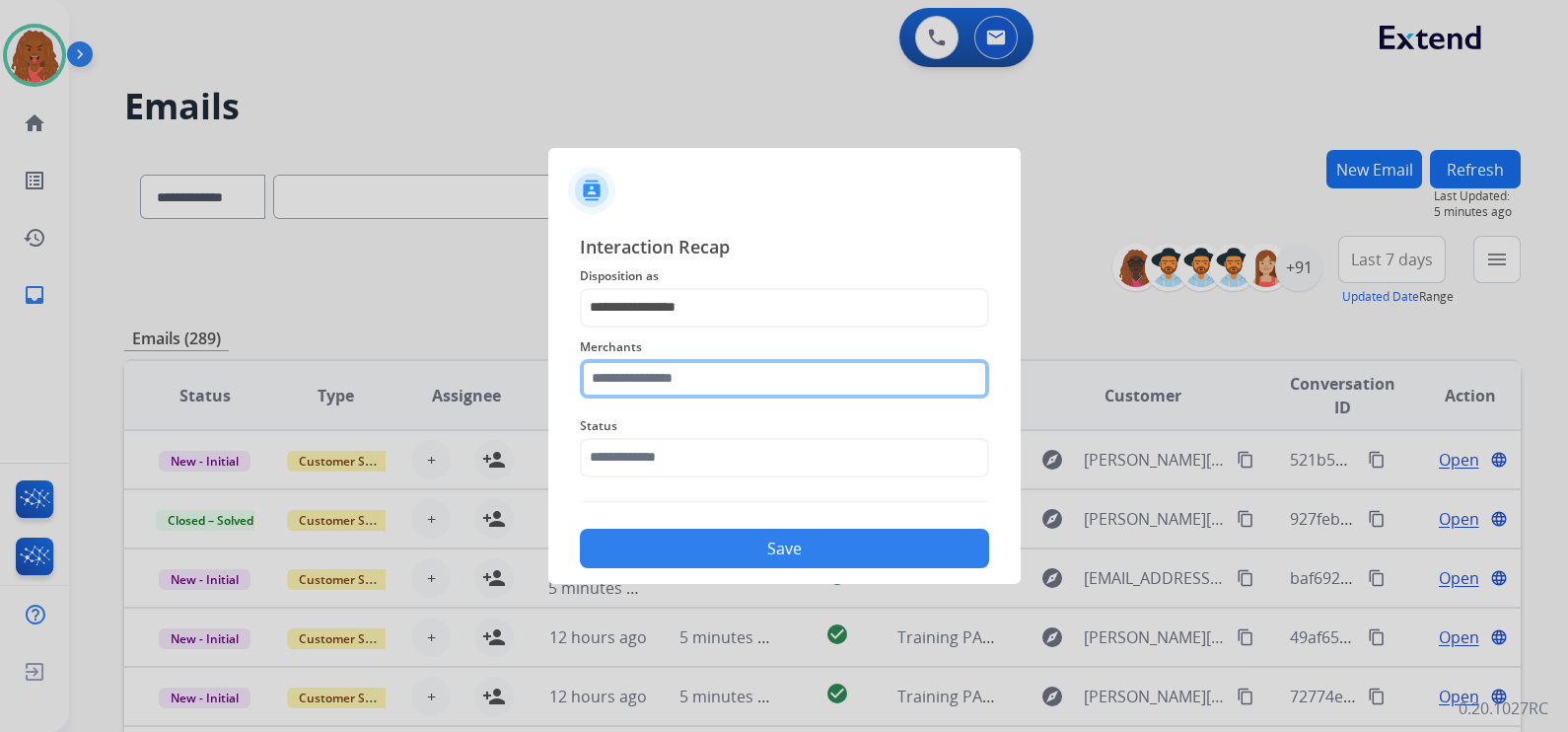 click 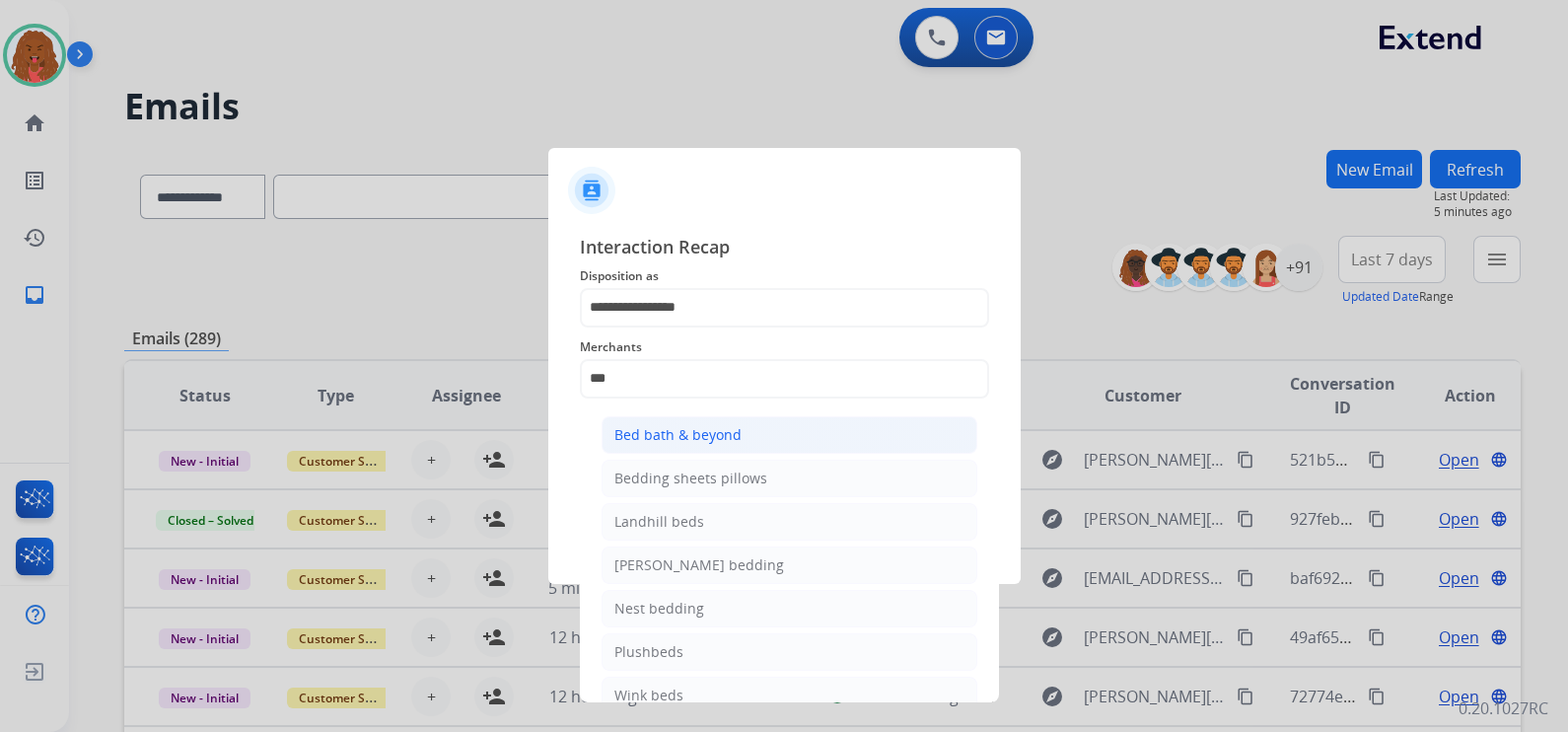 click on "Bed bath & beyond" 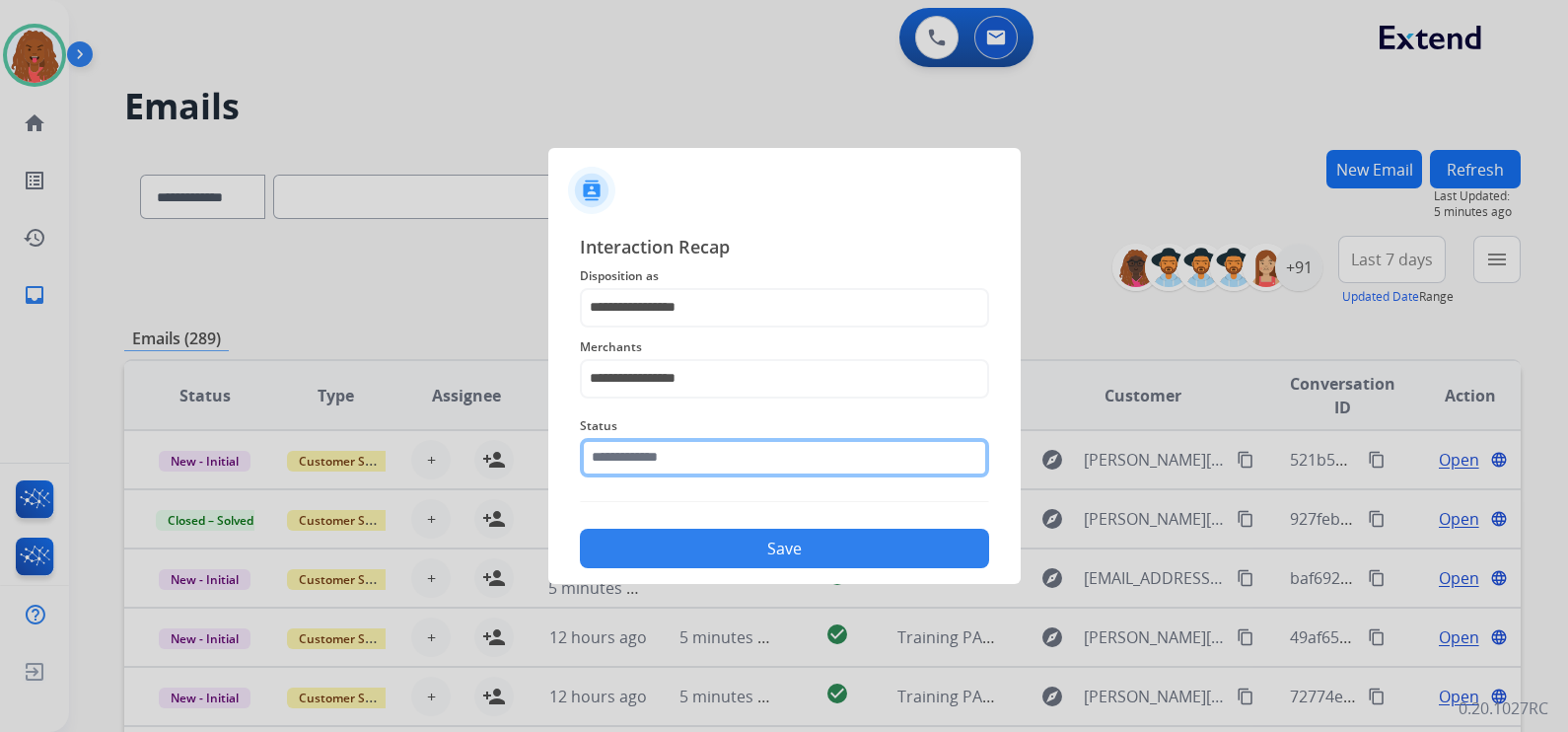 click on "Status" 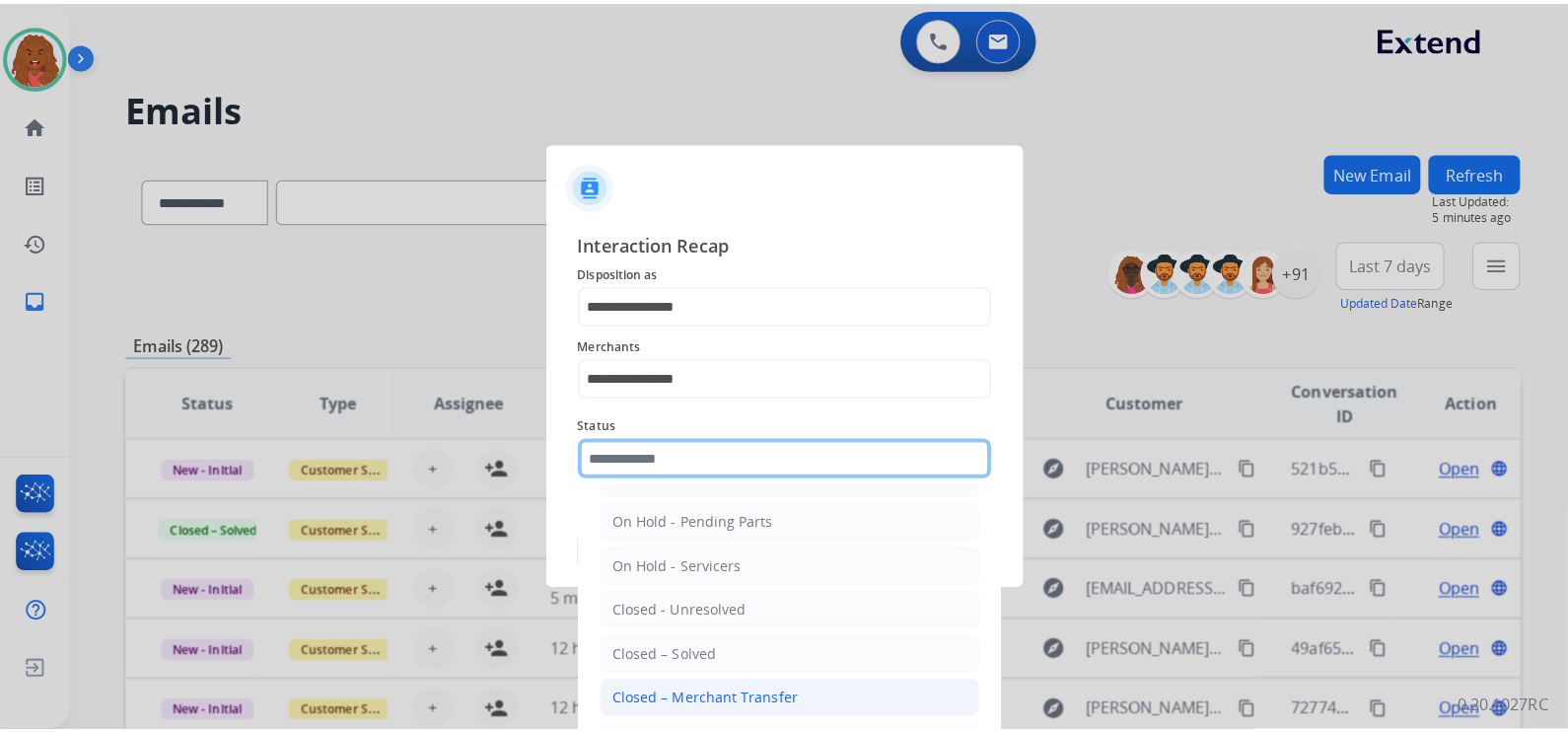 scroll, scrollTop: 114, scrollLeft: 0, axis: vertical 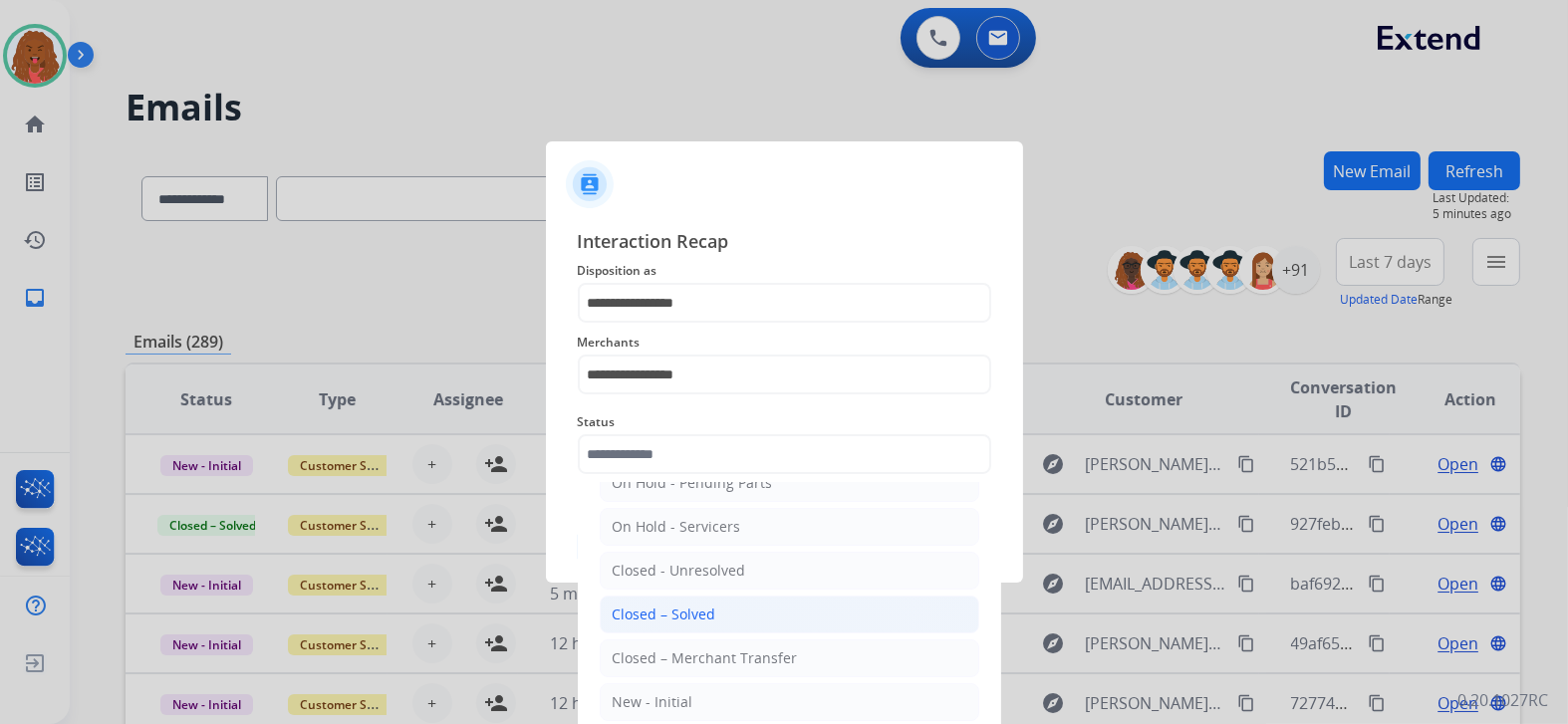 click on "Closed – Solved" 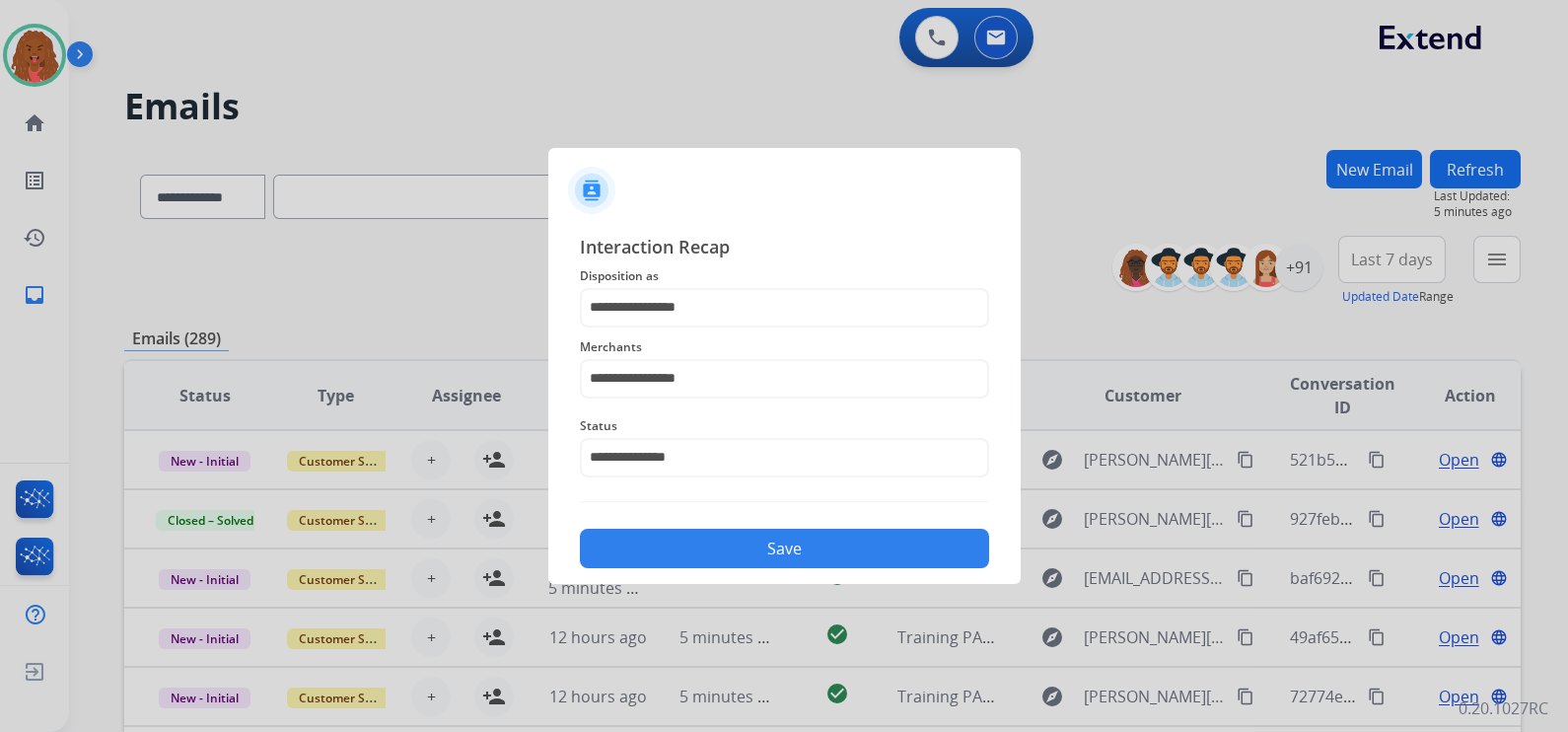 click on "Save" 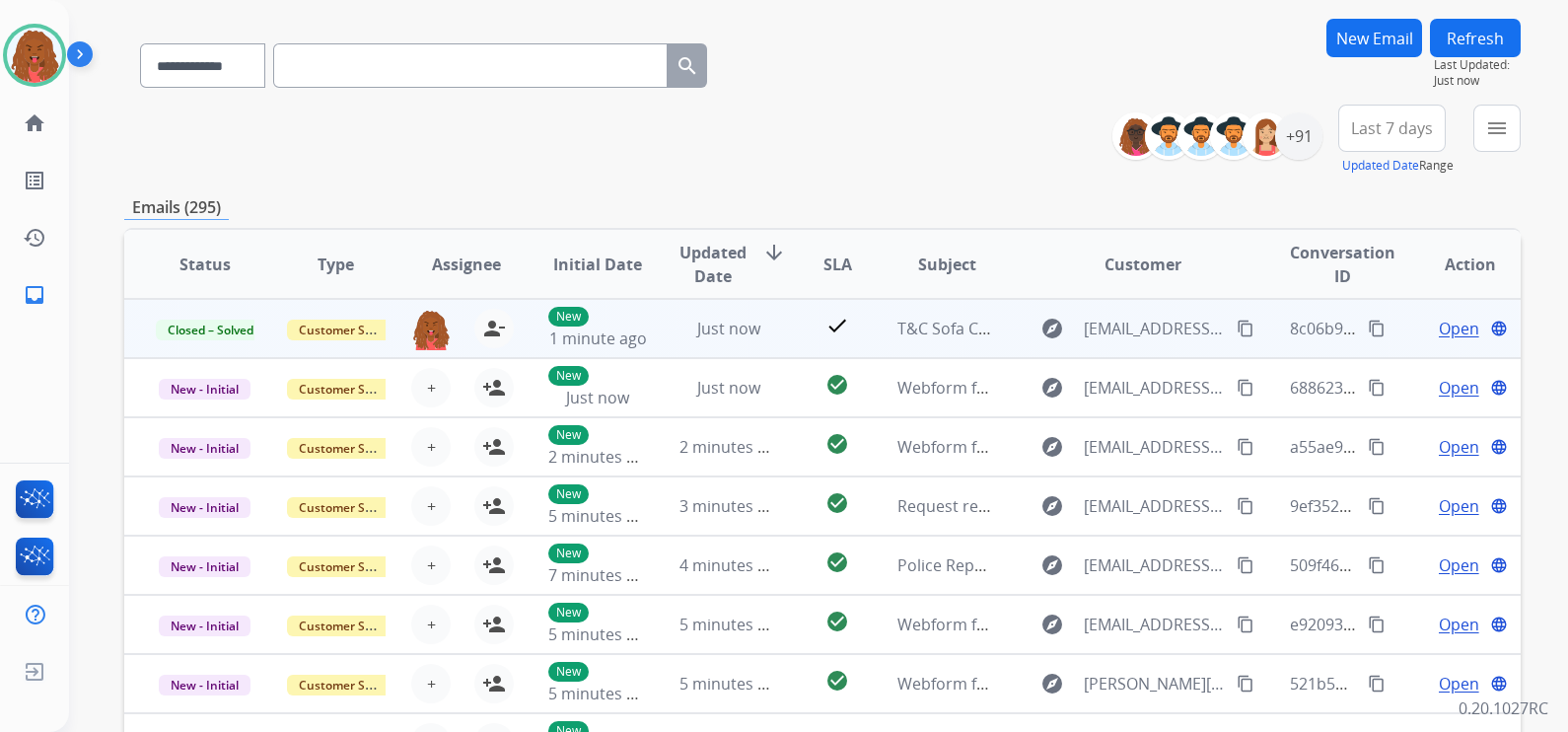 scroll, scrollTop: 0, scrollLeft: 0, axis: both 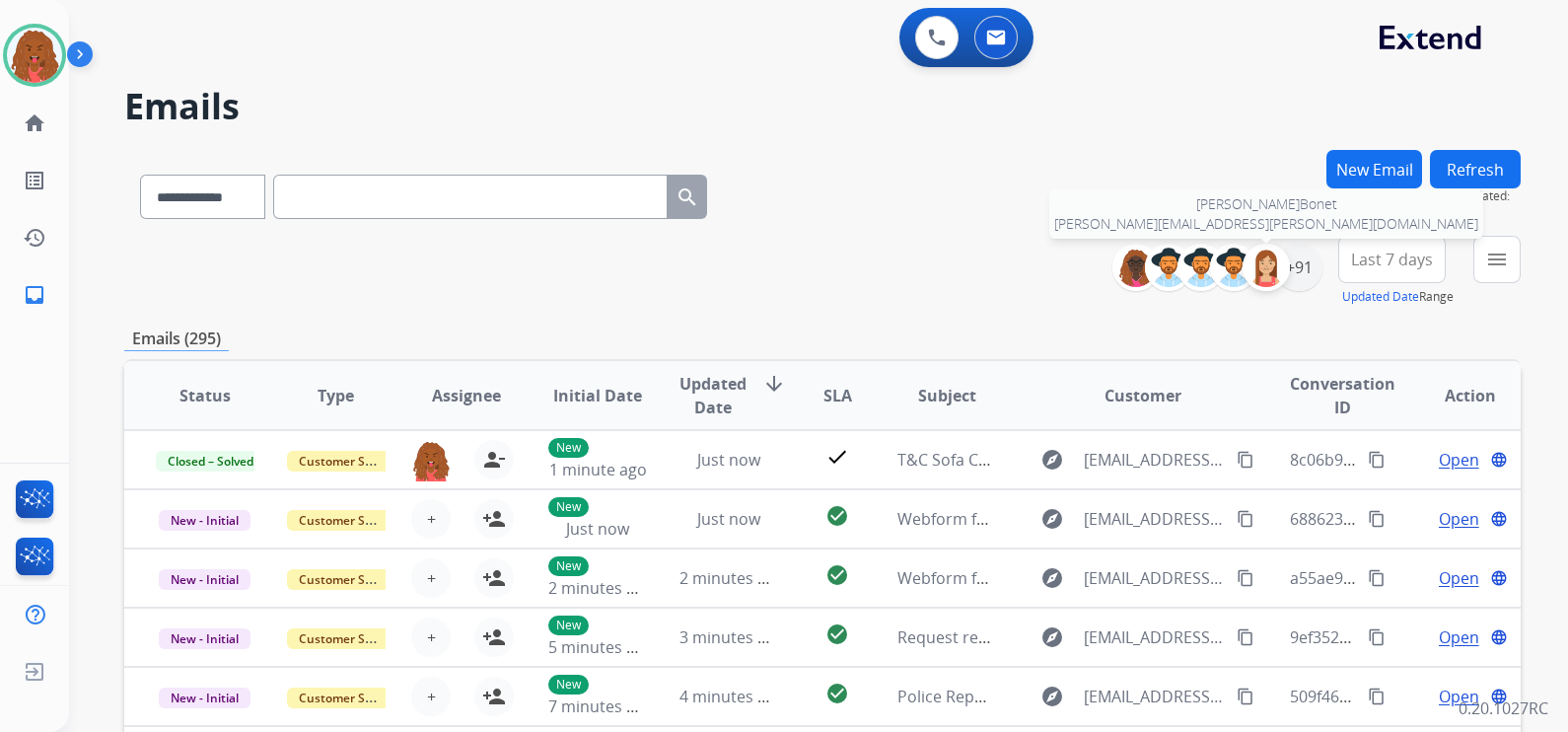 click at bounding box center [1266, 267] 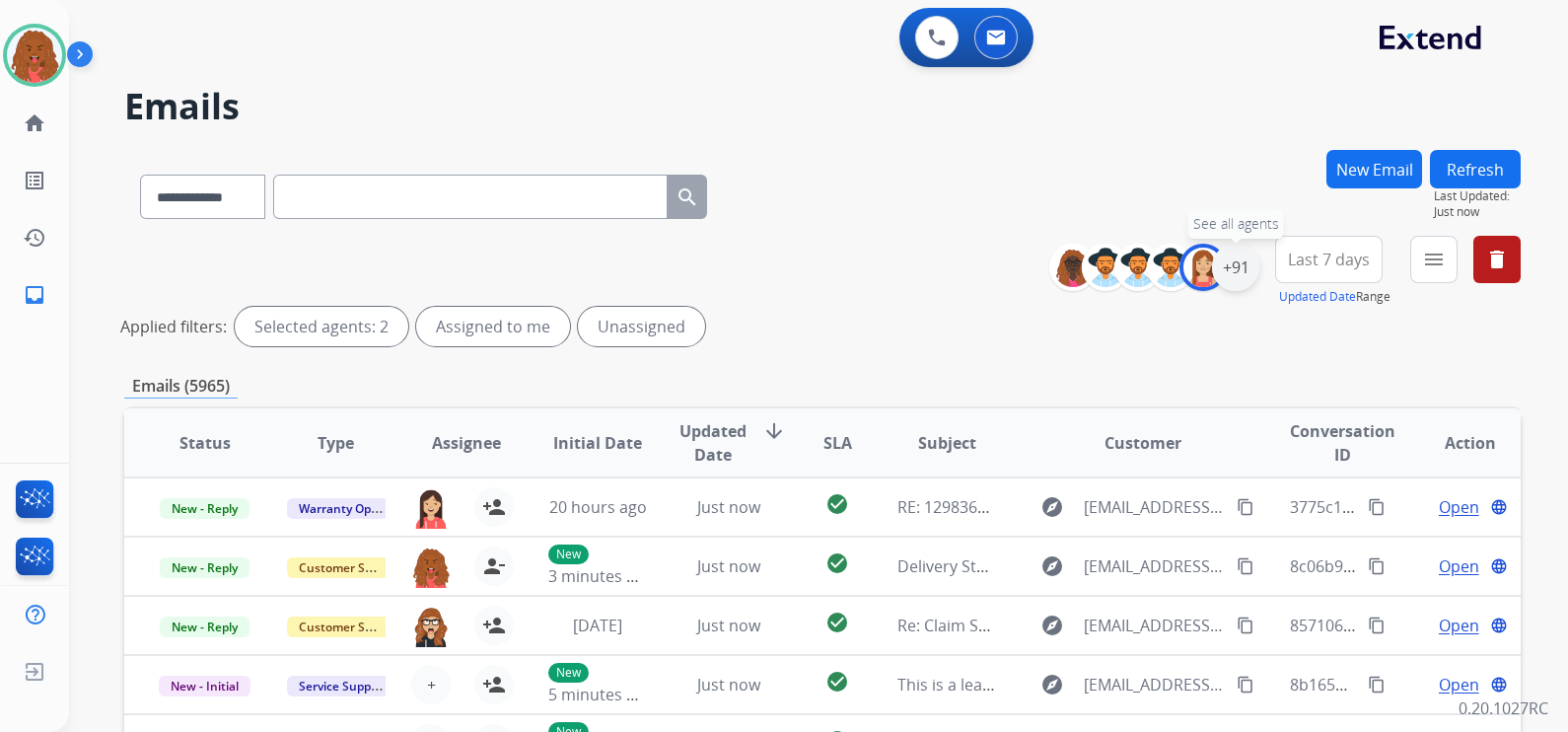 click on "+91" at bounding box center [1236, 267] 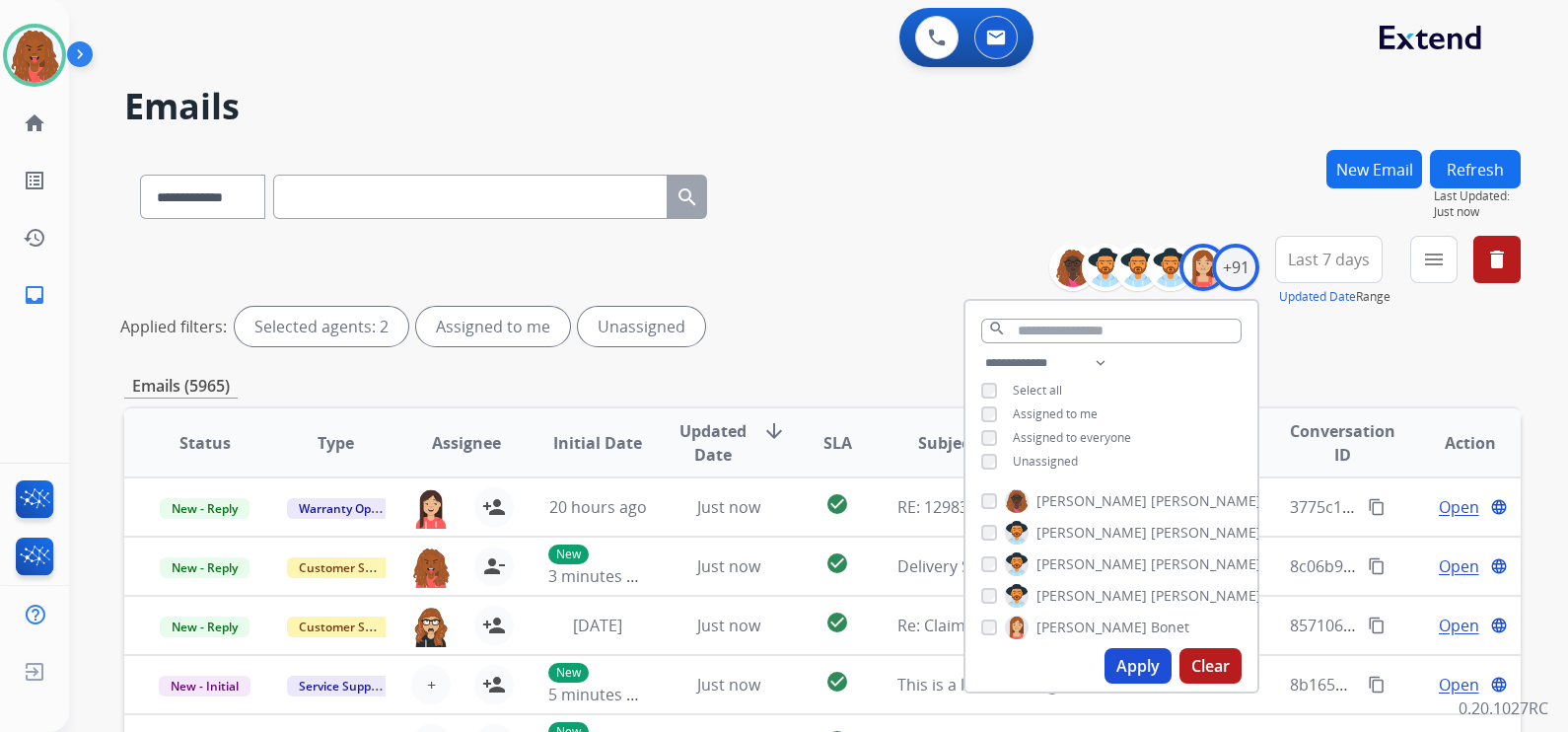 click on "Alayna  Sims Alexis  Martinez Alexis_  Martinez Amanda  Baez Amerie  Bonet Ann_Marie  Lopez Annalyah  Ingram Ashley  Fleming Ashley  Jackman Aurora  Cook Bonnie  Lettimore Brandon  Lettimore Breunna  Curtis-McGuire Bree  Montez Brigitte  Ritter Britney  White Brigitte Cadajianee  Turner Chantelle  Mapp Chiffani  Nicholson Christina  Burwell Christopher  Roper Deambrana  Smith Deidra  Radford Dominique  Collins Edith  Evans Emily  Thurman Eric  Henley Ezra  Barnes Ginger  Quick Halie  King Harmony  Busick Ileia  Tryon Jada  Key Janiyah  Wells Jaquayla  Thompson Jared  Holt Jasmyn  Torres Jauvier  Davis Jazmine  Collins Jazmine  Thomas Jordan  Cherry Julius  Johnson Justin  Rapstine Kaitlin  Salazar Katherine  Godley Katrina  Reed Kayla  Walker Ken  Lewton Keyanta  Smith Kyera  Thompson Kylin  Wise Lakeya  Anthony Lasinia  Oda Latisha  Williams Laurie  Durante Lavonne  Roberson Mary  Winston Misty  Jensen Mya  Hall Nakashima  Hasan Natalie  Guillen Nataya  Kelly Nichole  Mahoney Patricia  Ross Patrick  Blackmon" at bounding box center (1111, 560) 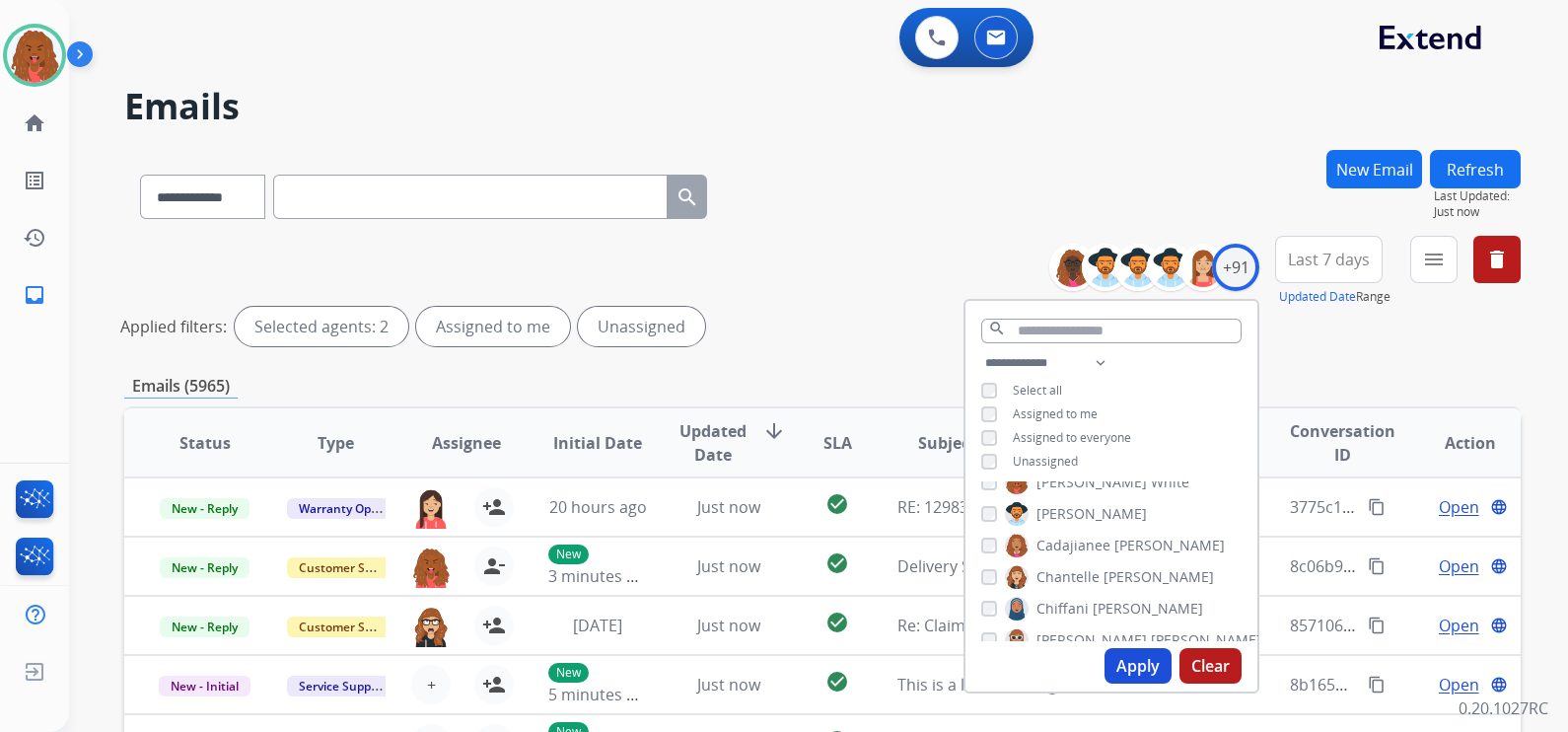 scroll, scrollTop: 370, scrollLeft: 0, axis: vertical 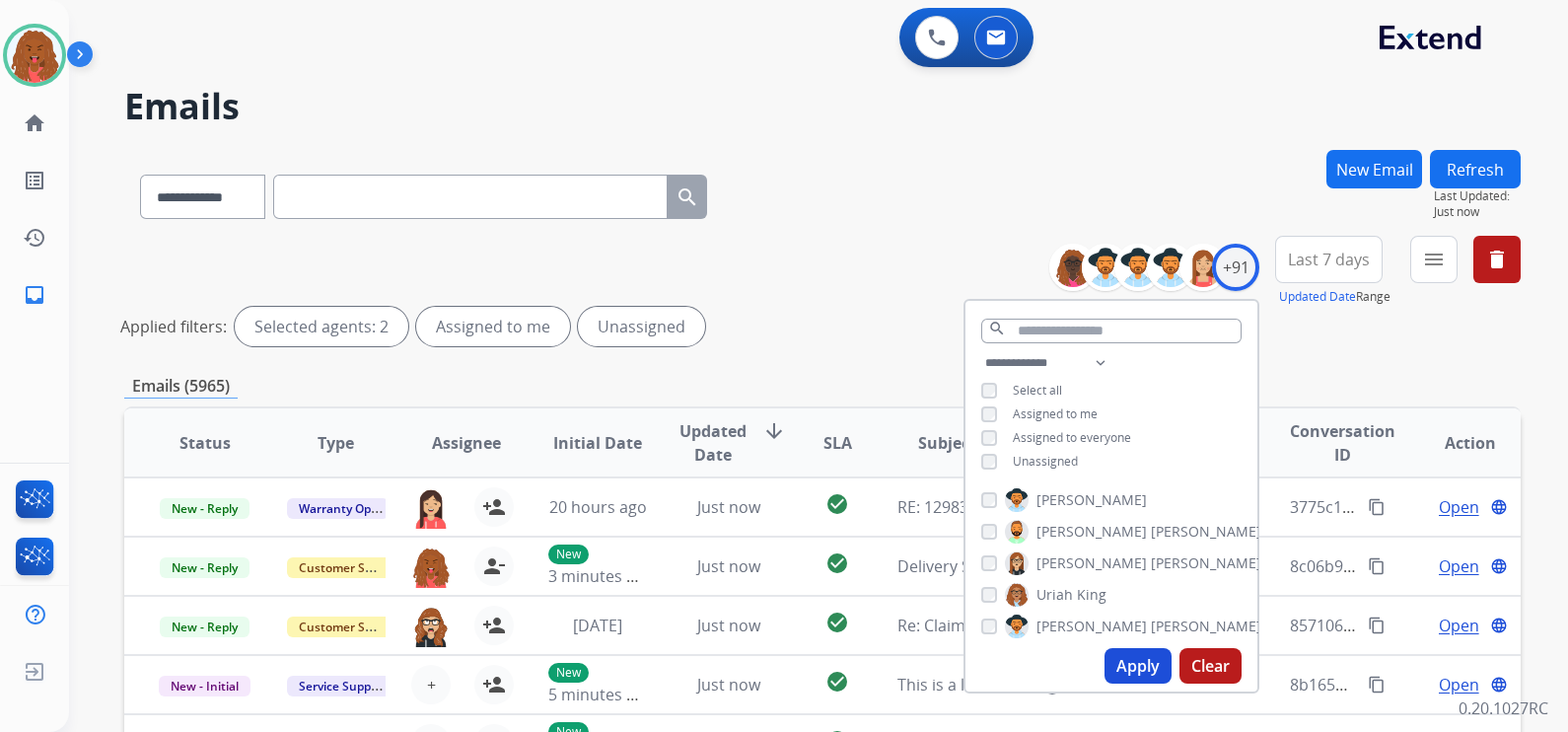 click on "Apply Clear" at bounding box center (1111, 666) 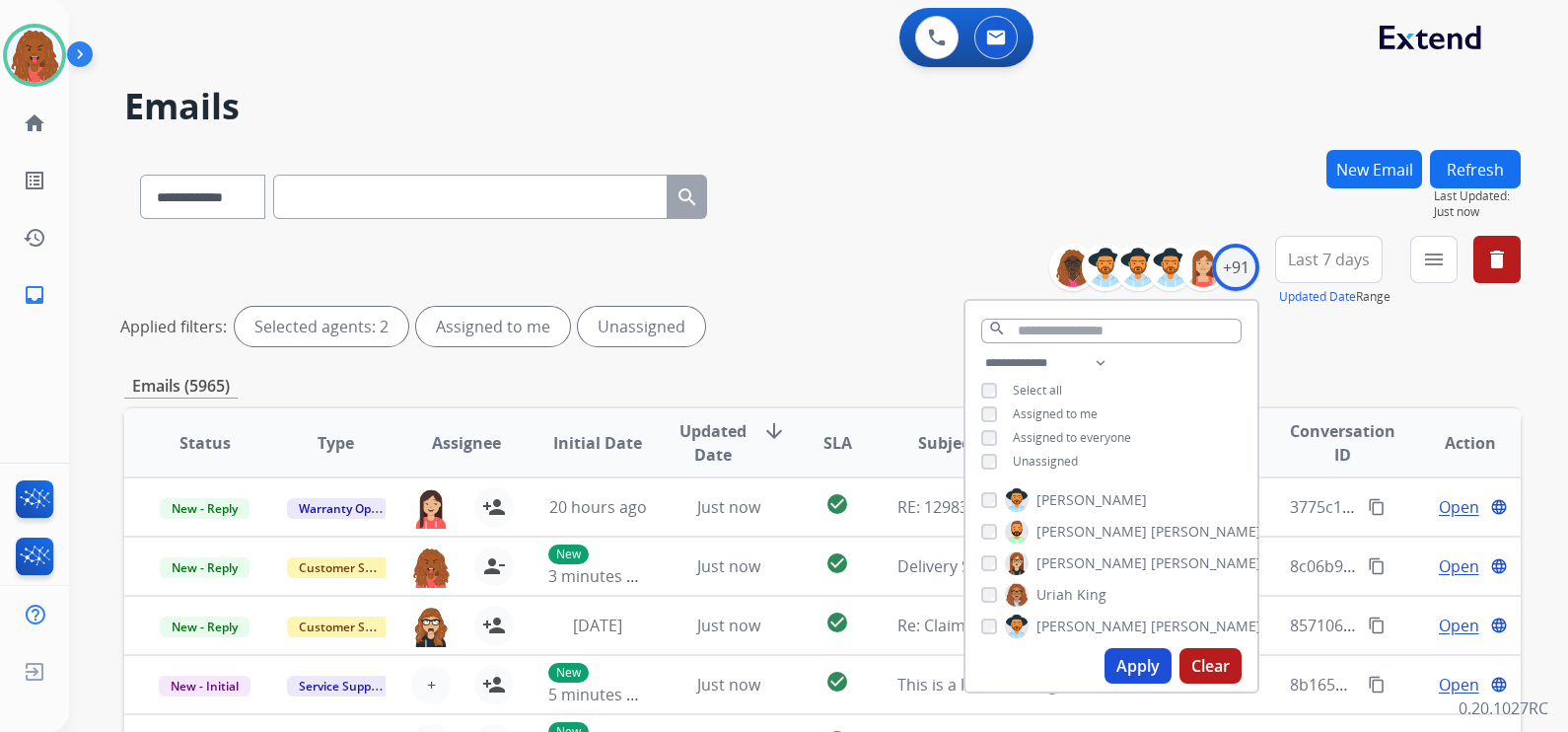 click on "Clear" at bounding box center (1210, 666) 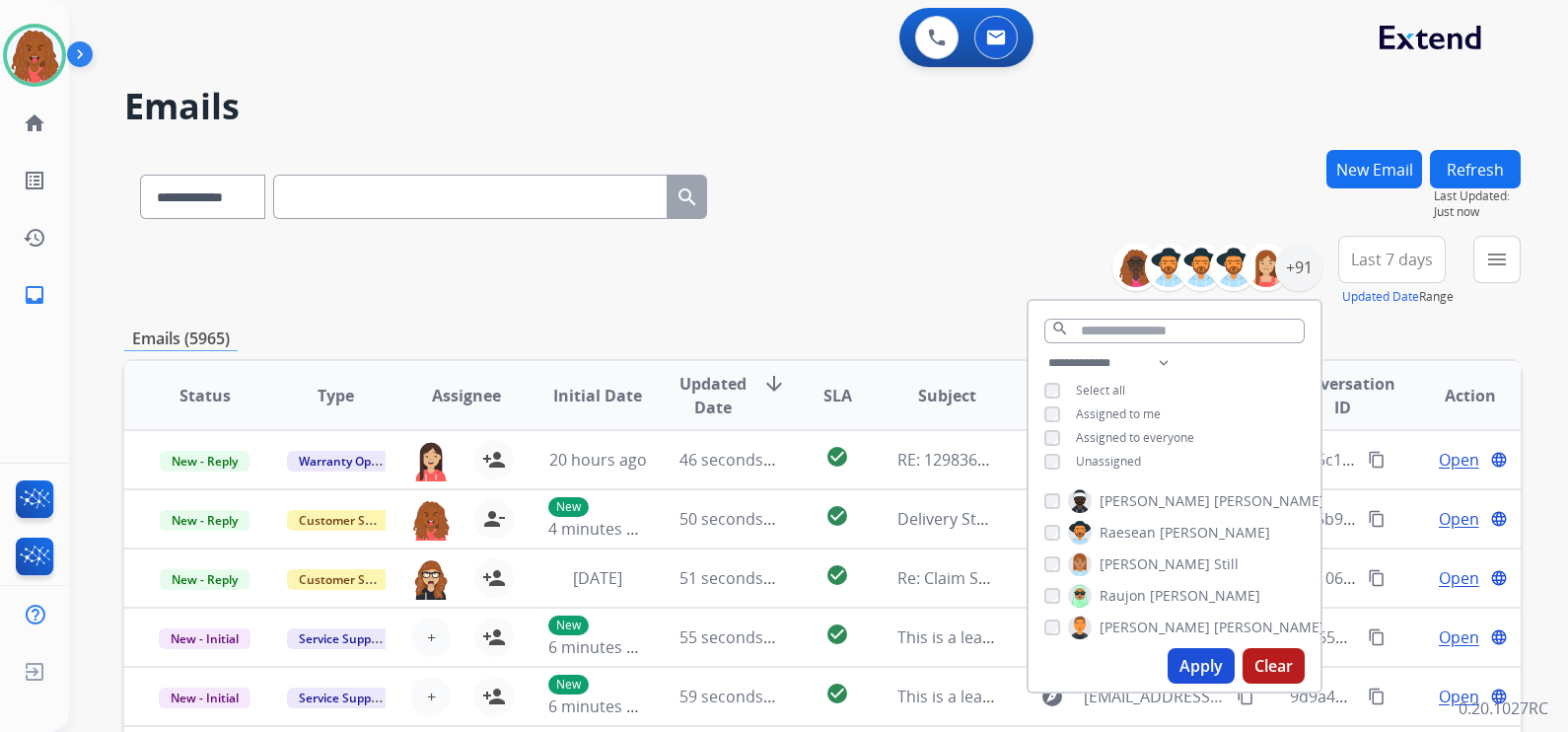 scroll, scrollTop: 1725, scrollLeft: 0, axis: vertical 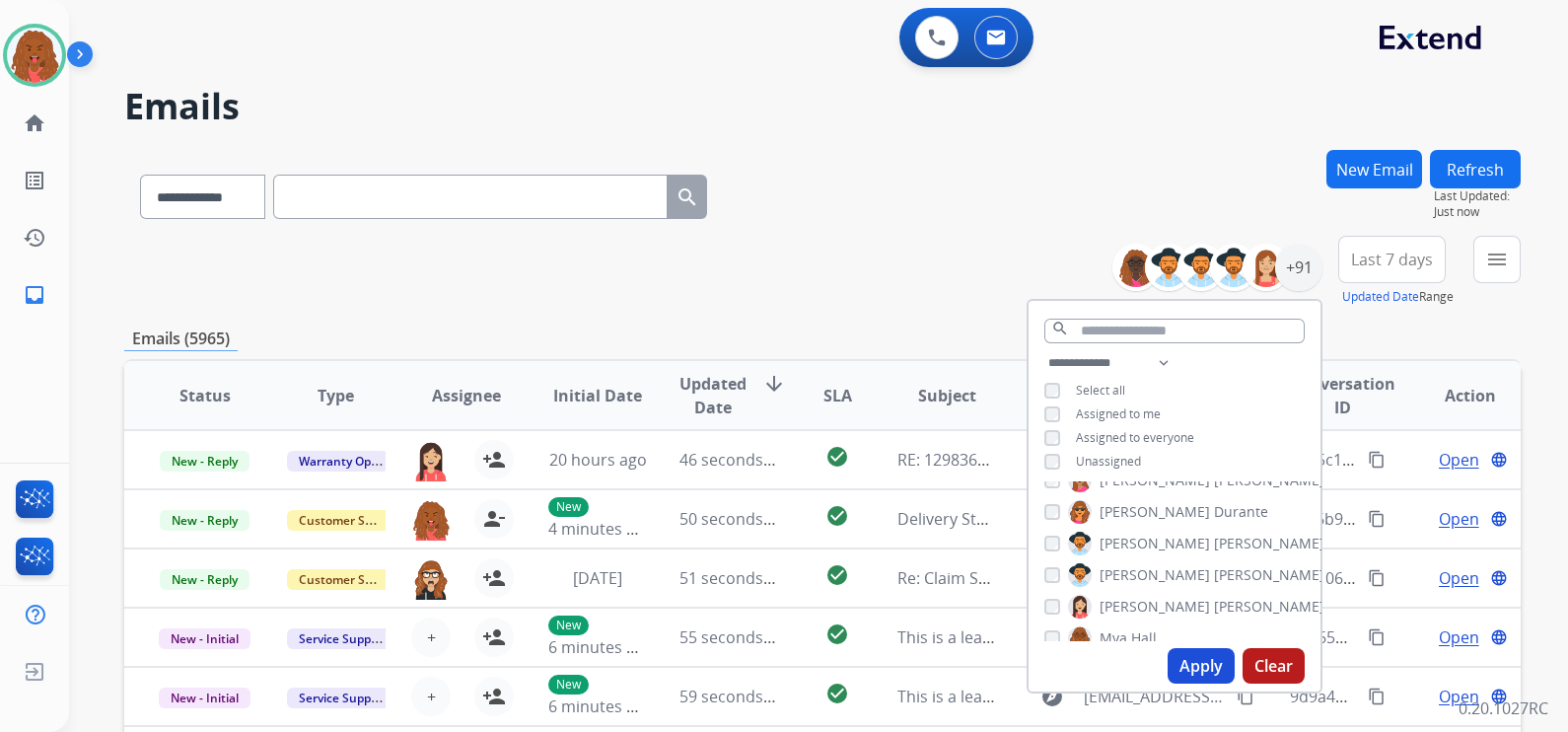 click on "**********" at bounding box center (1175, 414) 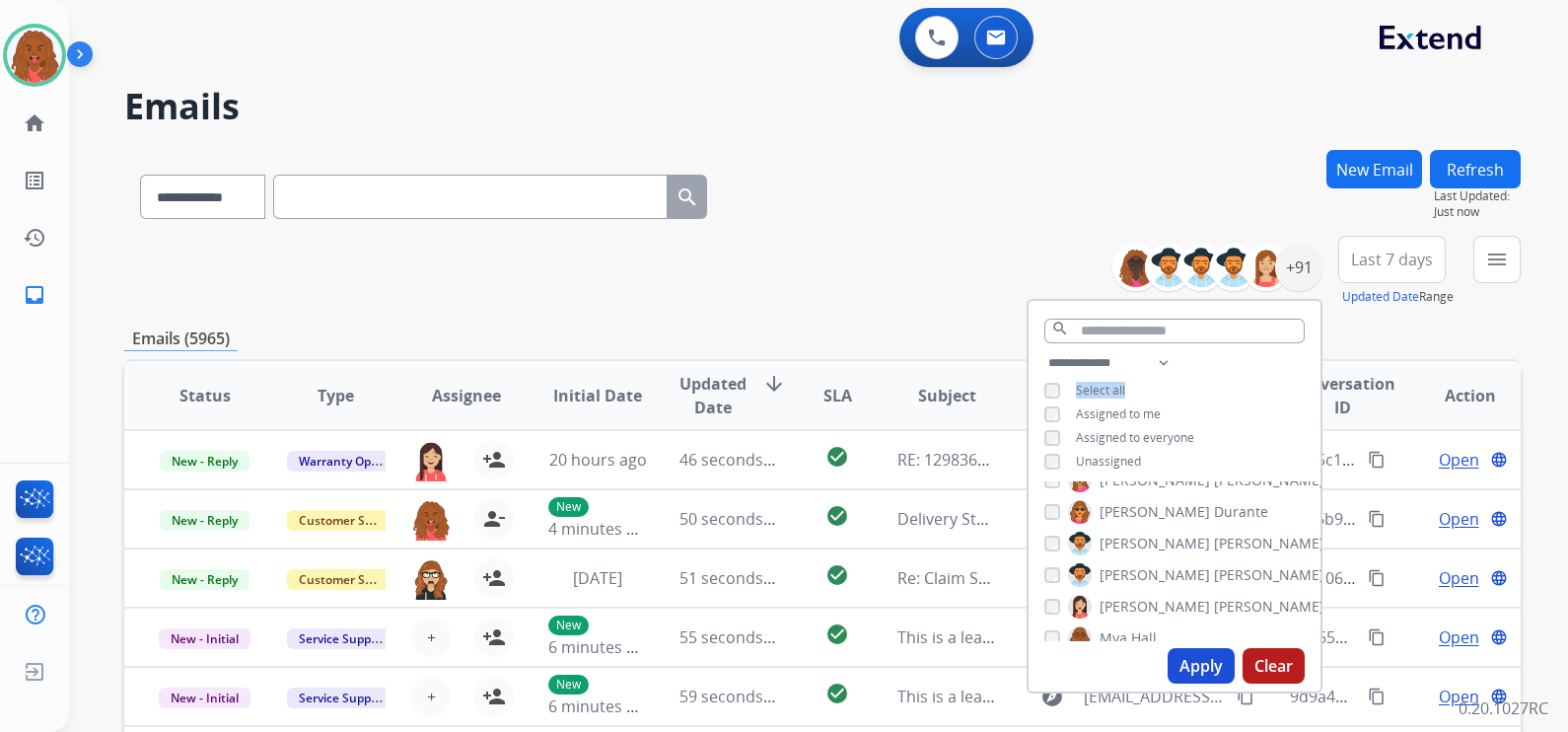 drag, startPoint x: 1066, startPoint y: 400, endPoint x: 1063, endPoint y: 416, distance: 16.278821 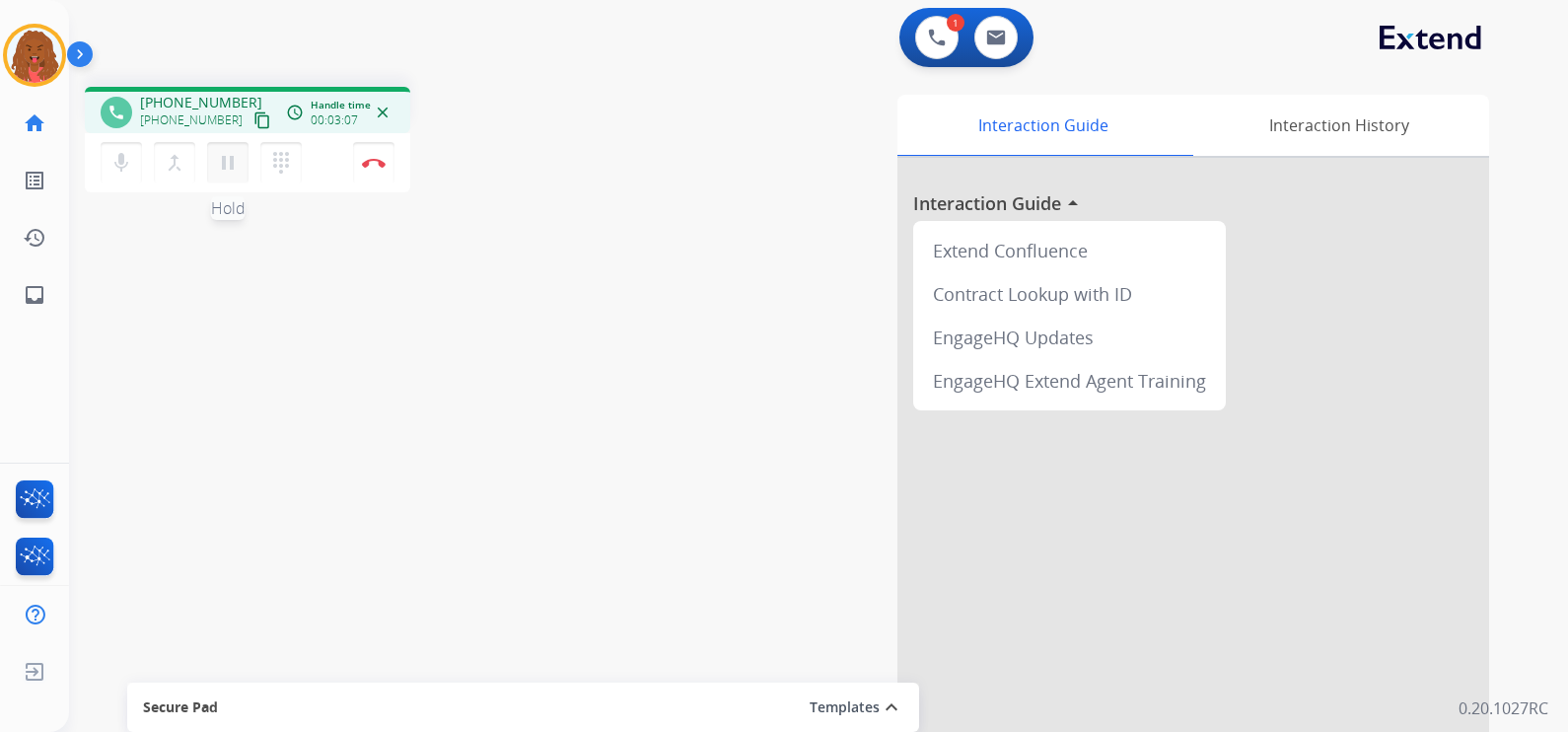 click on "pause Hold" at bounding box center (228, 163) 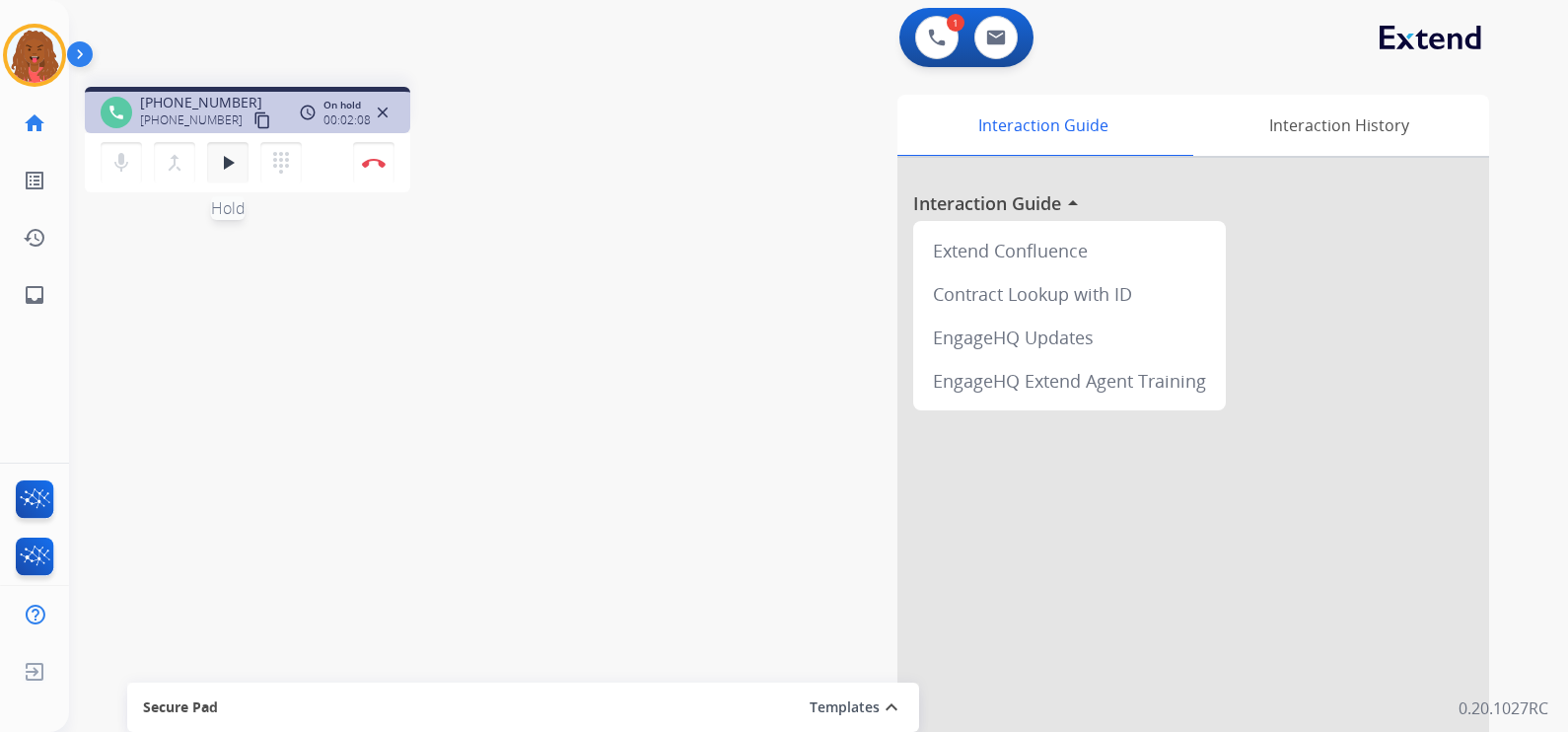 click on "play_arrow Hold" at bounding box center [228, 163] 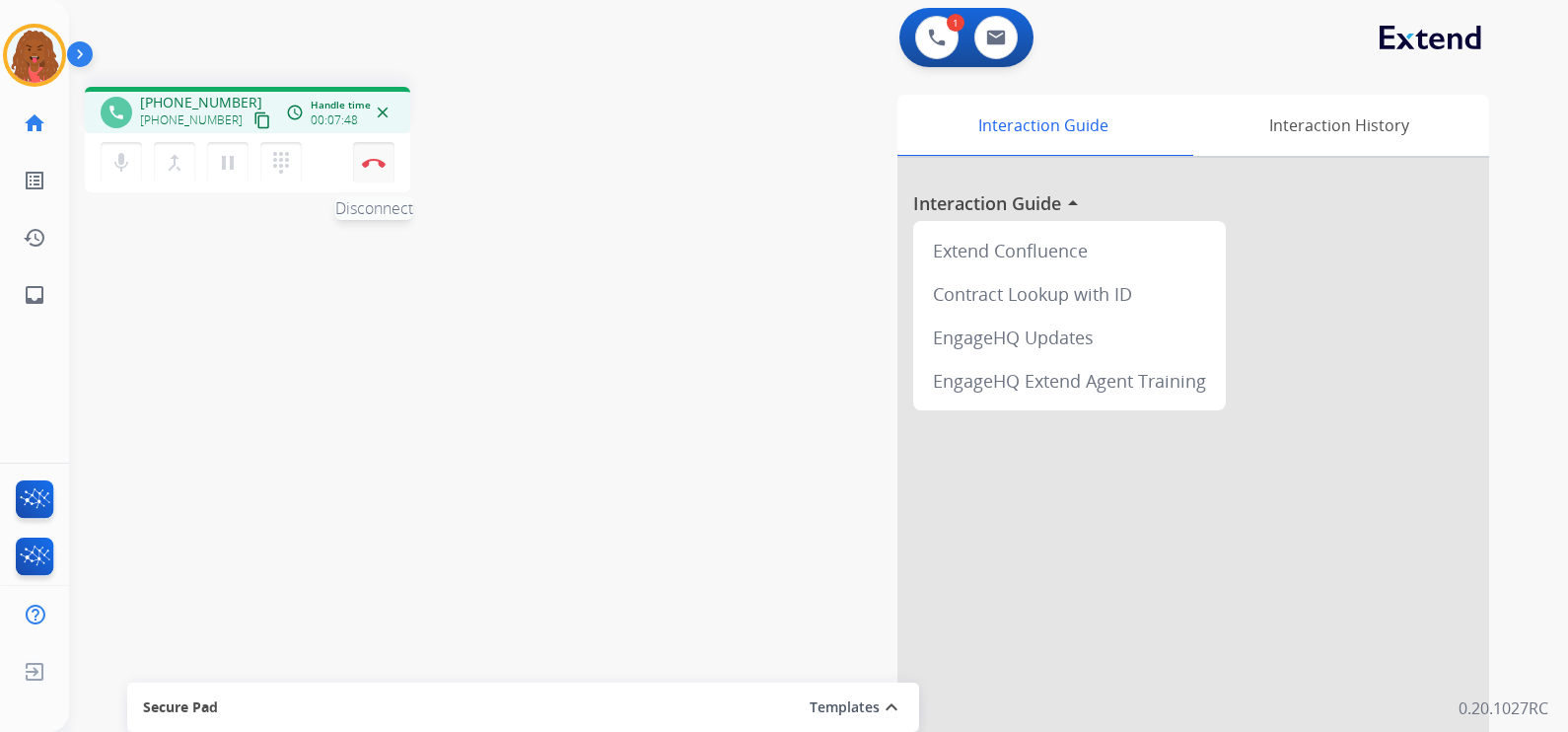 click on "Disconnect" at bounding box center (374, 163) 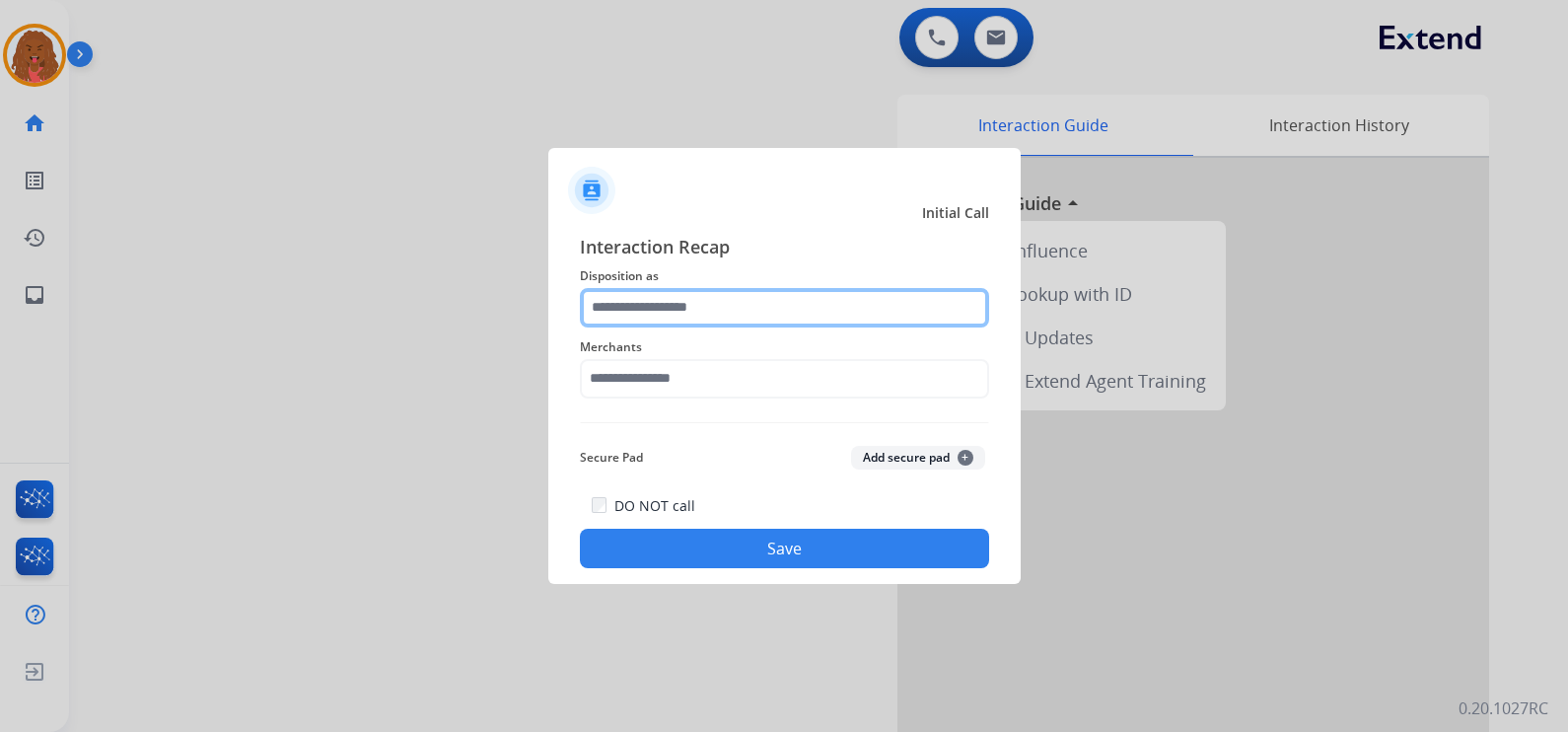 click 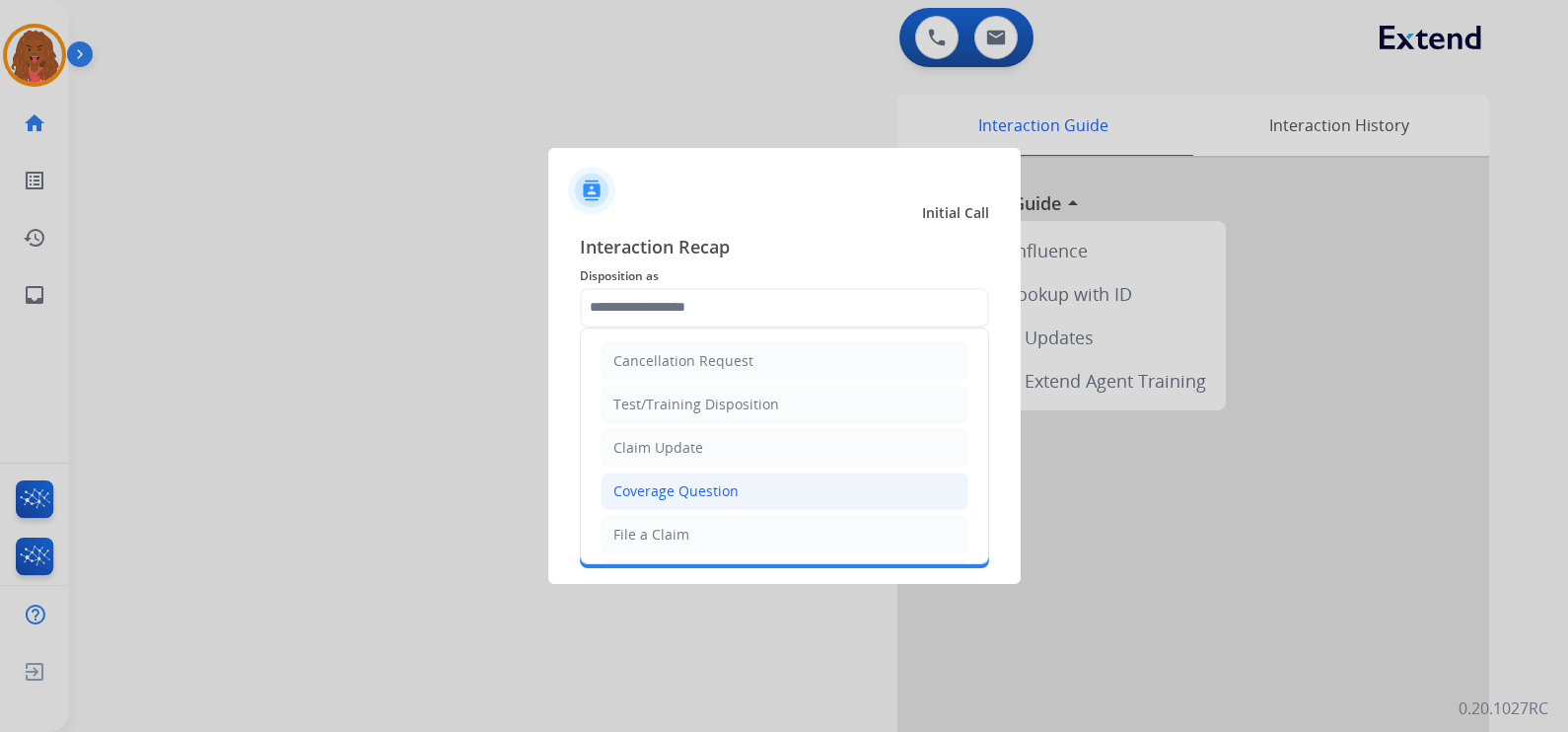 click on "Coverage Question" 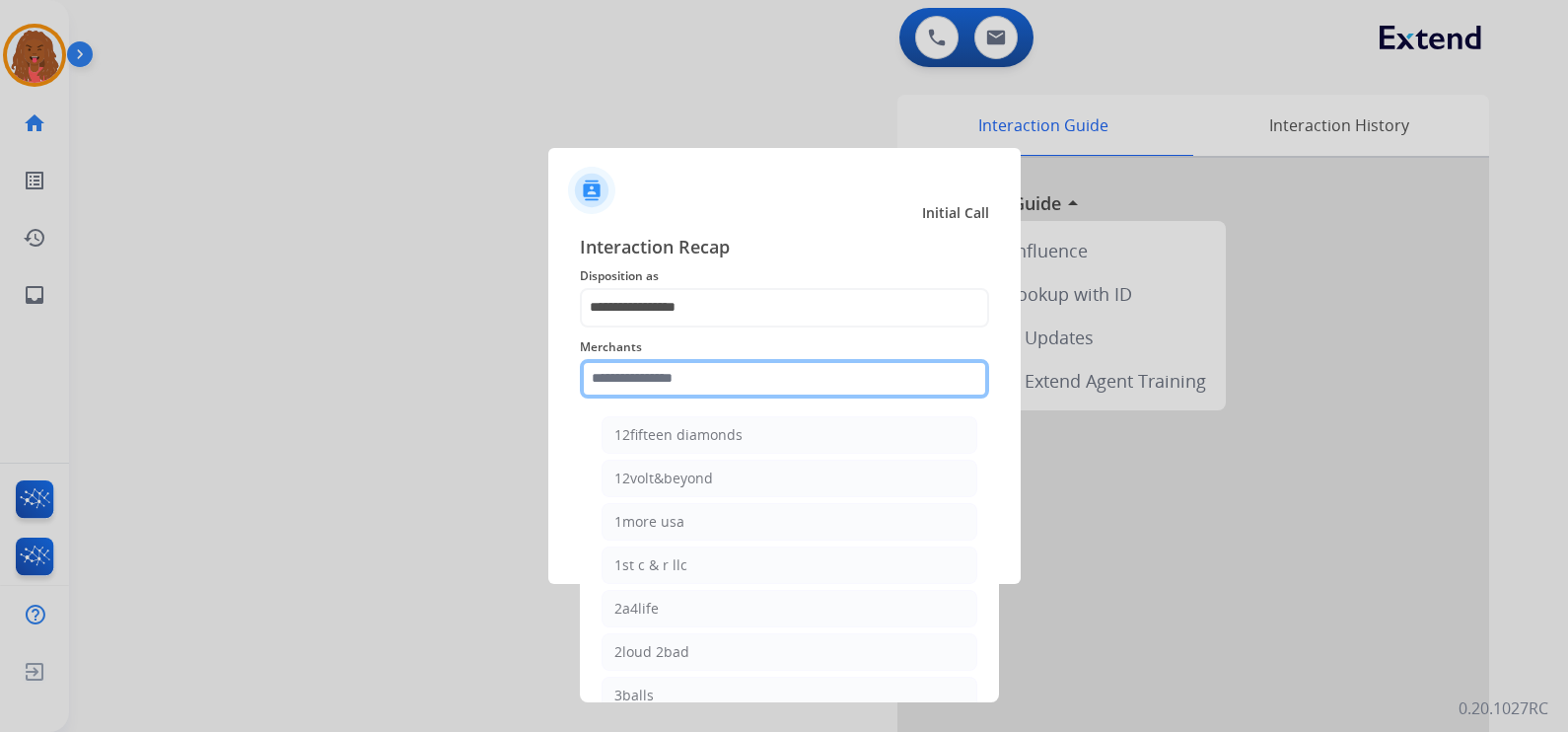 click 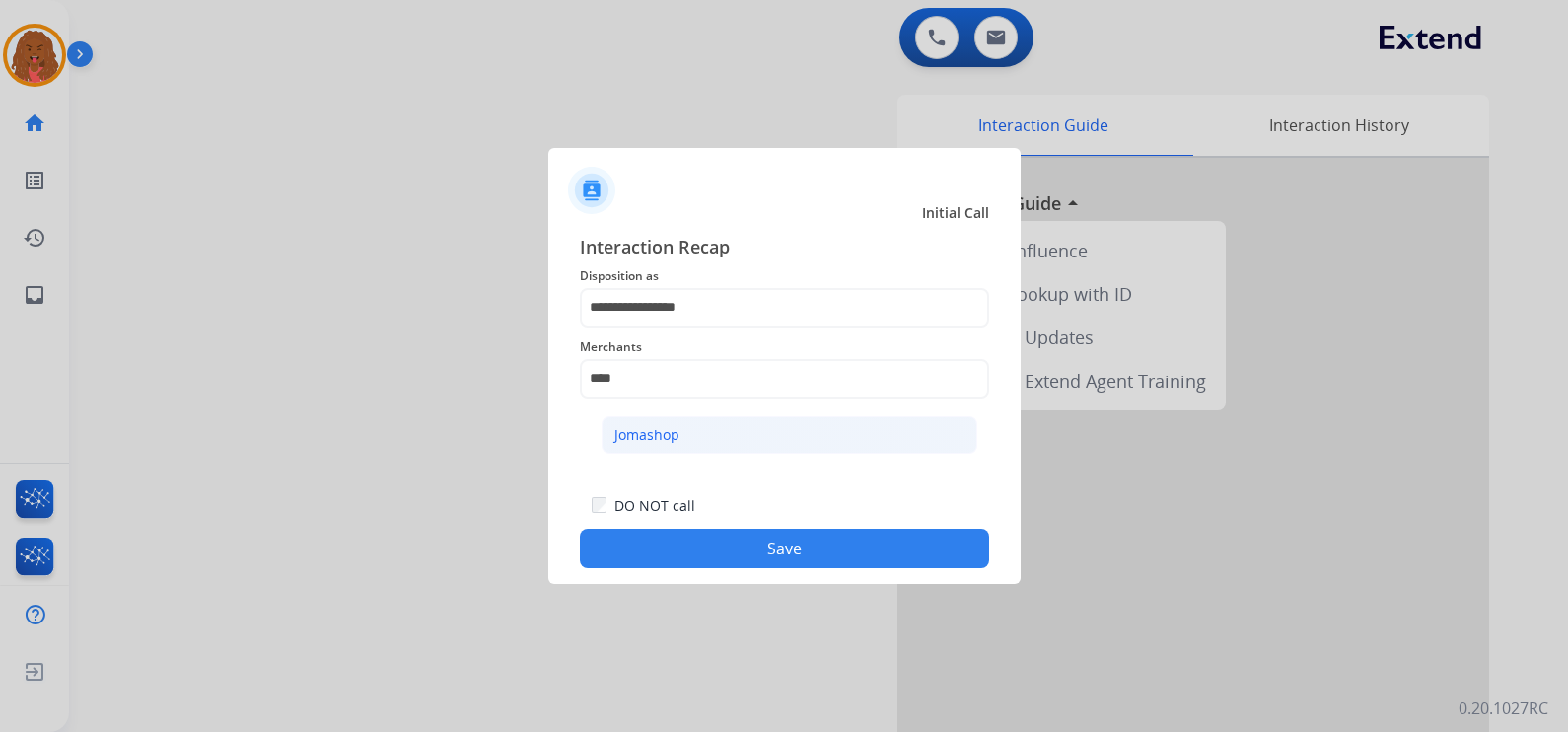 click on "Jomashop" 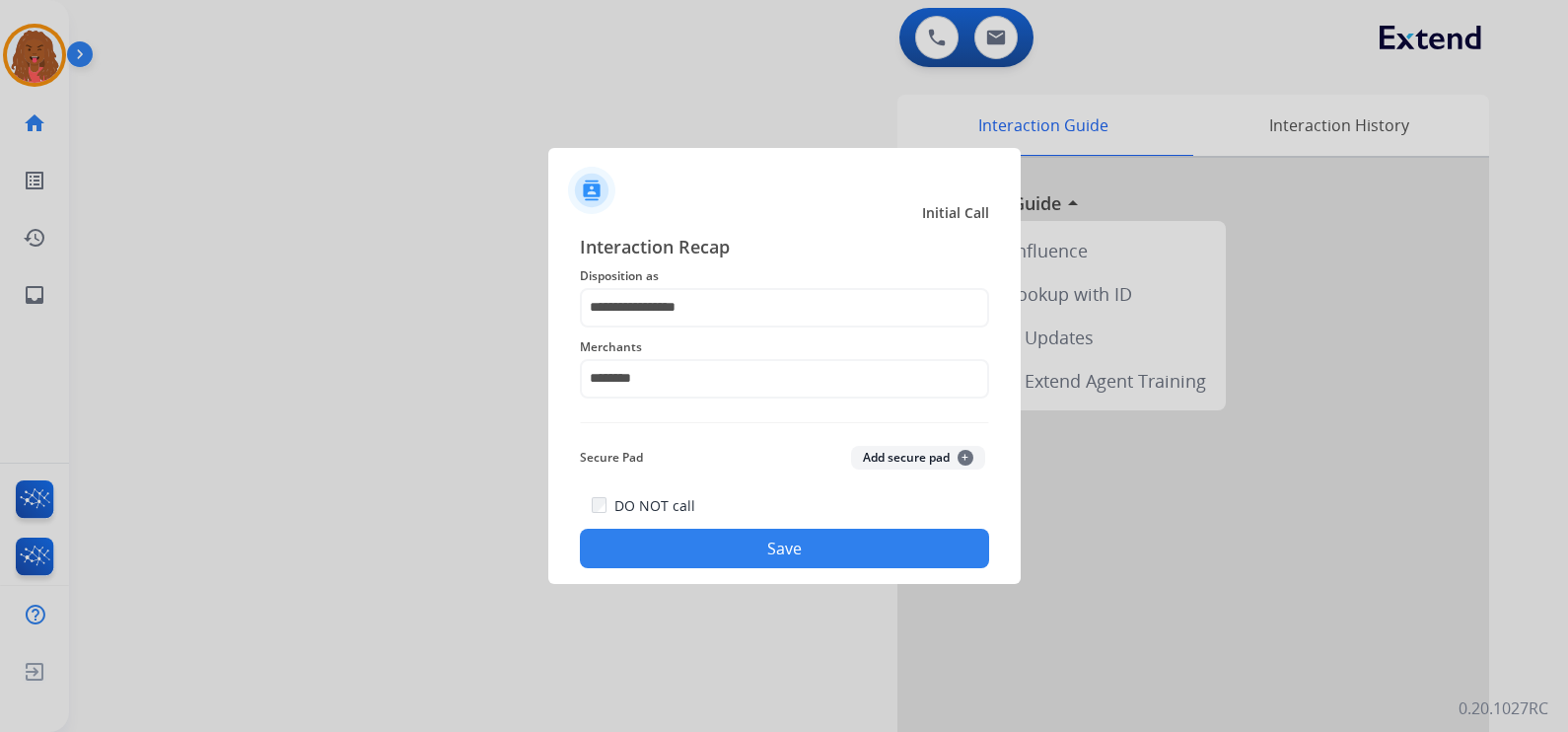 click on "Save" 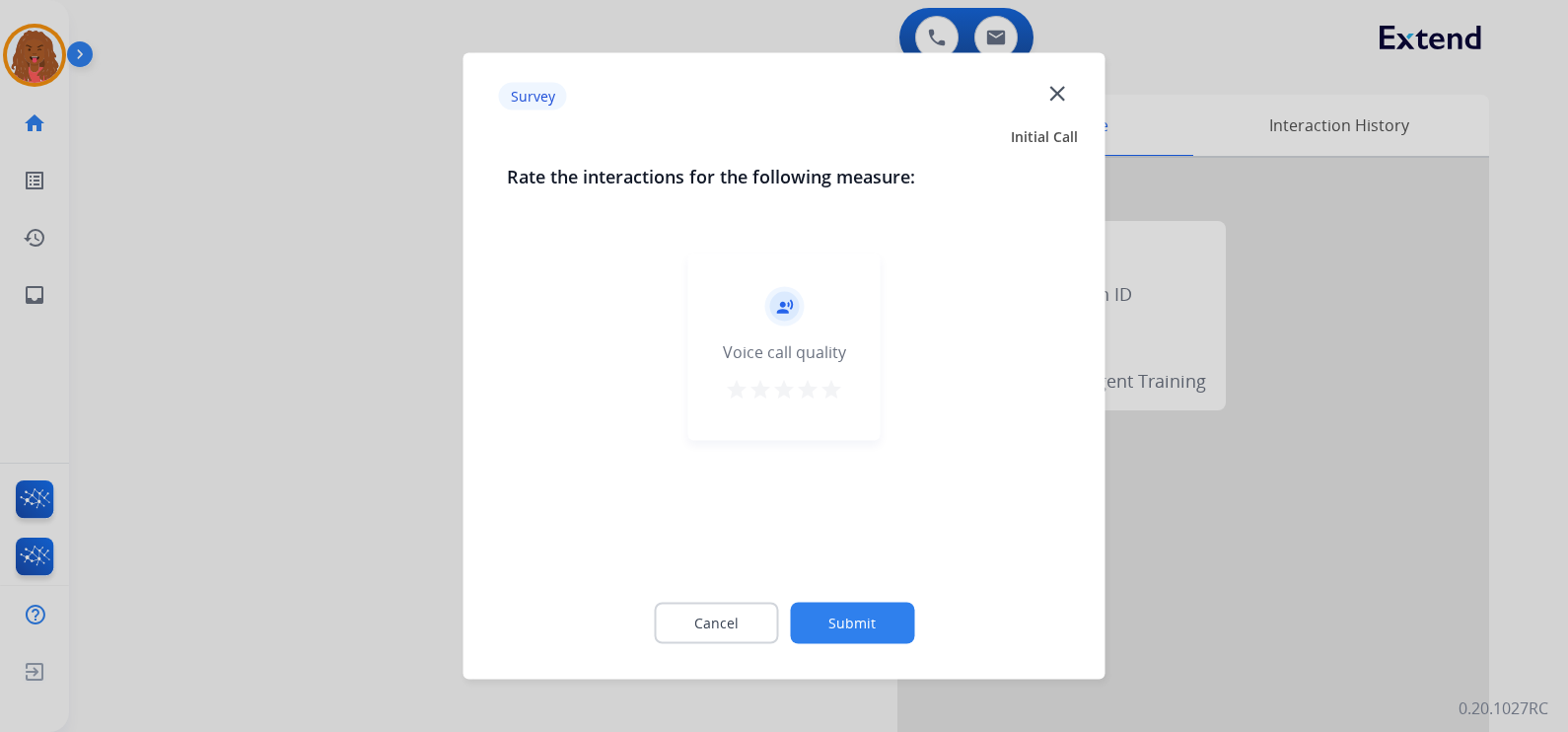 click on "Submit" 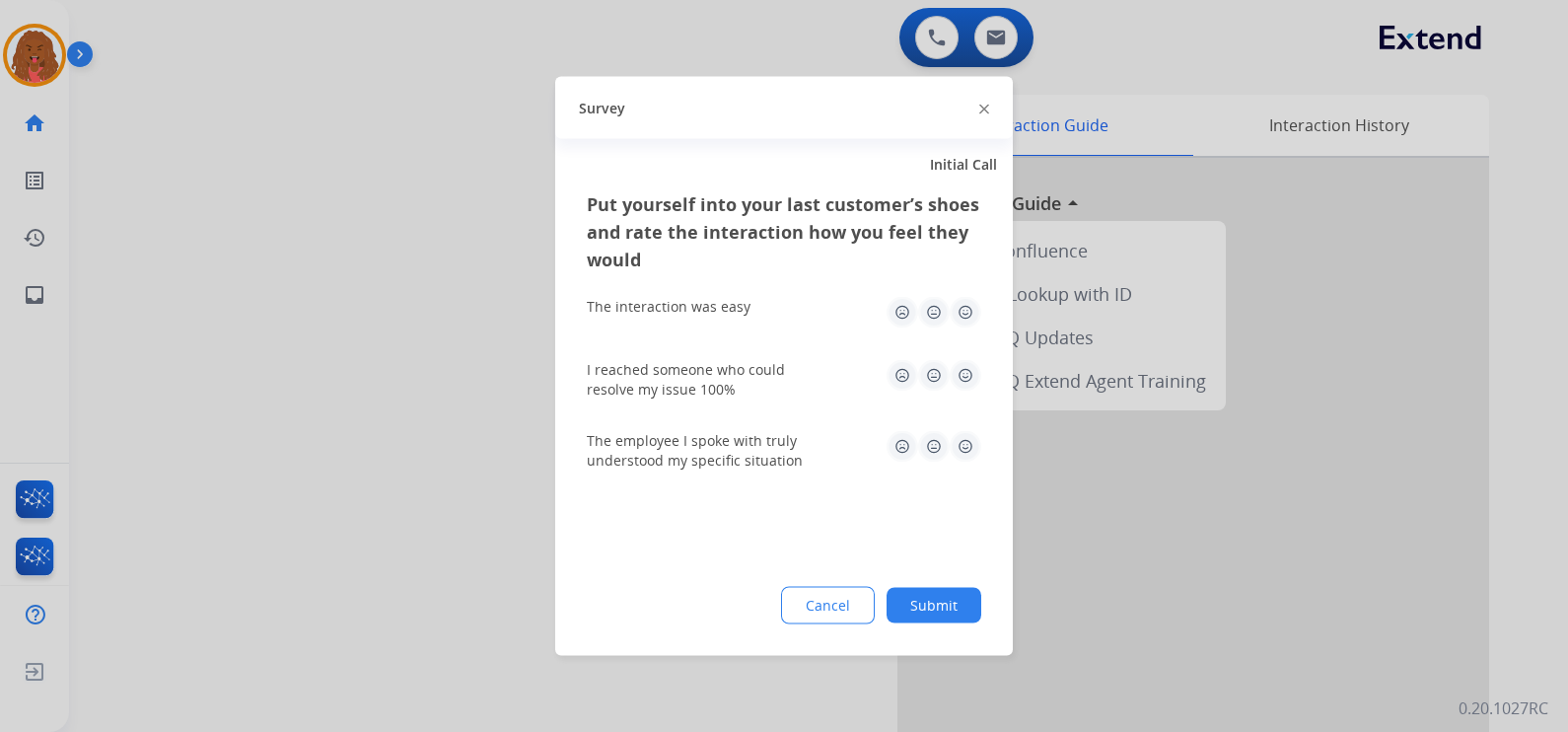 click on "Put yourself into your last customer’s shoes and rate the interaction how you feel they would  The interaction was easy   I reached someone who could resolve my issue 100%   The employee I spoke with truly understood my specific situation  Cancel Submit" 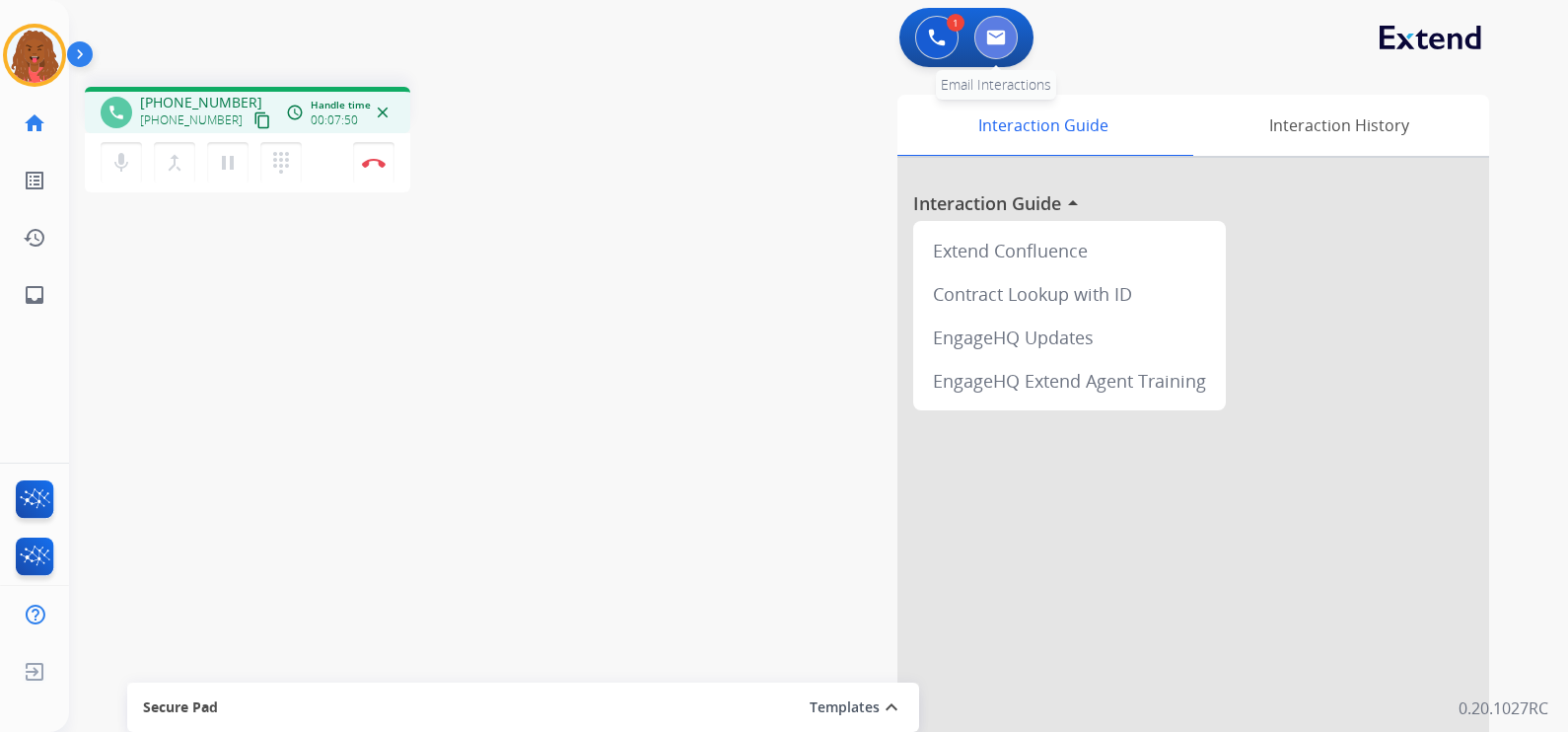 click at bounding box center (996, 37) 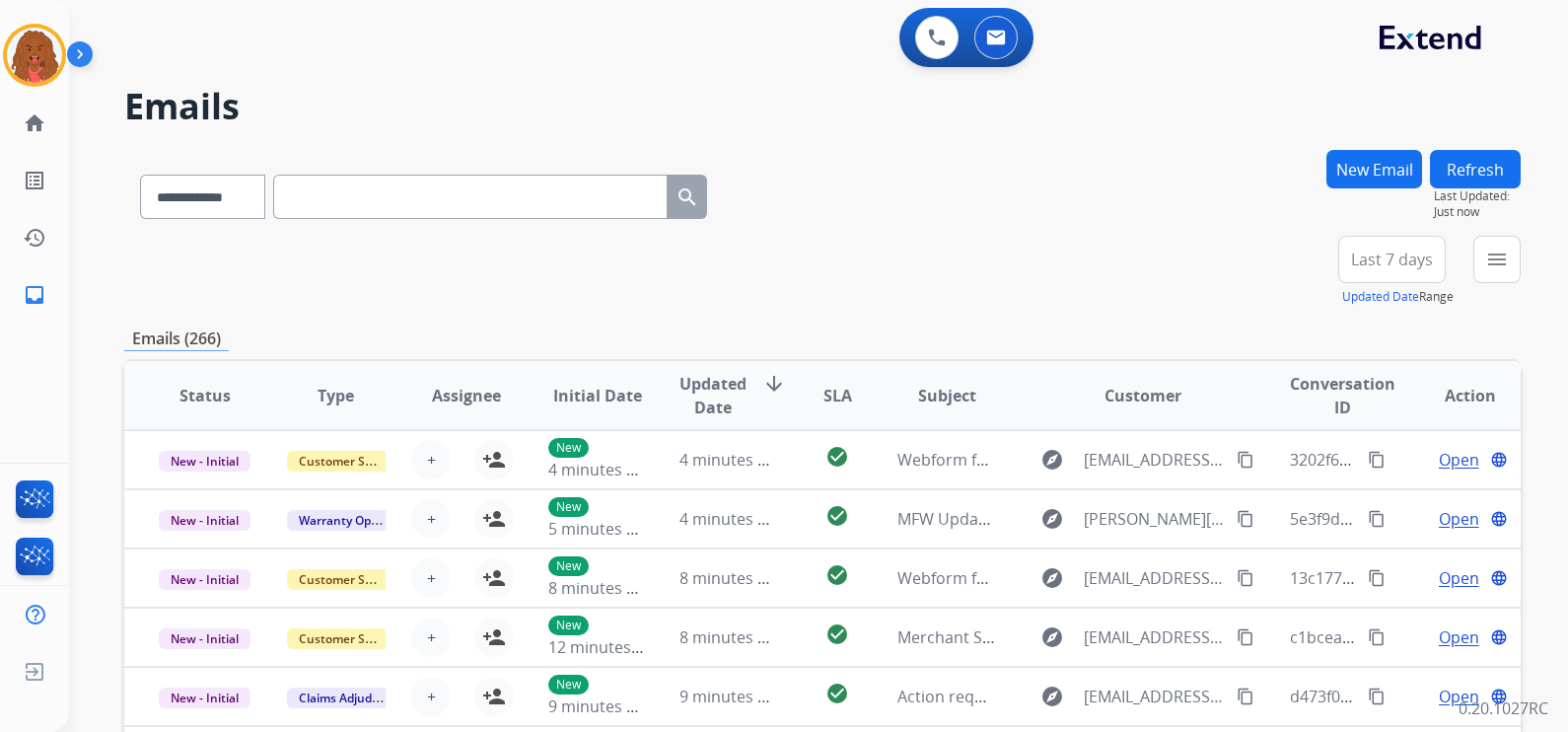 click at bounding box center [470, 196] 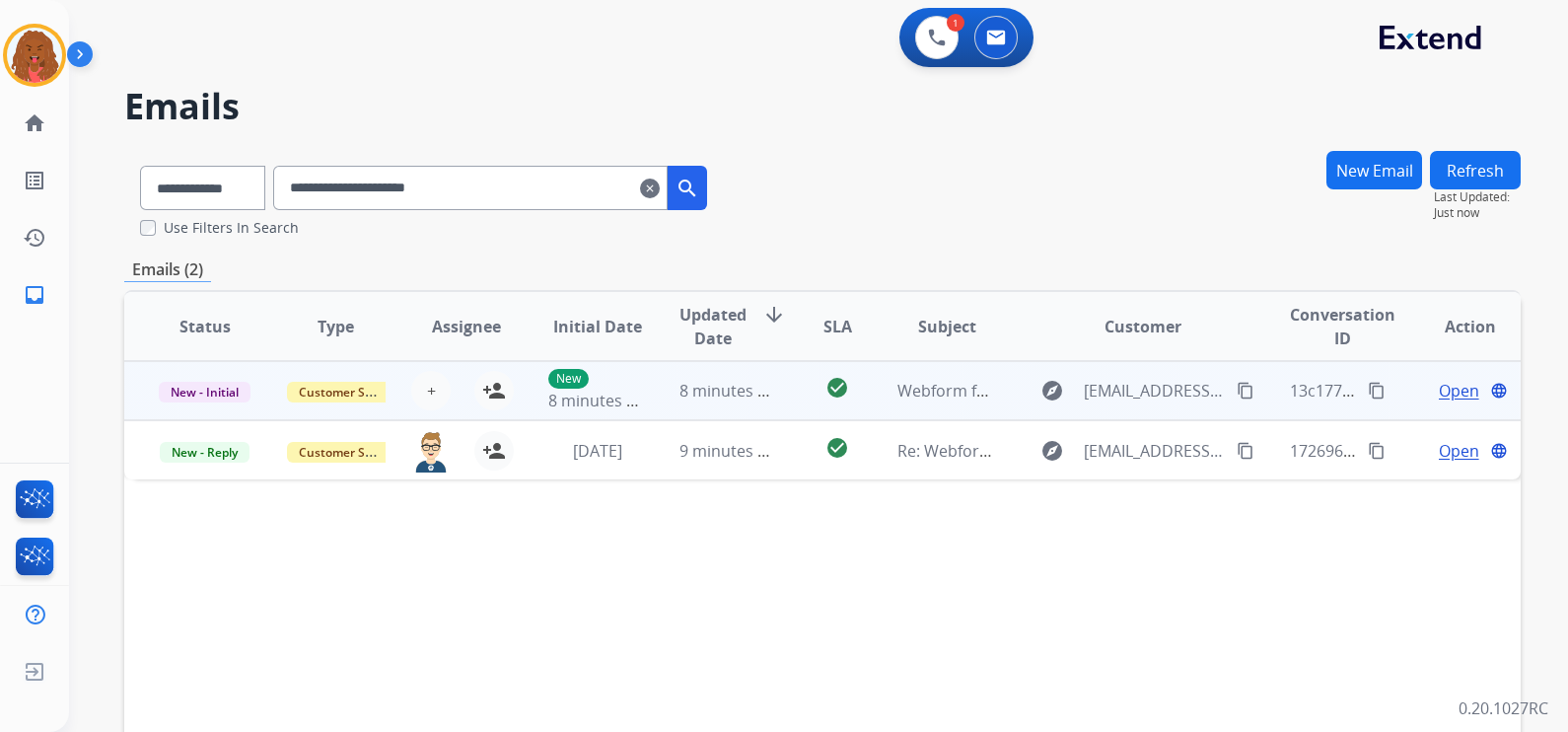 click on "Open" at bounding box center (1459, 391) 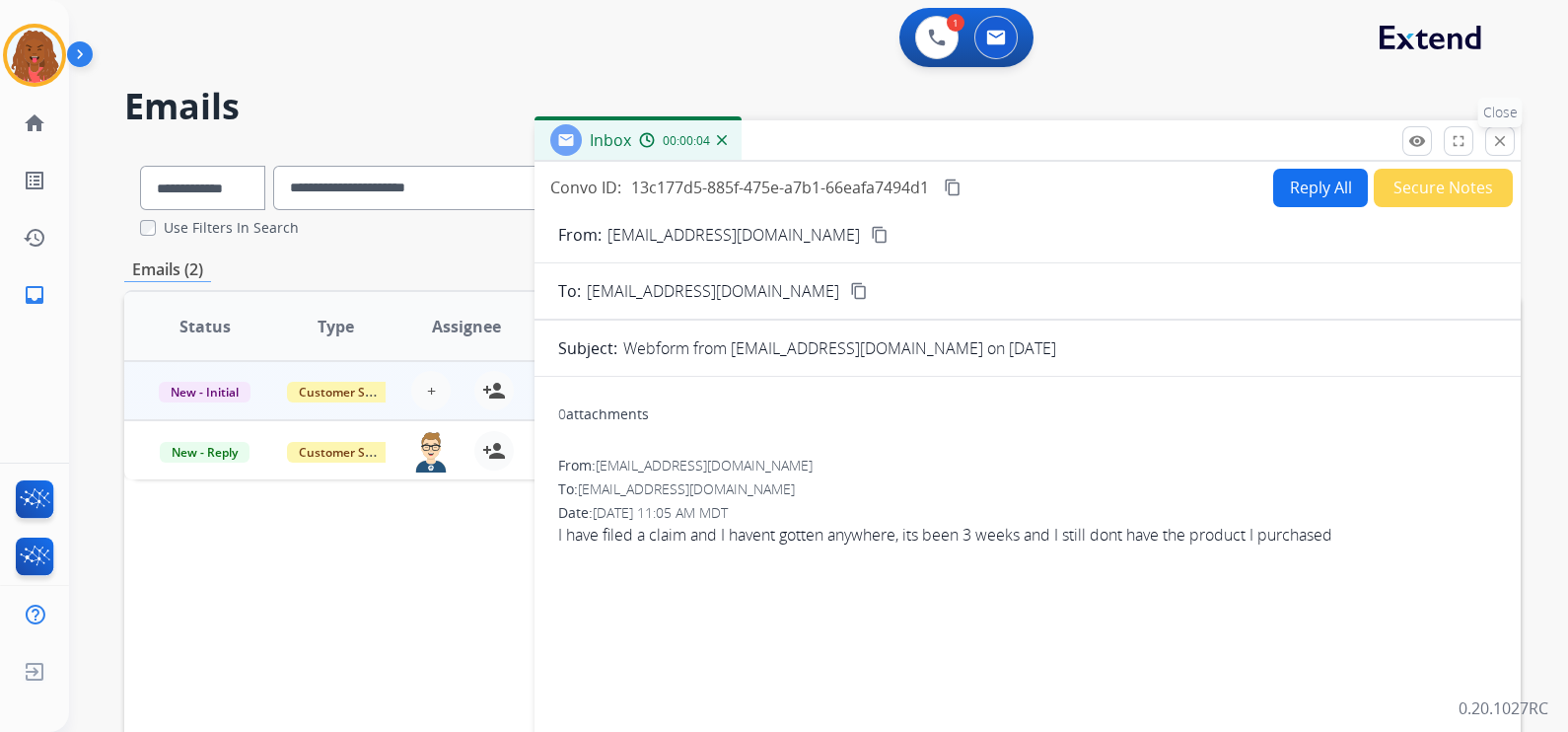 click on "close Close" at bounding box center (1500, 141) 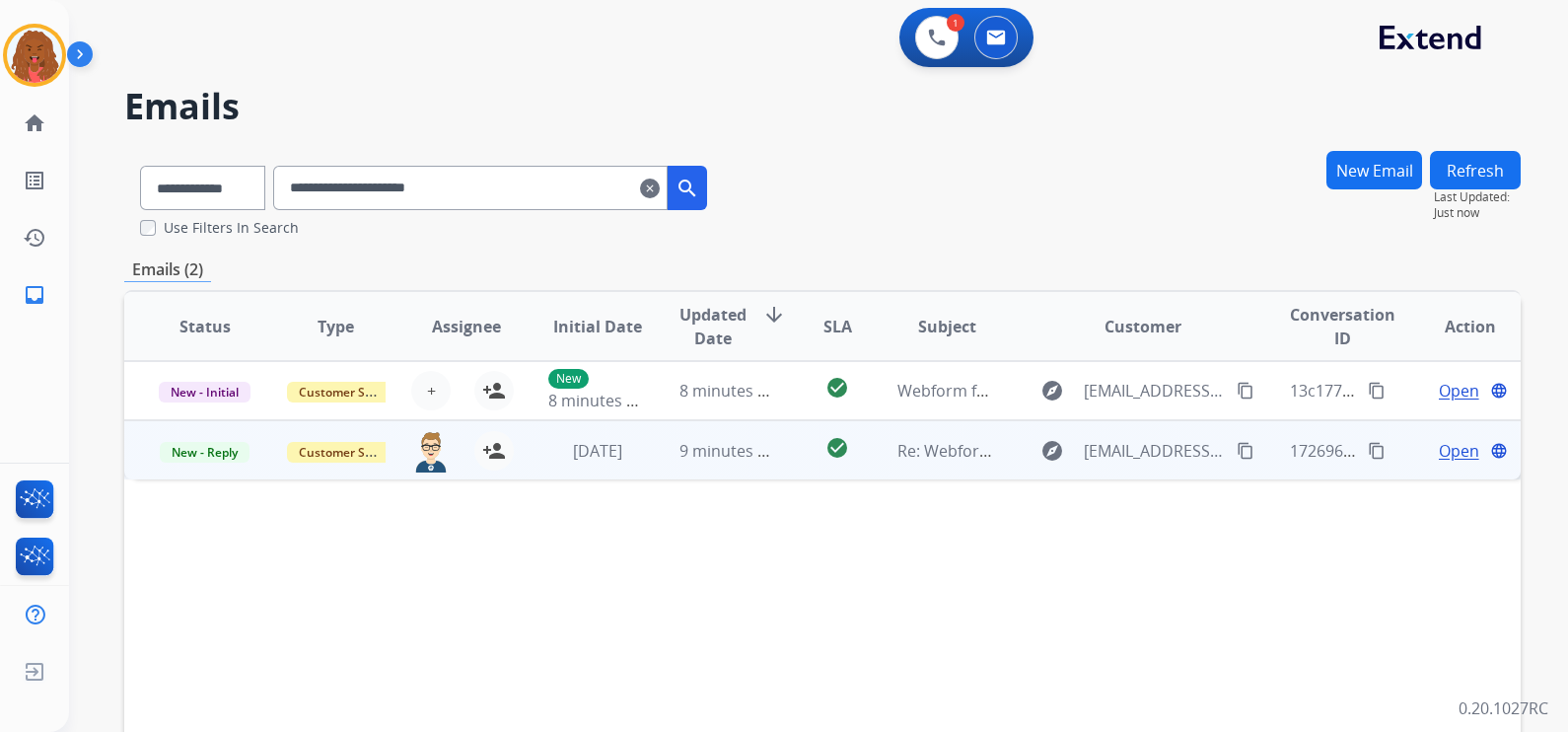 click on "Open" at bounding box center (1459, 451) 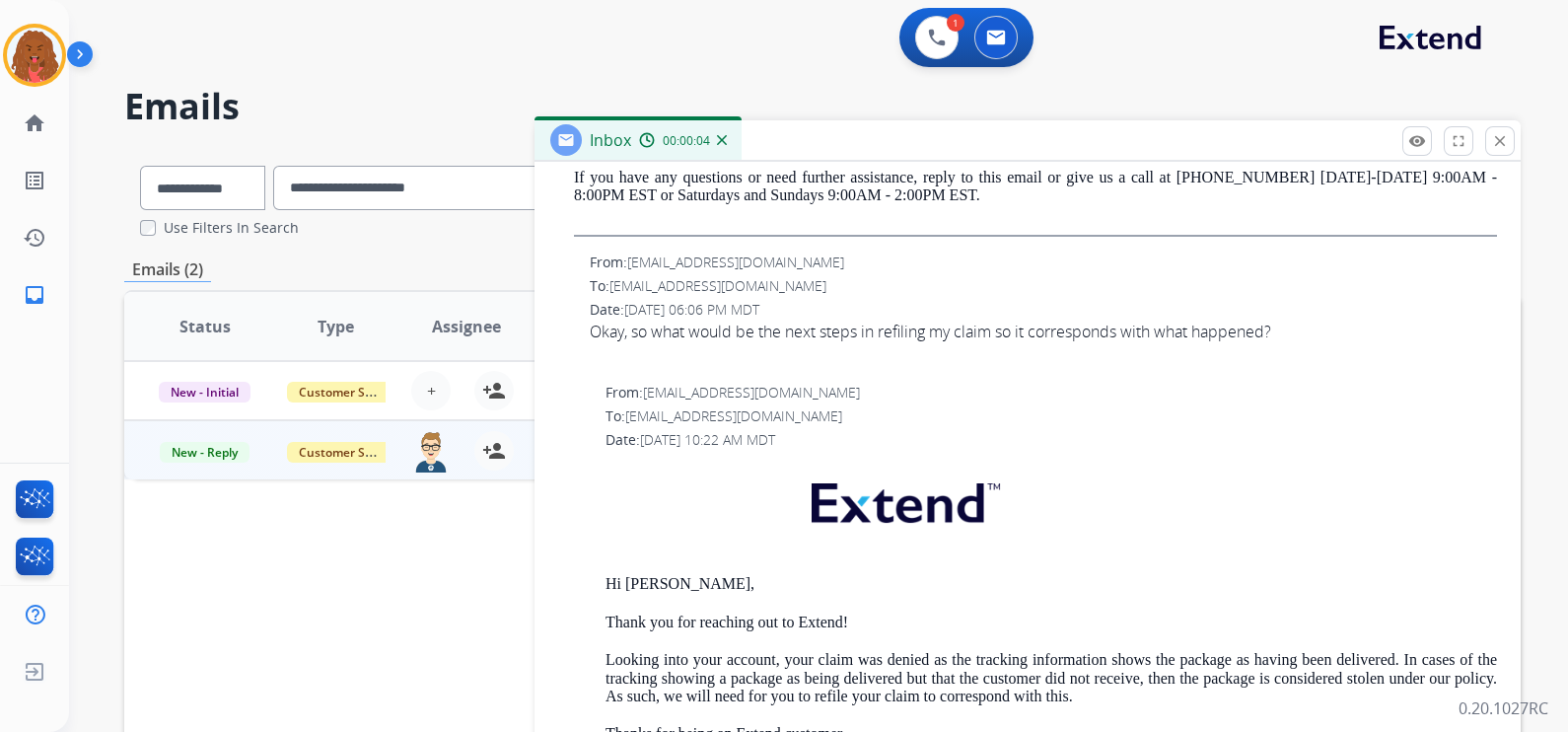 scroll, scrollTop: 1353, scrollLeft: 0, axis: vertical 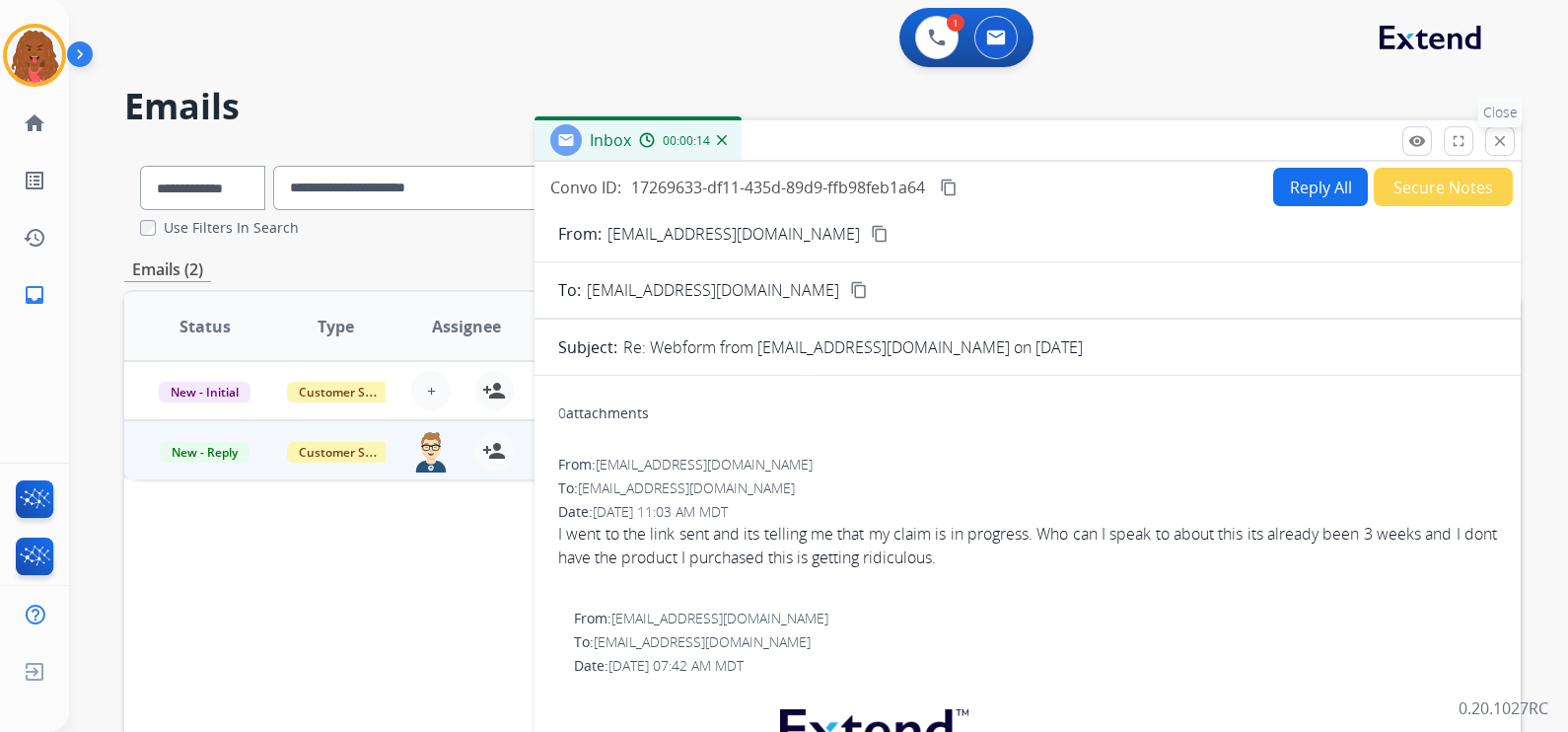 click on "close" at bounding box center (1500, 141) 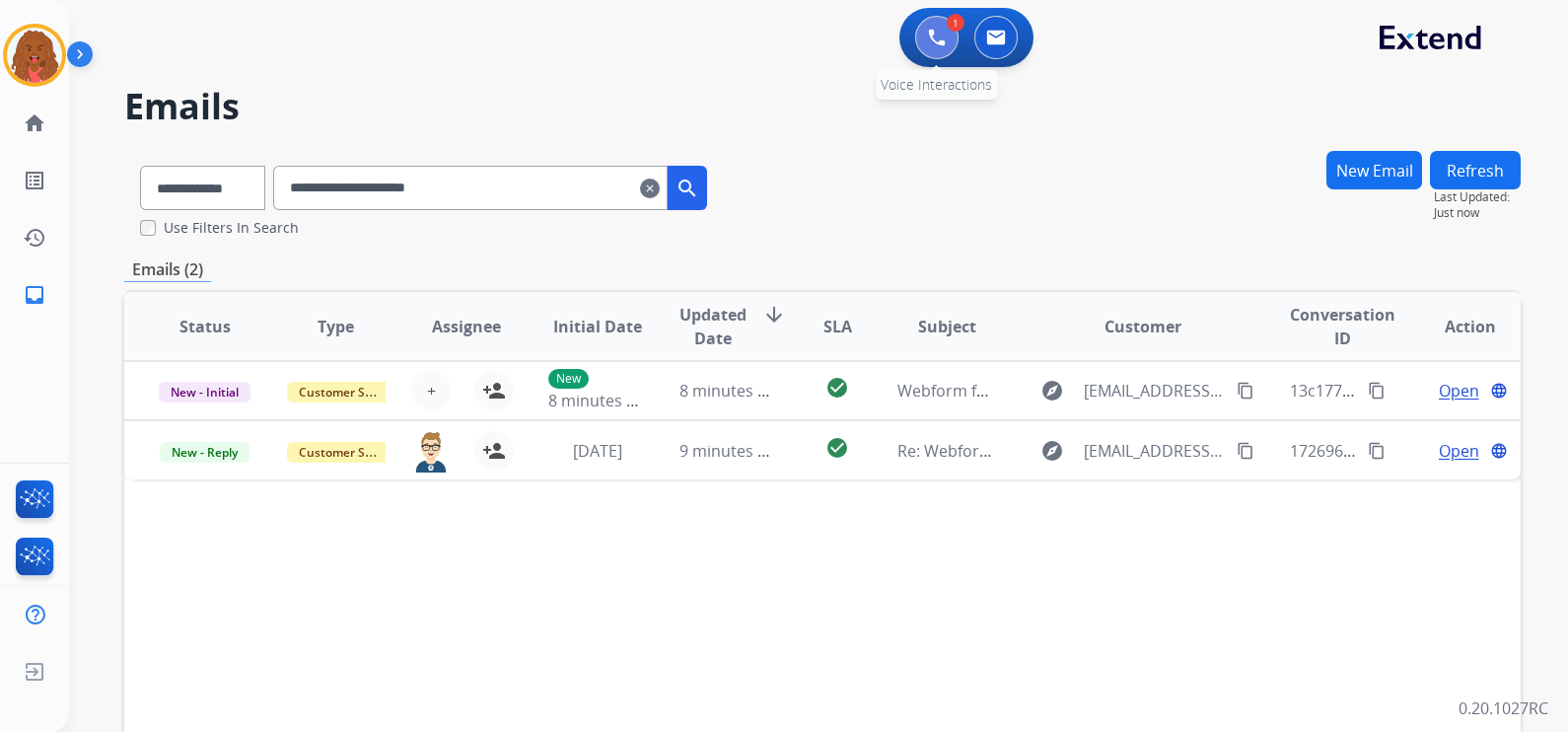 click at bounding box center [937, 37] 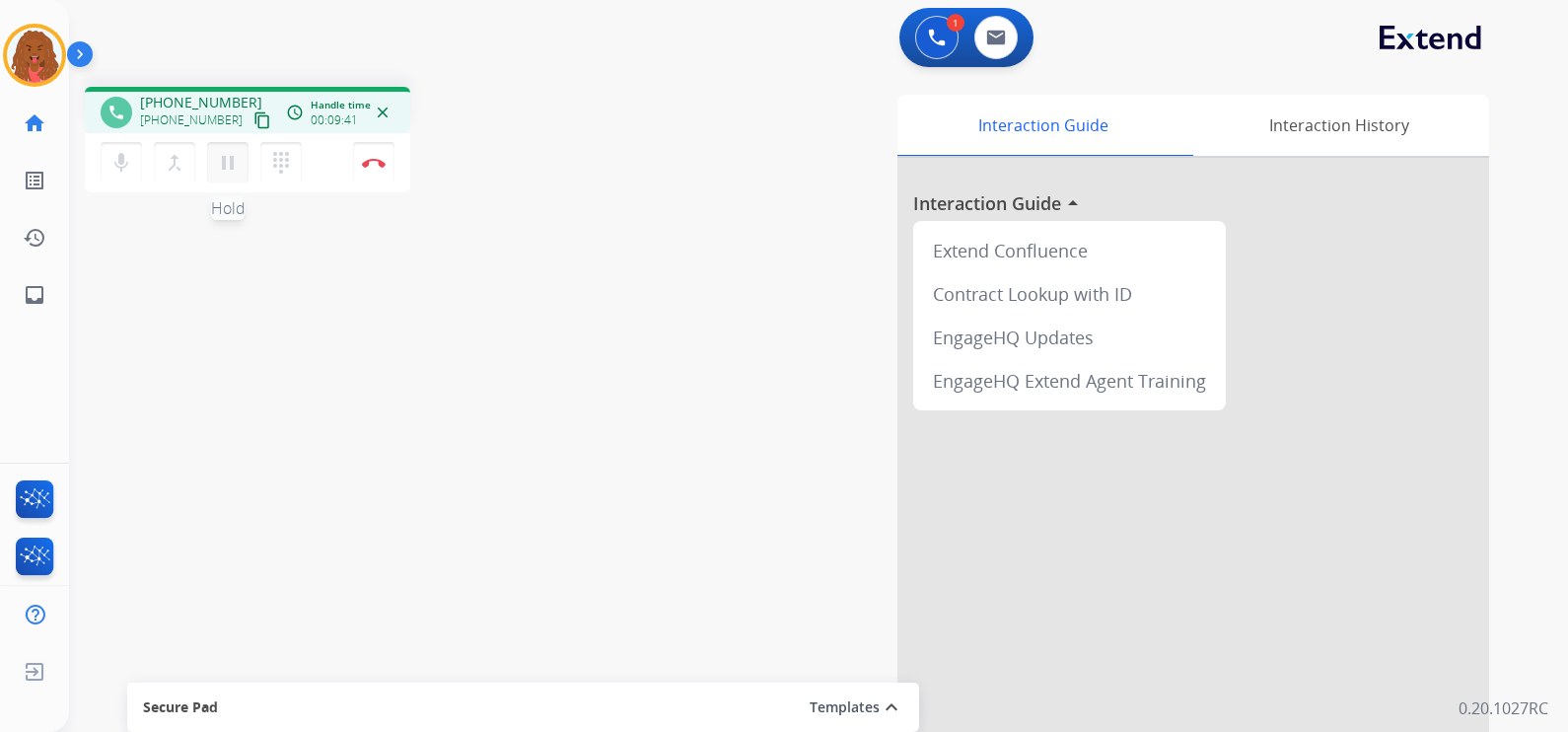 click on "pause Hold" at bounding box center (228, 163) 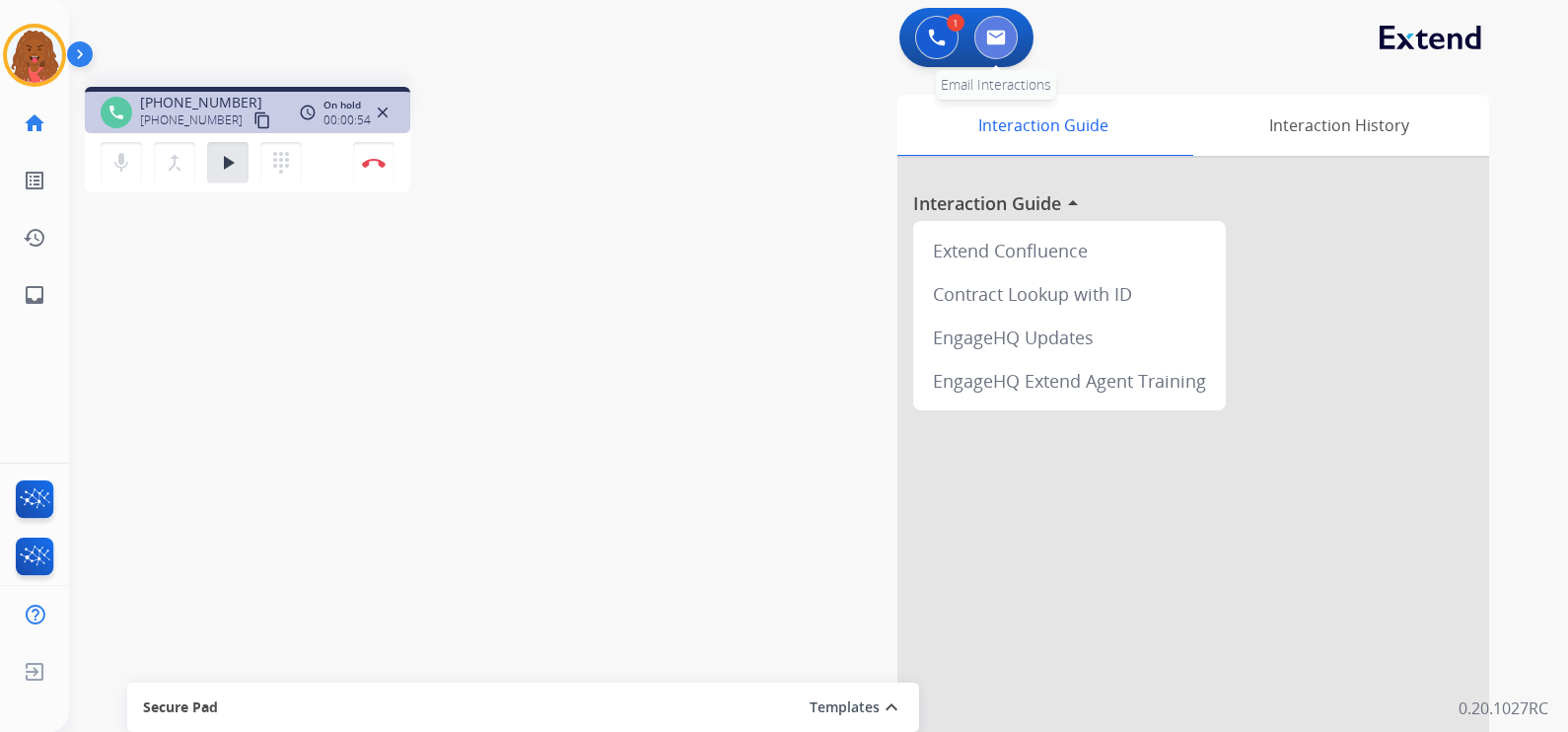 click at bounding box center (996, 37) 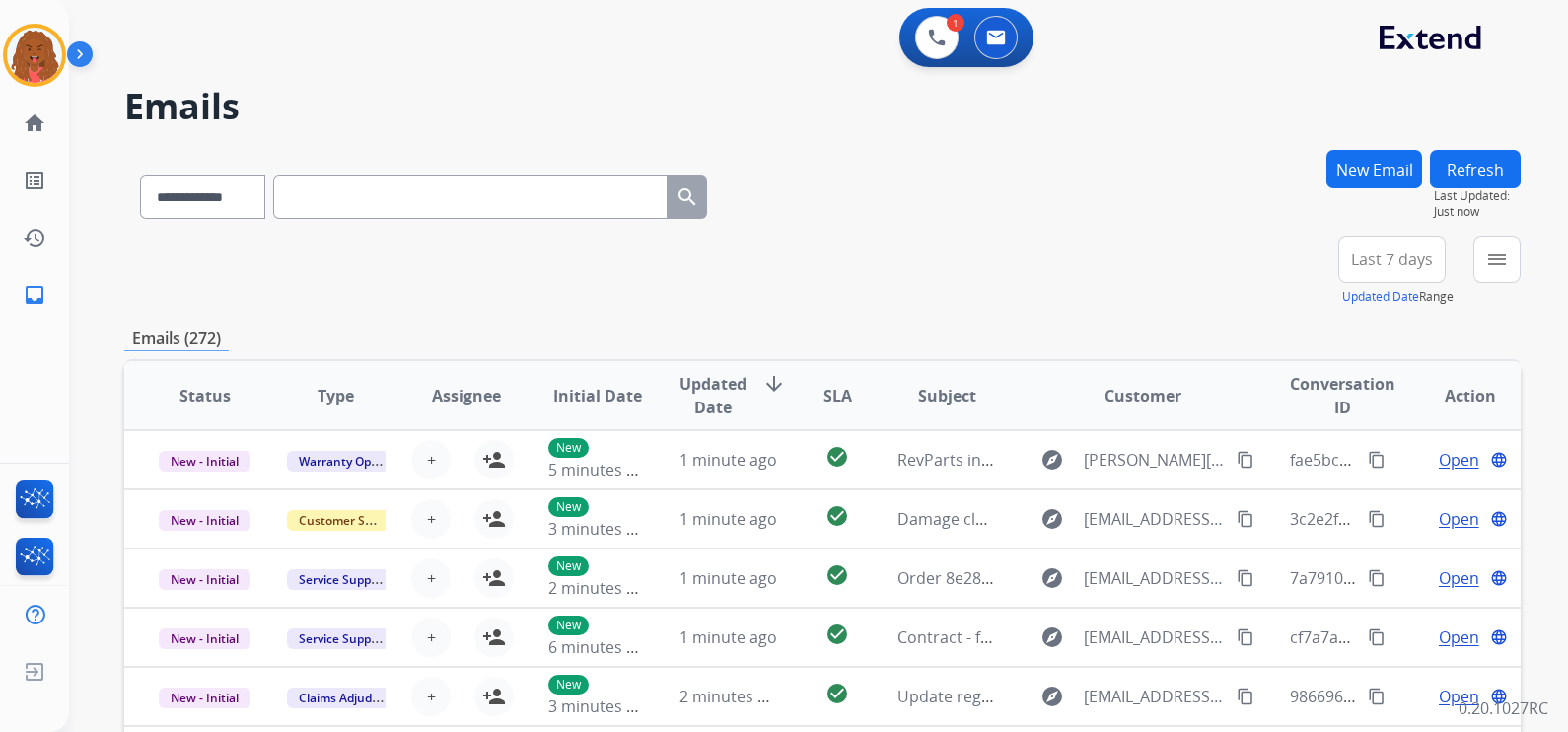 drag, startPoint x: 589, startPoint y: 200, endPoint x: 609, endPoint y: 197, distance: 20.223748 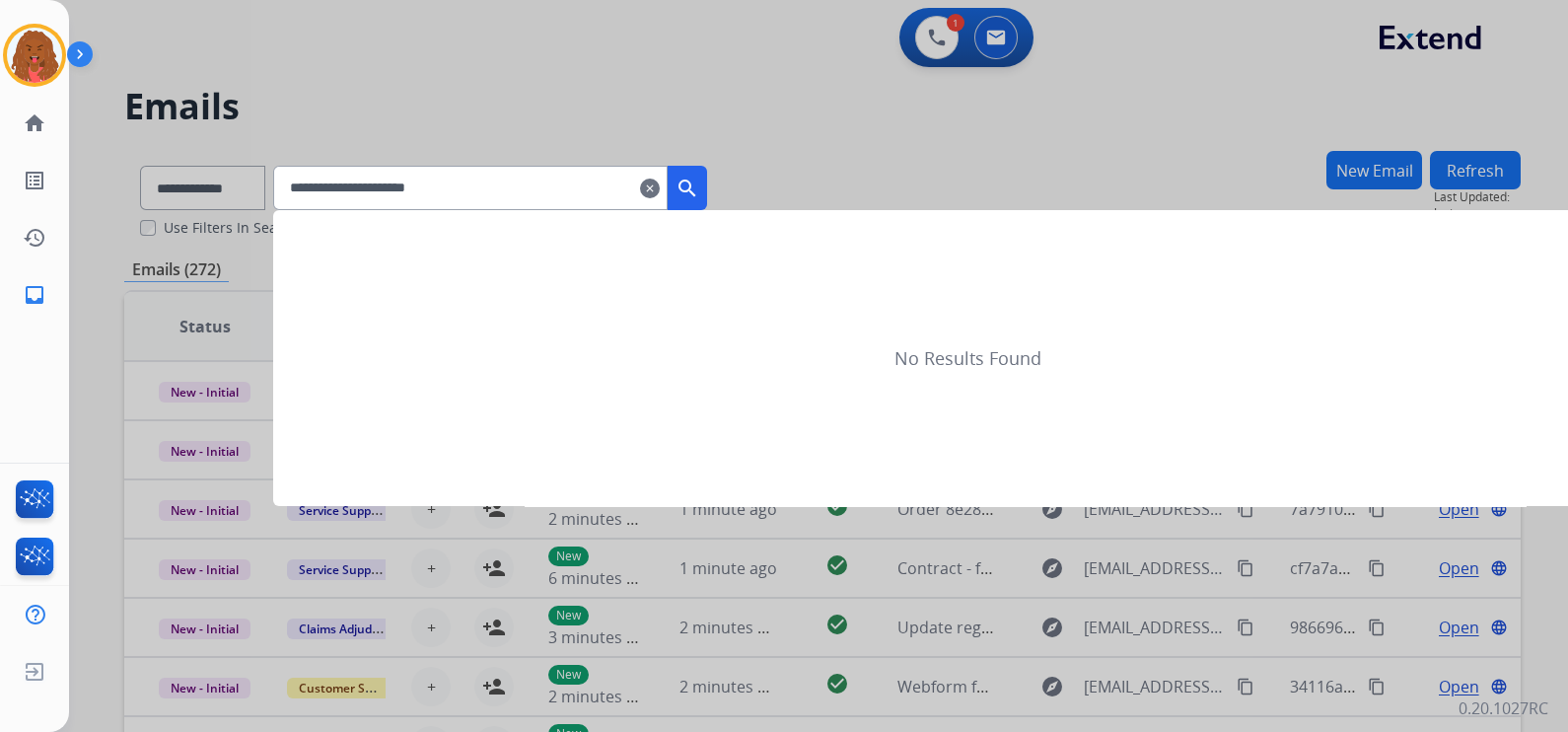 type on "**********" 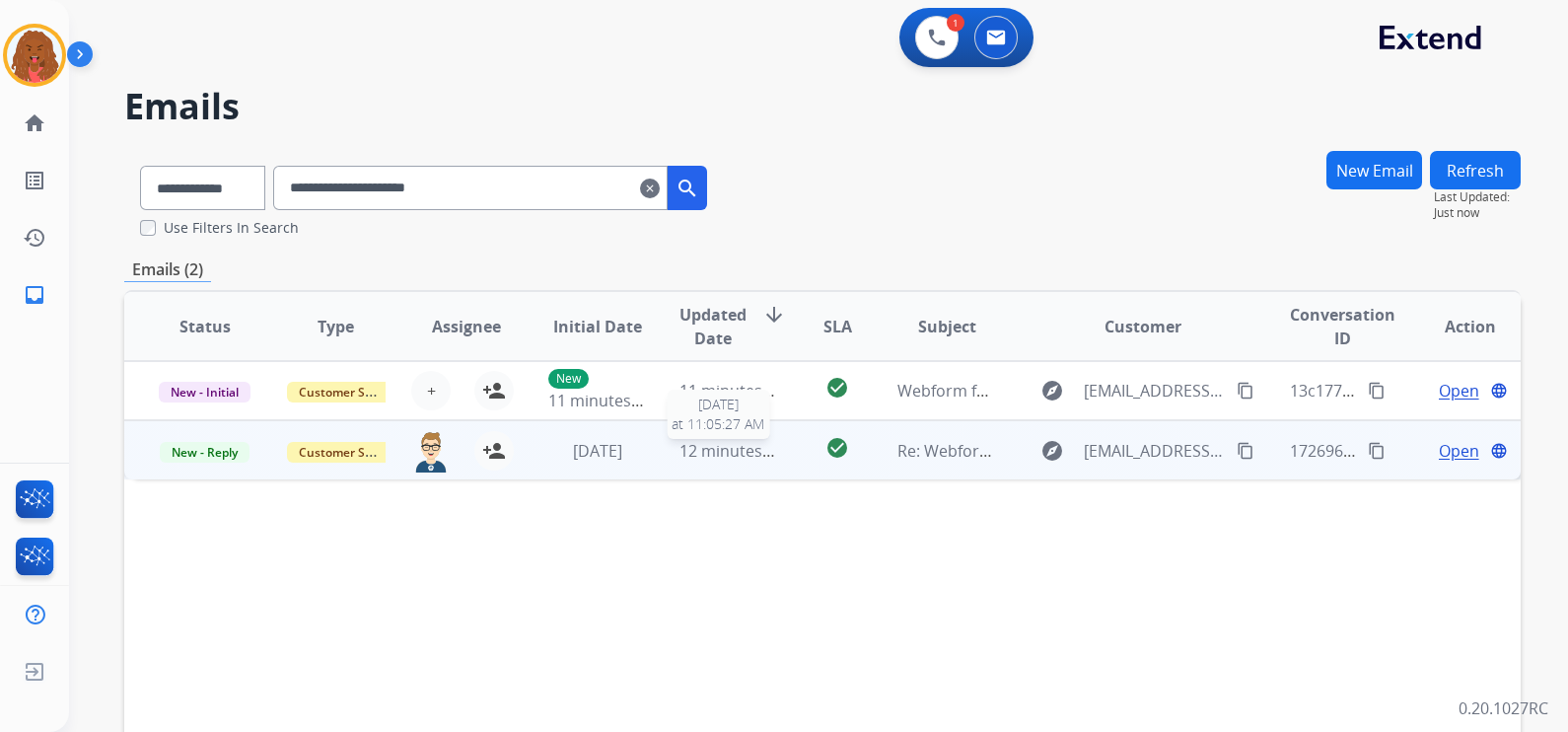 click on "12 minutes ago" at bounding box center (737, 451) 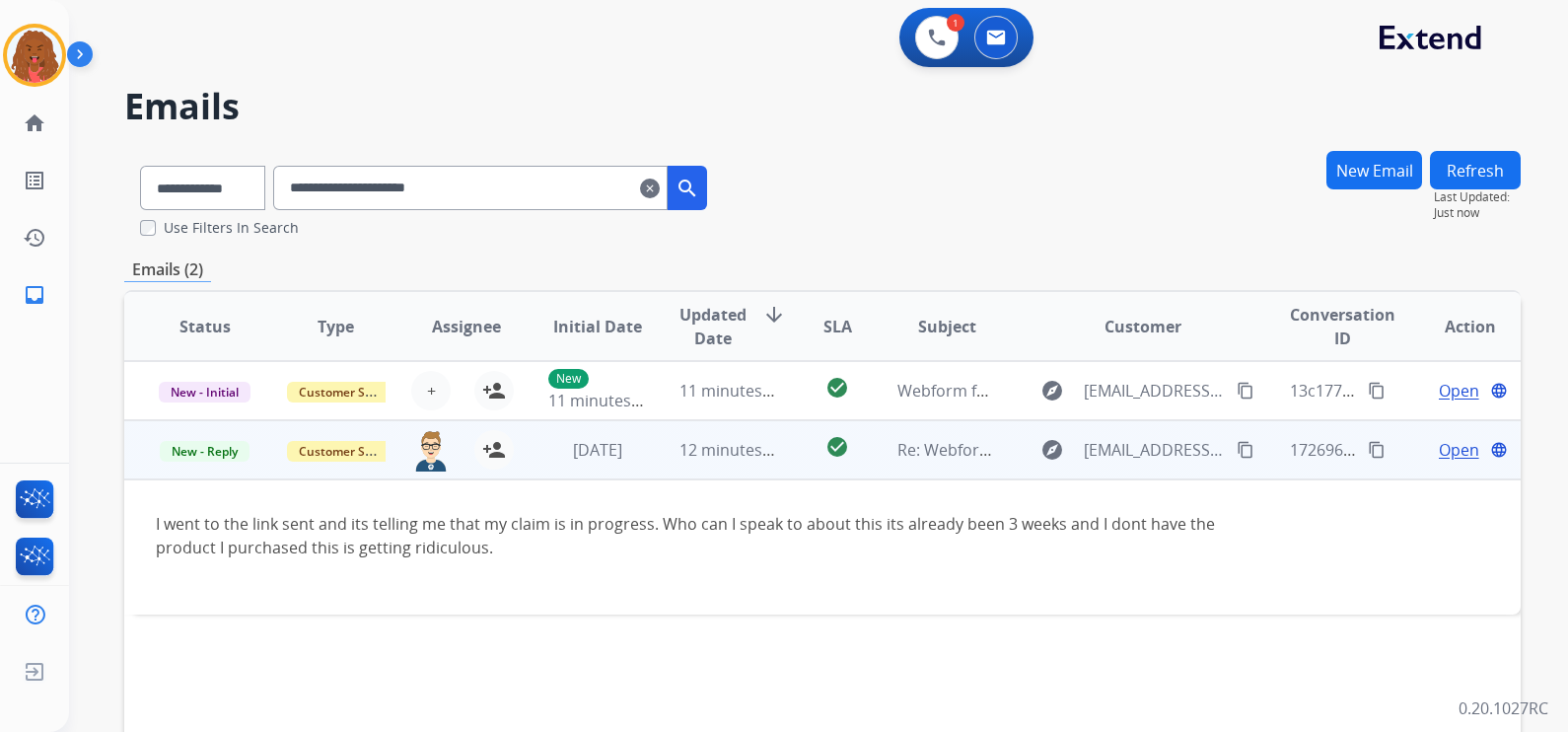 click on "Open" at bounding box center (1459, 450) 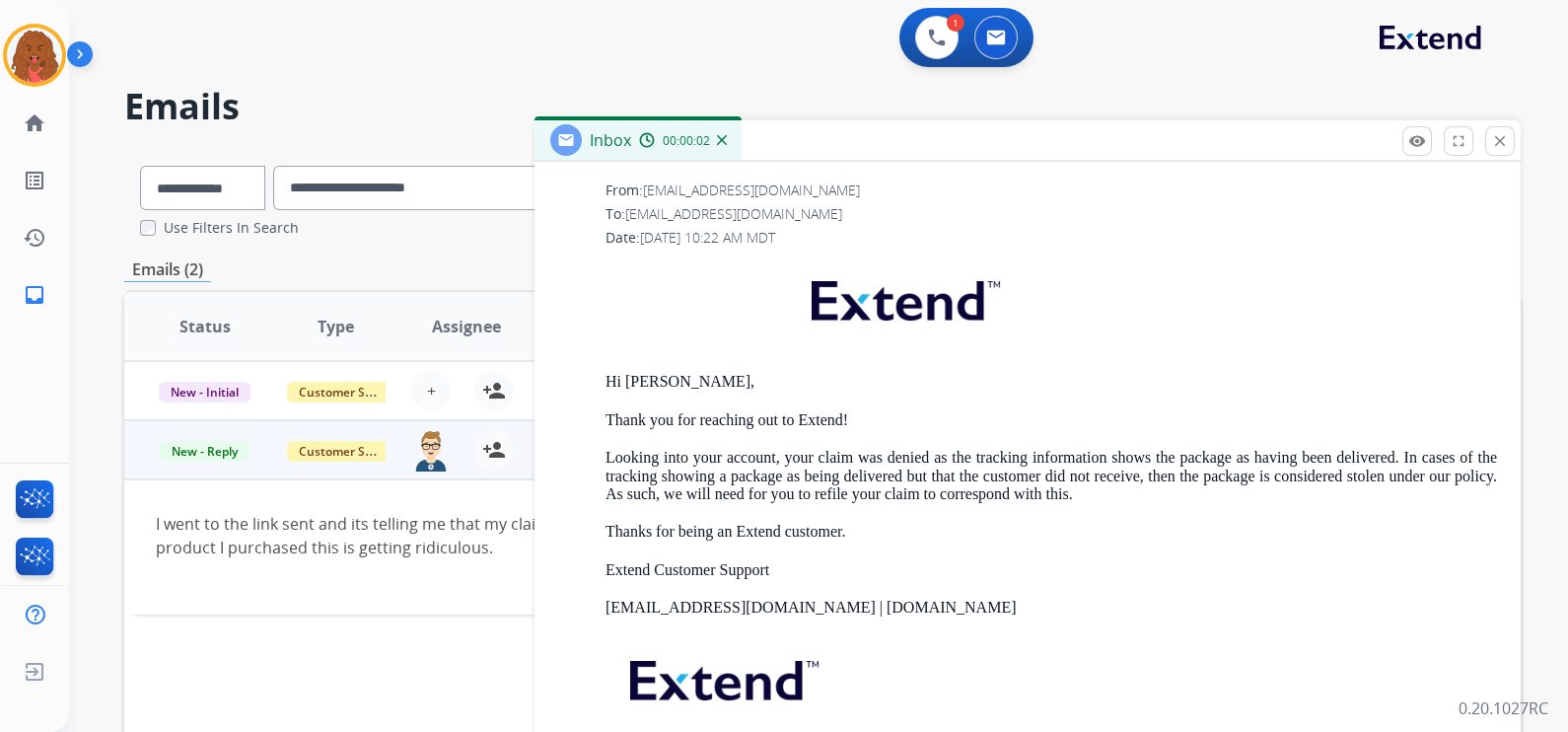 scroll, scrollTop: 1353, scrollLeft: 0, axis: vertical 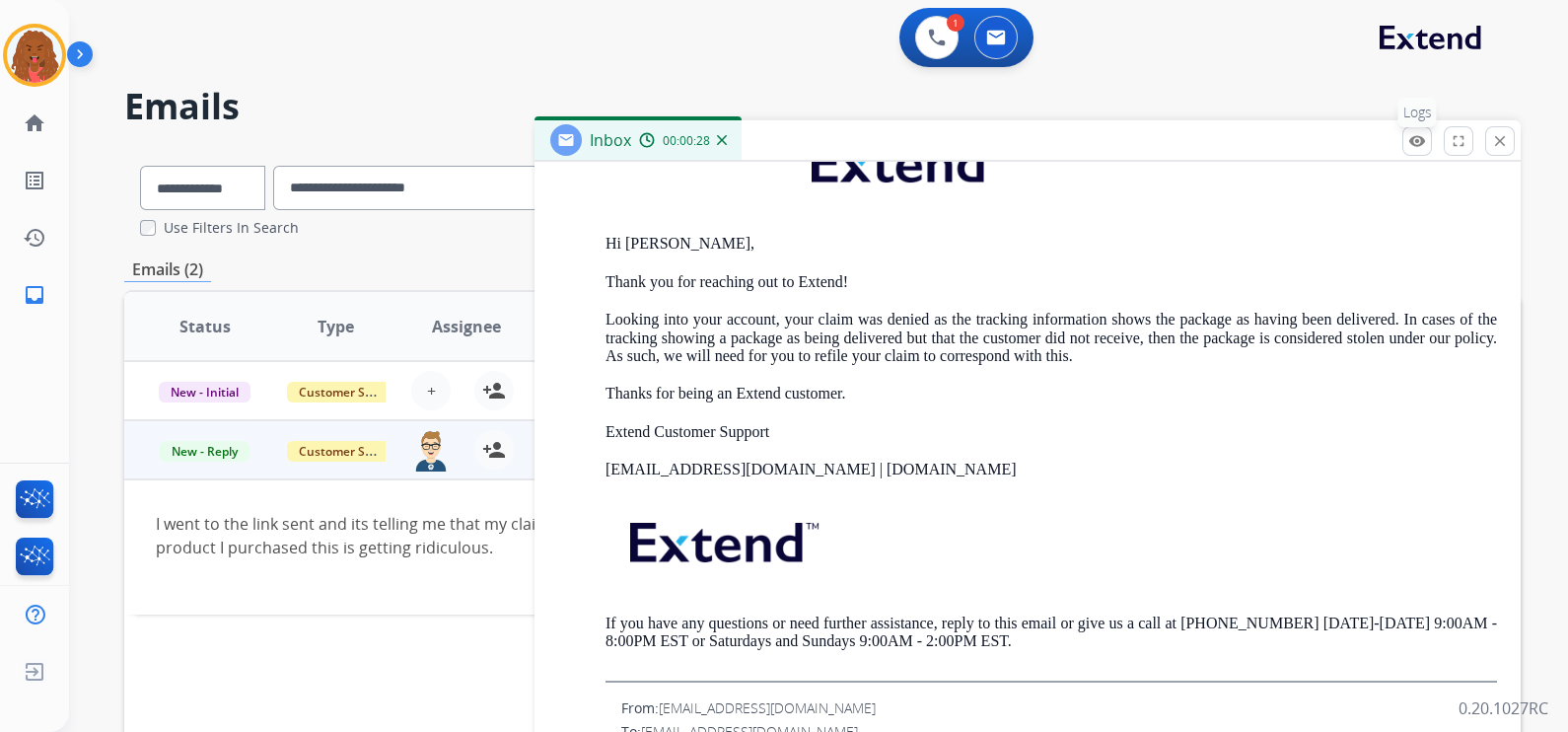 click on "remove_red_eye" at bounding box center (1417, 141) 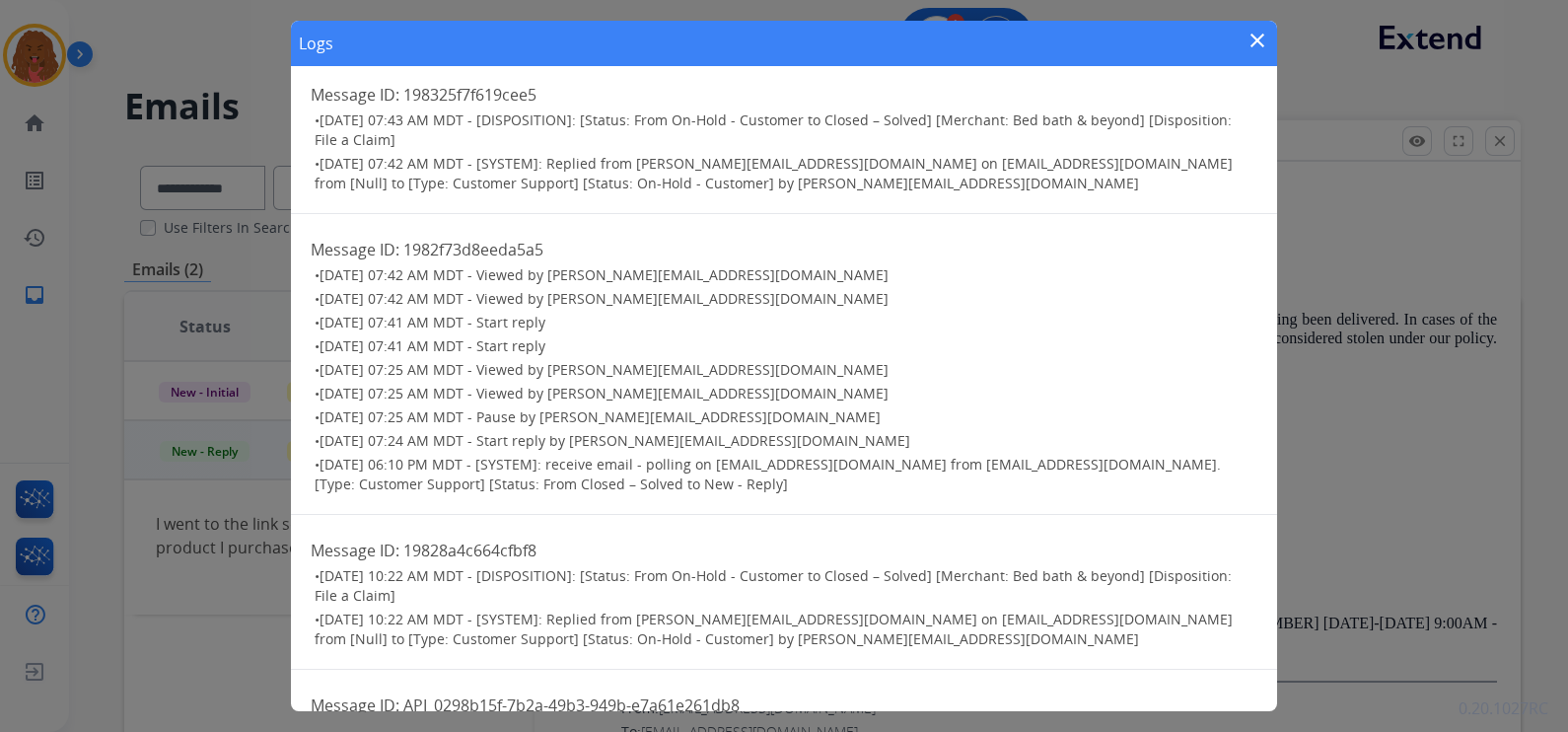 scroll, scrollTop: 269, scrollLeft: 0, axis: vertical 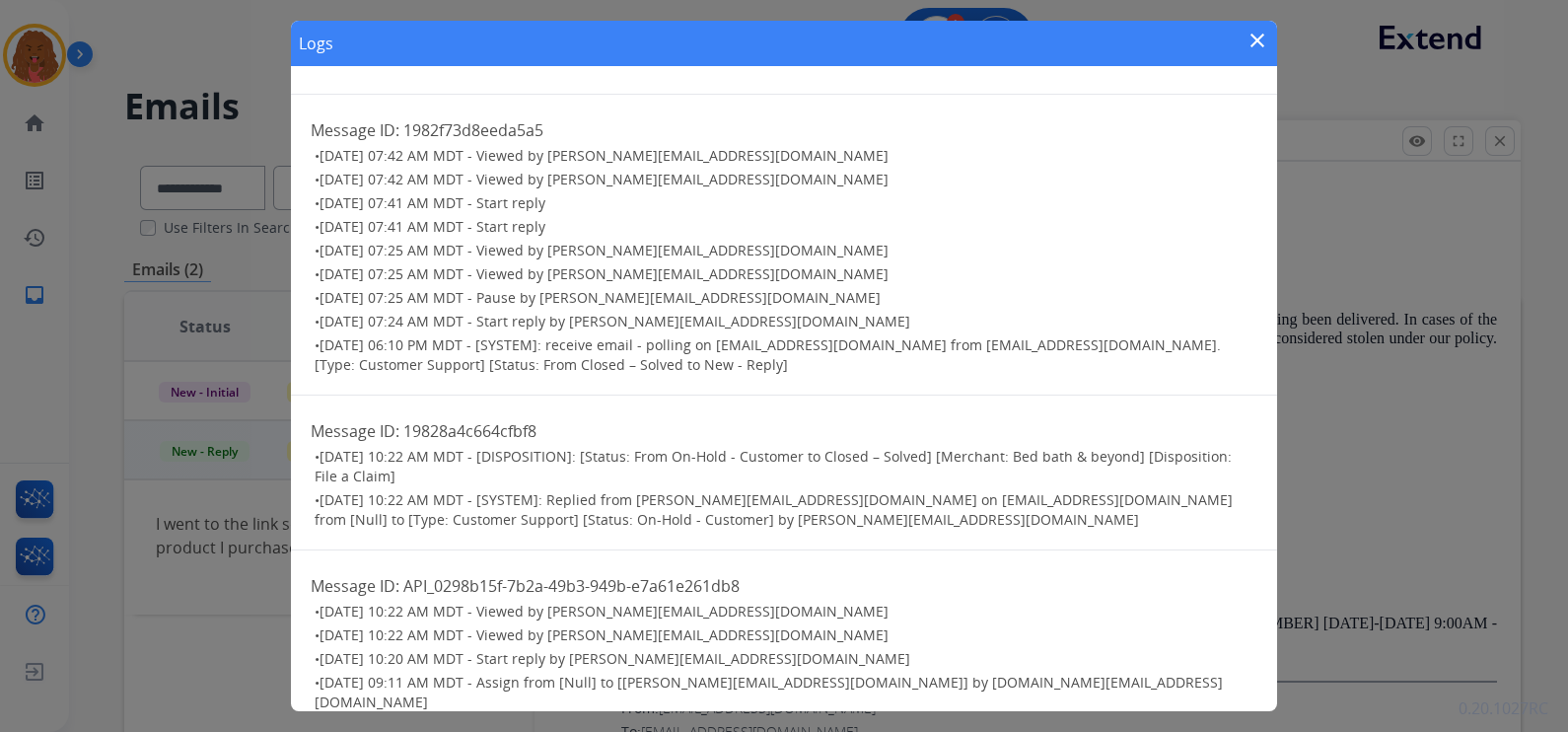 click on "close" at bounding box center [1257, 40] 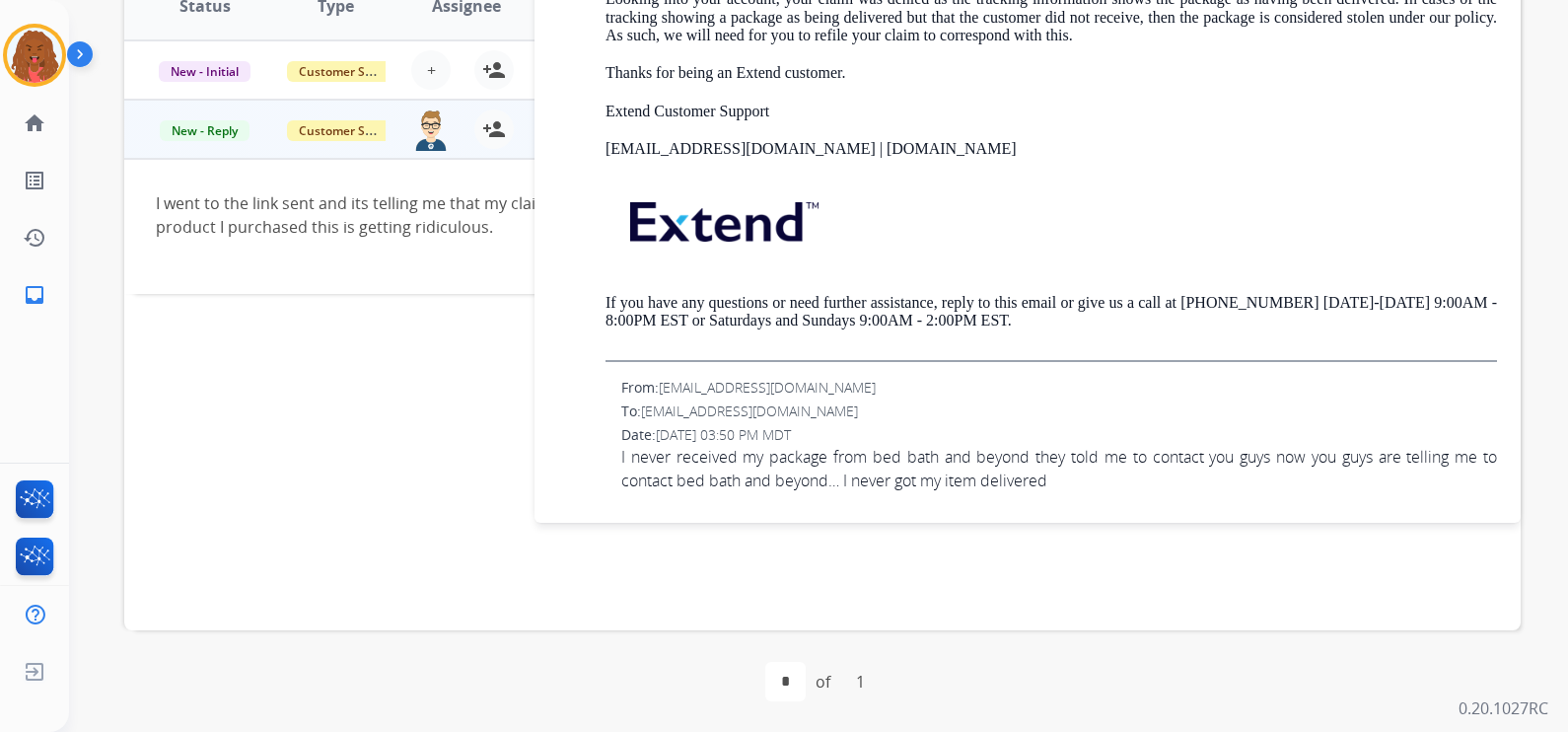 scroll, scrollTop: 196, scrollLeft: 0, axis: vertical 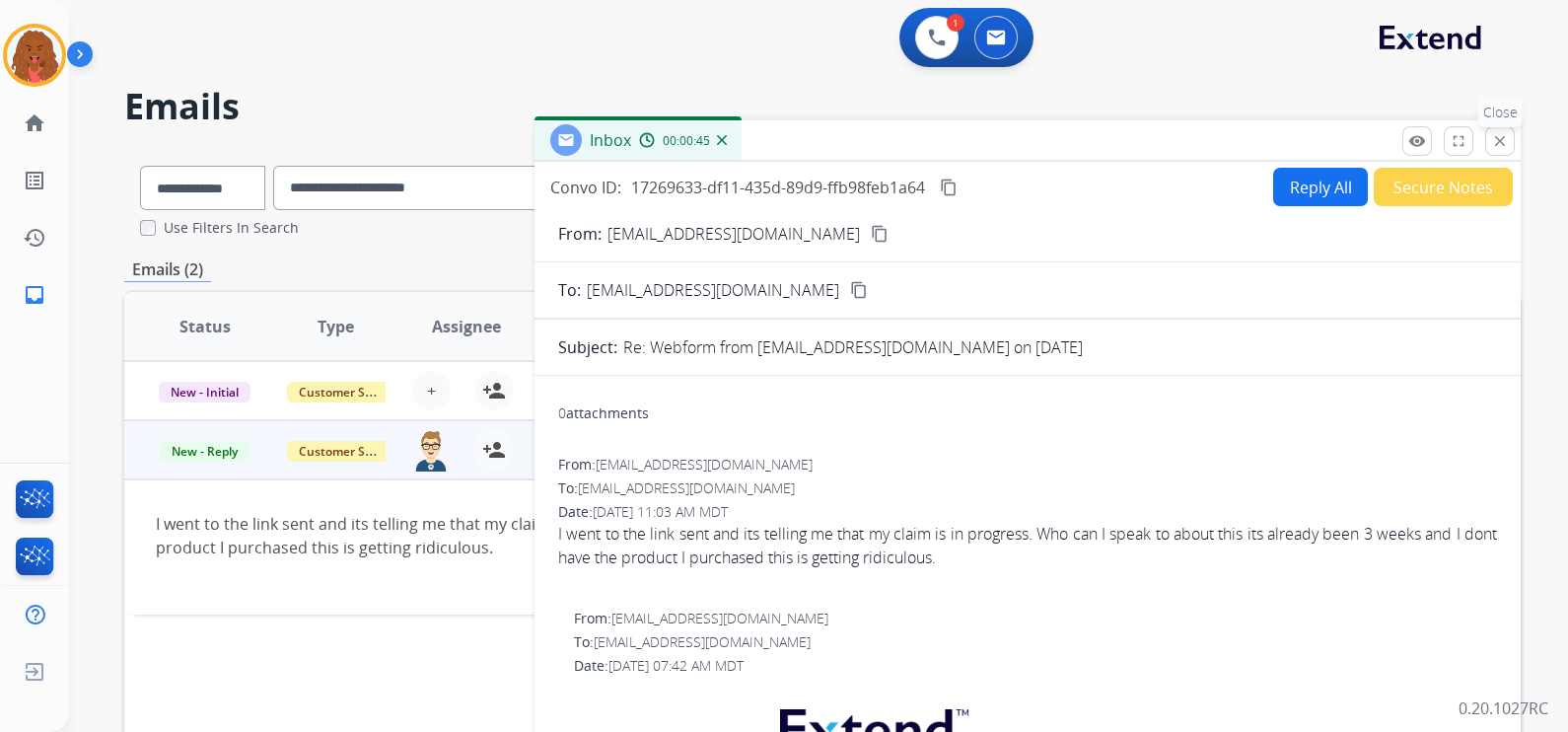 click on "close Close" at bounding box center (1500, 141) 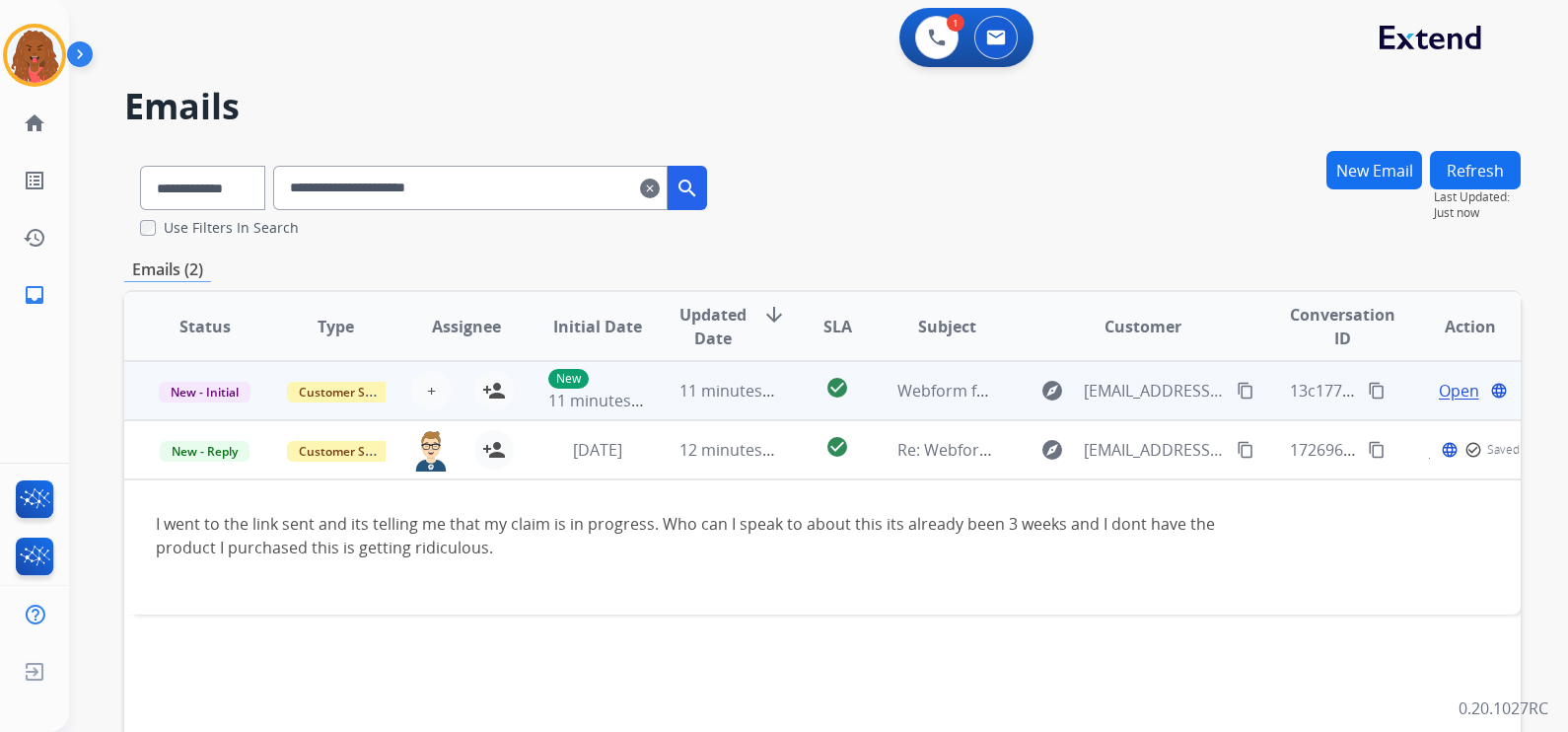 click on "Open" at bounding box center [1459, 391] 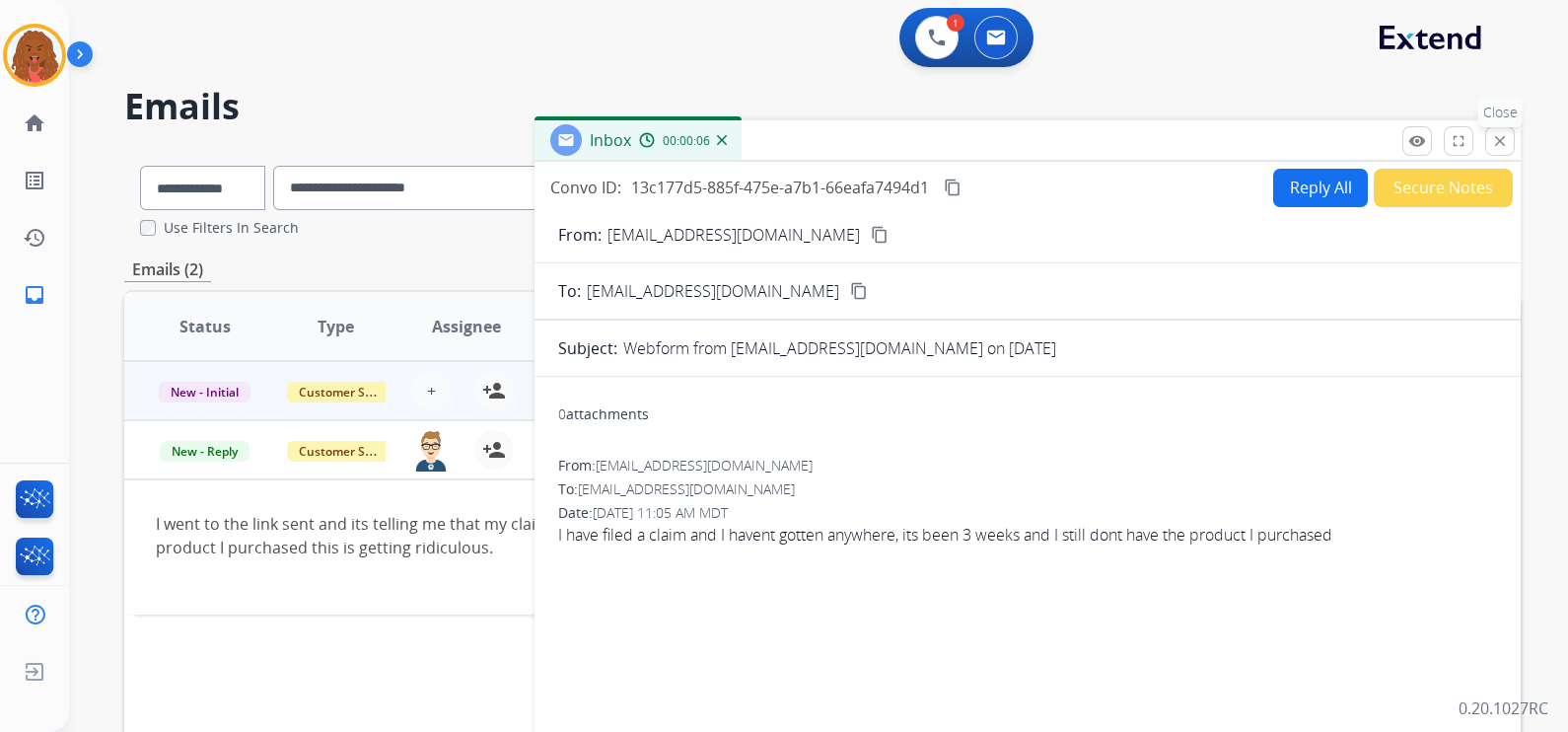 click on "close" at bounding box center (1500, 141) 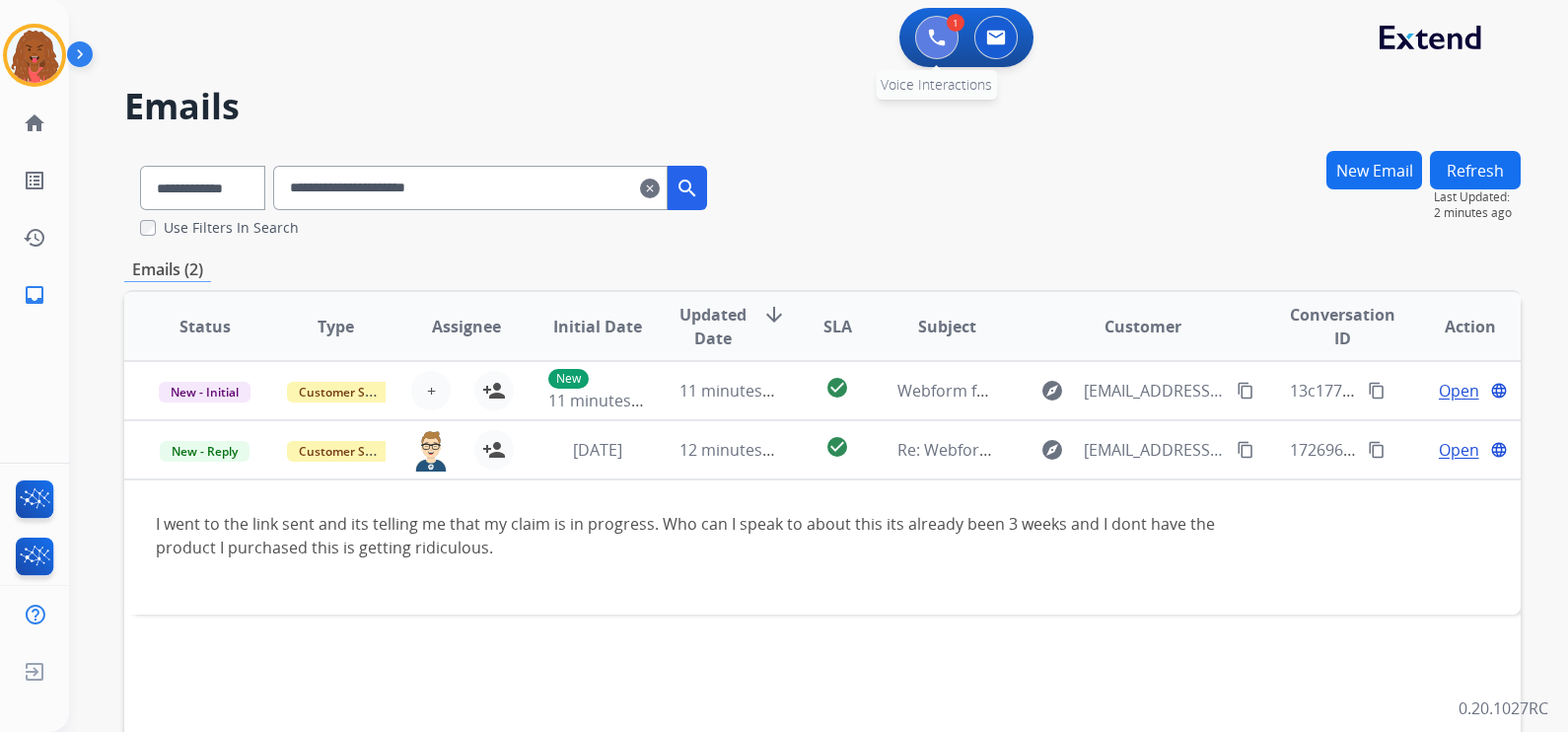 click at bounding box center [937, 37] 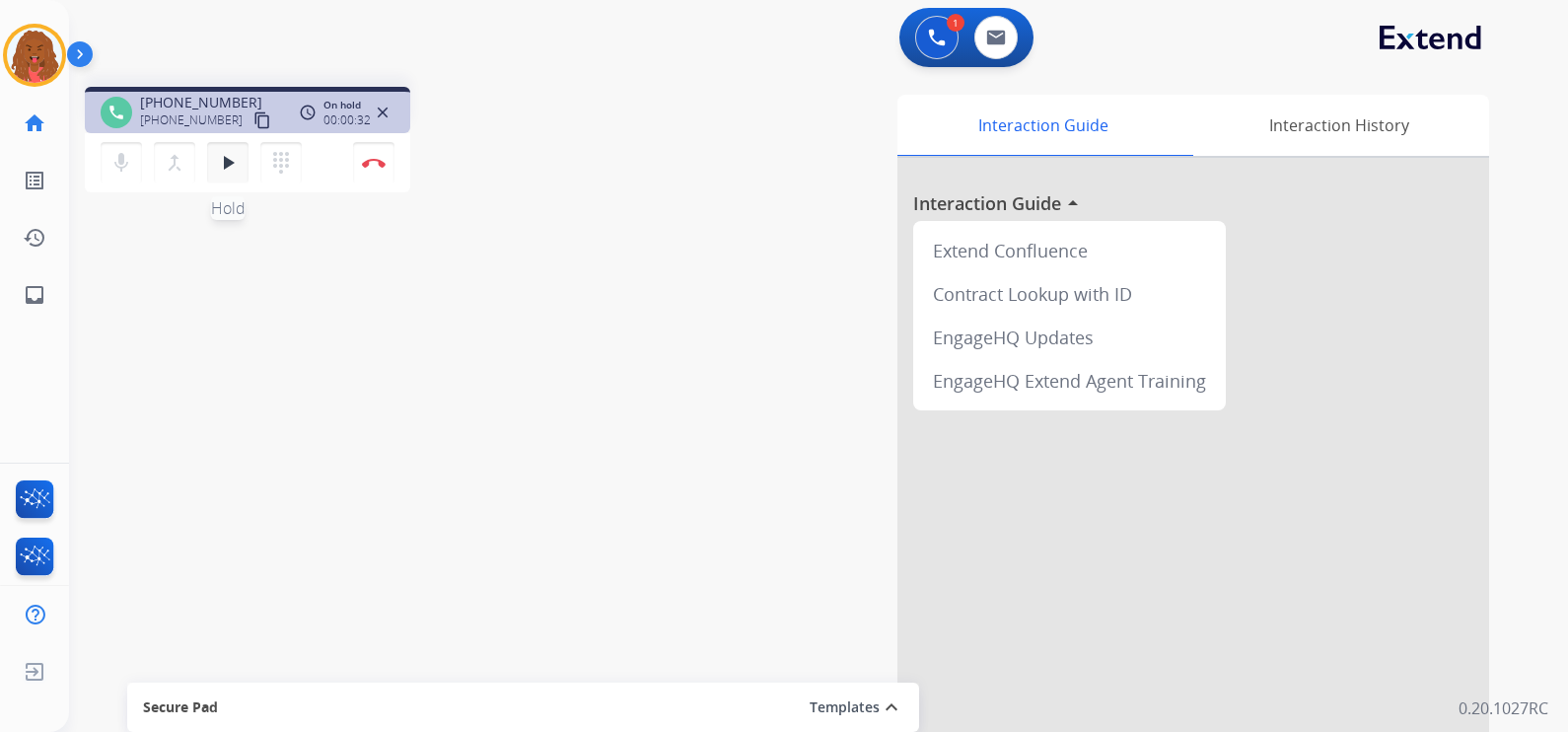 click on "play_arrow" at bounding box center (228, 163) 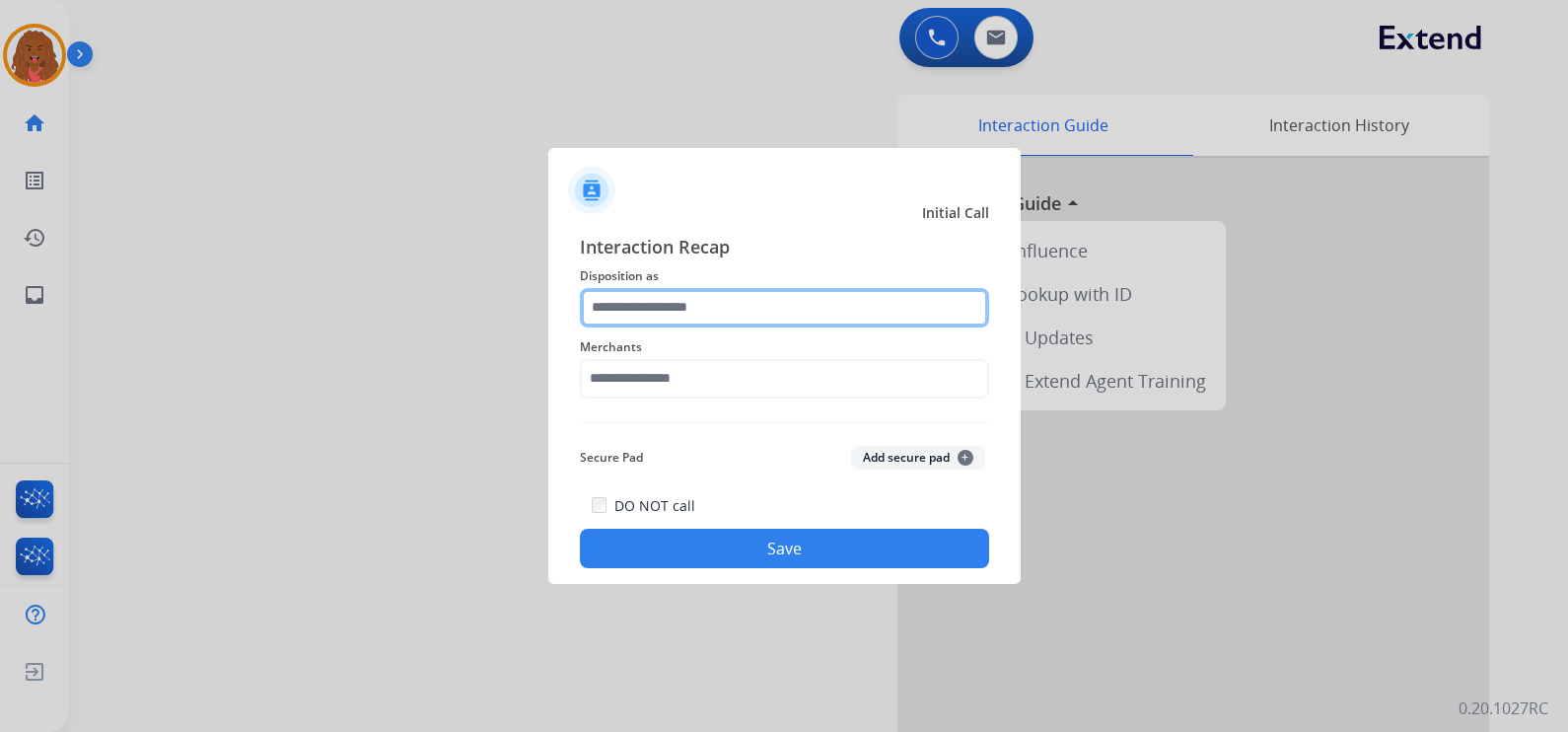 click 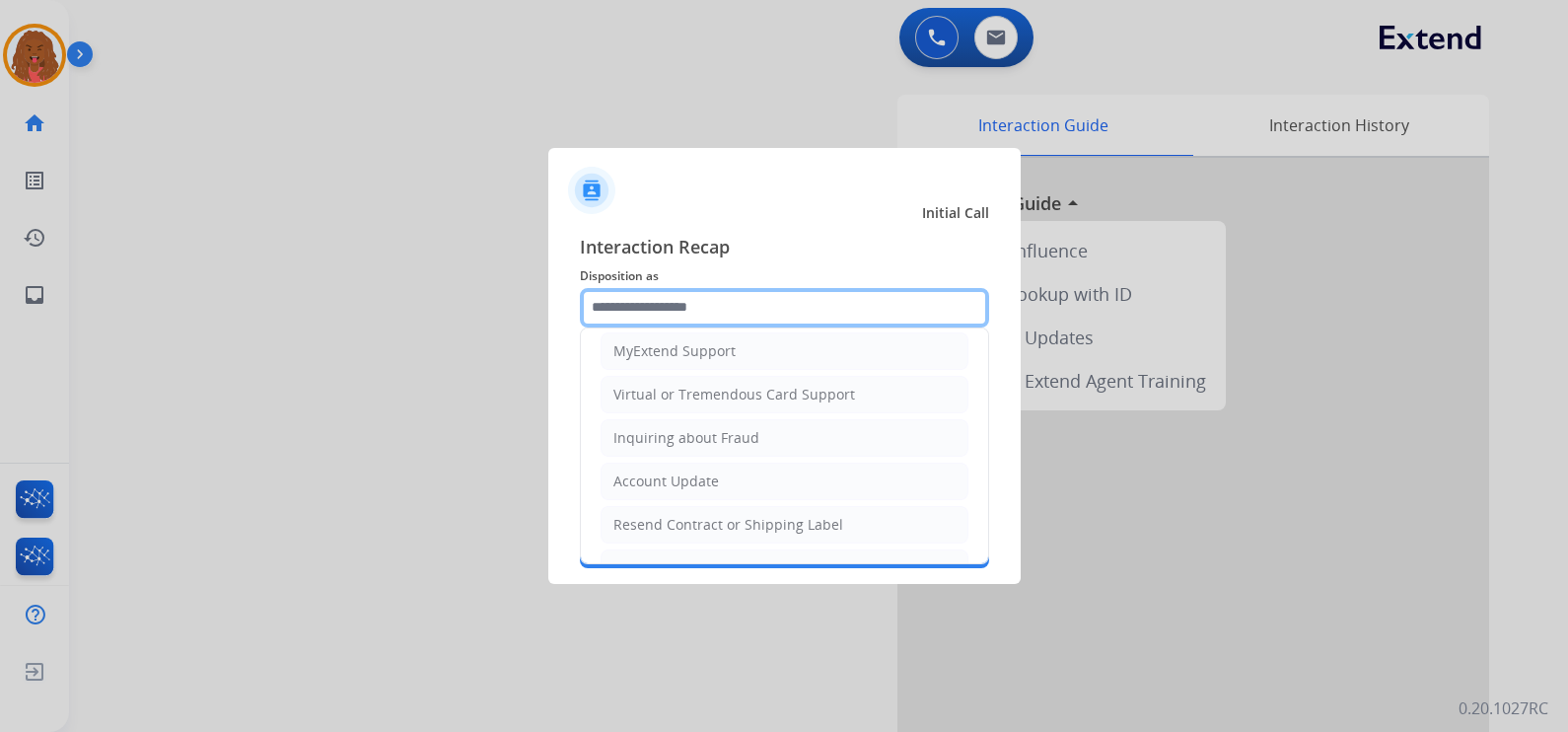 scroll, scrollTop: 56, scrollLeft: 0, axis: vertical 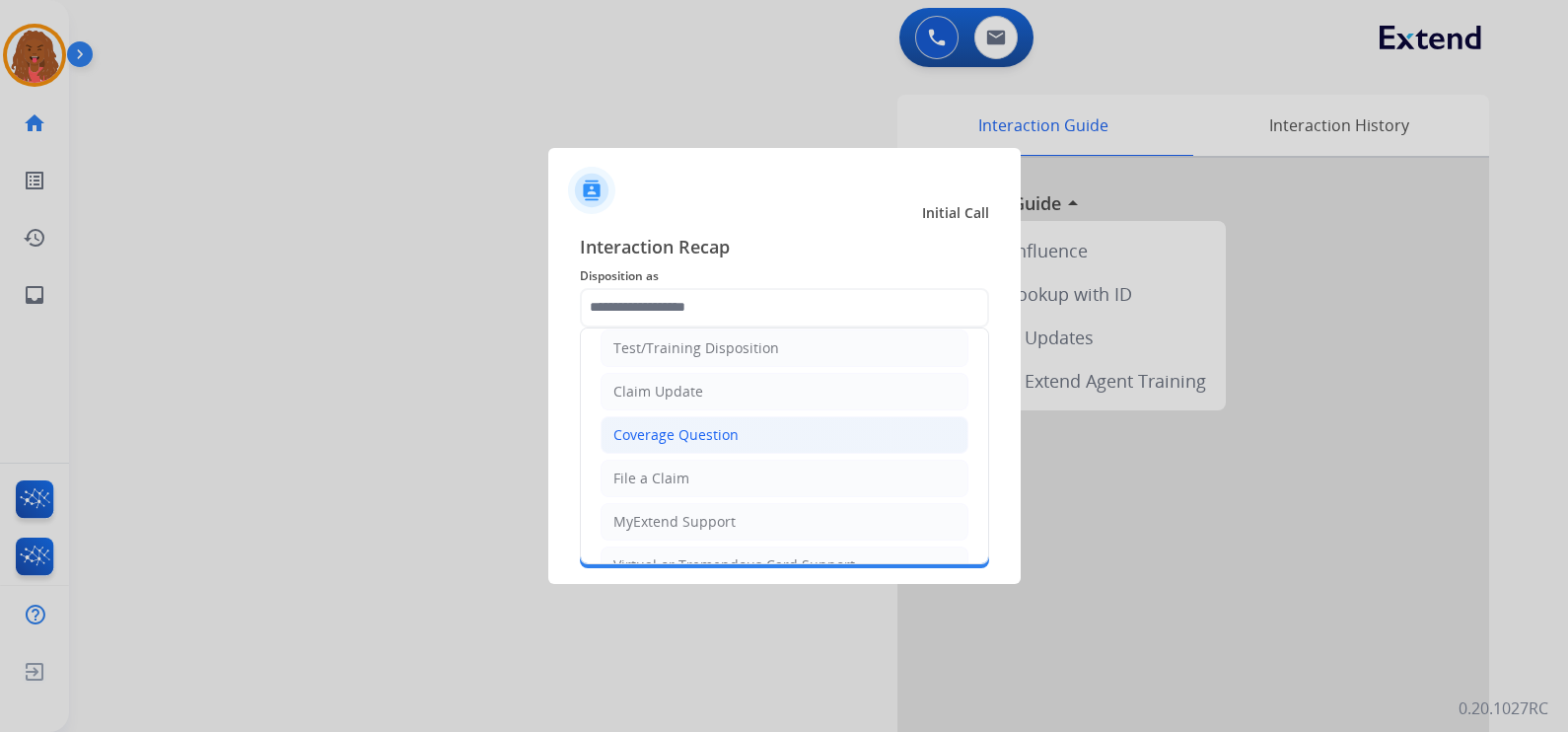click on "Coverage Question" 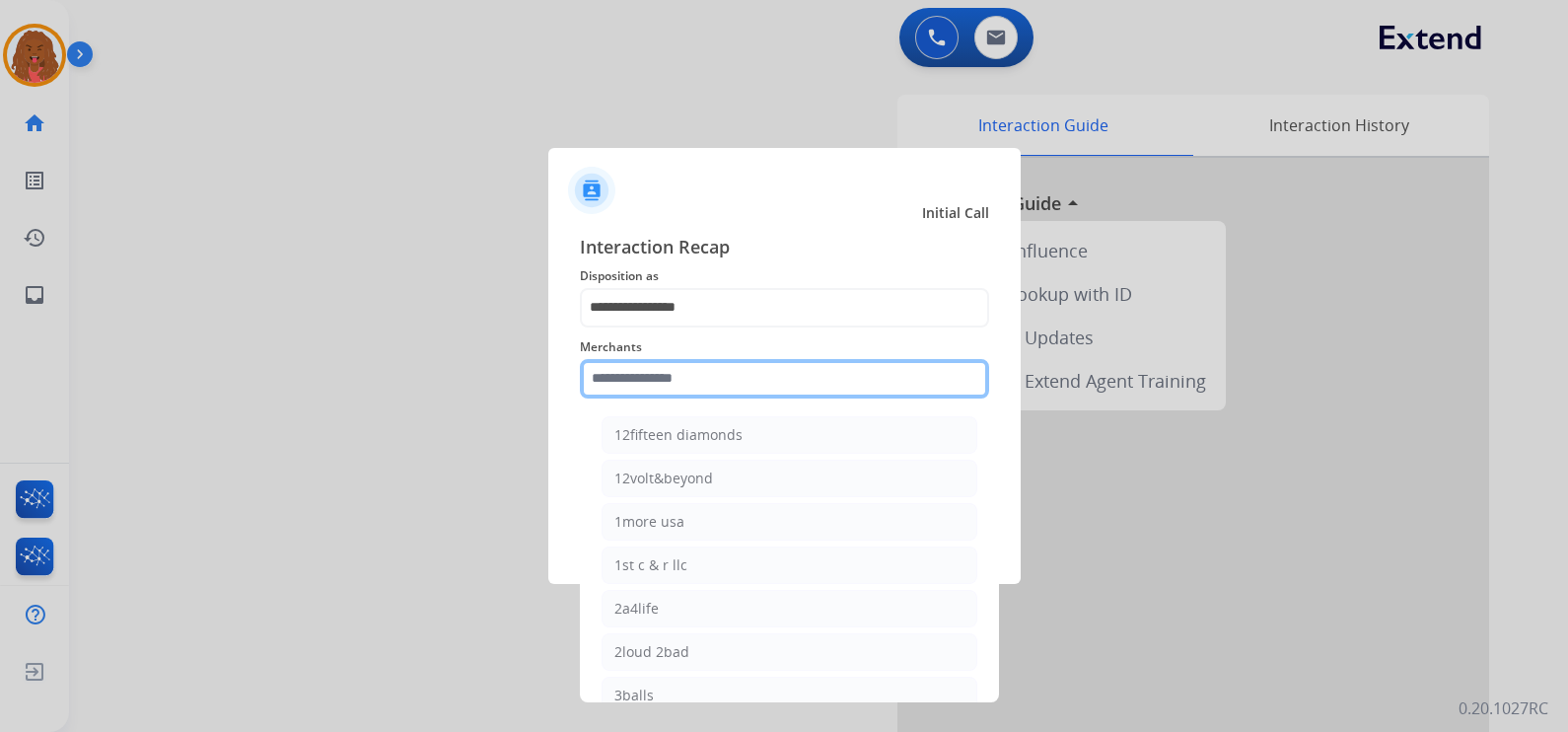 click 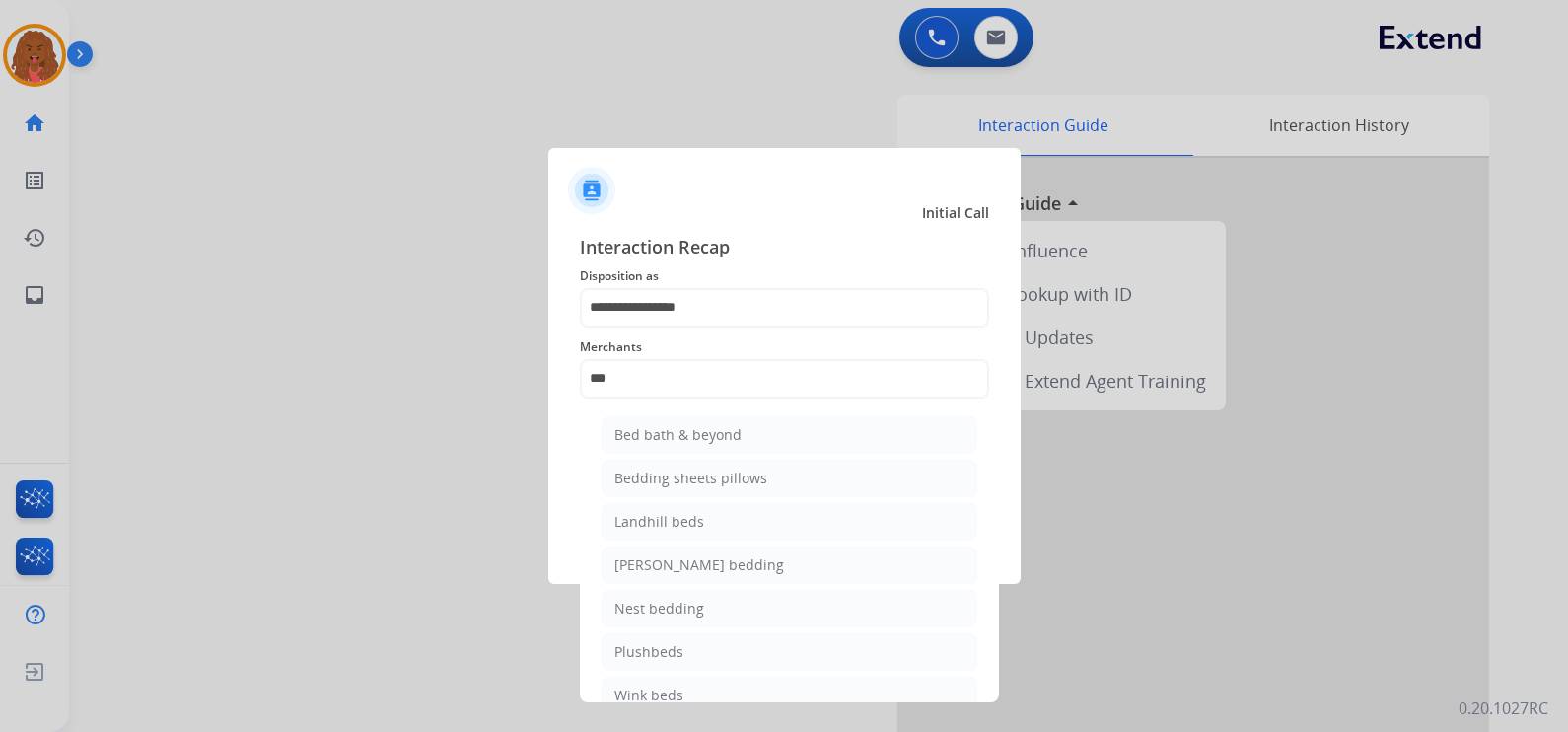 click on "Bed bath & beyond" 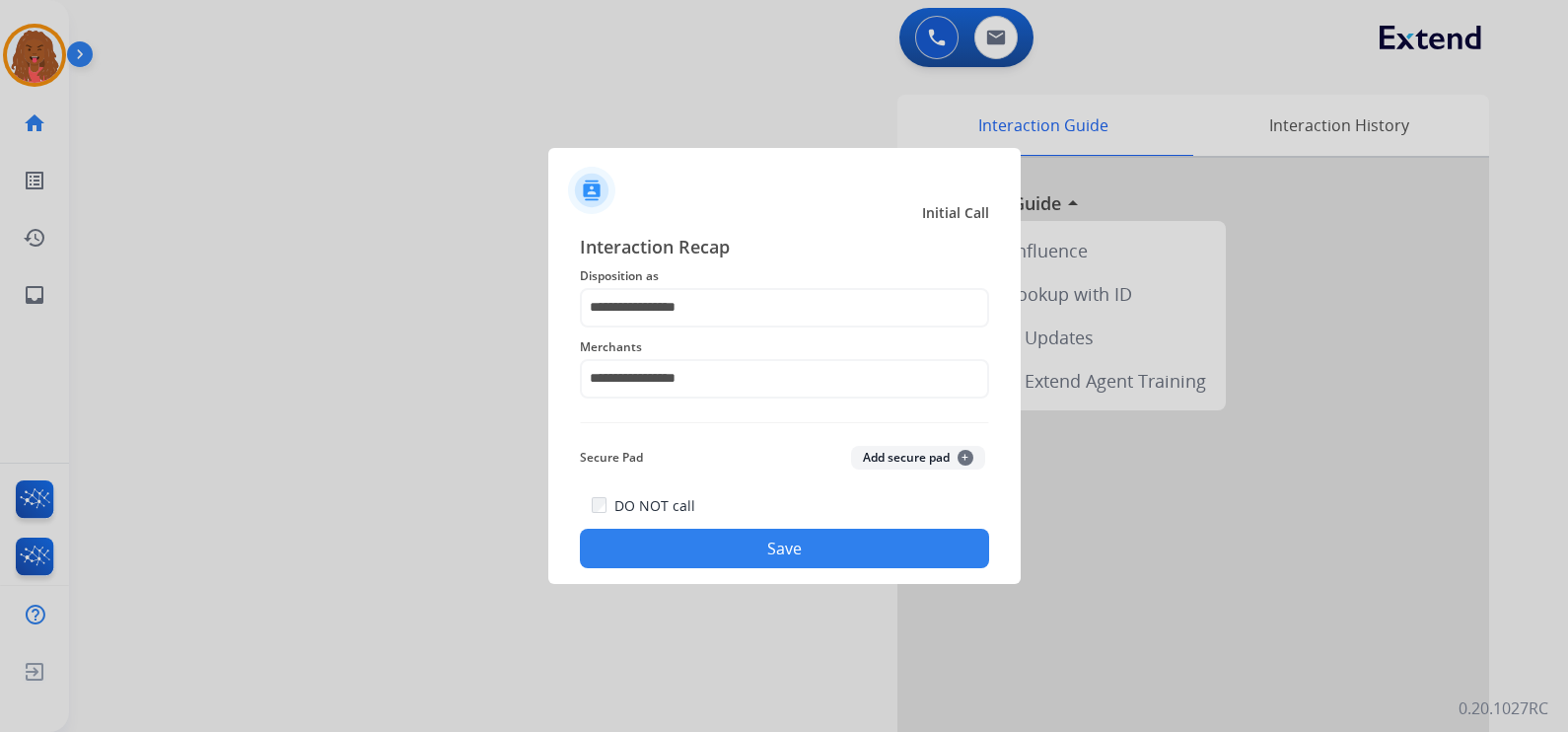 click on "Save" 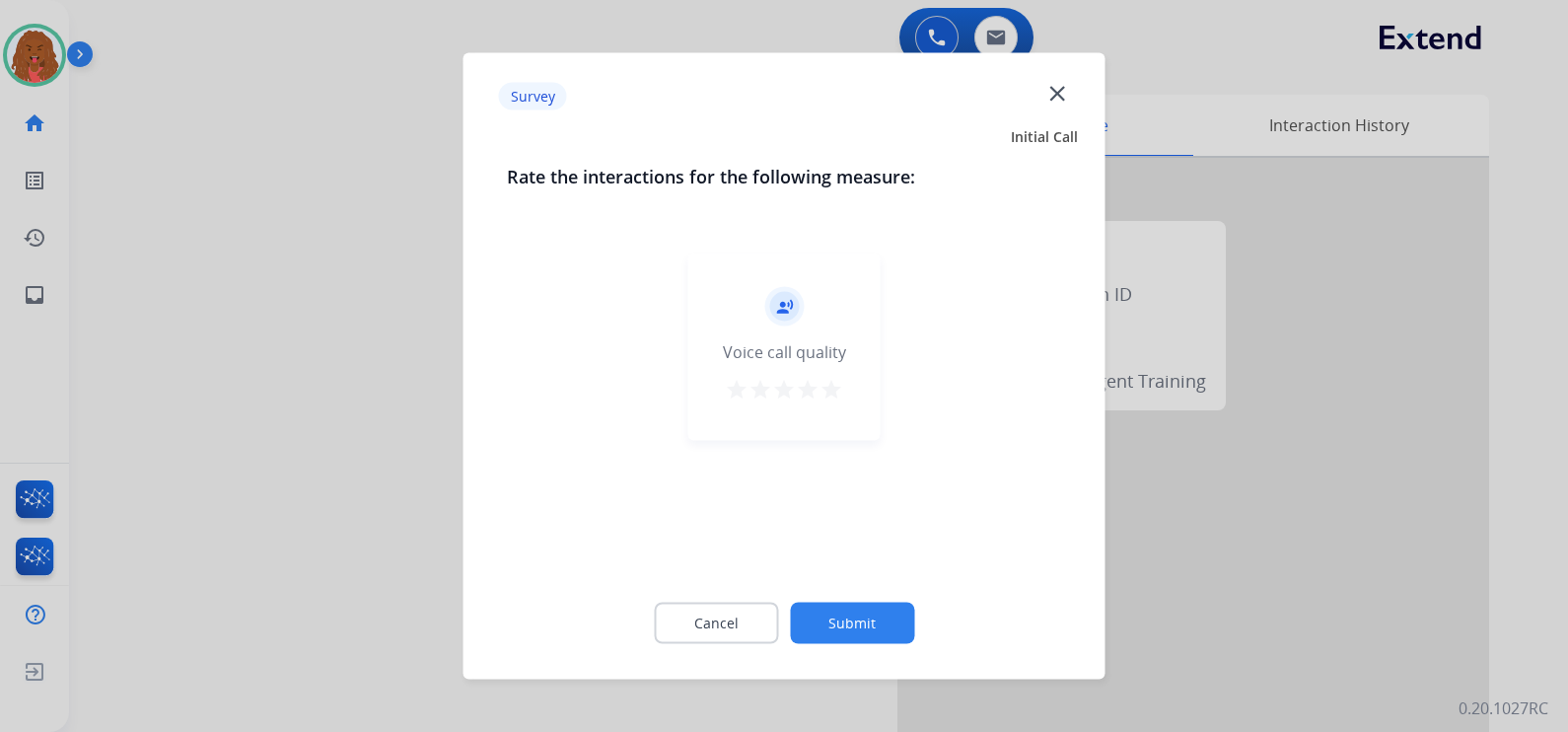 click on "Submit" 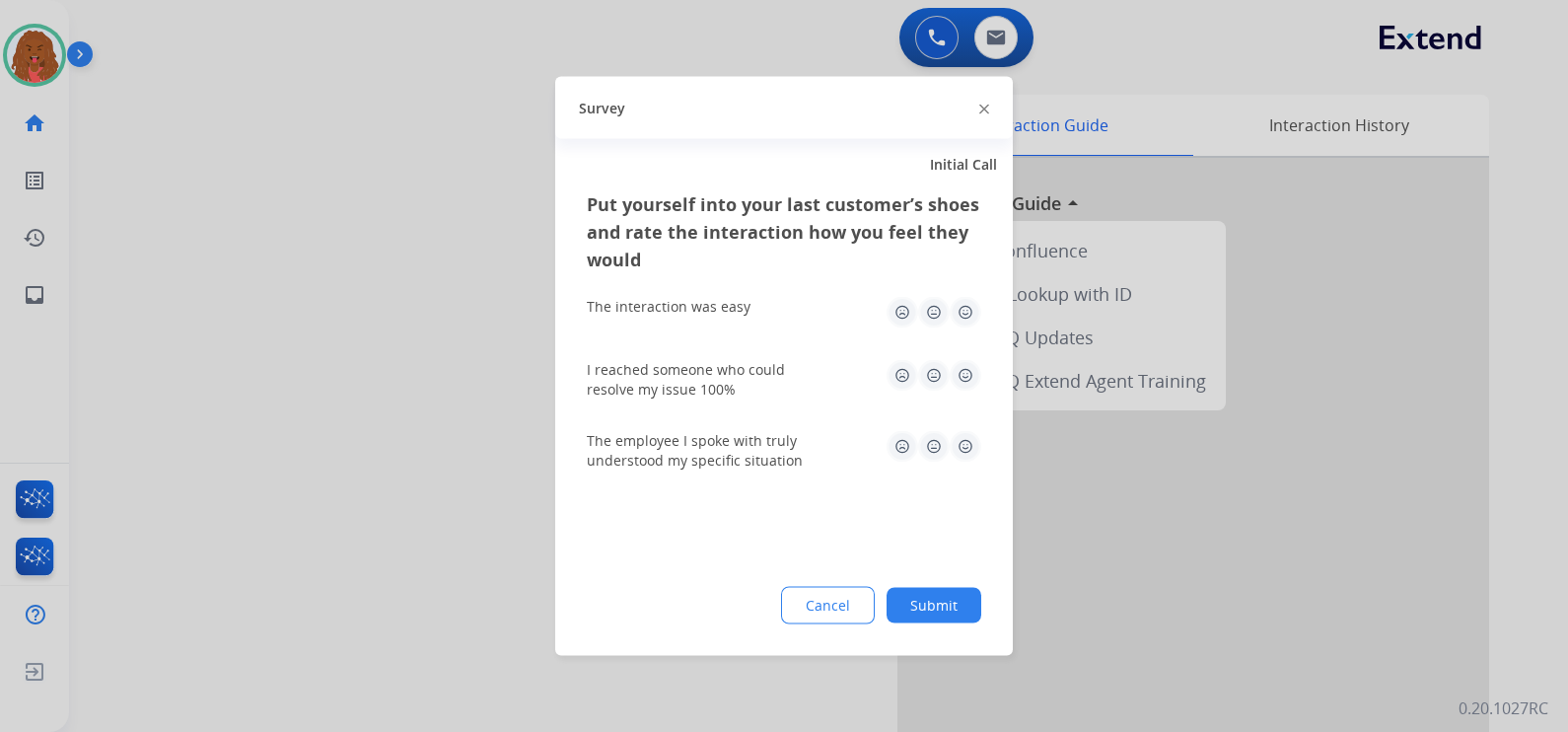 click on "Submit" 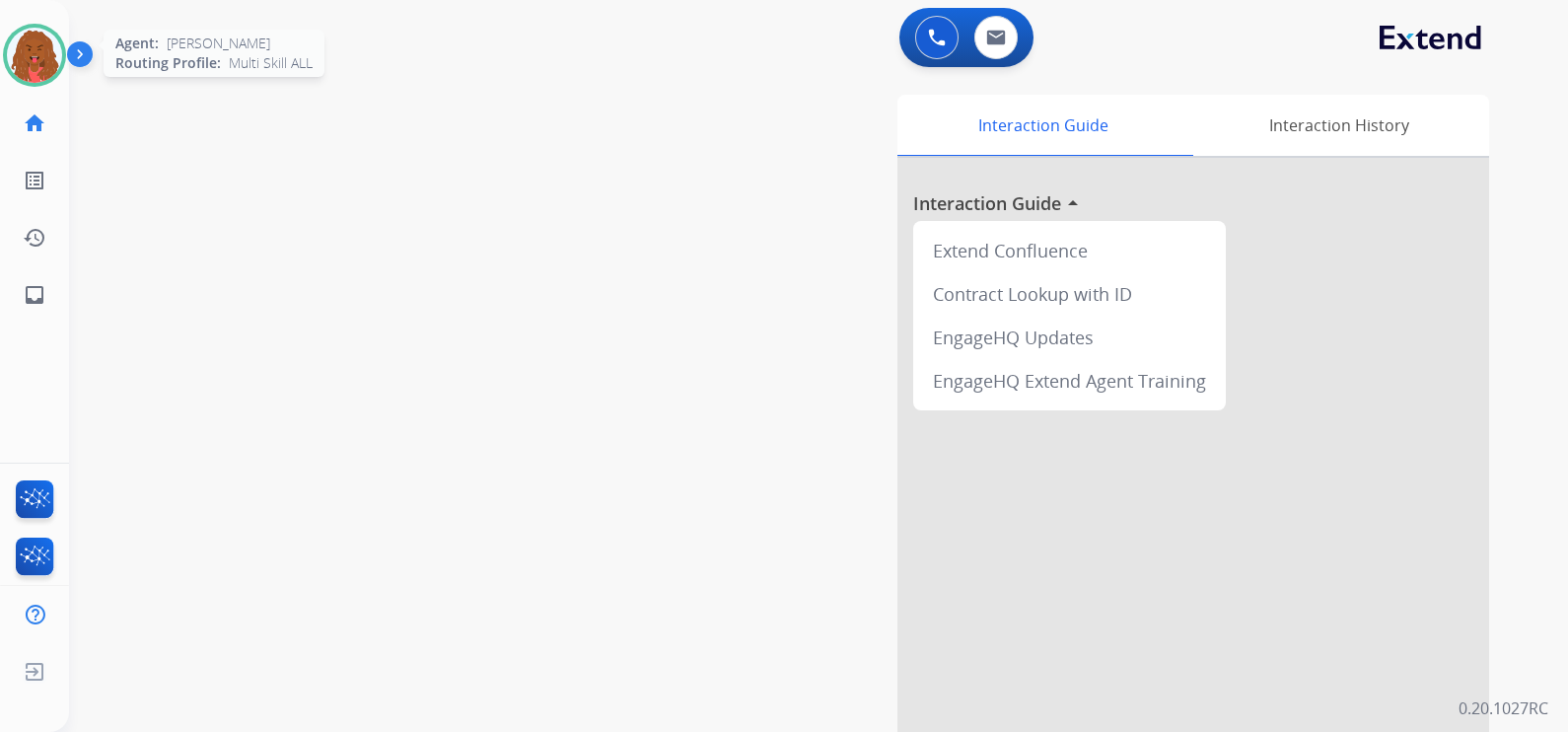 click at bounding box center (35, 55) 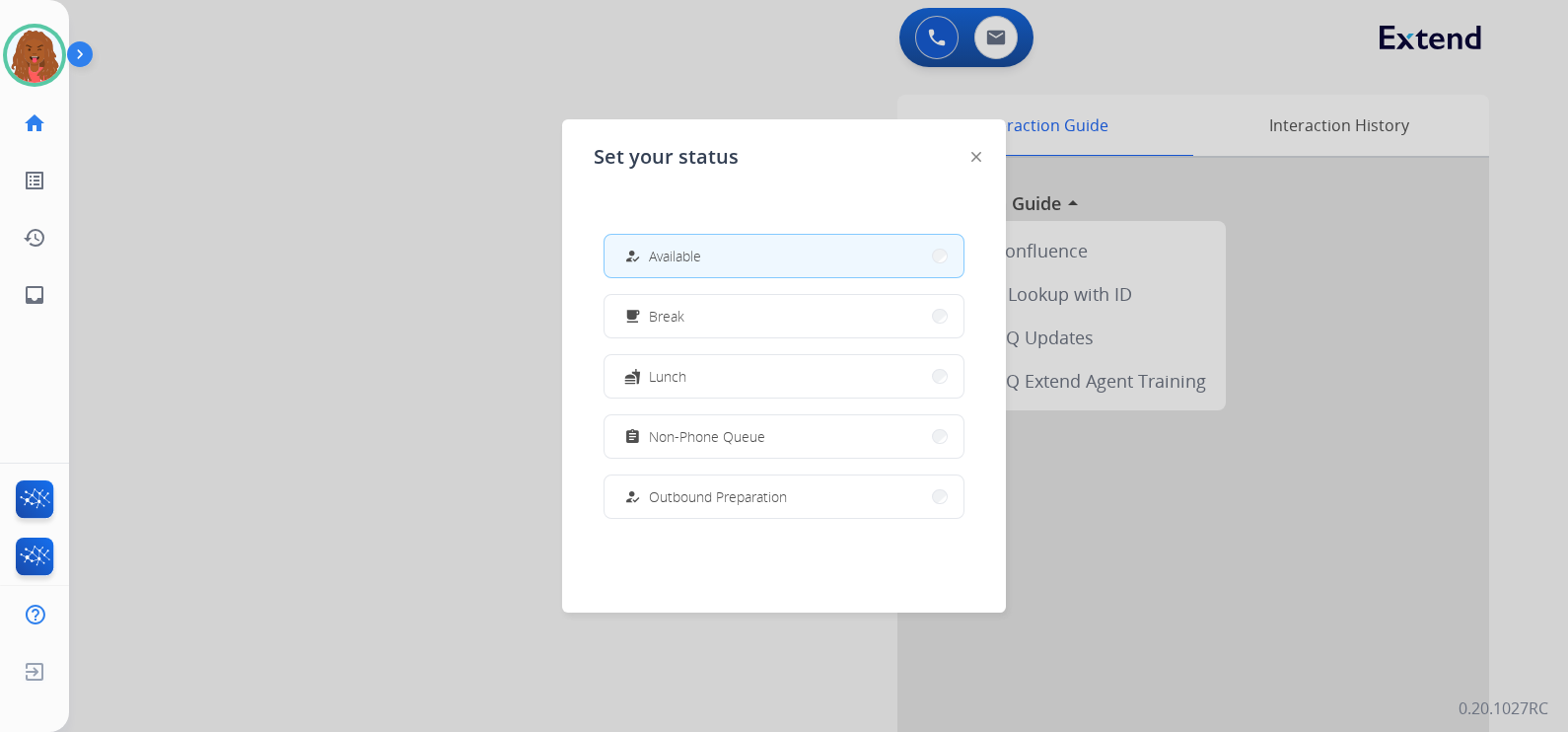 drag, startPoint x: 772, startPoint y: 441, endPoint x: 795, endPoint y: 432, distance: 24.698178 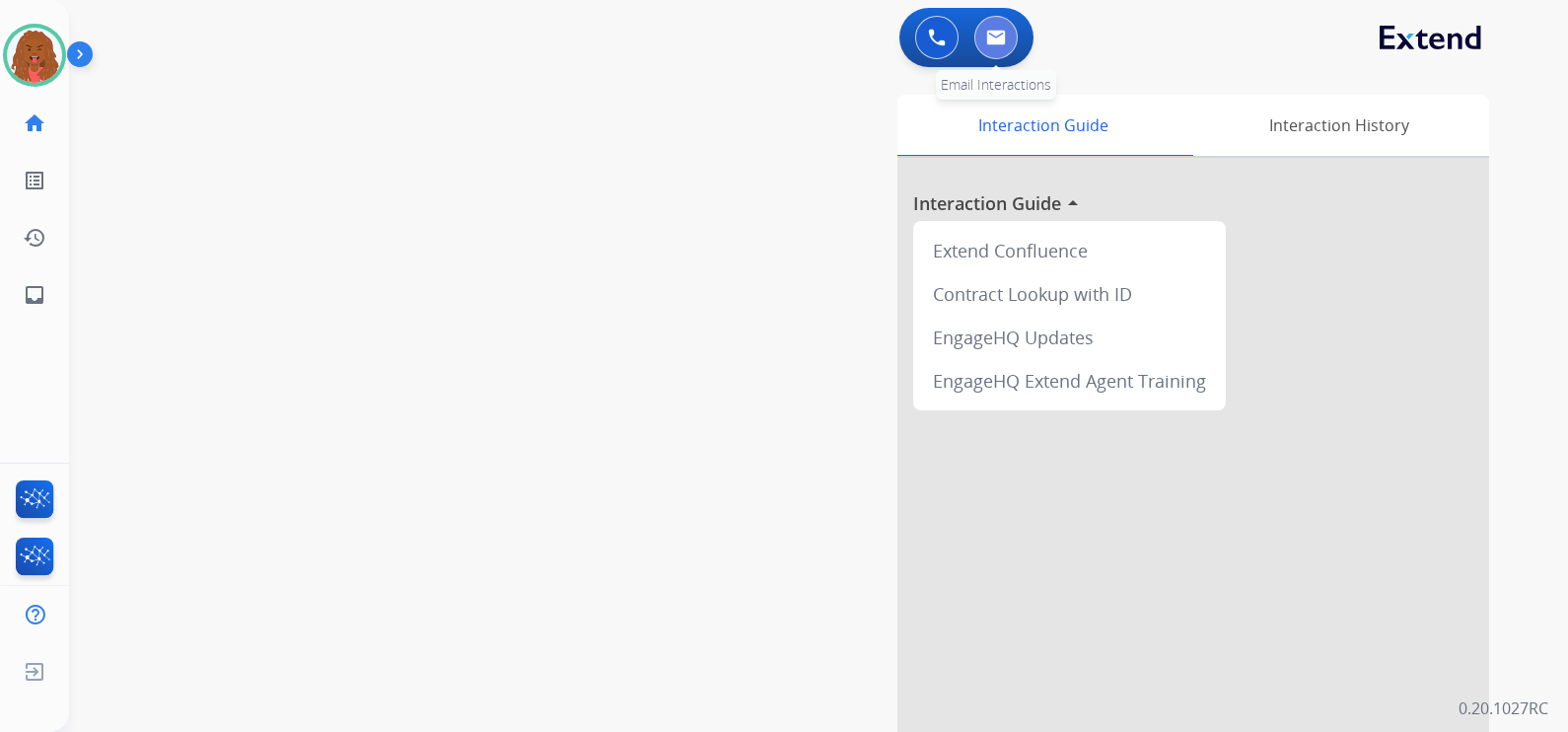 click at bounding box center (996, 37) 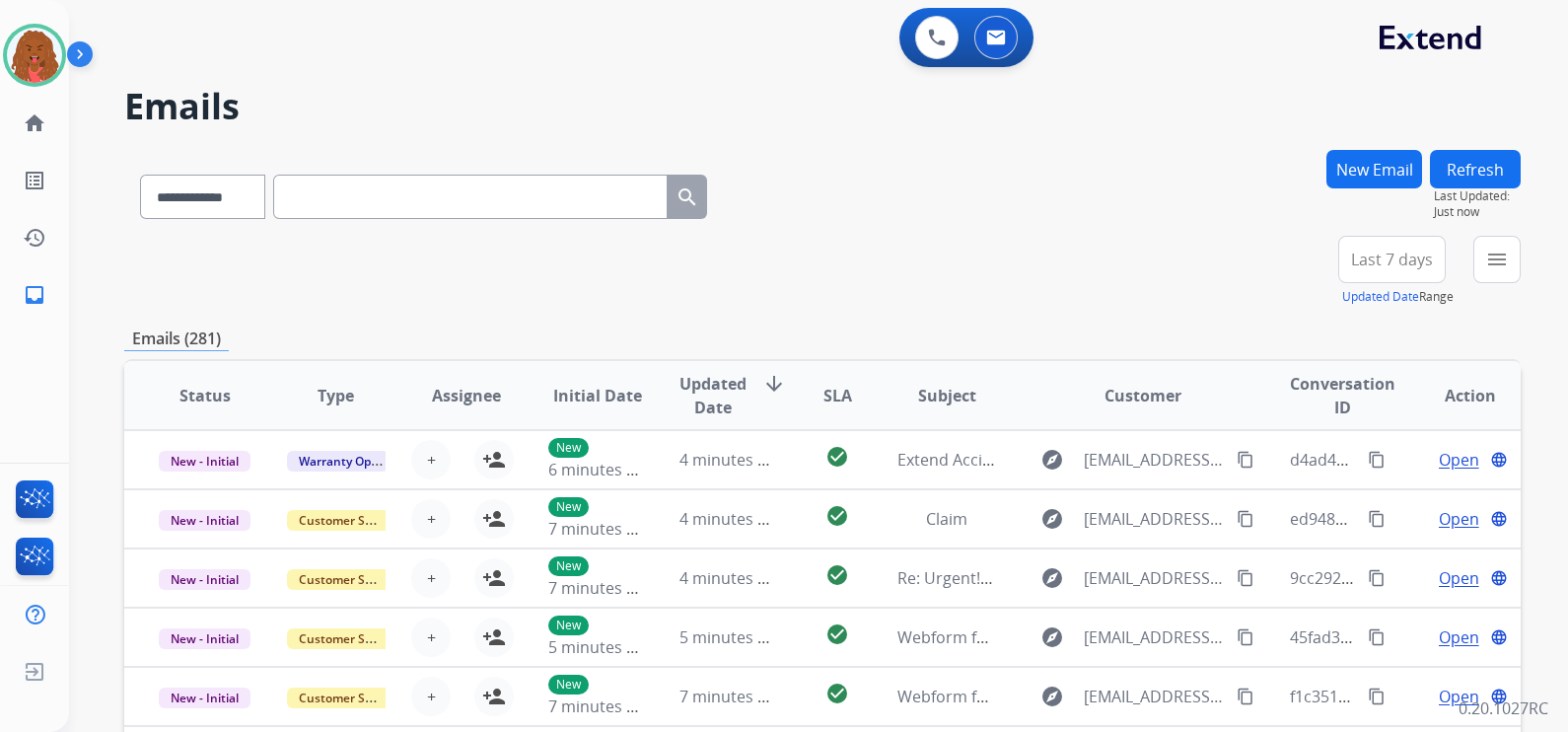 click at bounding box center (470, 196) 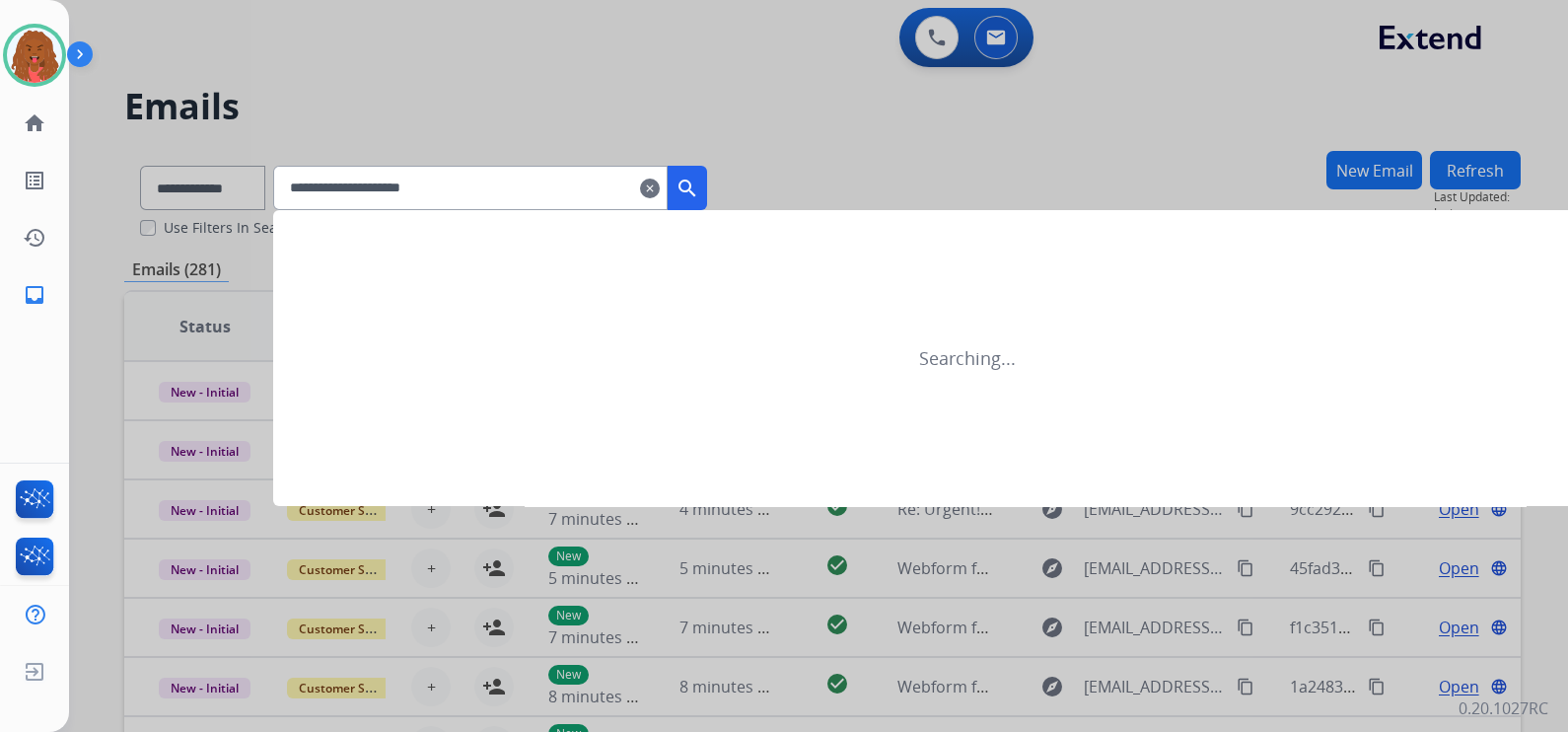 click on "search" at bounding box center [687, 188] 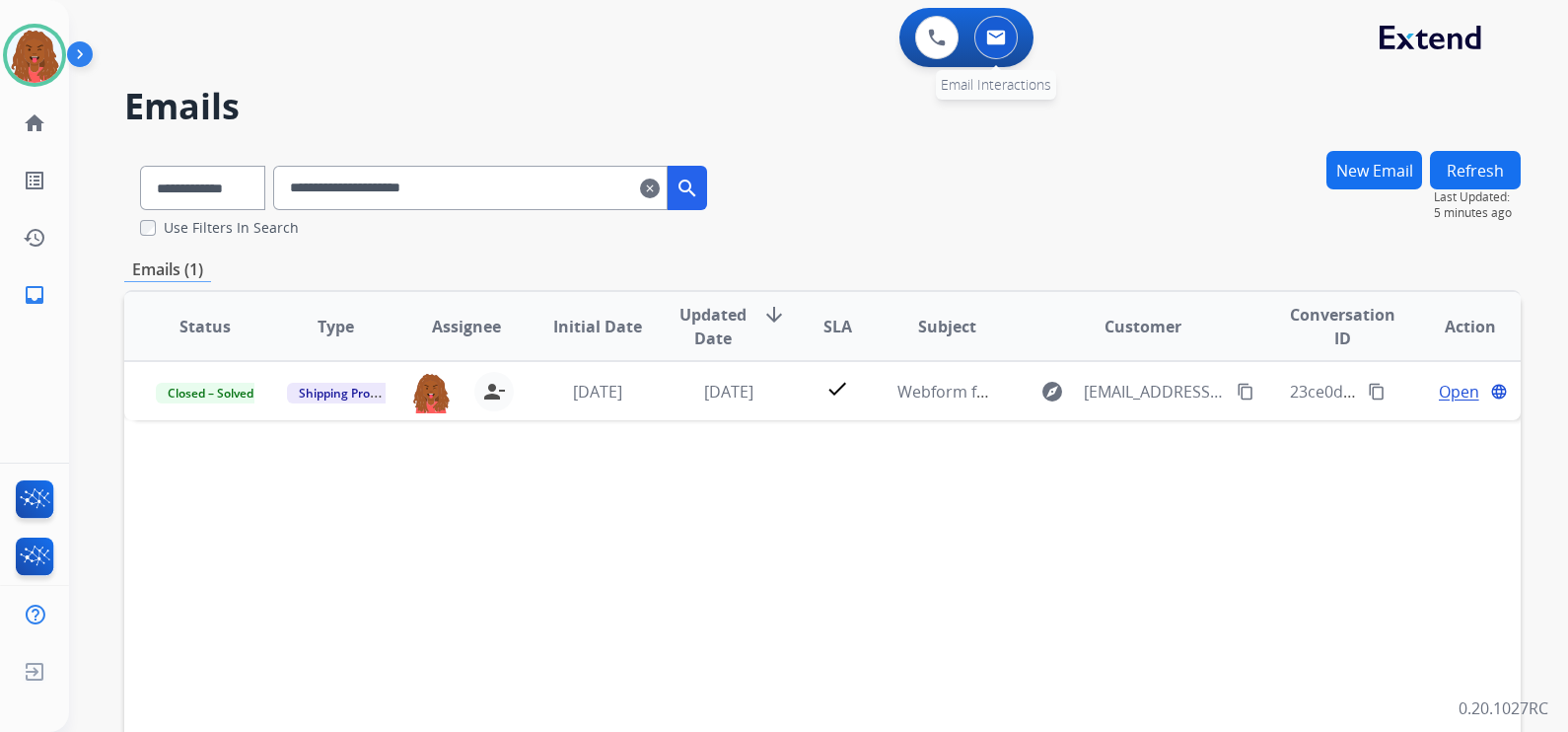 click at bounding box center [996, 37] 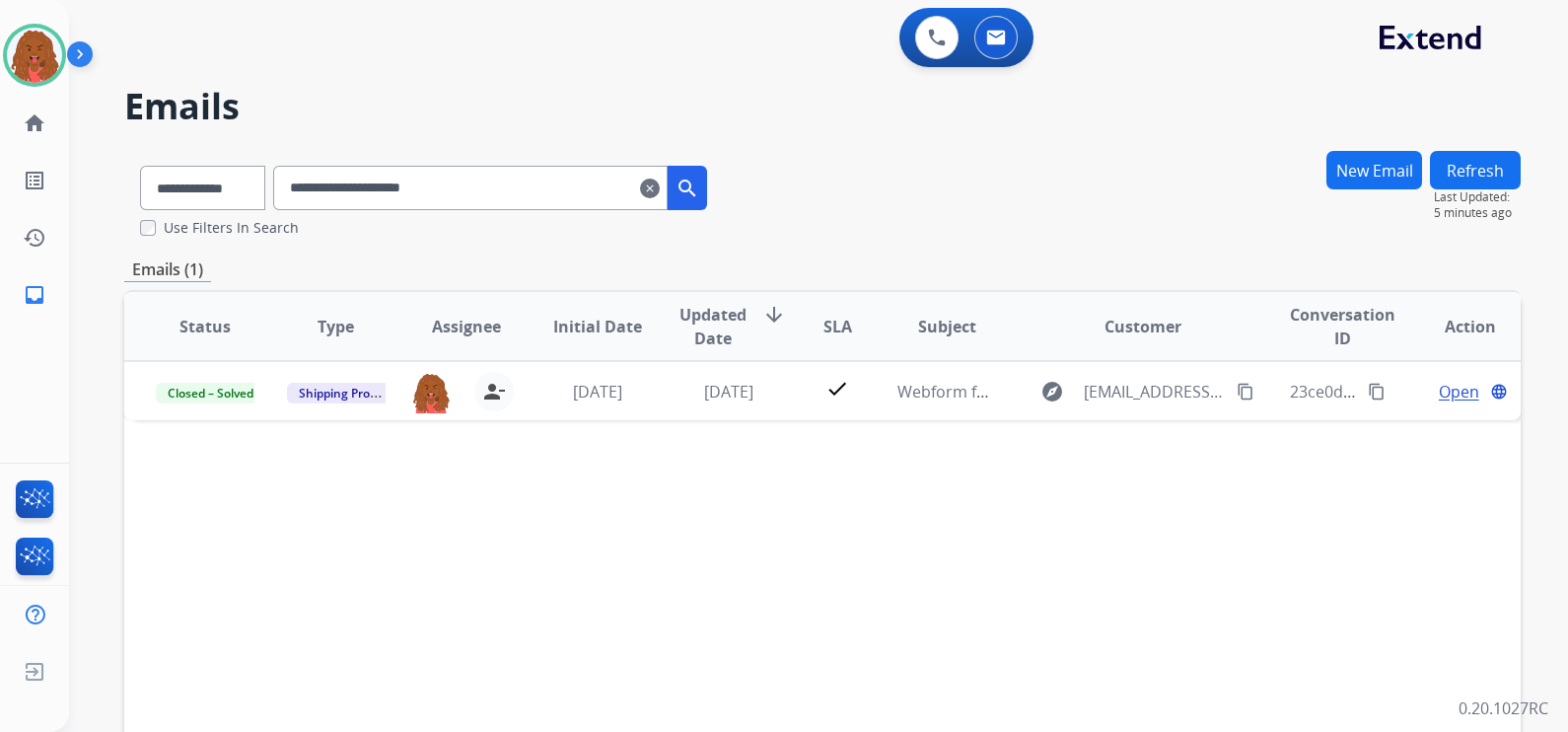 drag, startPoint x: 266, startPoint y: 144, endPoint x: 154, endPoint y: 125, distance: 113.60018 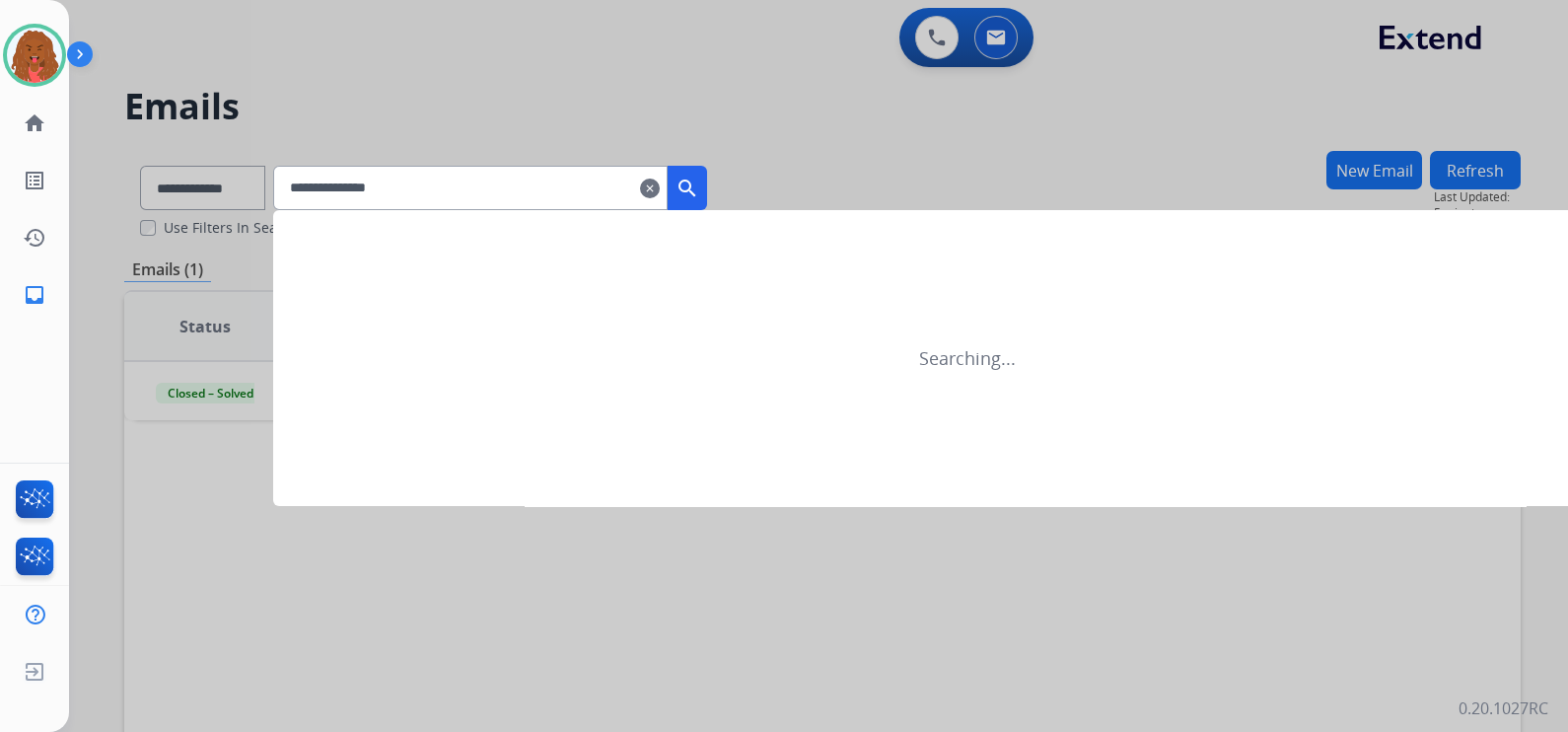 type on "**********" 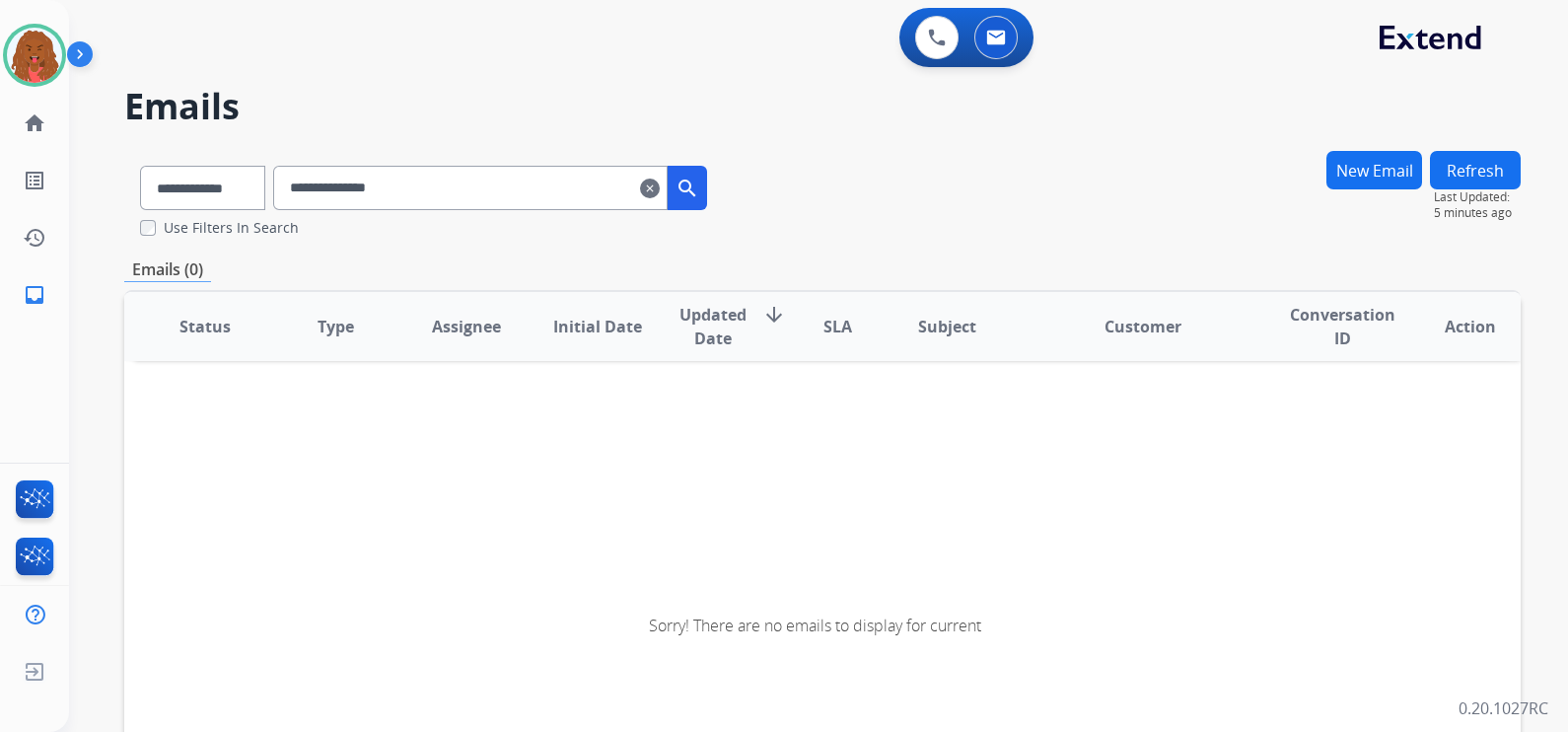 click on "New Email" at bounding box center [1374, 170] 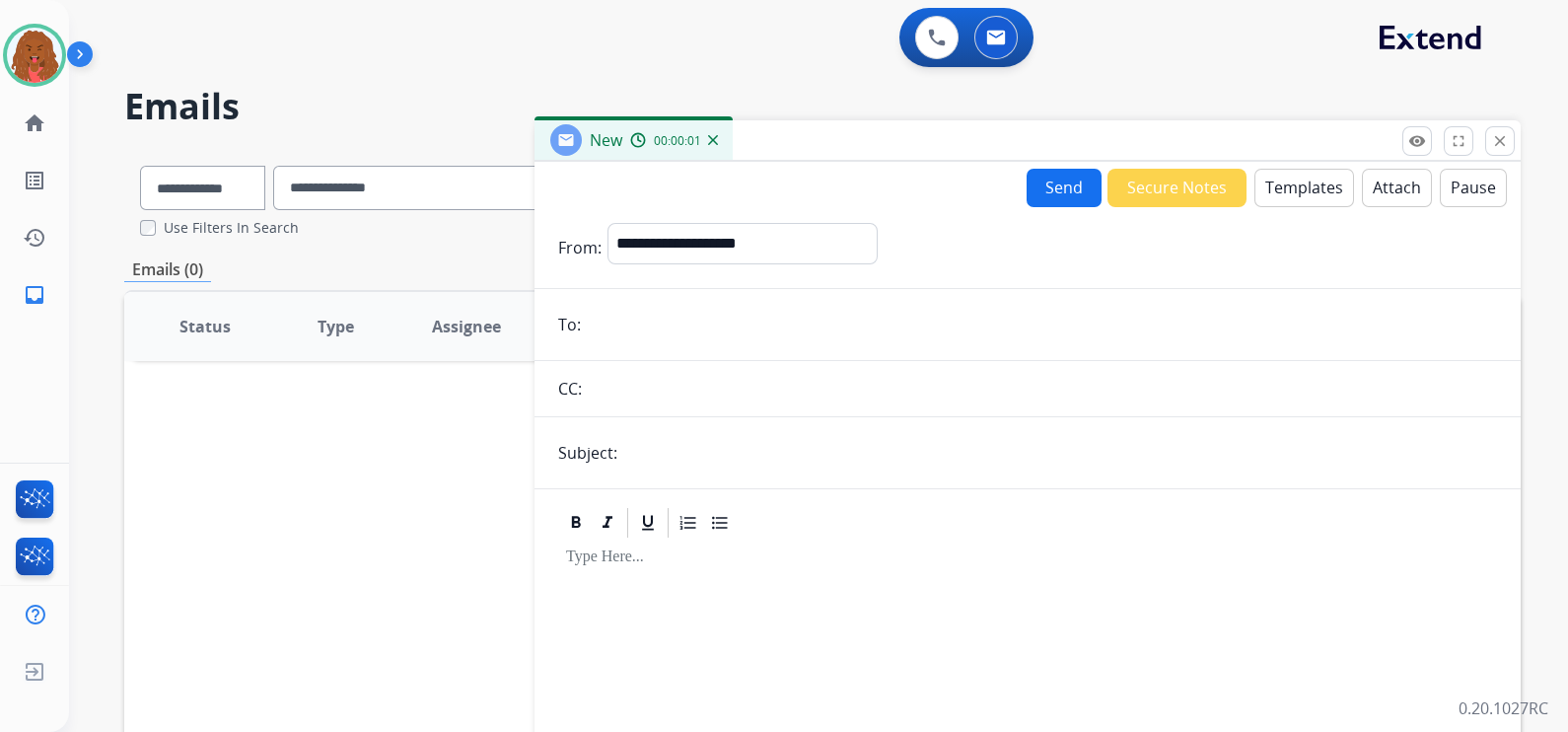 click at bounding box center (1041, 325) 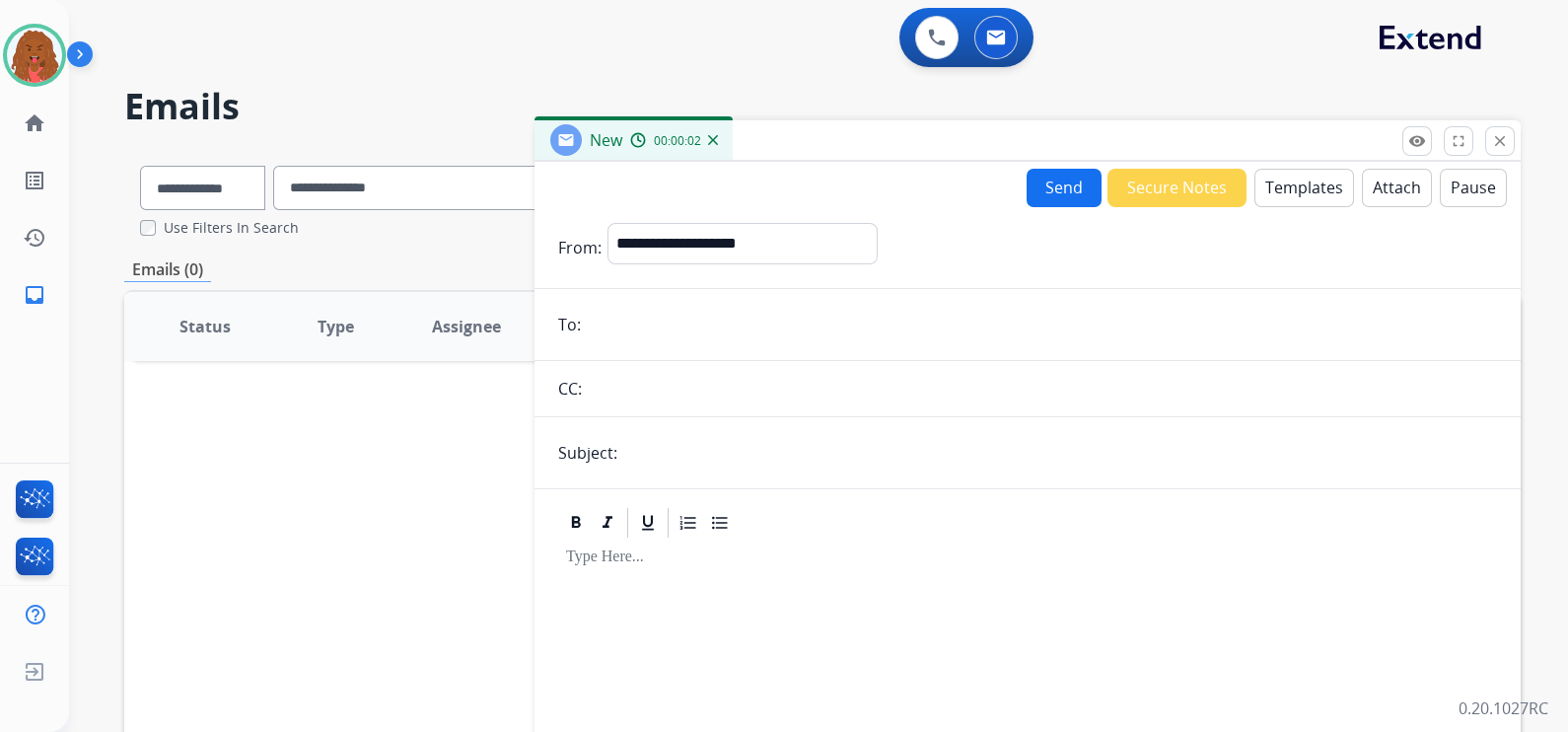 drag, startPoint x: 748, startPoint y: 317, endPoint x: 630, endPoint y: 320, distance: 118.03813 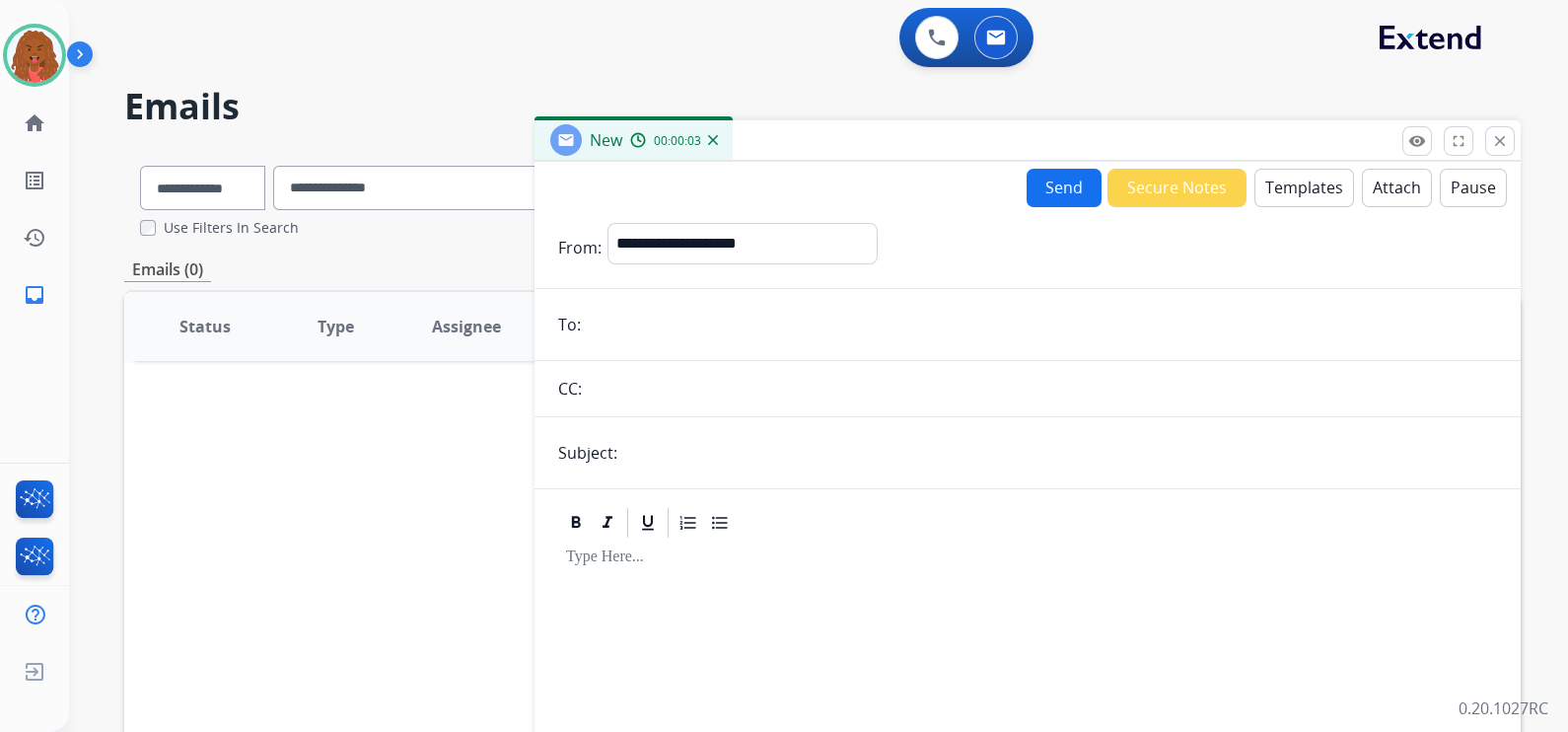paste on "**********" 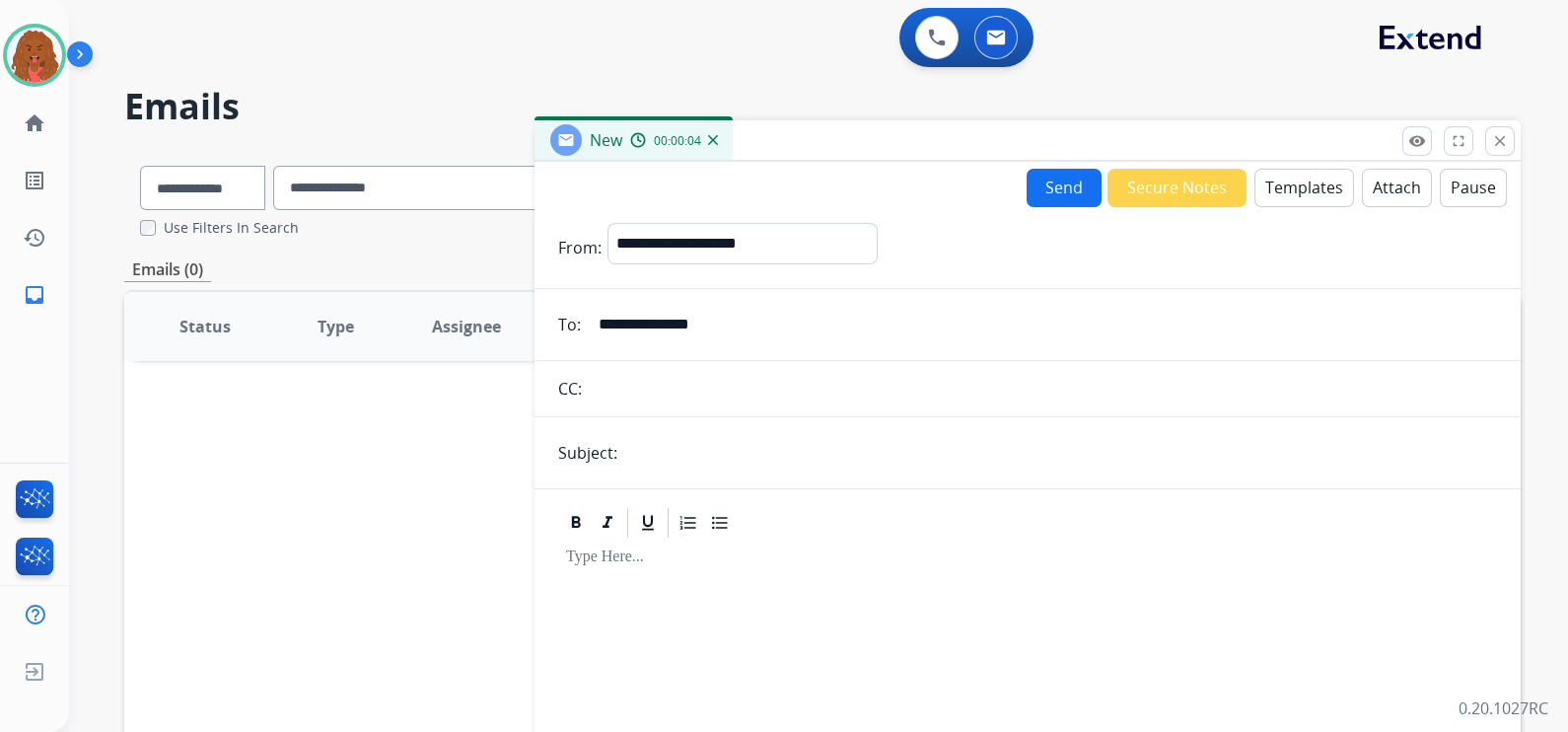type on "**********" 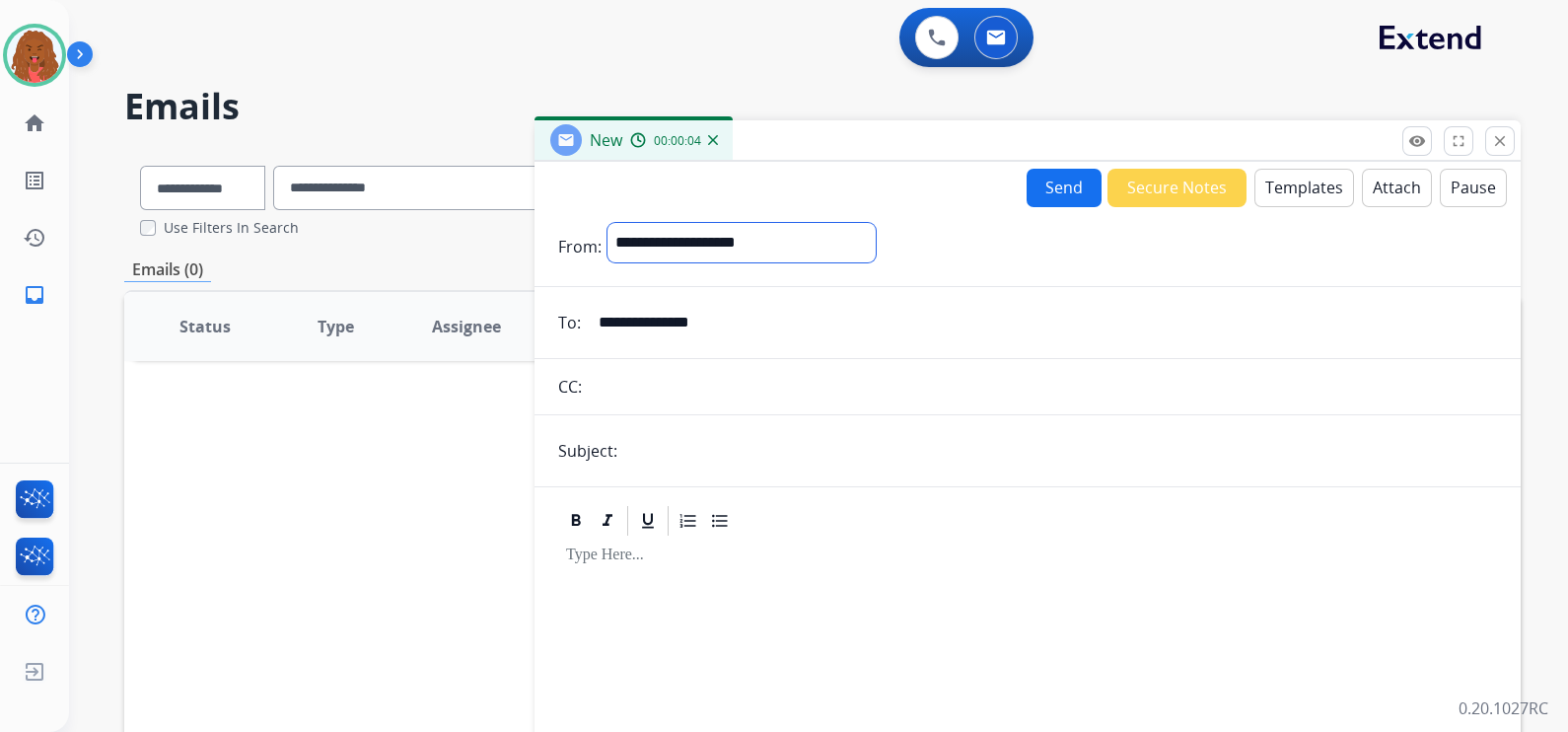 drag, startPoint x: 714, startPoint y: 237, endPoint x: 714, endPoint y: 248, distance: 11 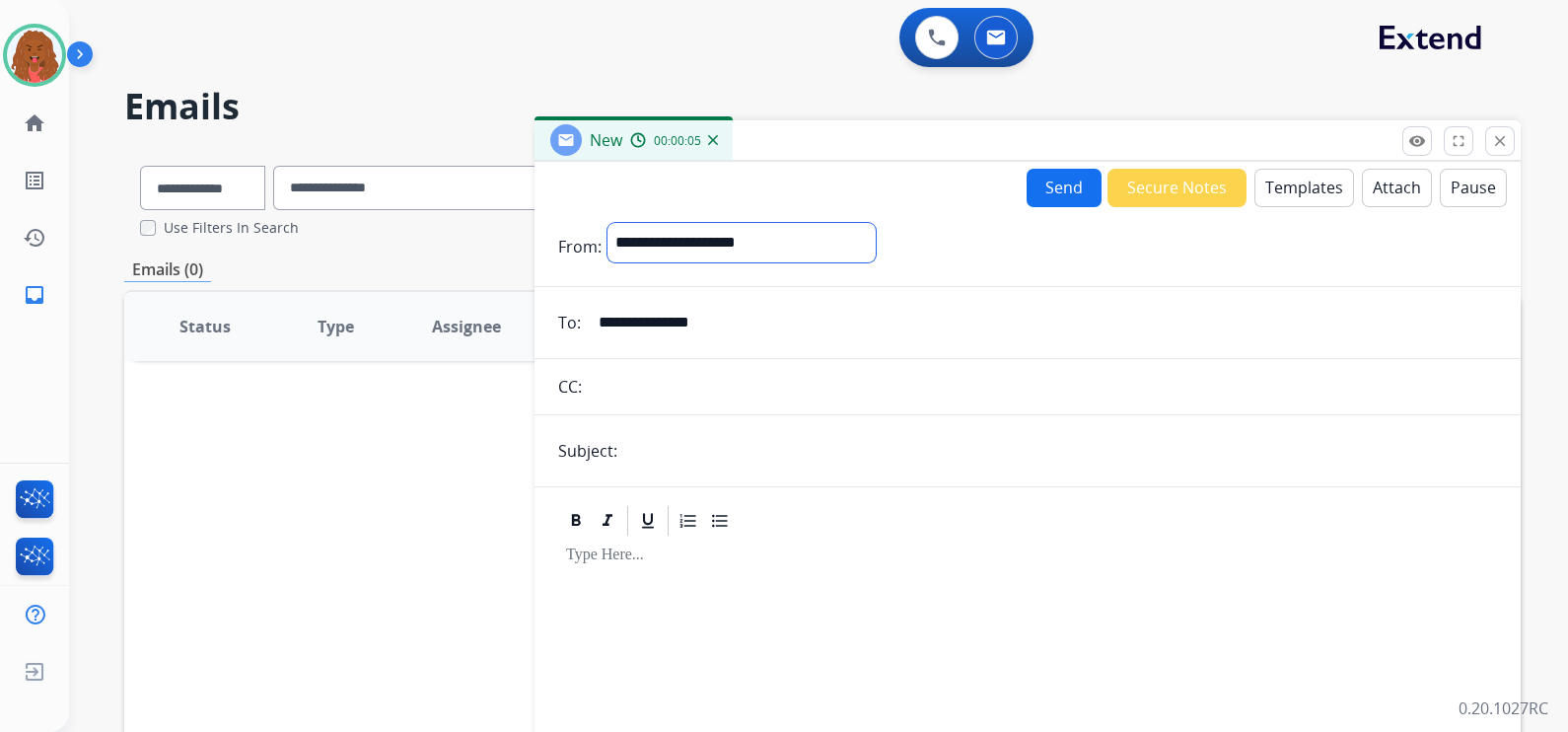 select on "**********" 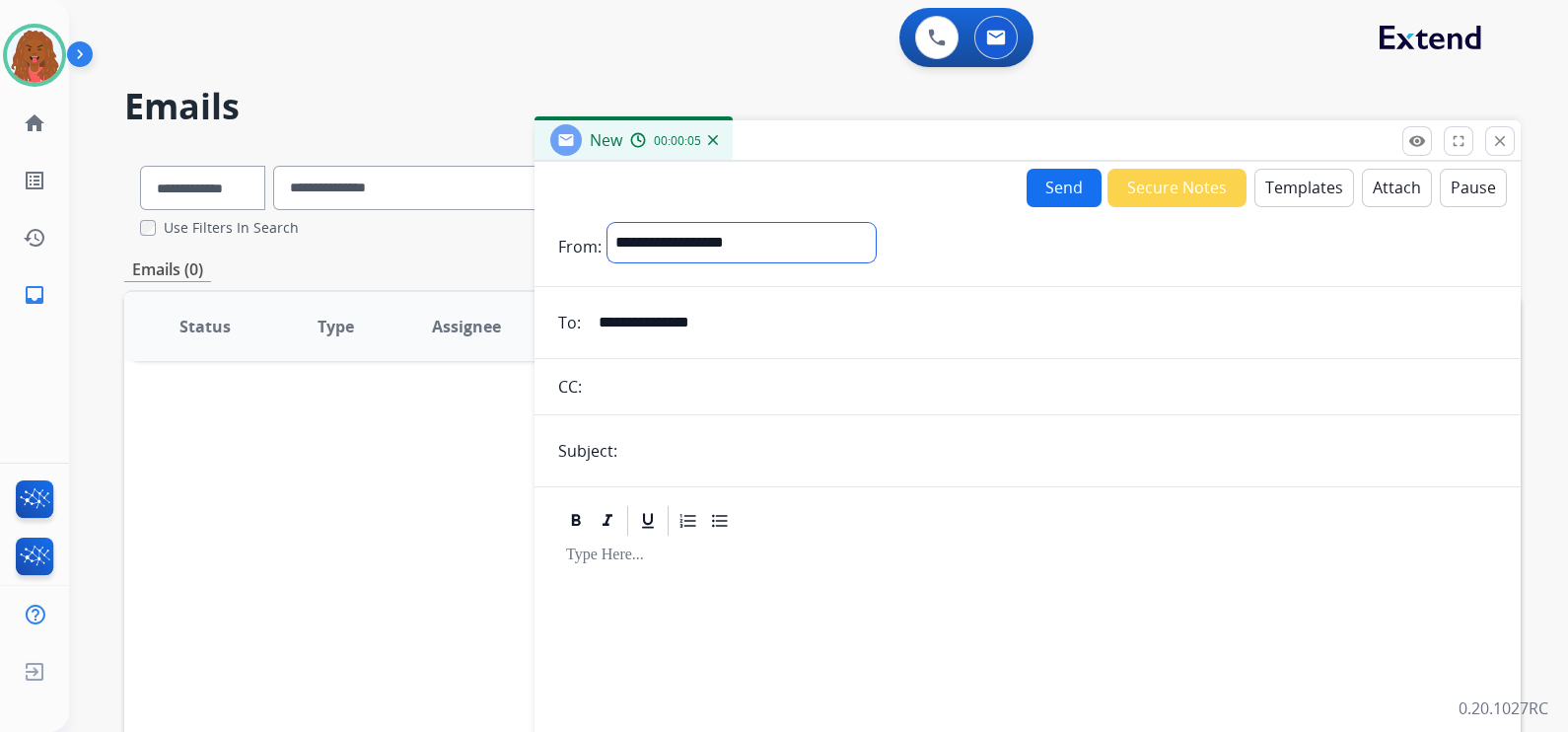 click on "**********" at bounding box center [742, 243] 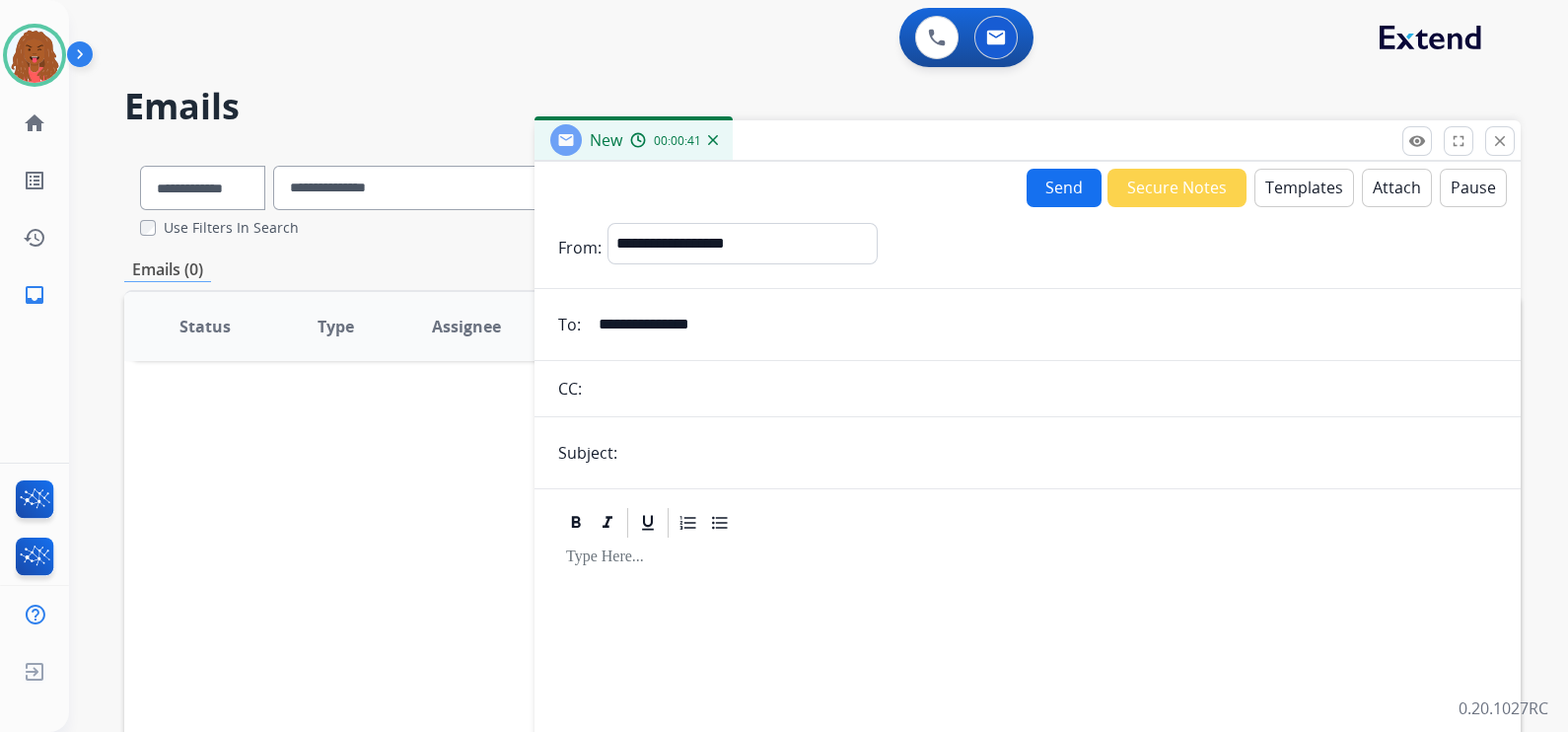 click on "Templates" at bounding box center [1304, 187] 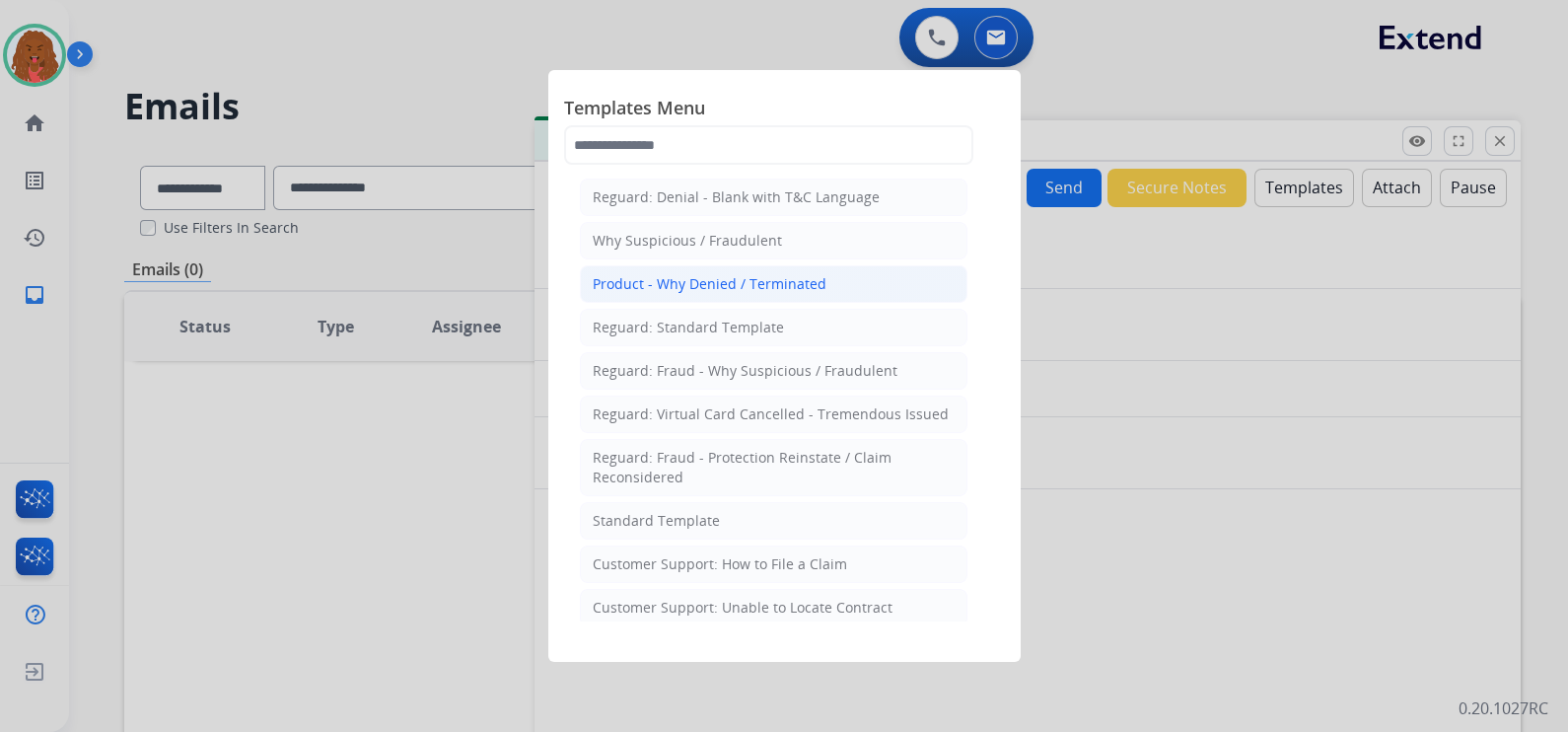 click on "Product - Why Denied / Terminated" 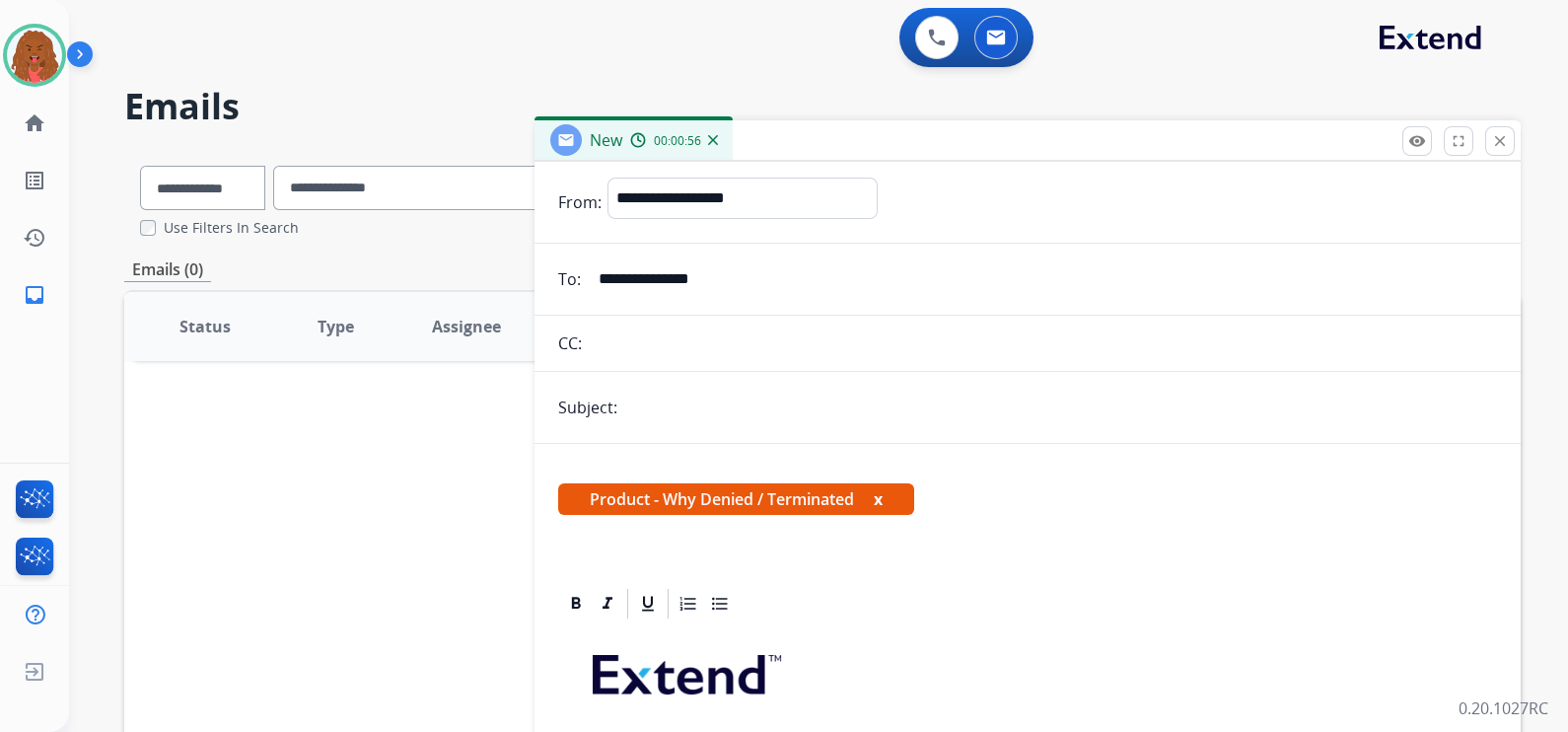 scroll, scrollTop: 24, scrollLeft: 0, axis: vertical 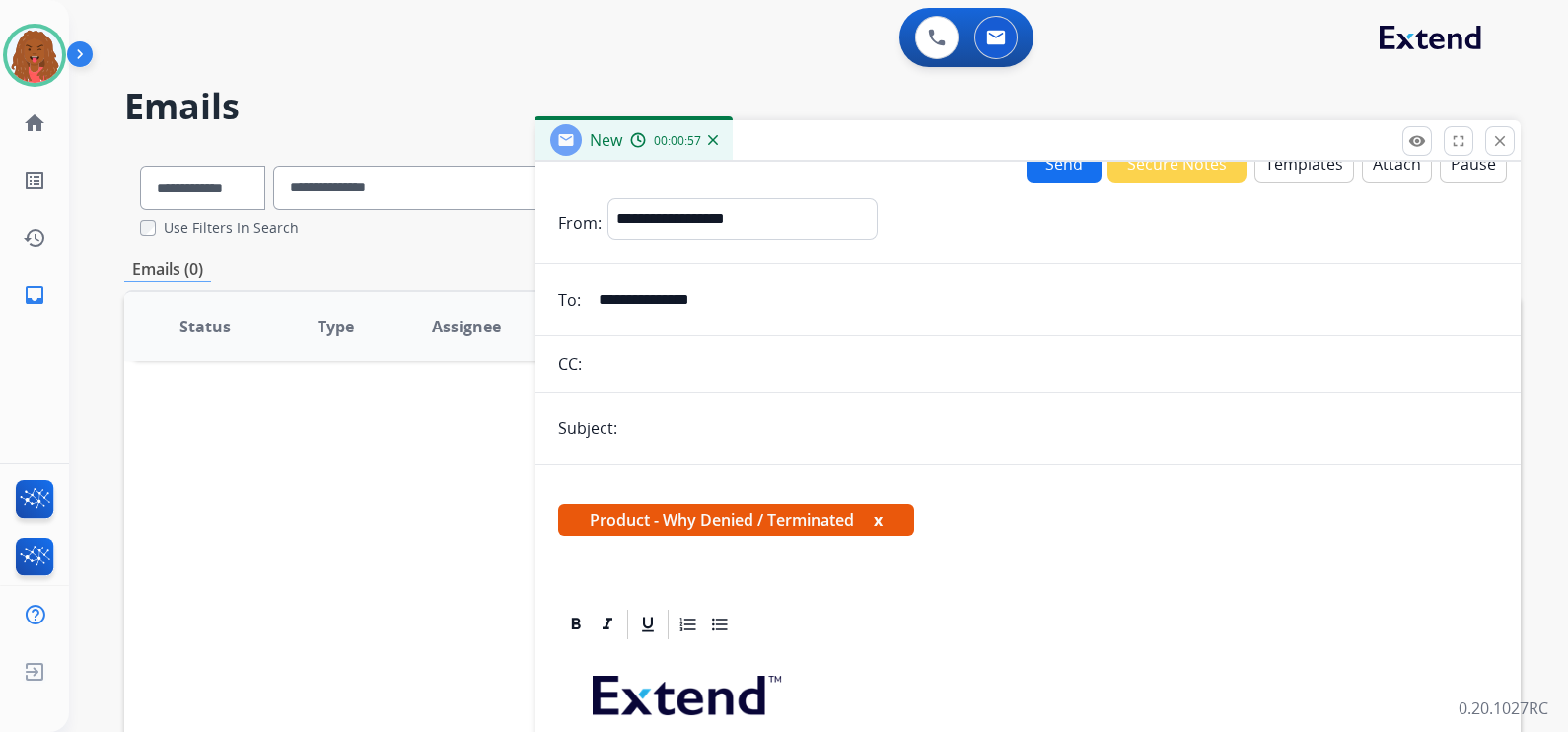 click on "Product - Why Denied / Terminated  x" at bounding box center (736, 520) 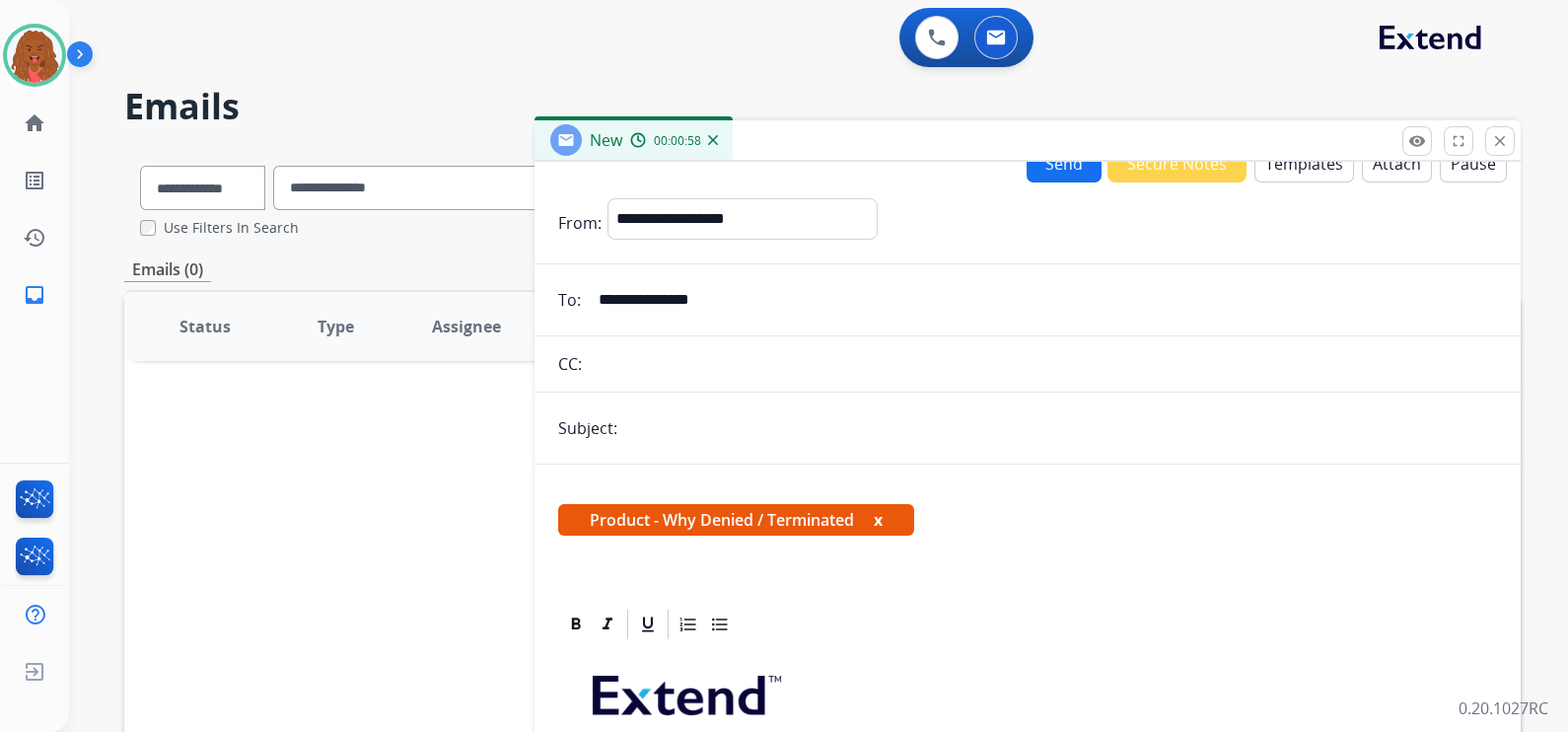 click on "x" at bounding box center [878, 520] 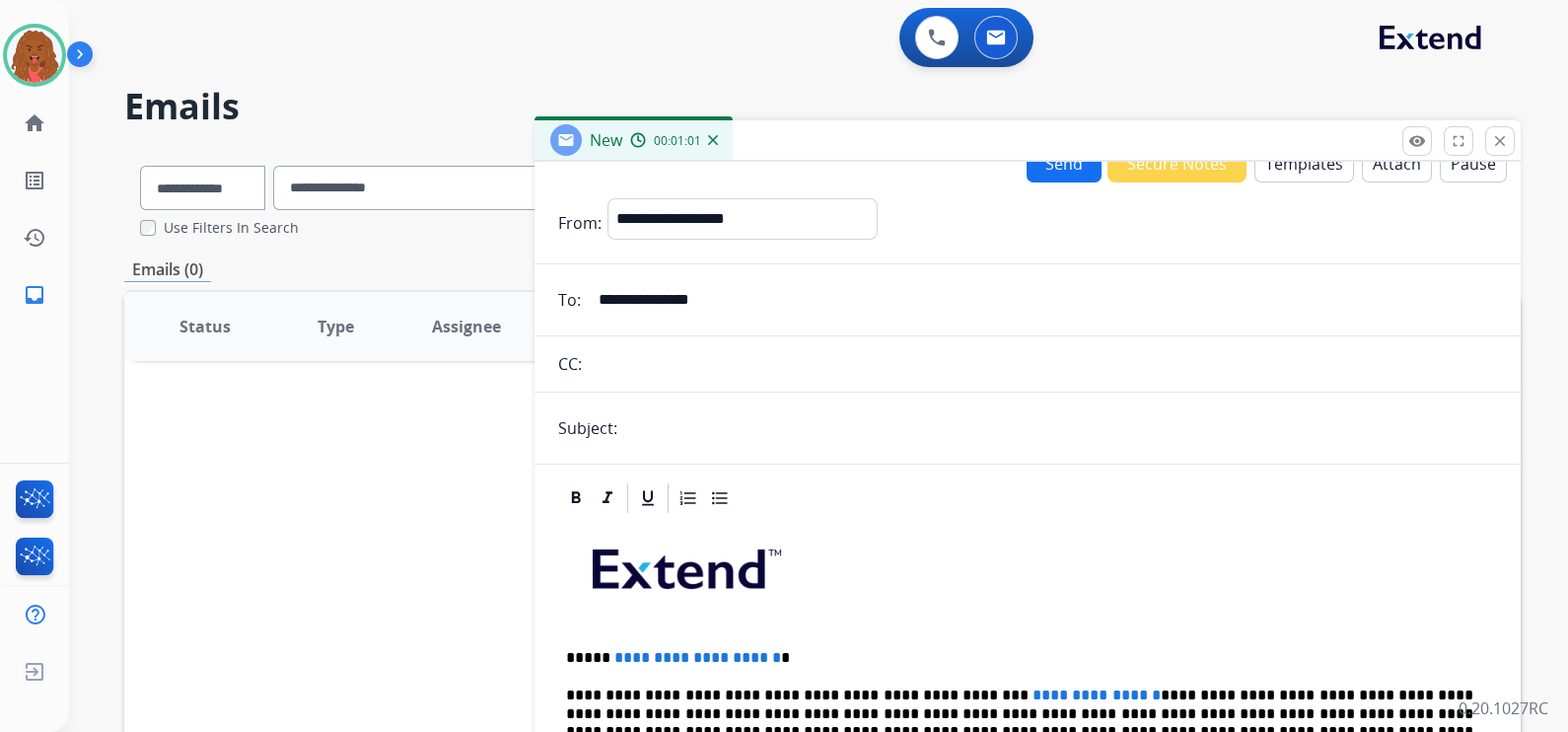 click at bounding box center (1028, 576) 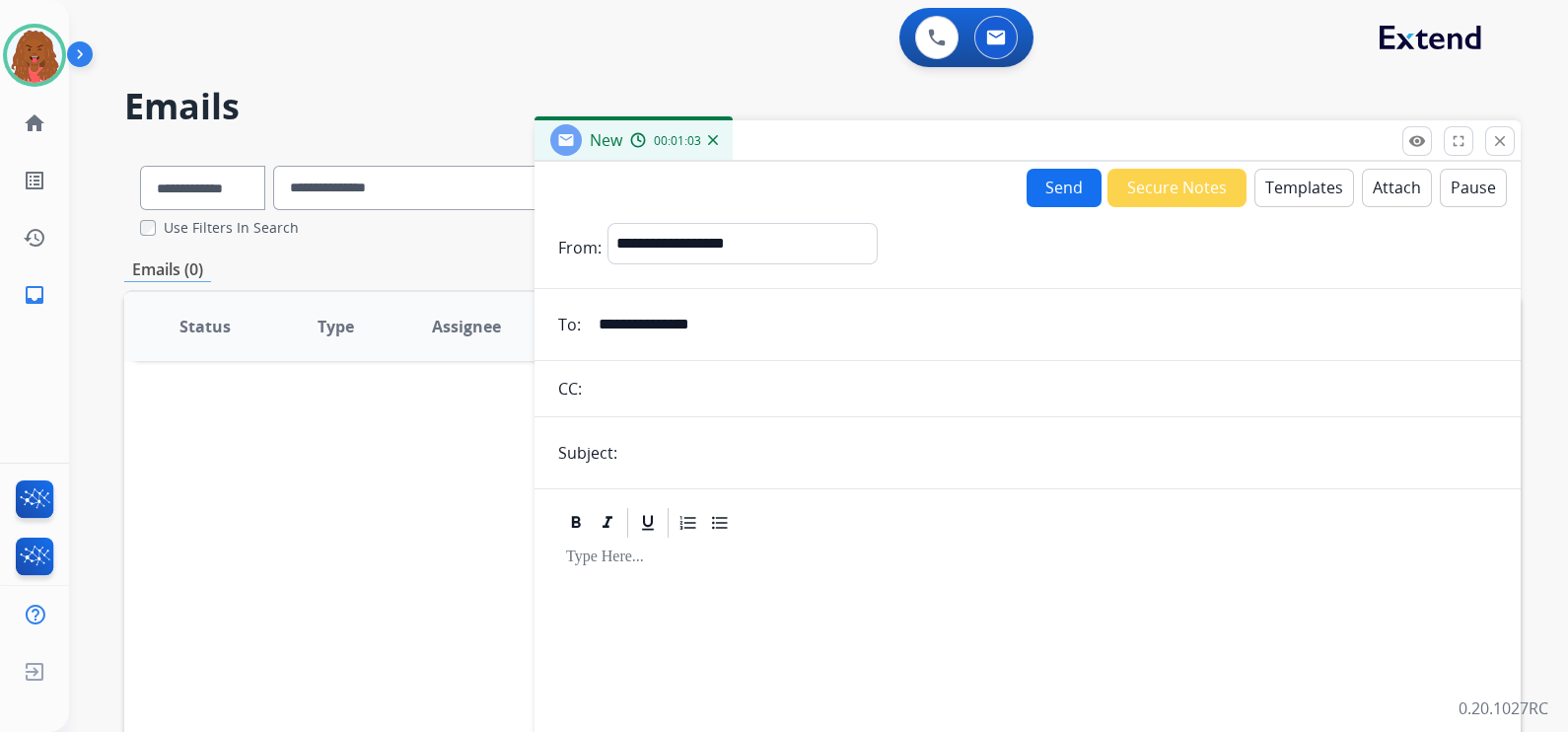 scroll, scrollTop: 0, scrollLeft: 0, axis: both 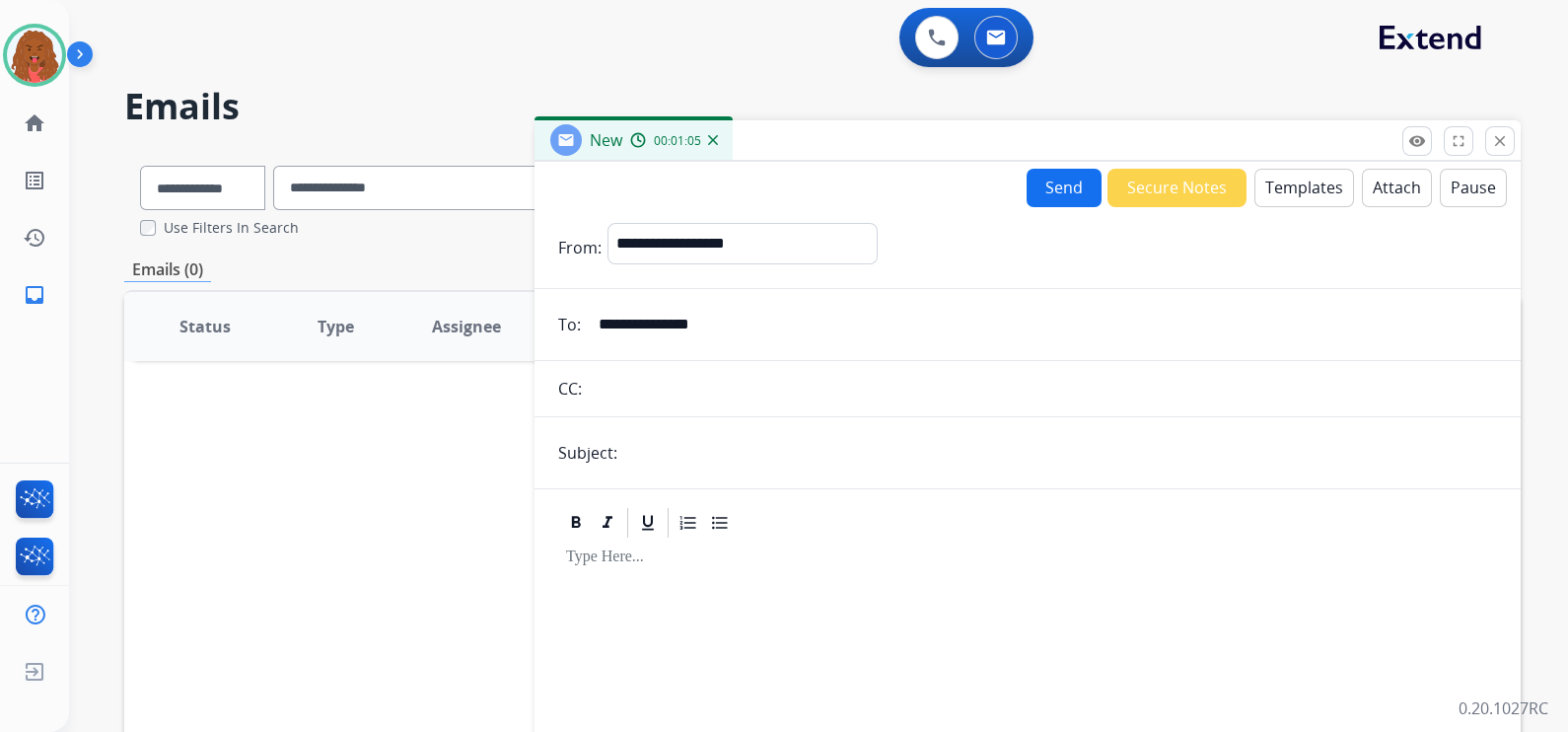 click on "Templates" at bounding box center [1304, 187] 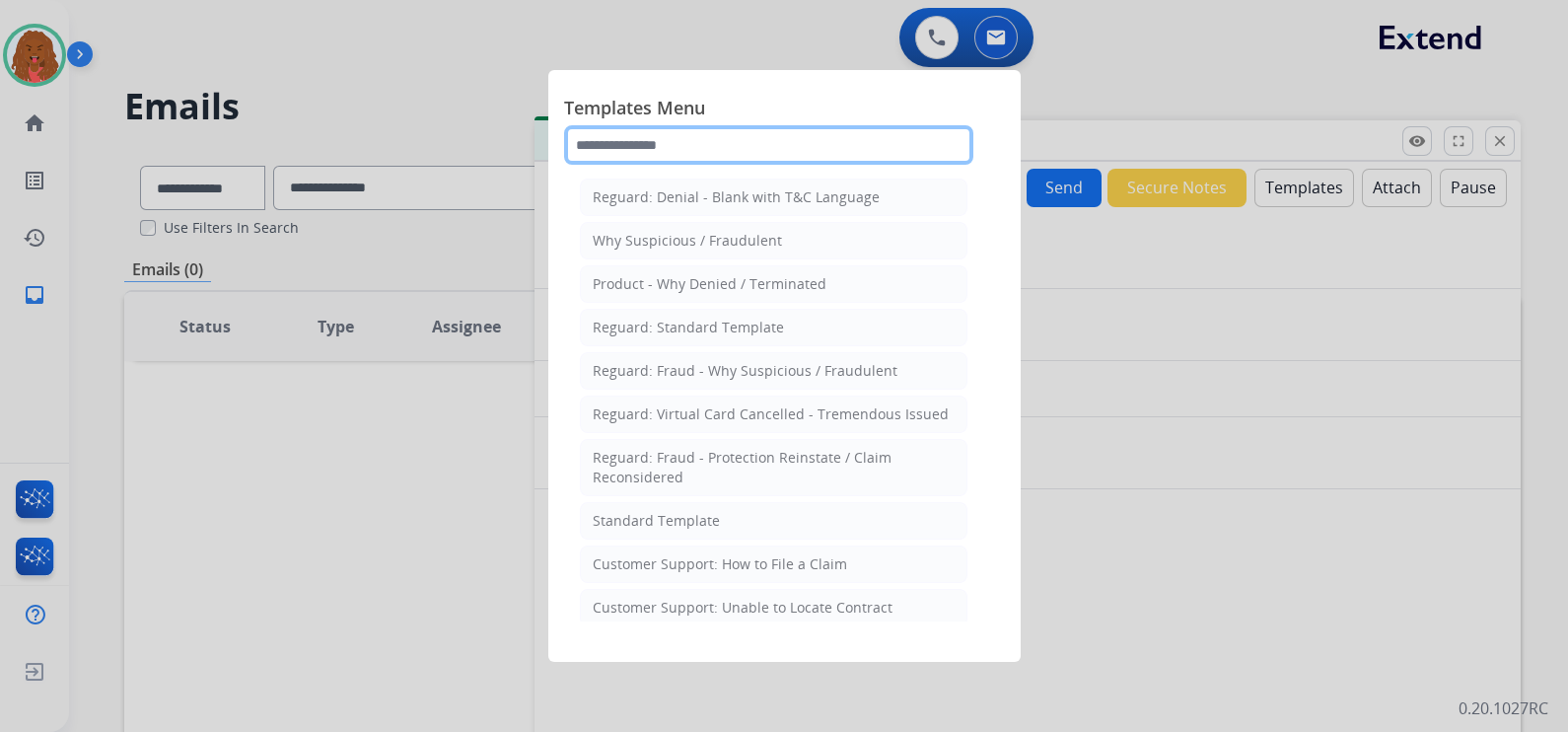 click 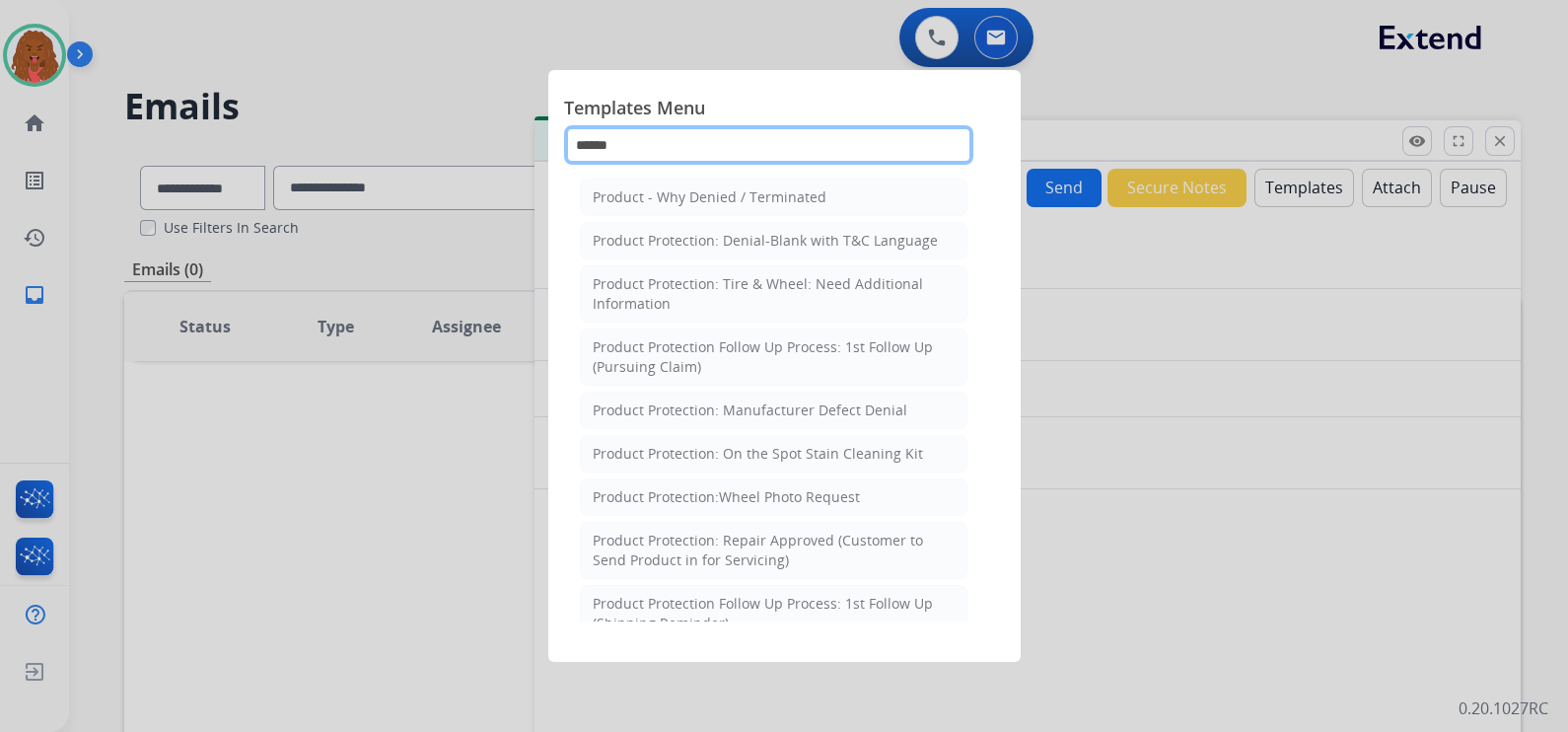 type on "*******" 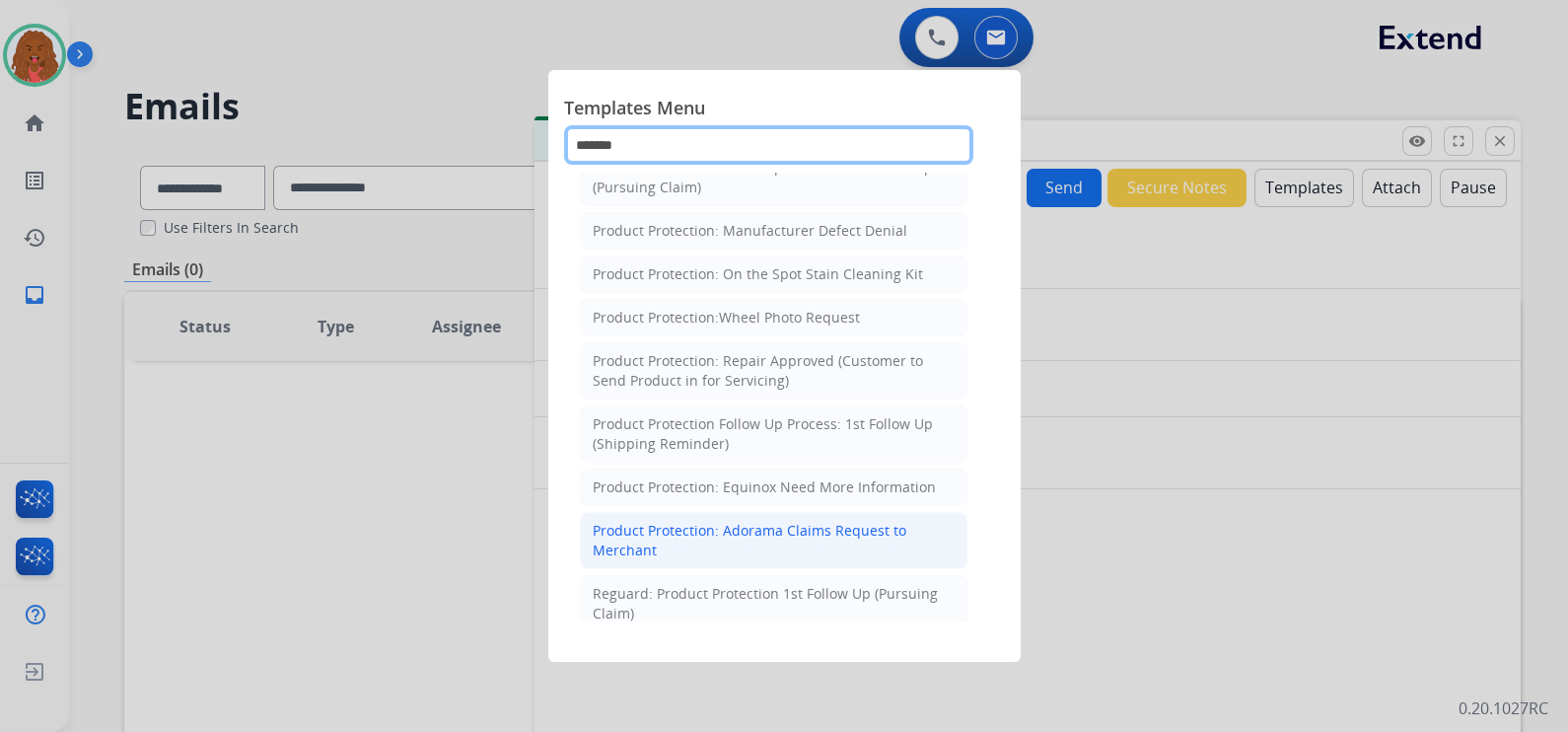 scroll, scrollTop: 0, scrollLeft: 0, axis: both 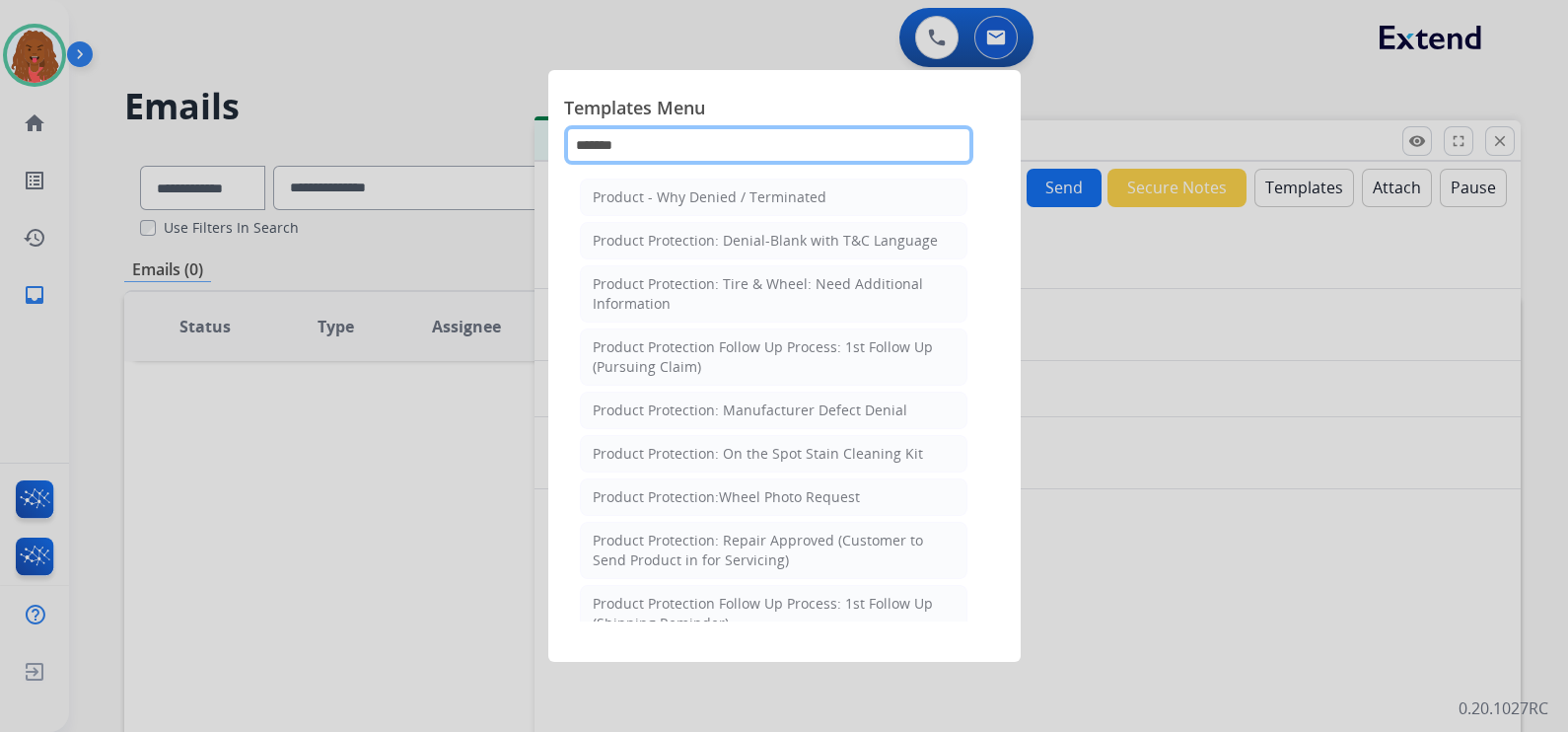 drag, startPoint x: 582, startPoint y: 138, endPoint x: 547, endPoint y: 129, distance: 36.138622 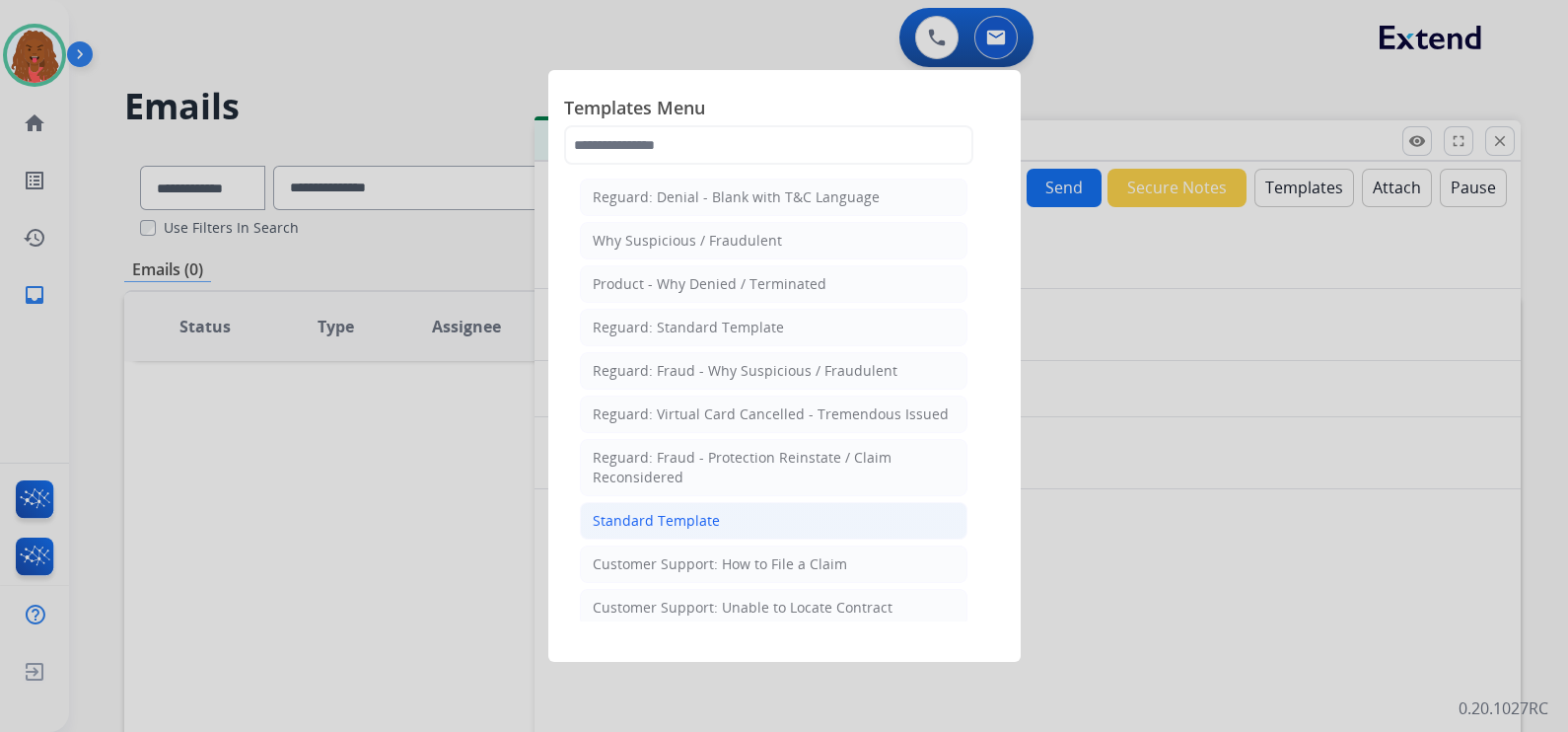 click on "Standard Template" 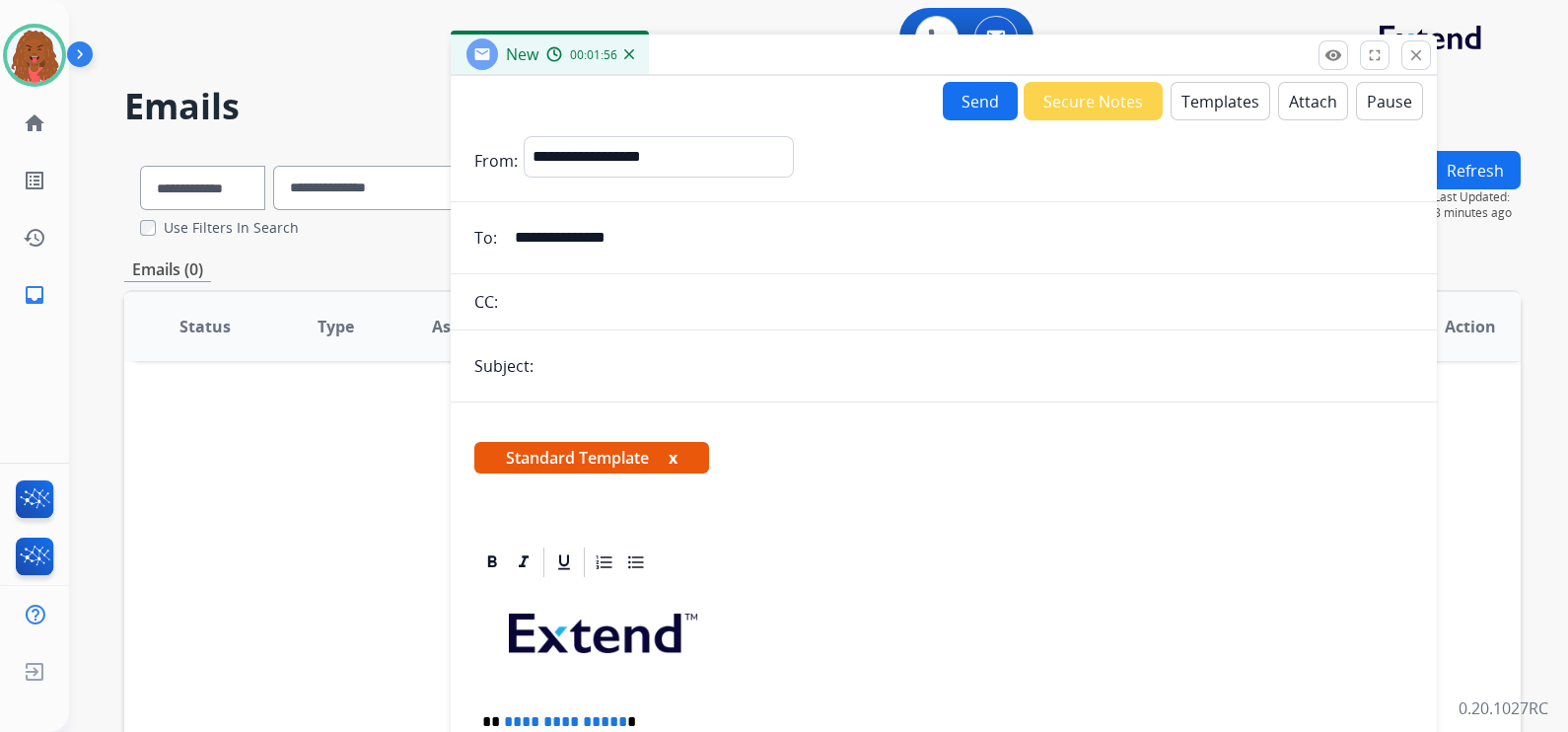 drag, startPoint x: 1060, startPoint y: 133, endPoint x: 962, endPoint y: 64, distance: 119.85408 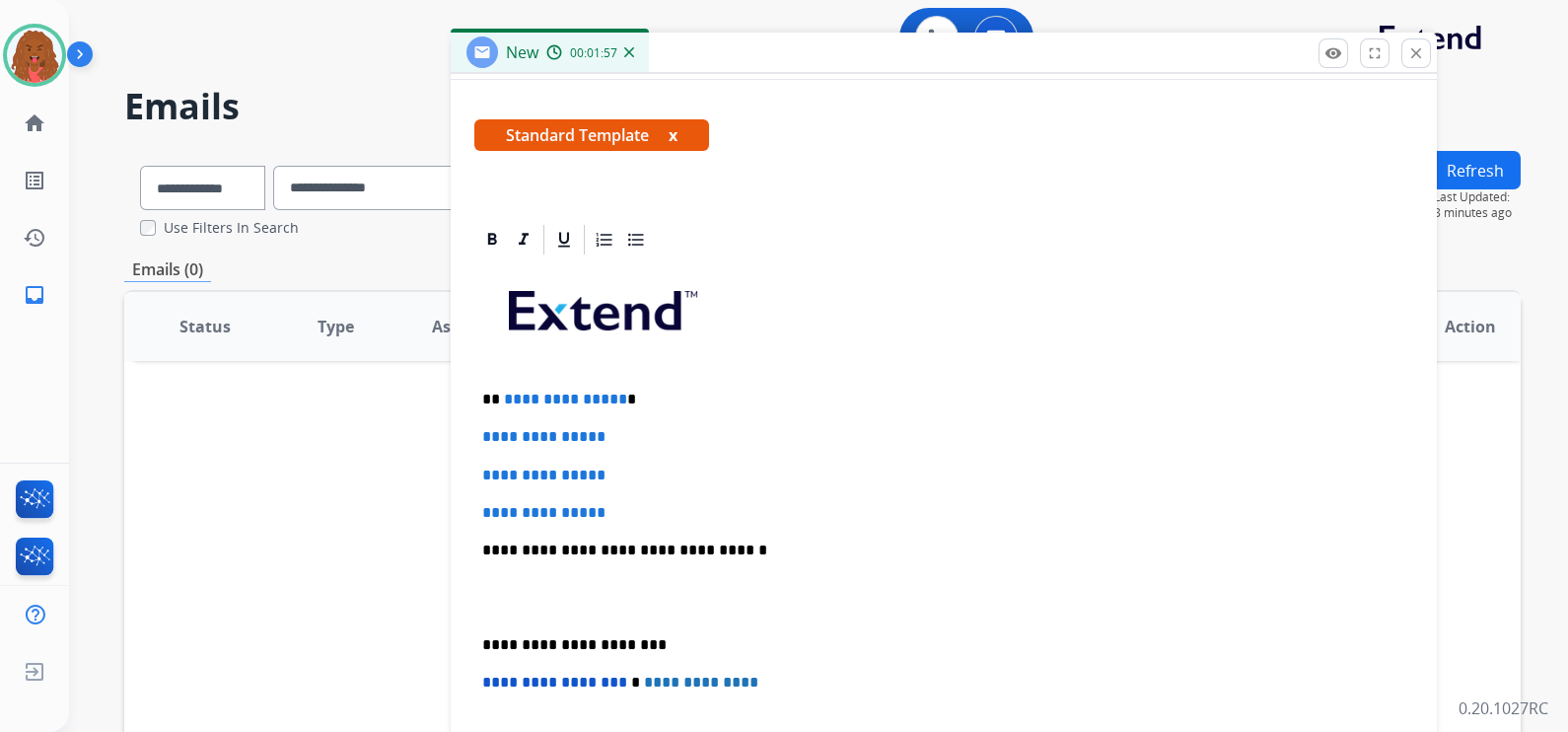 scroll, scrollTop: 492, scrollLeft: 0, axis: vertical 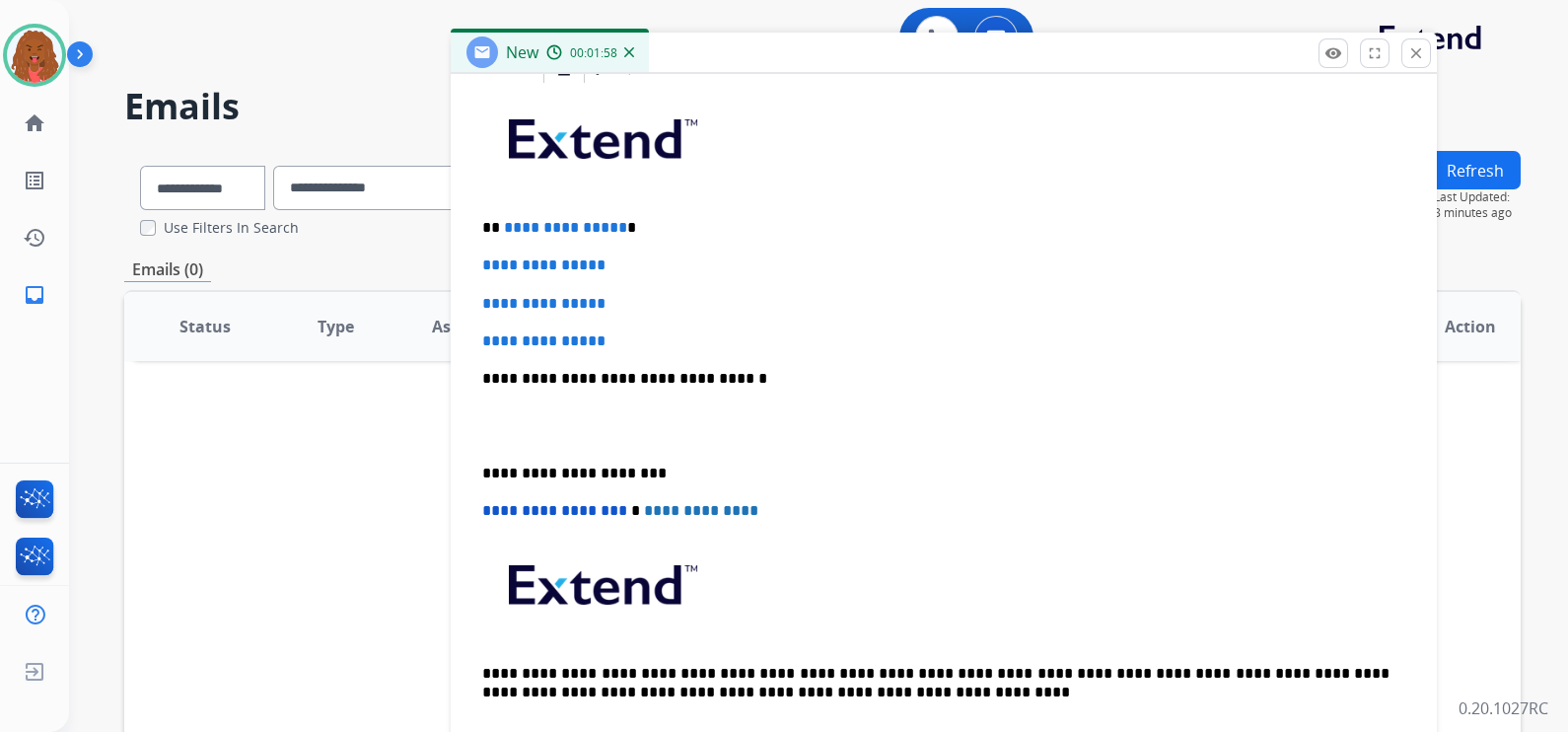 drag, startPoint x: 614, startPoint y: 219, endPoint x: 730, endPoint y: 277, distance: 129.69194 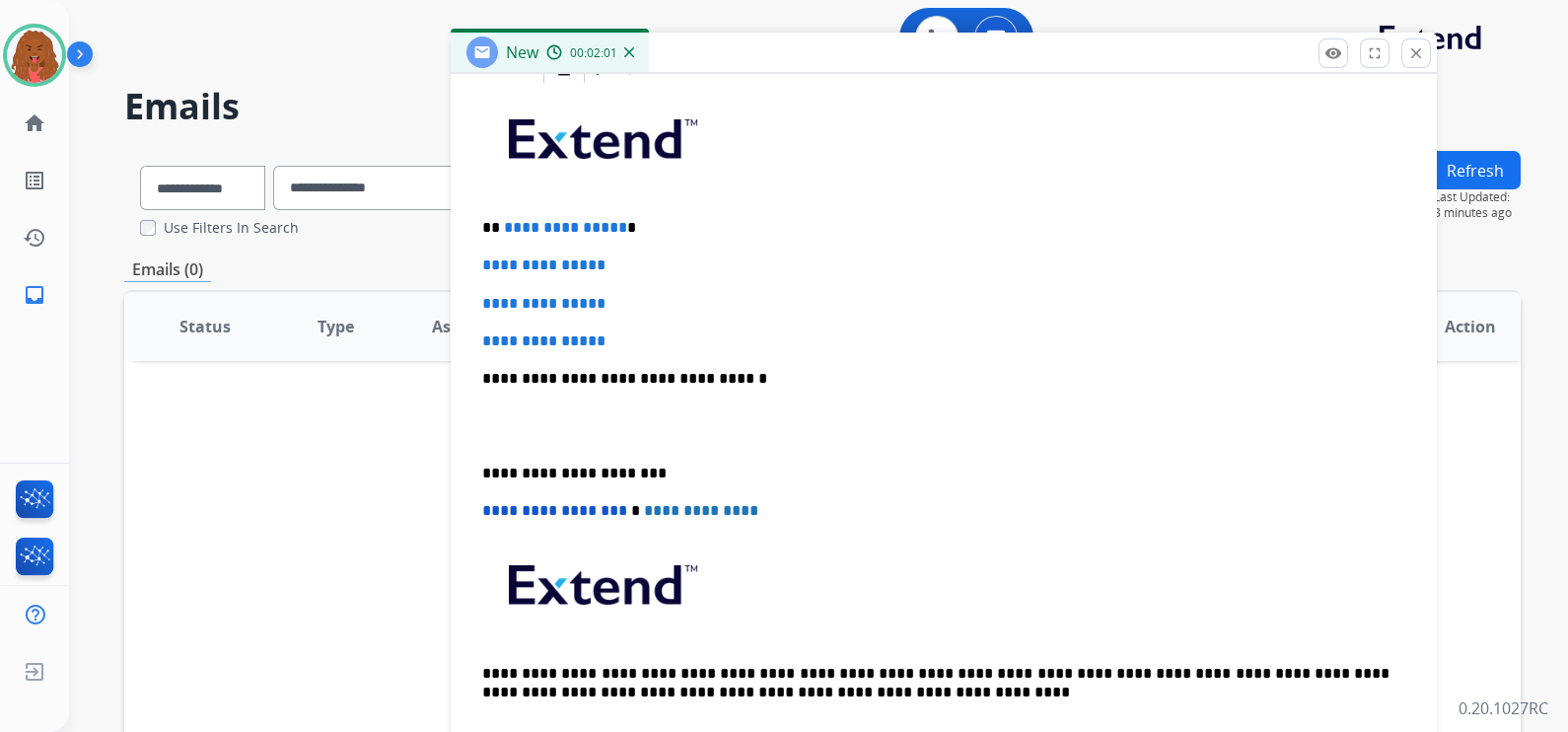 type 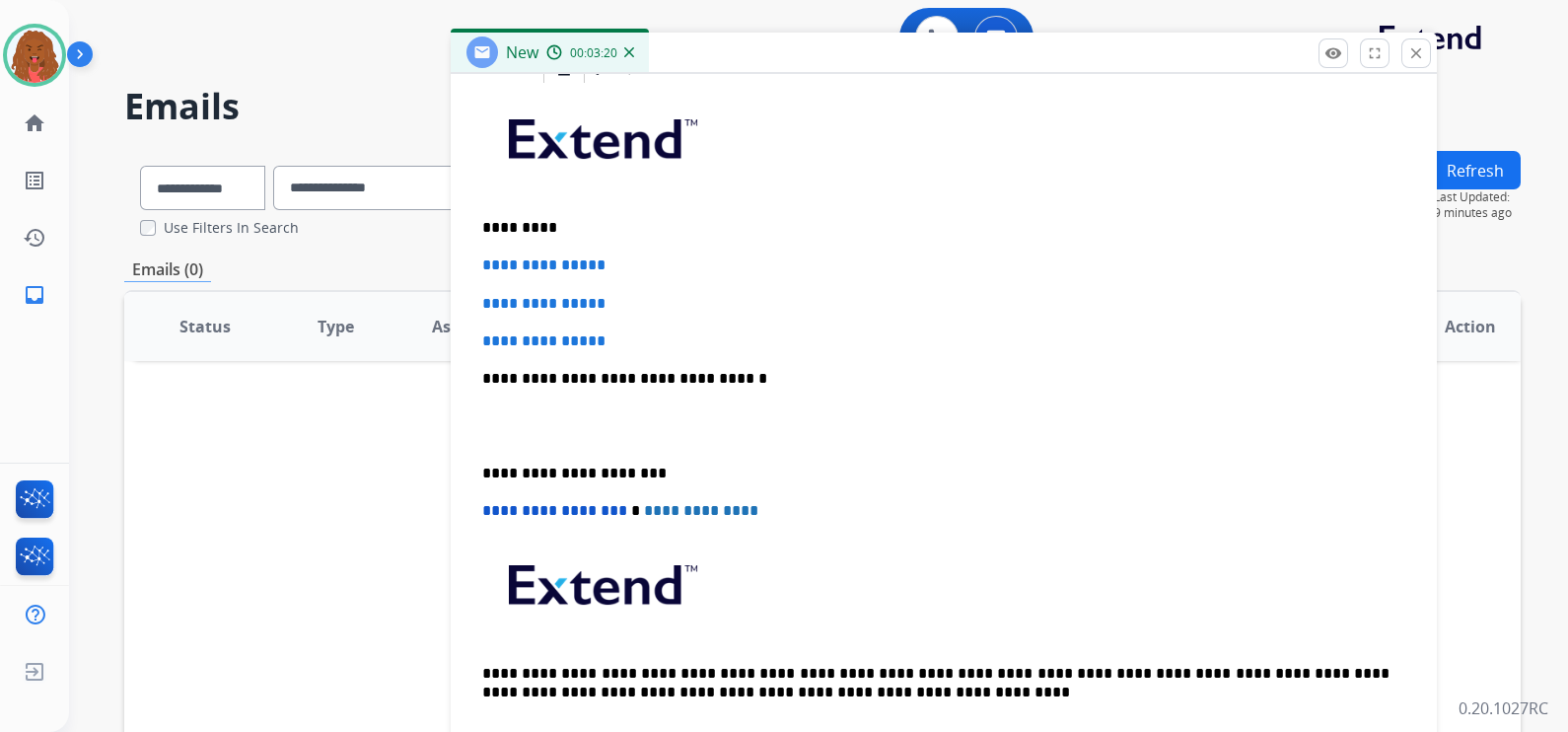 click on "*********" at bounding box center (936, 228) 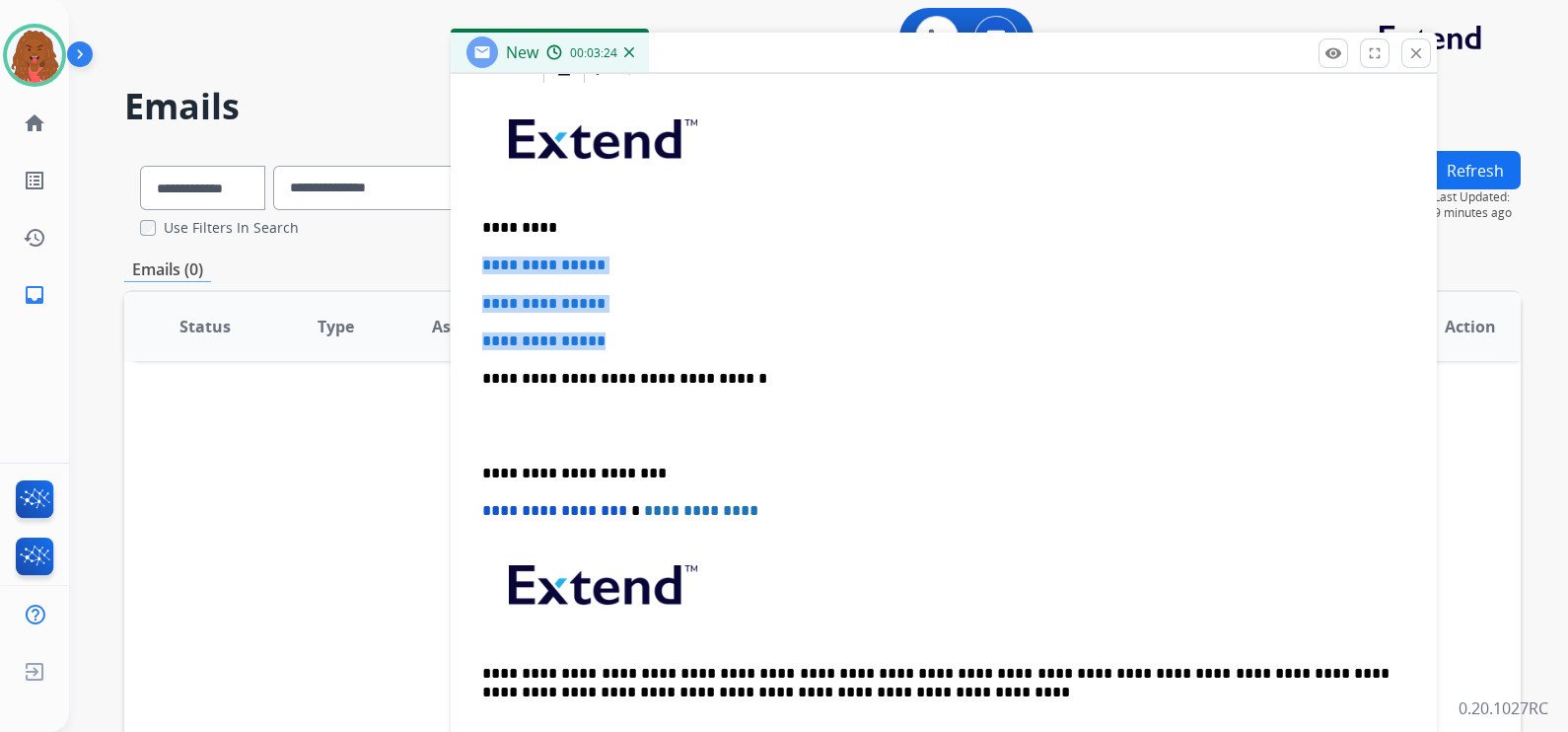 drag, startPoint x: 628, startPoint y: 331, endPoint x: 458, endPoint y: 241, distance: 192.35384 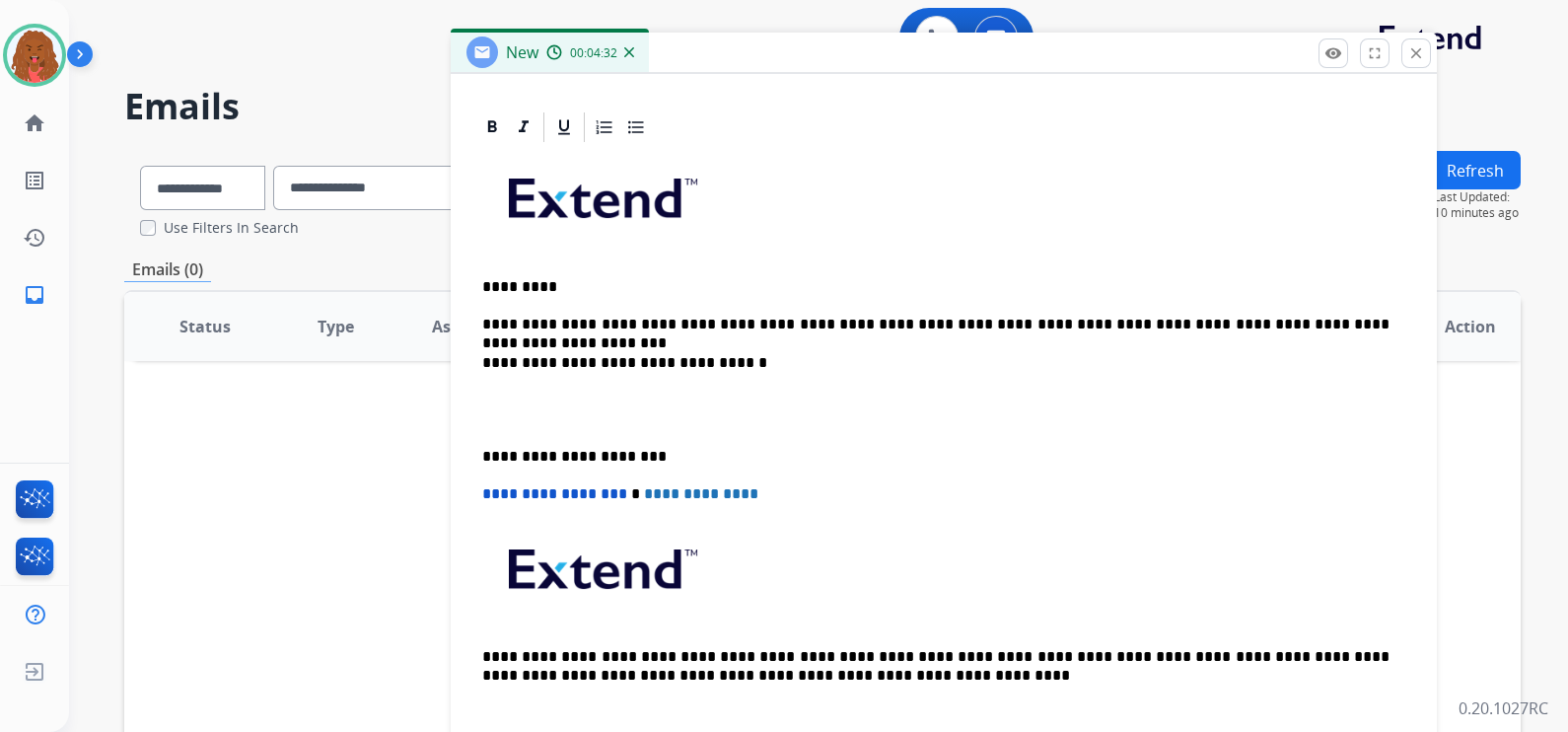 scroll, scrollTop: 452, scrollLeft: 0, axis: vertical 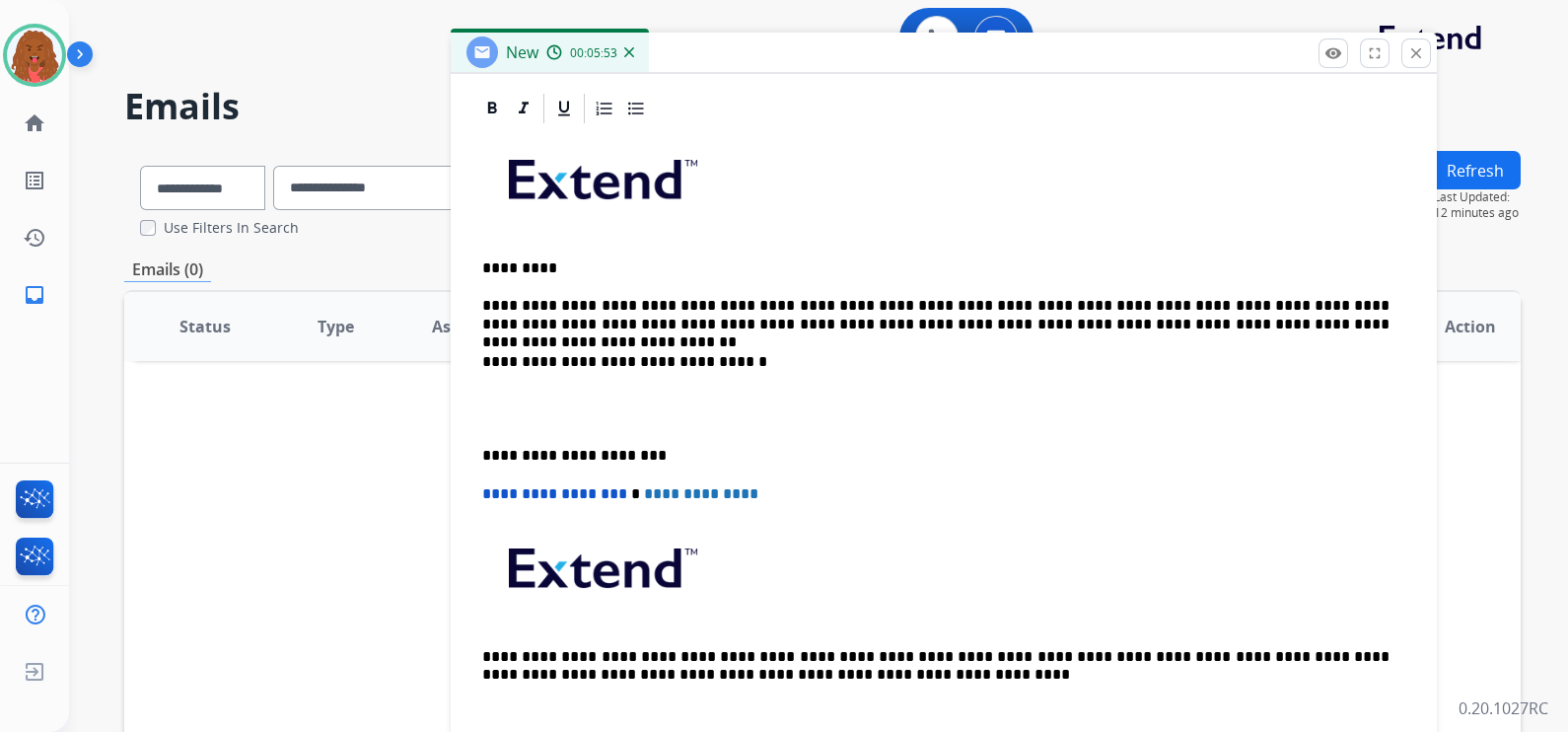 drag, startPoint x: 944, startPoint y: 294, endPoint x: 899, endPoint y: 196, distance: 107.83784 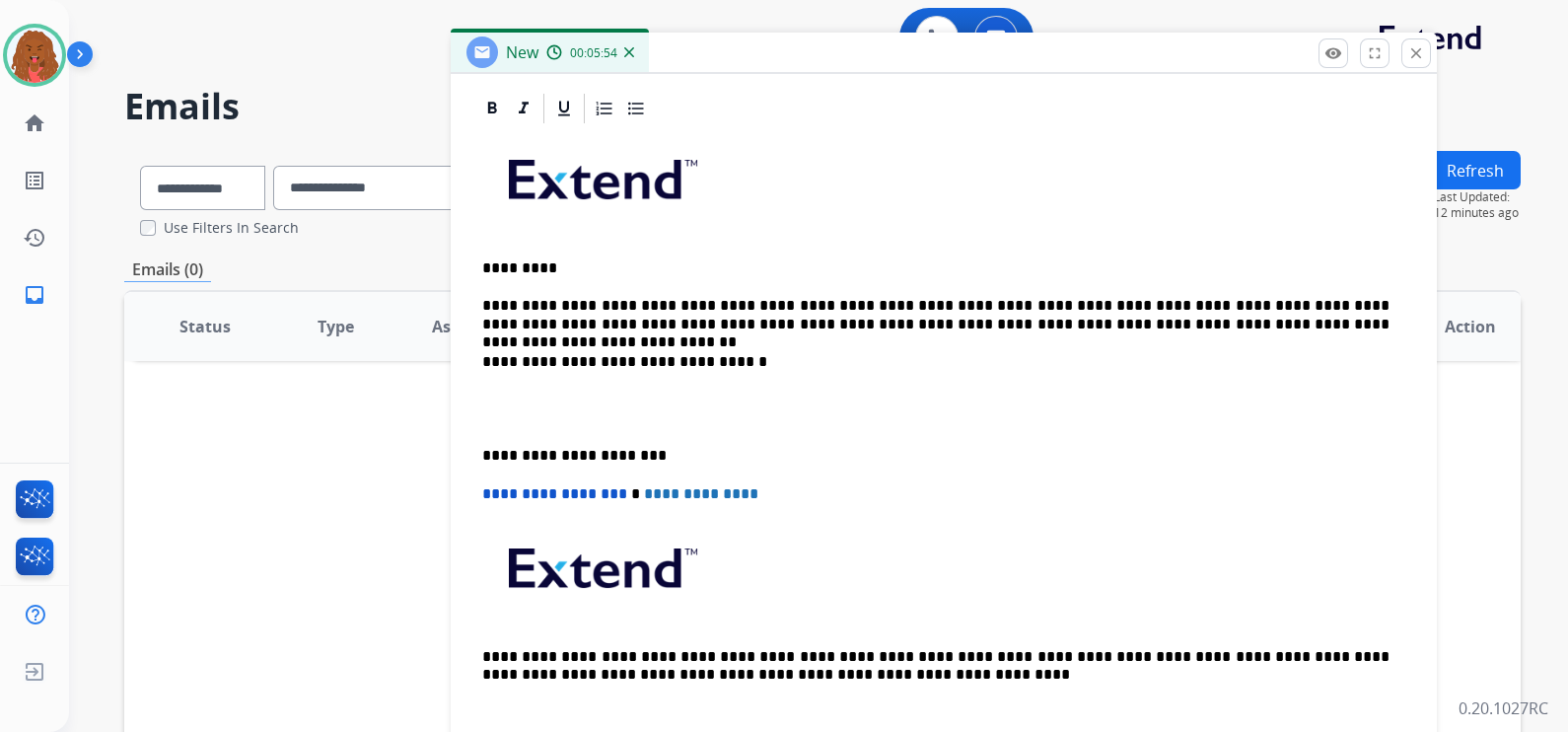 click on "**********" at bounding box center [936, 315] 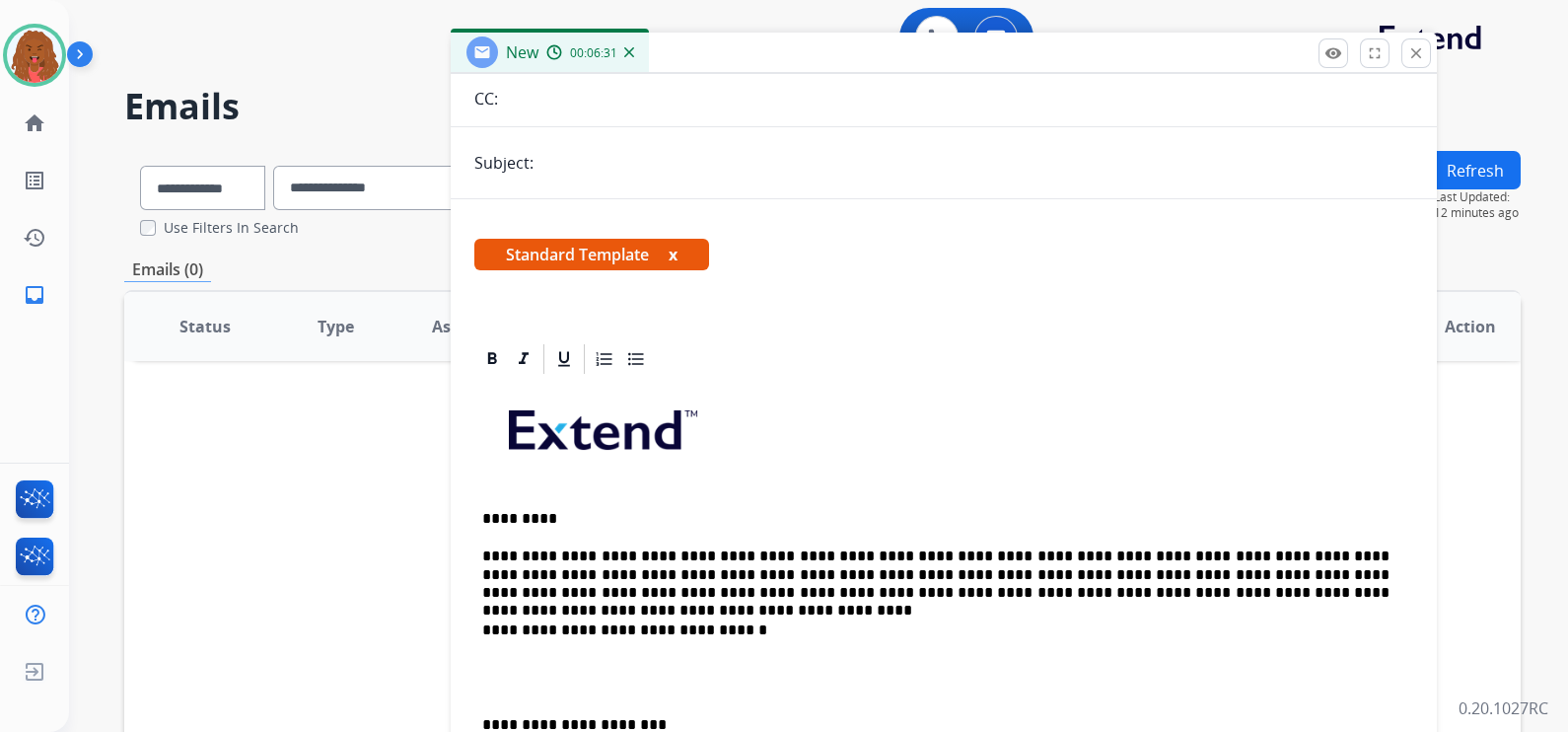 scroll, scrollTop: 0, scrollLeft: 0, axis: both 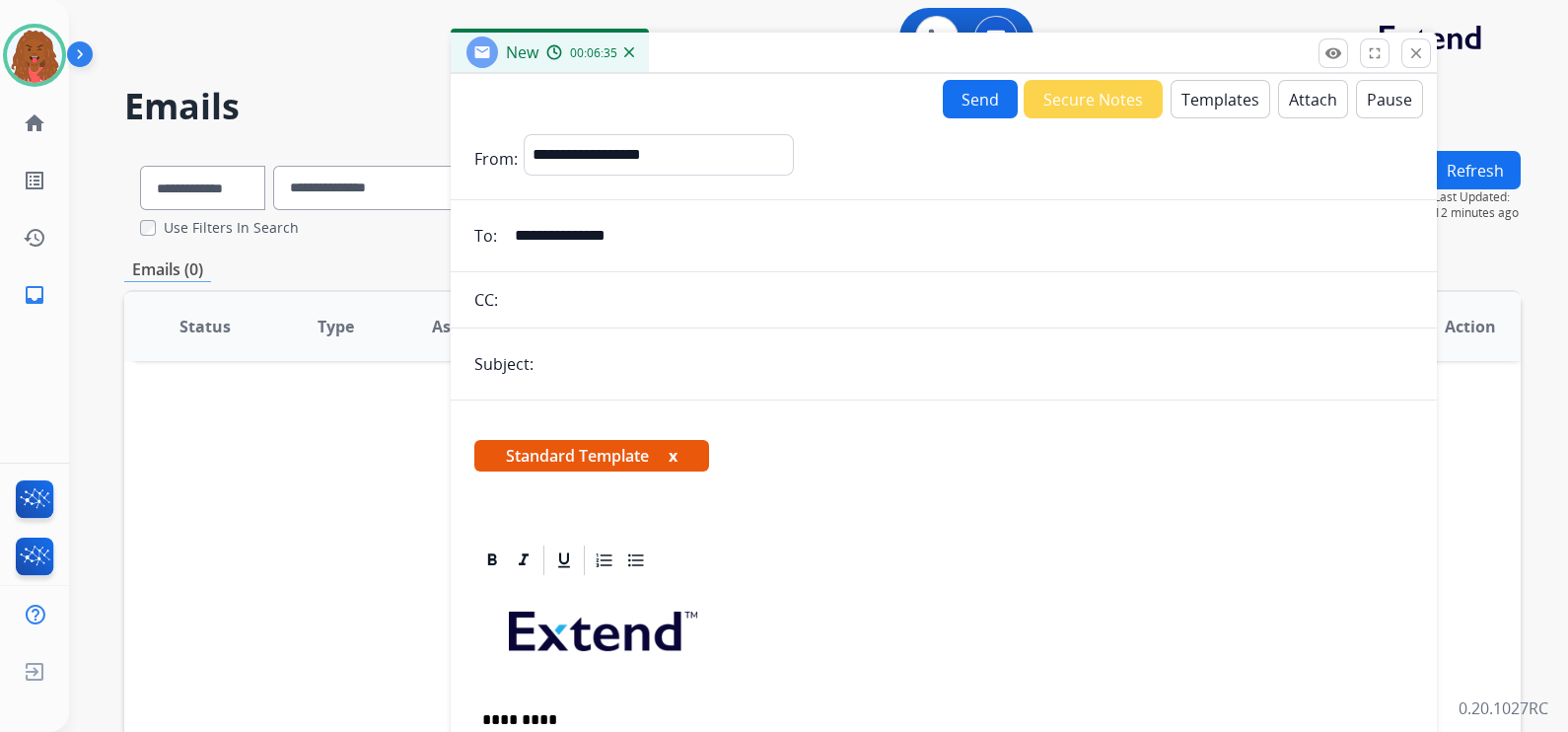 click at bounding box center (976, 364) 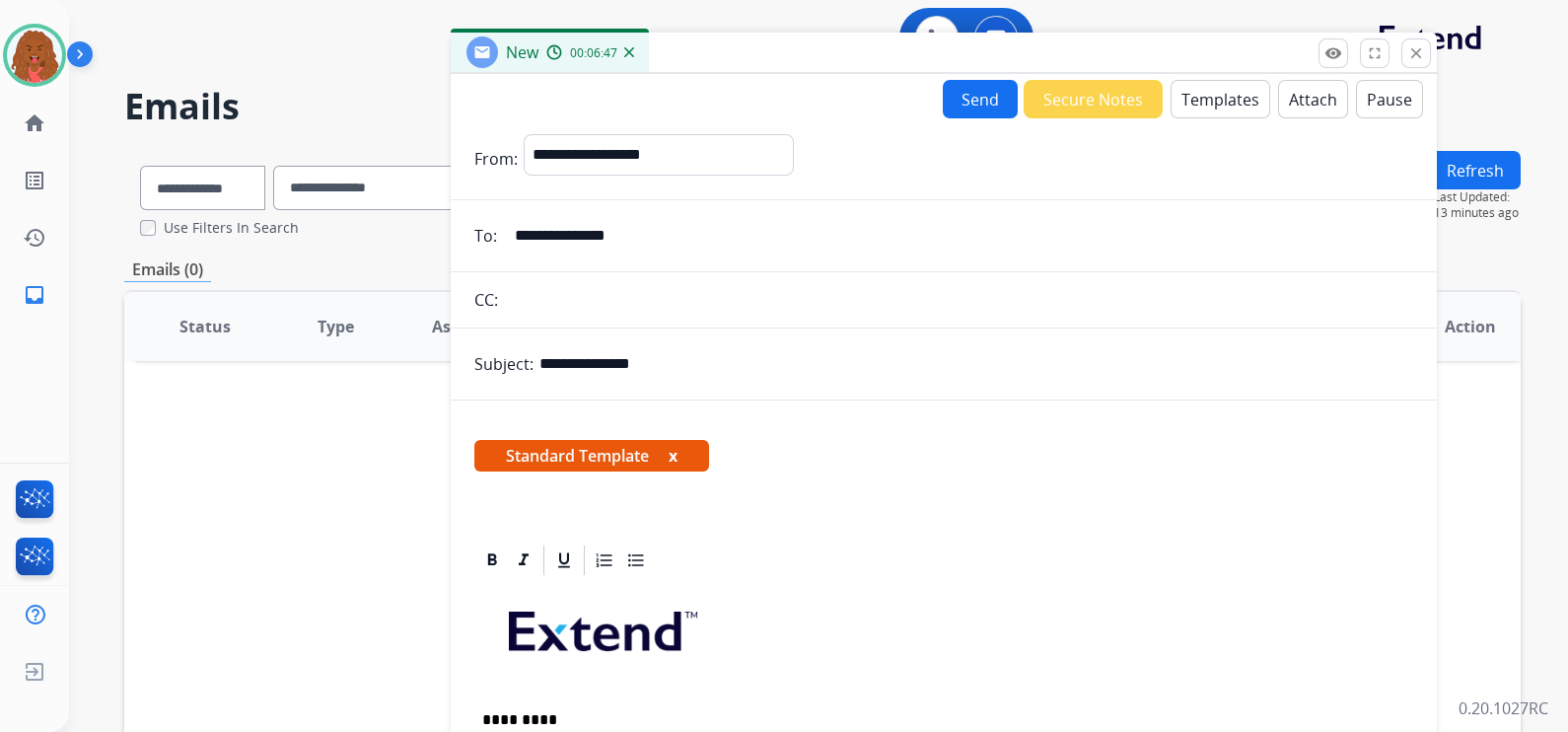 type on "**********" 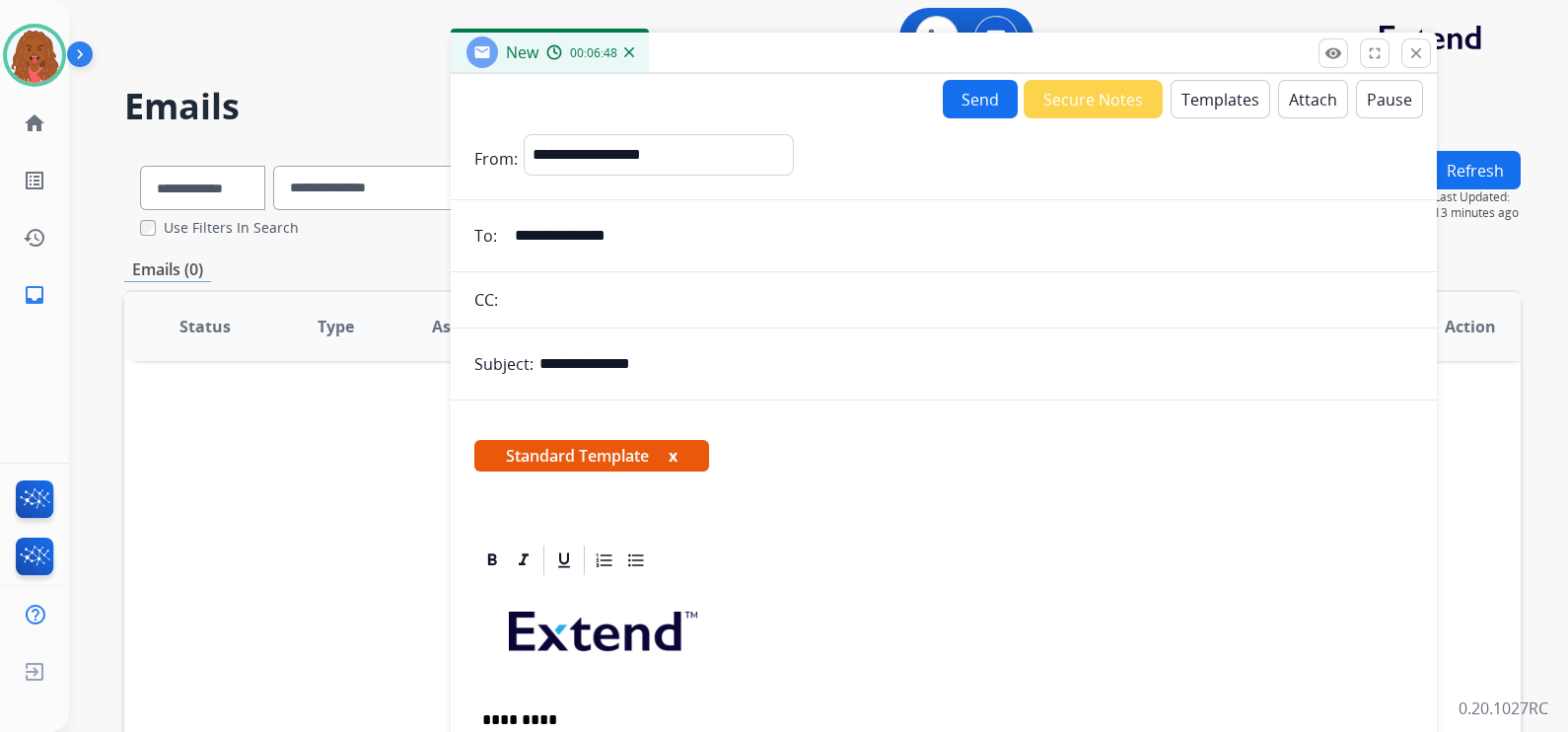 click on "Send" at bounding box center (980, 99) 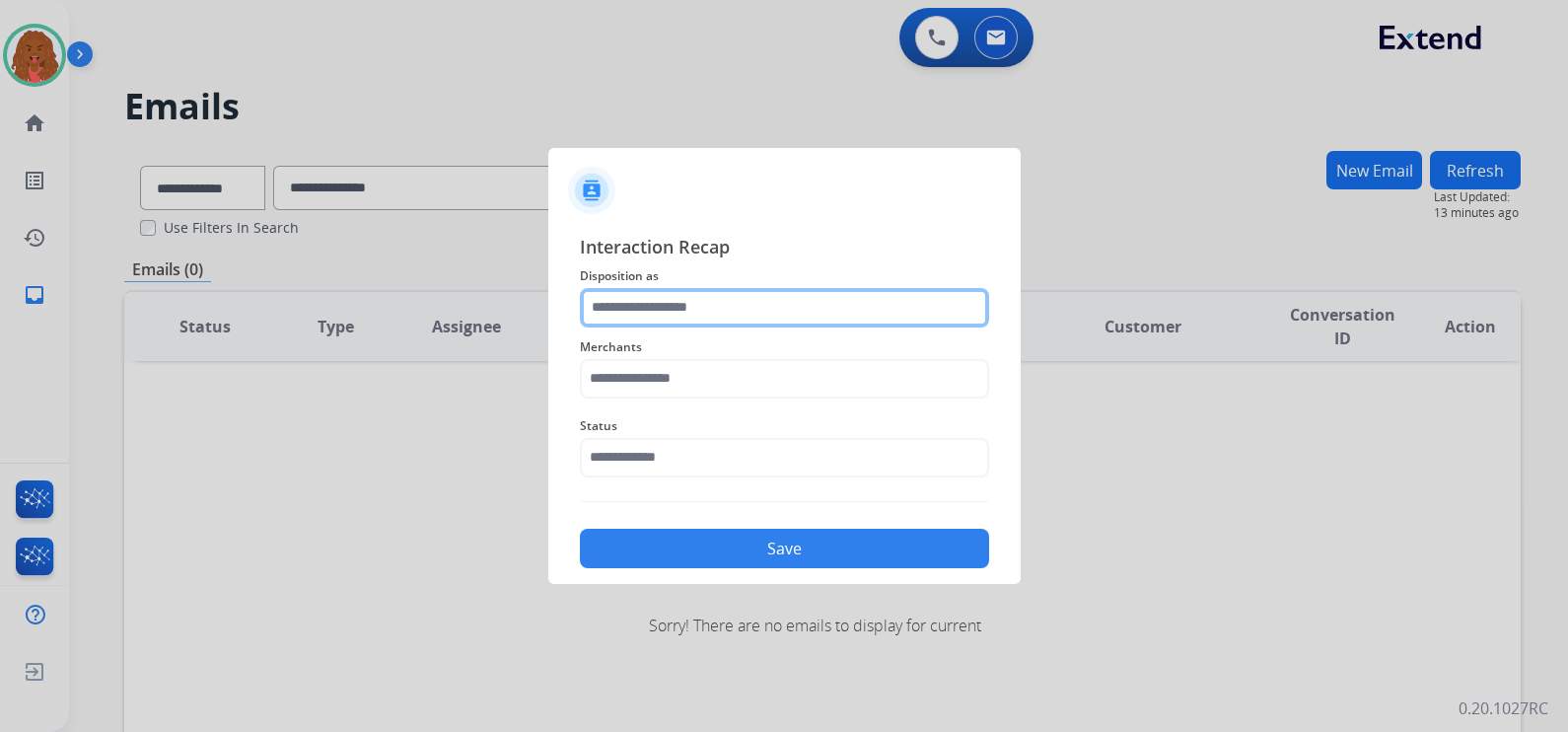 click 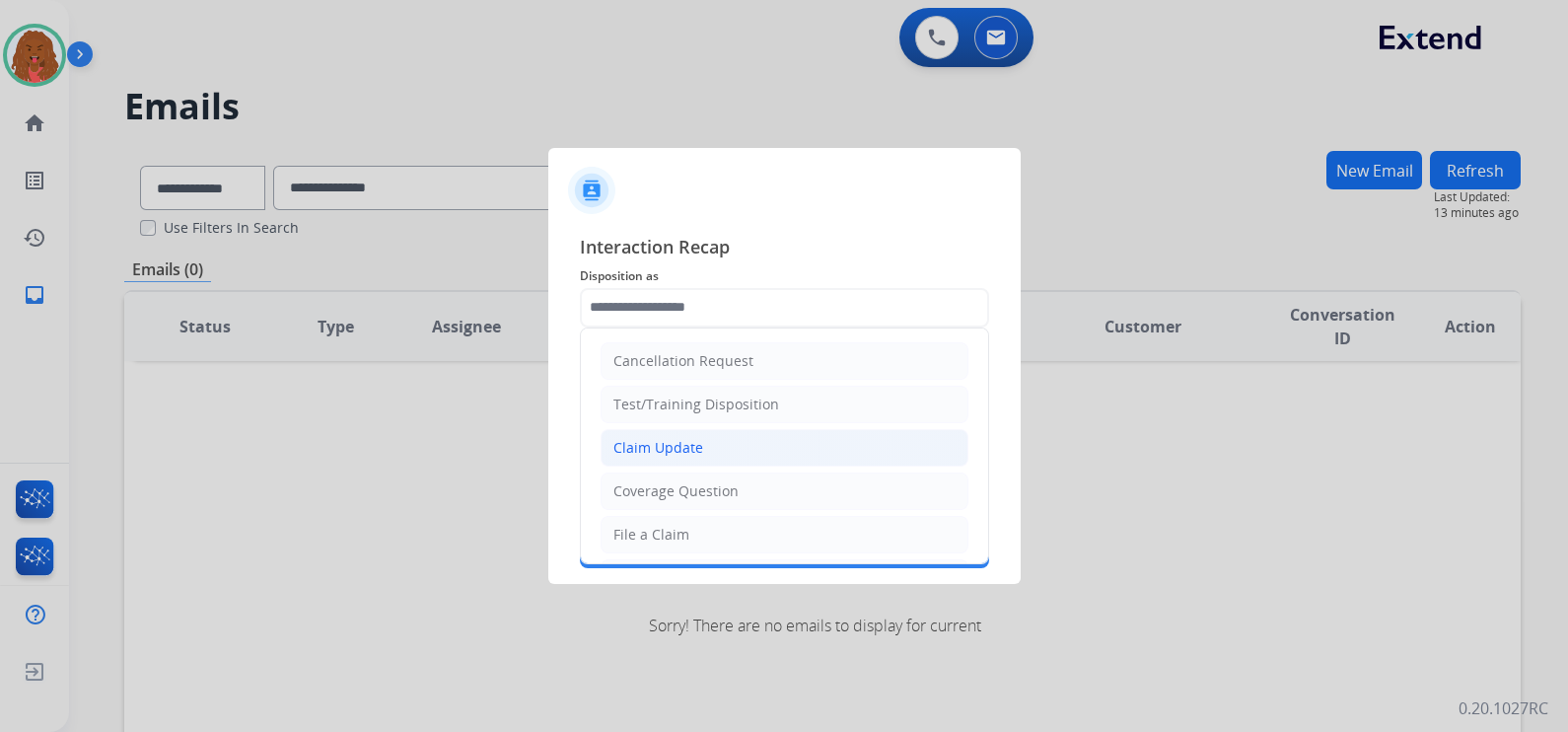 click on "Claim Update" 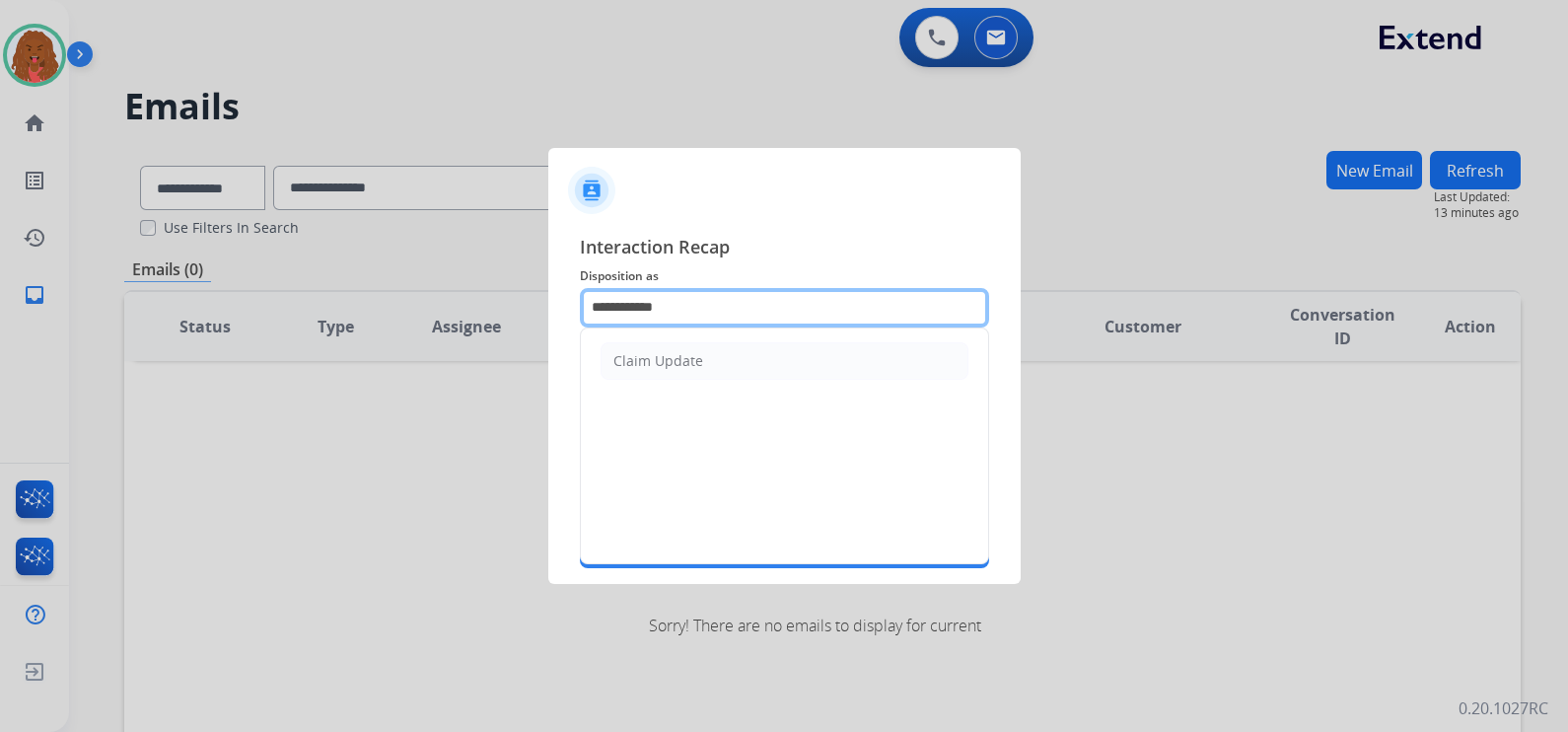 click on "**********" 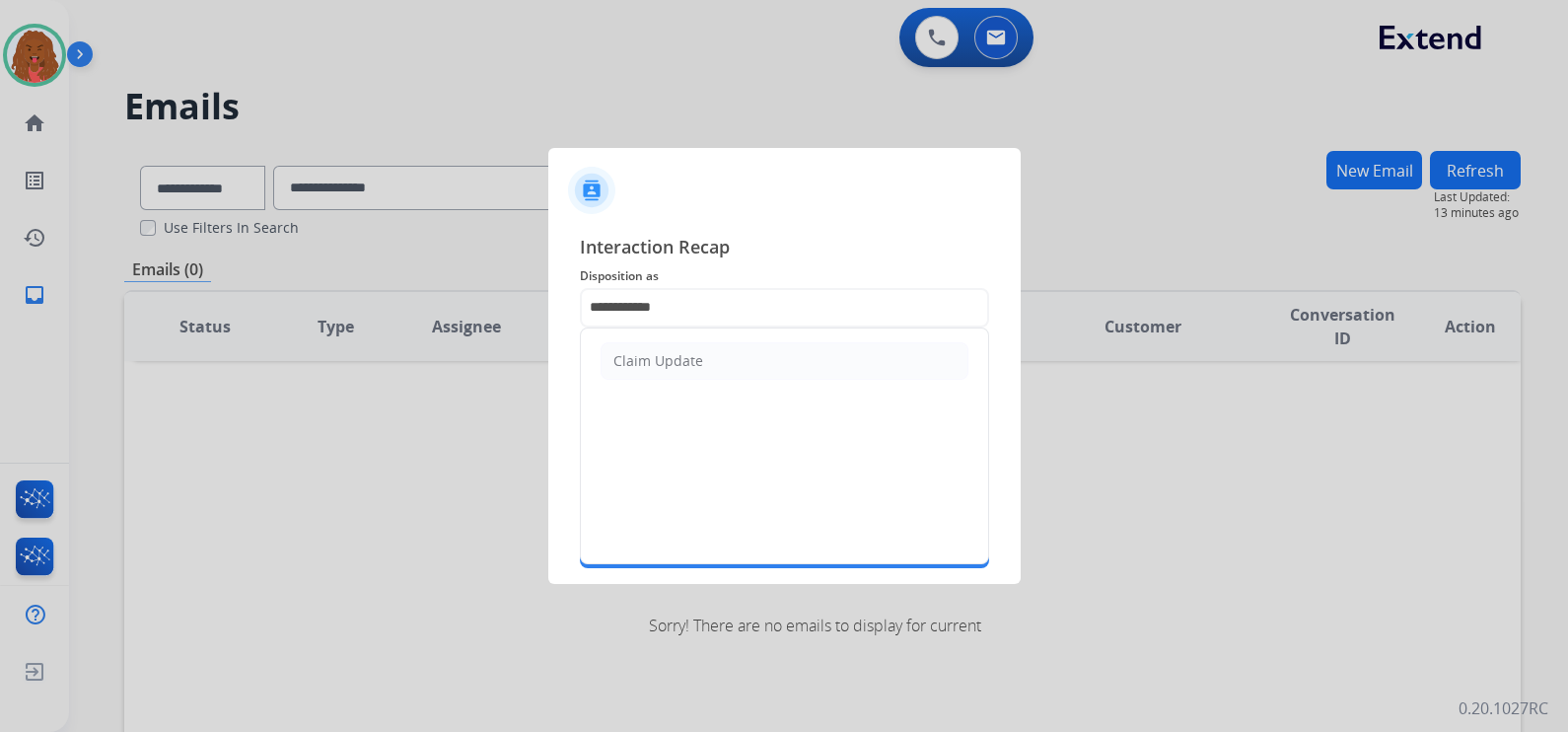 drag, startPoint x: 713, startPoint y: 282, endPoint x: 690, endPoint y: 292, distance: 25.079872 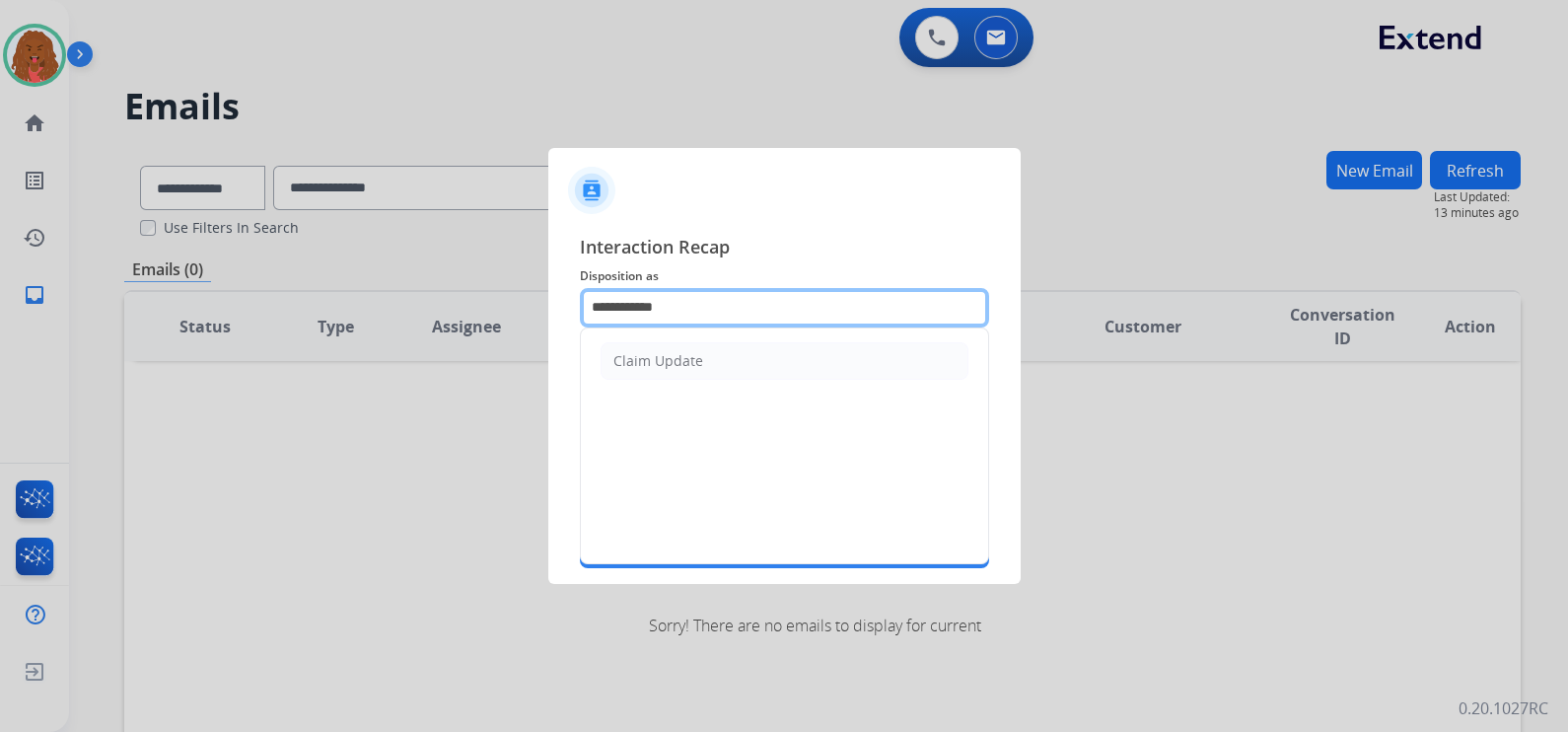 drag, startPoint x: 716, startPoint y: 302, endPoint x: 378, endPoint y: 333, distance: 339.41862 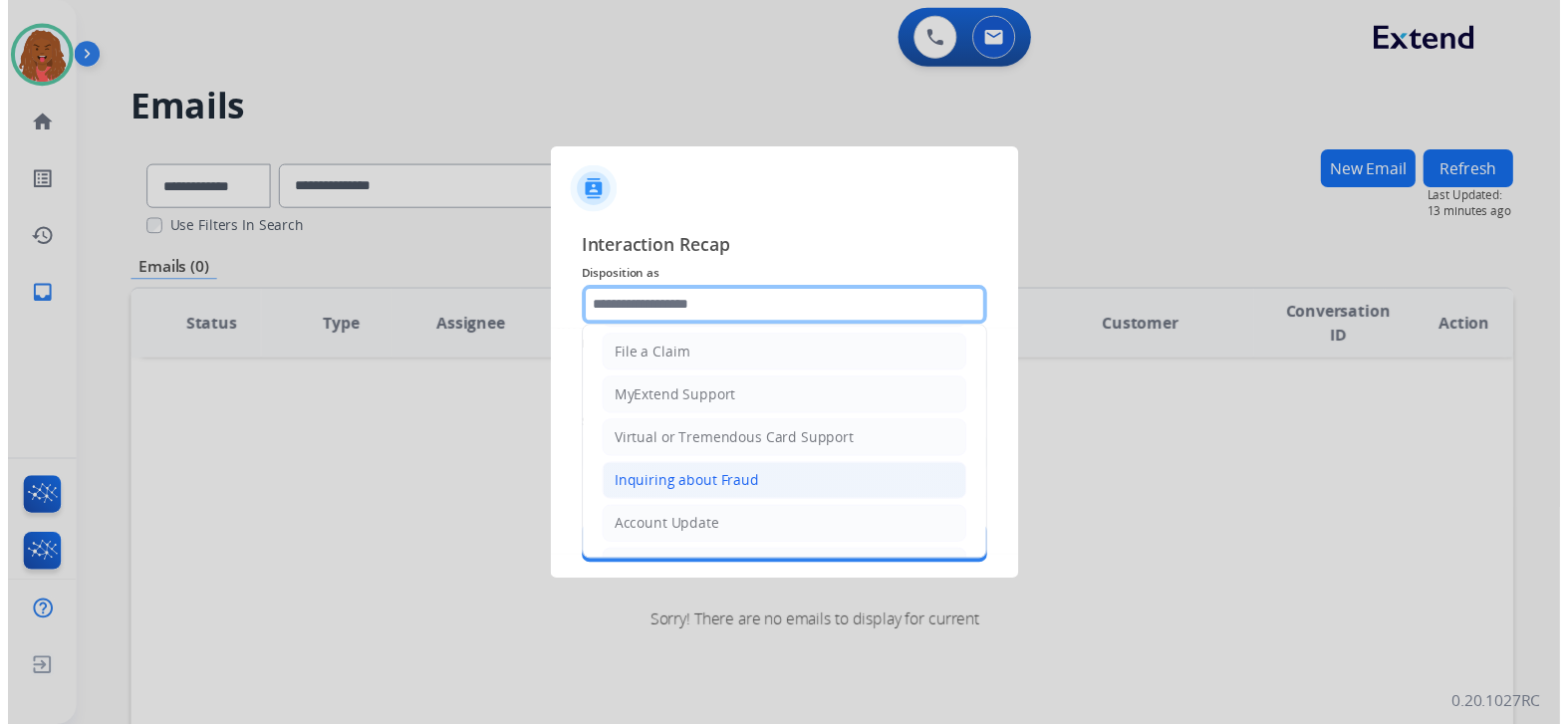 scroll, scrollTop: 57, scrollLeft: 0, axis: vertical 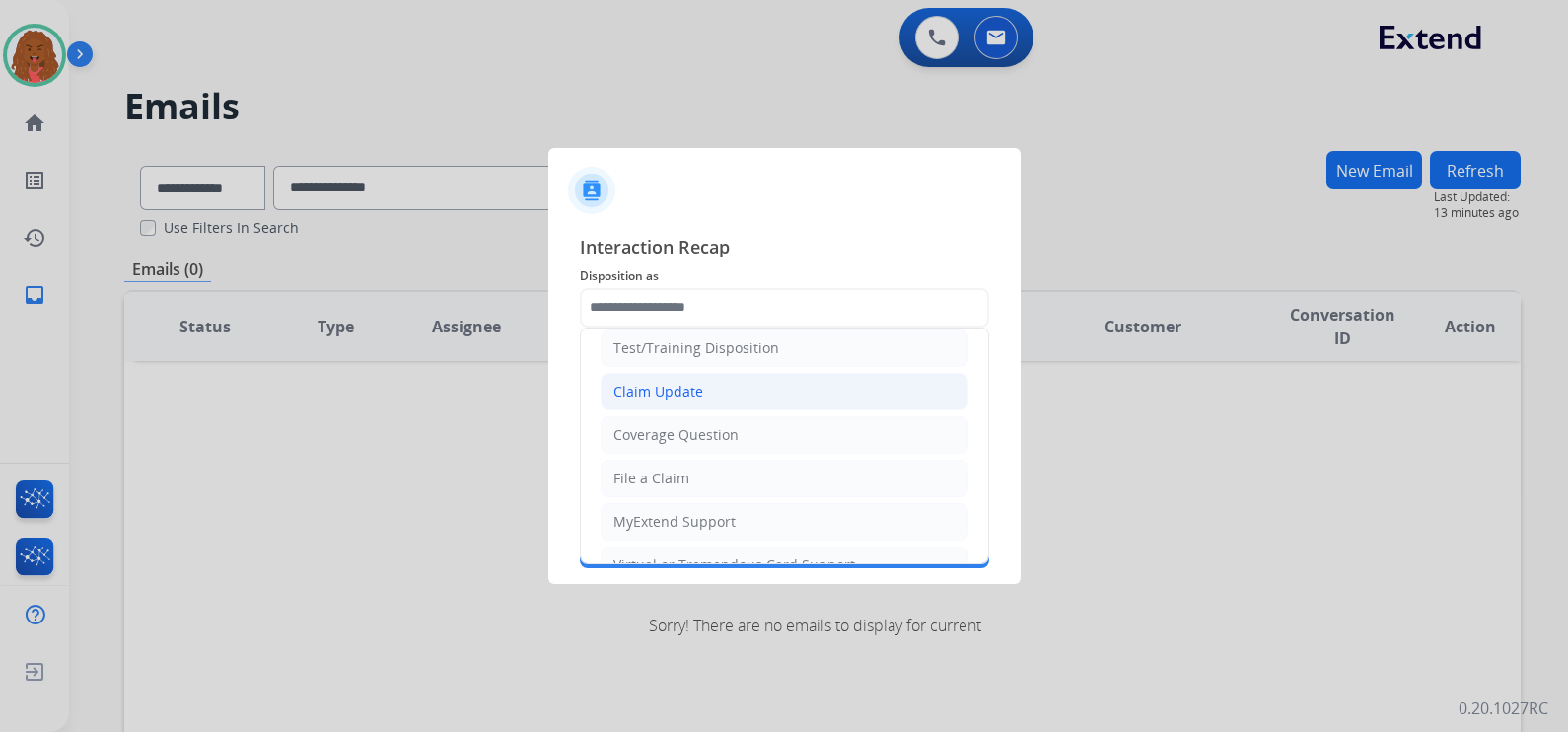 click on "Claim Update" 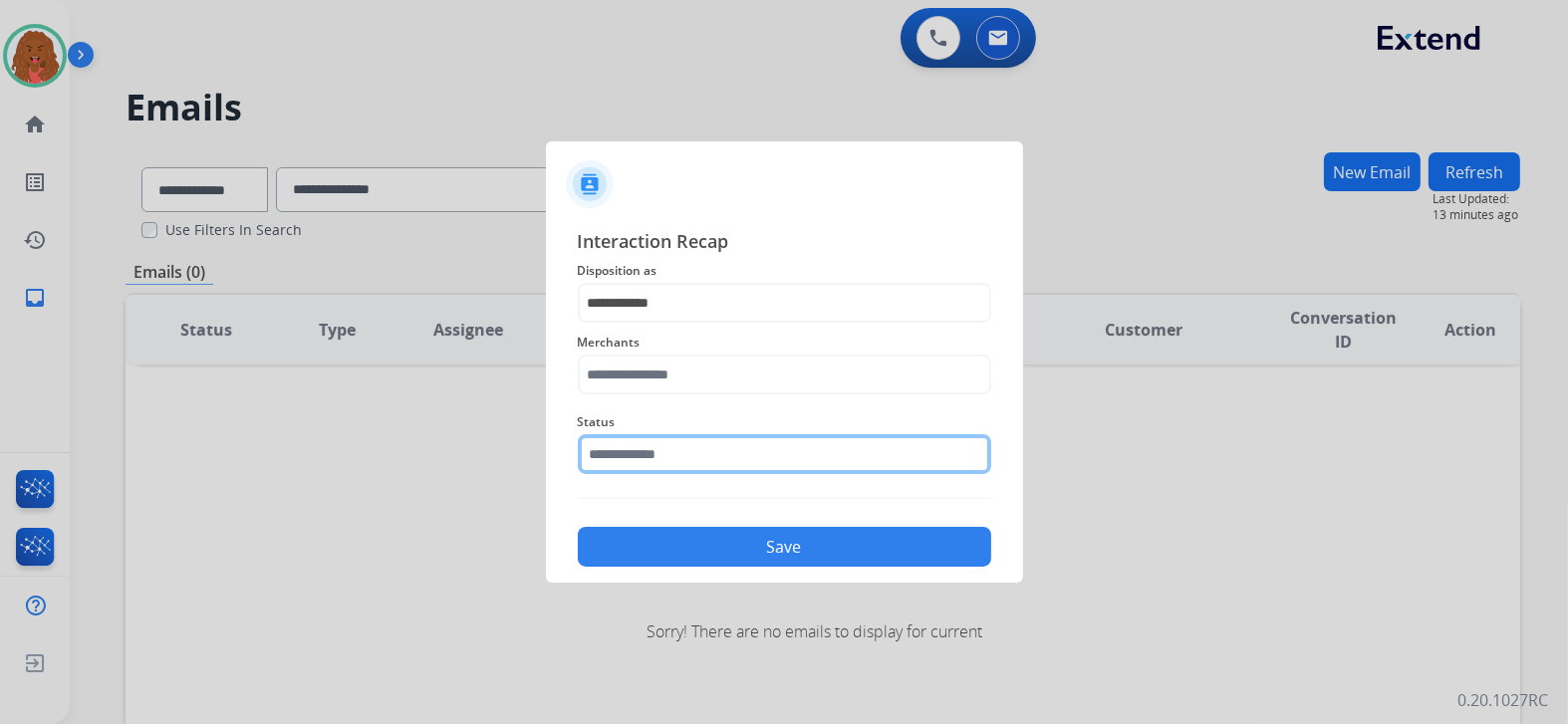click 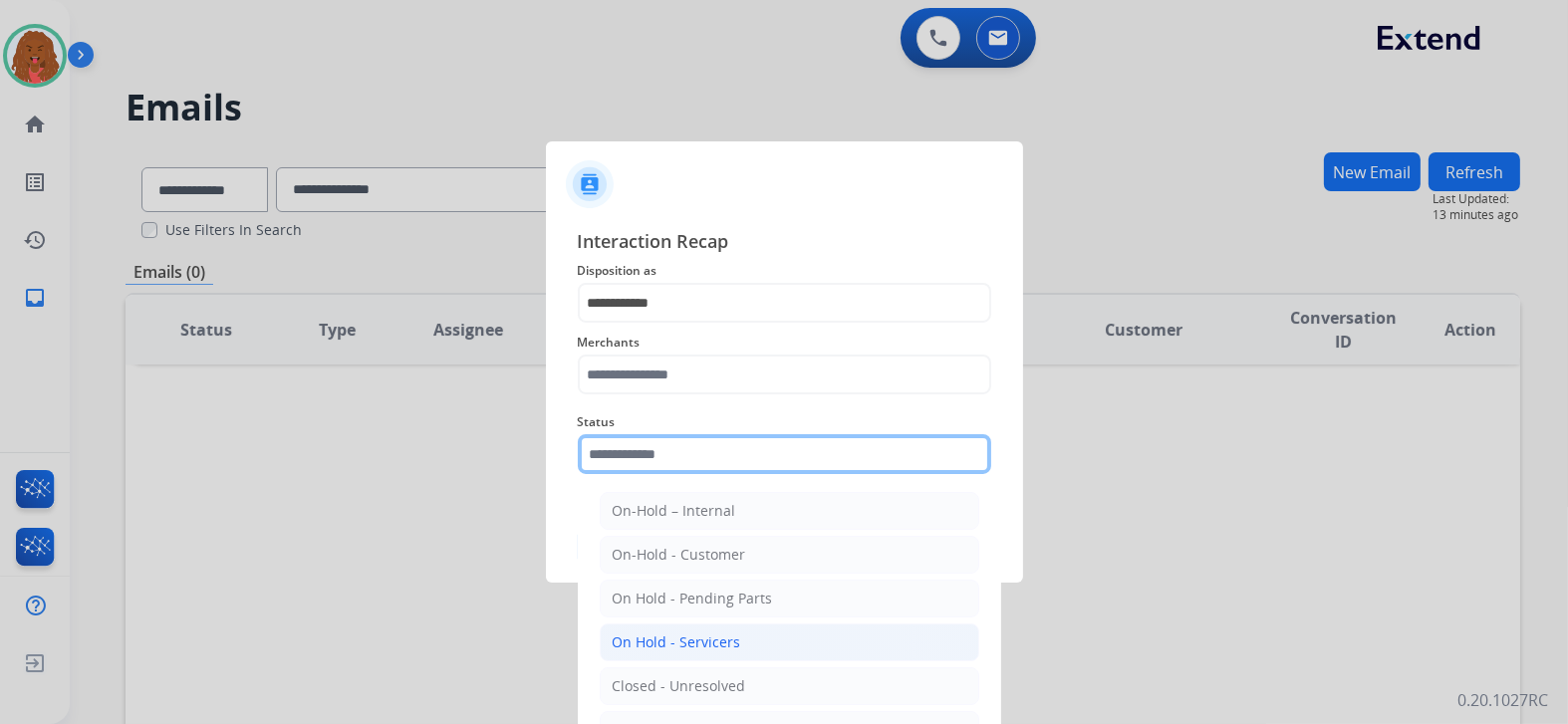 scroll, scrollTop: 116, scrollLeft: 0, axis: vertical 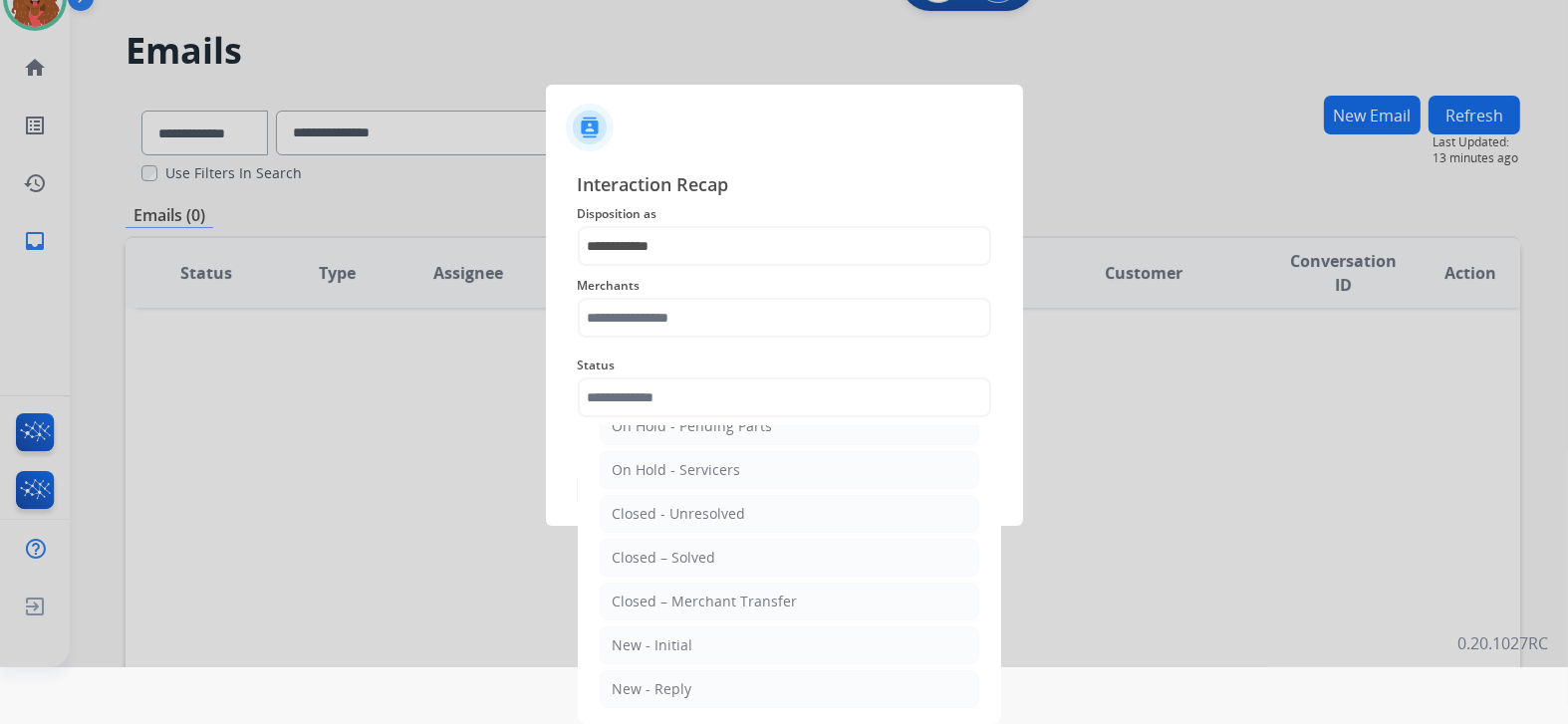 click on "Closed – Solved" 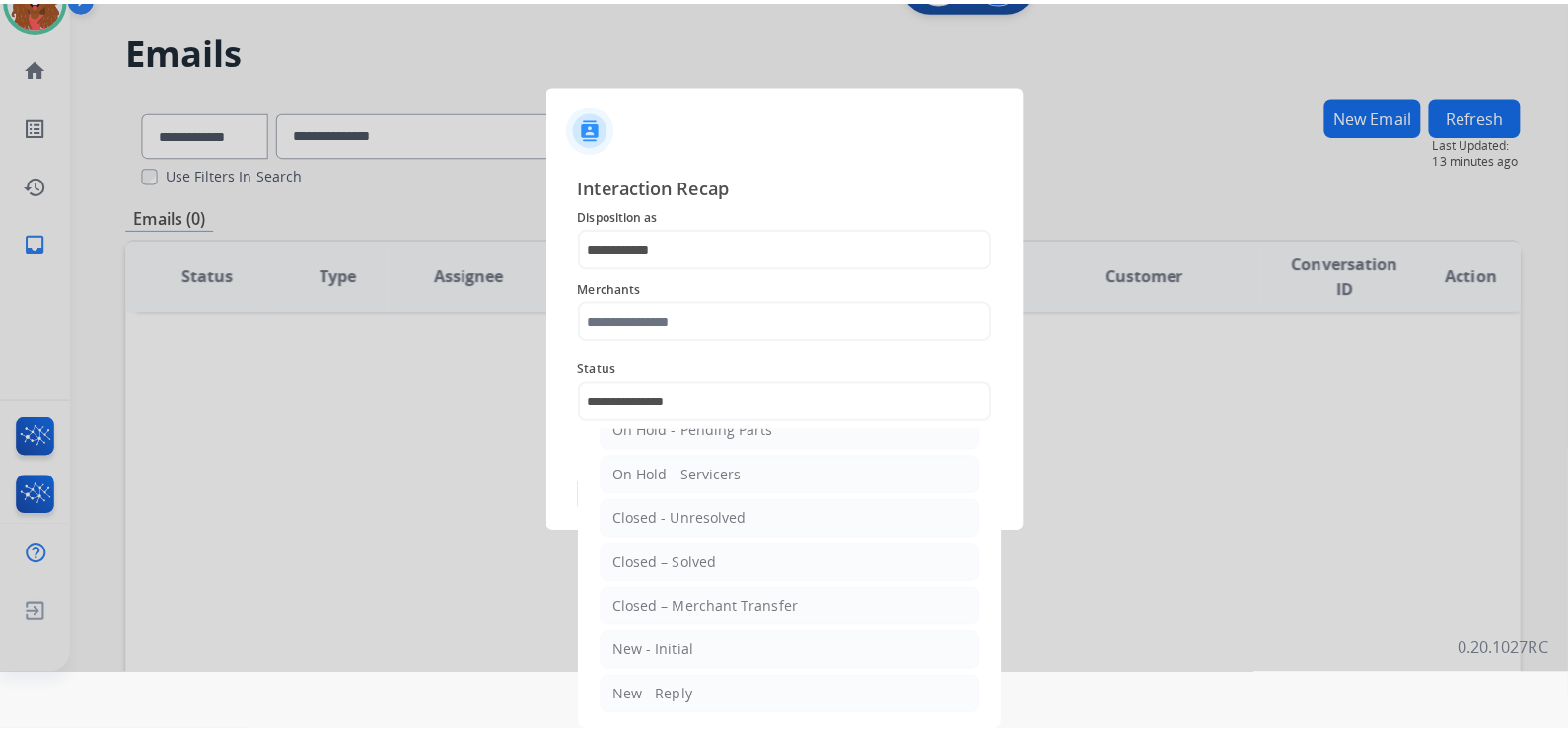 scroll, scrollTop: 0, scrollLeft: 0, axis: both 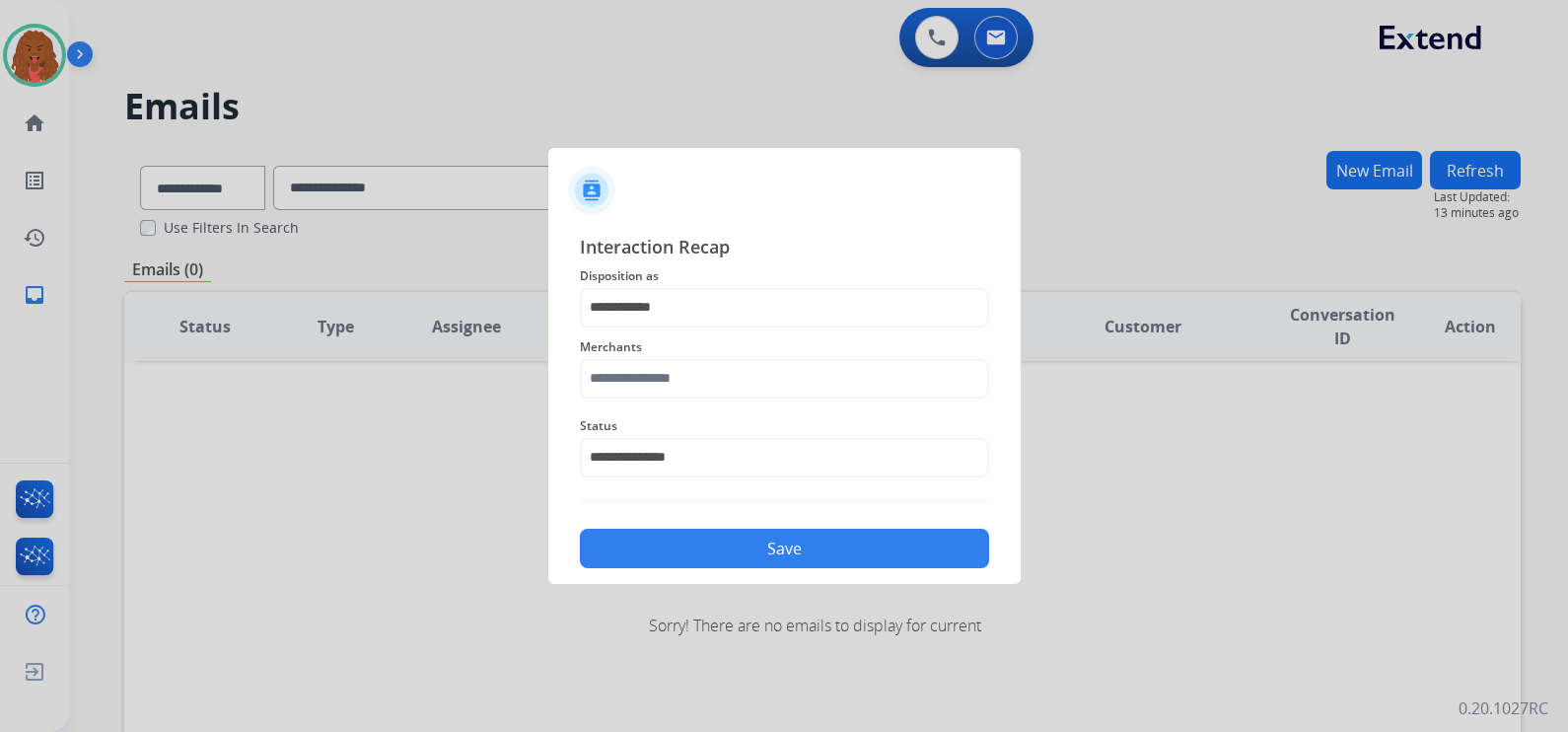 drag, startPoint x: 700, startPoint y: 560, endPoint x: 710, endPoint y: 553, distance: 12.206556 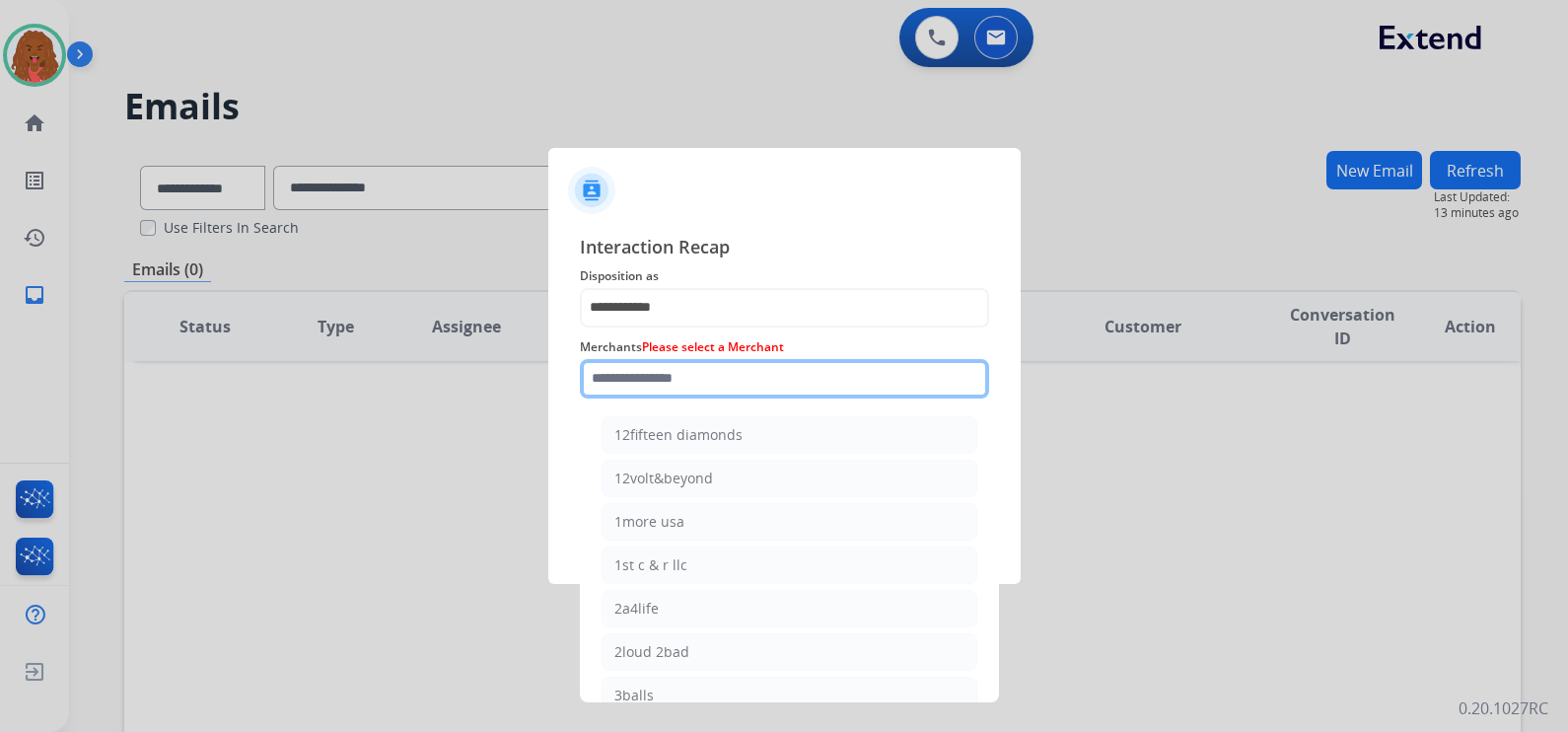 click 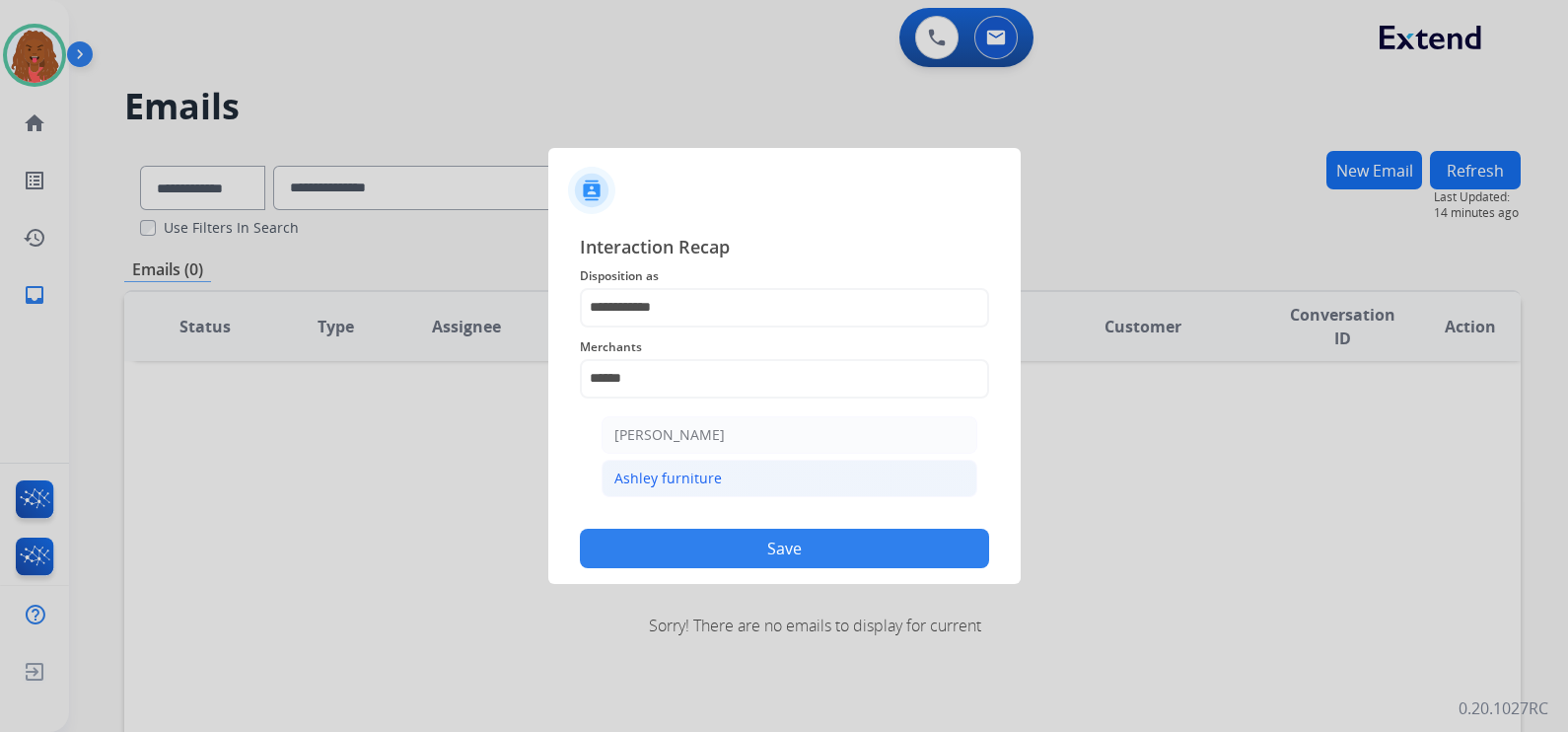 click on "Ashley furniture" 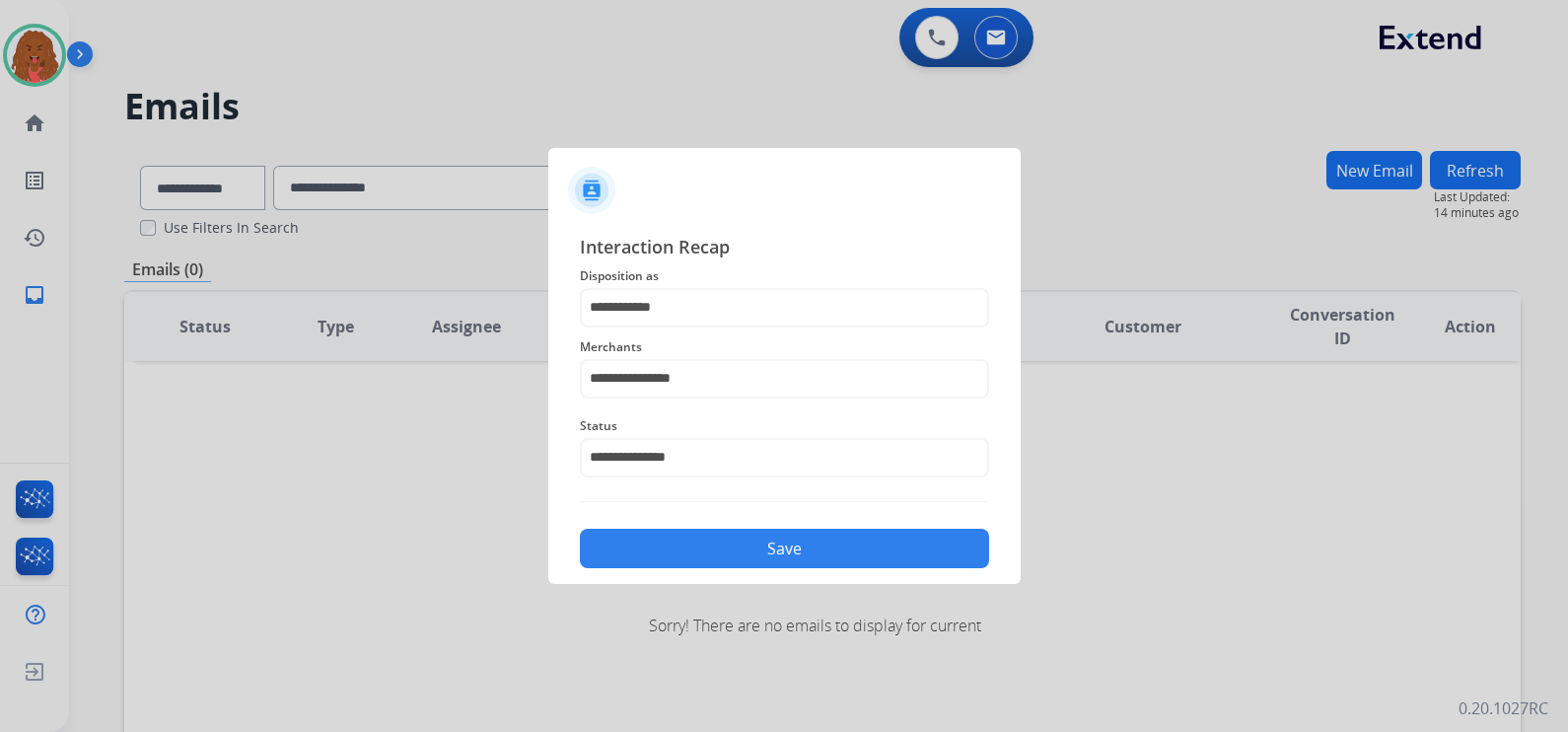 click on "Save" 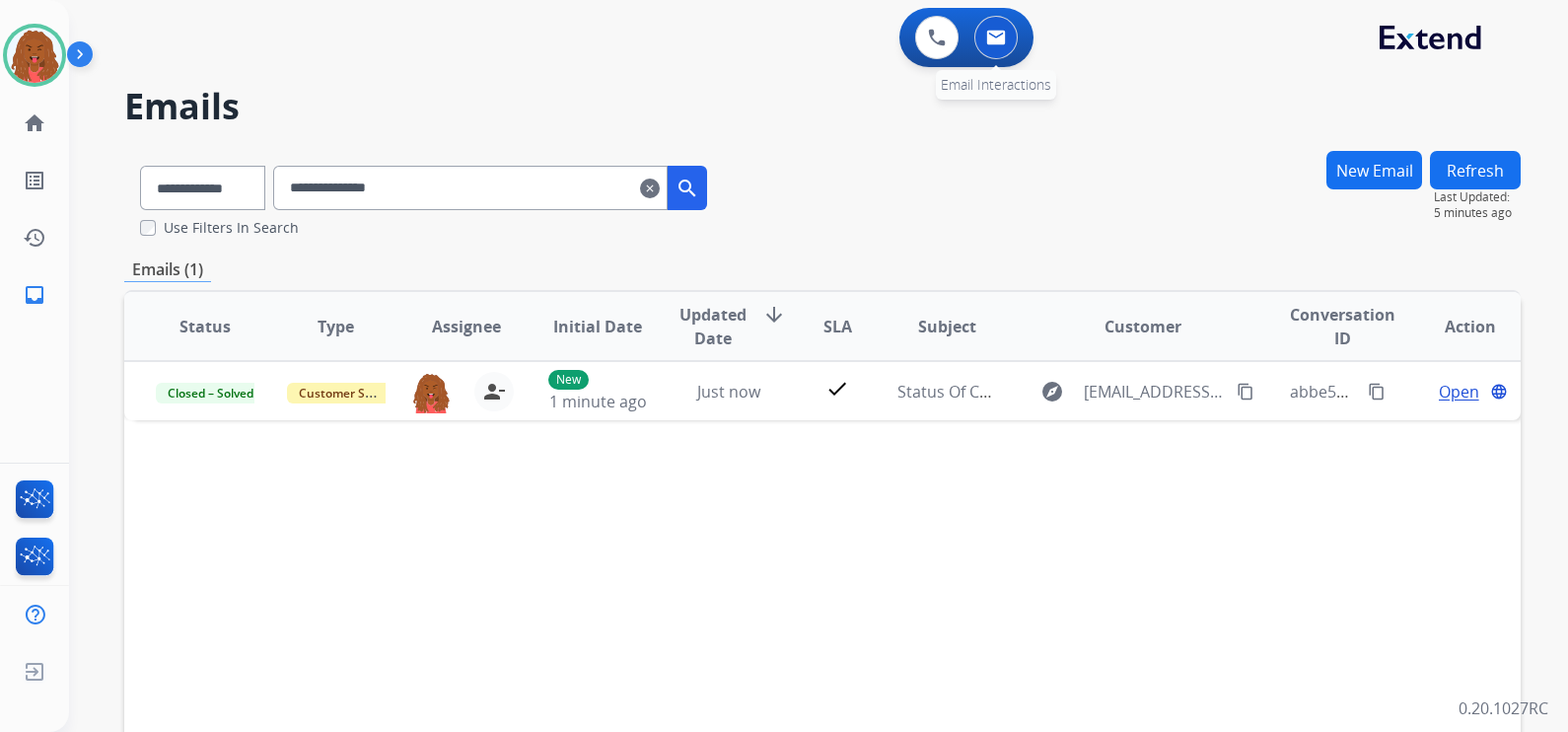 type 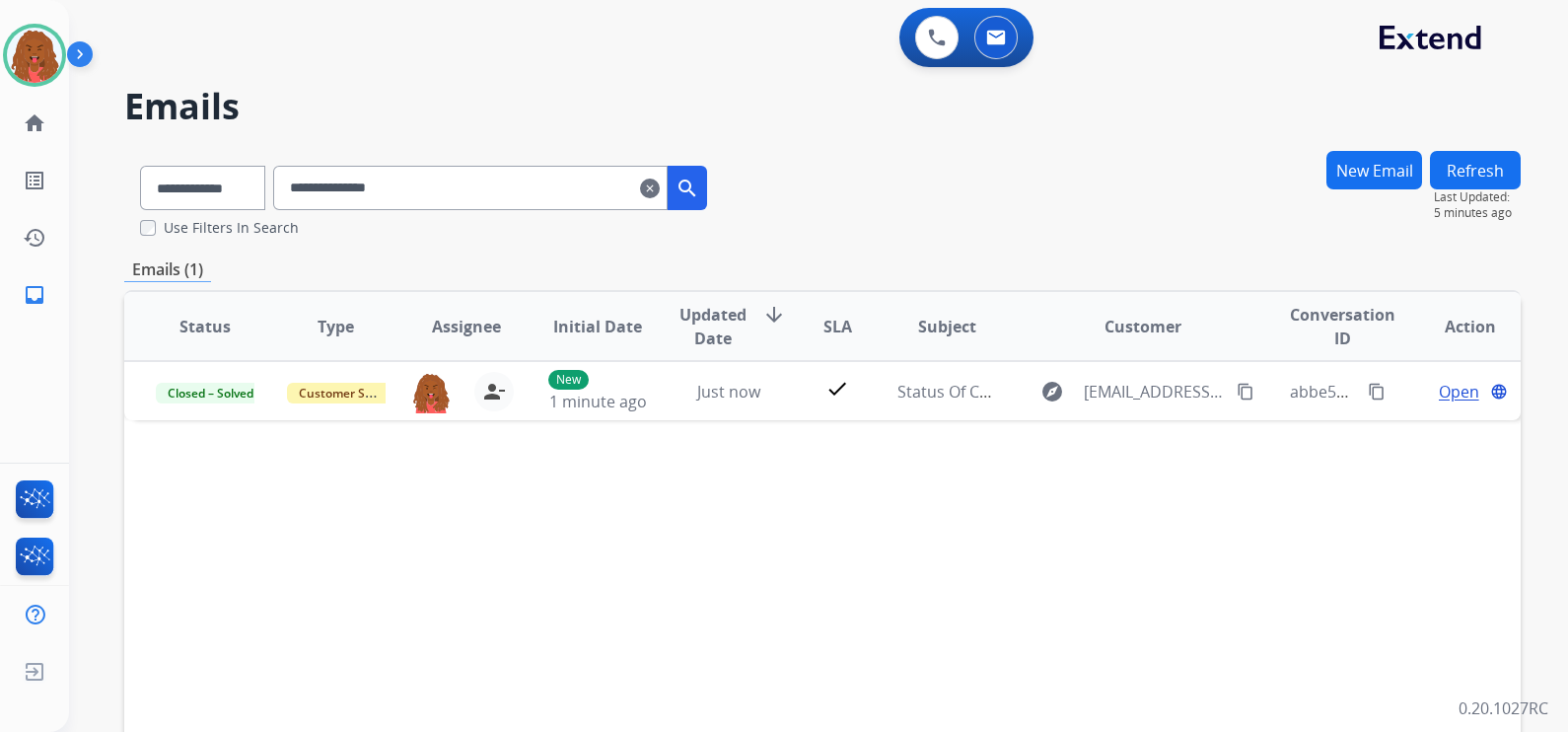 type 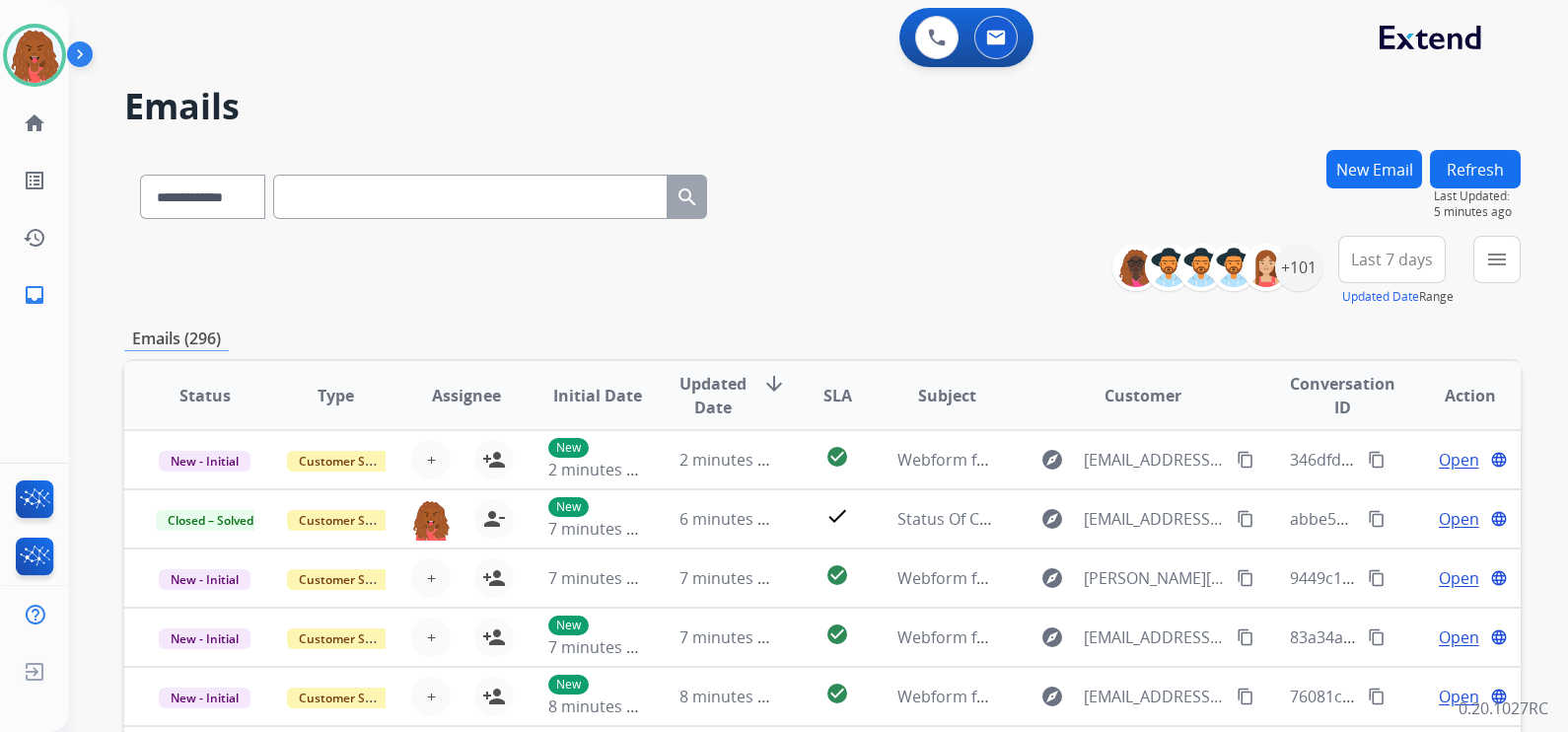 paste on "**********" 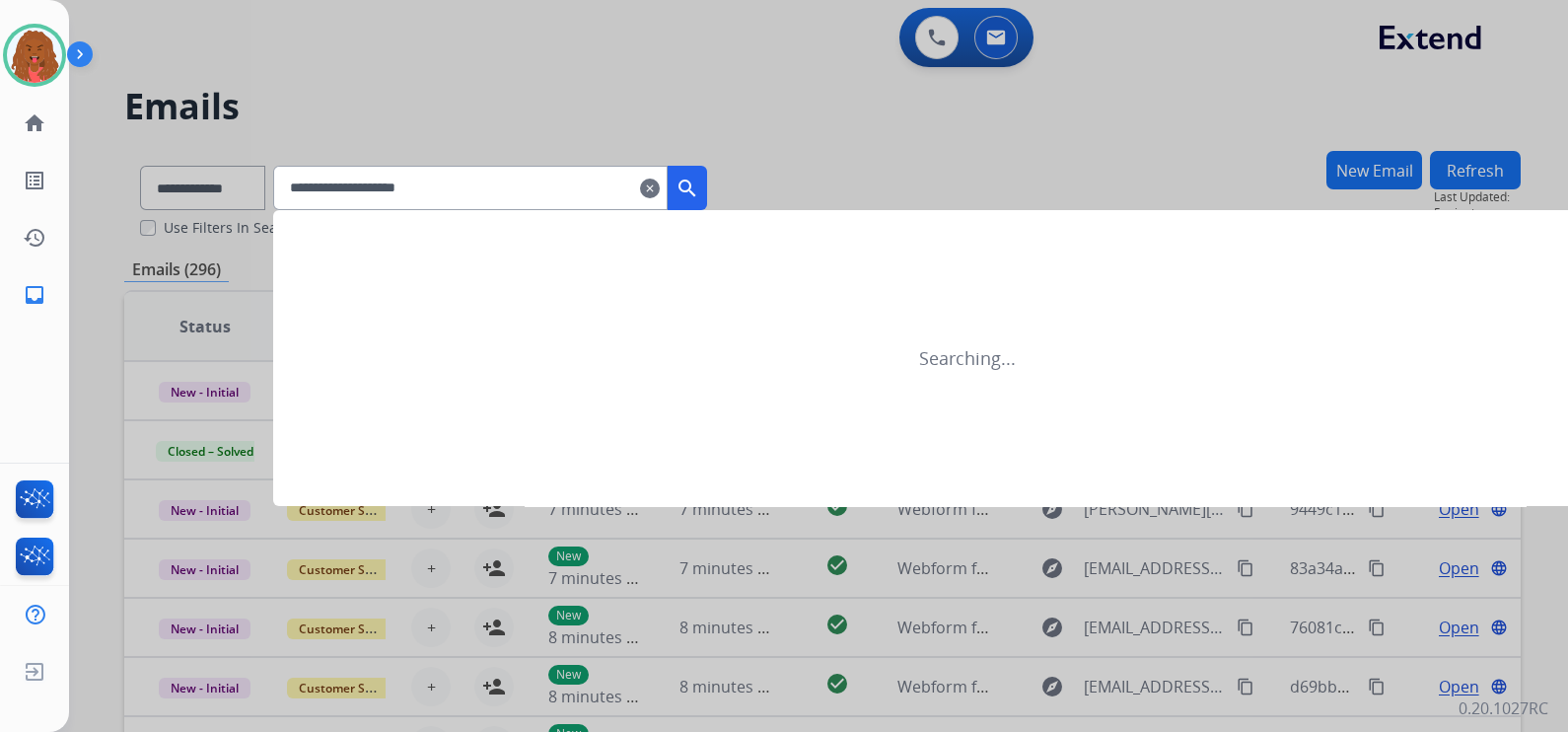 type on "**********" 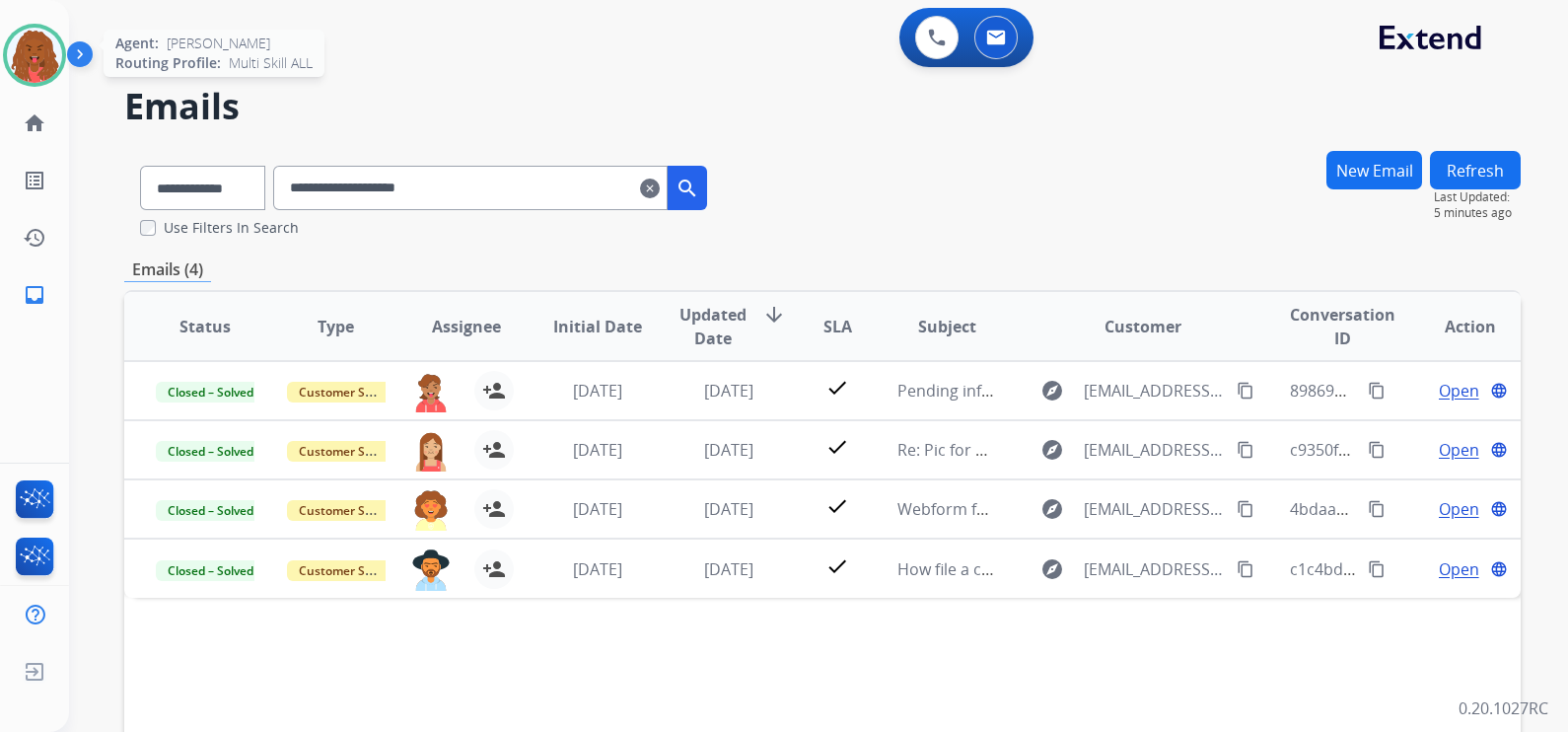 click at bounding box center [35, 55] 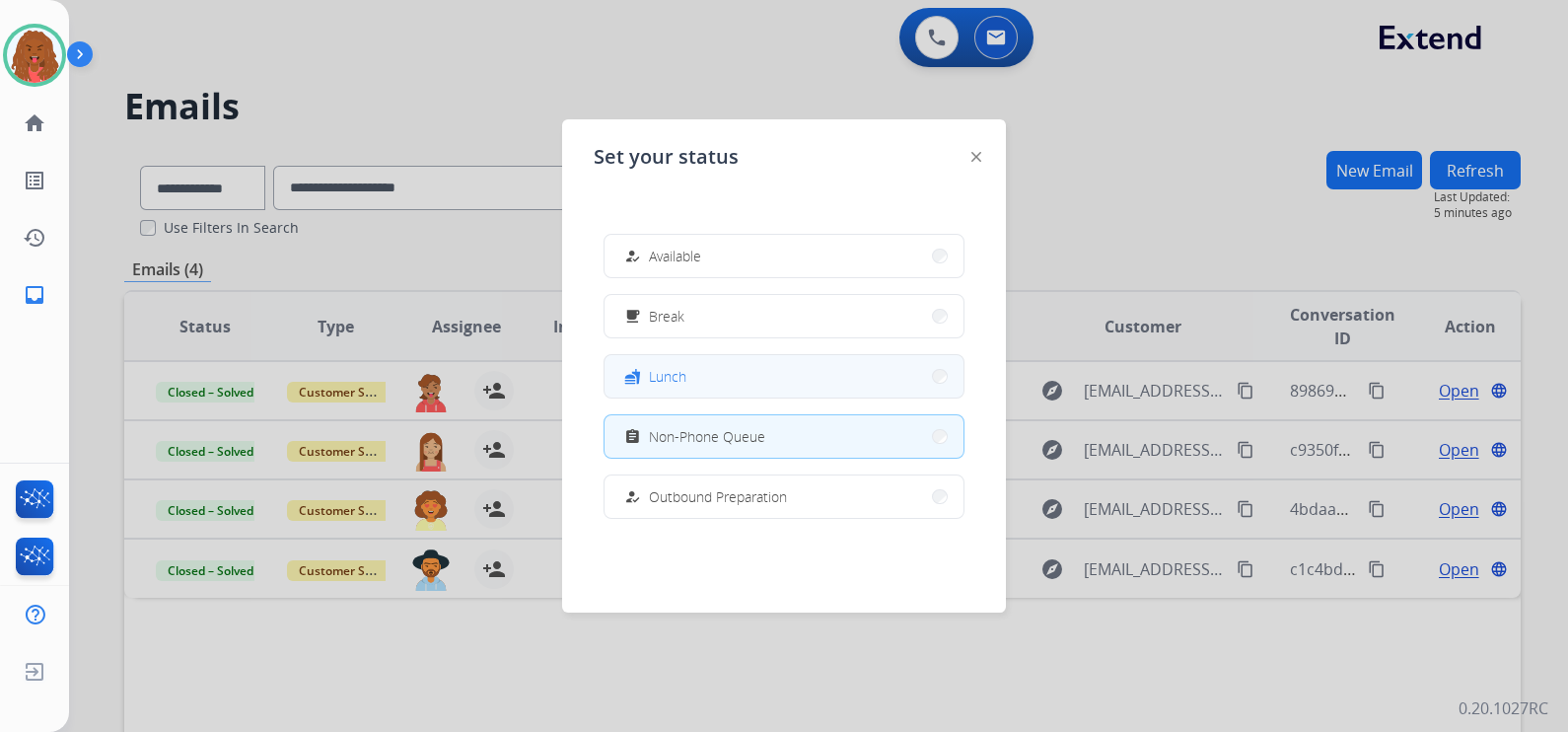 type 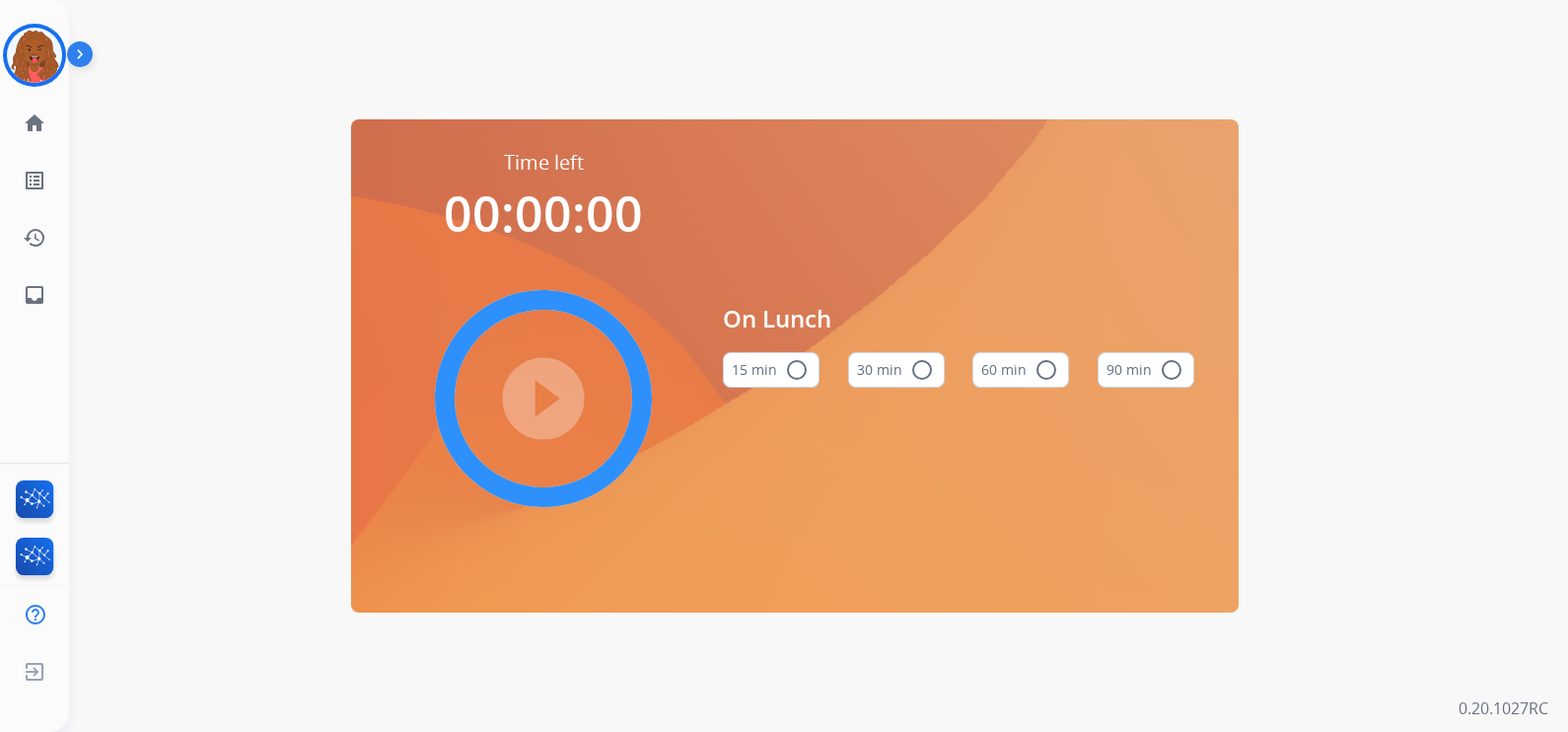 type 